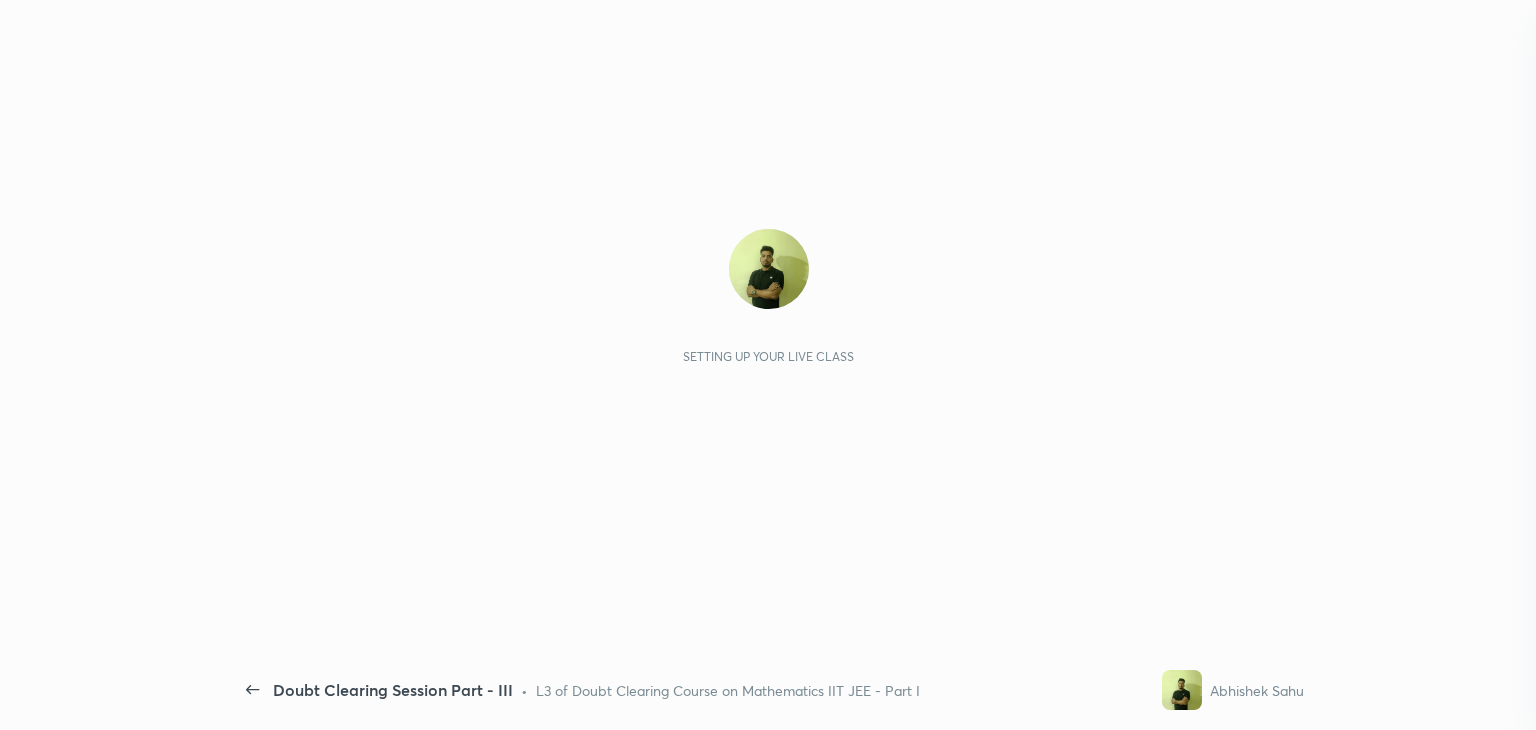 scroll, scrollTop: 0, scrollLeft: 0, axis: both 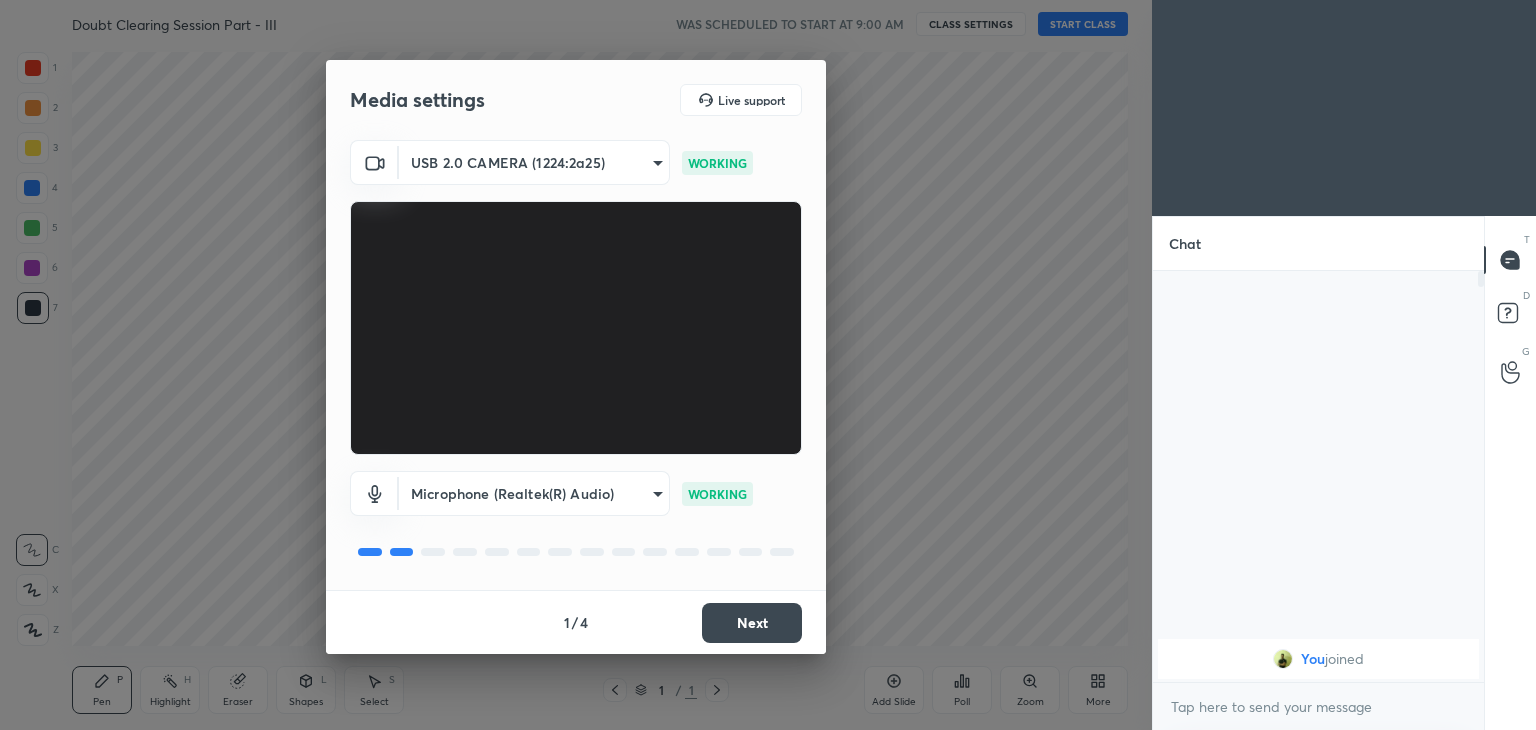 click on "Next" at bounding box center [752, 623] 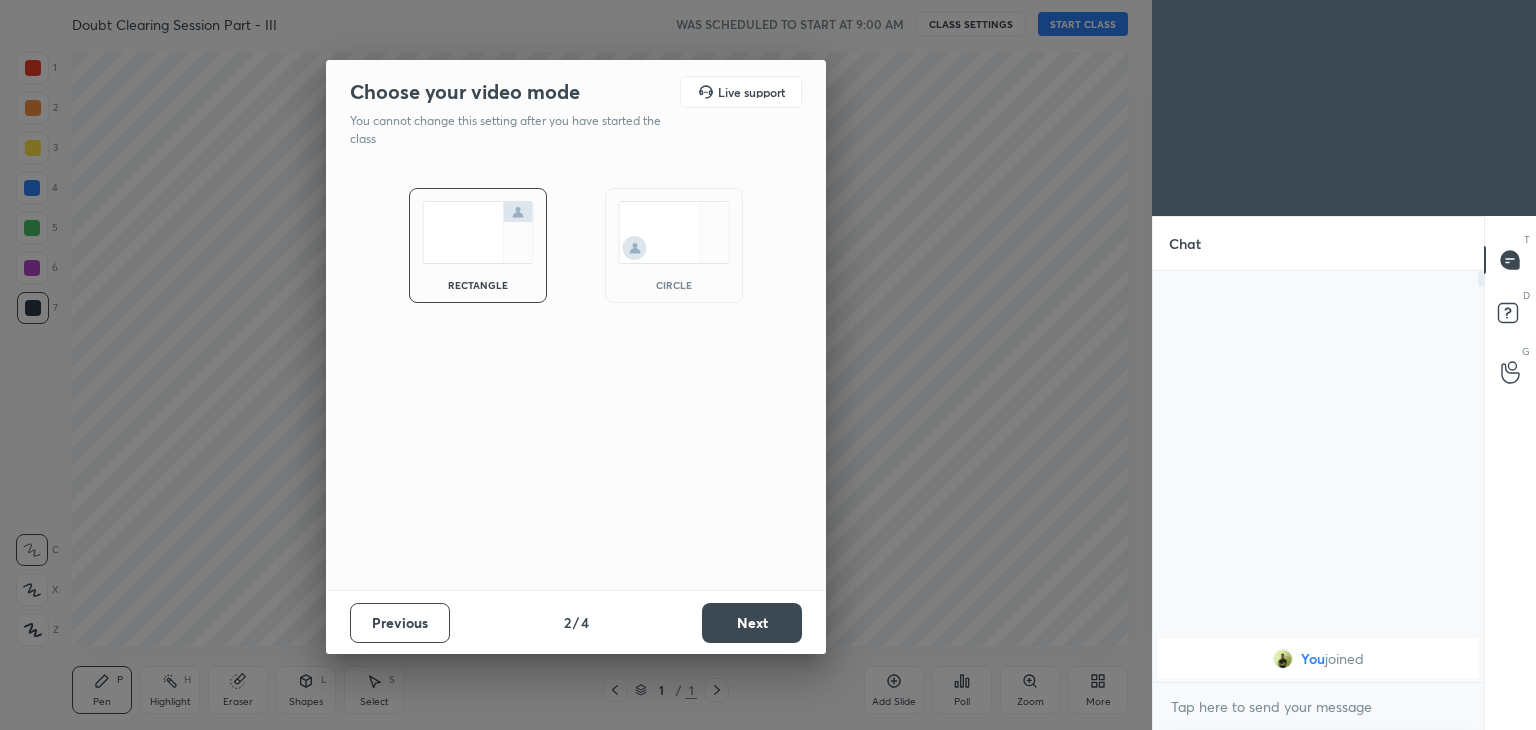 click on "circle" at bounding box center [674, 245] 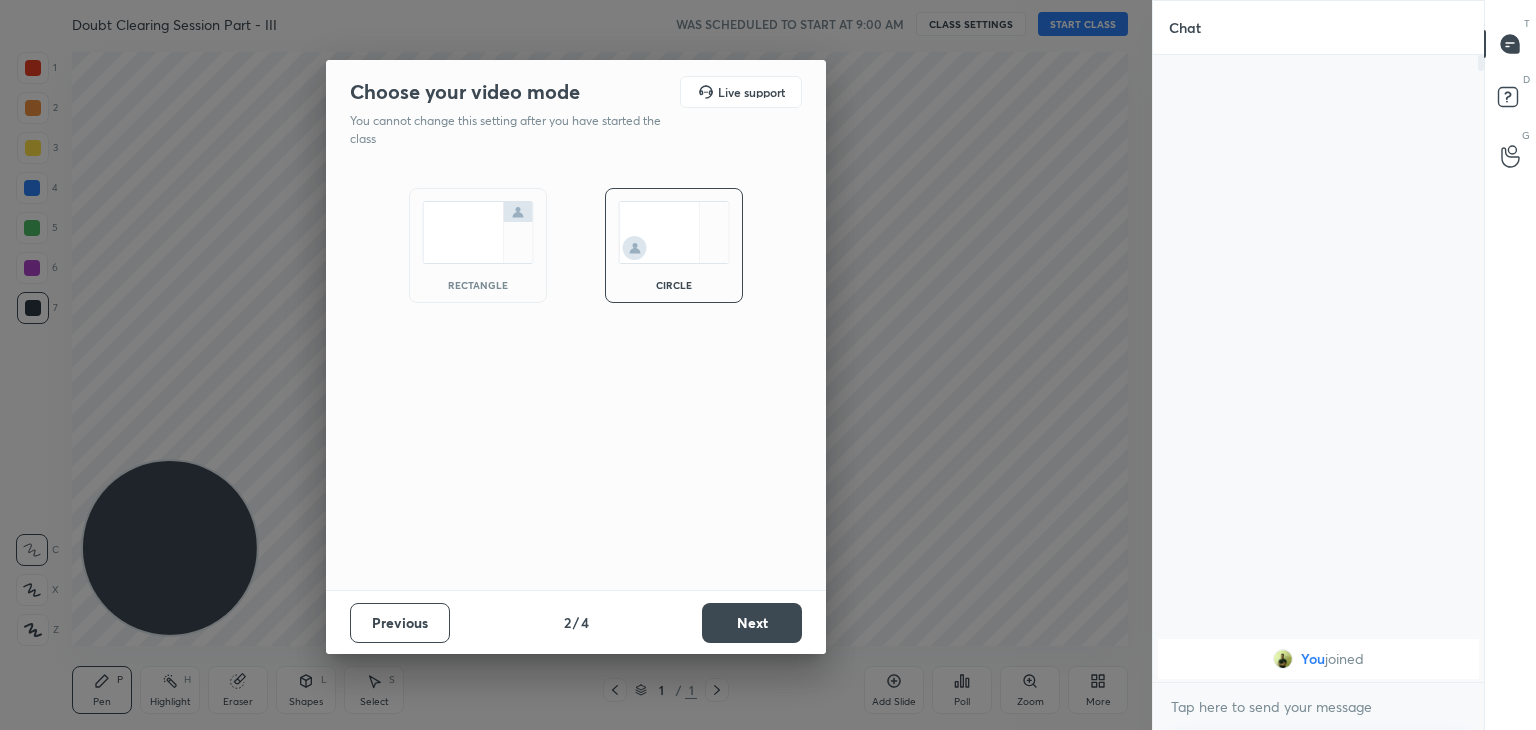 click on "Next" at bounding box center [752, 623] 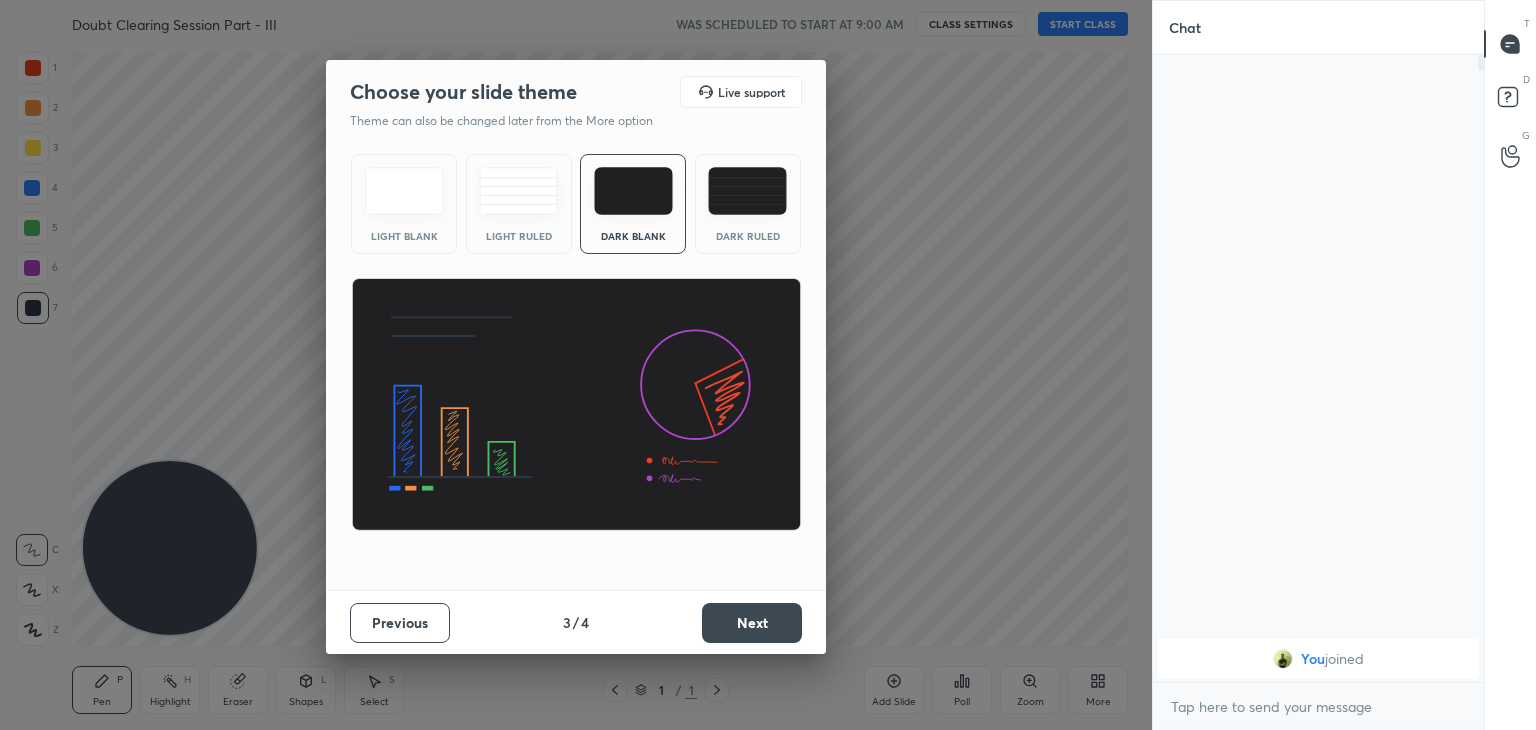 click on "Next" at bounding box center (752, 623) 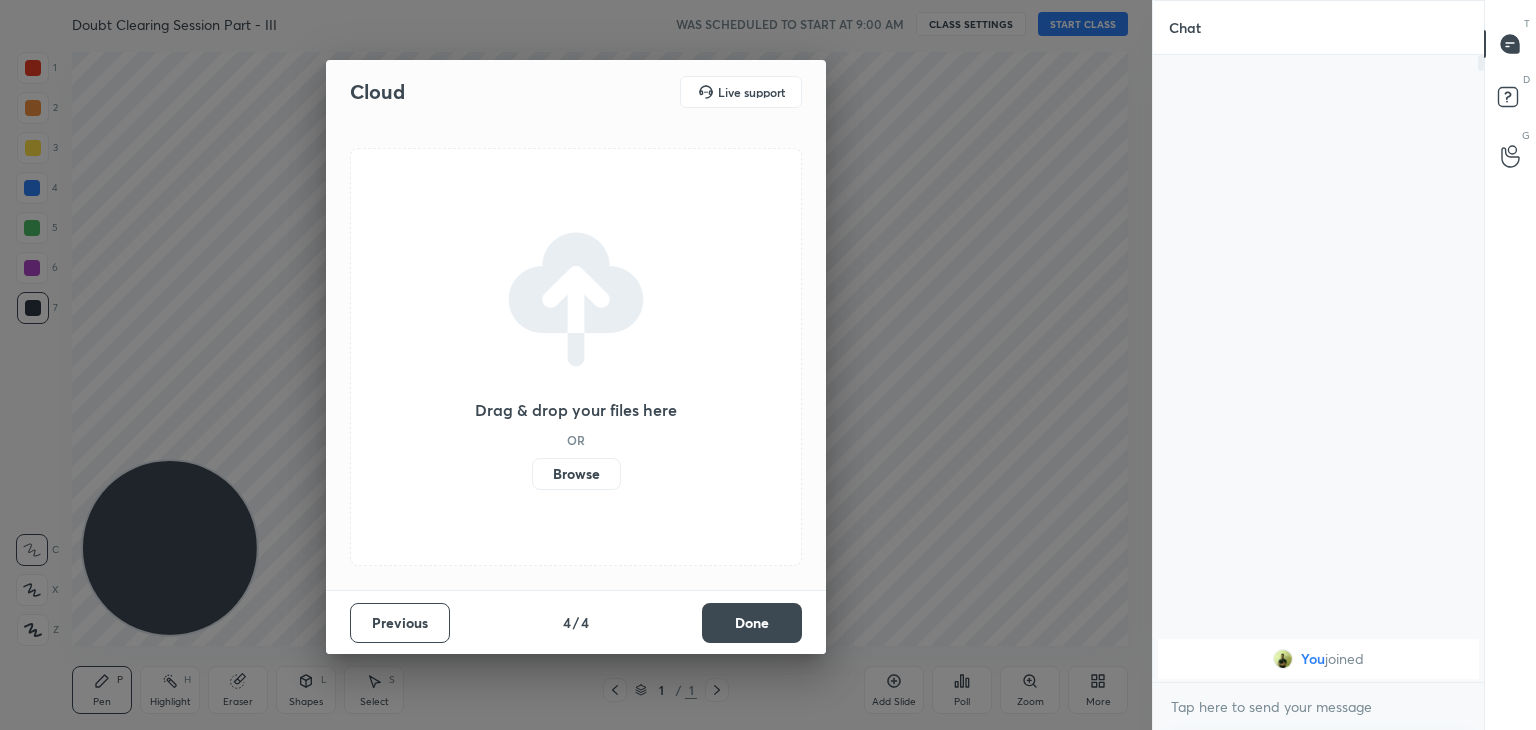 click on "Done" at bounding box center [752, 623] 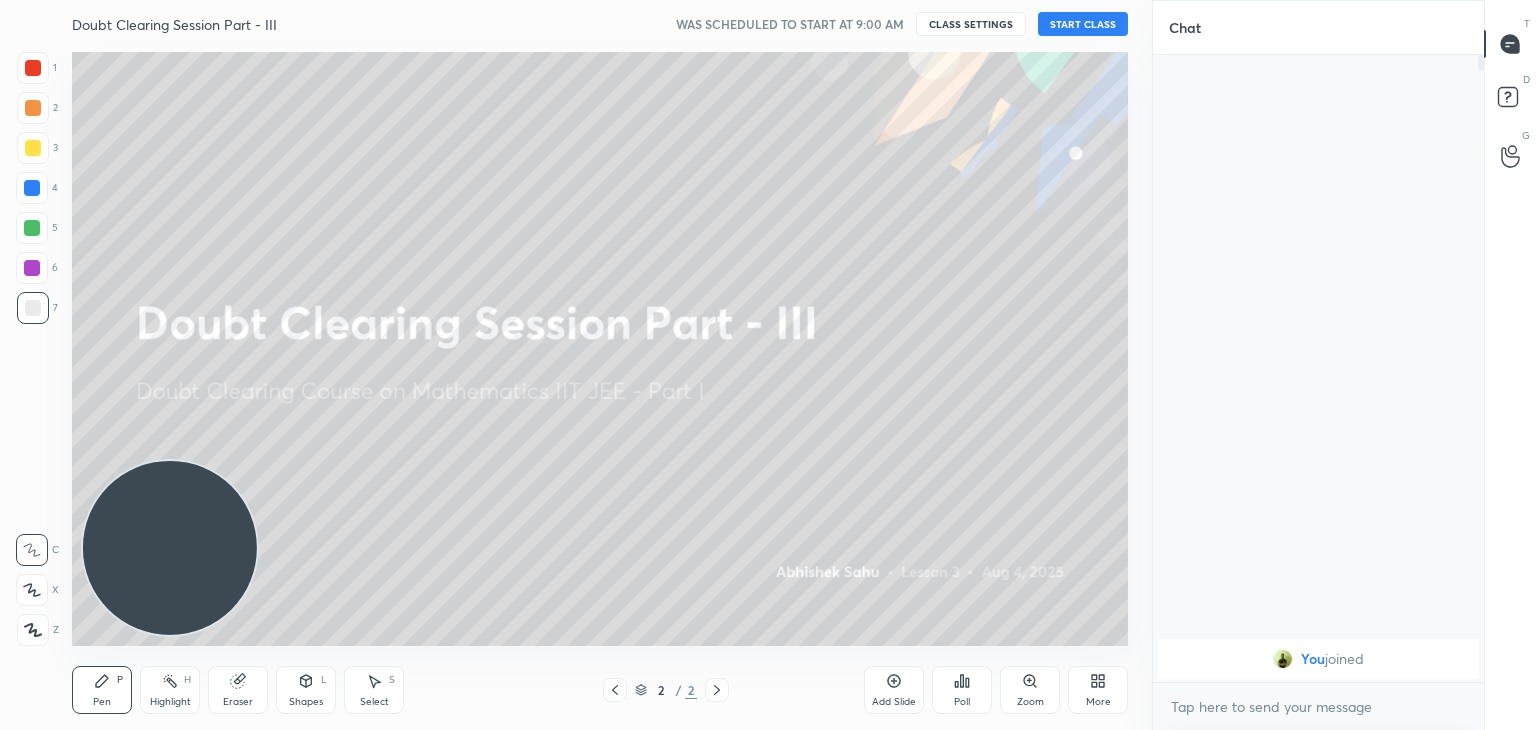 click on "More" at bounding box center (1098, 702) 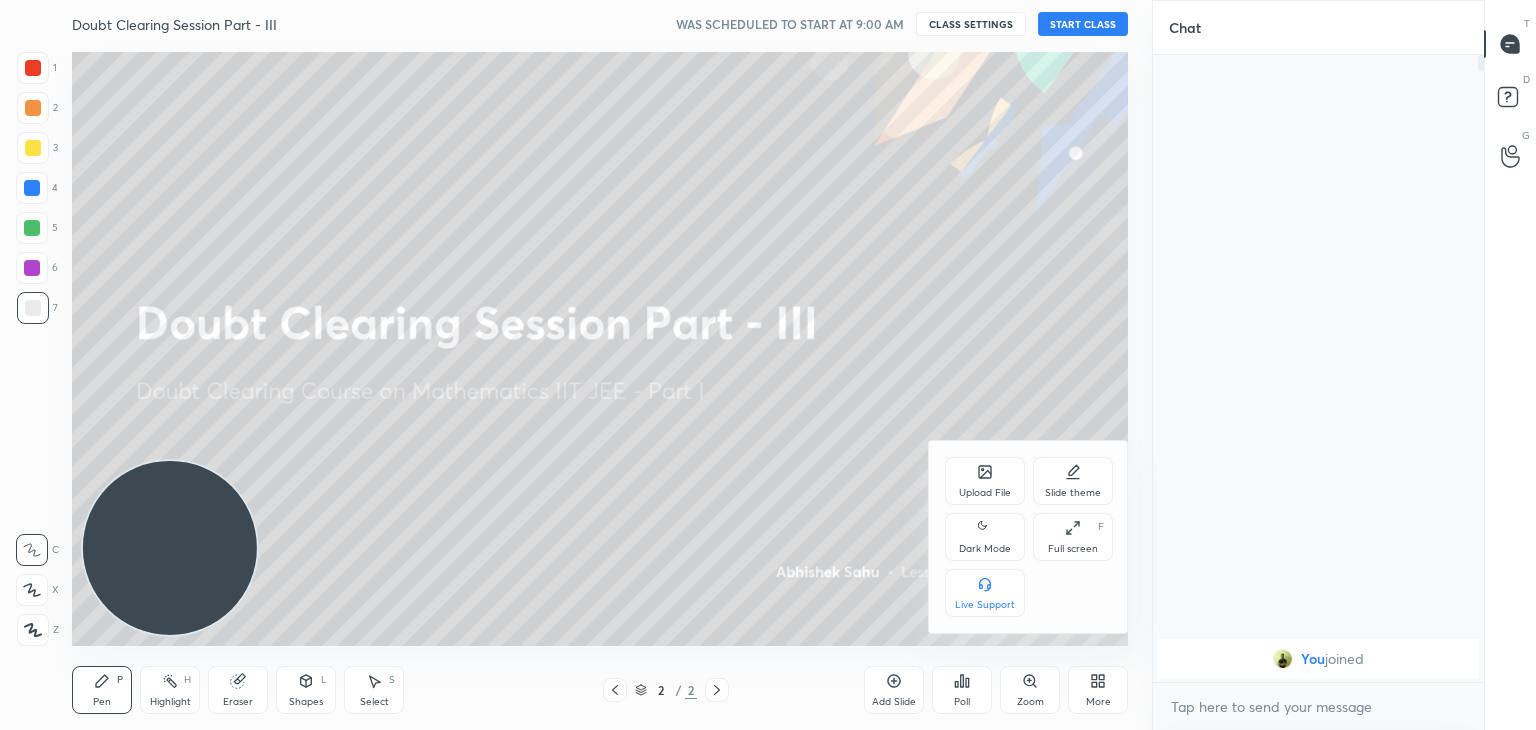 click on "Dark Mode" at bounding box center (985, 549) 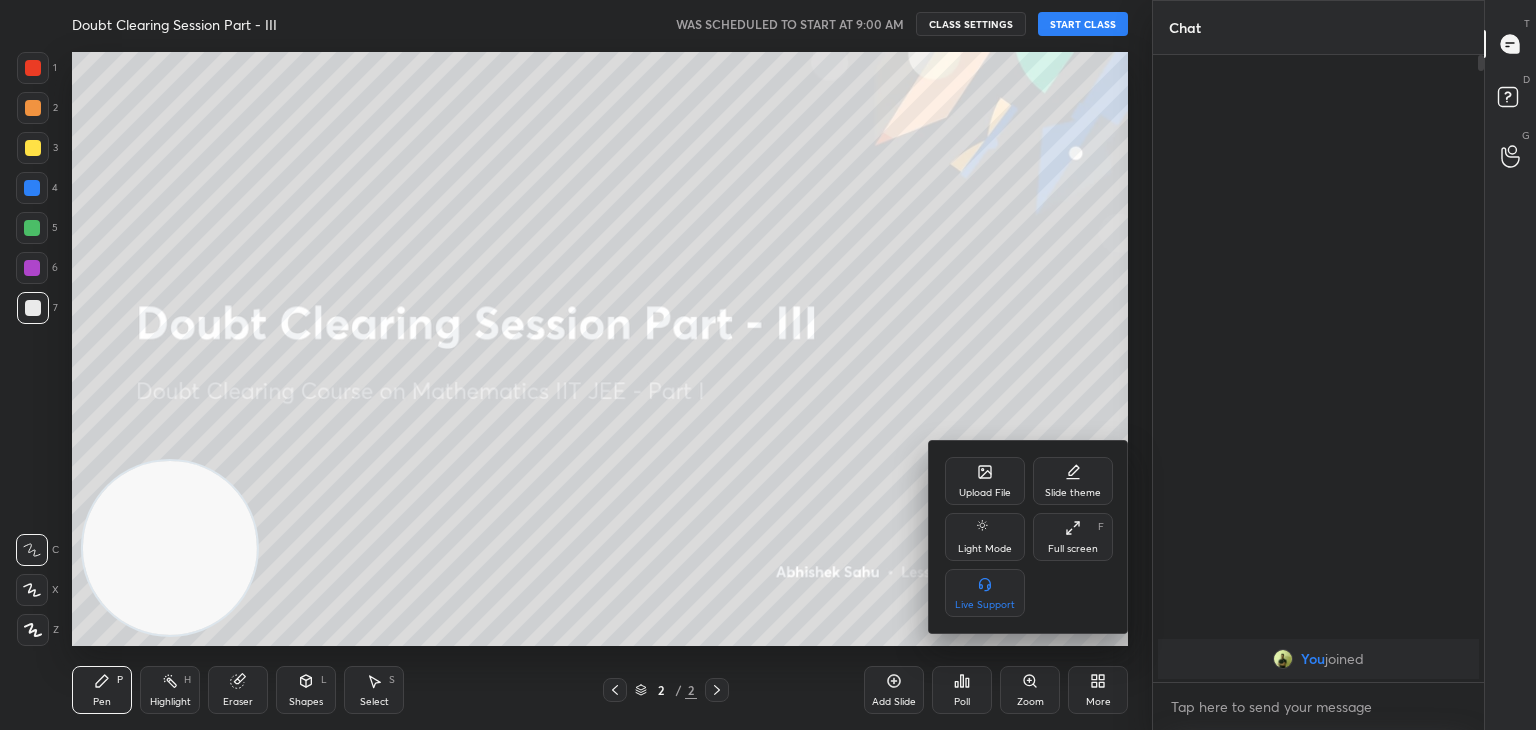 click at bounding box center (768, 365) 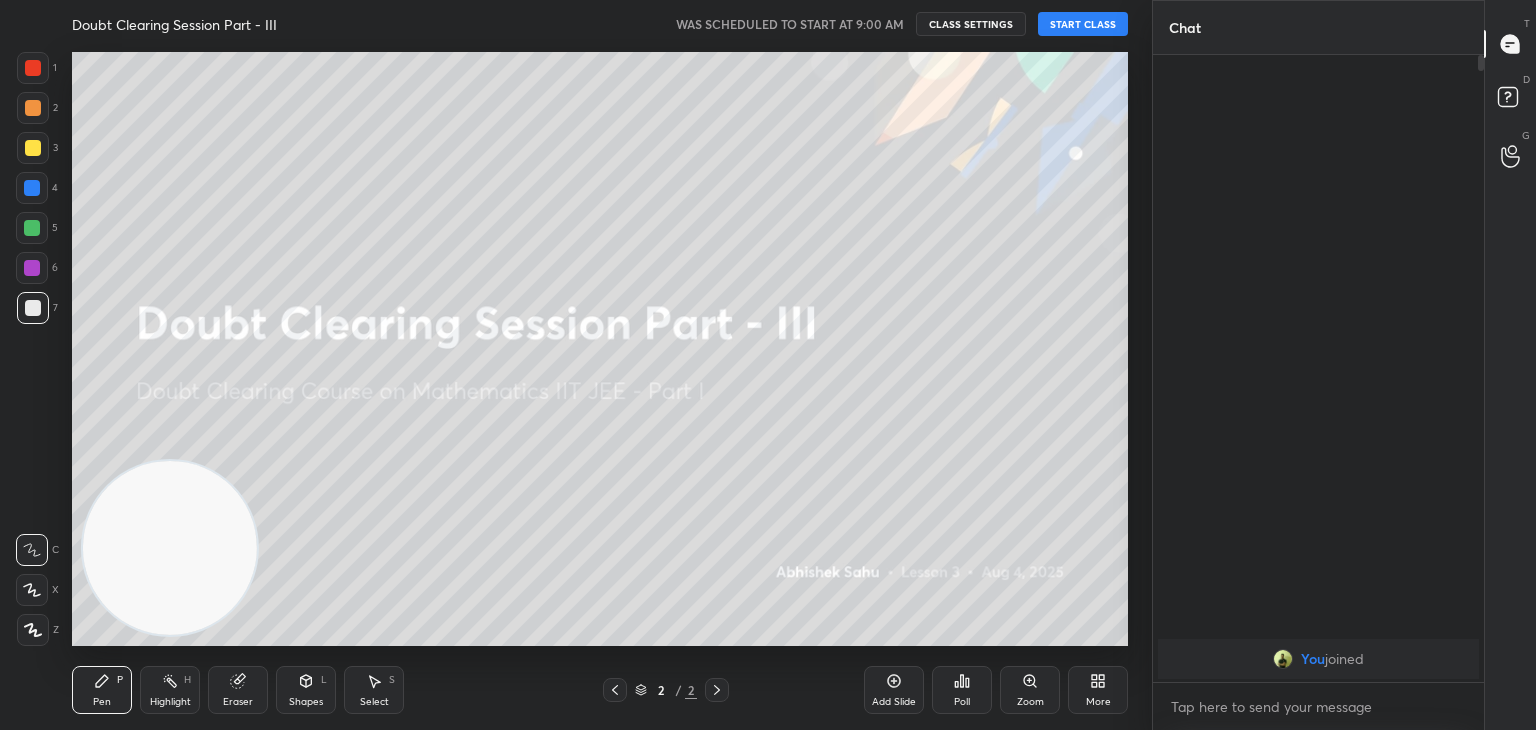 click on "START CLASS" at bounding box center [1083, 24] 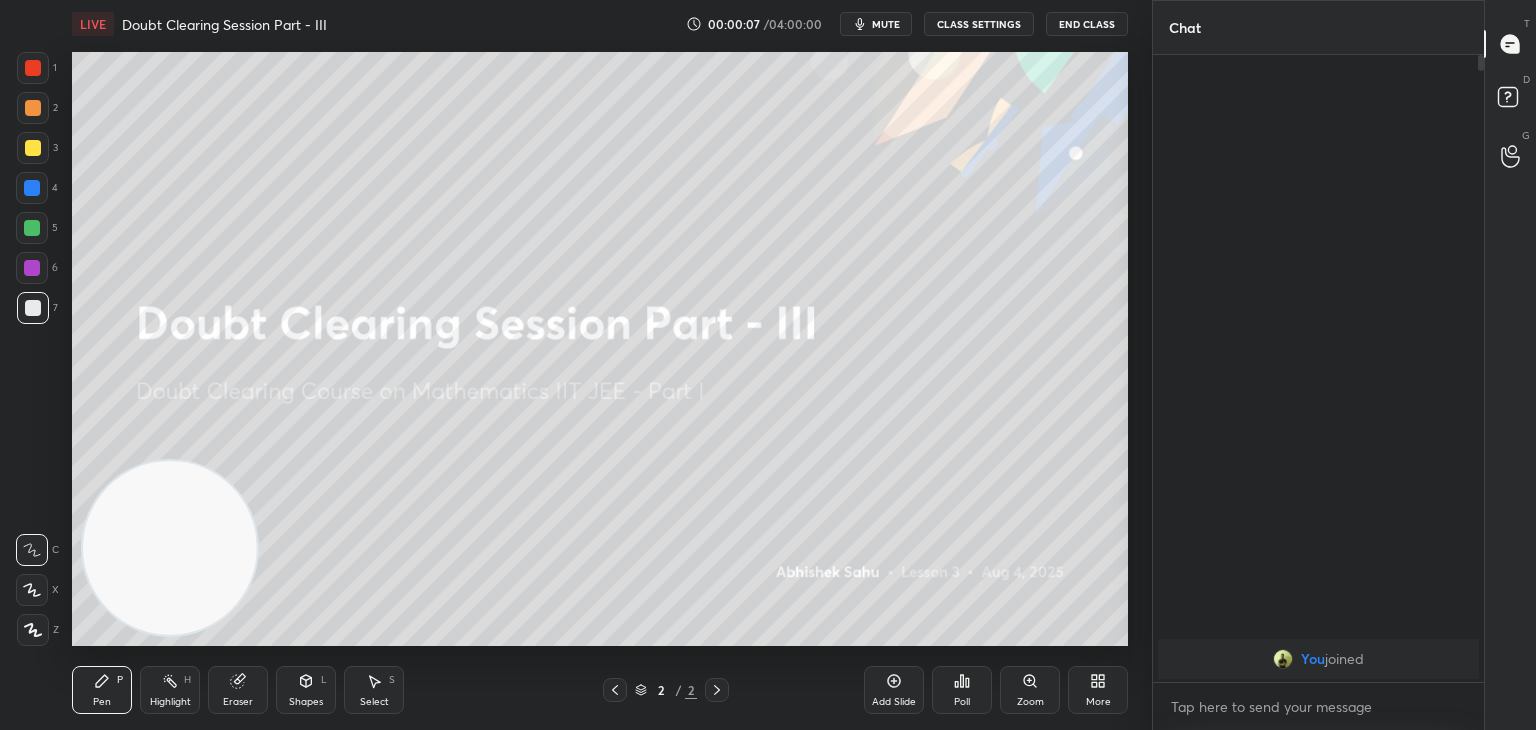 click on "mute" at bounding box center (886, 24) 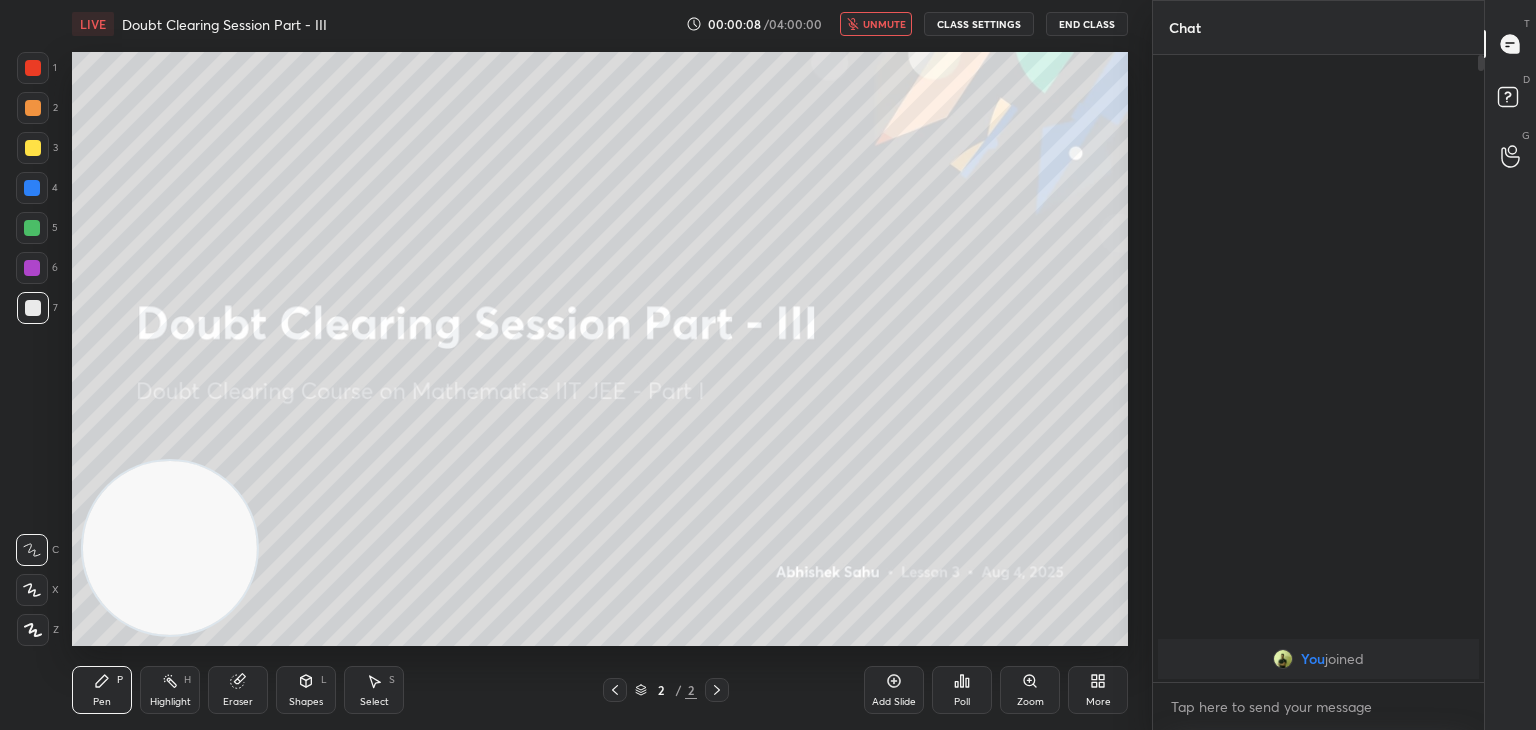 click 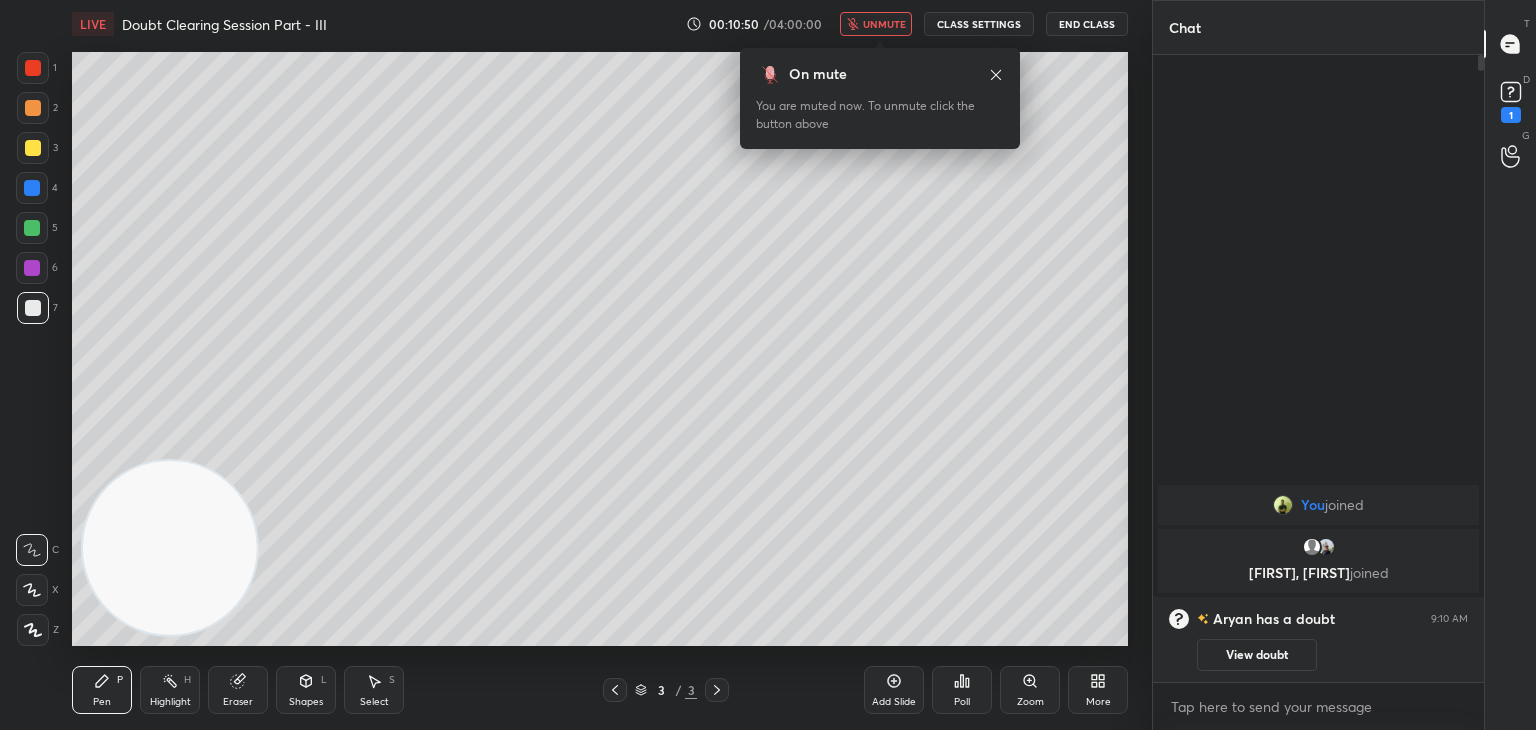 click at bounding box center (615, 690) 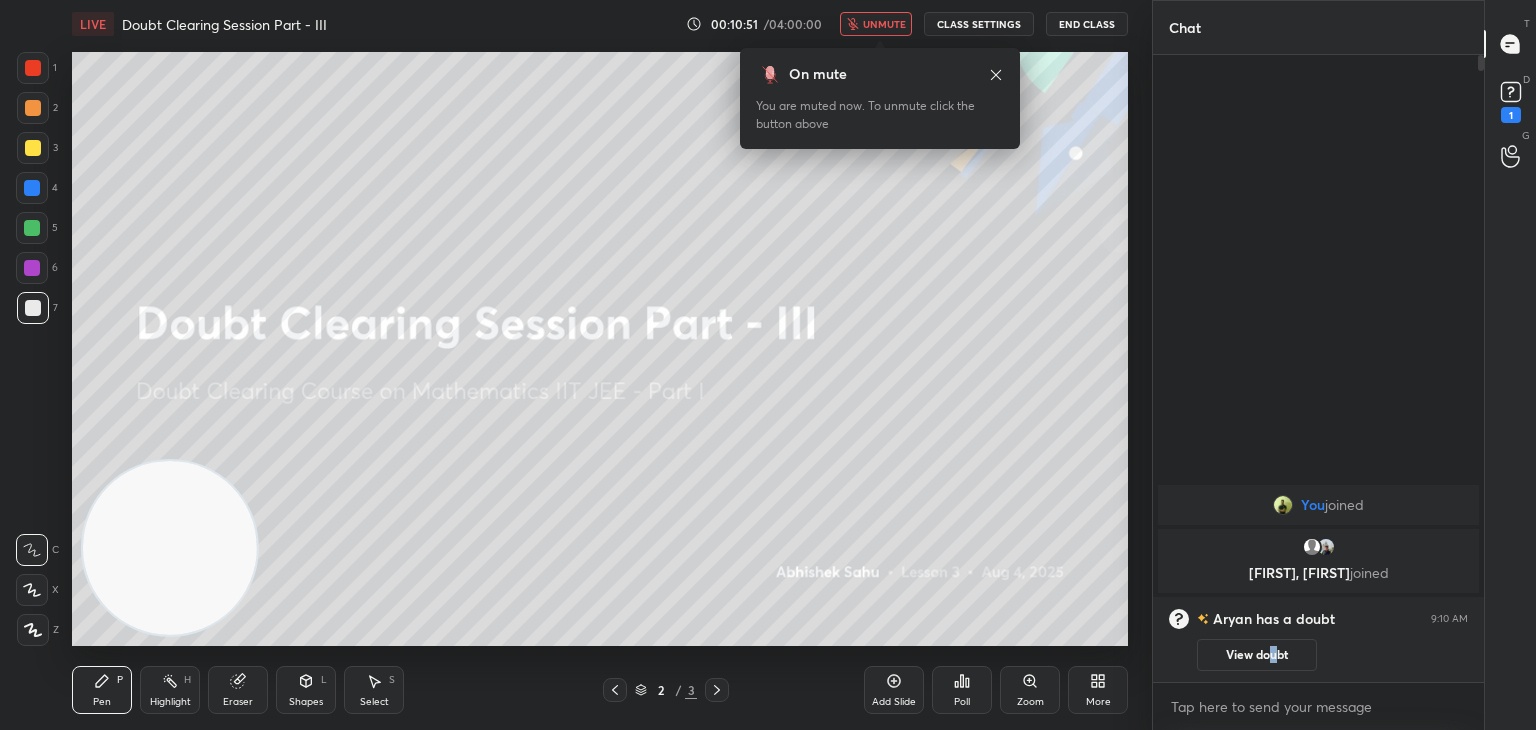 drag, startPoint x: 1273, startPoint y: 650, endPoint x: 1268, endPoint y: 629, distance: 21.587032 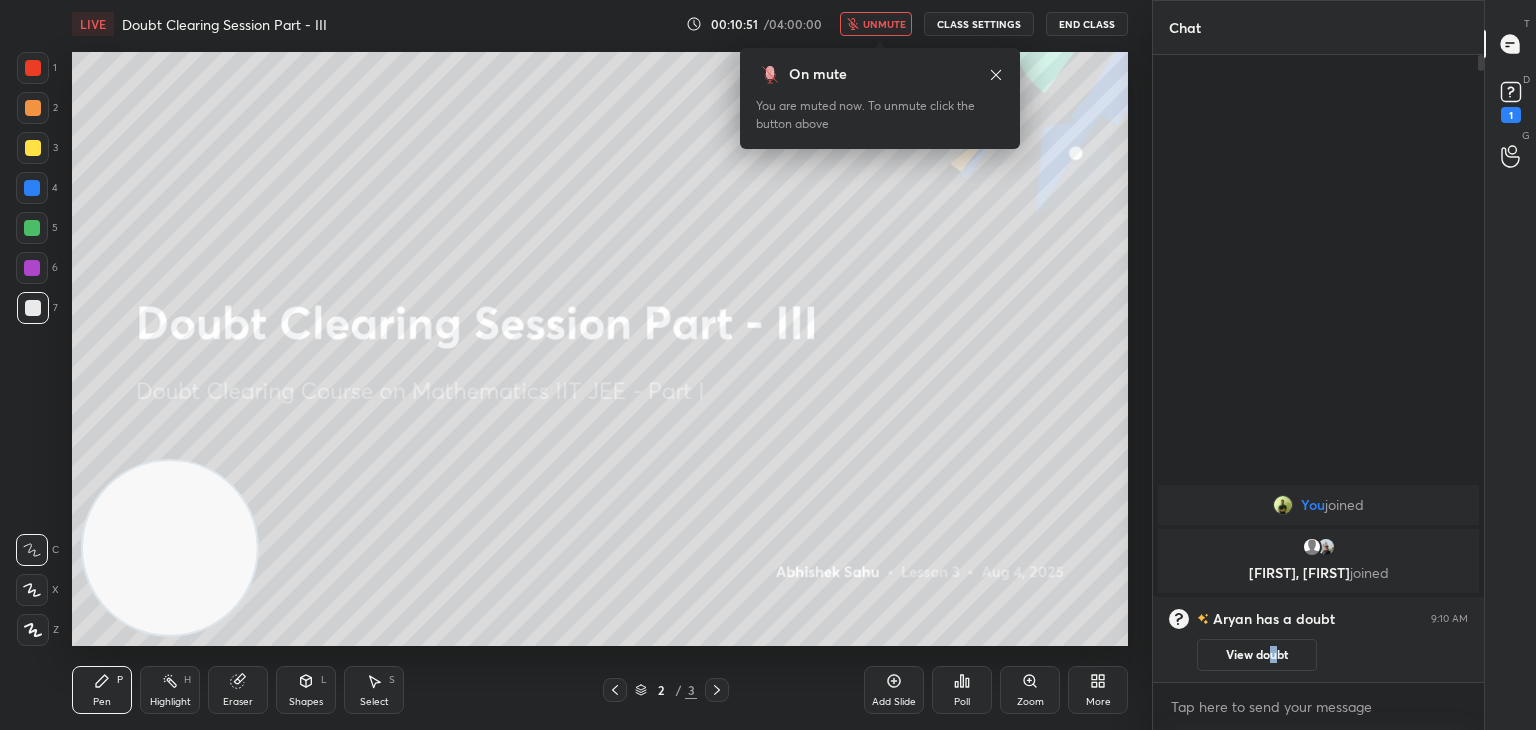 click on "View doubt" at bounding box center (1257, 655) 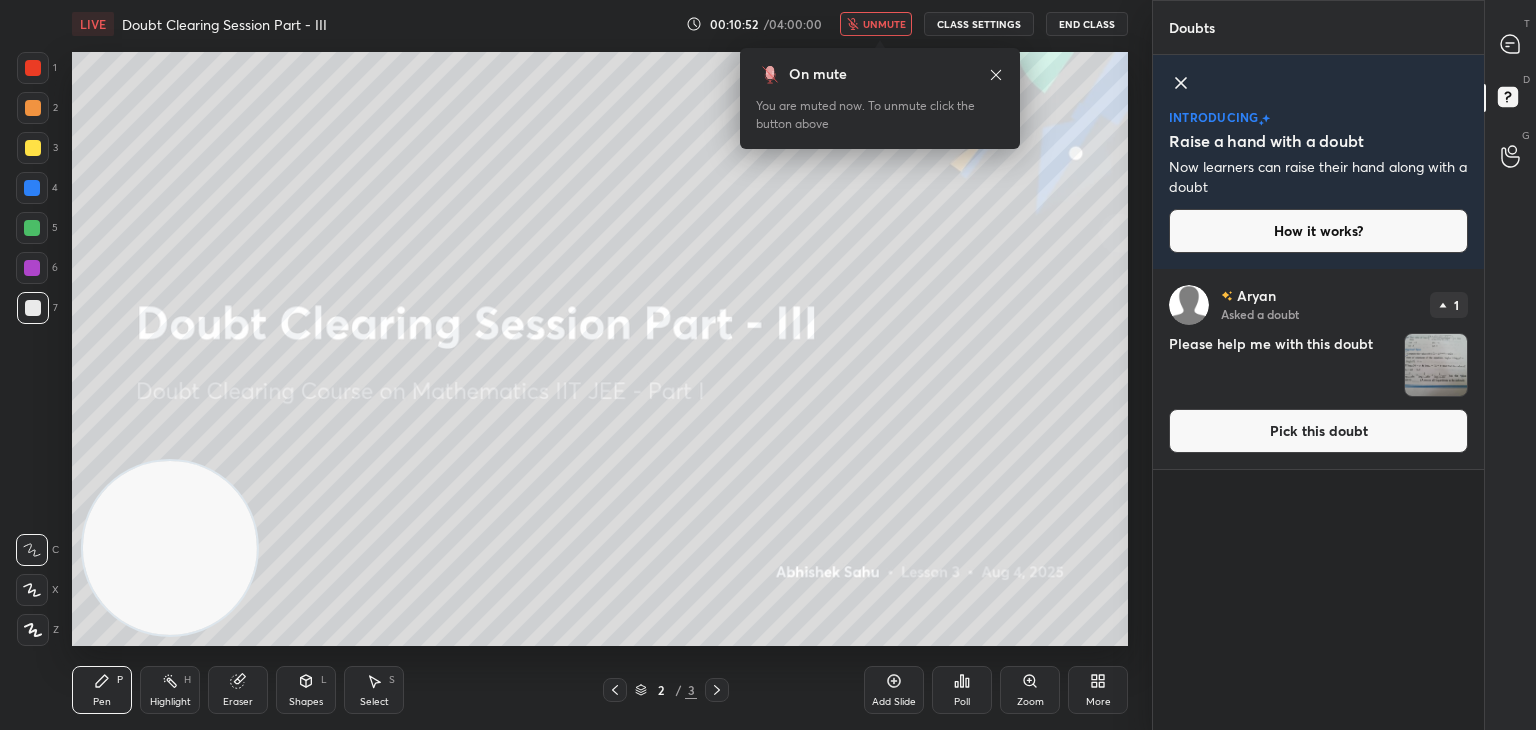 click 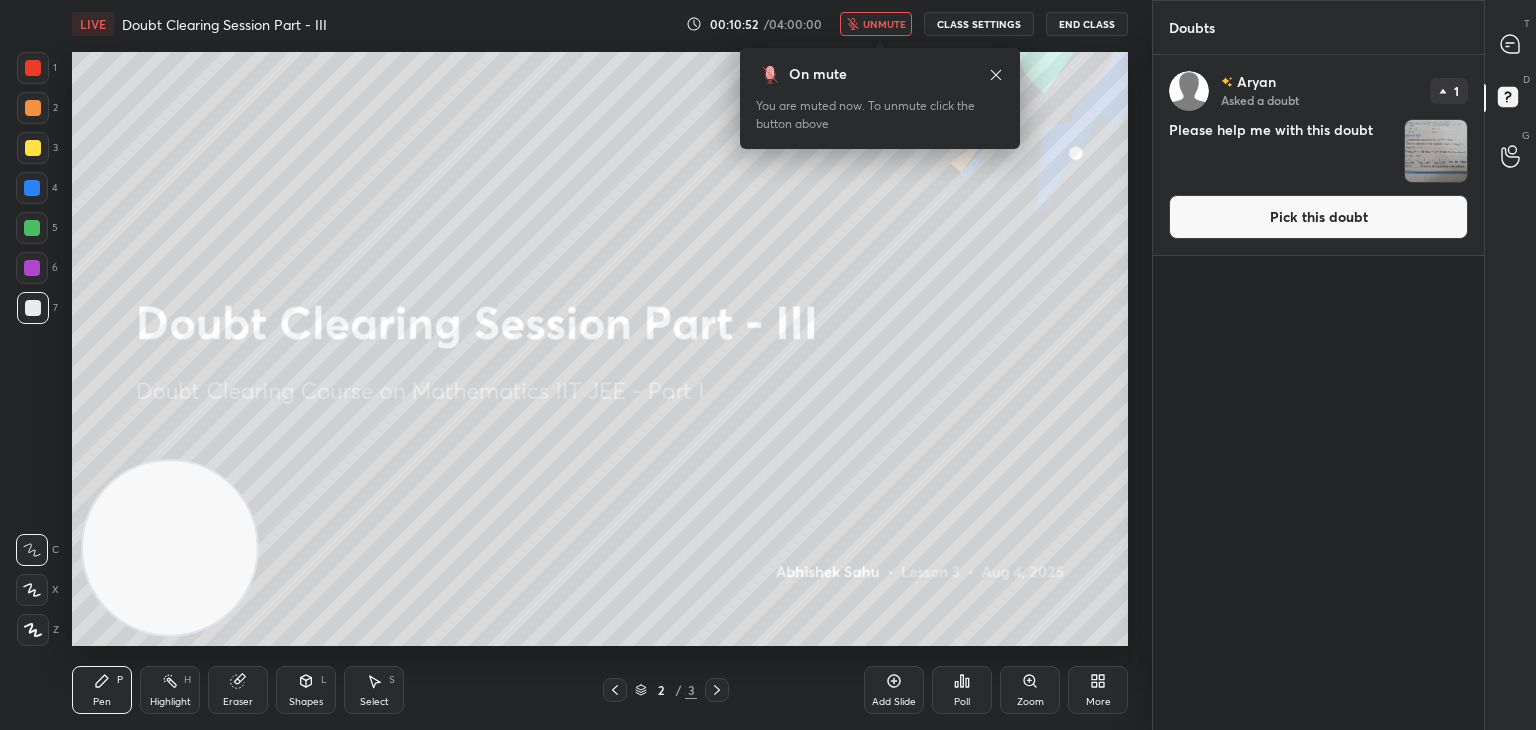 scroll, scrollTop: 6, scrollLeft: 6, axis: both 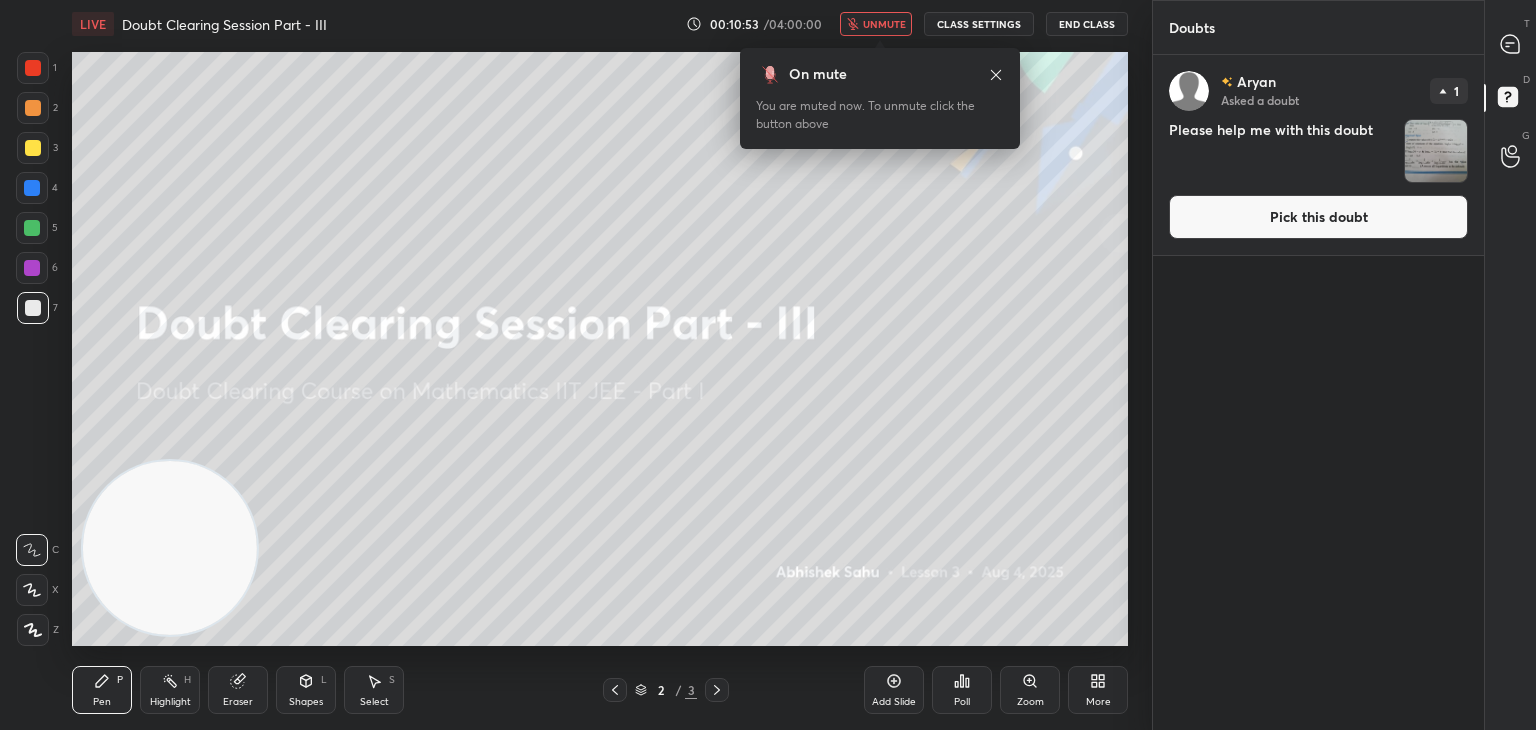 click on "Pick this doubt" at bounding box center [1318, 217] 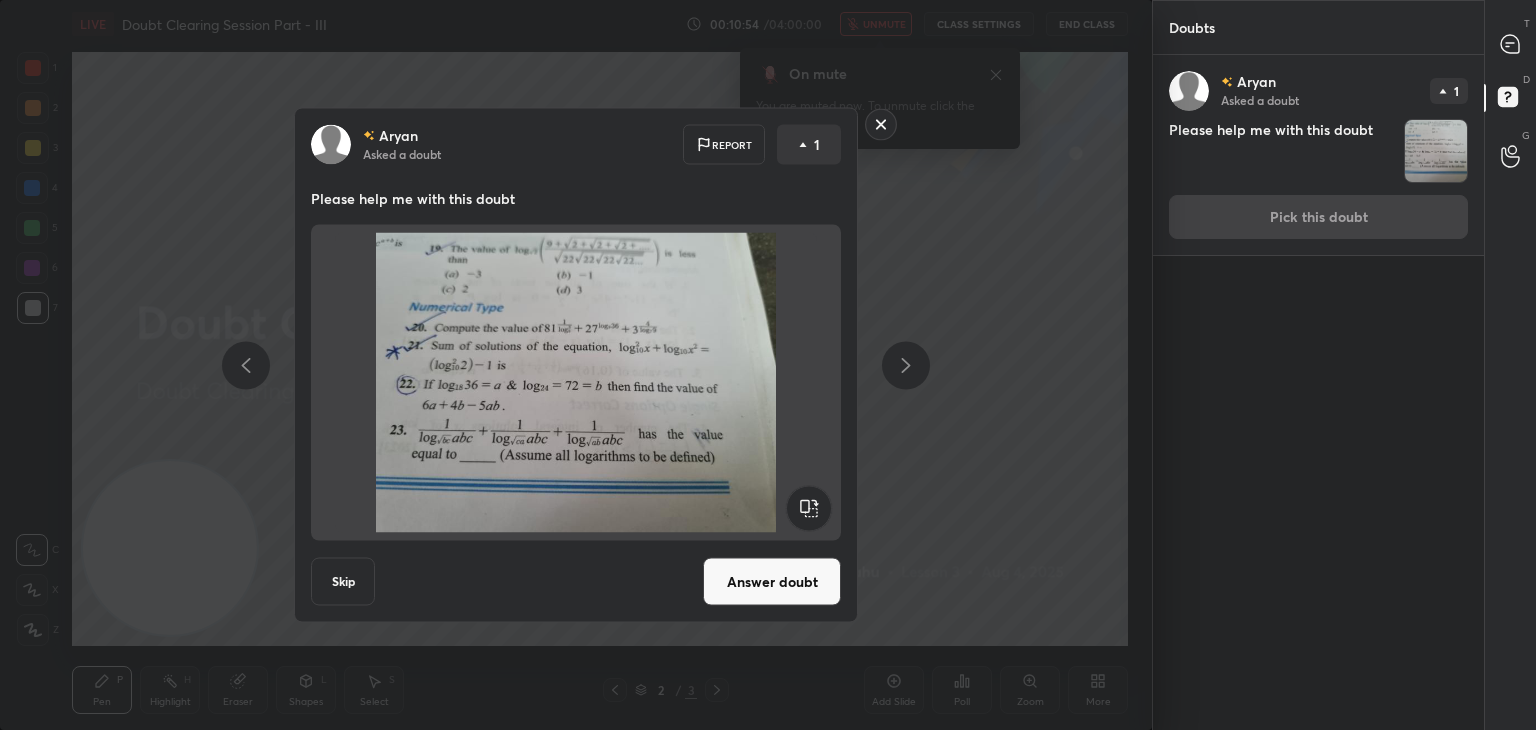 click on "Answer doubt" at bounding box center (772, 582) 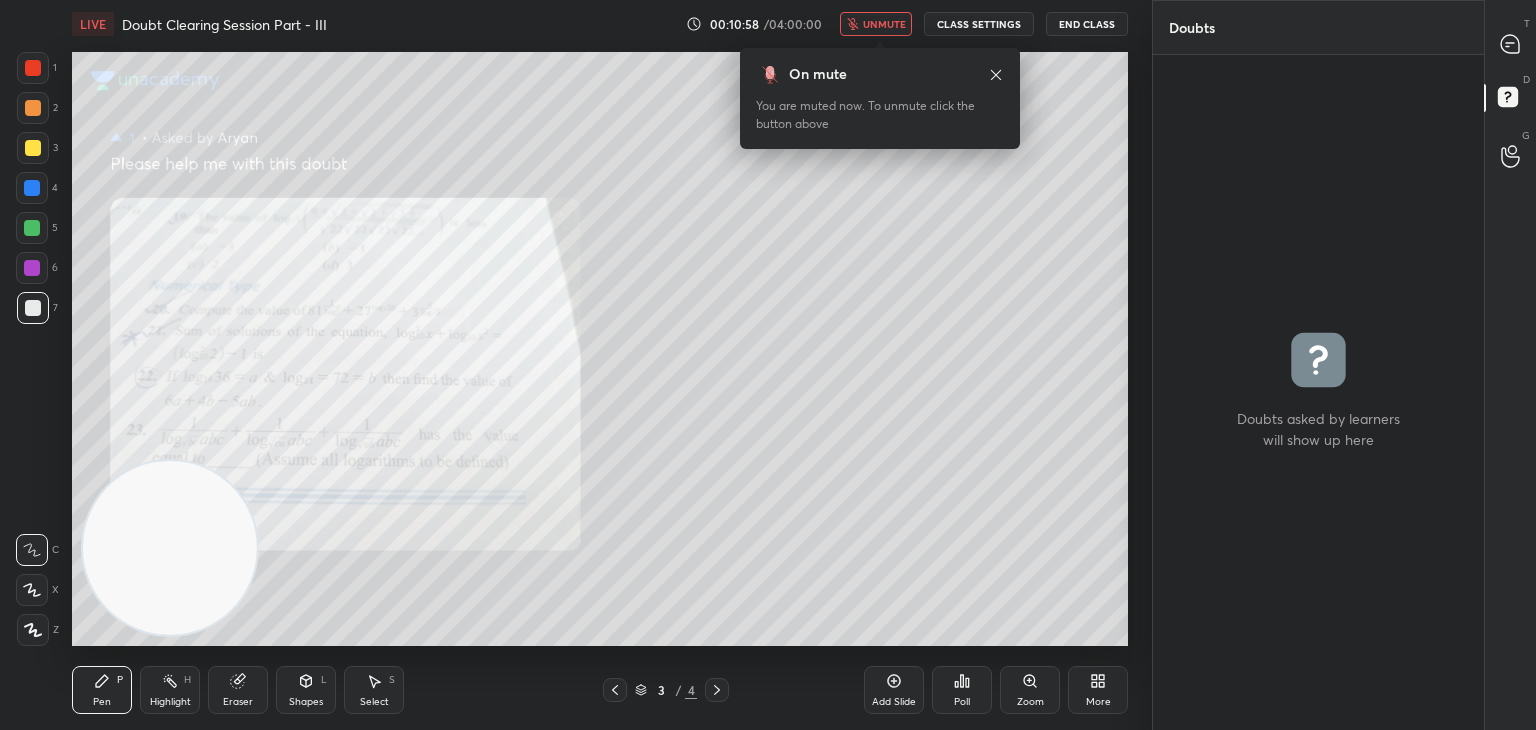 drag, startPoint x: 1512, startPoint y: 69, endPoint x: 1490, endPoint y: 61, distance: 23.409399 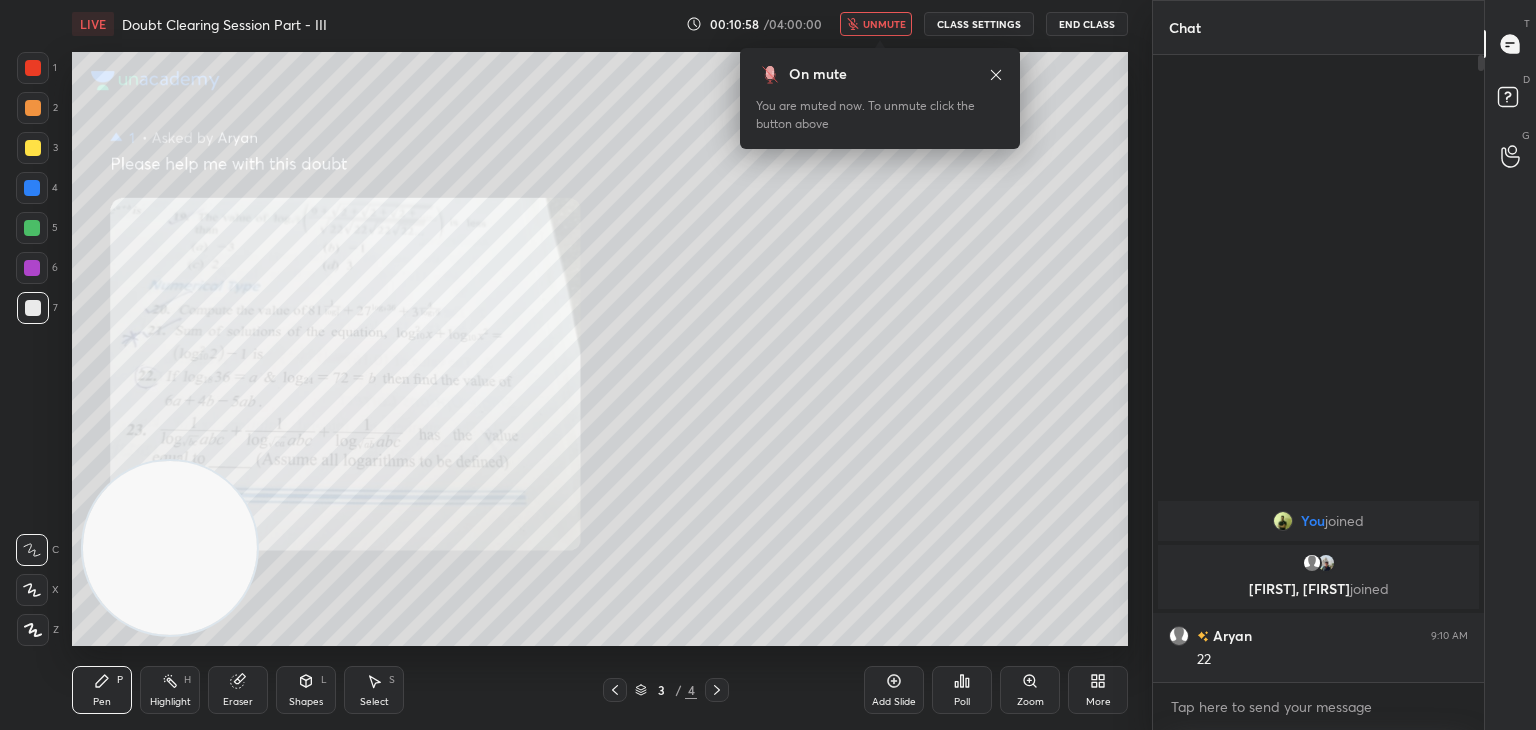 scroll, scrollTop: 6, scrollLeft: 6, axis: both 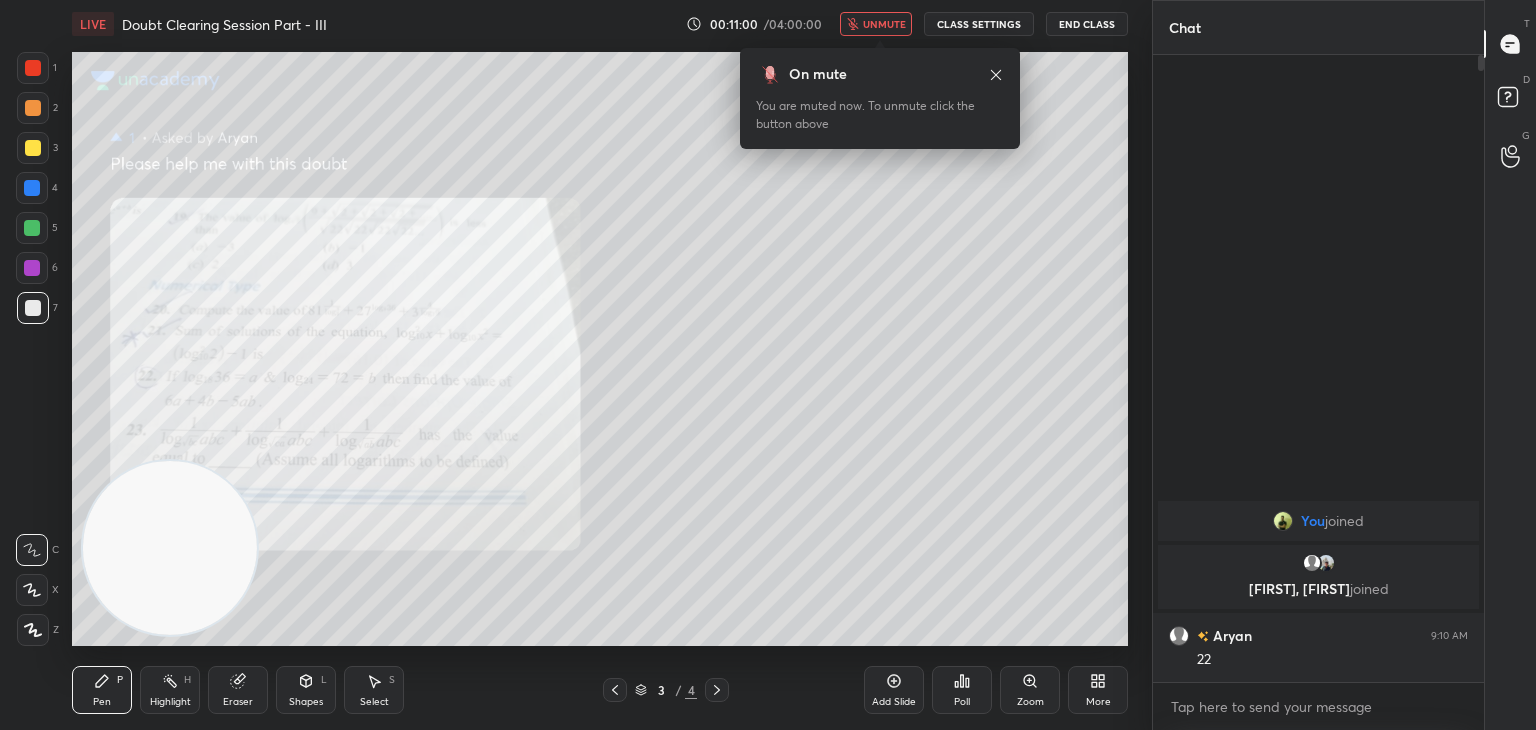 click on "unmute" at bounding box center (876, 24) 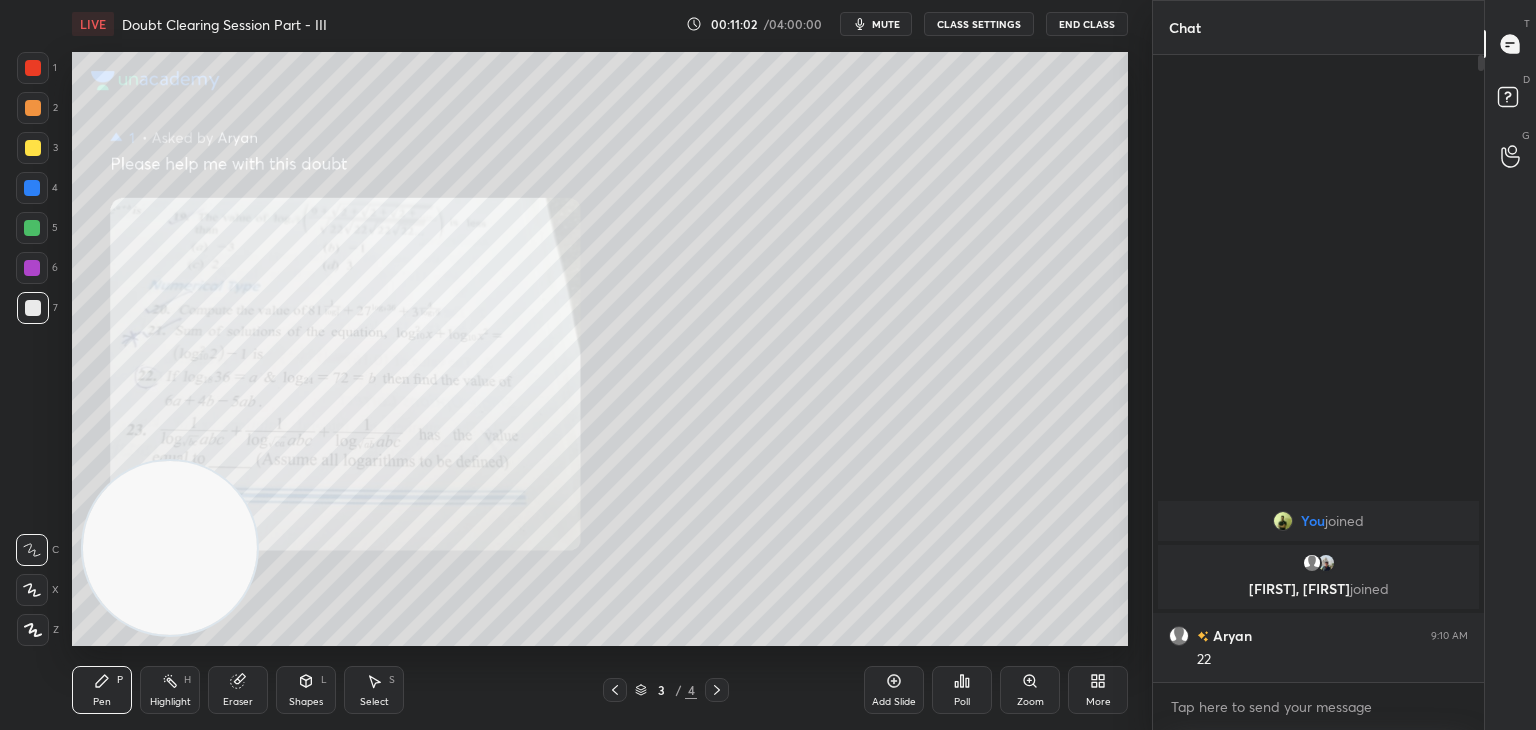 click 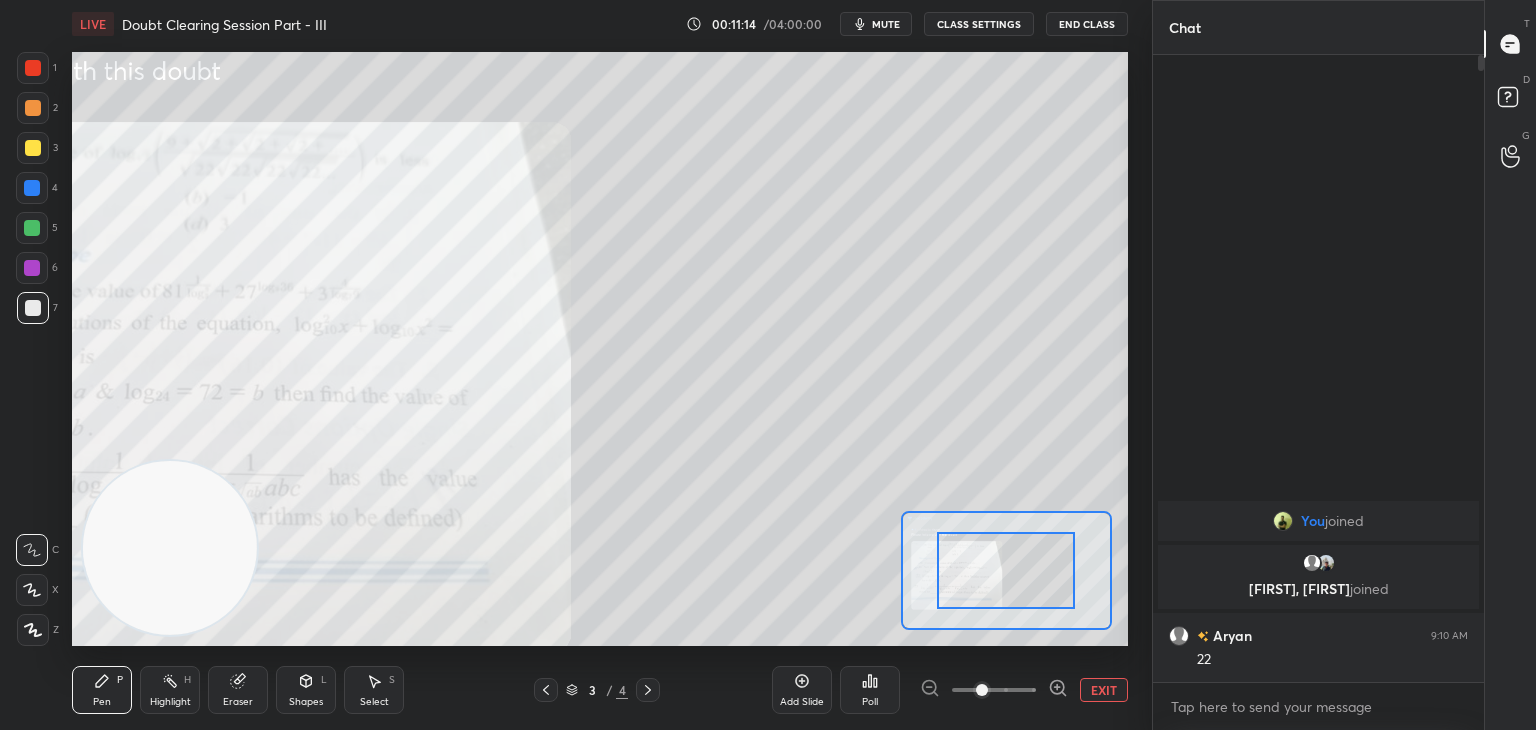click at bounding box center (994, 690) 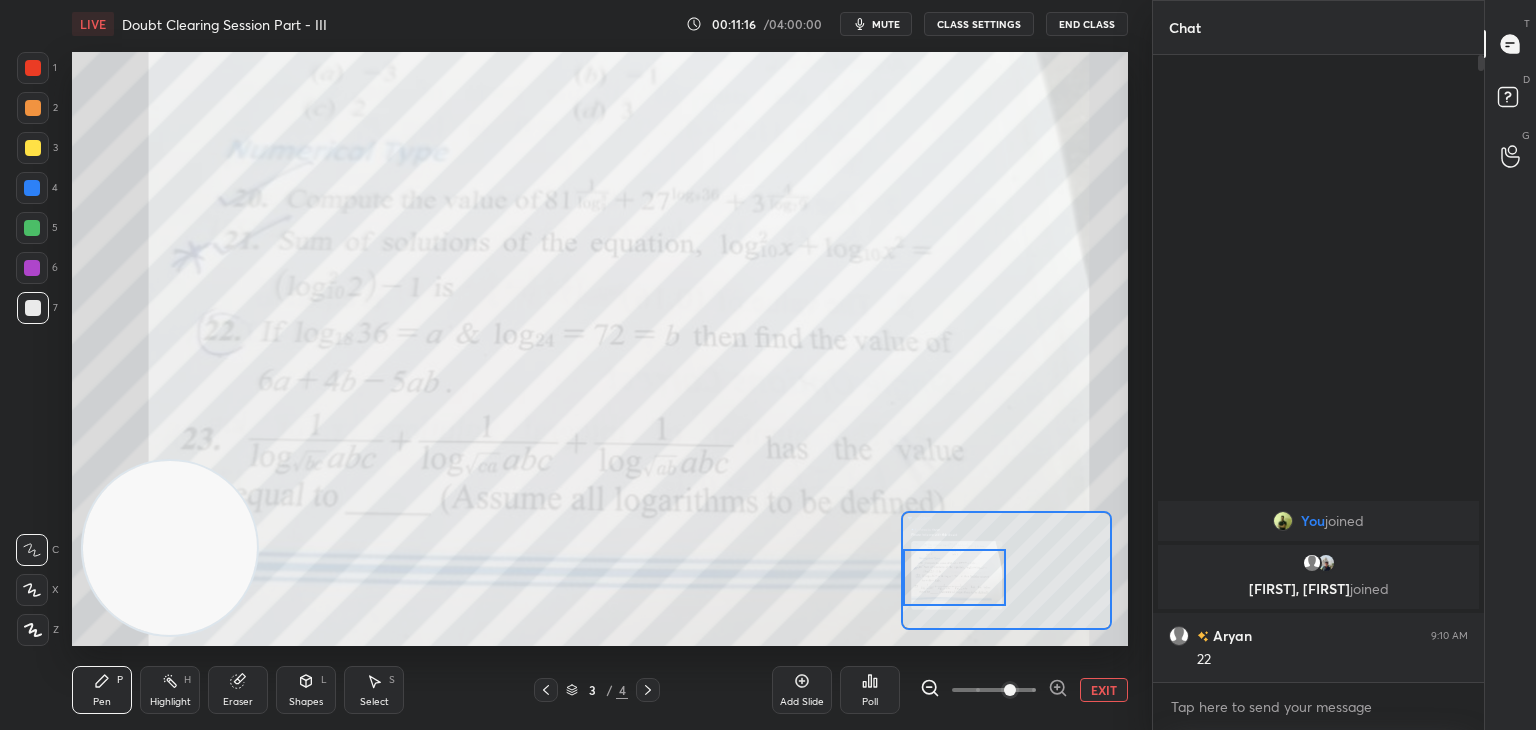 drag, startPoint x: 1052, startPoint y: 561, endPoint x: 995, endPoint y: 568, distance: 57.428215 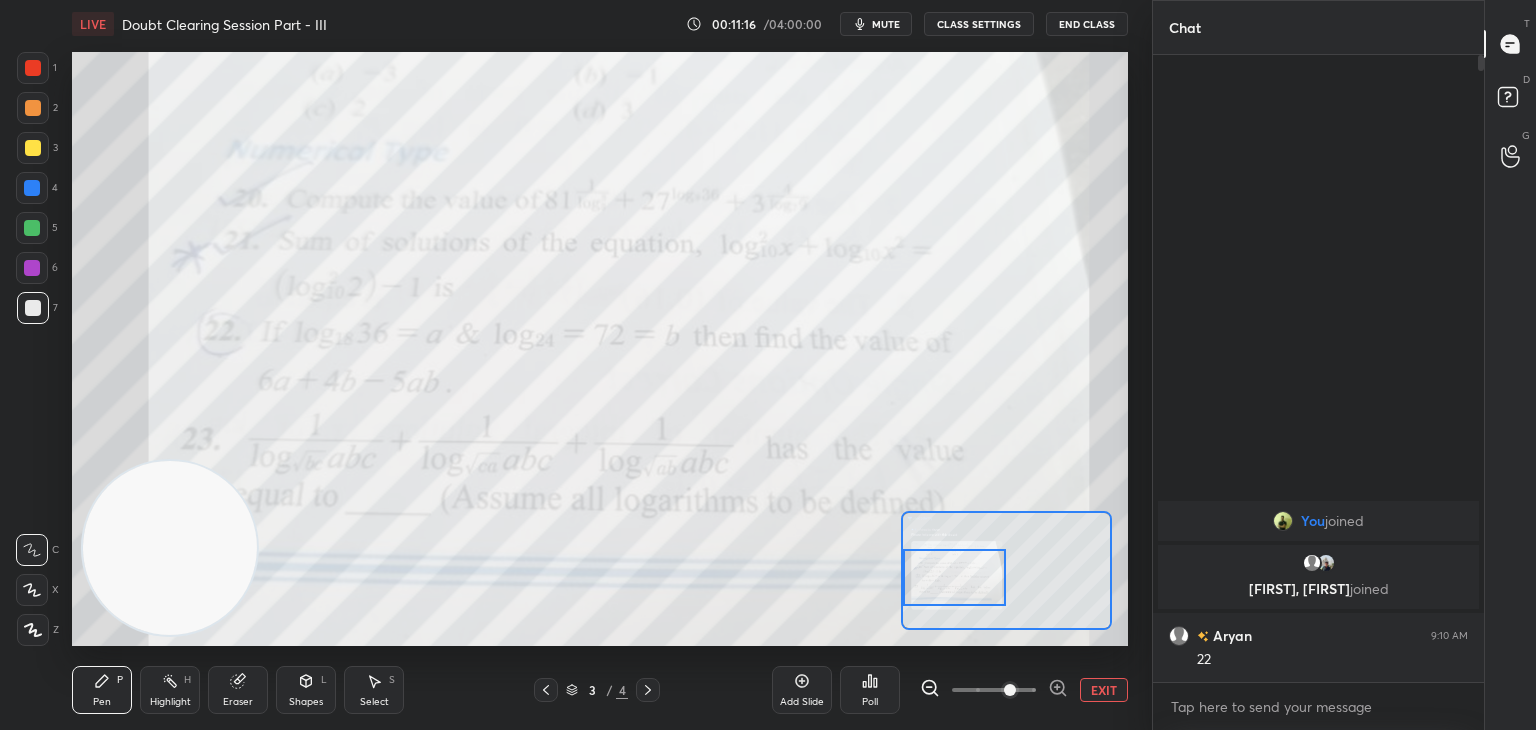 click at bounding box center (955, 577) 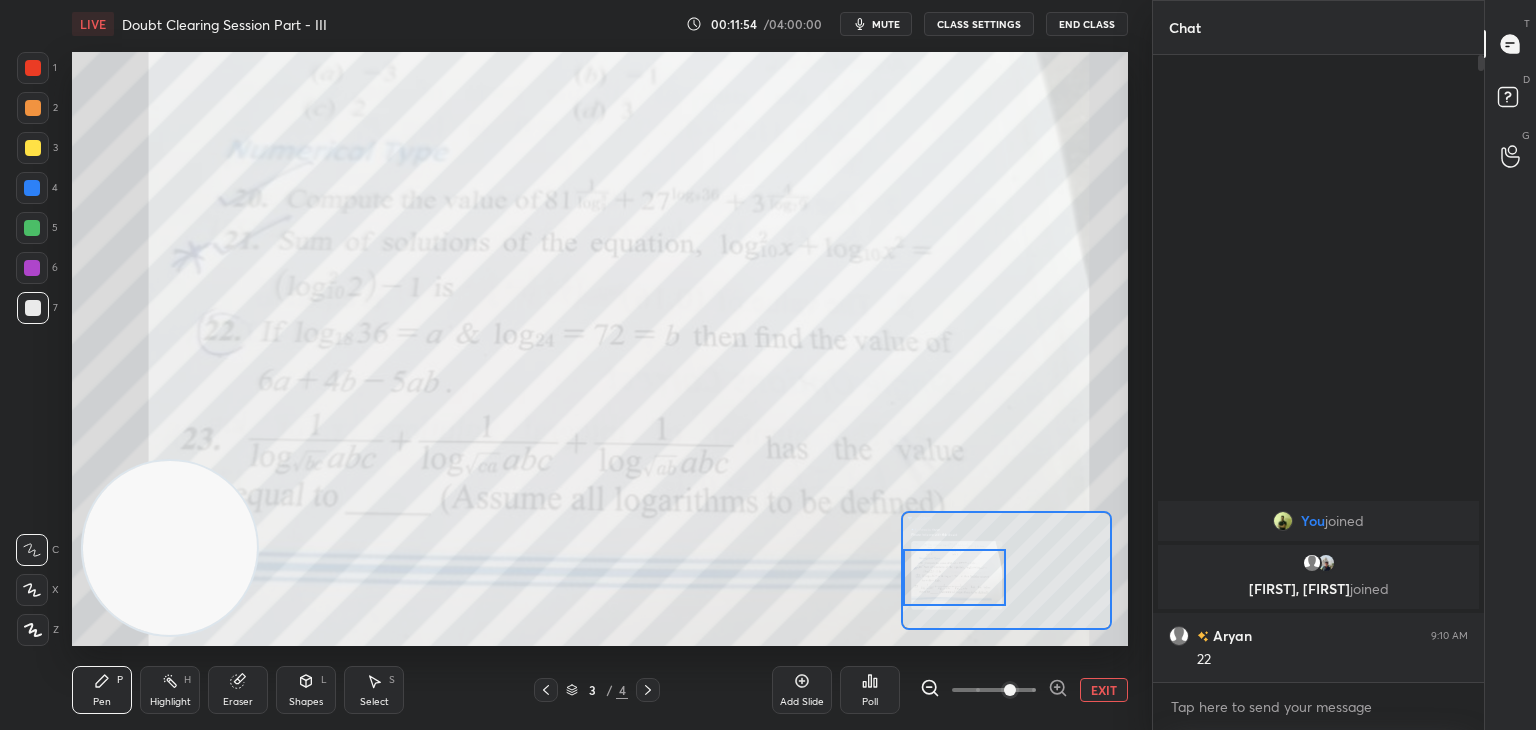 click on "EXIT" at bounding box center (1104, 690) 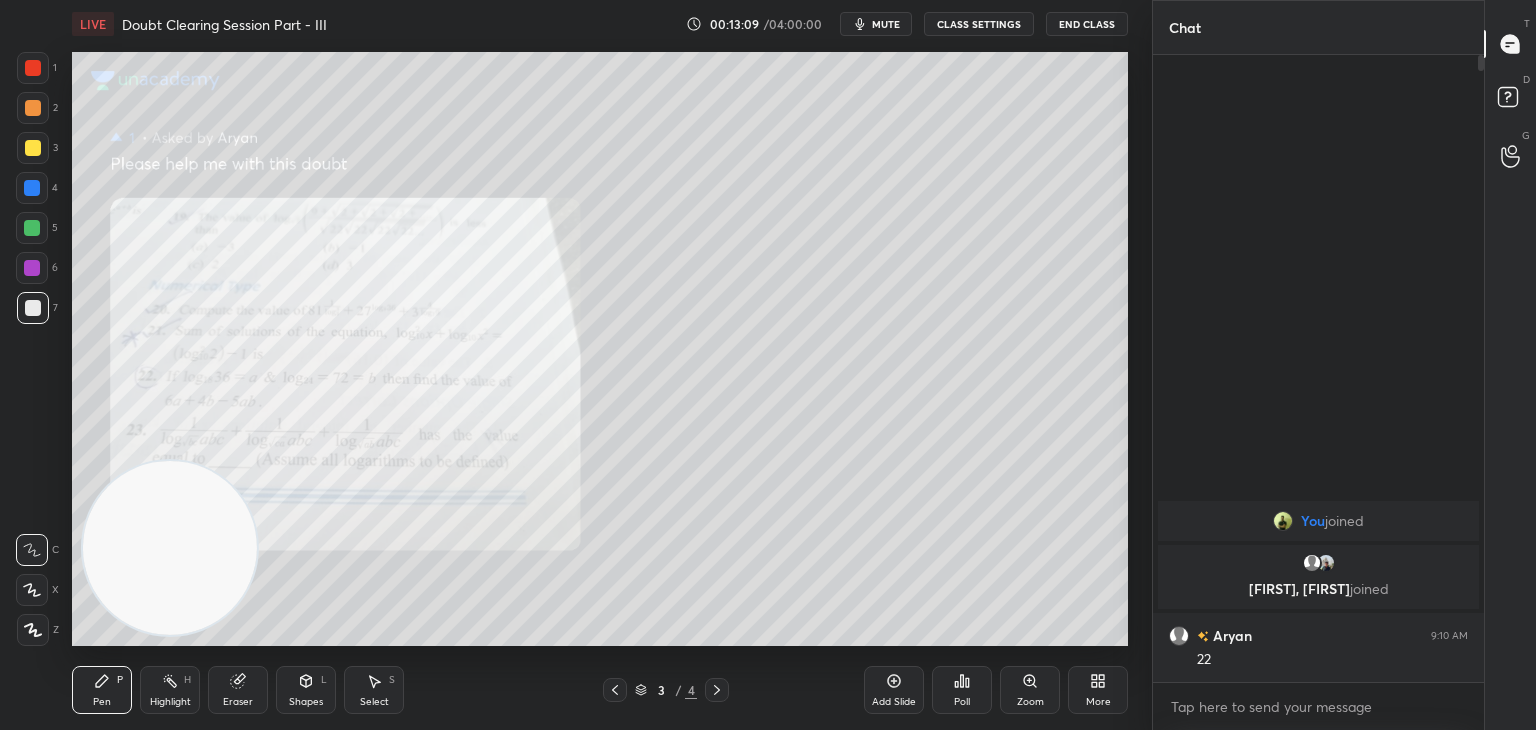 drag, startPoint x: 252, startPoint y: 679, endPoint x: 258, endPoint y: 670, distance: 10.816654 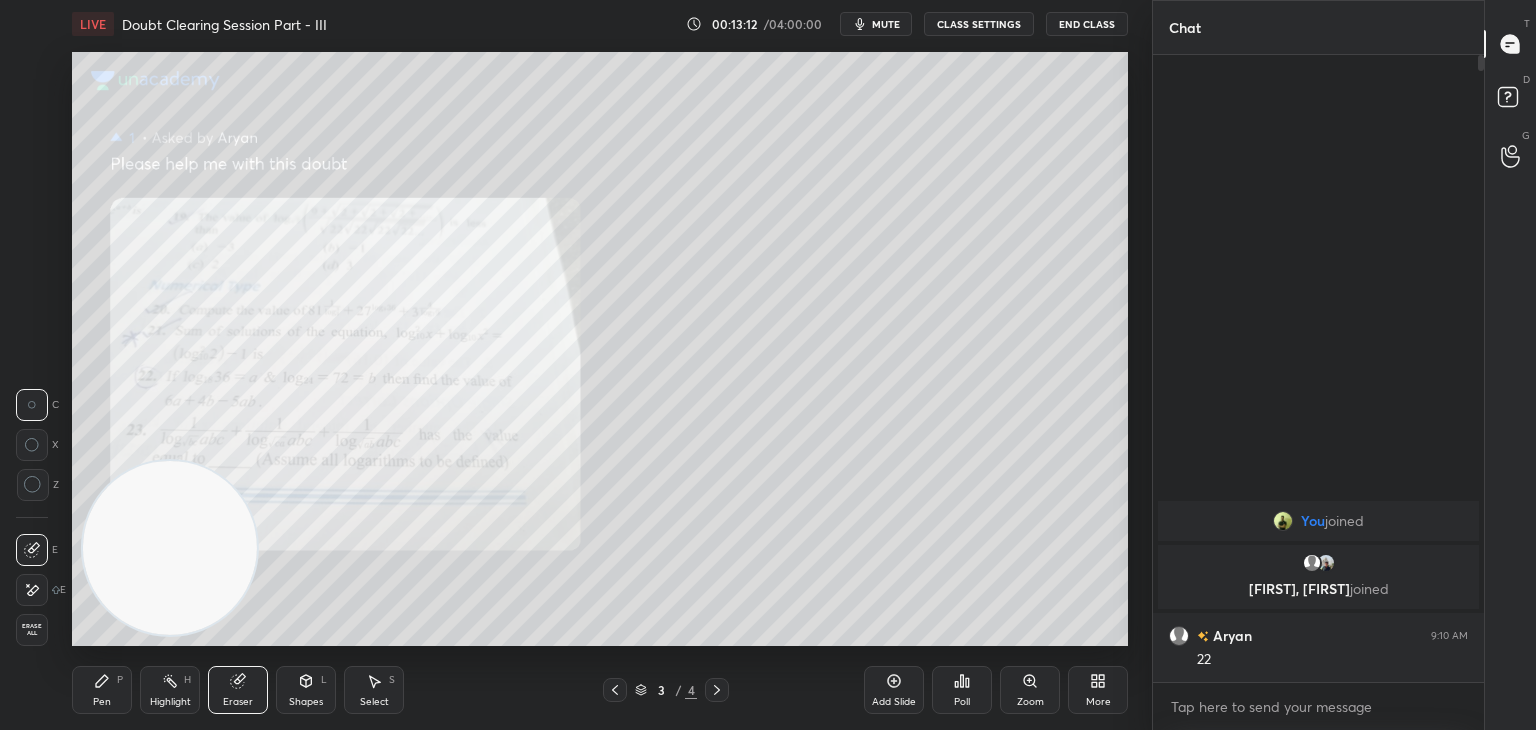 drag, startPoint x: 113, startPoint y: 693, endPoint x: 159, endPoint y: 657, distance: 58.412327 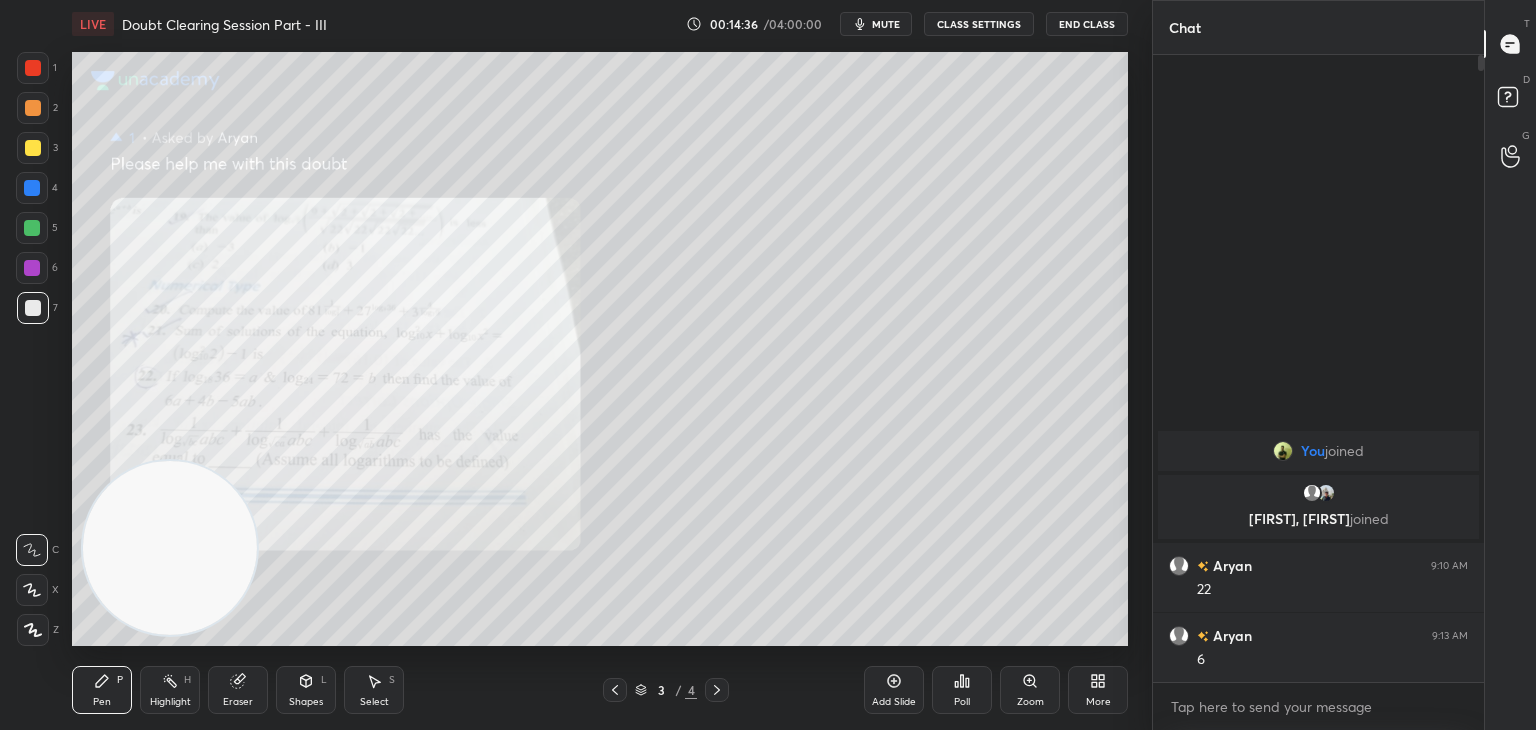click on "Eraser" at bounding box center [238, 690] 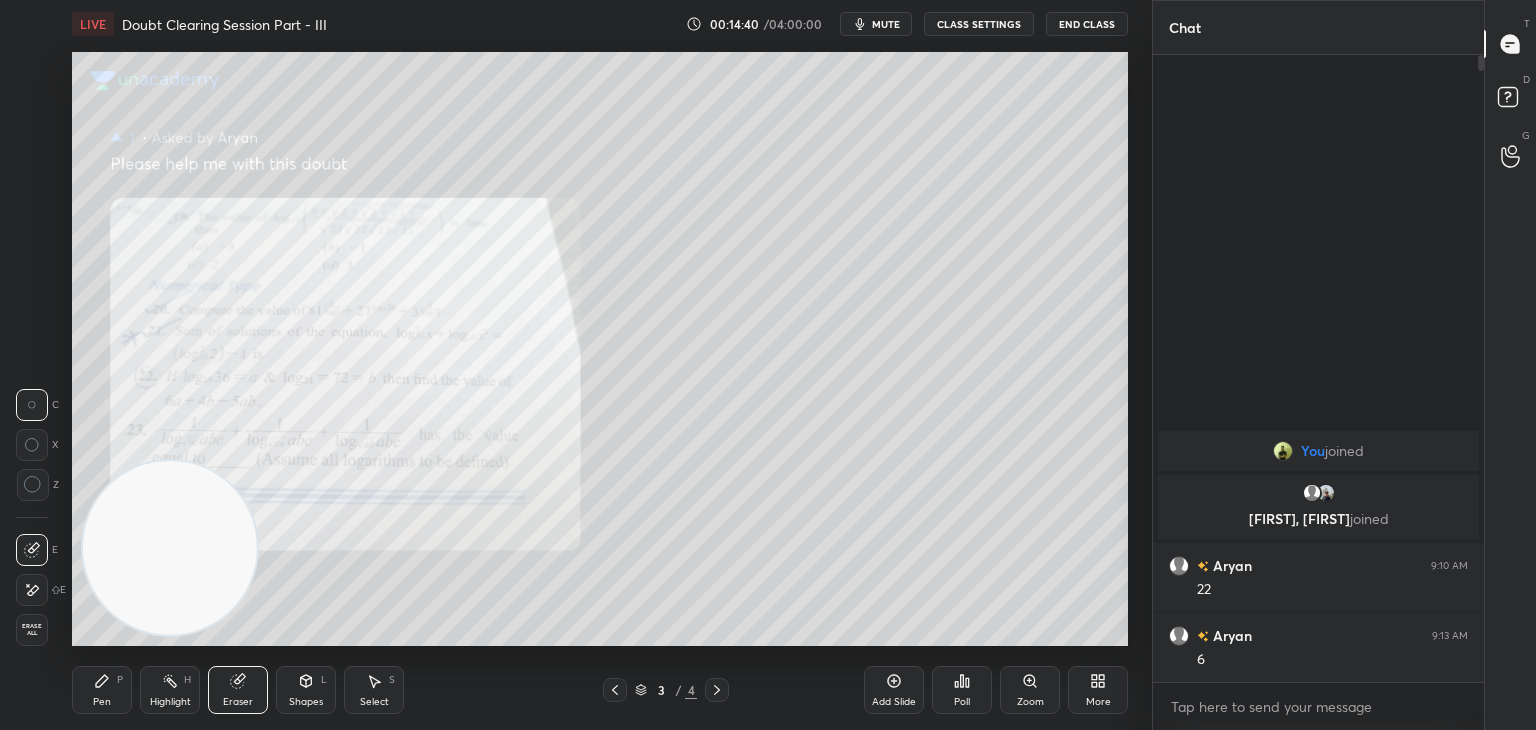 click on "Pen P" at bounding box center [102, 690] 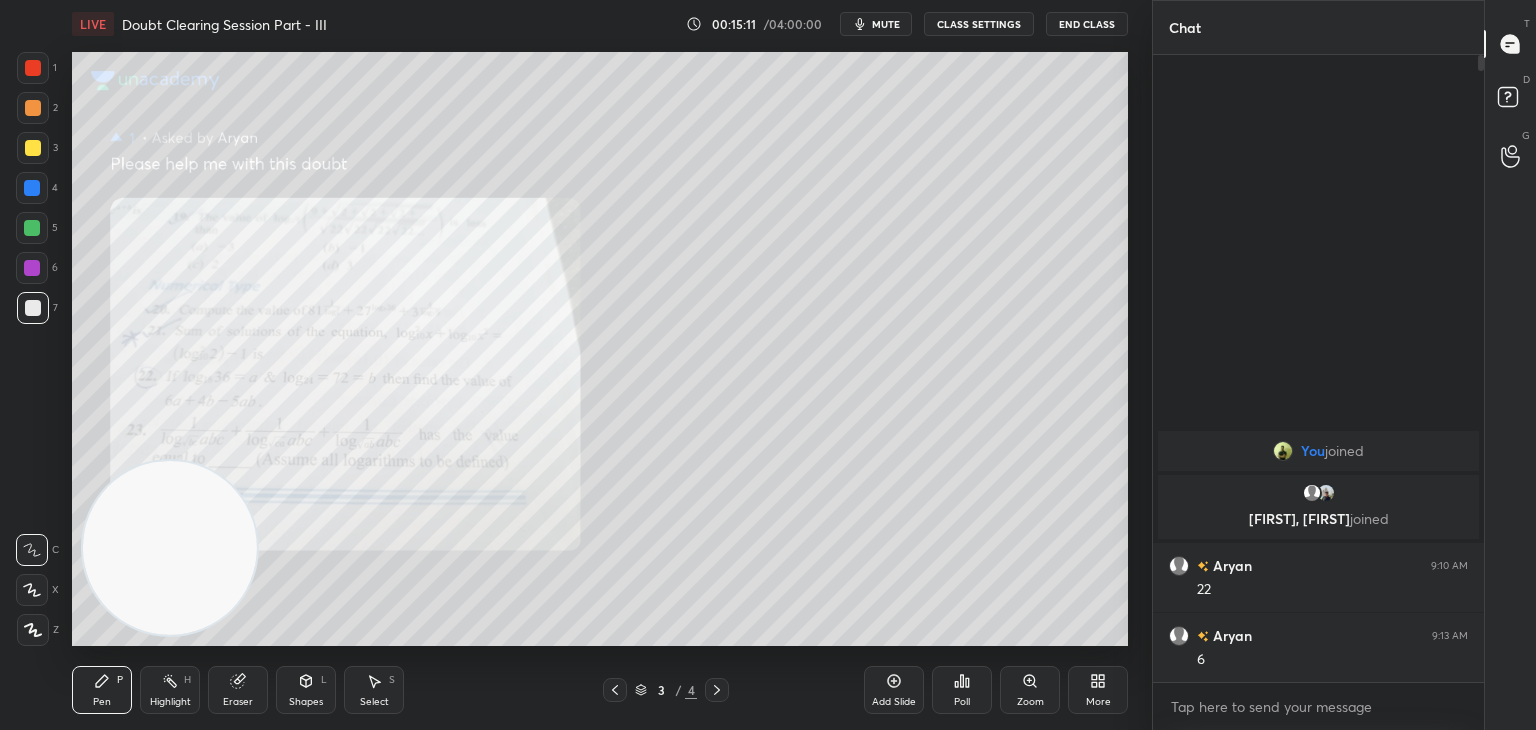 click on "Eraser" at bounding box center (238, 690) 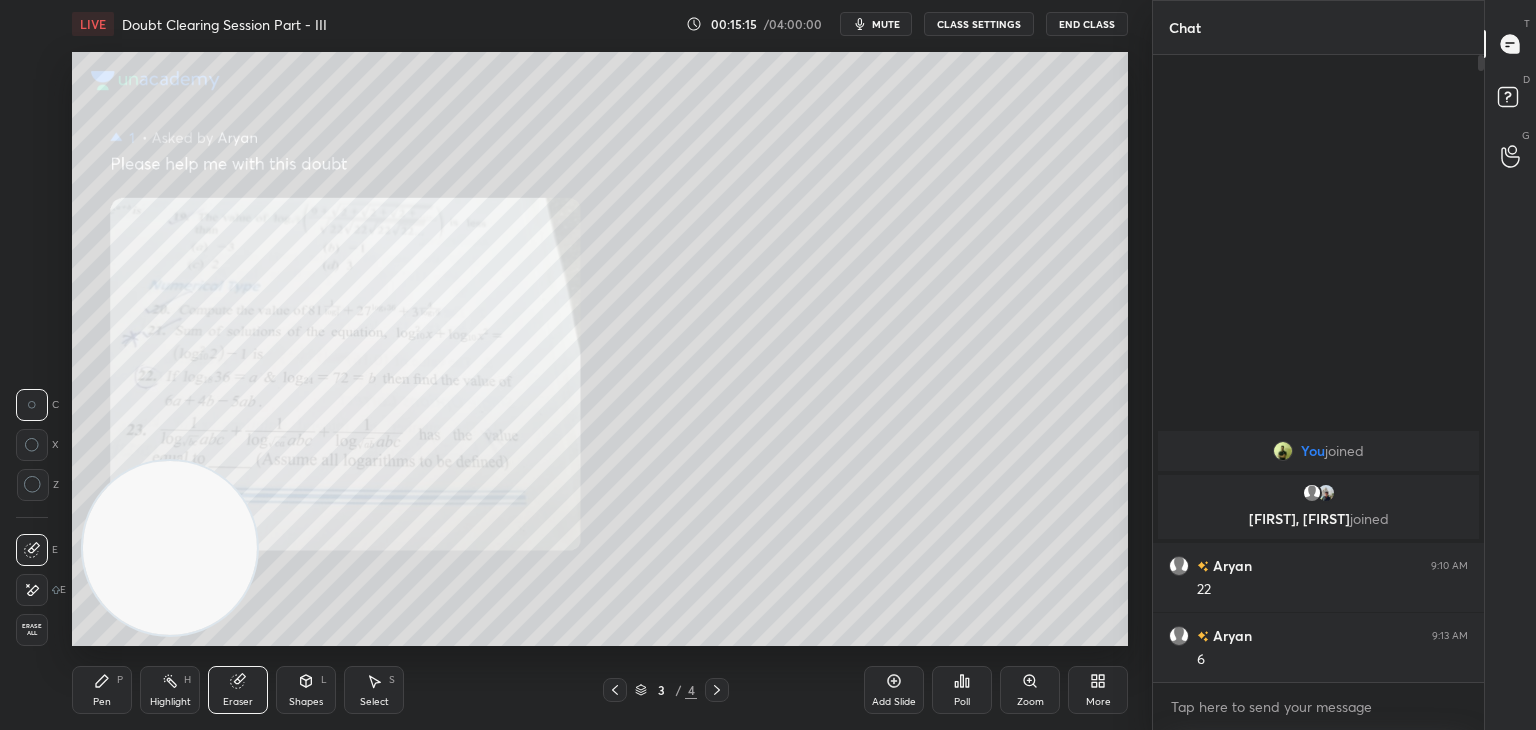 click on "Pen P" at bounding box center [102, 690] 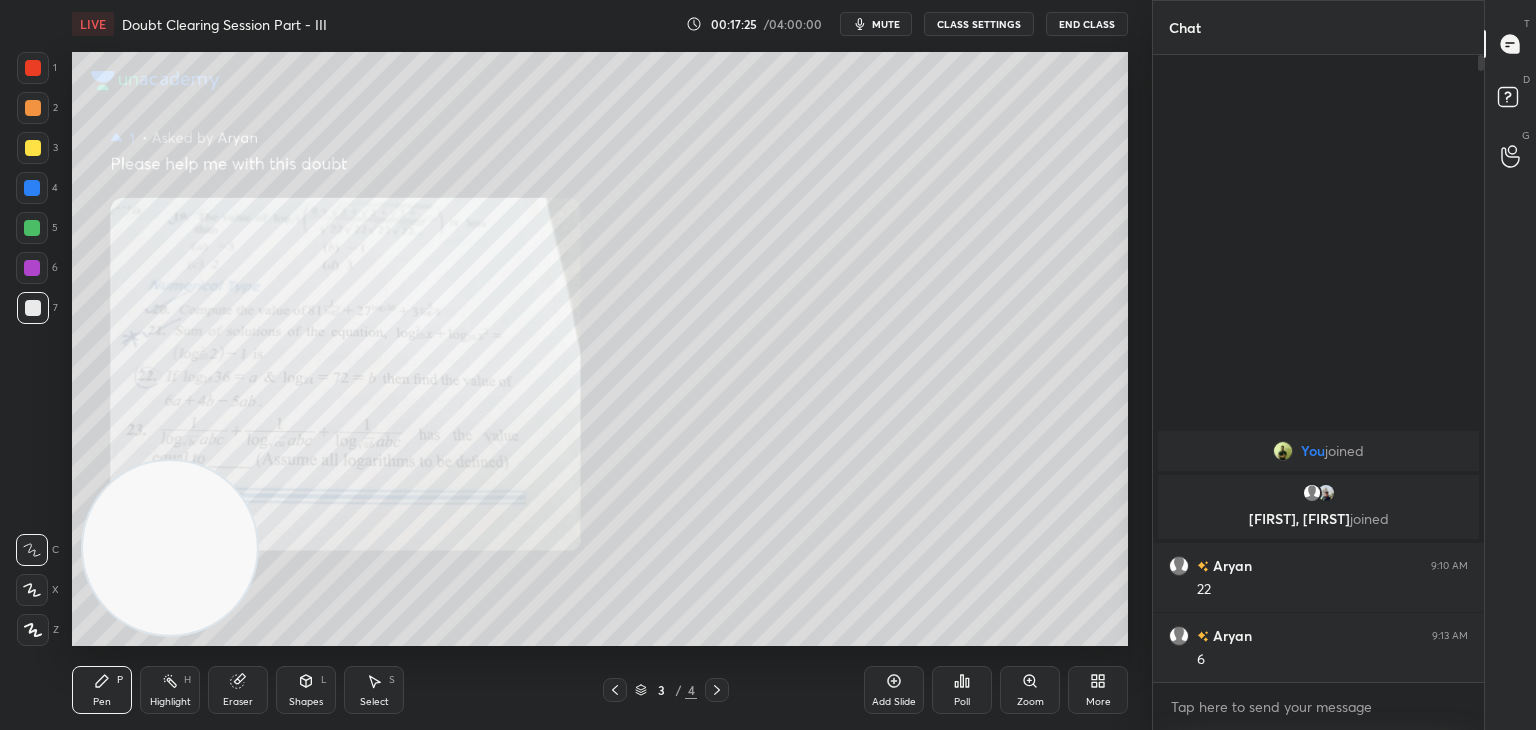 click on "Zoom" at bounding box center (1030, 702) 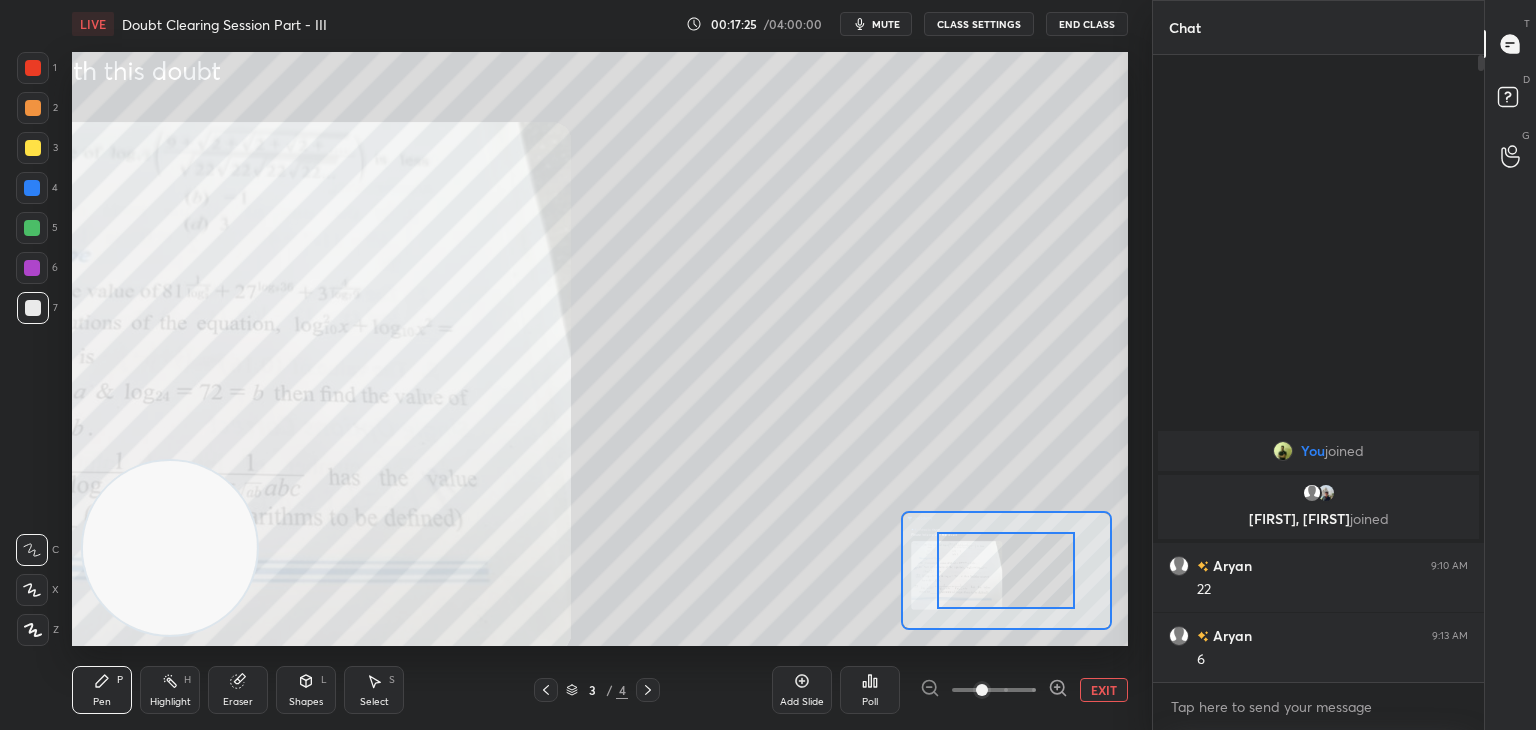 click at bounding box center [994, 690] 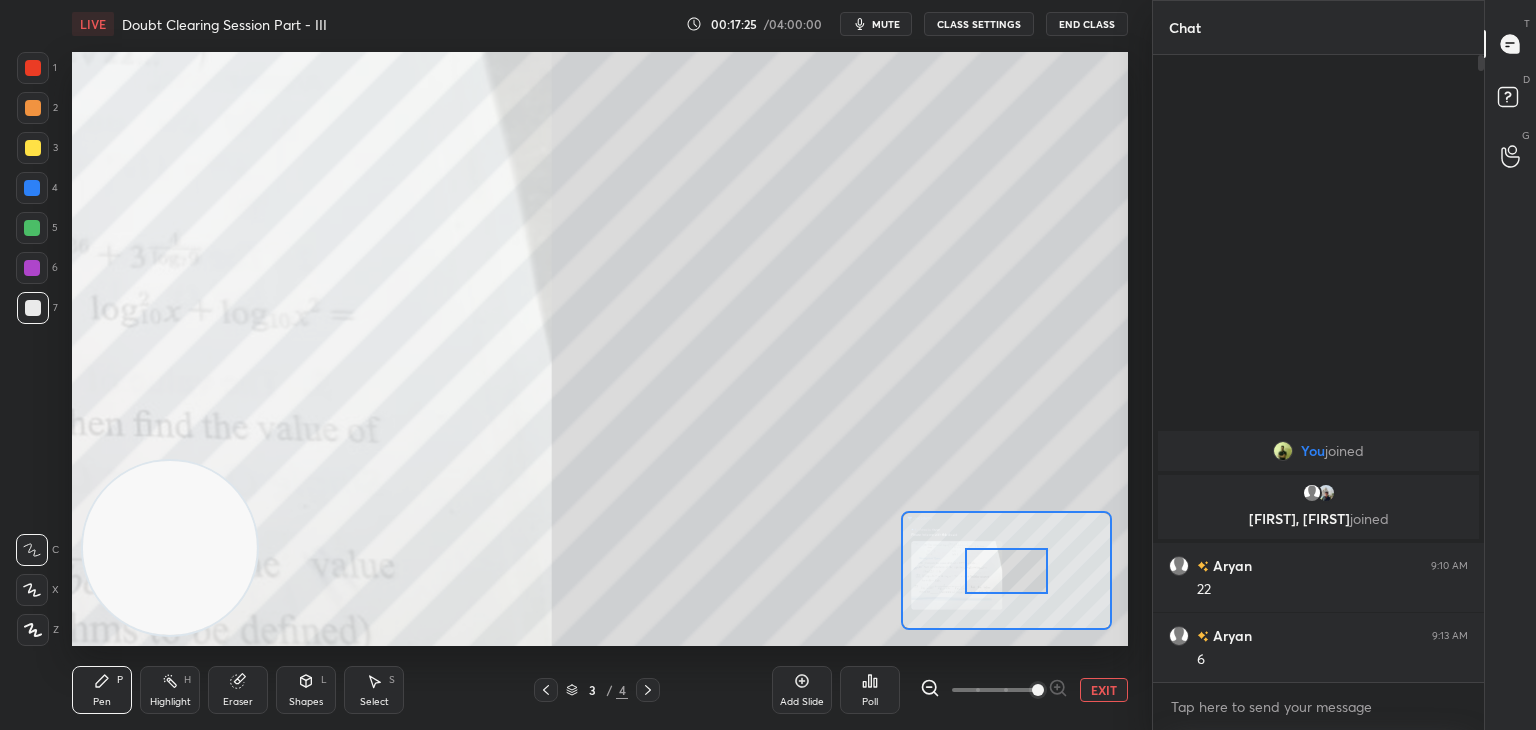 click at bounding box center [1038, 690] 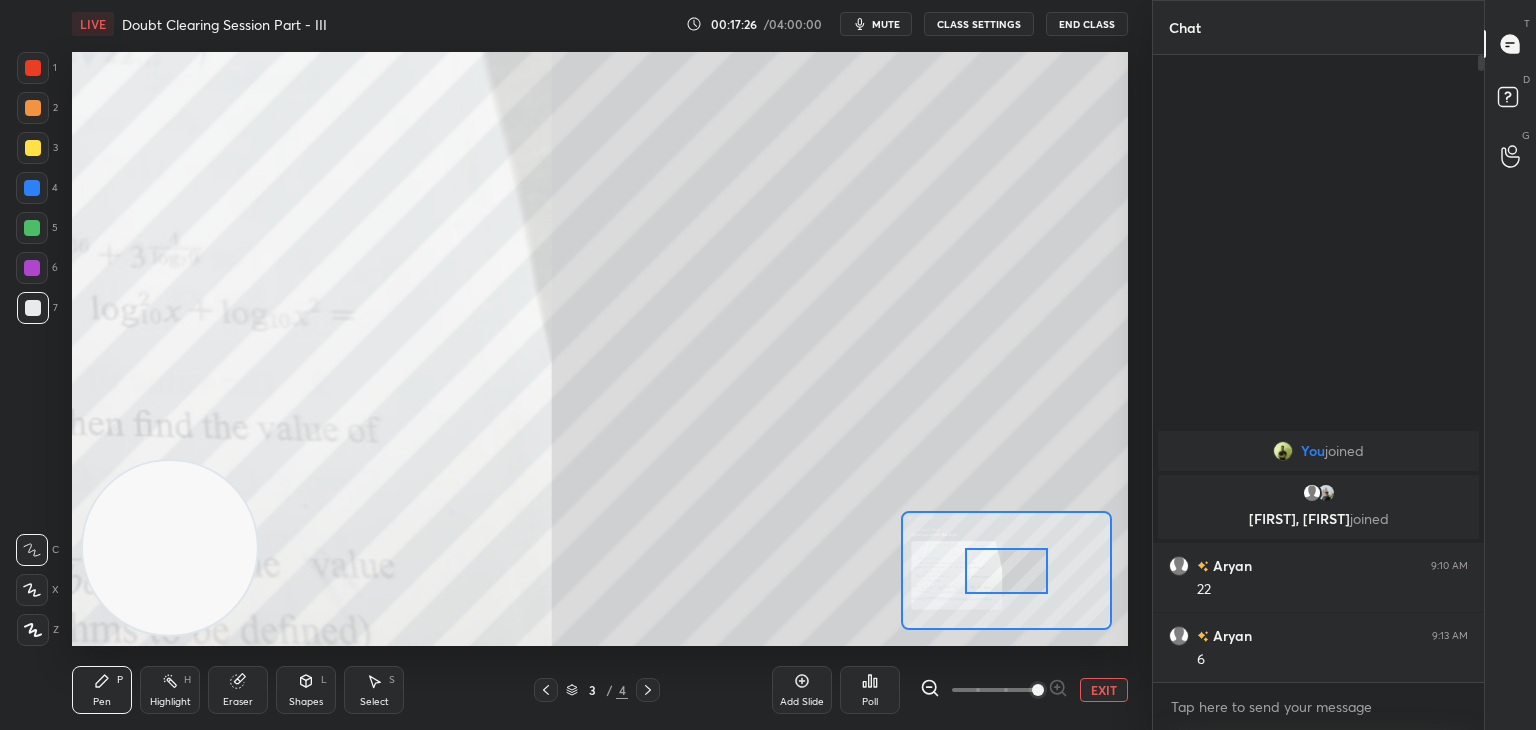 click at bounding box center (1038, 690) 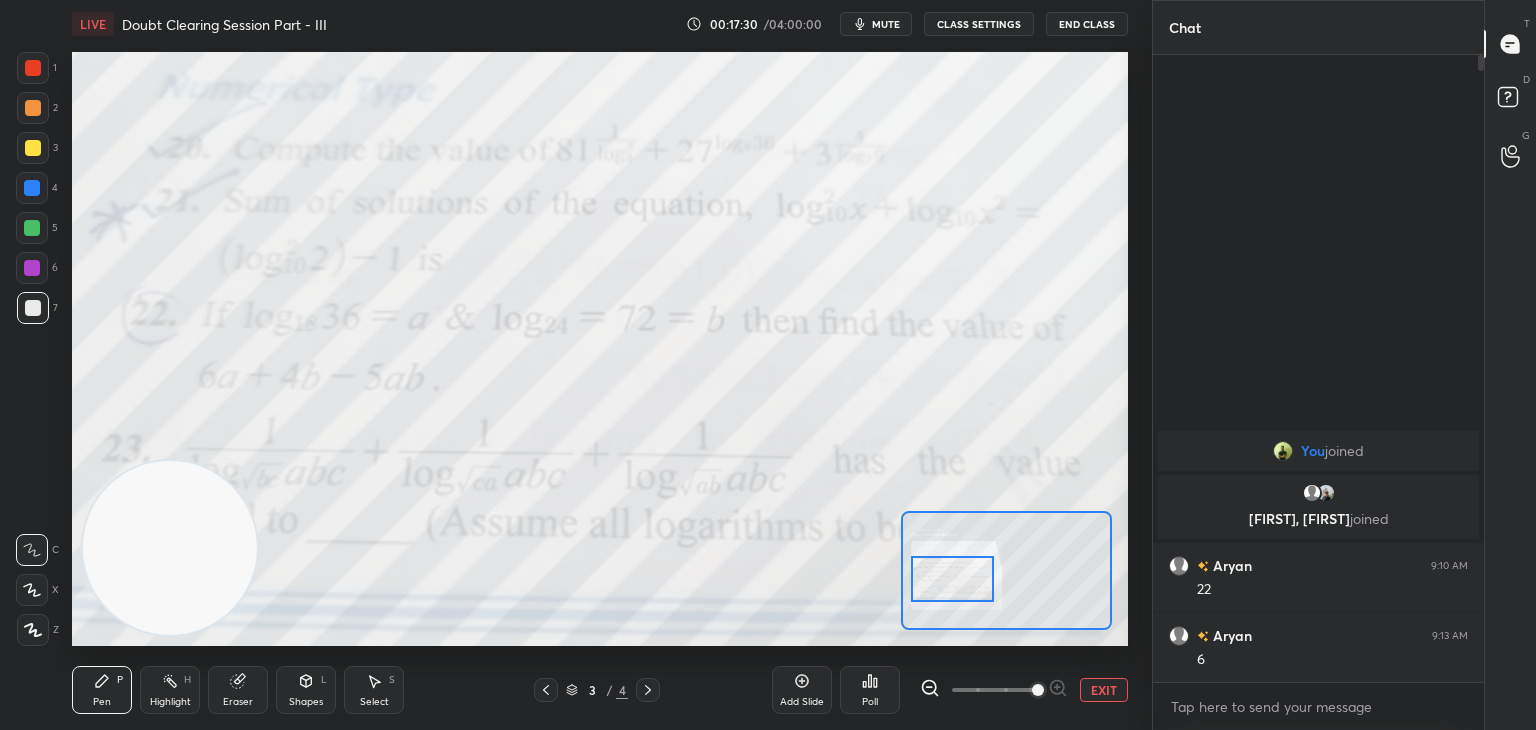 drag, startPoint x: 1029, startPoint y: 569, endPoint x: 974, endPoint y: 577, distance: 55.578773 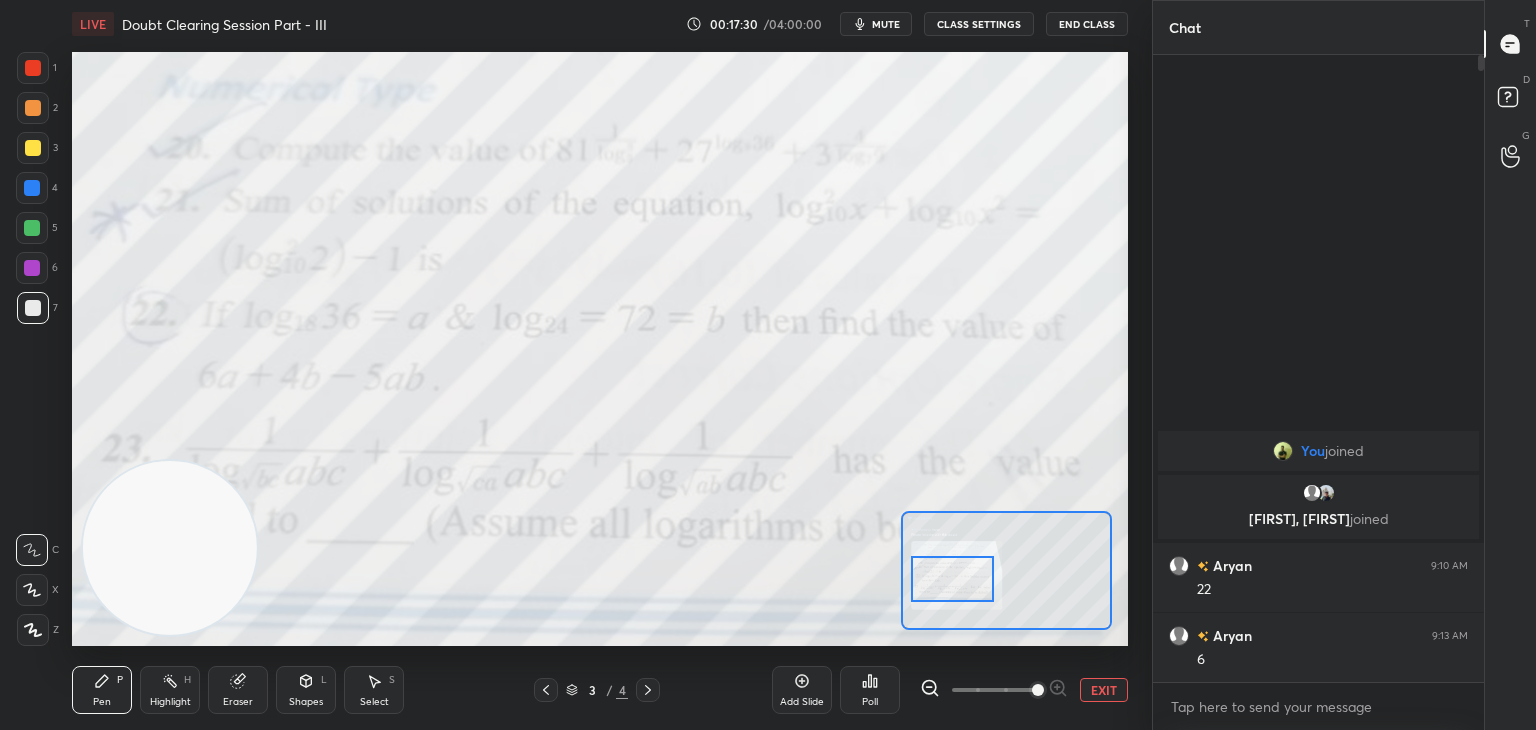 click at bounding box center [952, 579] 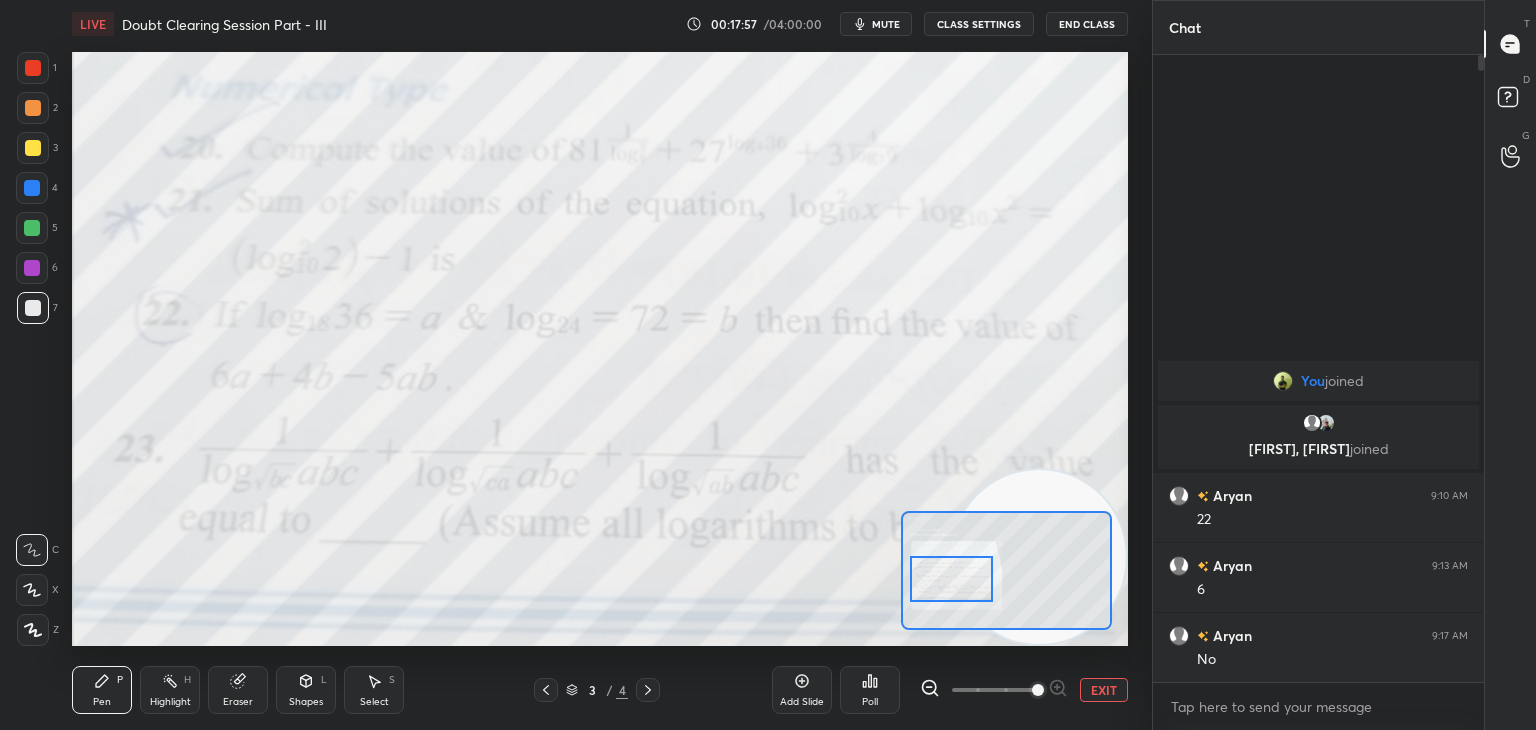 drag, startPoint x: 140, startPoint y: 524, endPoint x: 1052, endPoint y: 634, distance: 918.6098 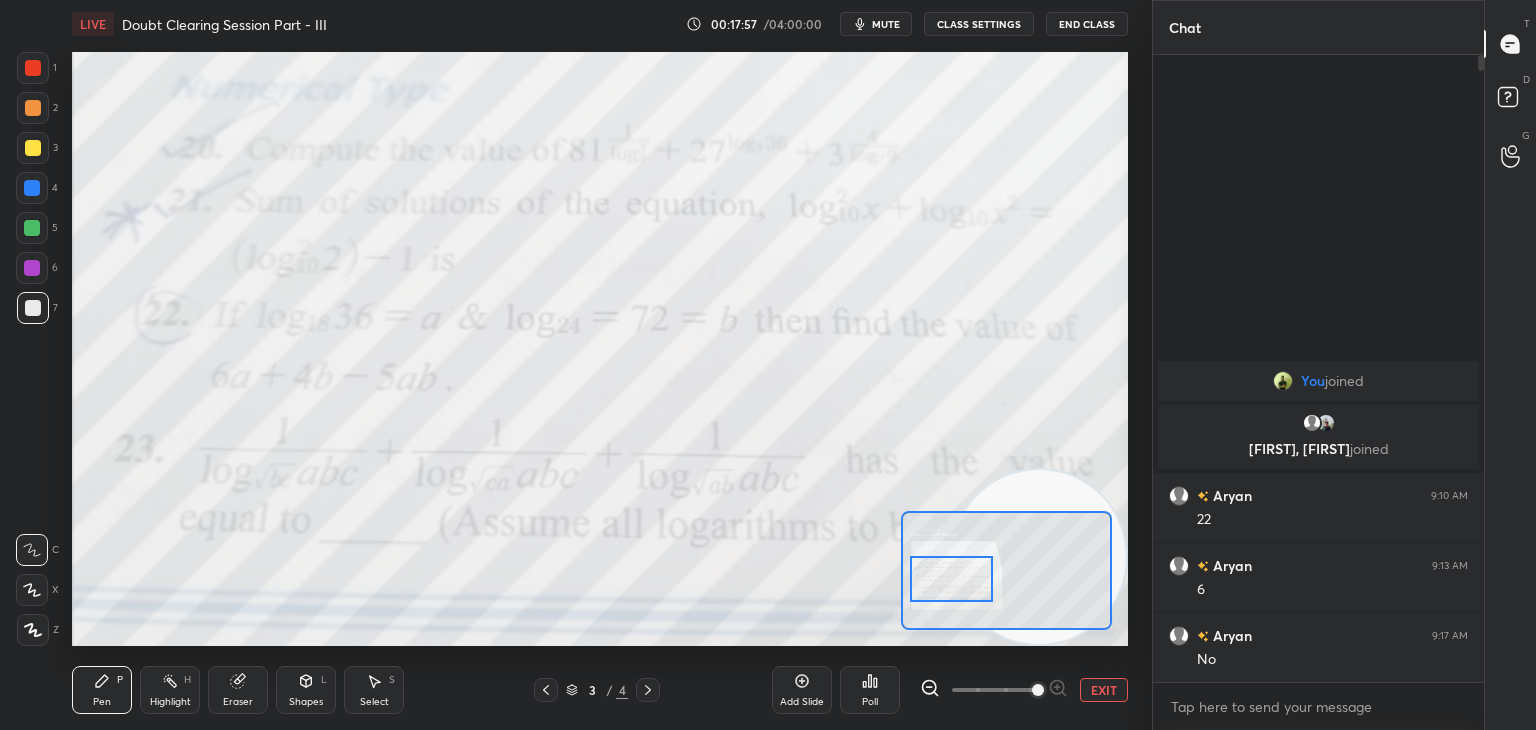 click on "LIVE Doubt Clearing Session Part - III 00:17:57 /  04:00:00 mute CLASS SETTINGS End Class Setting up your live class Poll for   secs No correct answer Start poll Back Doubt Clearing Session Part - III • L3 of Doubt Clearing Course on Mathematics IIT JEE - Part I [PERSON] Pen P Highlight H Eraser Shapes L Select S 3 / 4 Add Slide Poll EXIT" at bounding box center [600, 365] 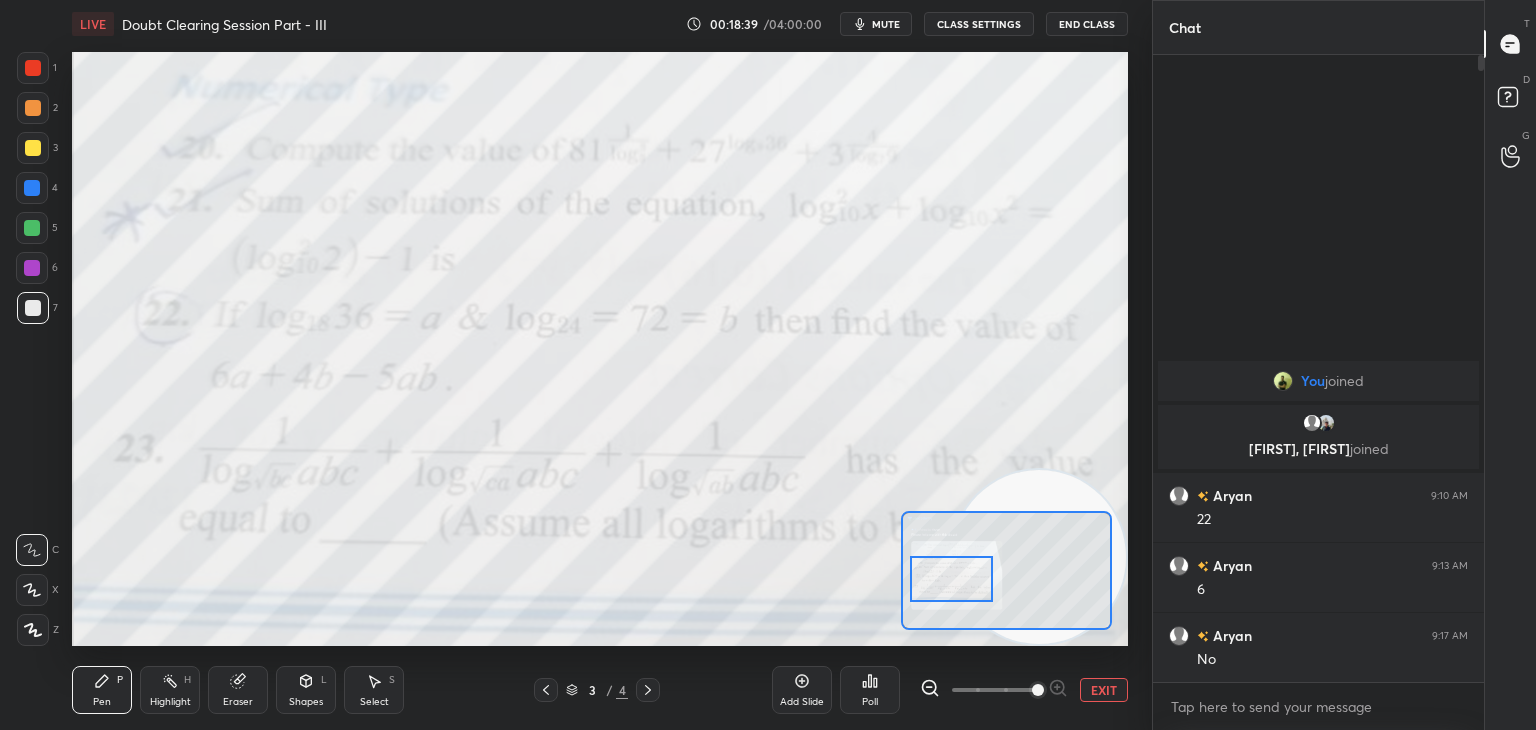 click on "EXIT" at bounding box center [1104, 690] 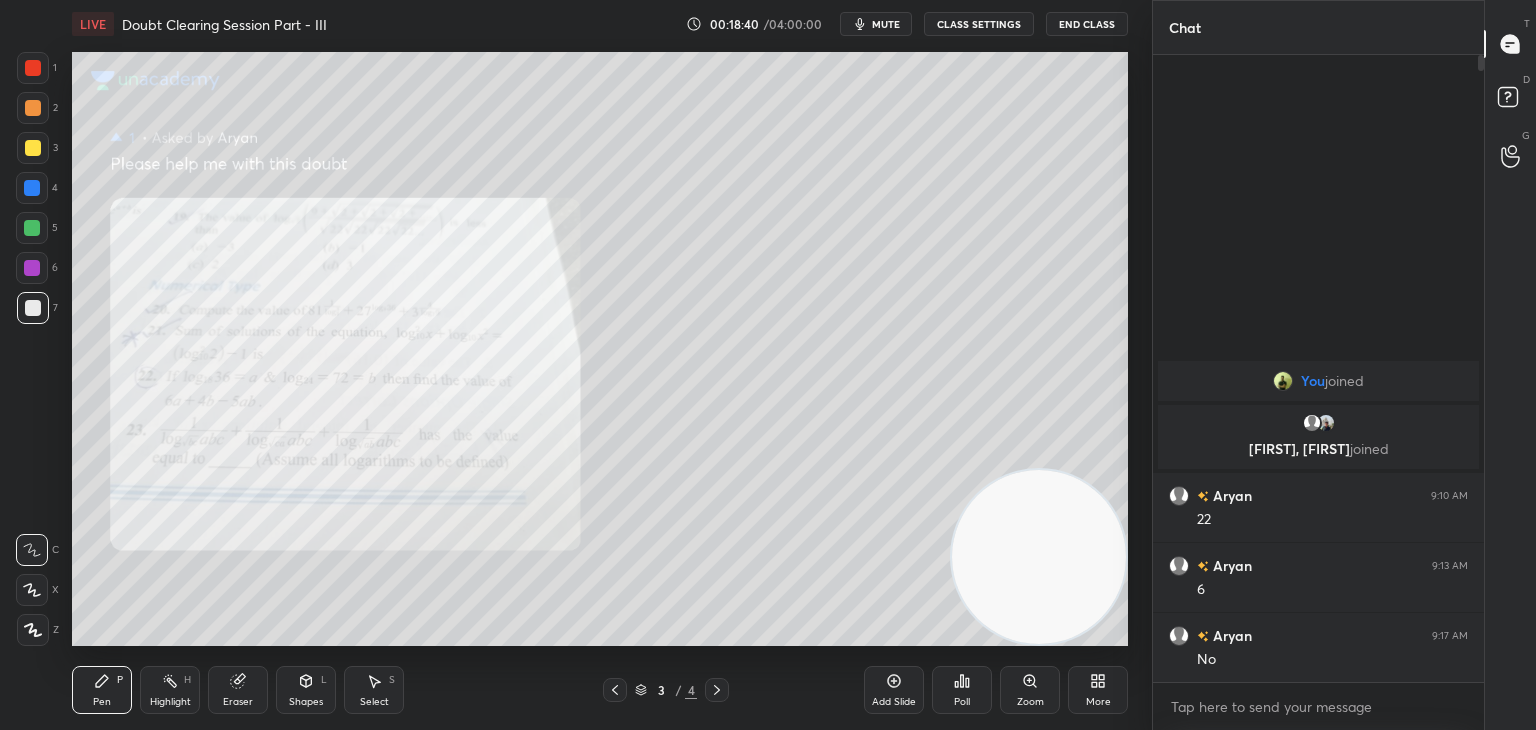 click 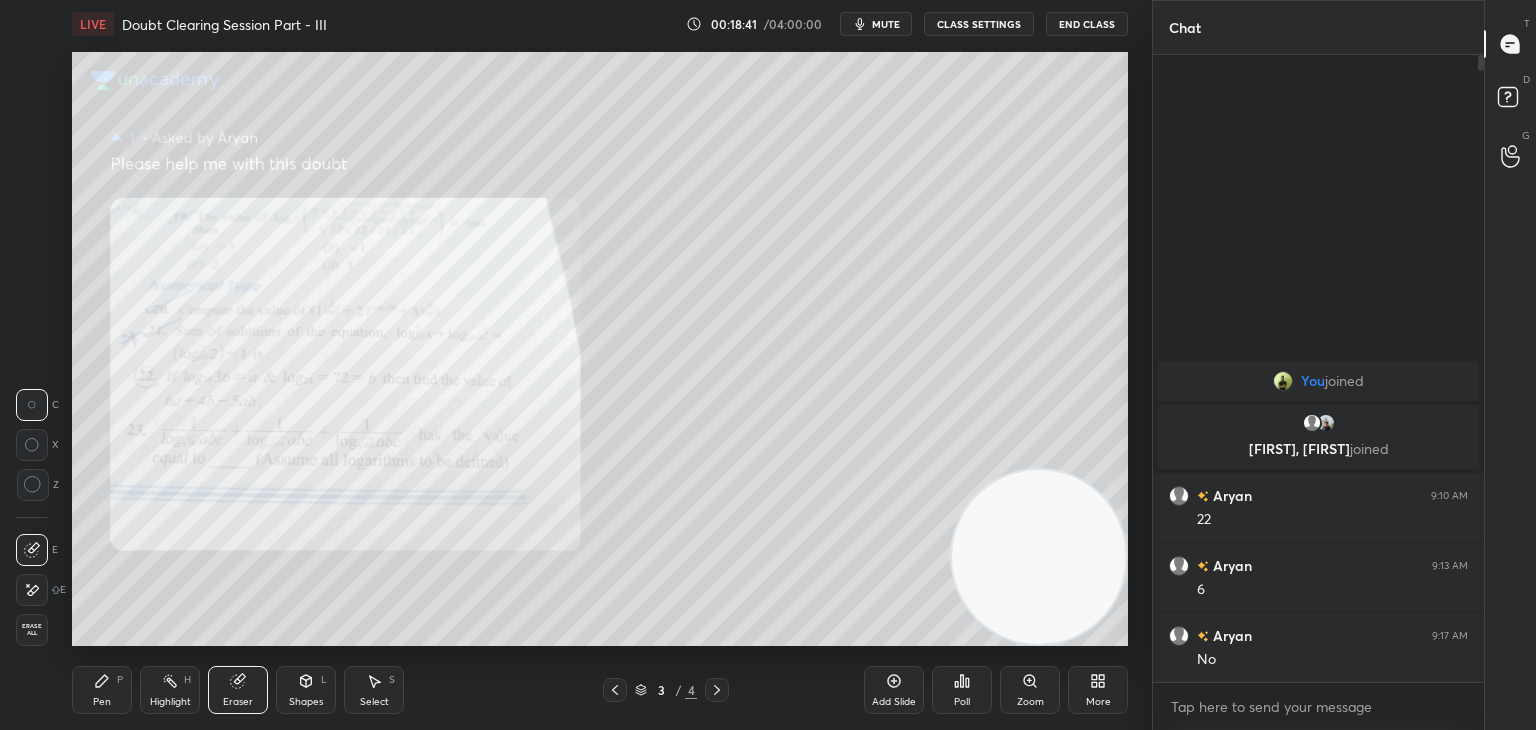 drag, startPoint x: 24, startPoint y: 628, endPoint x: 58, endPoint y: 607, distance: 39.962482 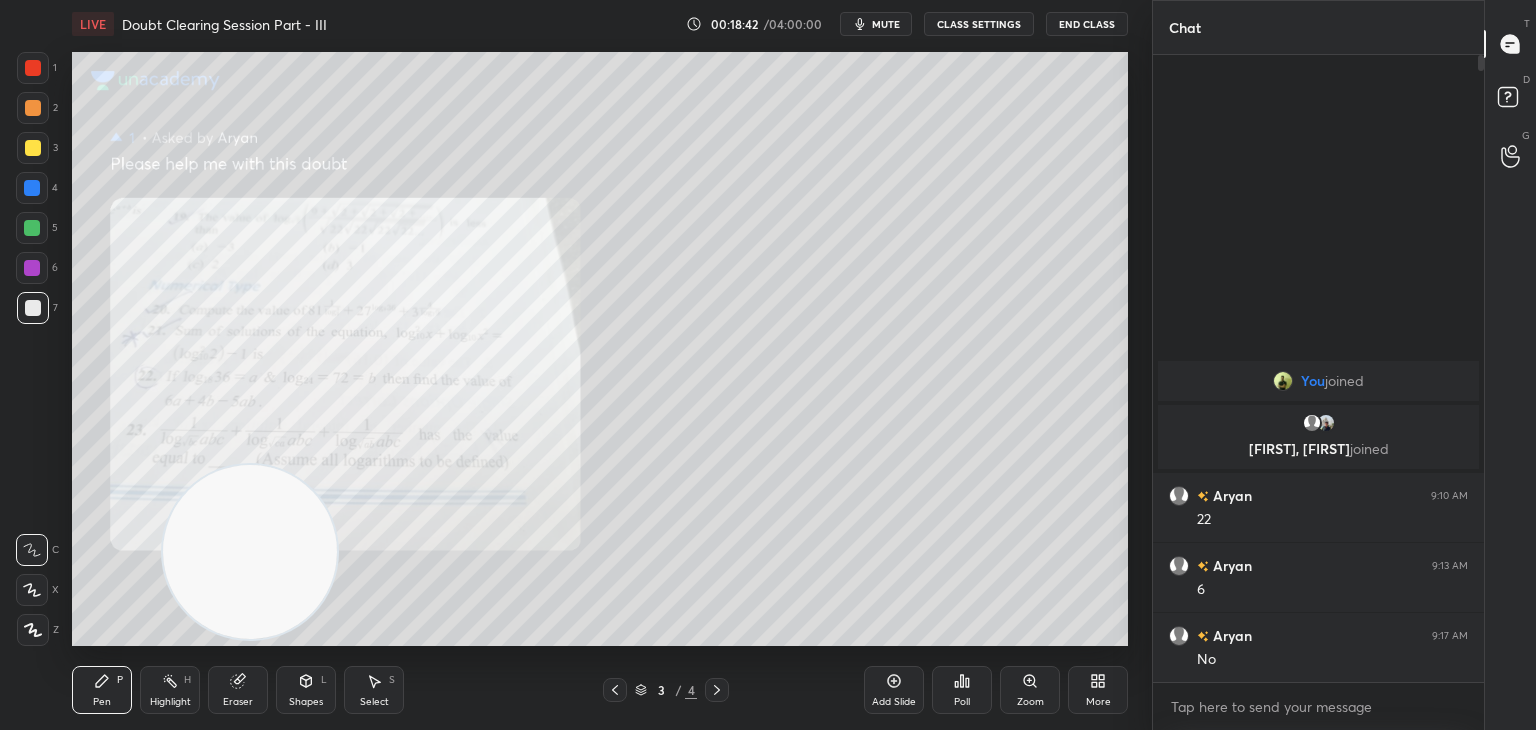 drag, startPoint x: 1008, startPoint y: 556, endPoint x: 0, endPoint y: 540, distance: 1008.12695 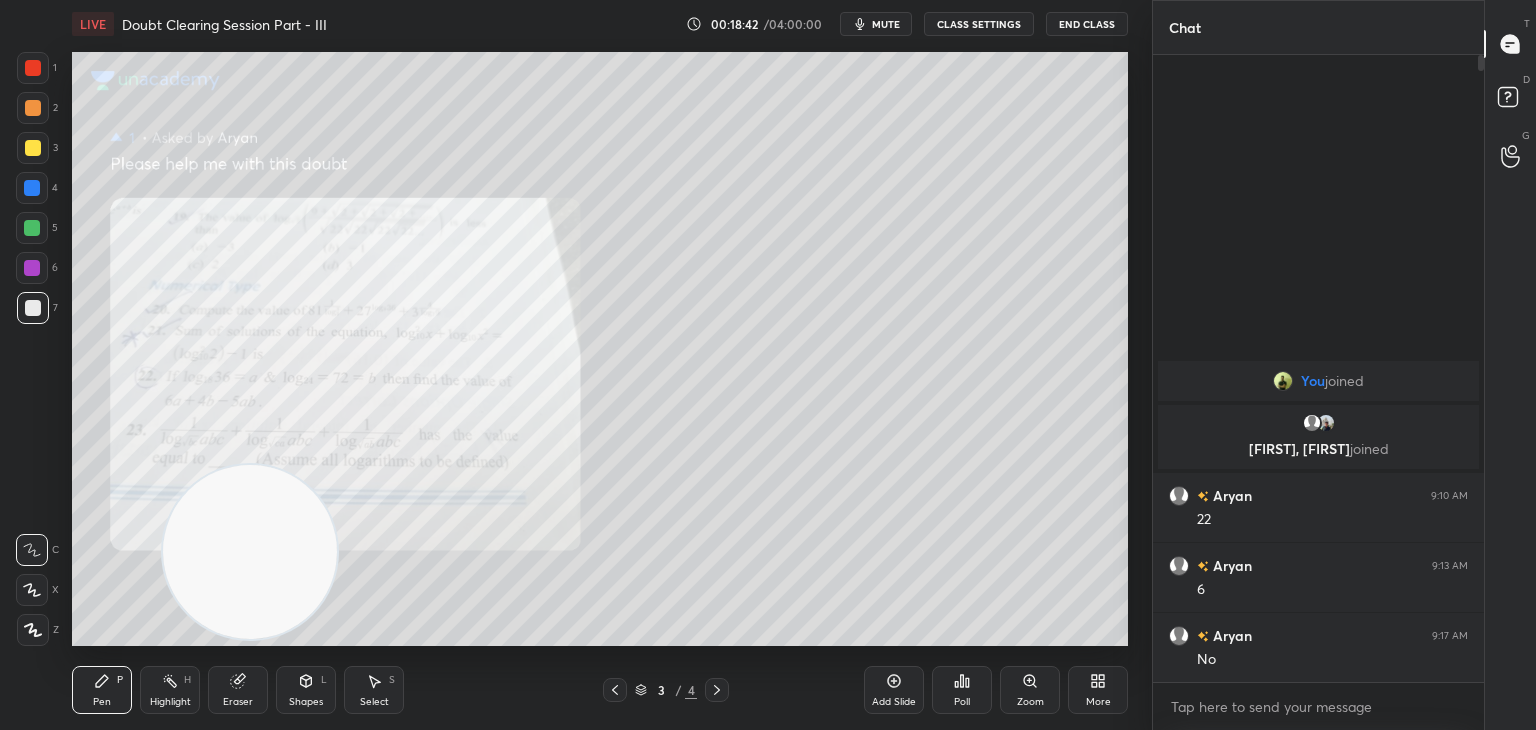click on "1 2 3 4 5 6 7 C X Z C X Z E E Erase all   H H LIVE Doubt Clearing Session Part - III 00:18:42 /  04:00:00 mute CLASS SETTINGS End Class Setting up your live class Poll for   secs No correct answer Start poll Back Doubt Clearing Session Part - III • L3 of Doubt Clearing Course on Mathematics IIT JEE - Part I Abhishek Sahu Pen P Highlight H Eraser Shapes L Select S 3 / 4 Add Slide Poll Zoom More" at bounding box center (568, 365) 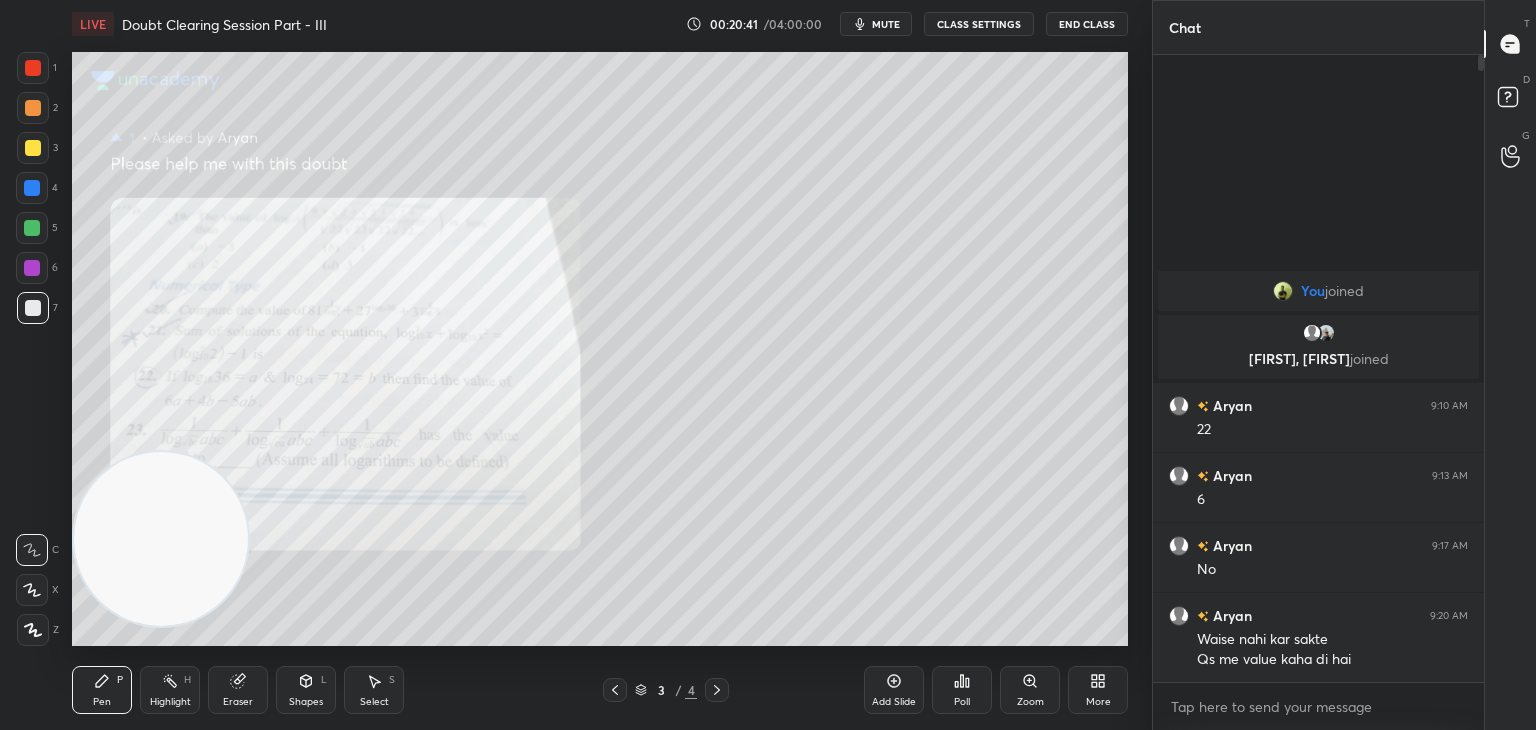 click on "Eraser" at bounding box center [238, 702] 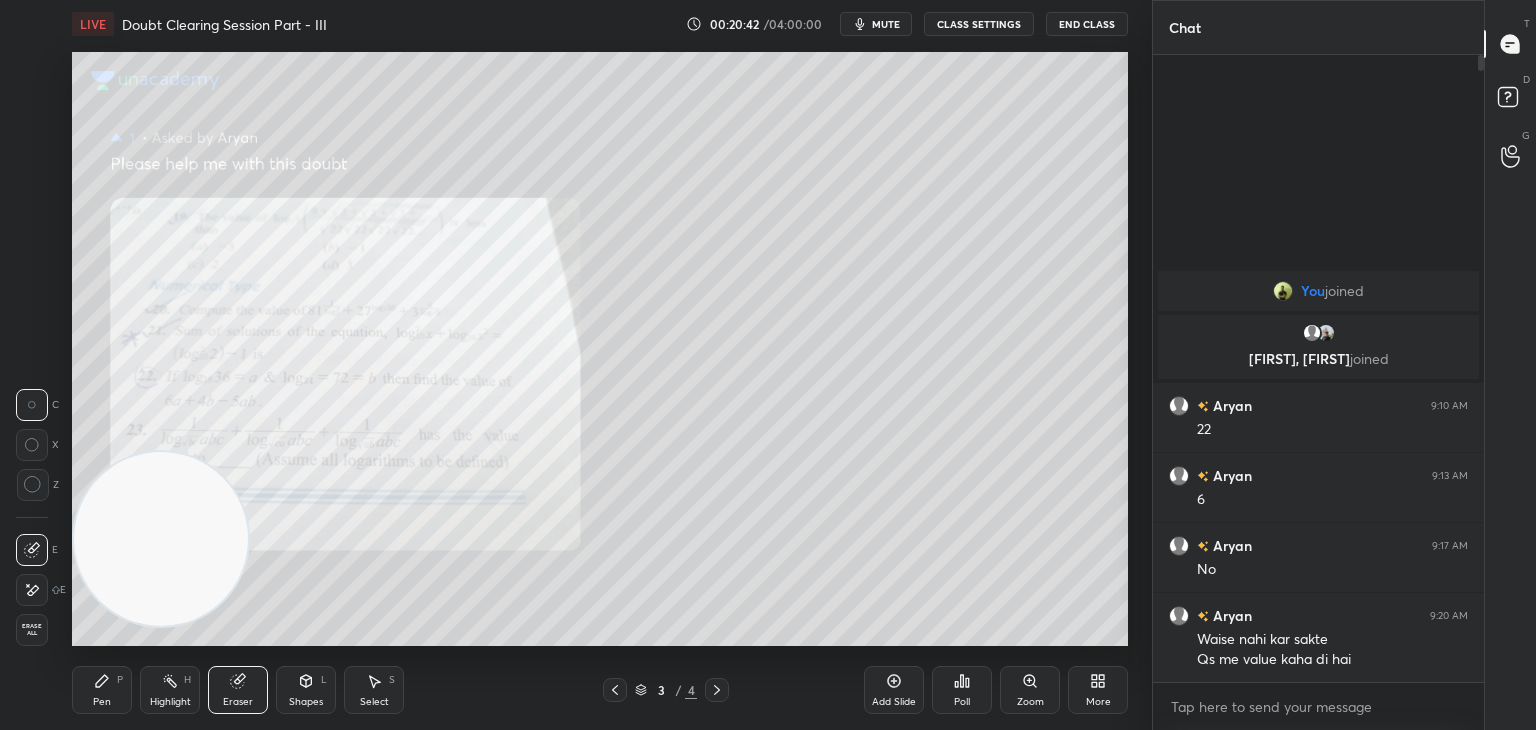 click at bounding box center [32, 590] 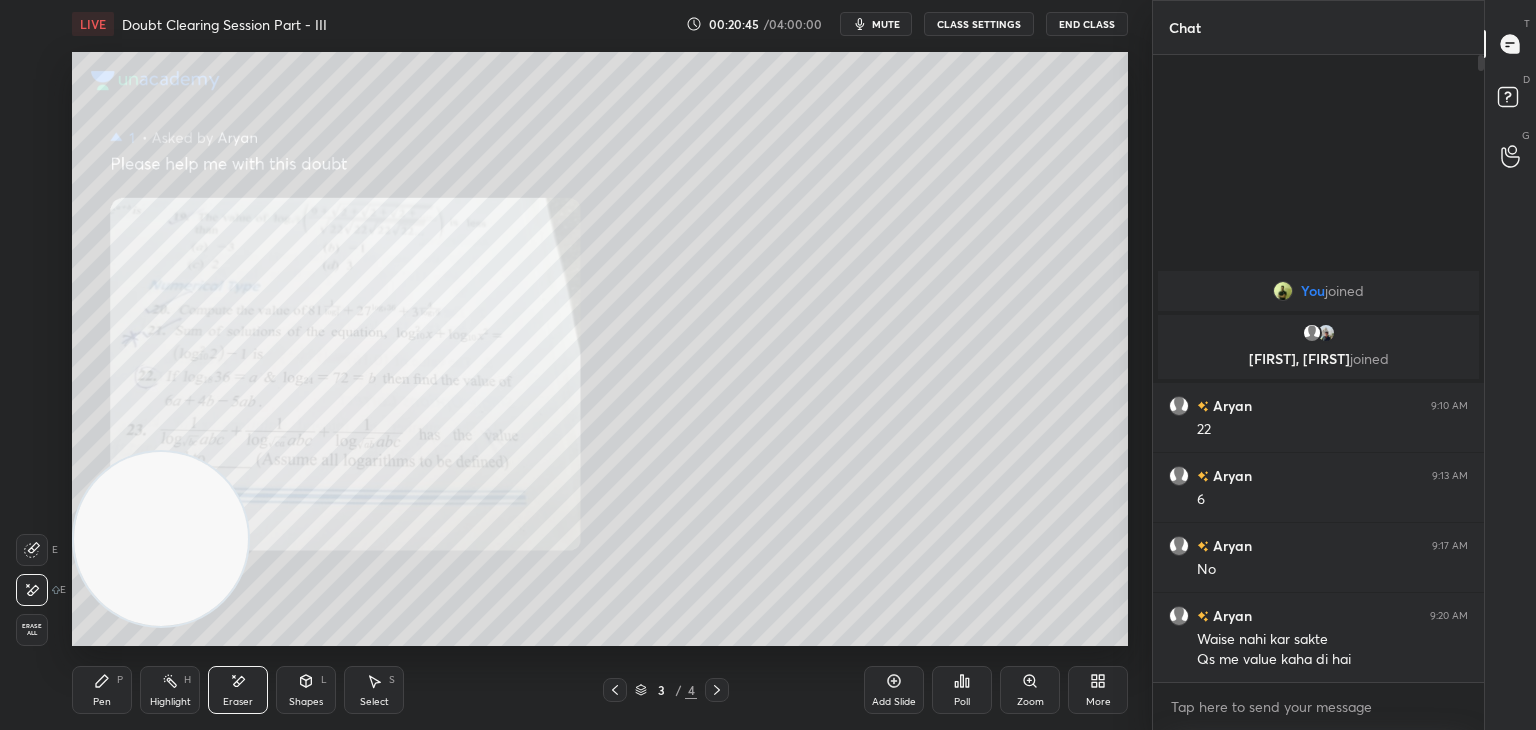 drag, startPoint x: 121, startPoint y: 691, endPoint x: 136, endPoint y: 672, distance: 24.207438 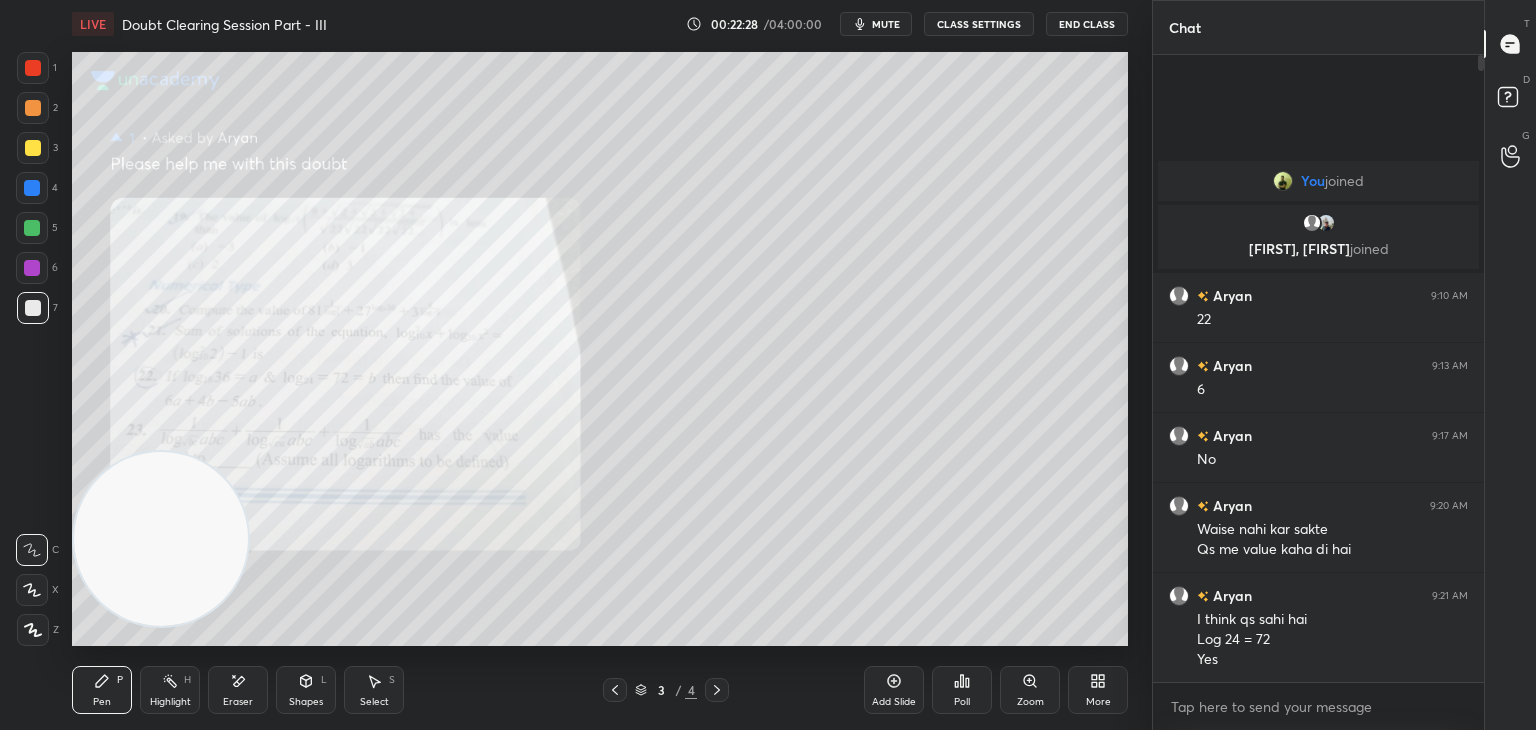 click on "Zoom" at bounding box center (1030, 690) 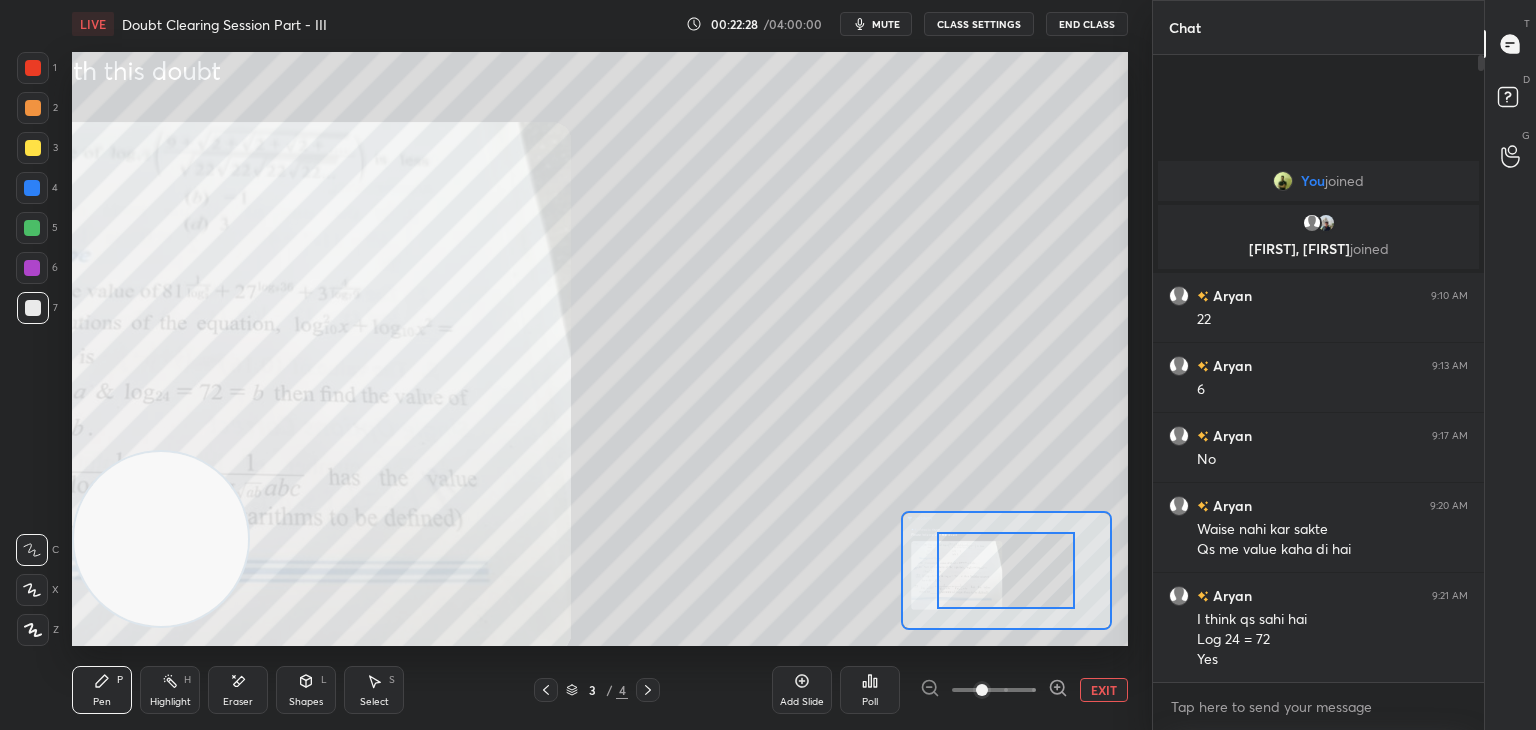 click at bounding box center (994, 690) 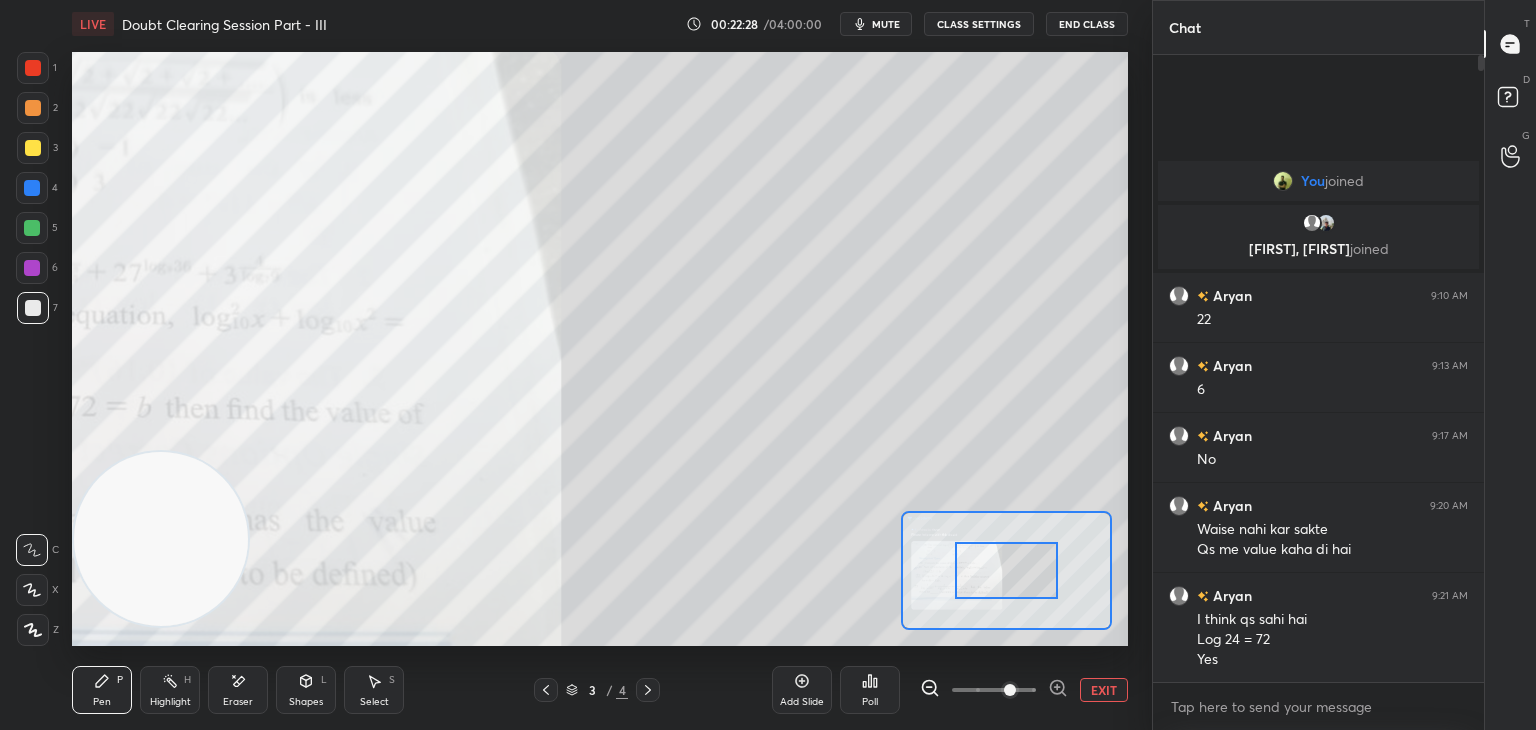 click at bounding box center (1010, 690) 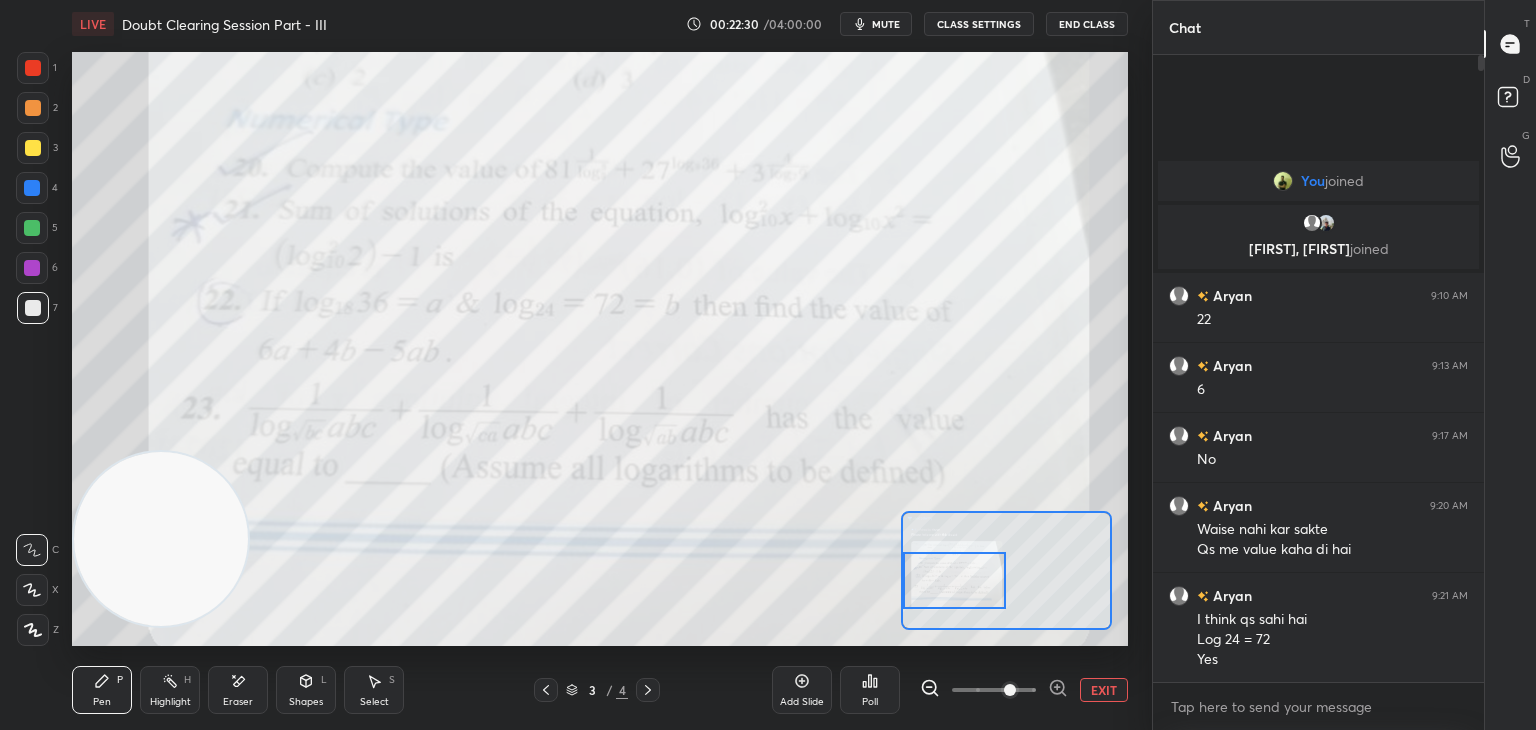 drag, startPoint x: 974, startPoint y: 566, endPoint x: 906, endPoint y: 557, distance: 68.593 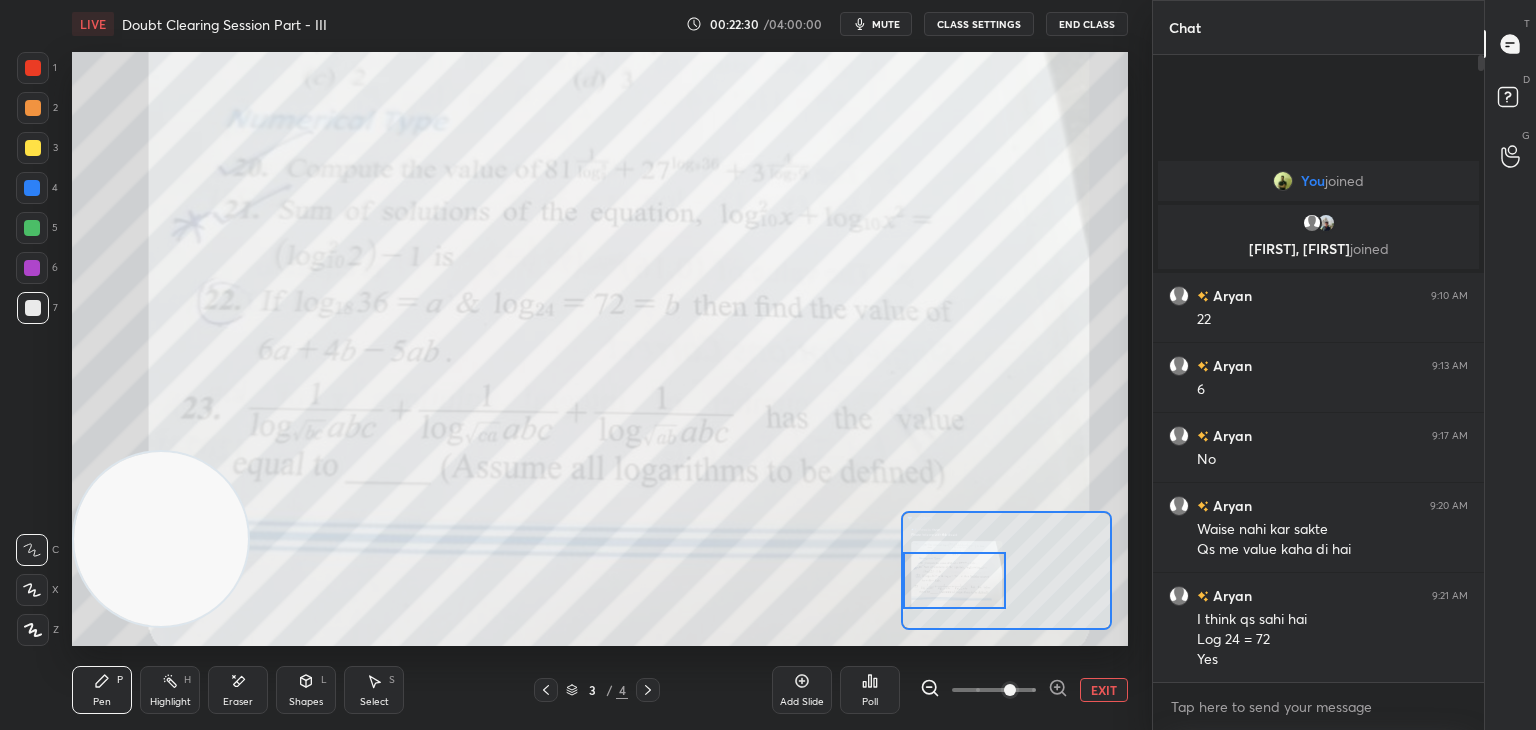 click at bounding box center [955, 580] 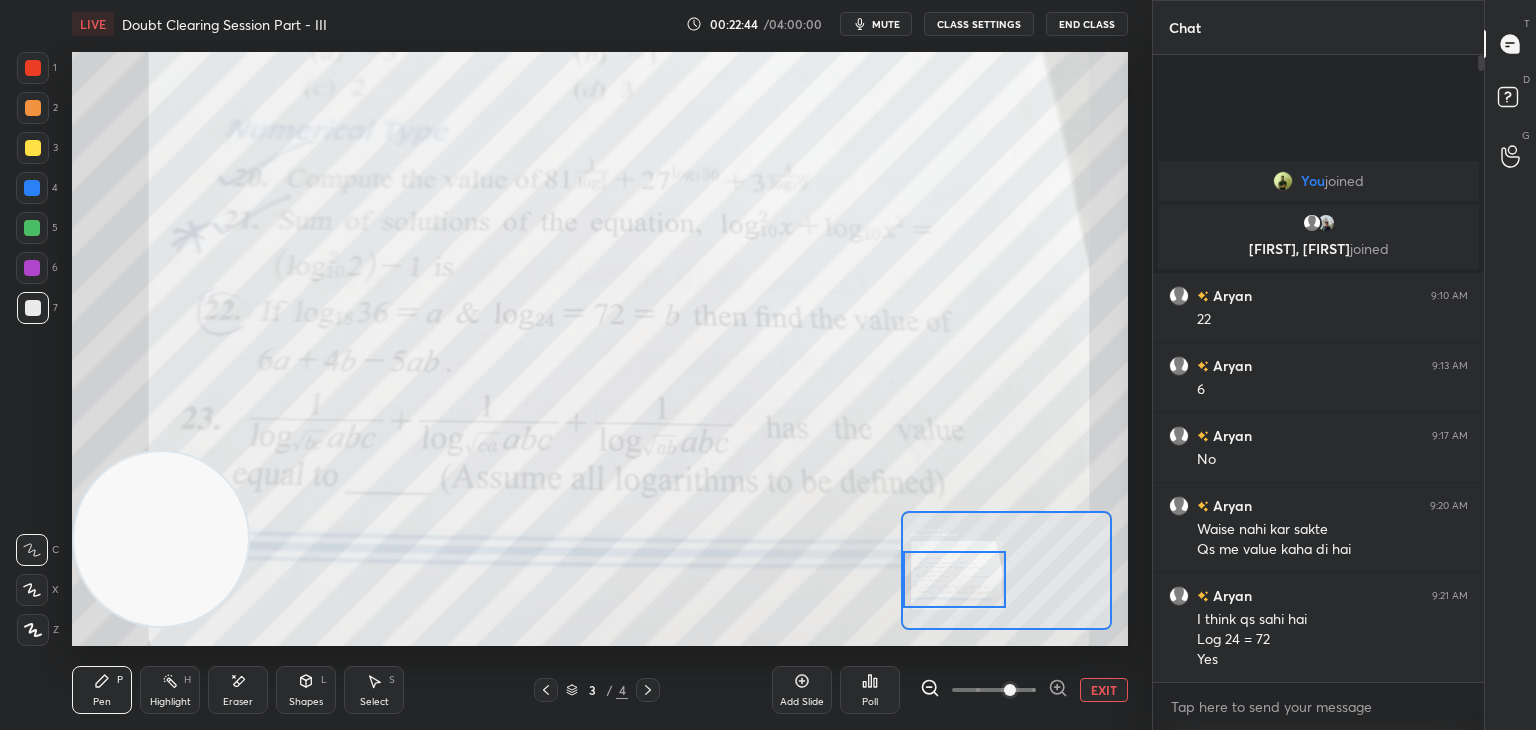 click on "Eraser" at bounding box center [238, 690] 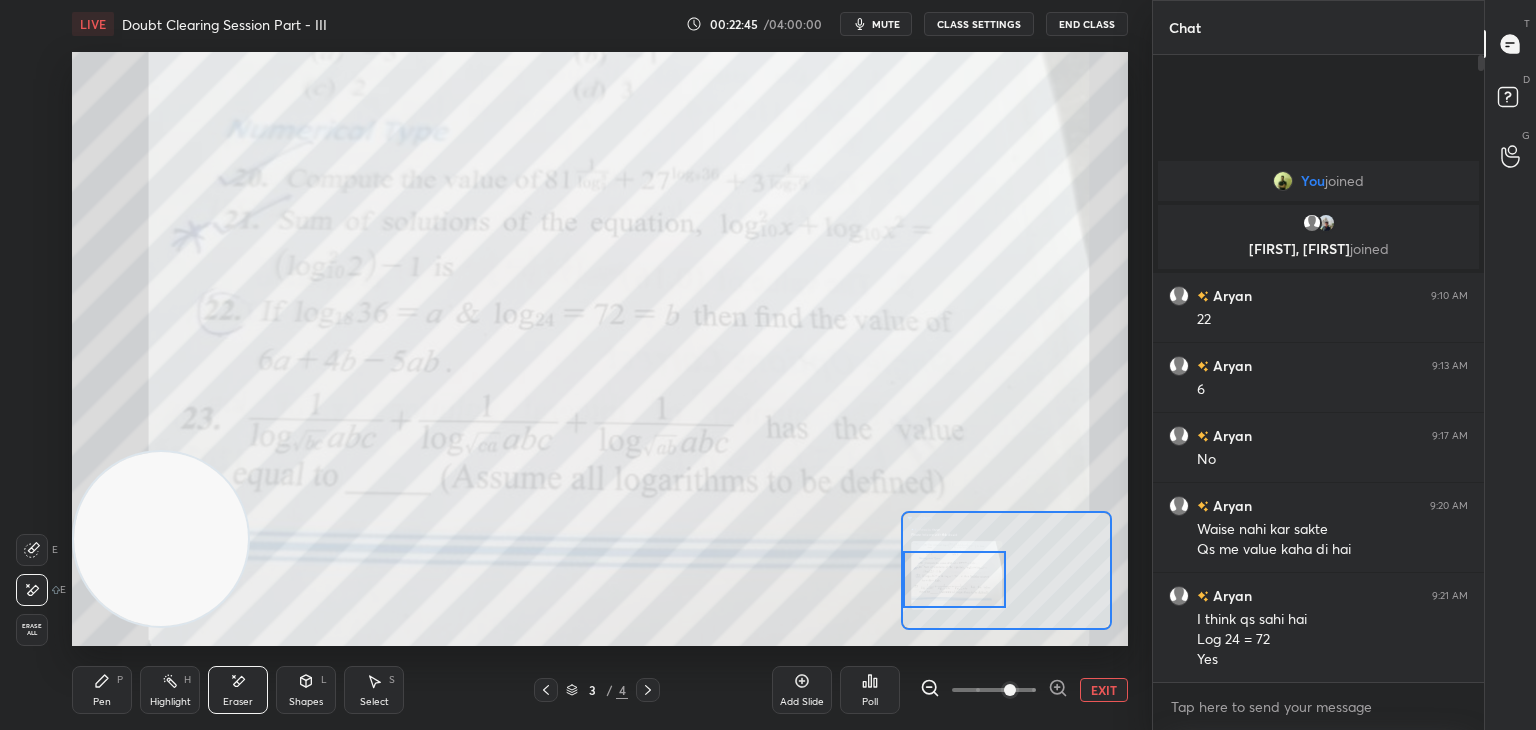 click 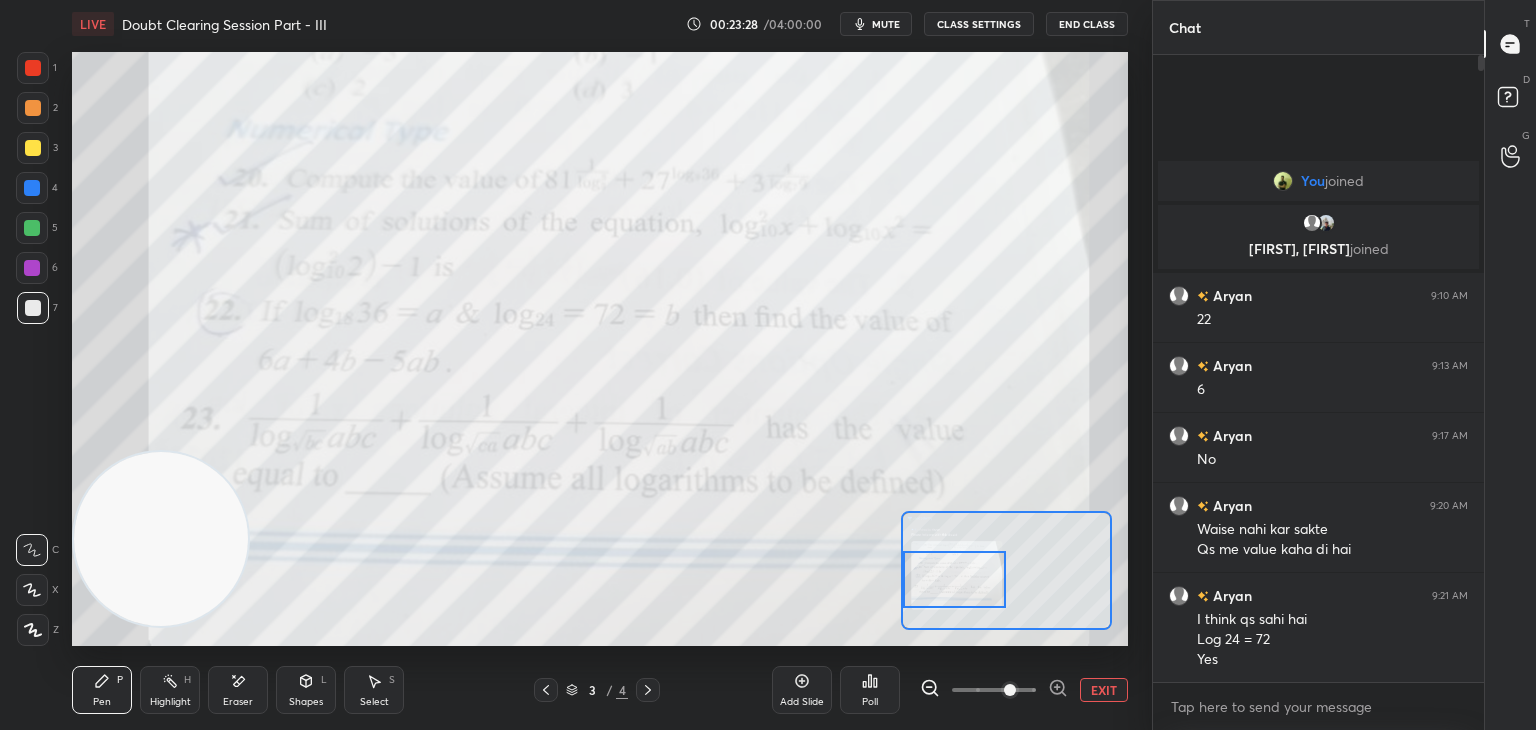 click on "Setting up your live class Poll for   secs No correct answer Start poll" at bounding box center (600, 349) 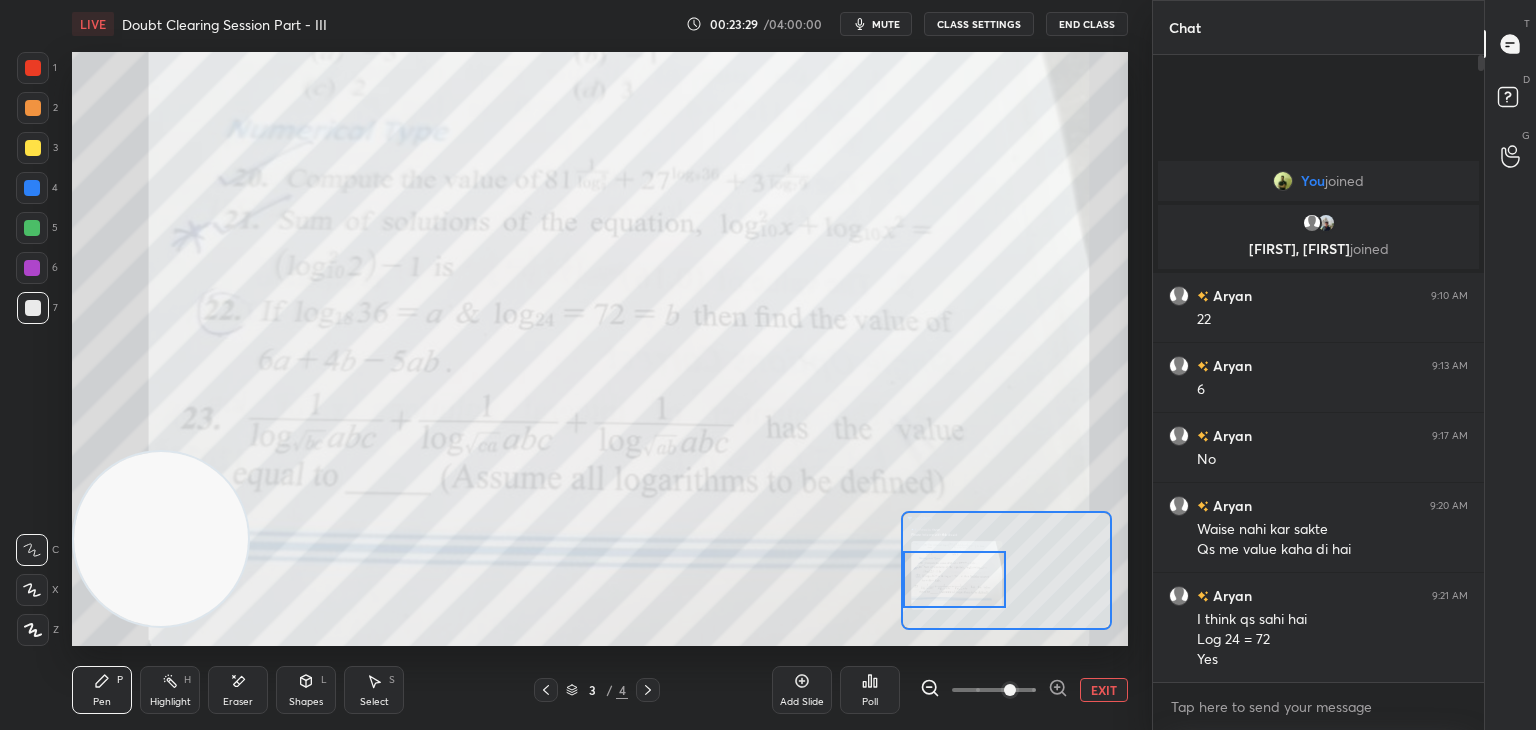 click on "EXIT" at bounding box center (1104, 690) 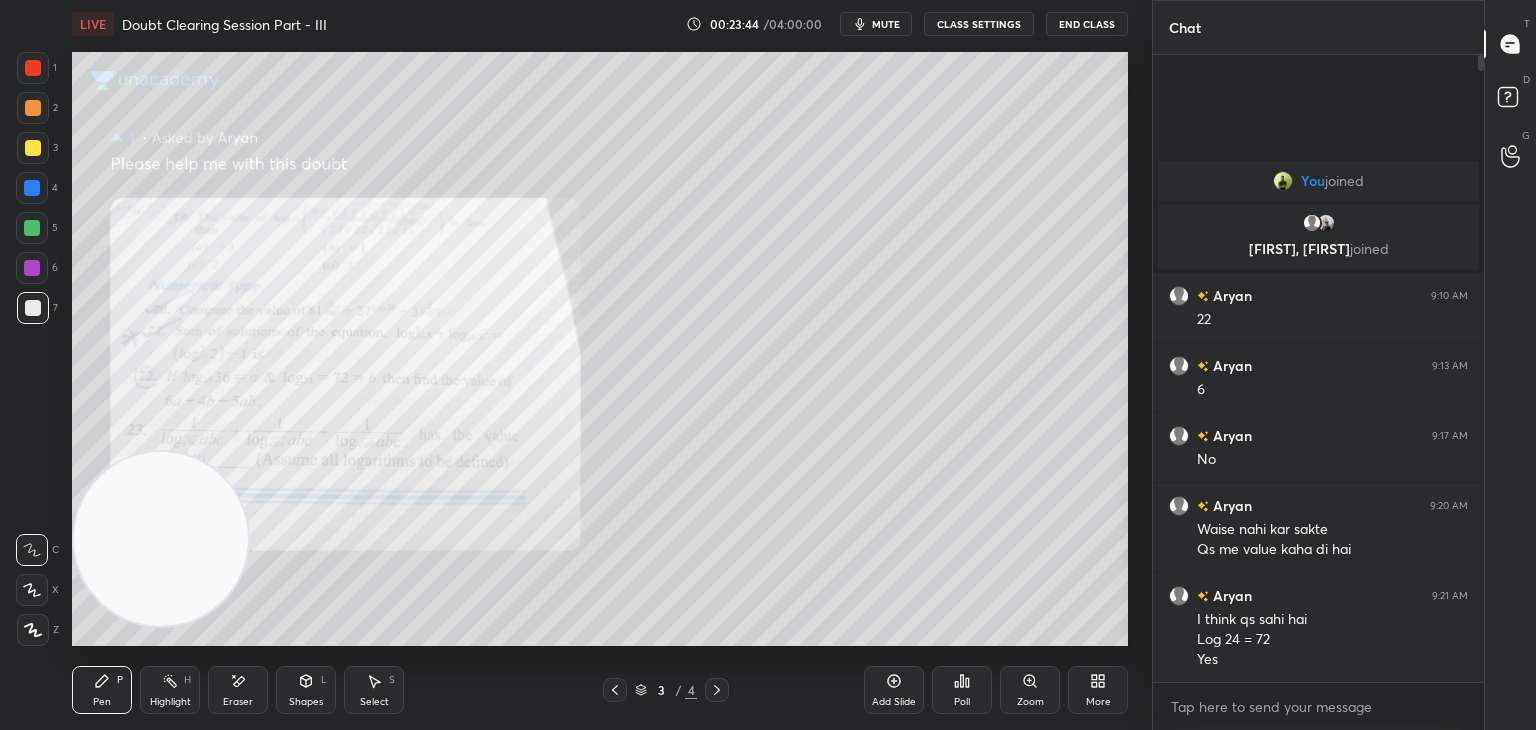 drag, startPoint x: 241, startPoint y: 684, endPoint x: 226, endPoint y: 681, distance: 15.297058 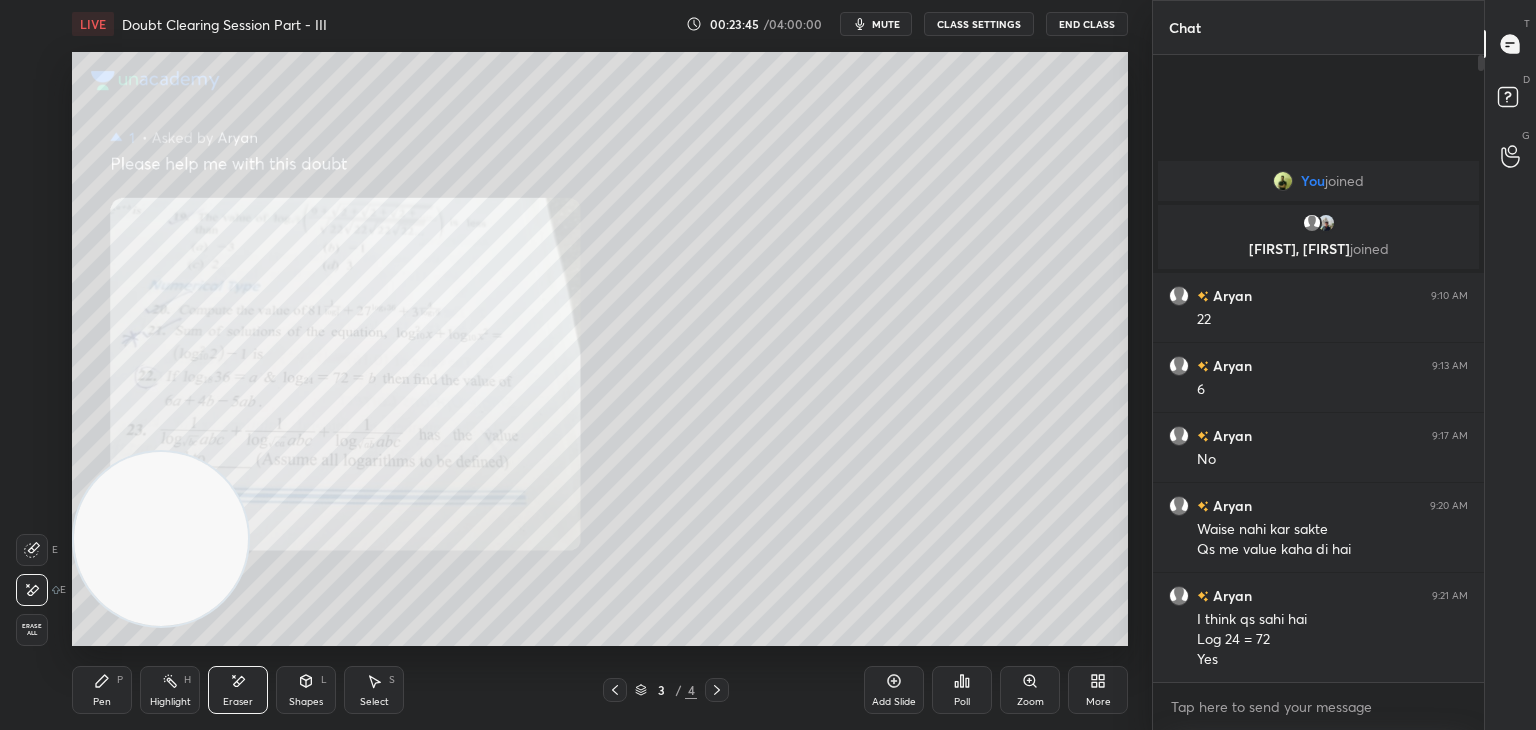 drag, startPoint x: 34, startPoint y: 625, endPoint x: 92, endPoint y: 566, distance: 82.73451 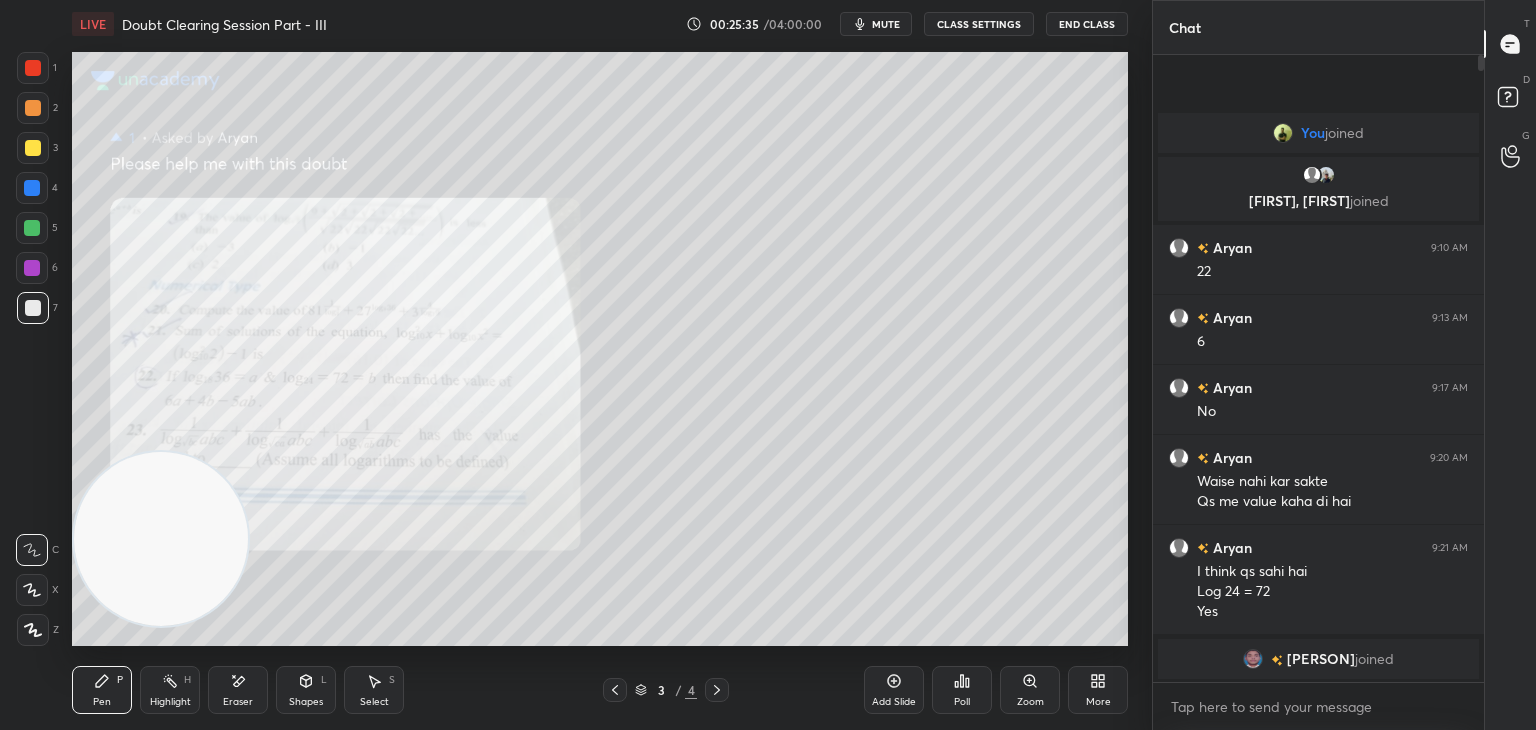 drag, startPoint x: 221, startPoint y: 694, endPoint x: 259, endPoint y: 655, distance: 54.451813 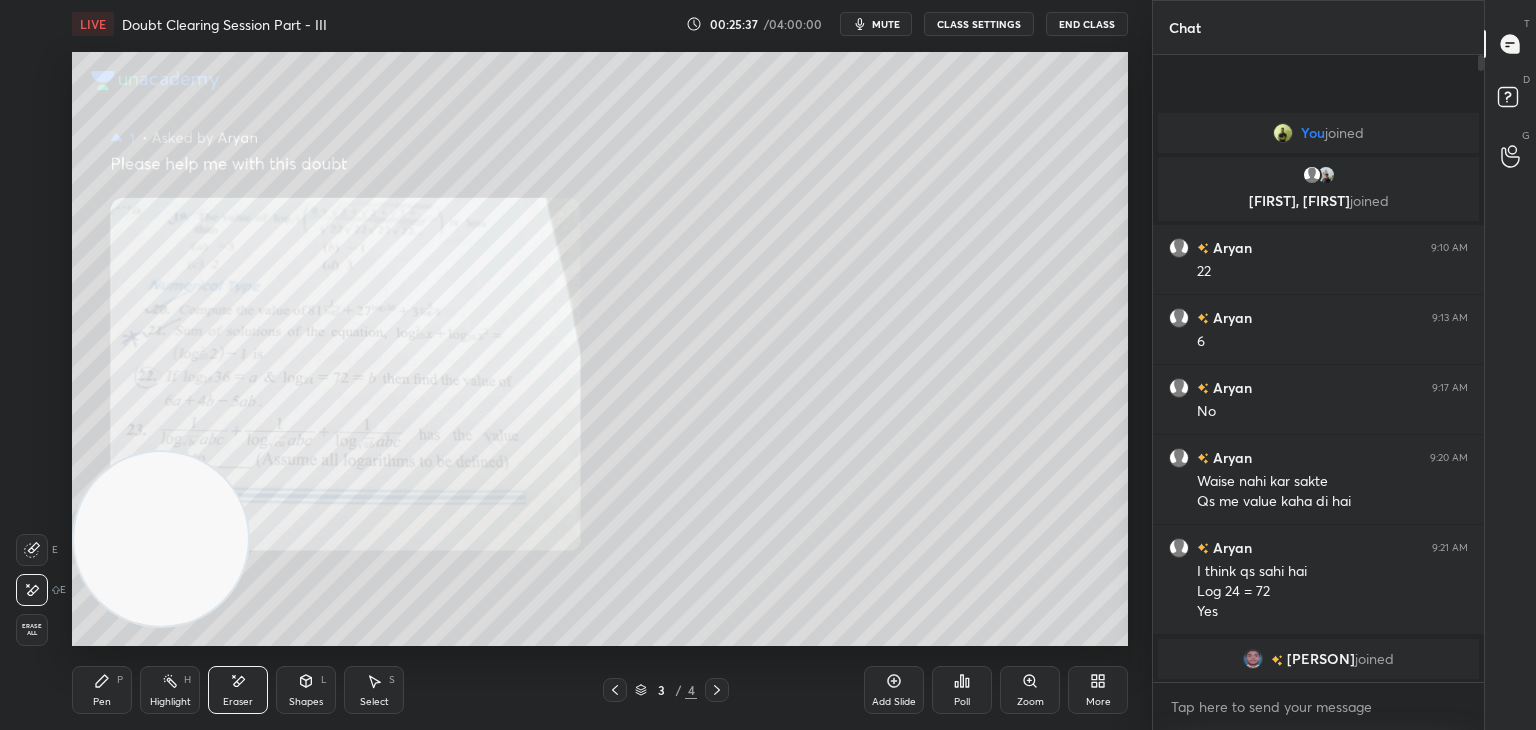 click 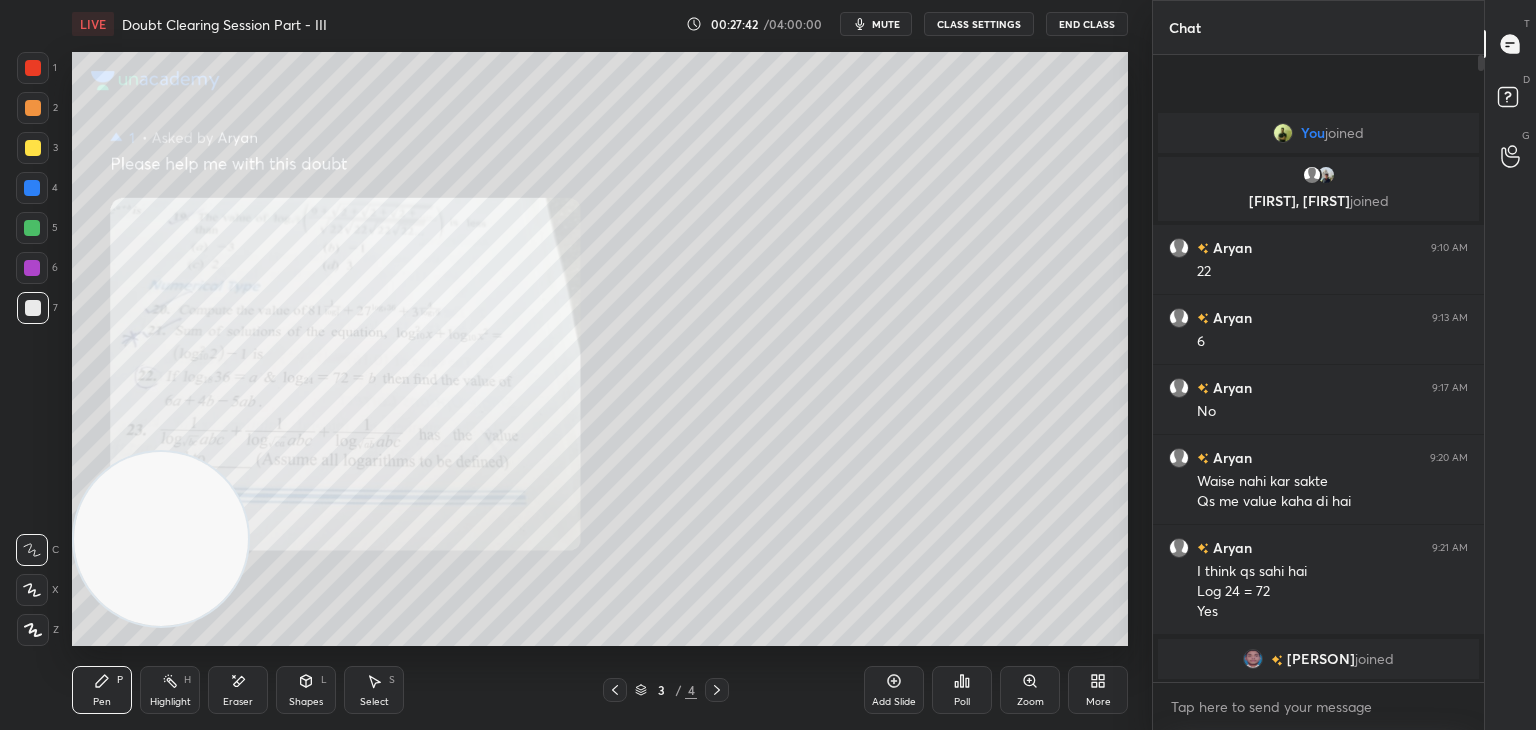 click on "mute" at bounding box center [886, 24] 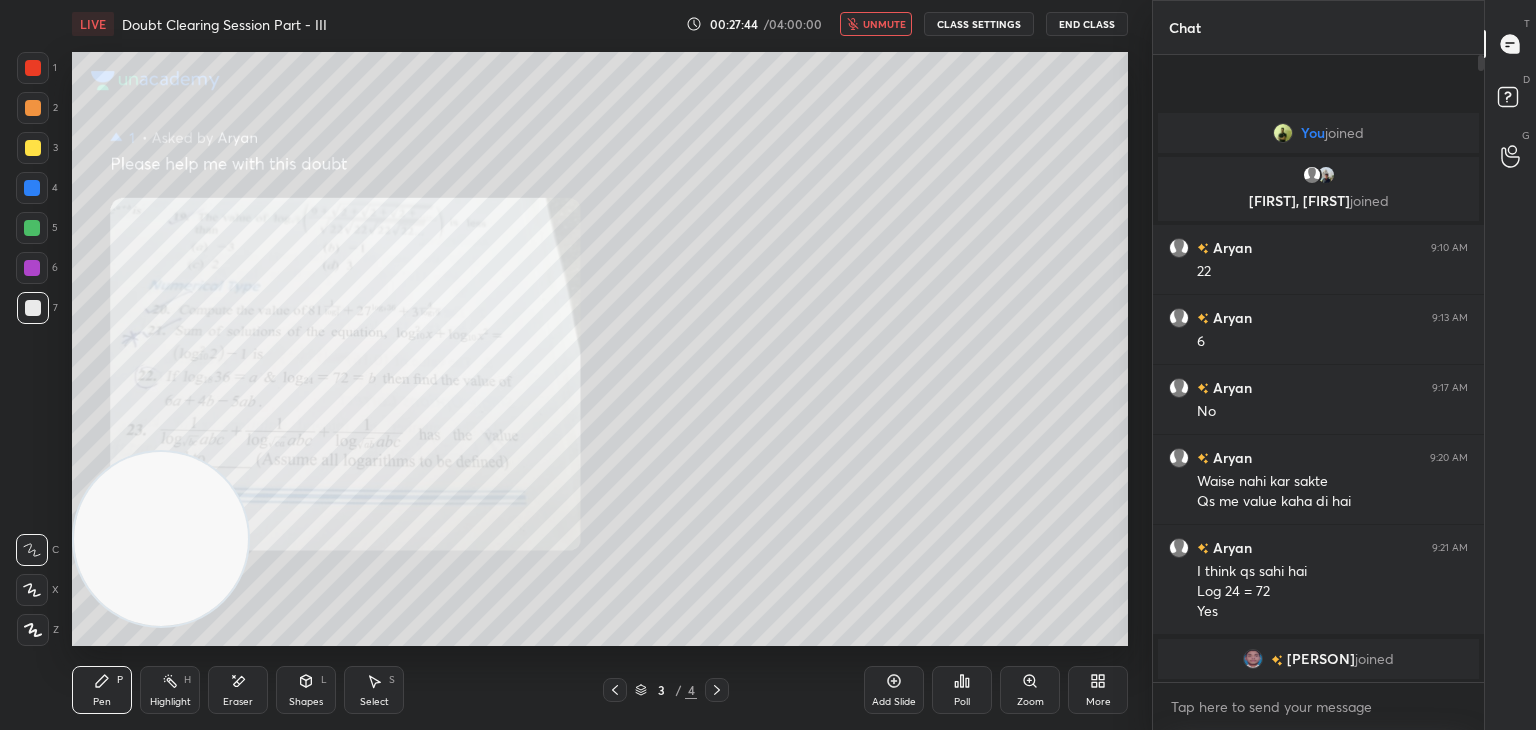 click on "unmute" at bounding box center [884, 24] 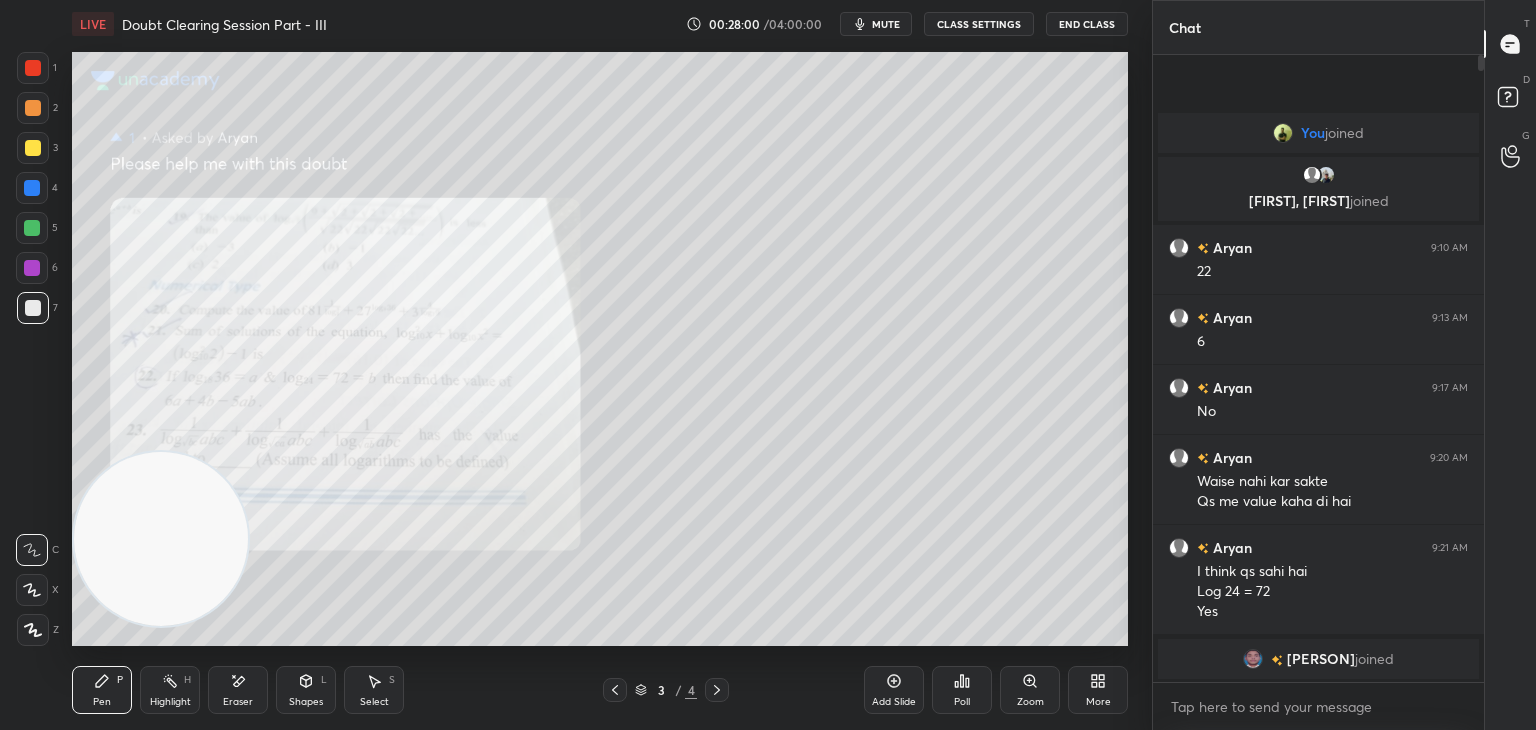 drag, startPoint x: 900, startPoint y: 23, endPoint x: 886, endPoint y: 25, distance: 14.142136 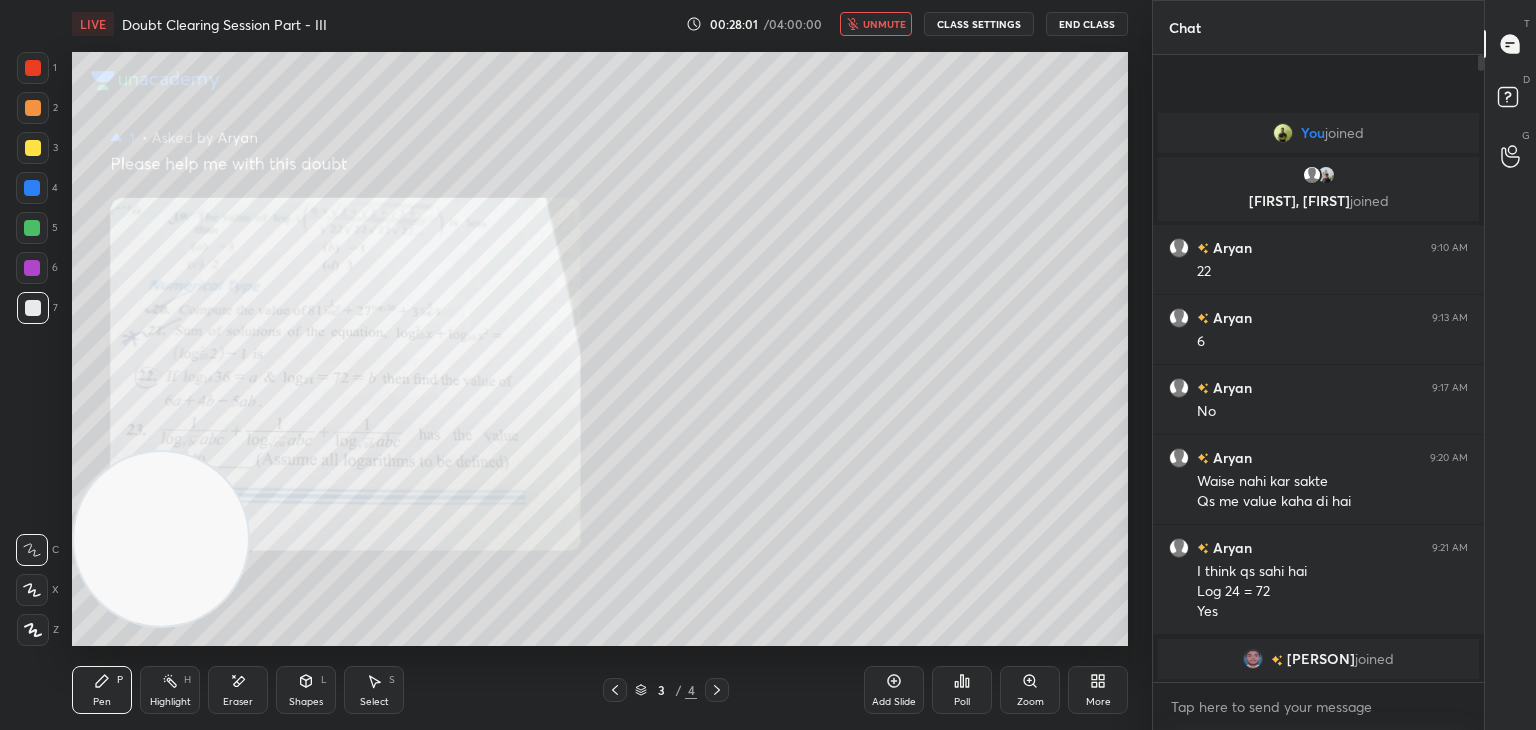 click on "Eraser" at bounding box center (238, 690) 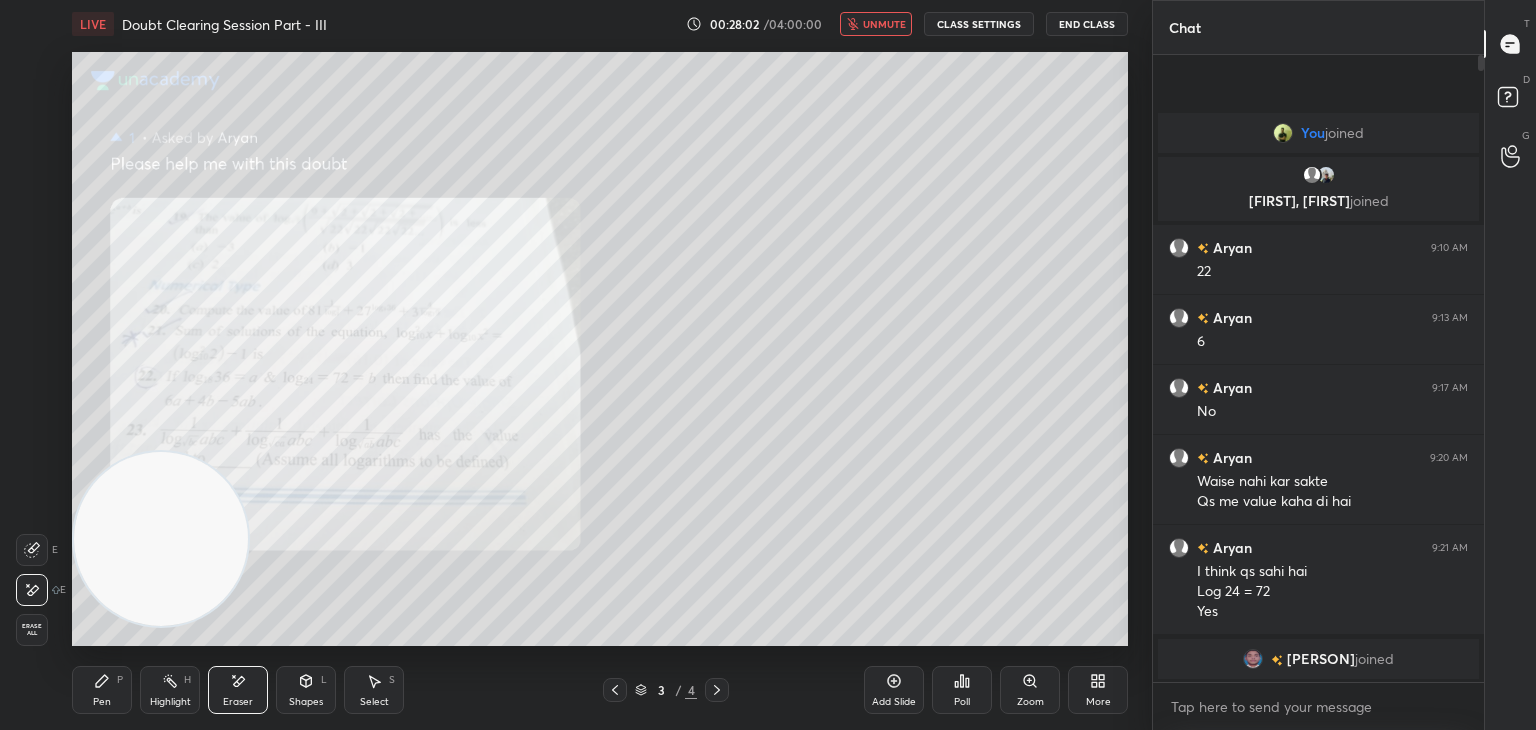click on "Erase all" at bounding box center [32, 630] 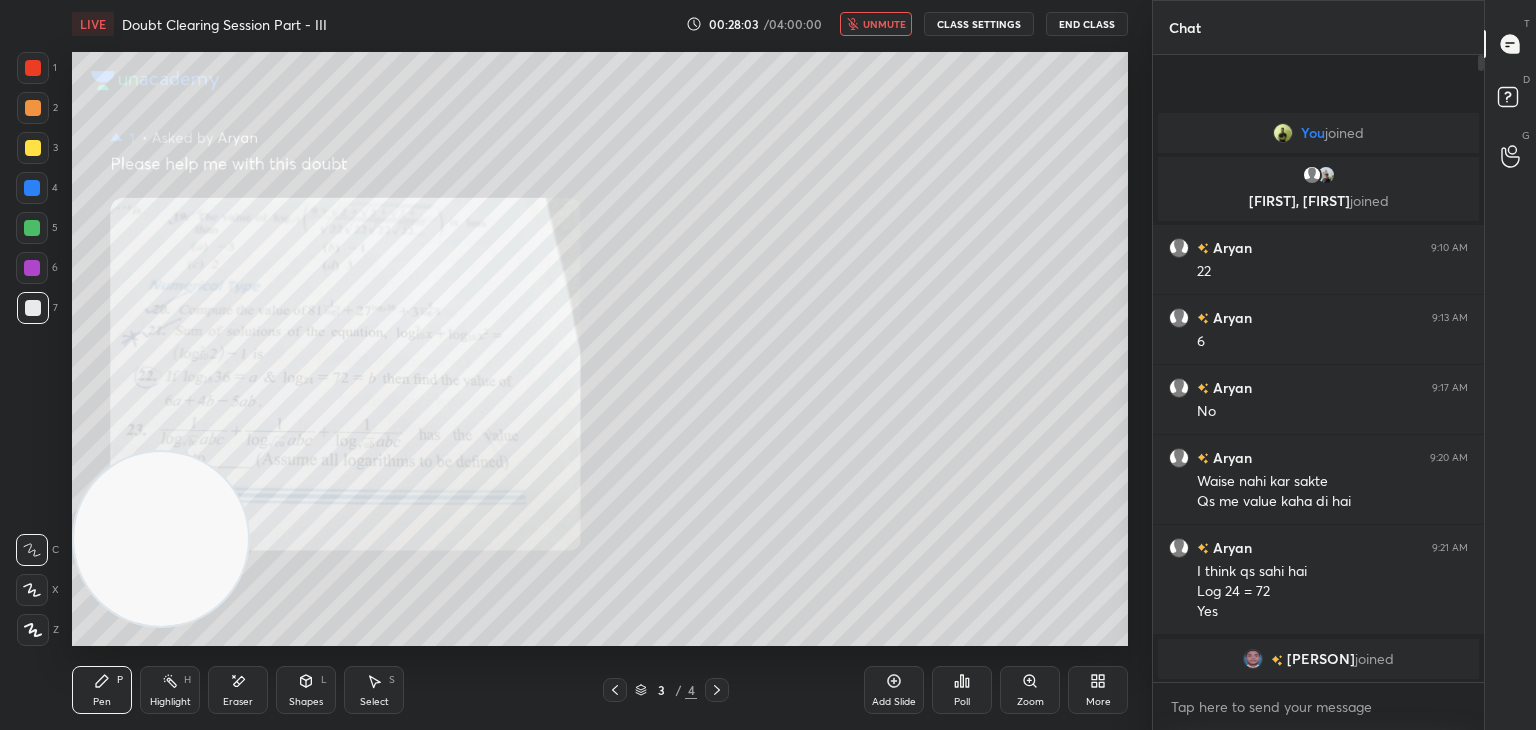 click 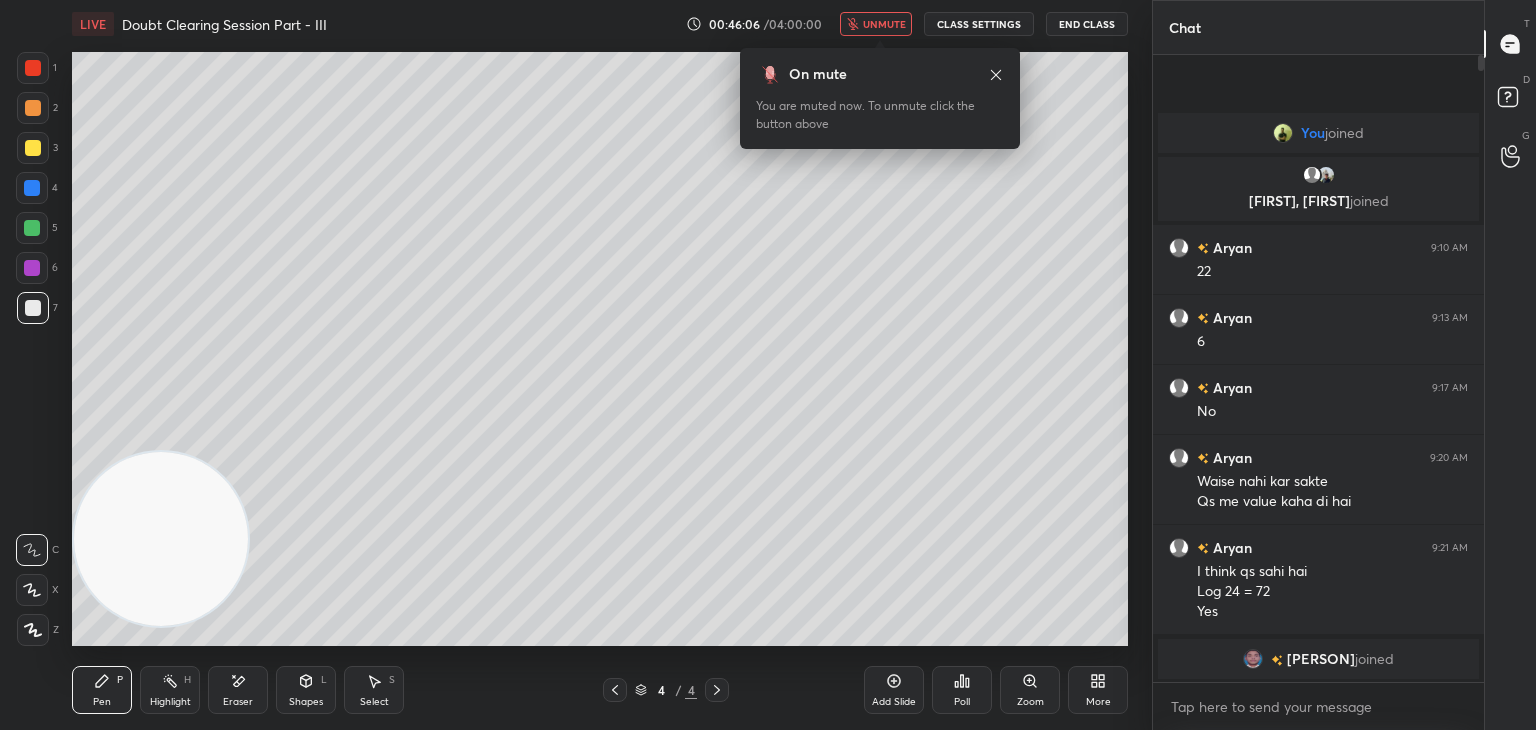 click at bounding box center [1253, 659] 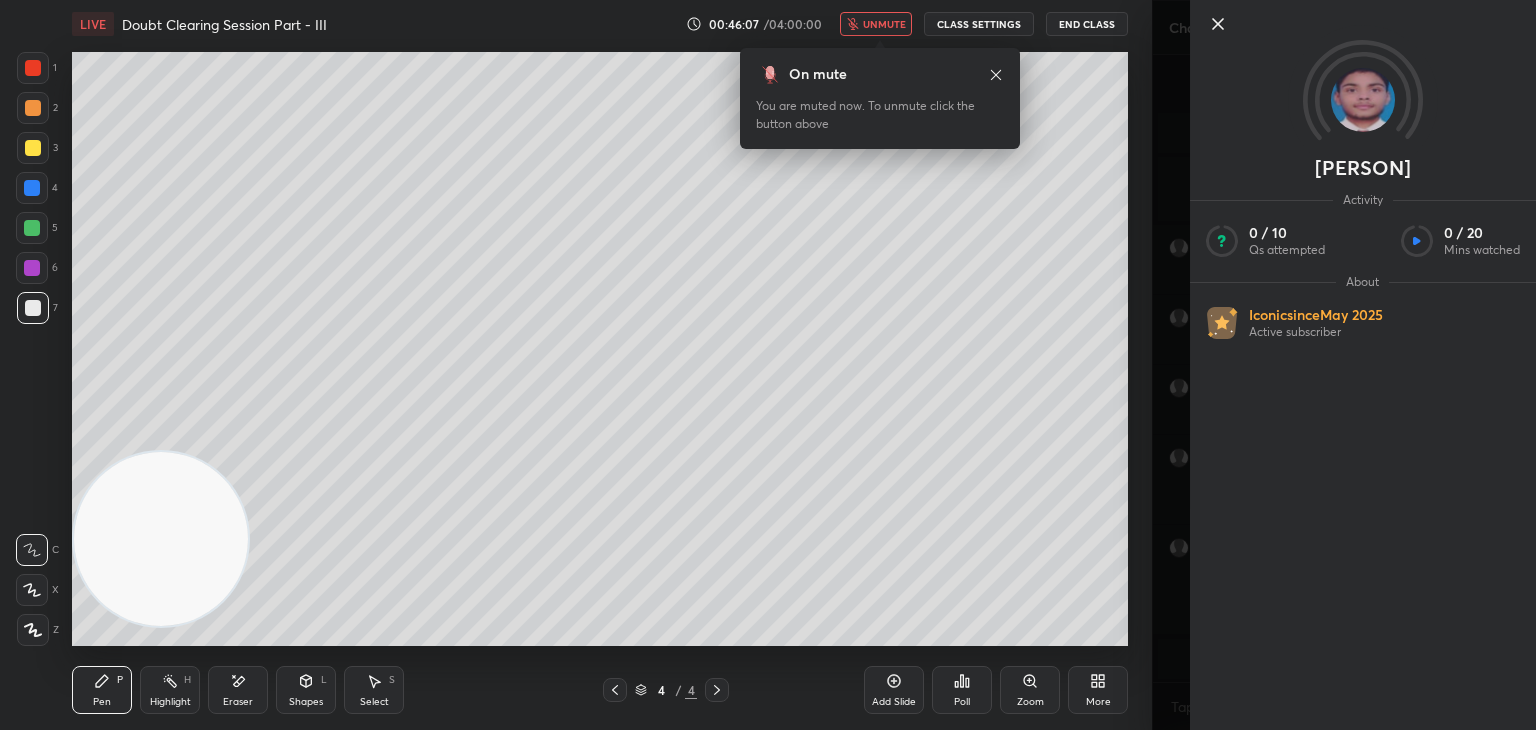 click 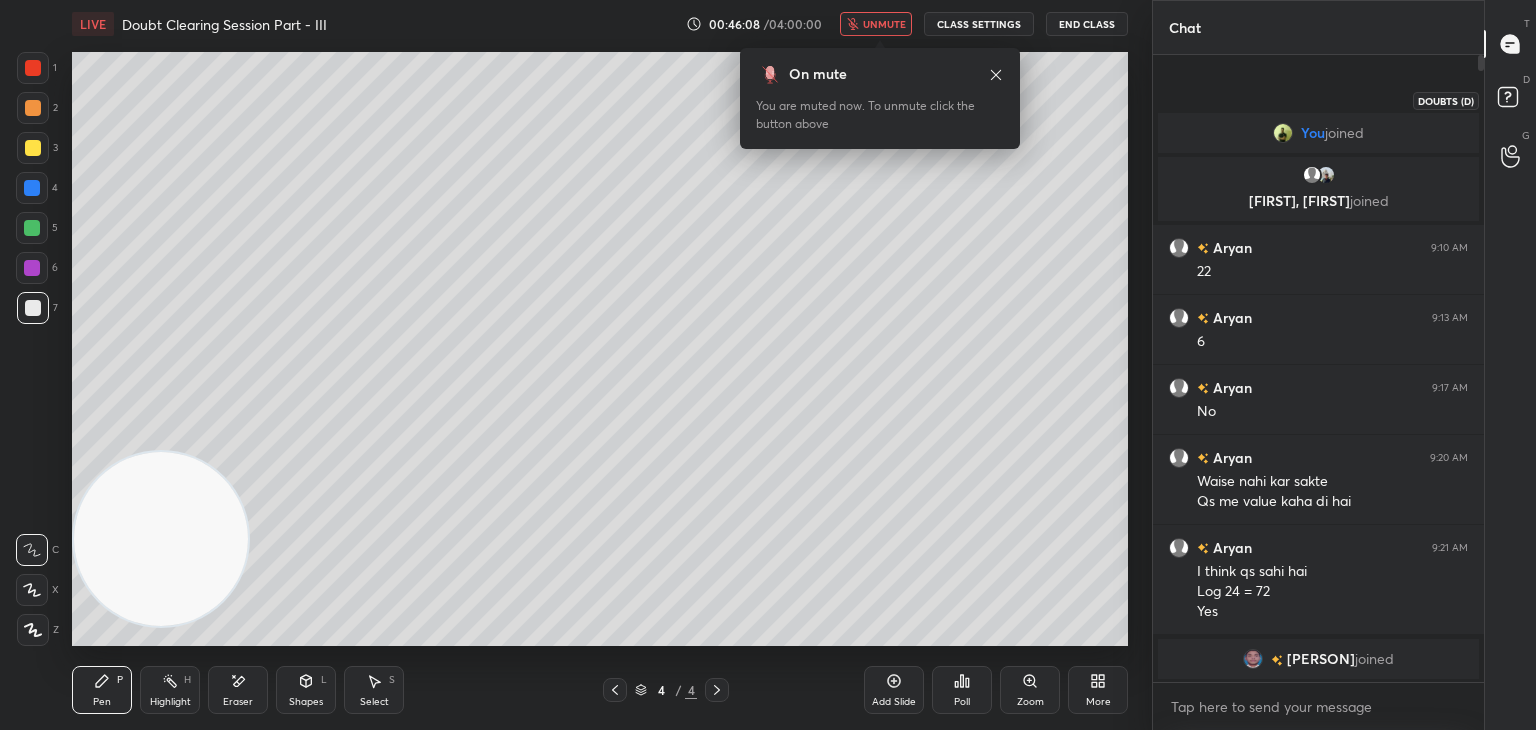 click 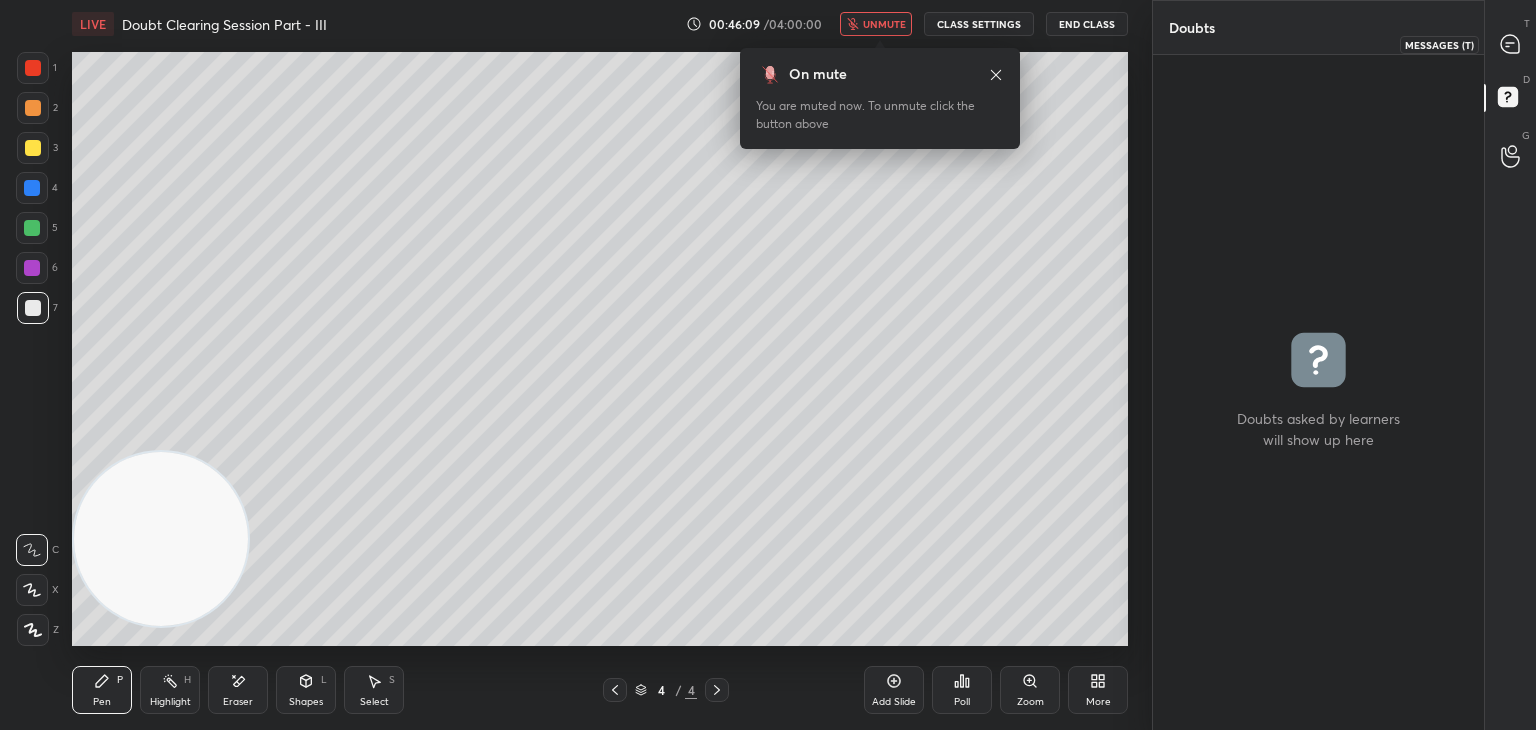 click 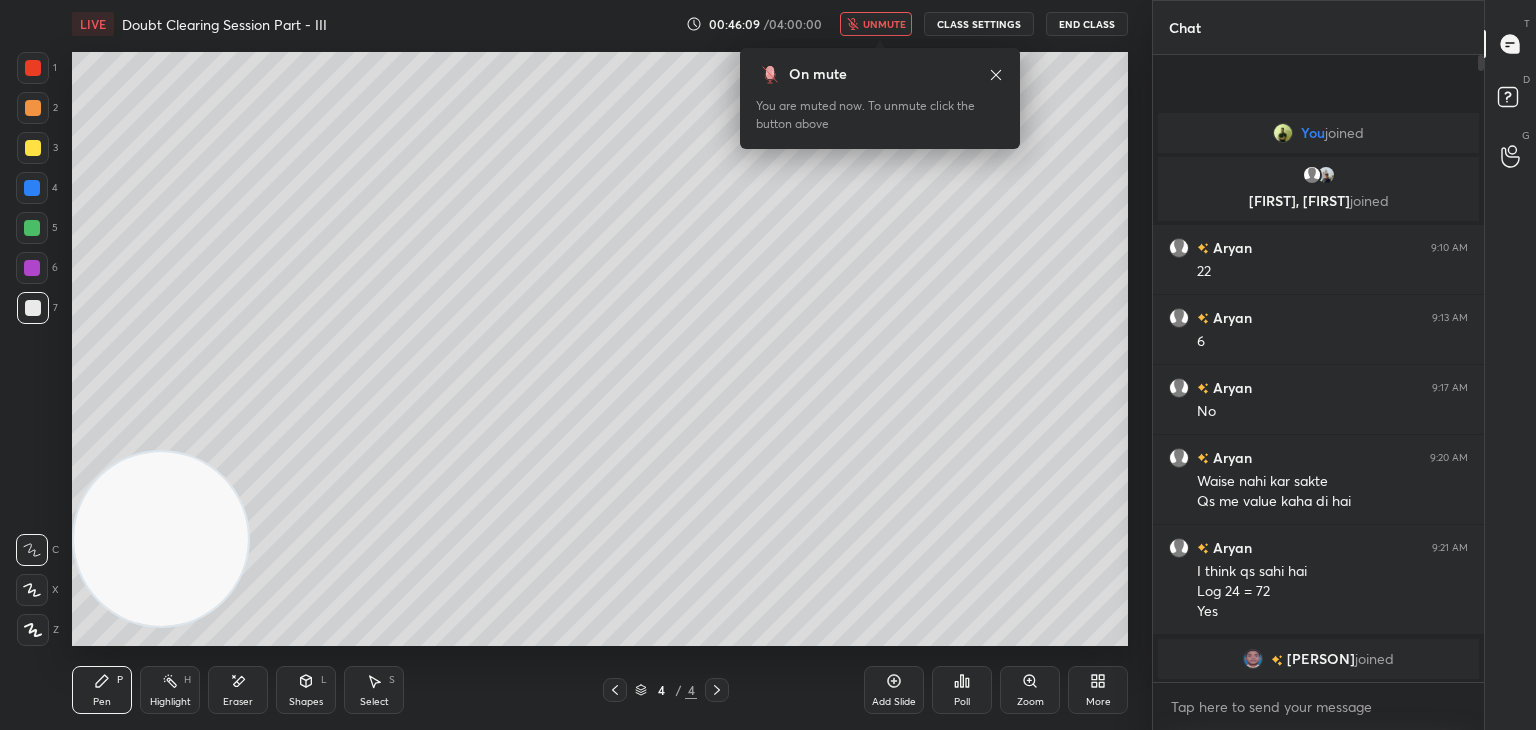 scroll, scrollTop: 6, scrollLeft: 6, axis: both 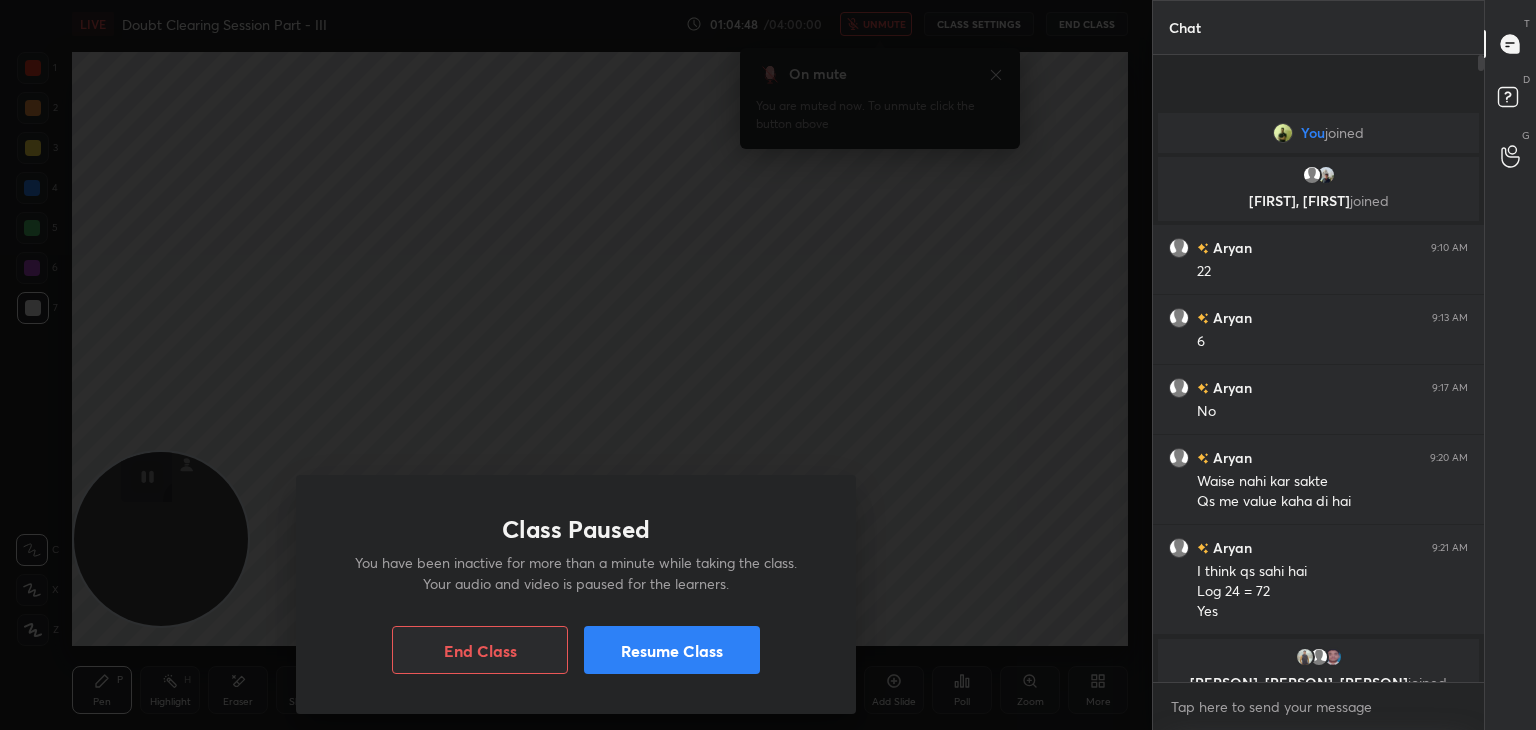 click on "Resume Class" at bounding box center (672, 650) 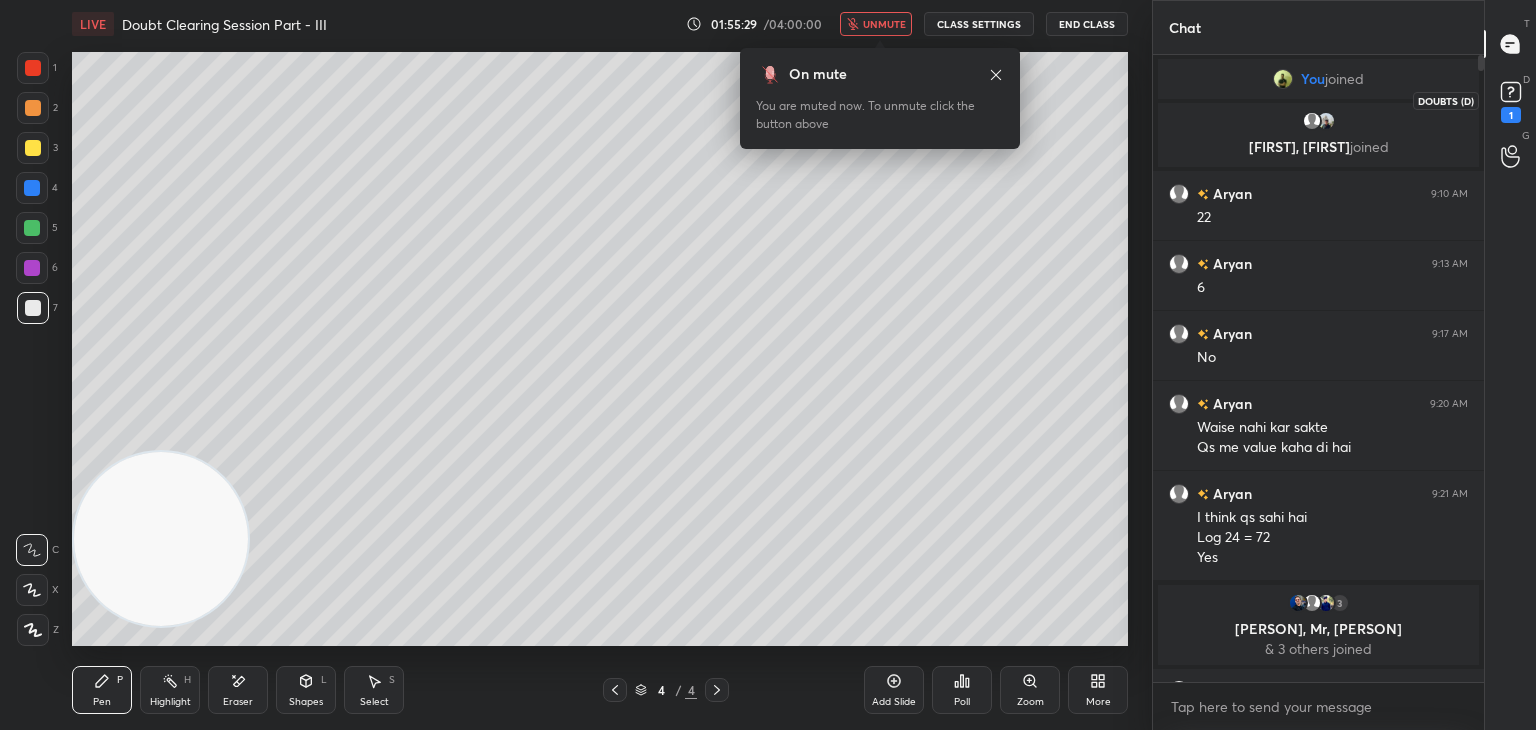 click 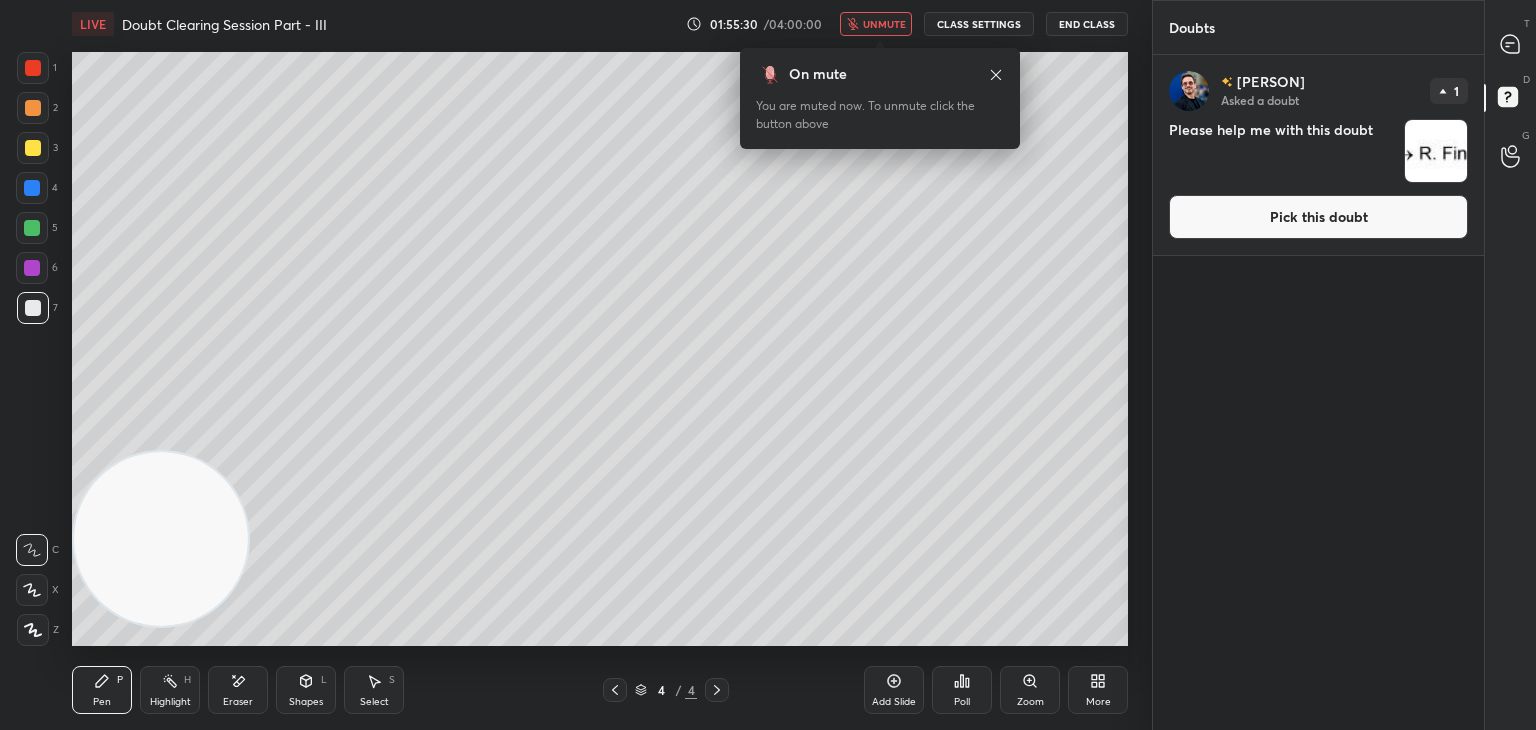 click 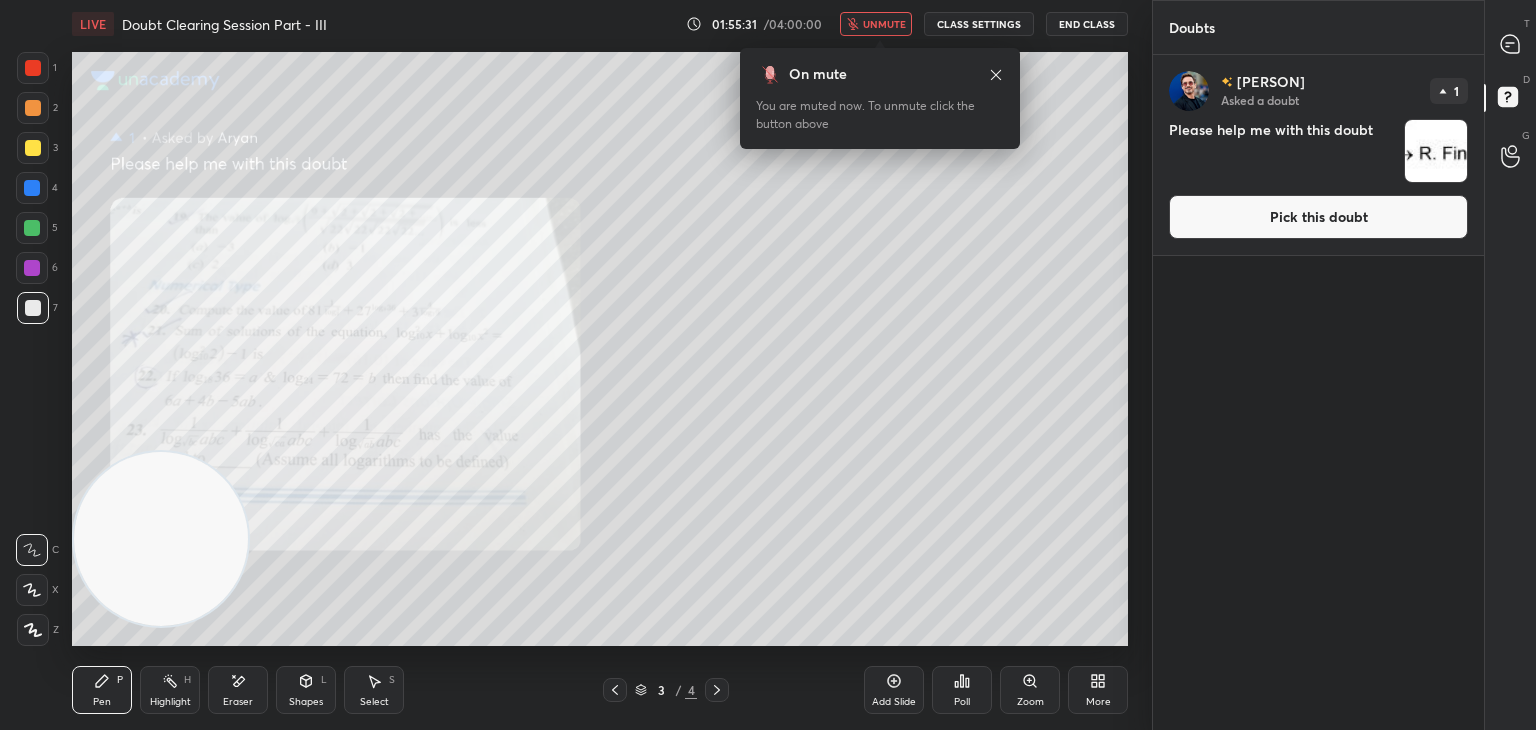 click on "Pick this doubt" at bounding box center (1318, 217) 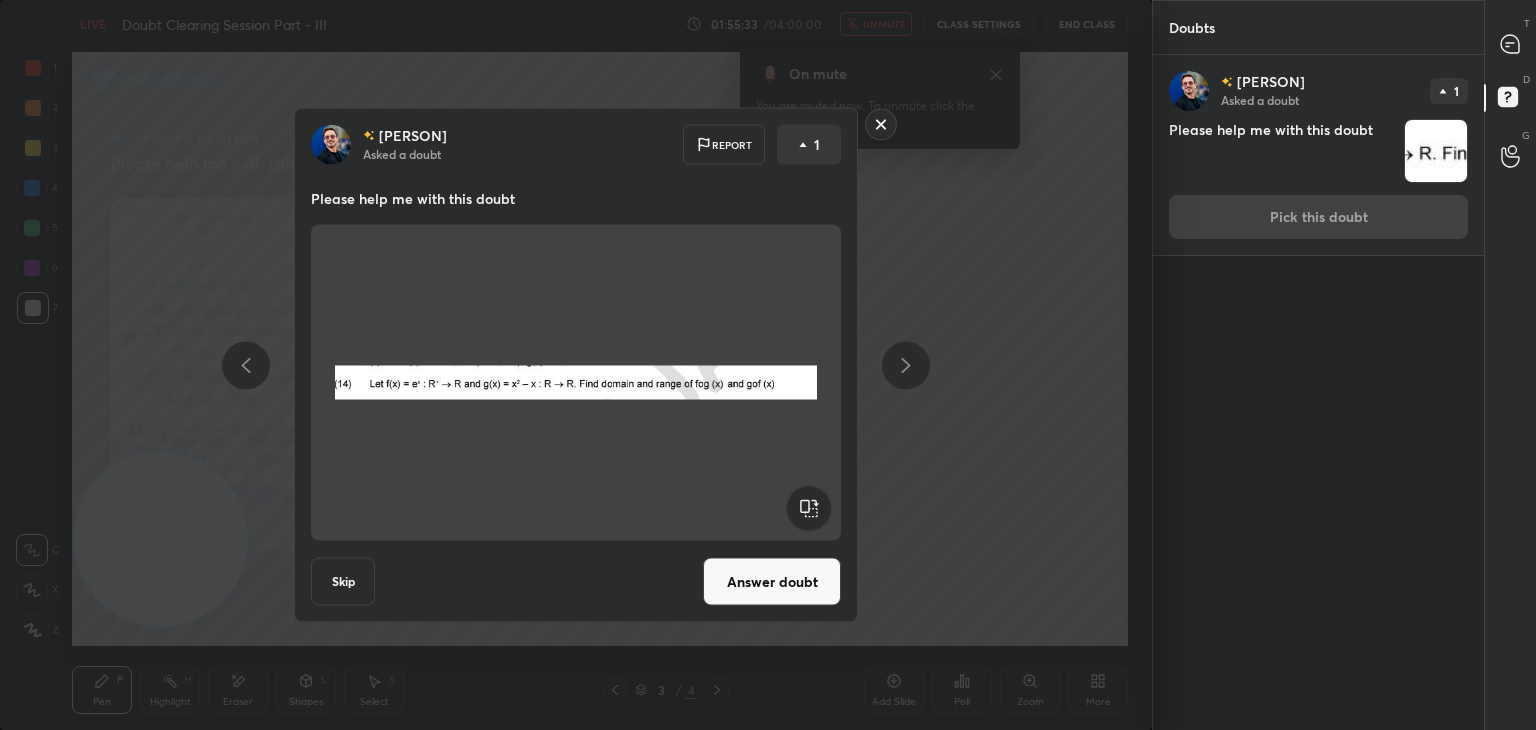 click on "Answer doubt" at bounding box center (772, 582) 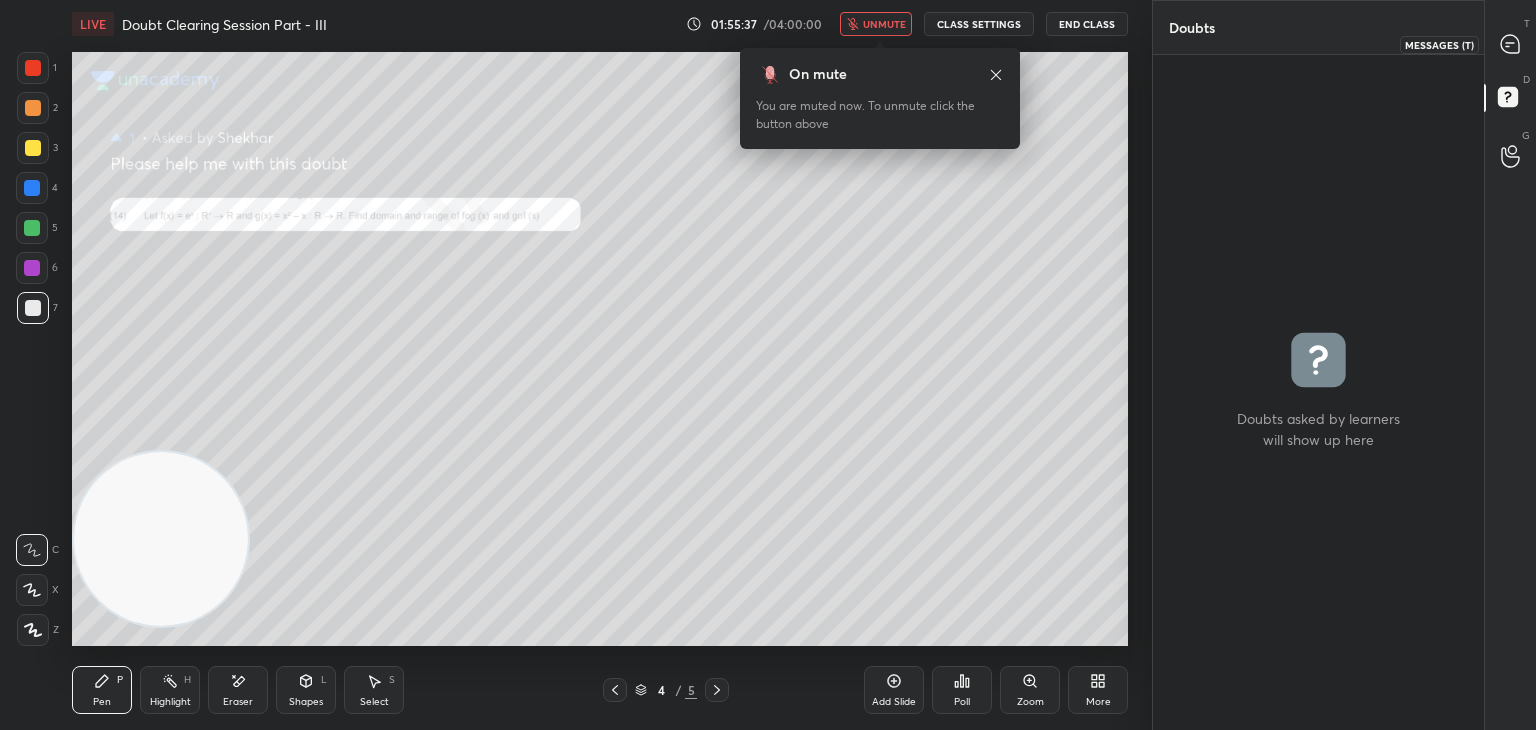 click 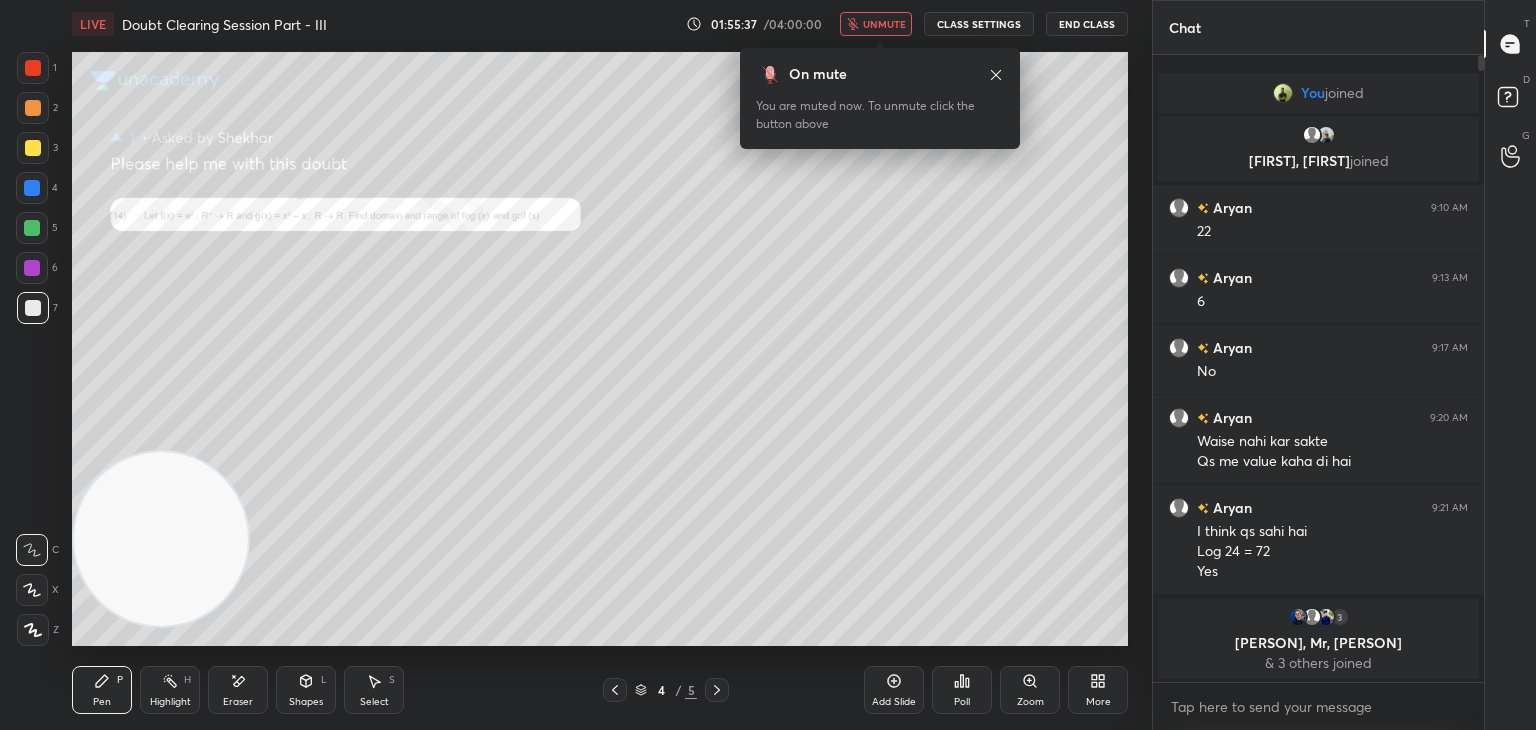 scroll, scrollTop: 6, scrollLeft: 6, axis: both 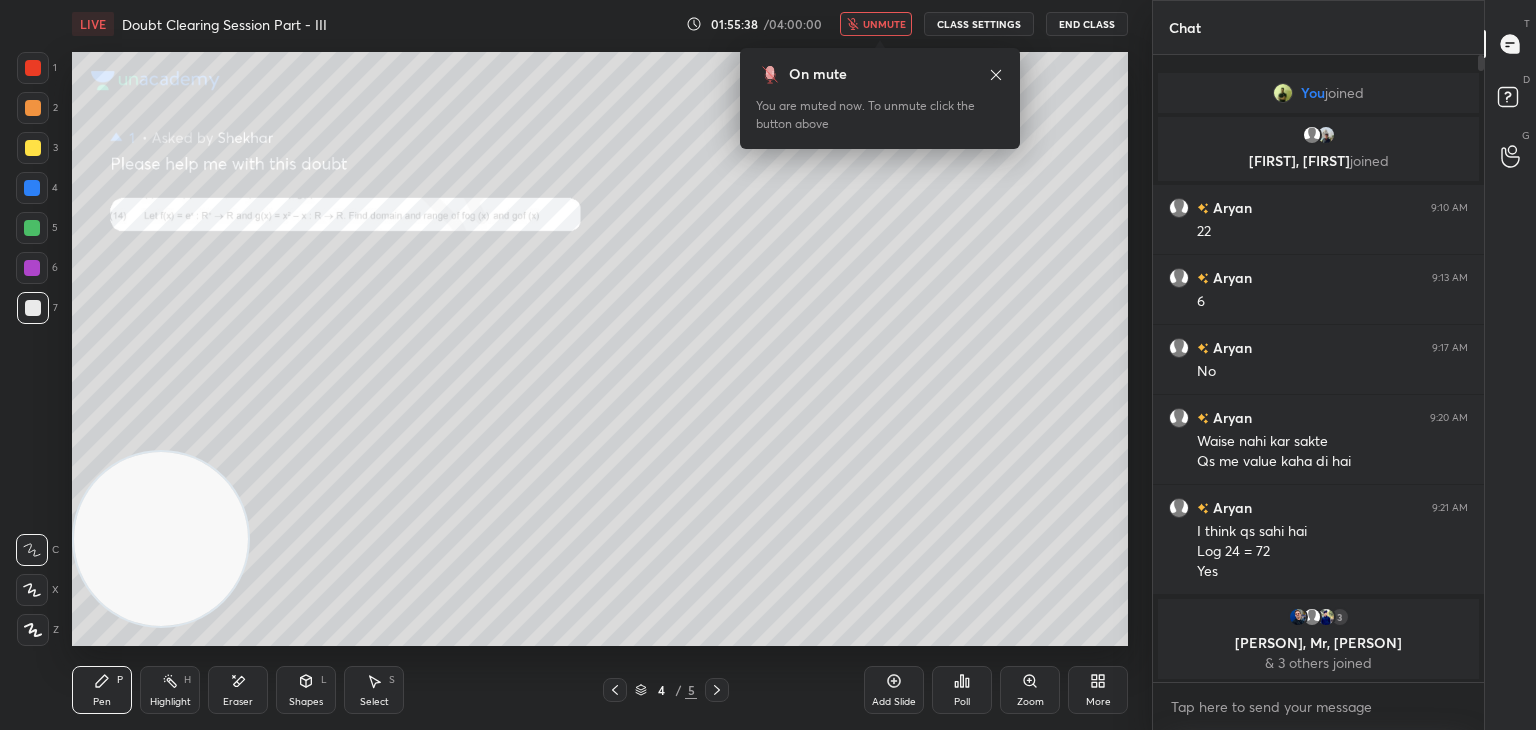 click on "Zoom" at bounding box center [1030, 690] 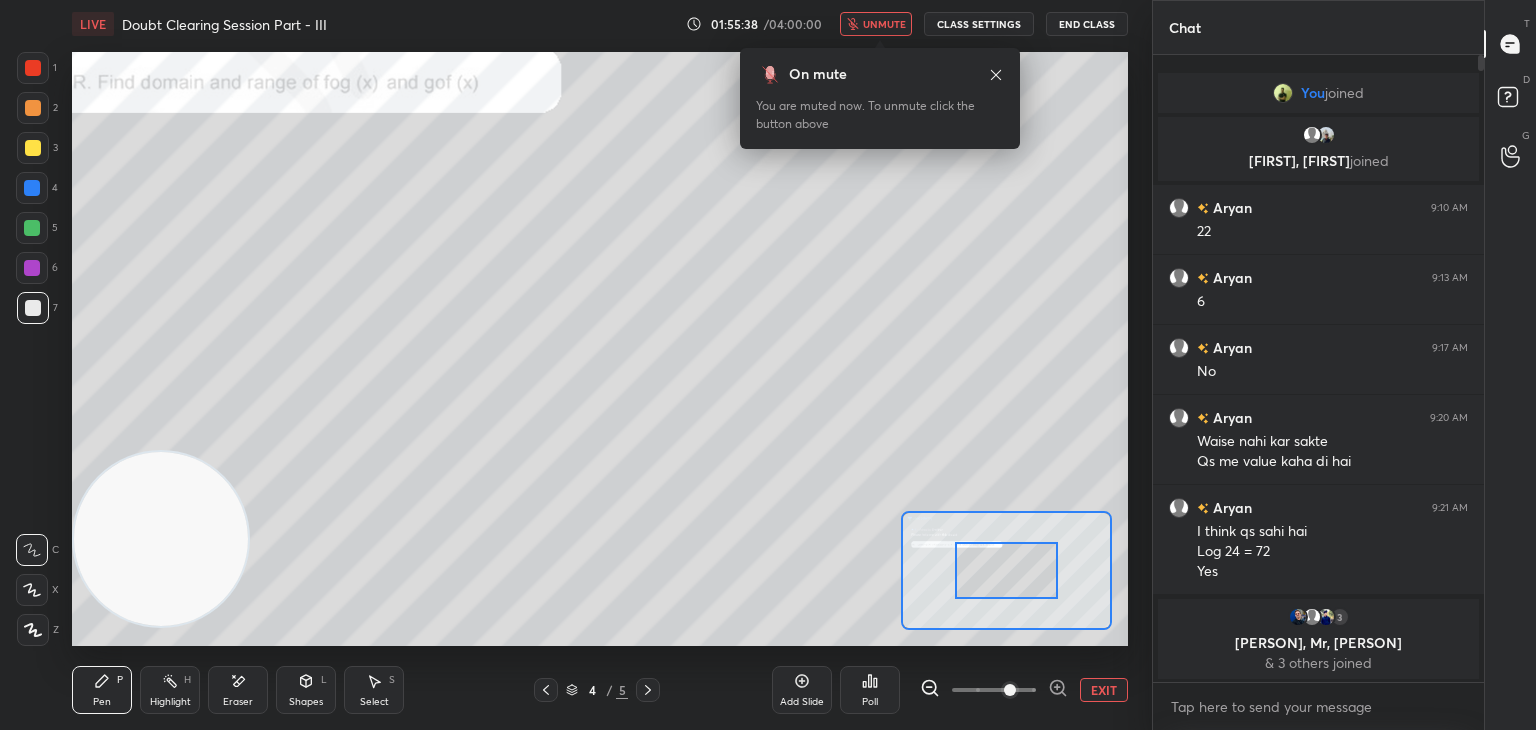 click at bounding box center [1010, 690] 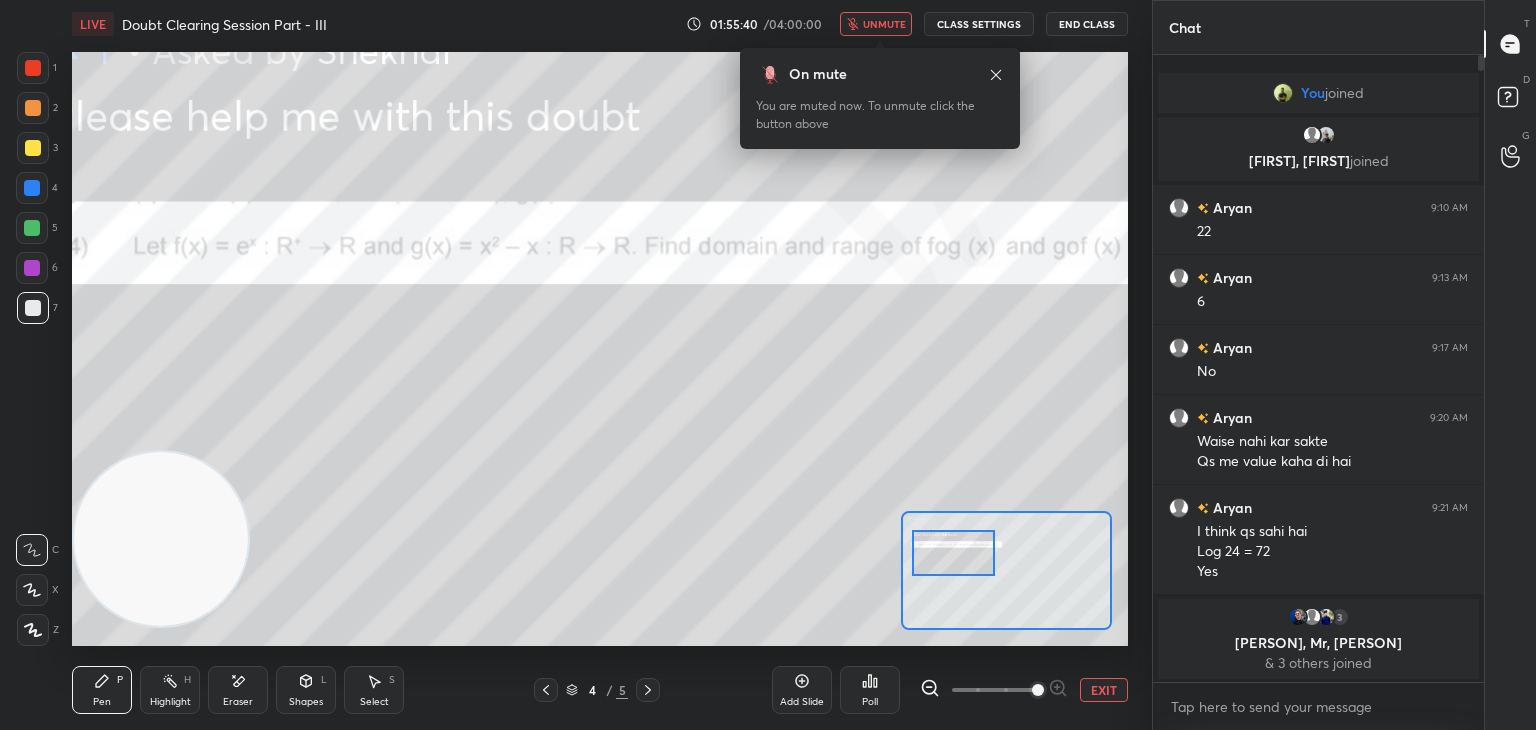 drag, startPoint x: 1027, startPoint y: 575, endPoint x: 974, endPoint y: 555, distance: 56.648037 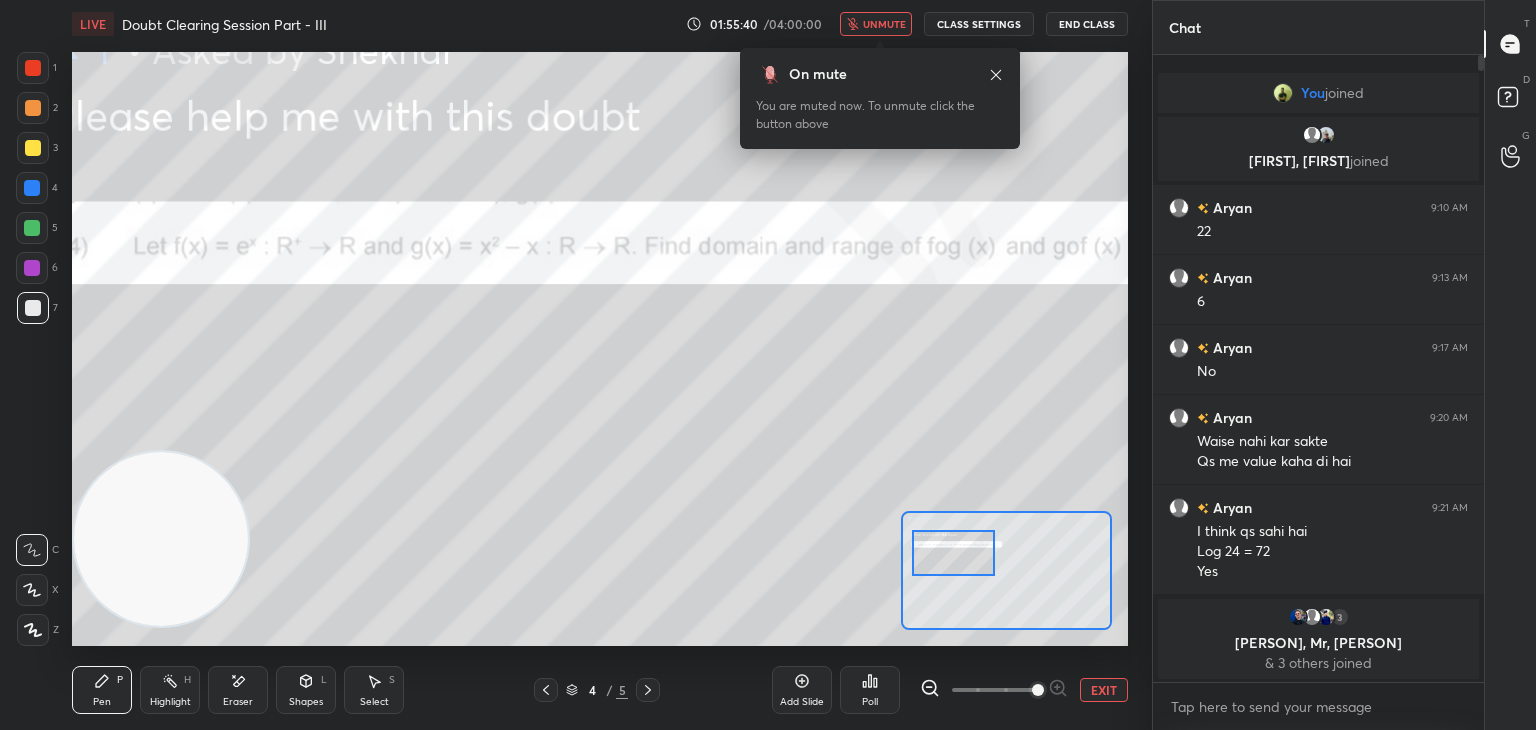 click at bounding box center [953, 553] 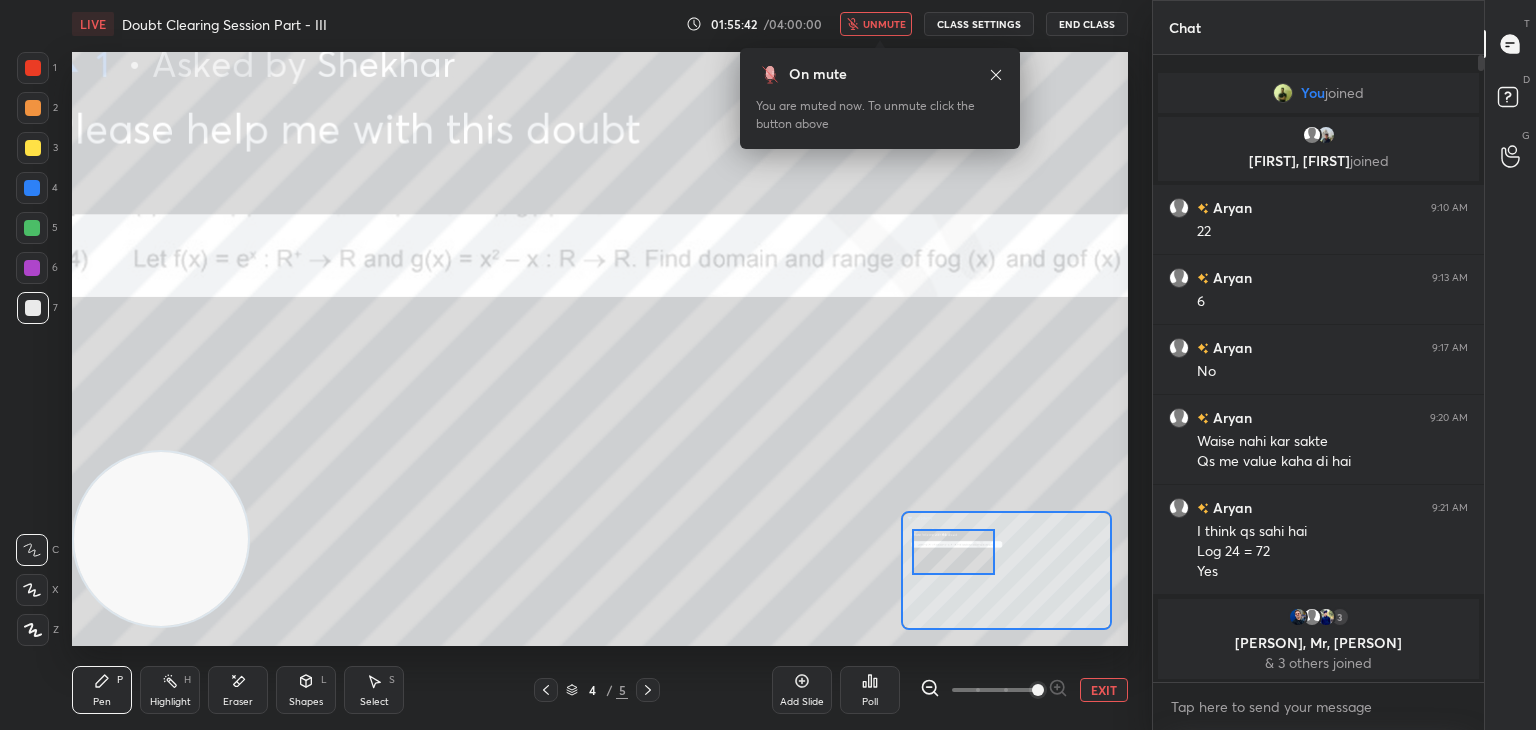 click on "unmute" at bounding box center (884, 24) 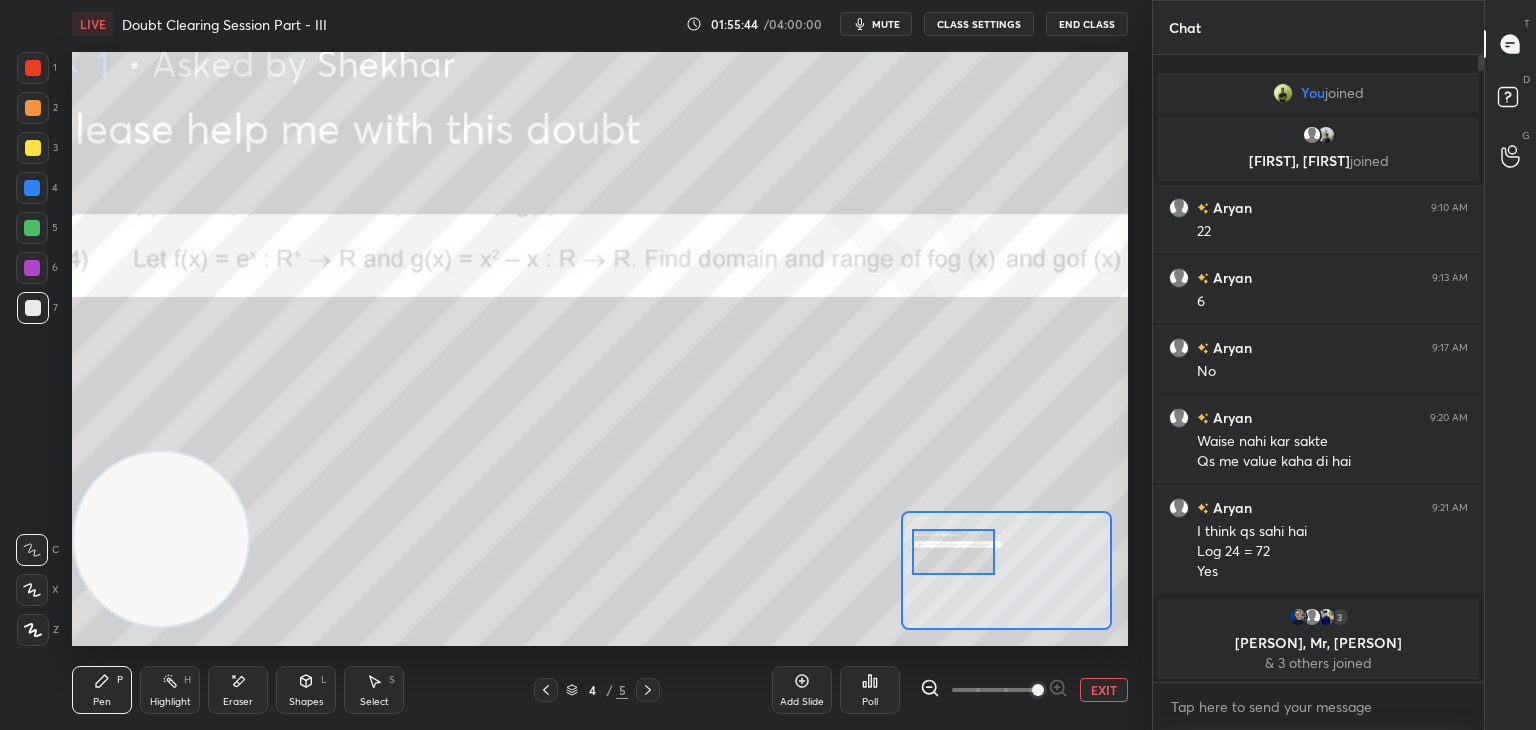 click at bounding box center [994, 690] 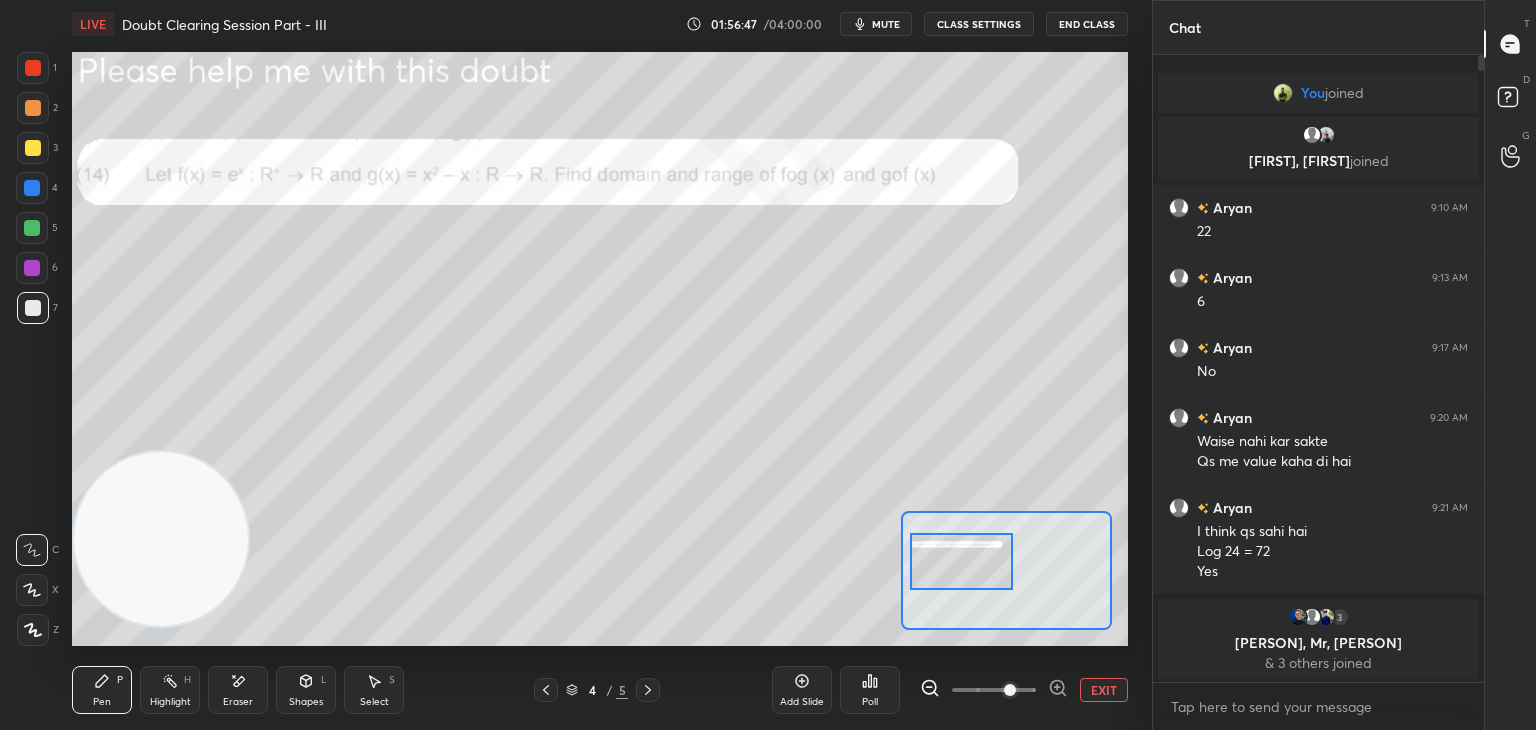 drag, startPoint x: 999, startPoint y: 563, endPoint x: 1006, endPoint y: 574, distance: 13.038404 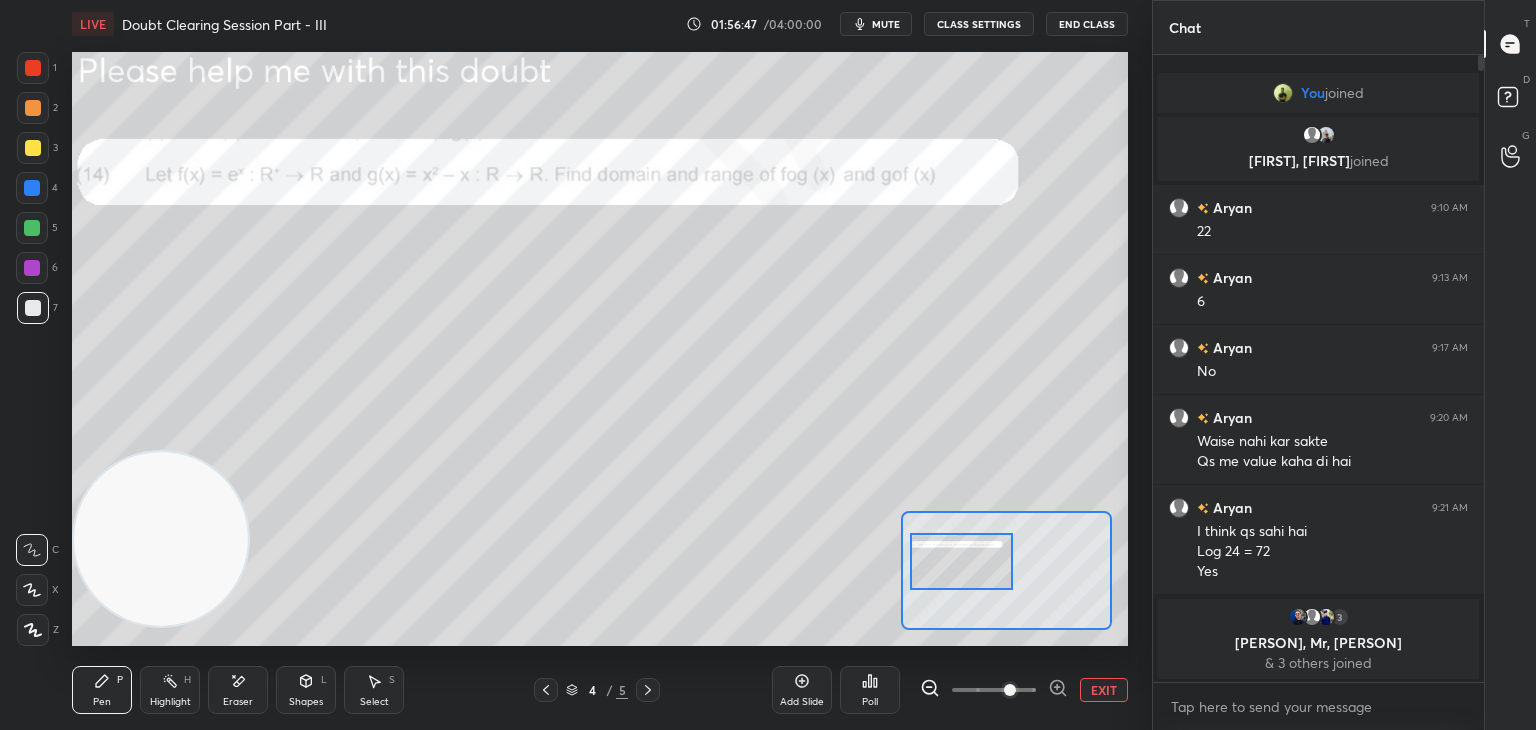 click at bounding box center (962, 561) 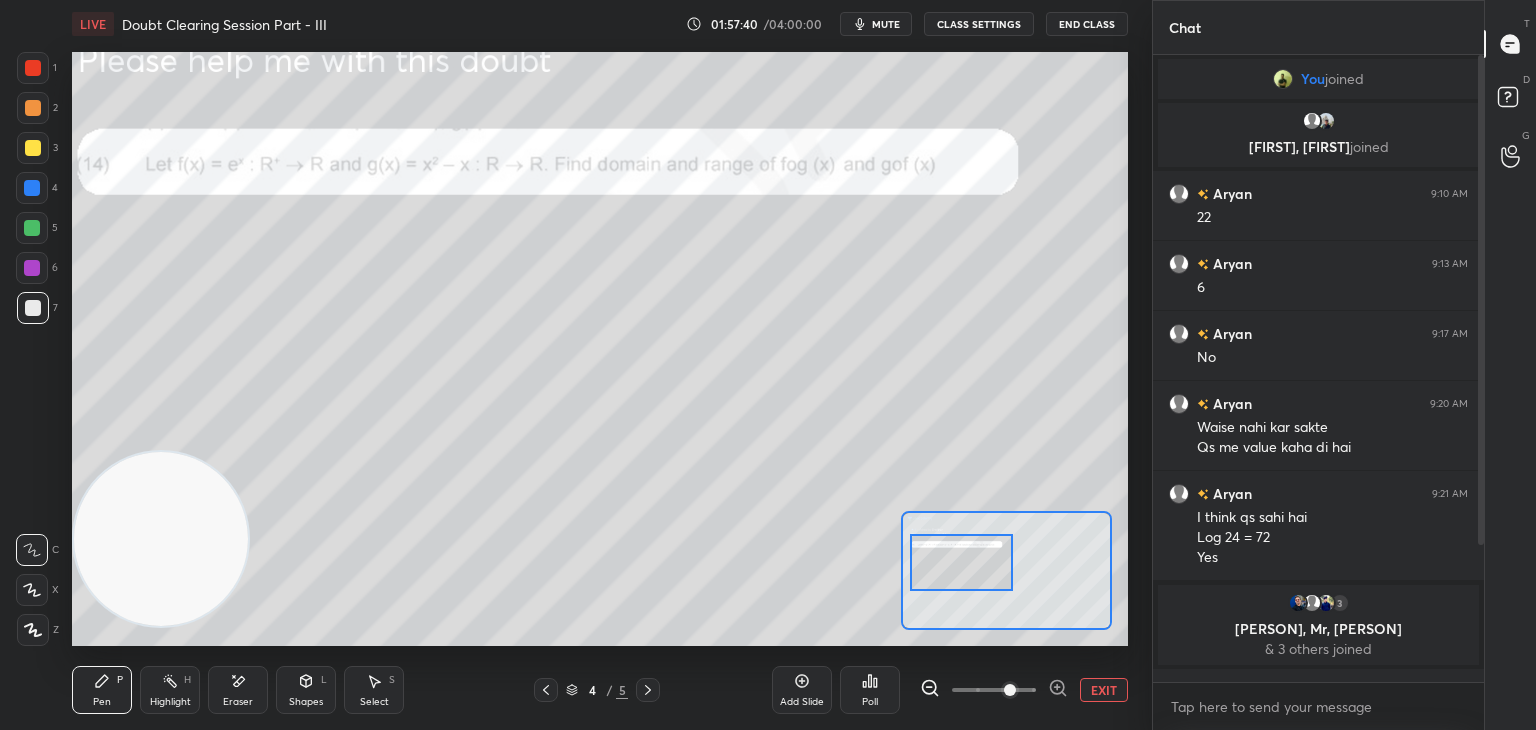 scroll, scrollTop: 174, scrollLeft: 0, axis: vertical 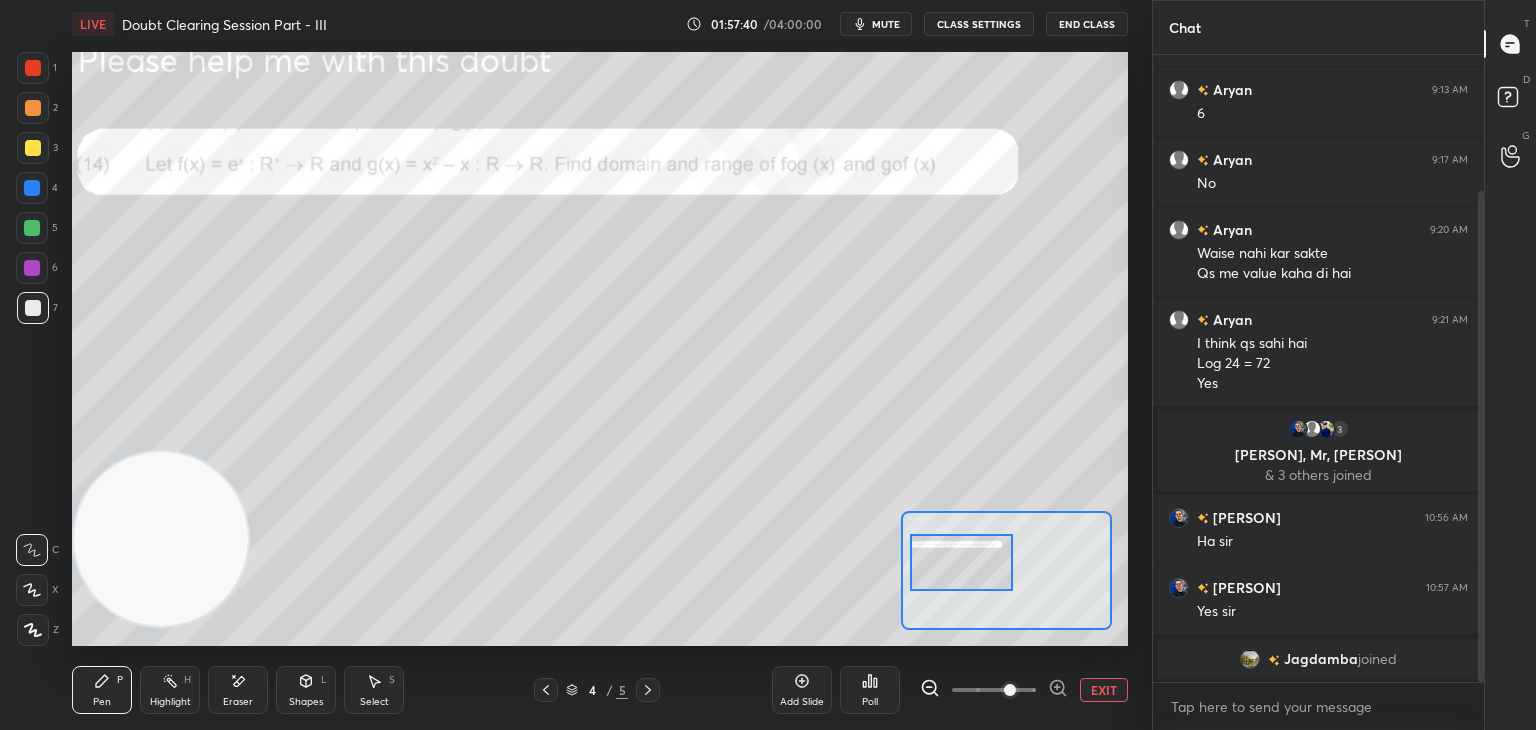 drag, startPoint x: 1480, startPoint y: 311, endPoint x: 1473, endPoint y: 465, distance: 154.15901 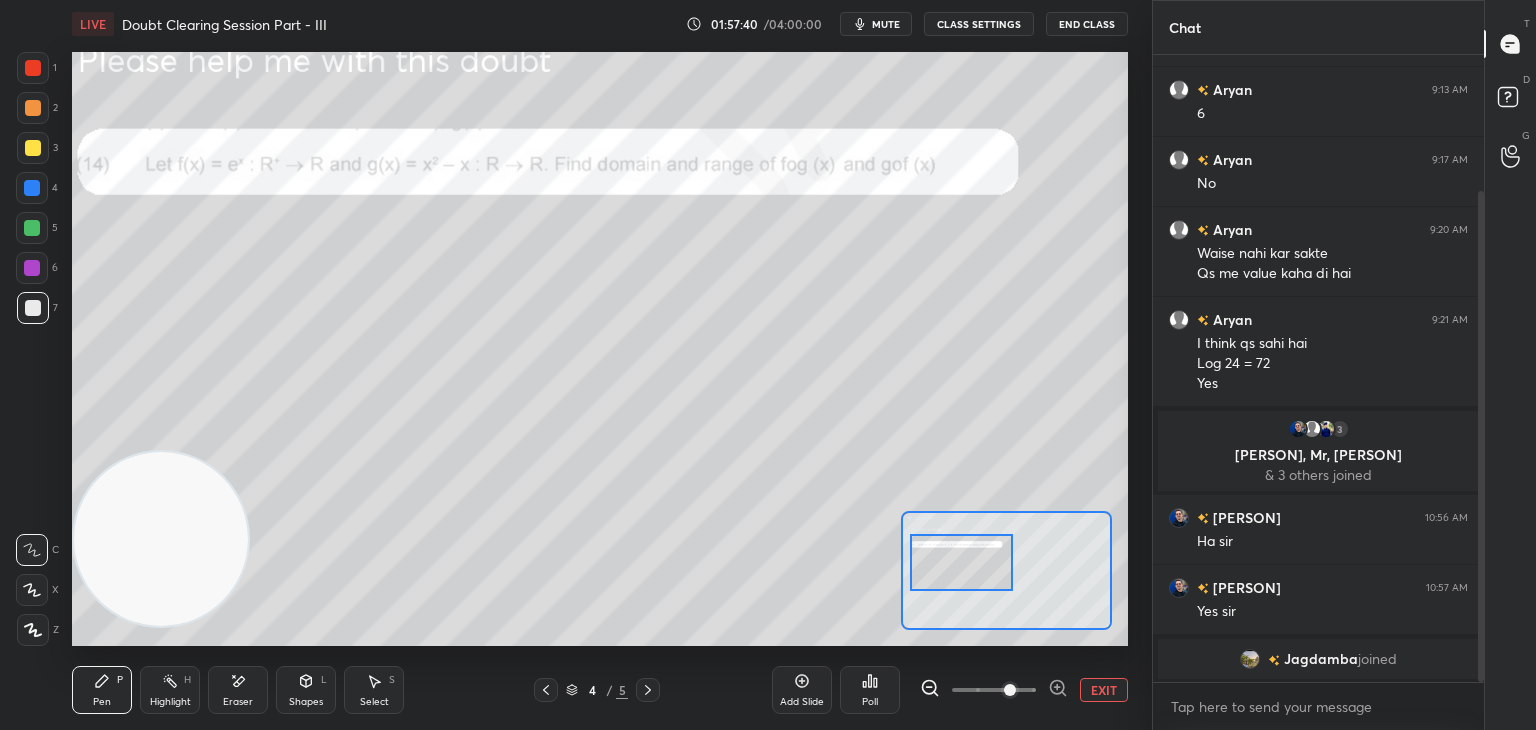 click at bounding box center [1478, 368] 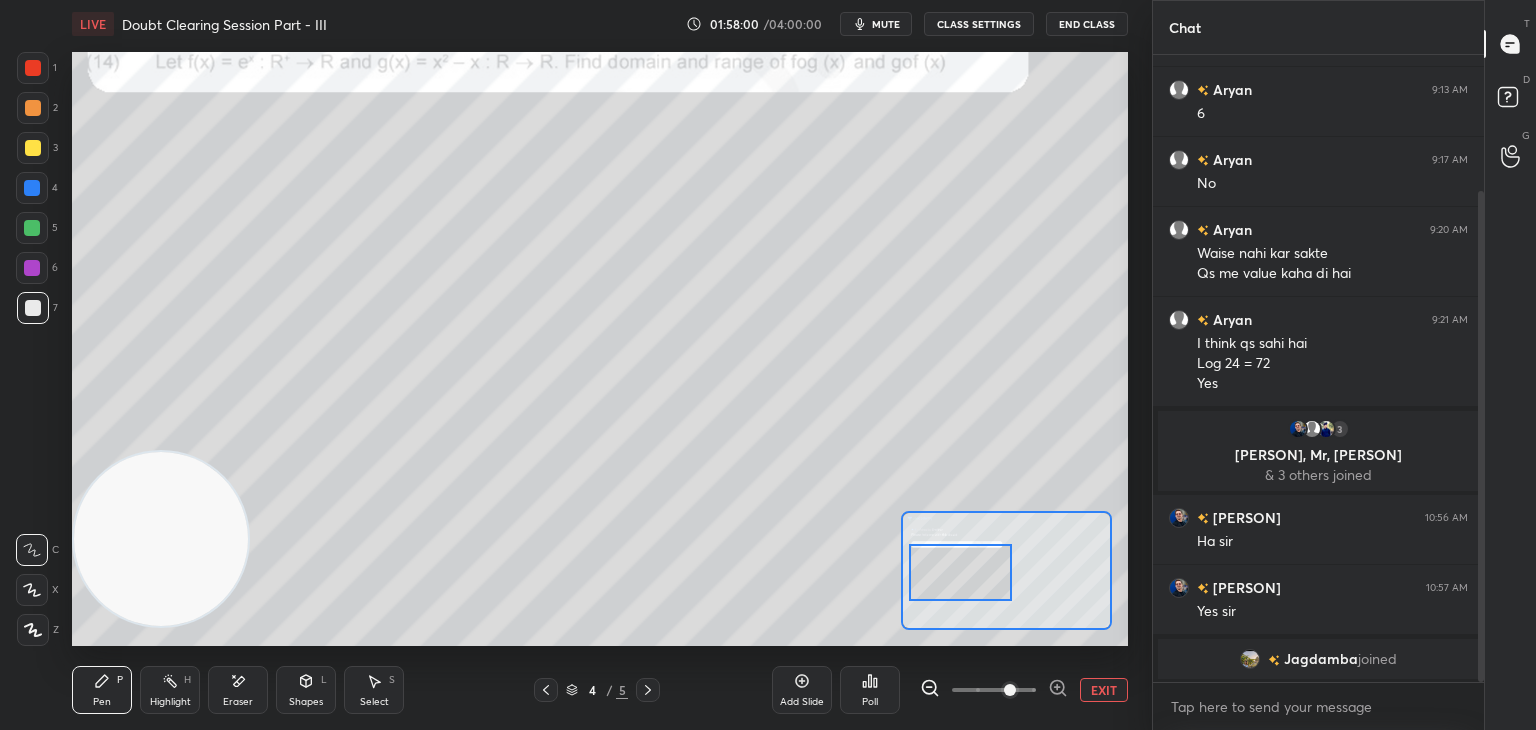 drag, startPoint x: 996, startPoint y: 568, endPoint x: 992, endPoint y: 557, distance: 11.7046995 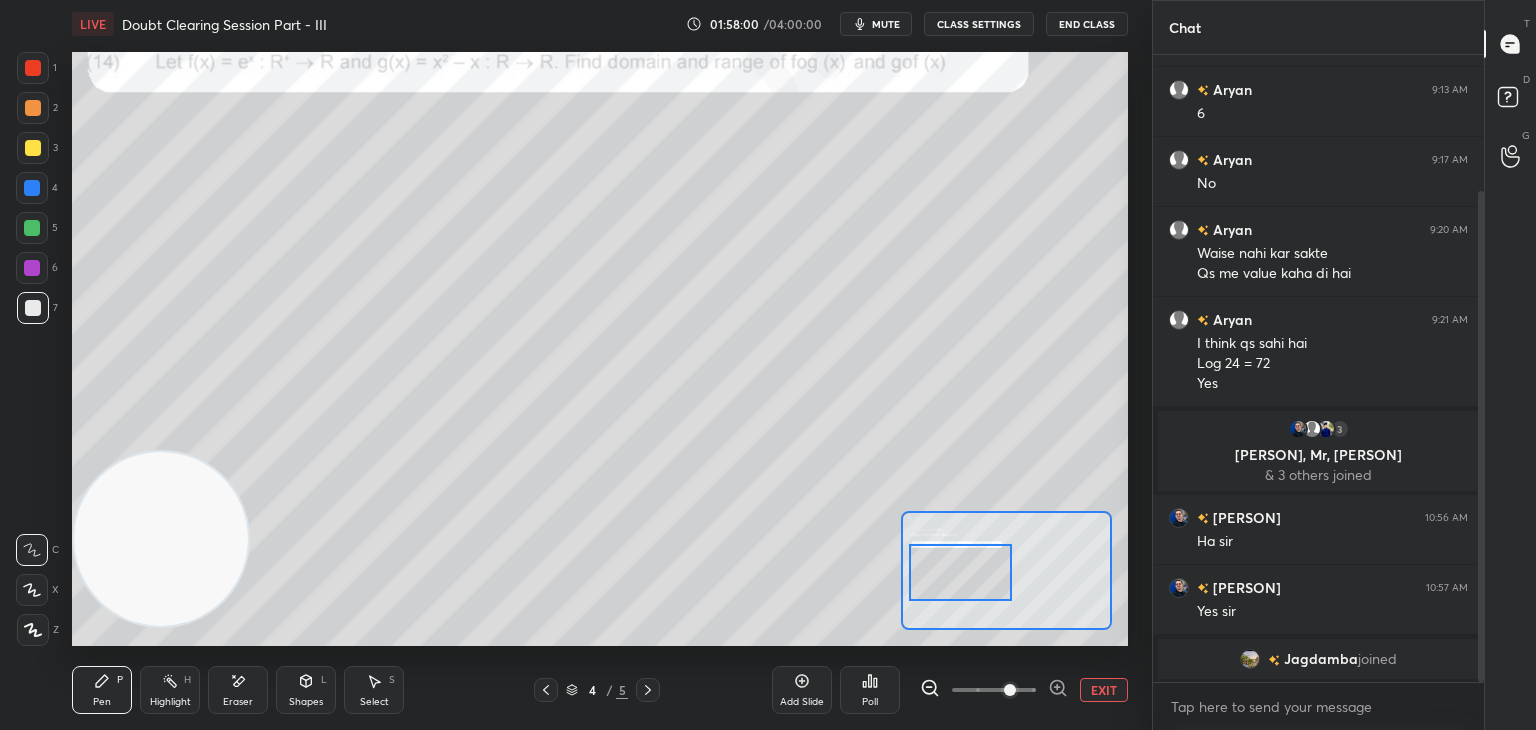click at bounding box center [961, 572] 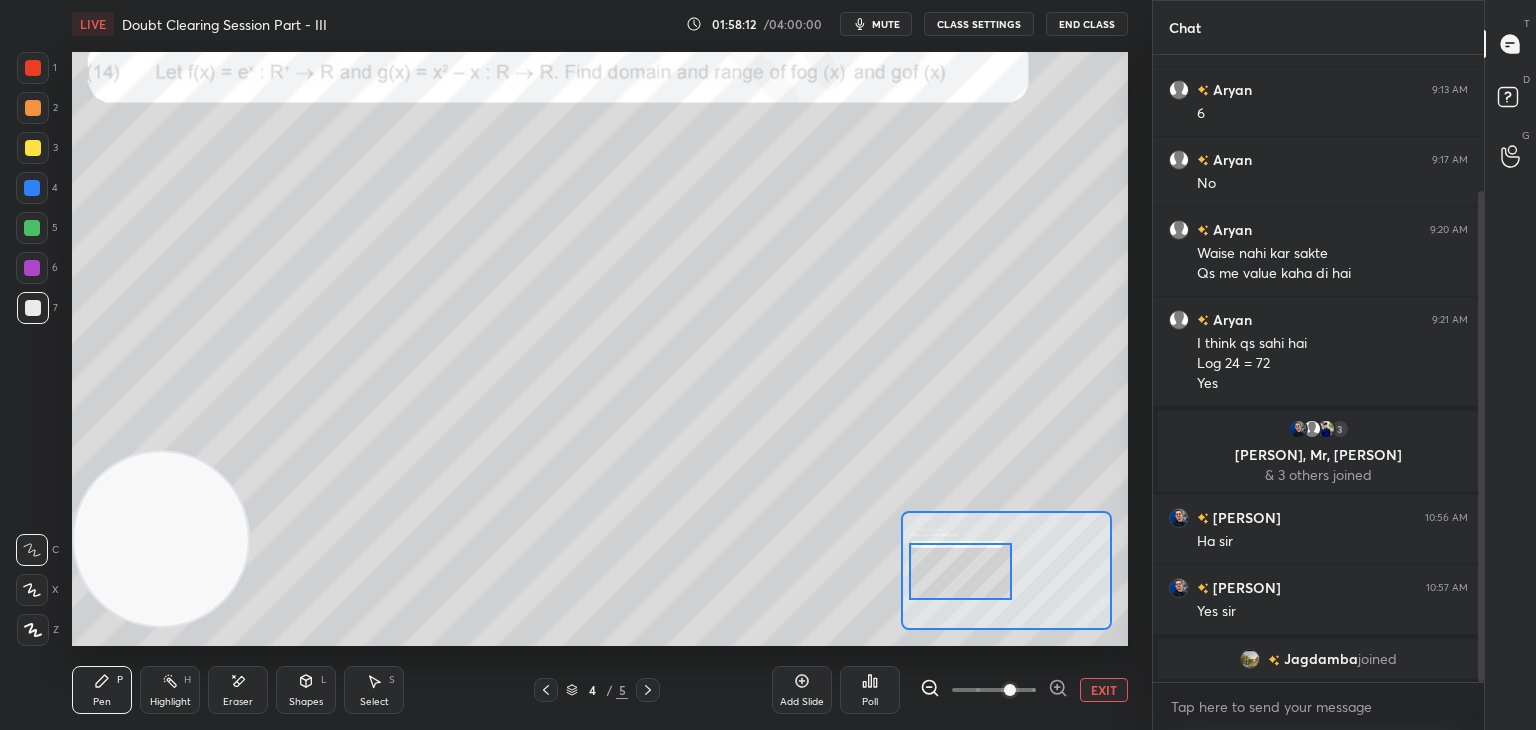 click on "Eraser" at bounding box center [238, 690] 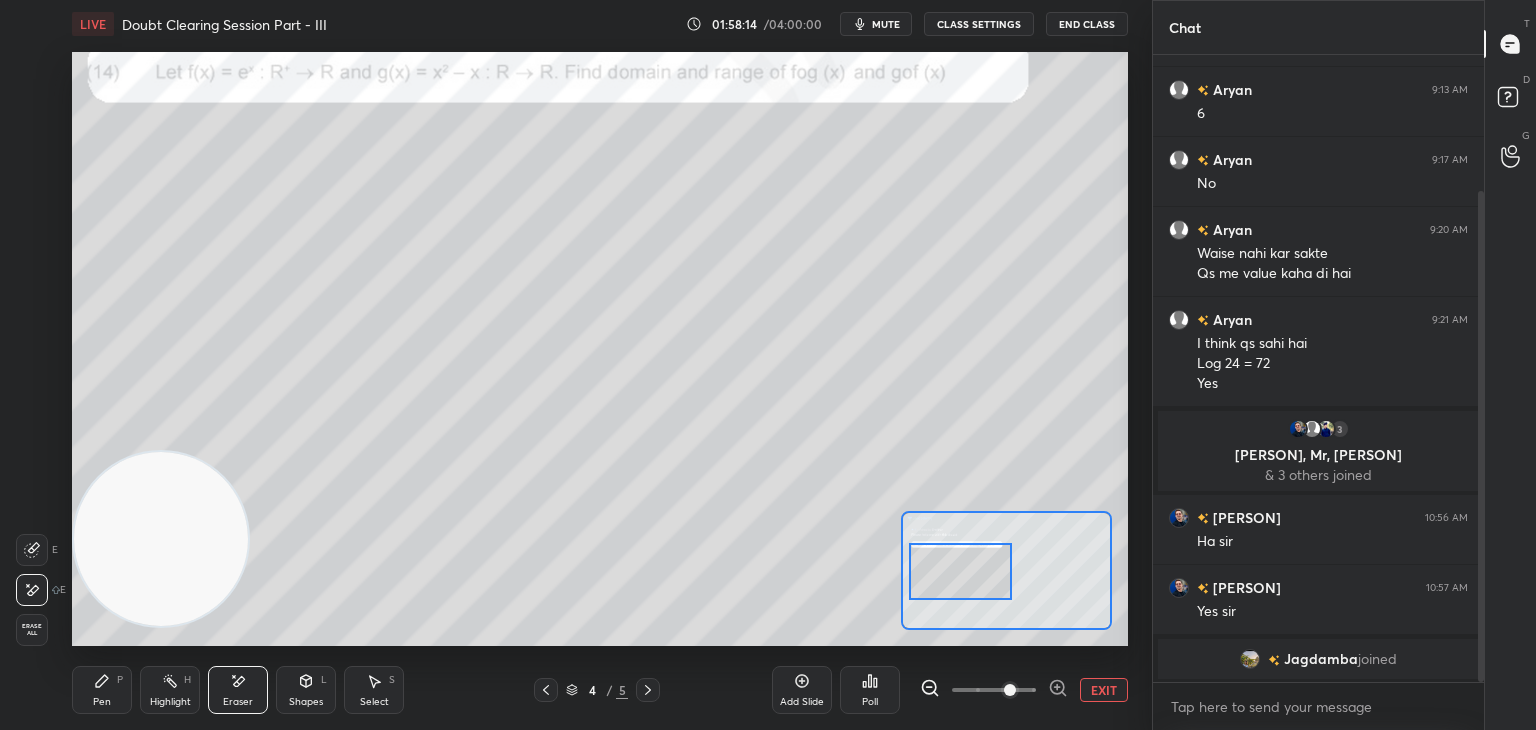click on "Pen P" at bounding box center (102, 690) 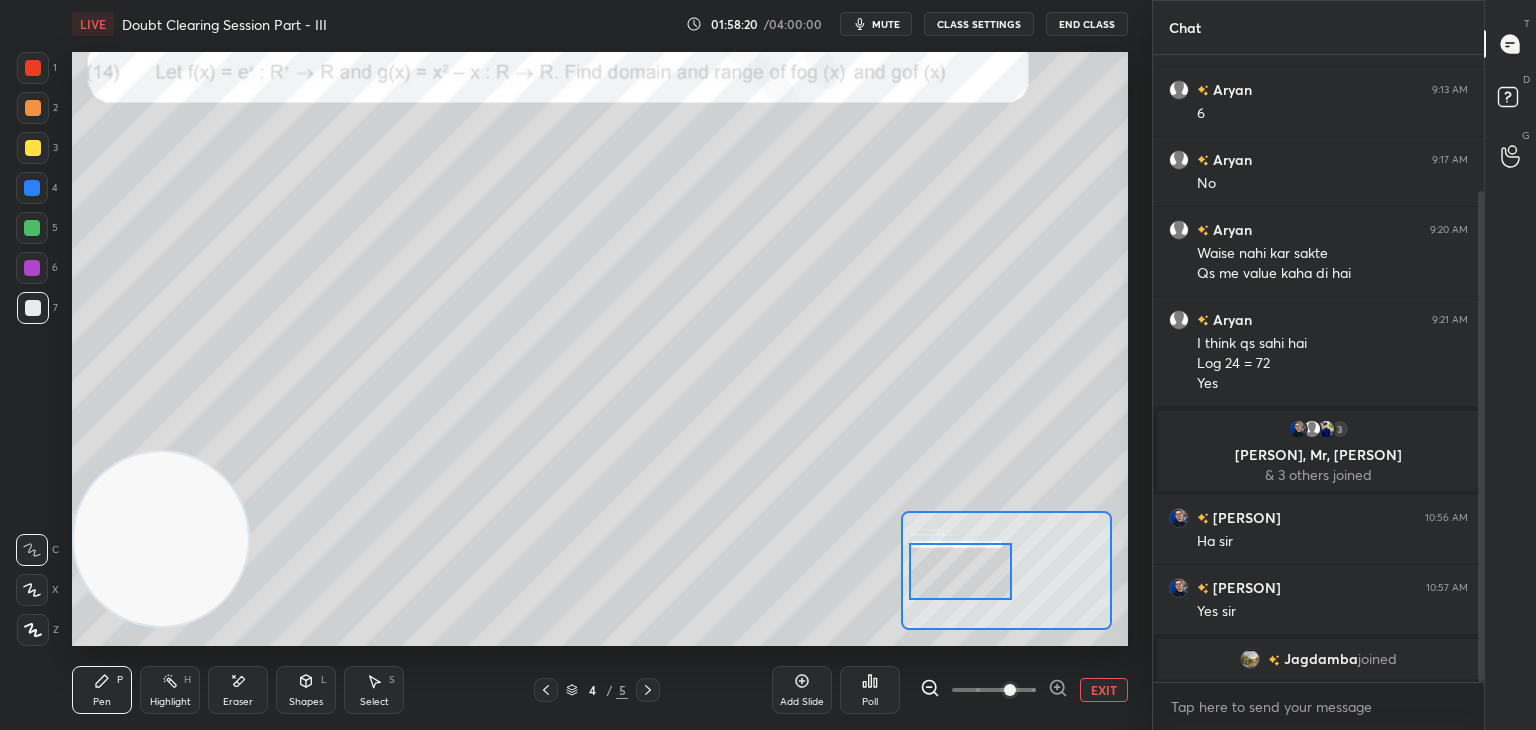 click on "EXIT" at bounding box center (1104, 690) 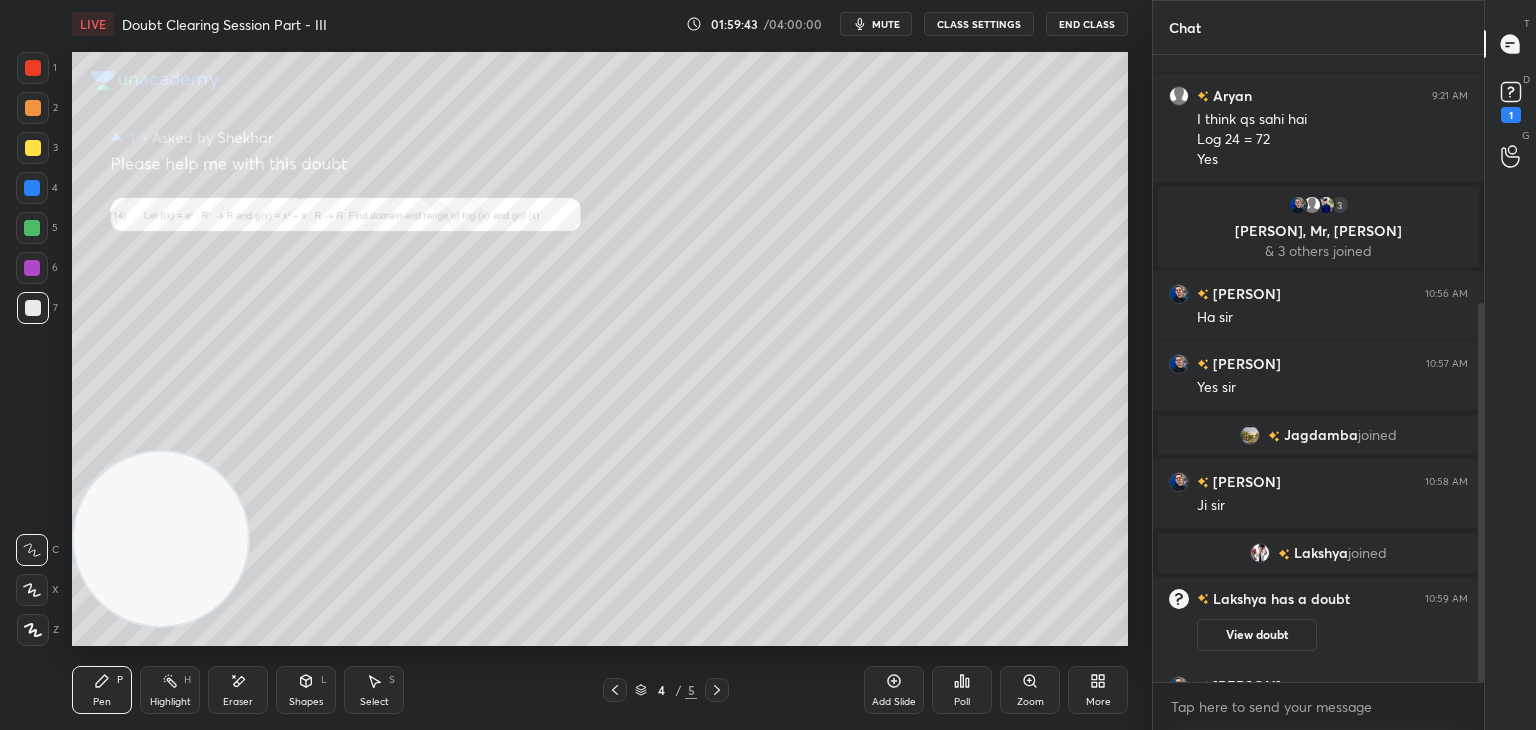 scroll, scrollTop: 412, scrollLeft: 0, axis: vertical 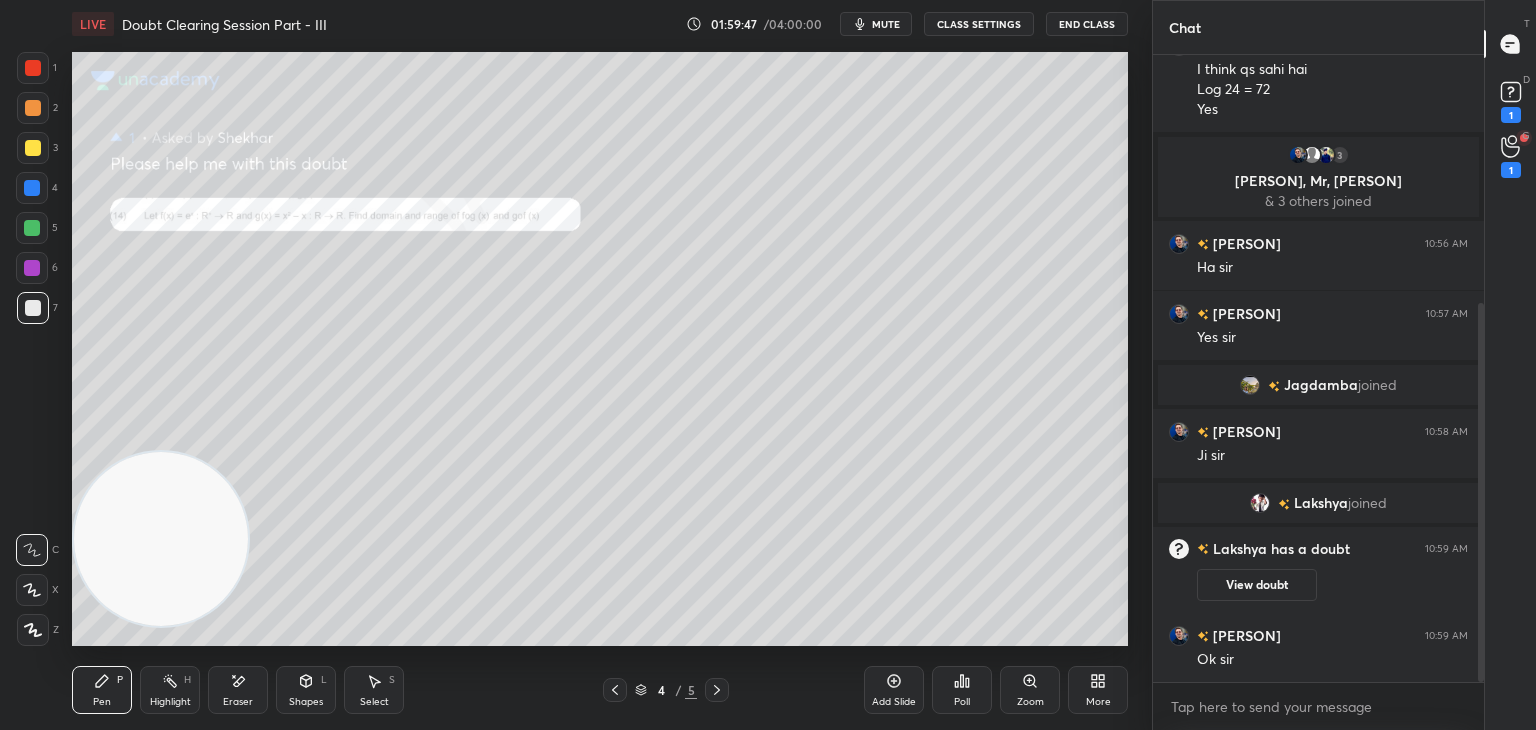 click on "View doubt" at bounding box center [1257, 585] 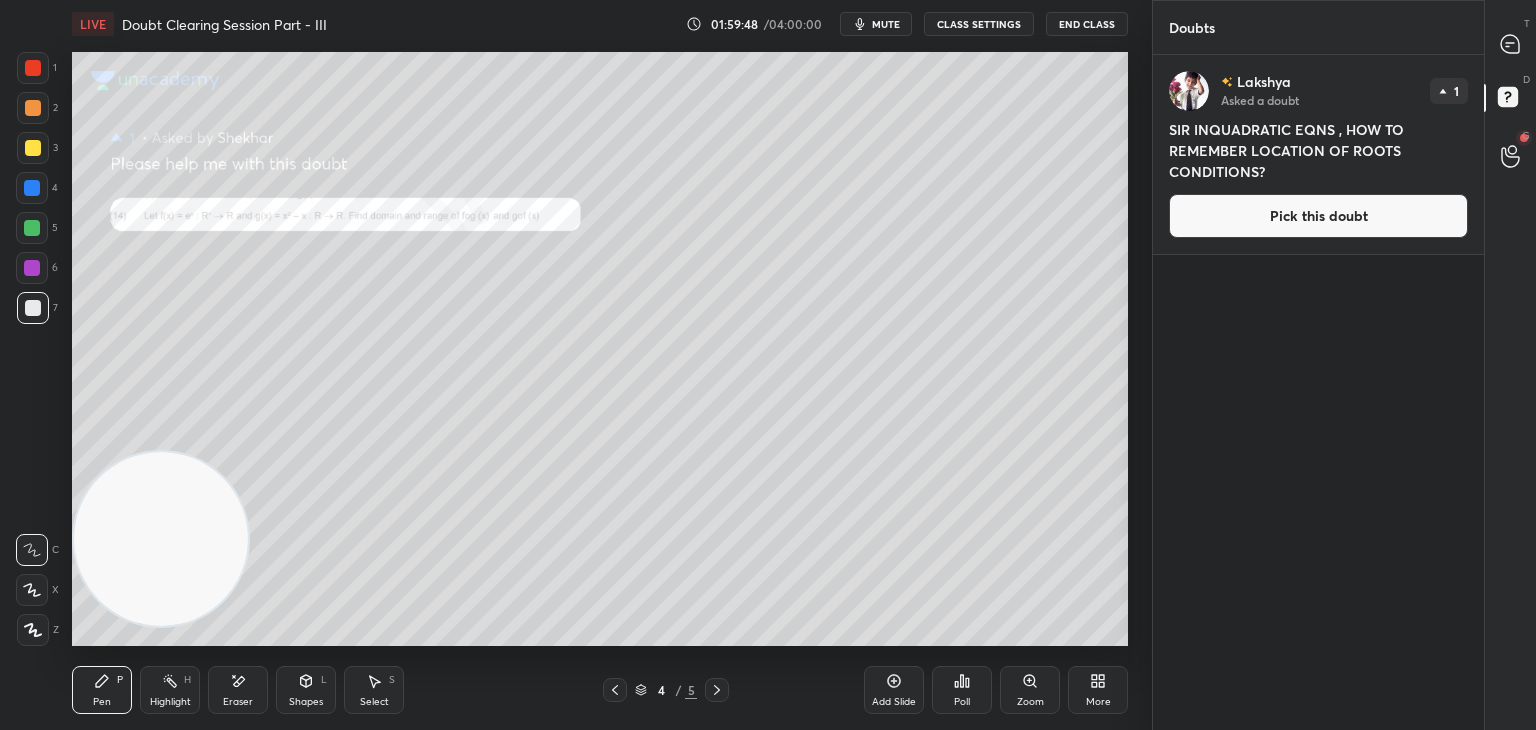 drag, startPoint x: 1347, startPoint y: 226, endPoint x: 1336, endPoint y: 220, distance: 12.529964 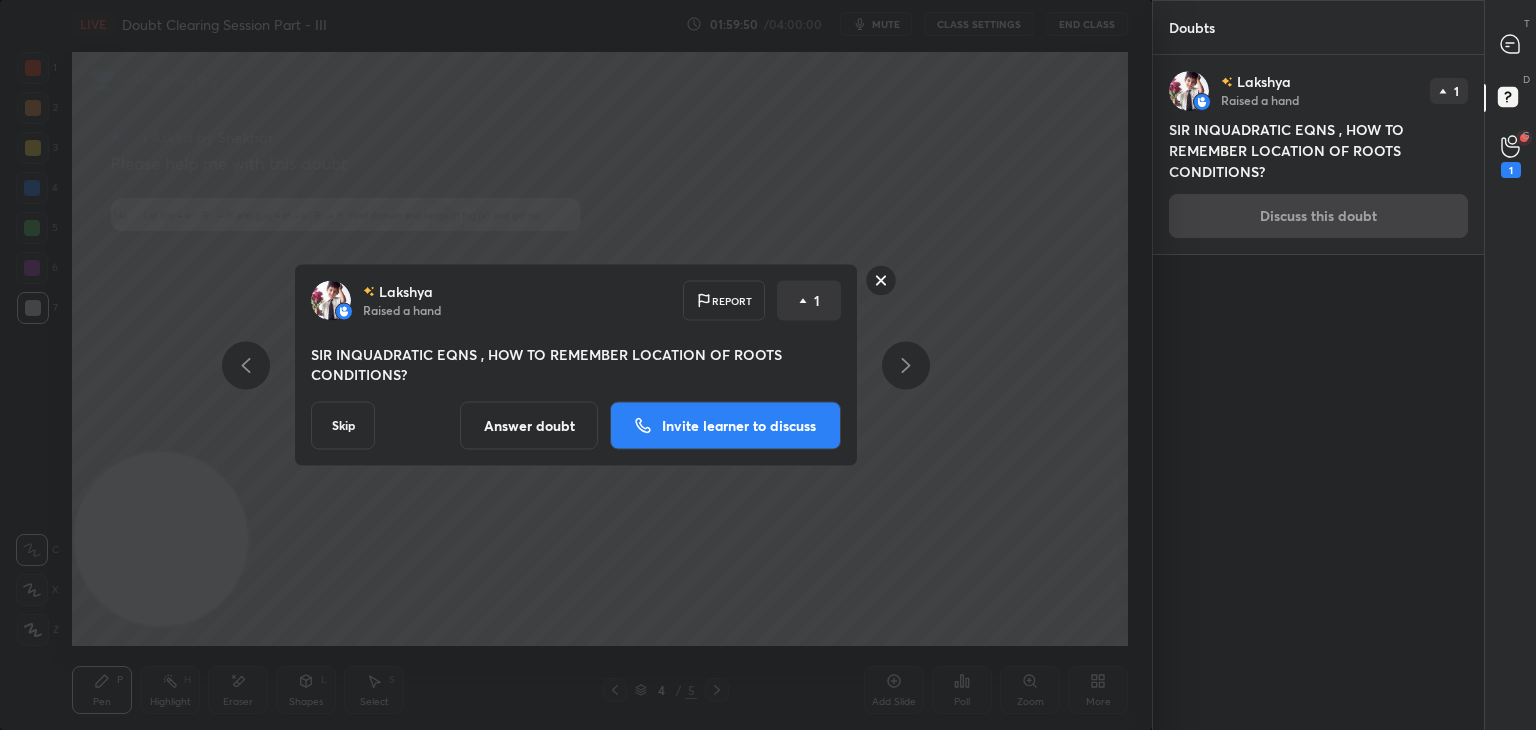 click on "Invite learner to discuss" at bounding box center (739, 426) 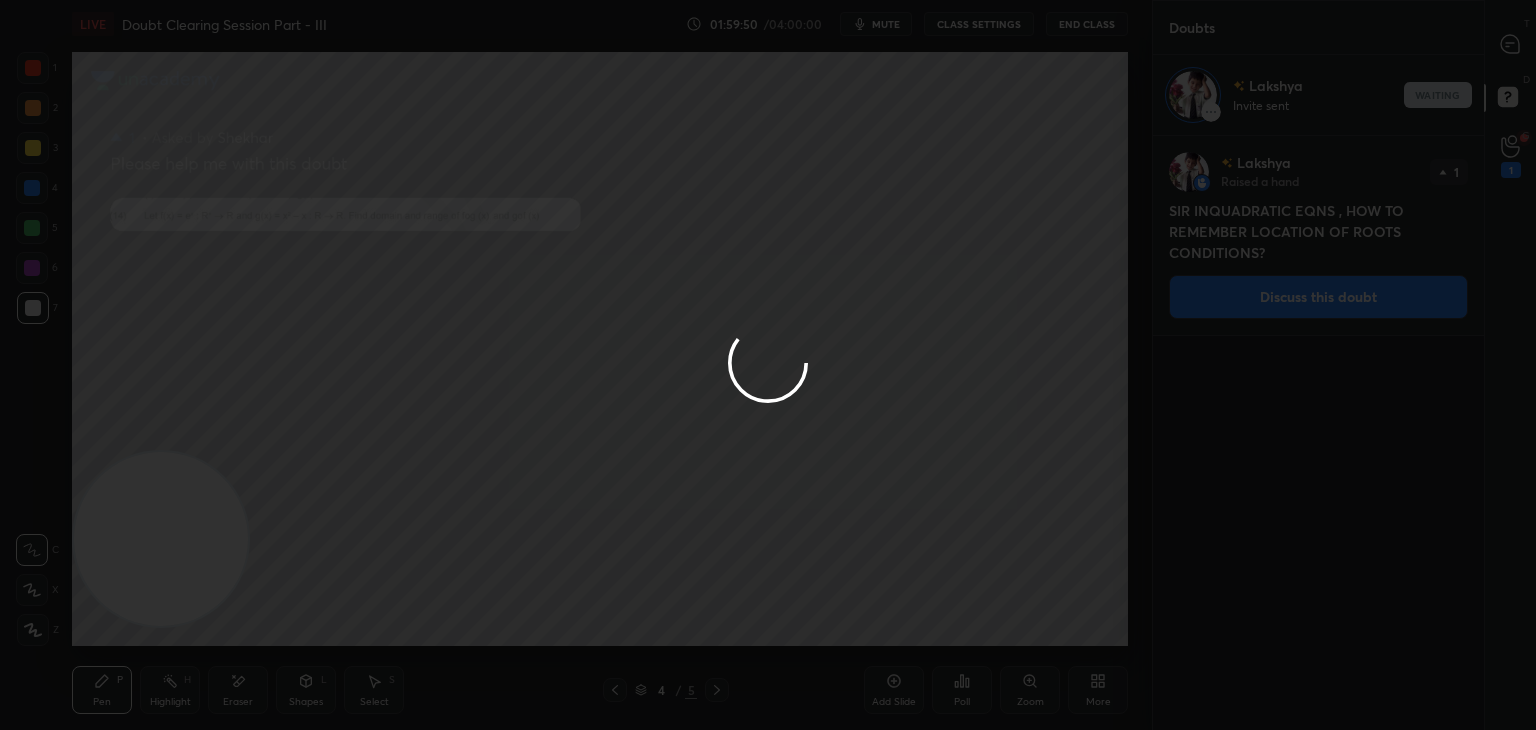 scroll, scrollTop: 588, scrollLeft: 325, axis: both 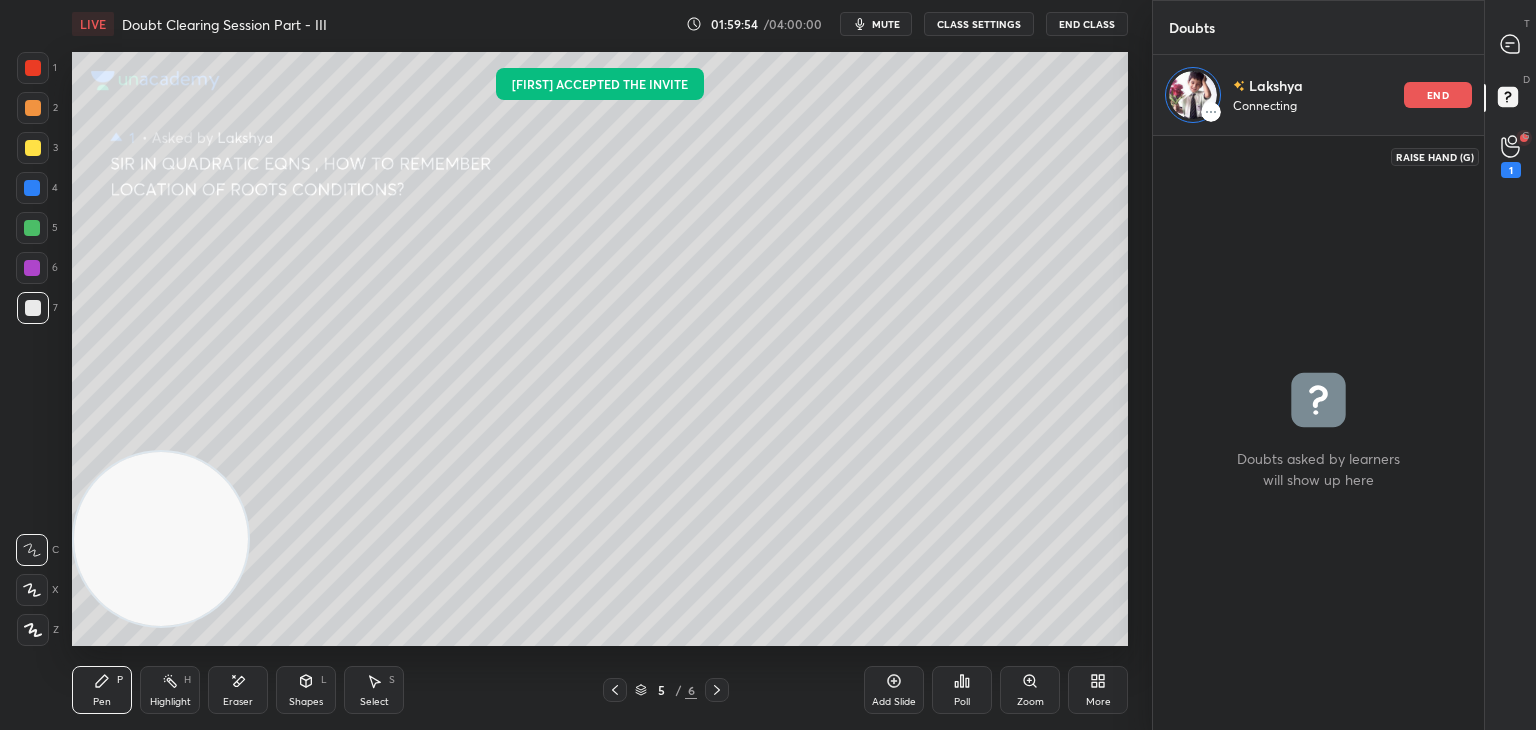 click 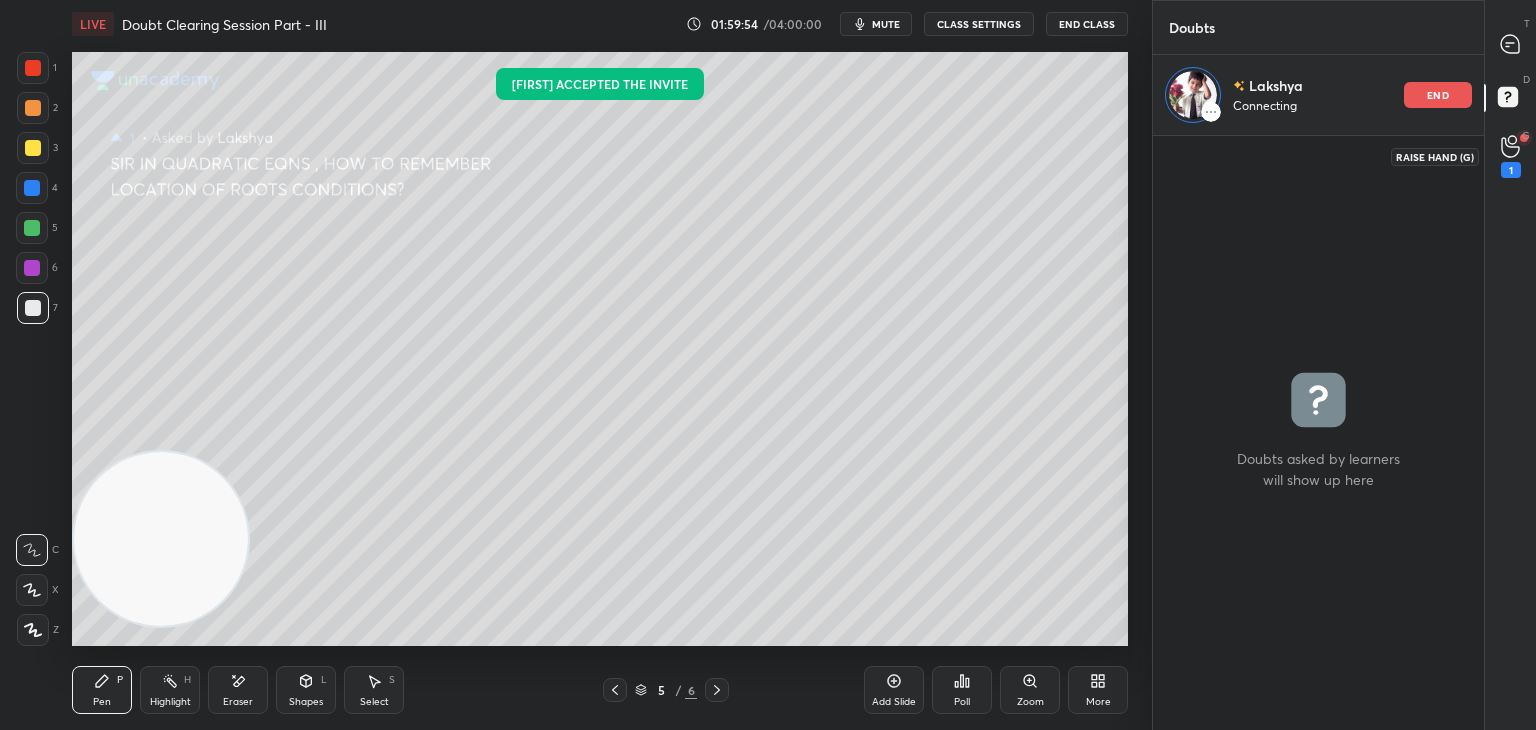 scroll, scrollTop: 589, scrollLeft: 325, axis: both 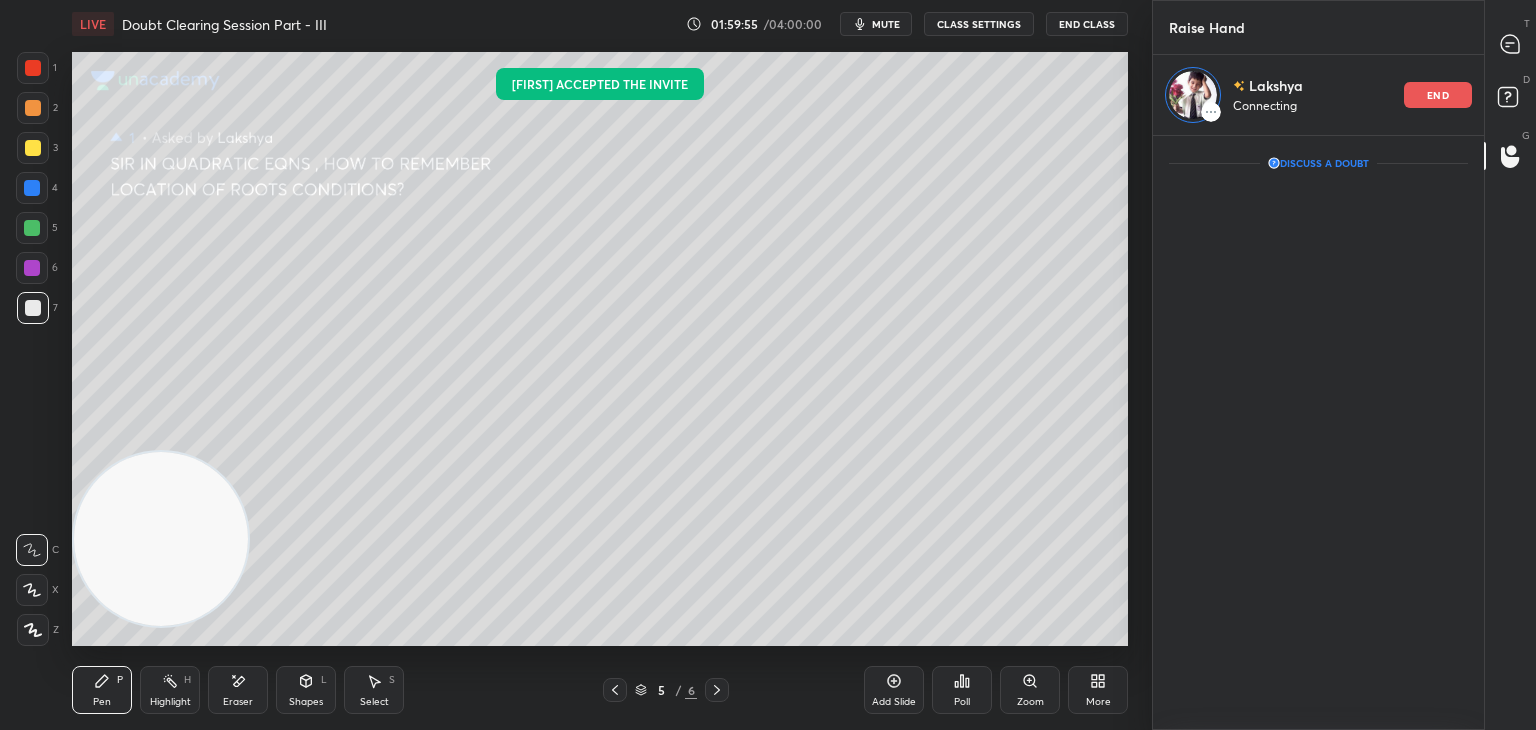 click on "D Doubts (D)" at bounding box center [1510, 100] 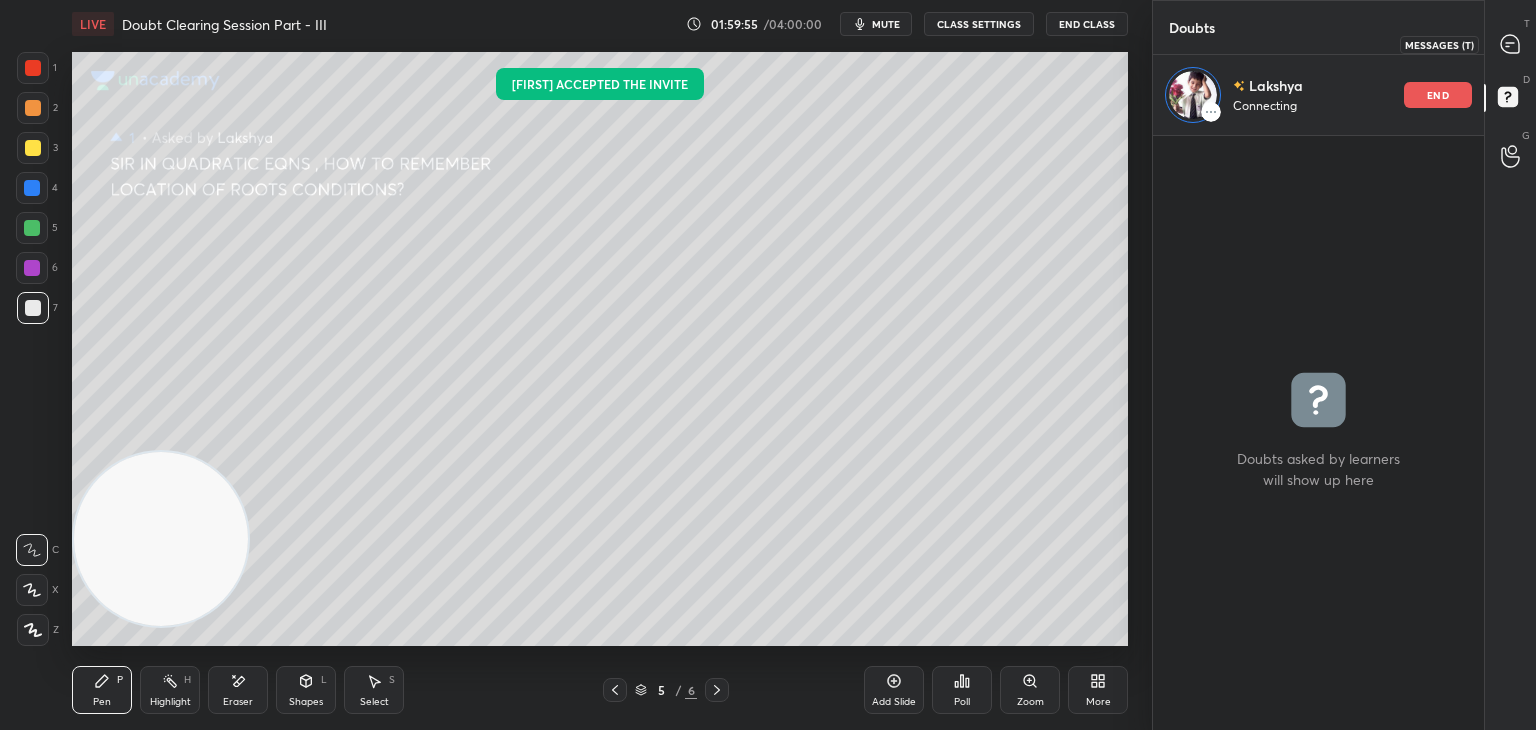 click 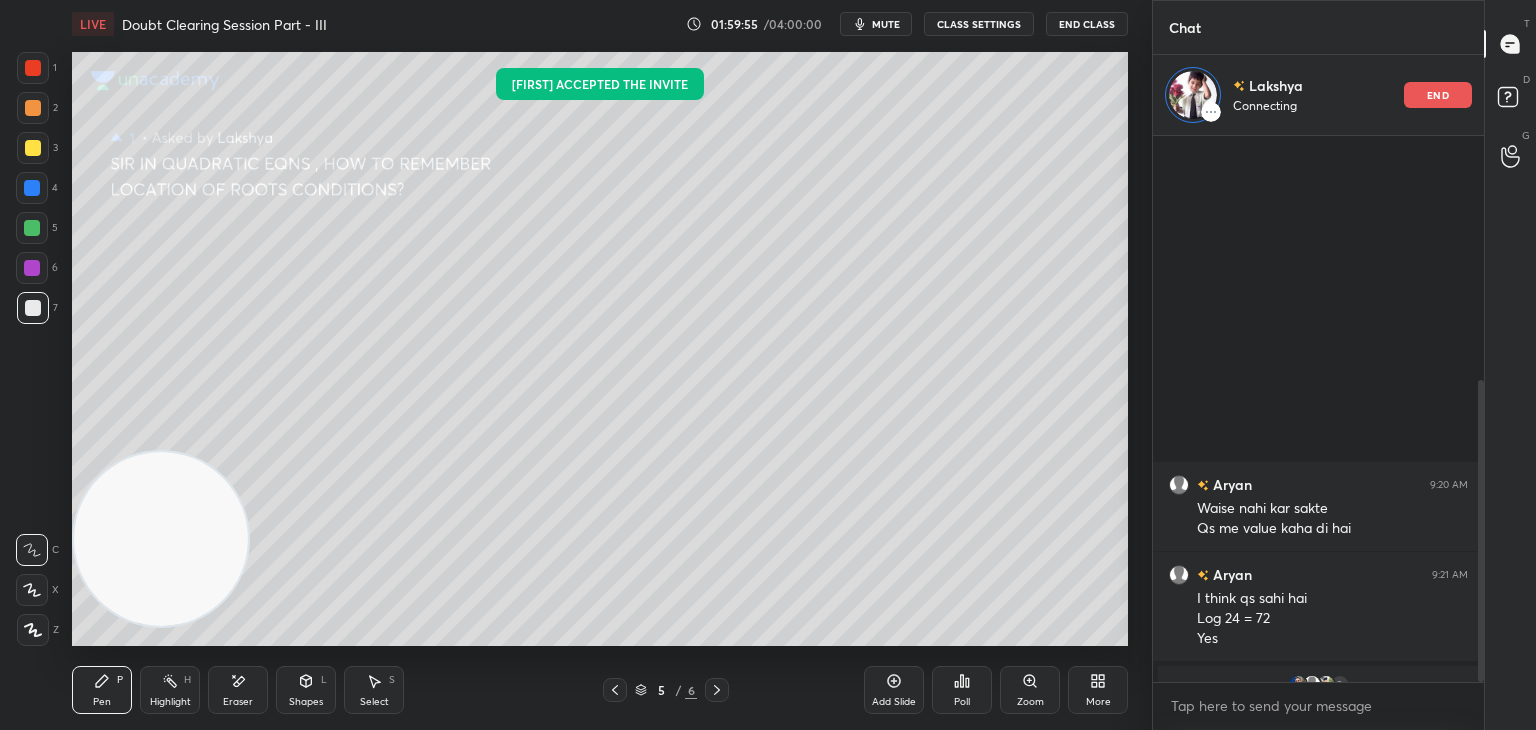 scroll, scrollTop: 443, scrollLeft: 0, axis: vertical 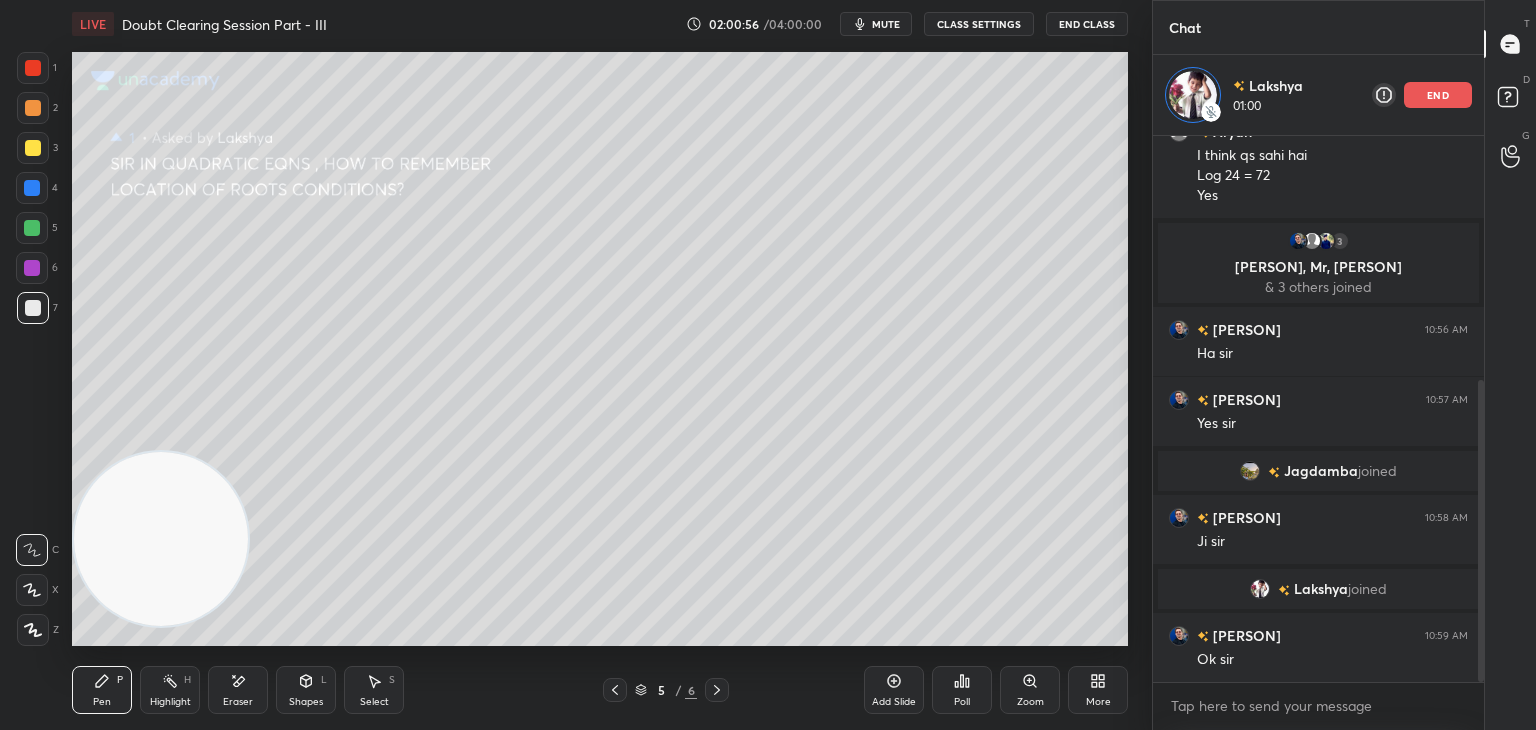 click on "mute" at bounding box center (886, 24) 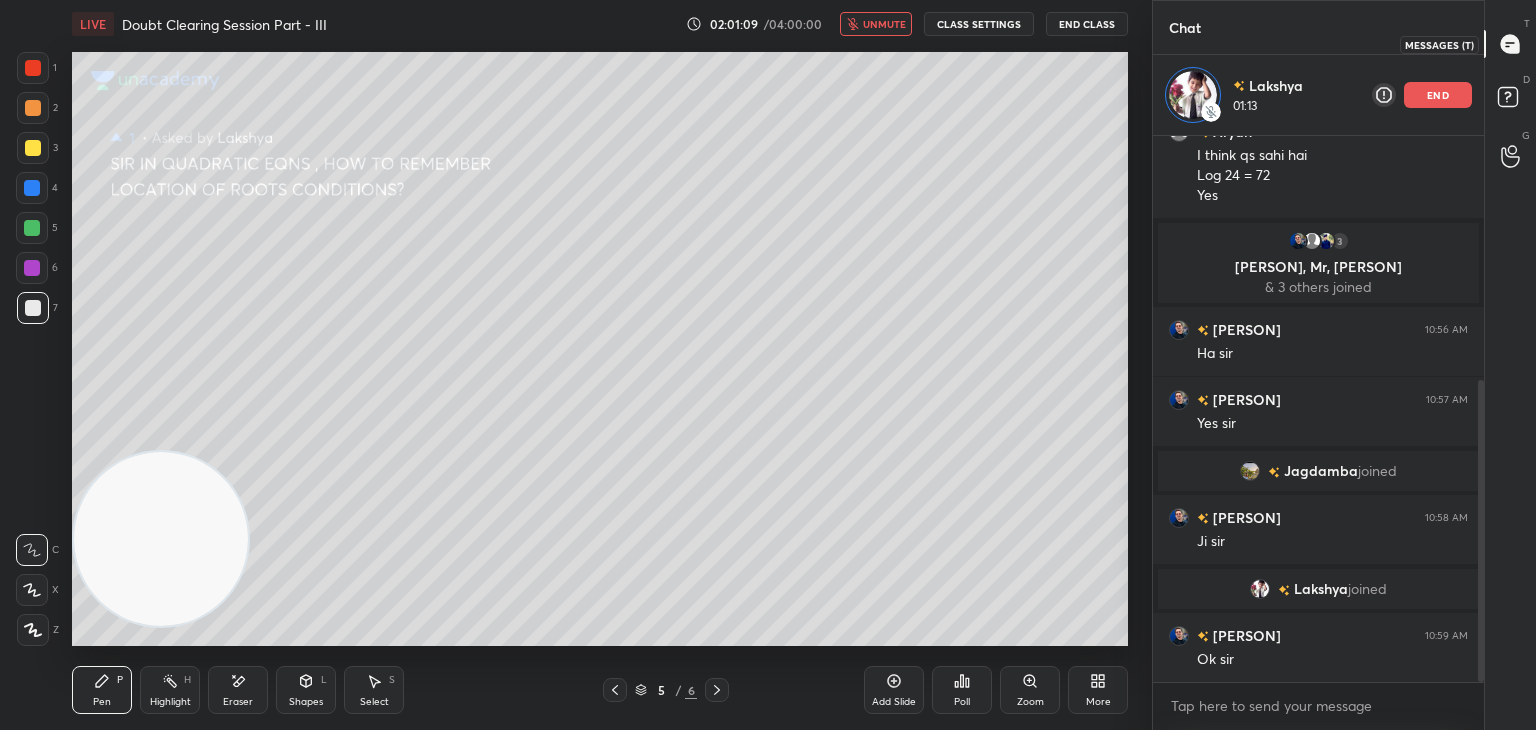 drag, startPoint x: 1513, startPoint y: 50, endPoint x: 1501, endPoint y: 51, distance: 12.0415945 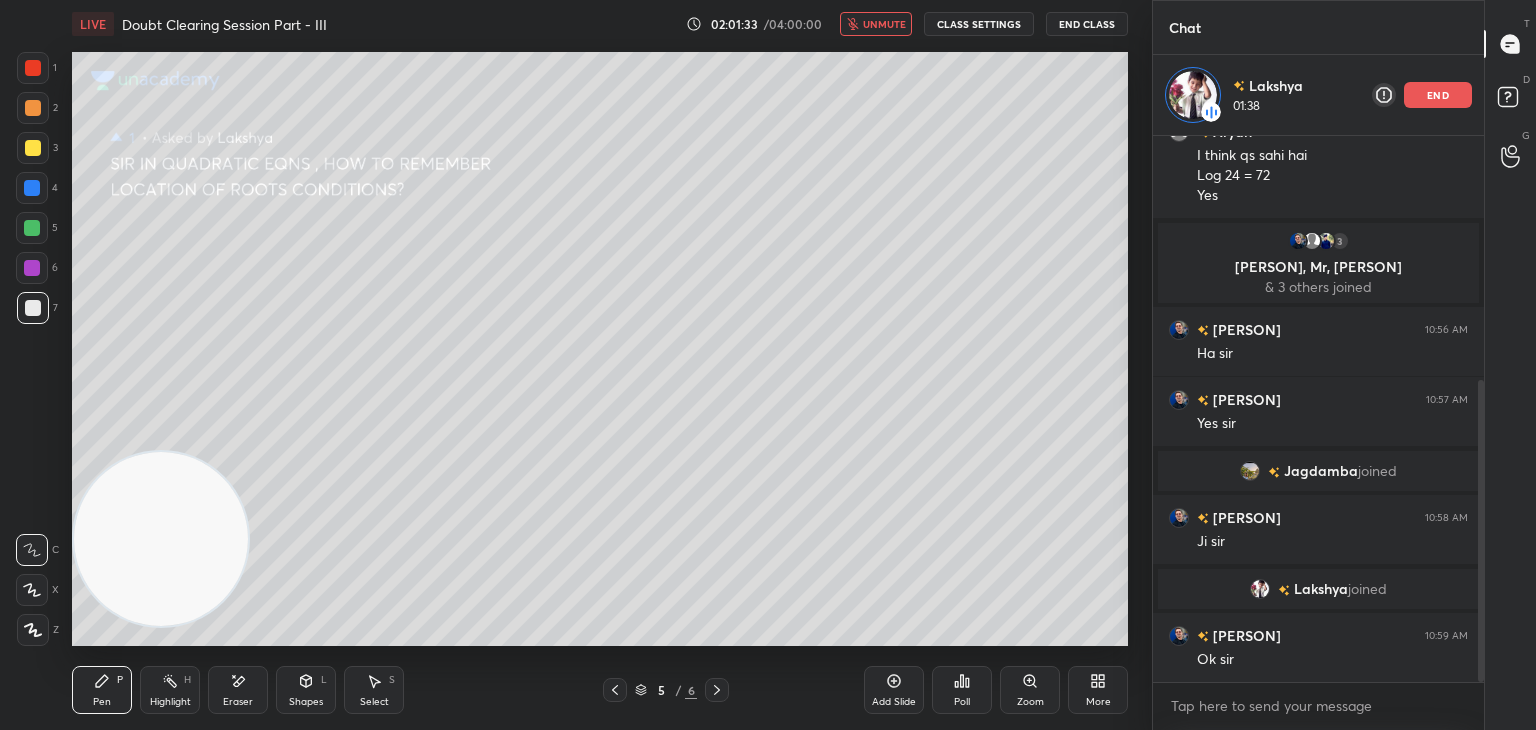 click 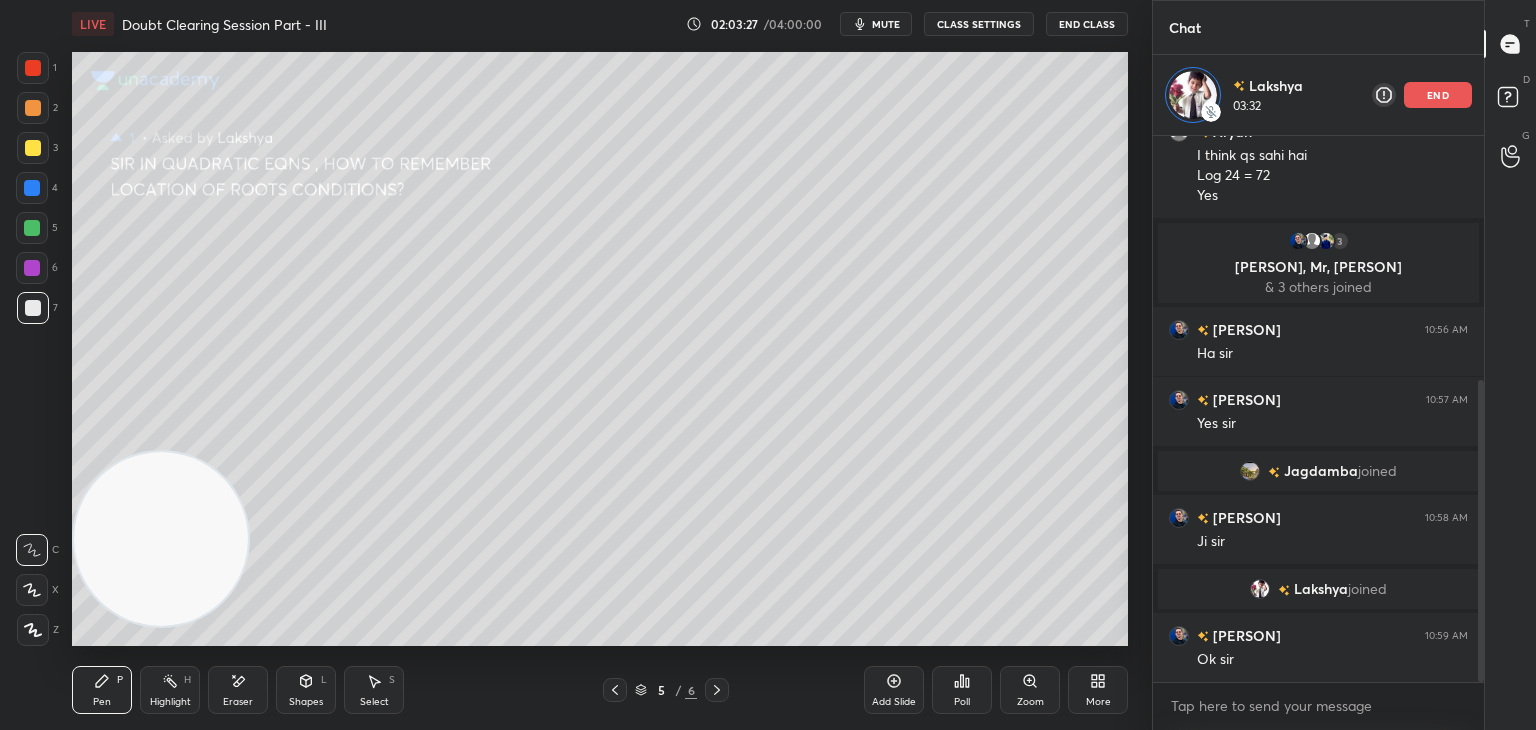 click on "Eraser" at bounding box center [238, 690] 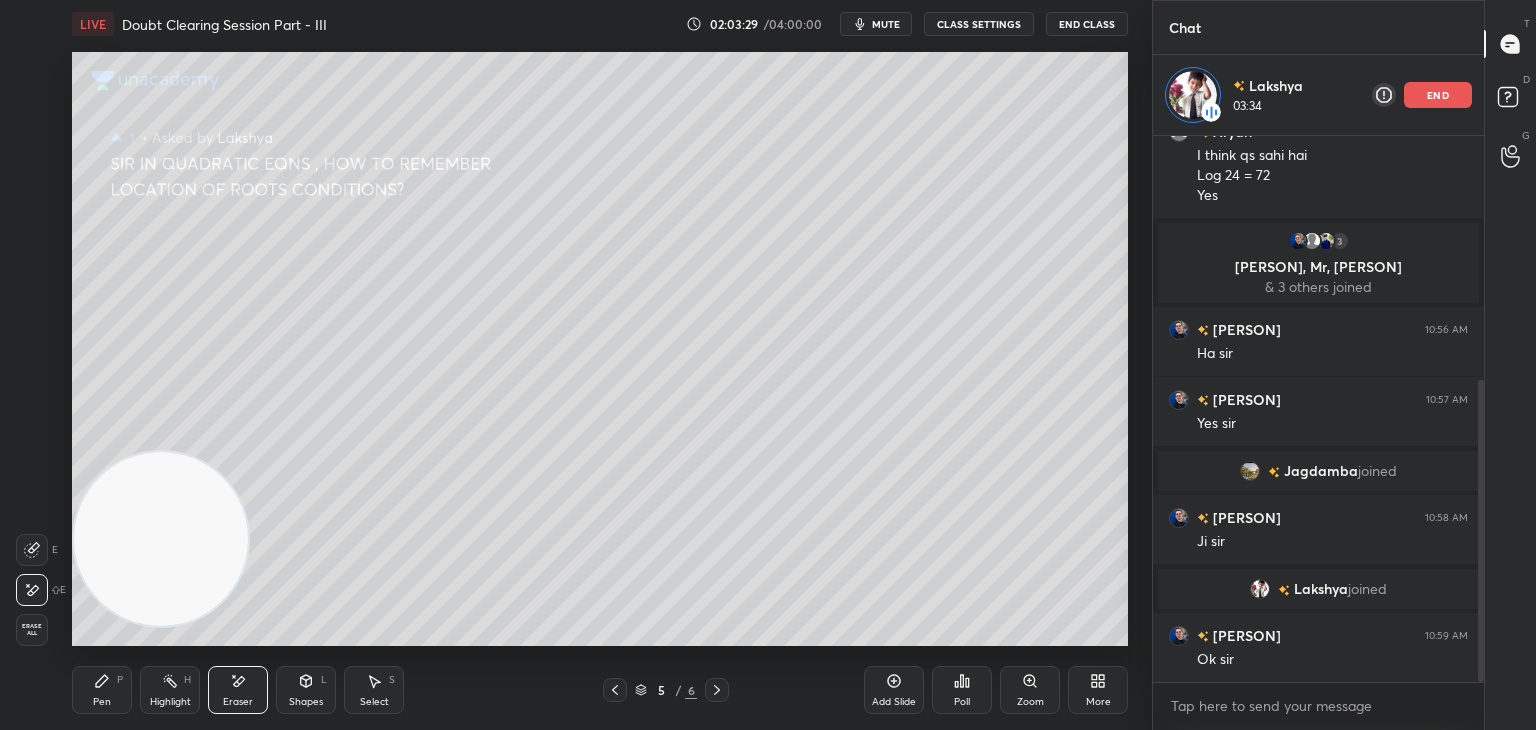 click on "P" at bounding box center [120, 680] 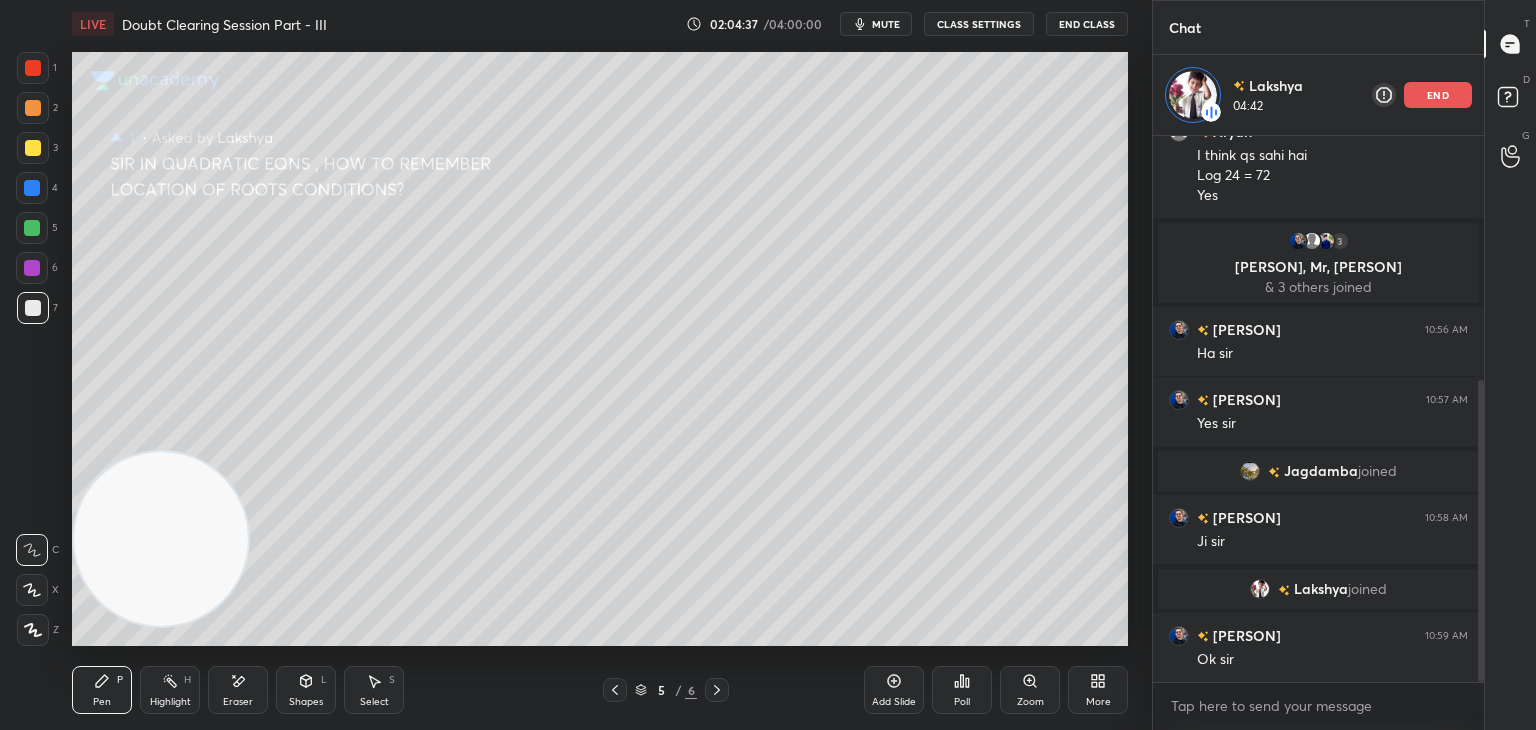 click 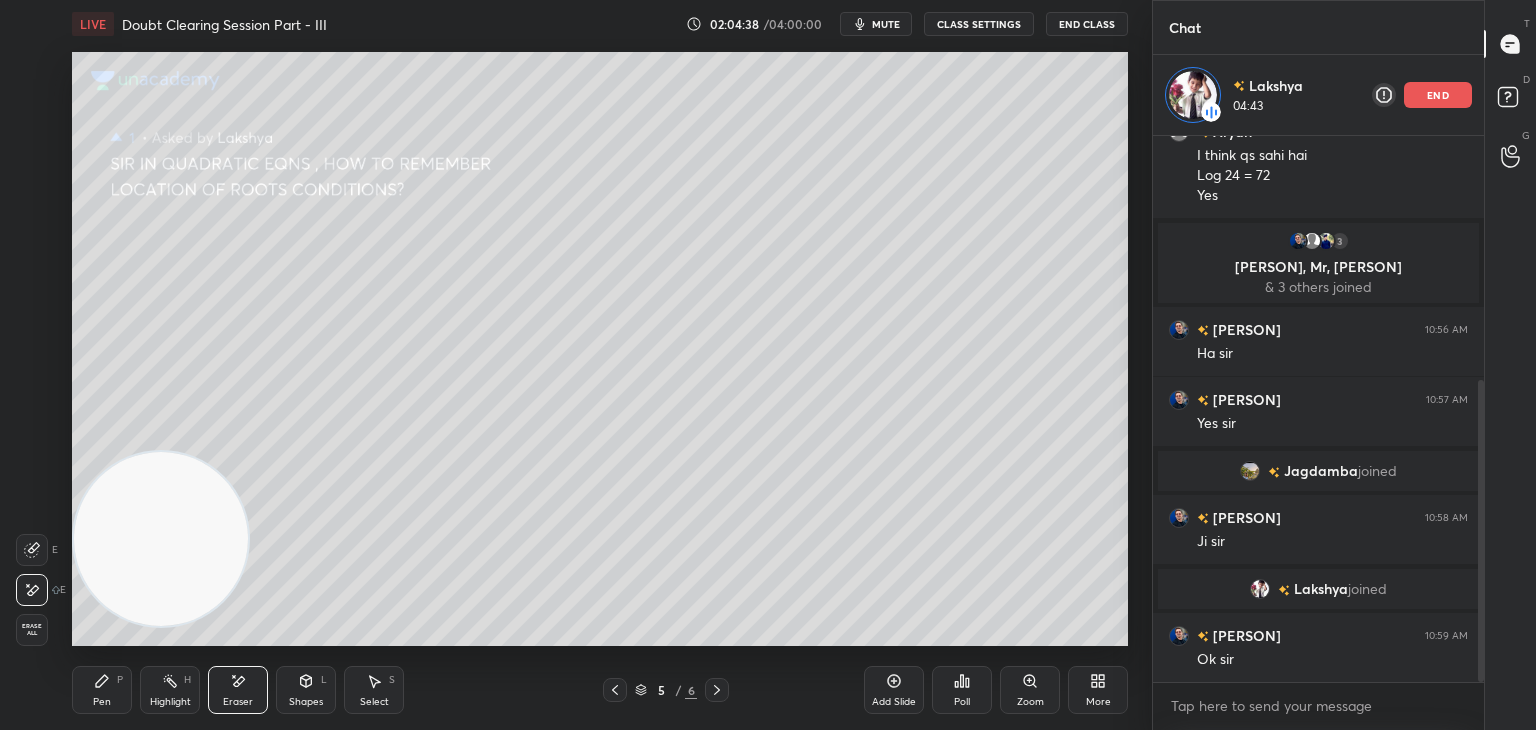 click on "Erase all" at bounding box center (32, 630) 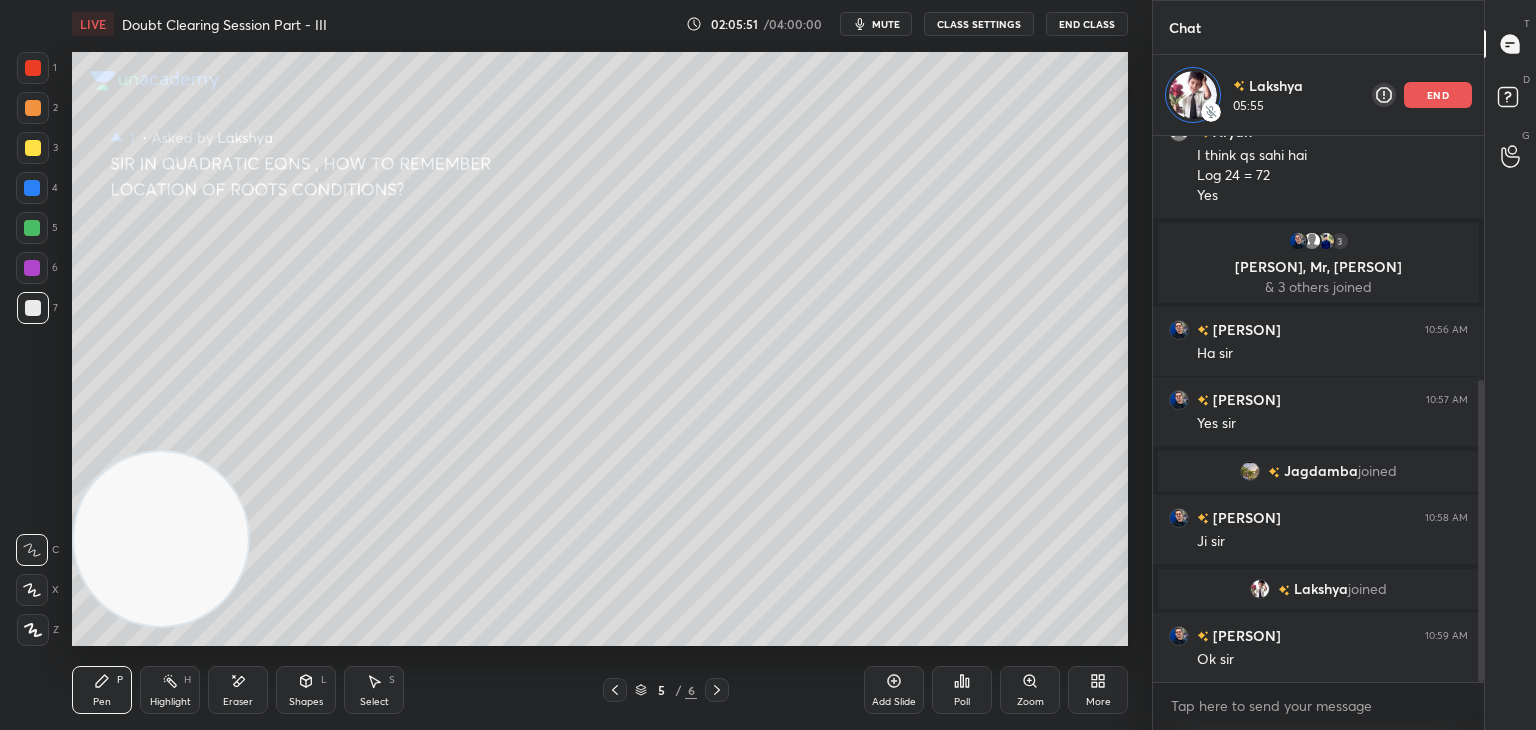 click on "mute" at bounding box center [886, 24] 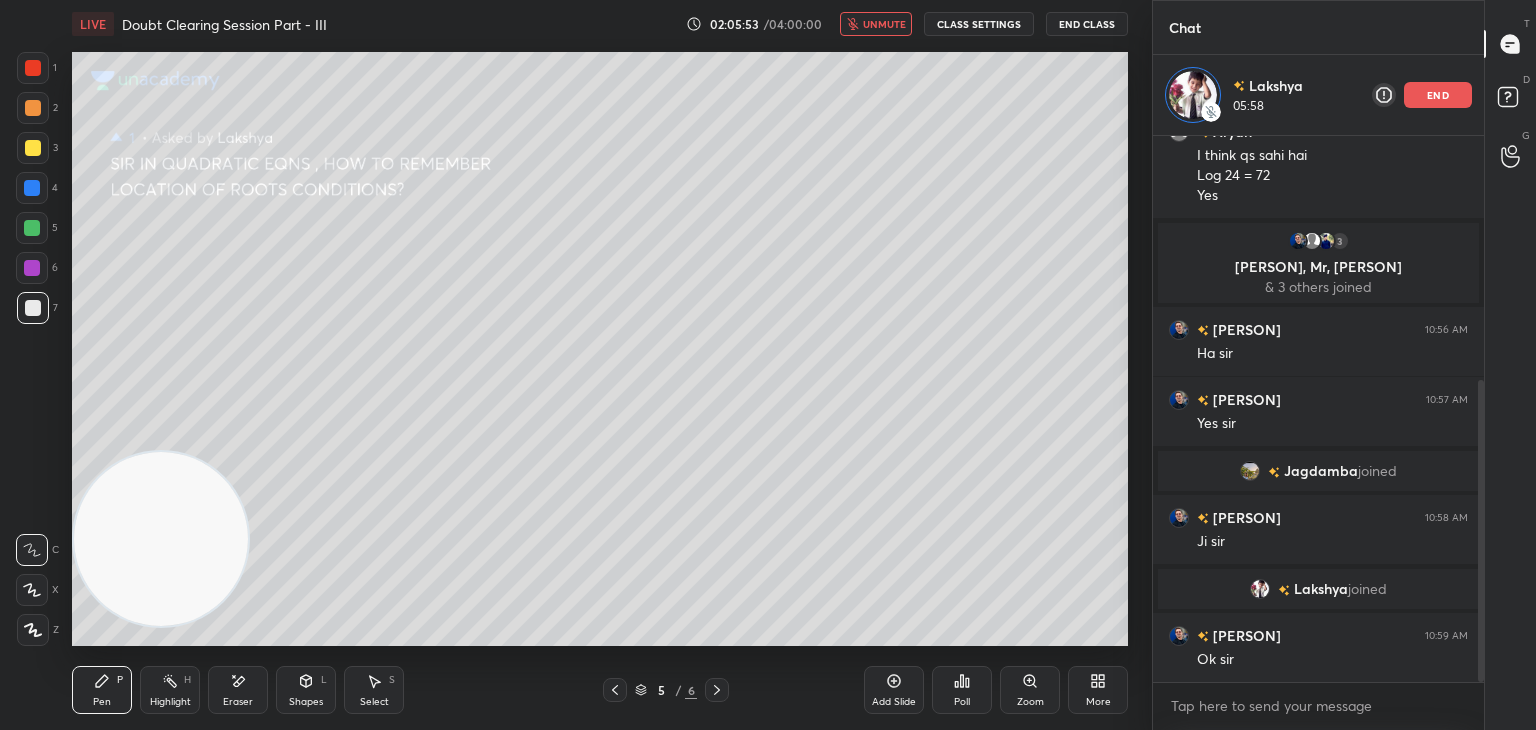 click on "unmute" at bounding box center (884, 24) 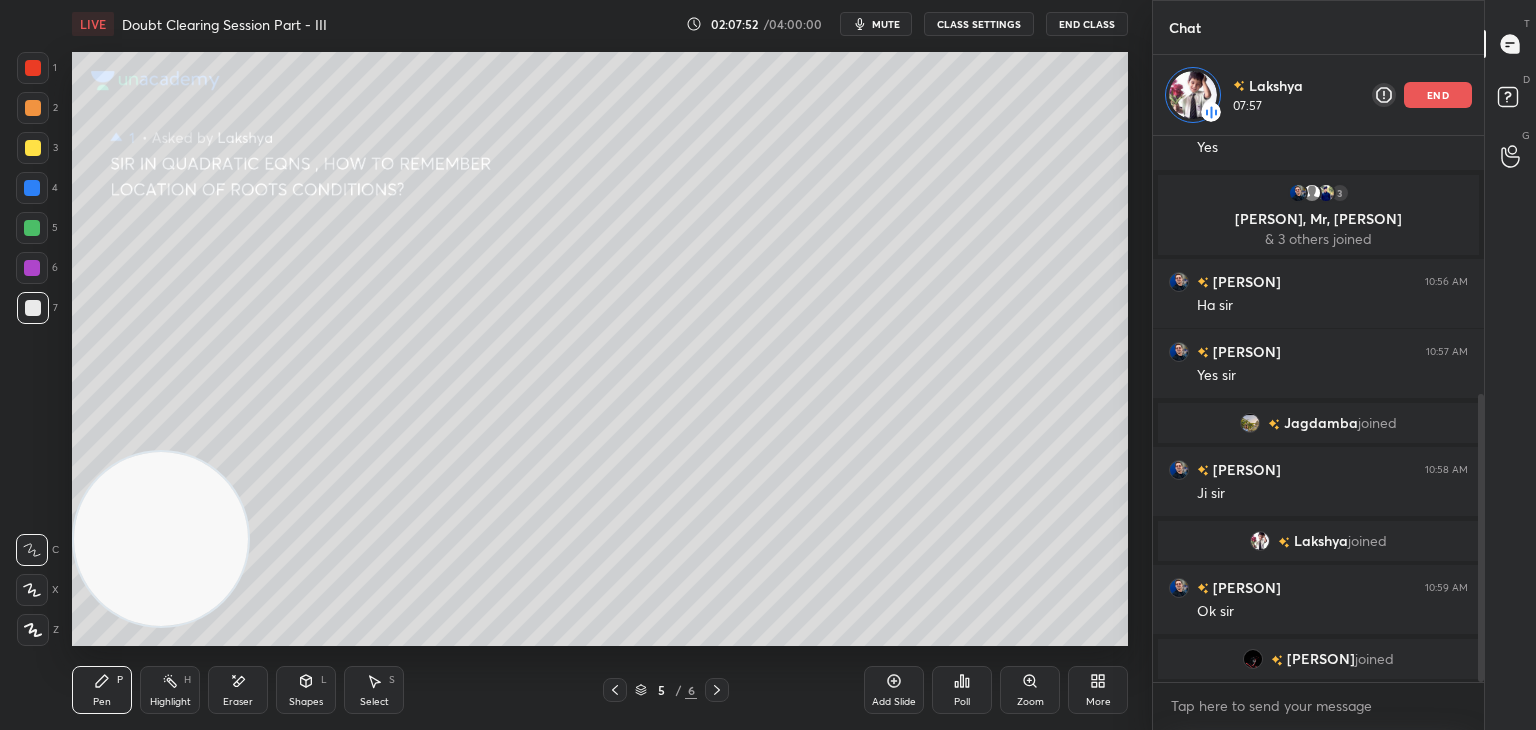 scroll, scrollTop: 576, scrollLeft: 0, axis: vertical 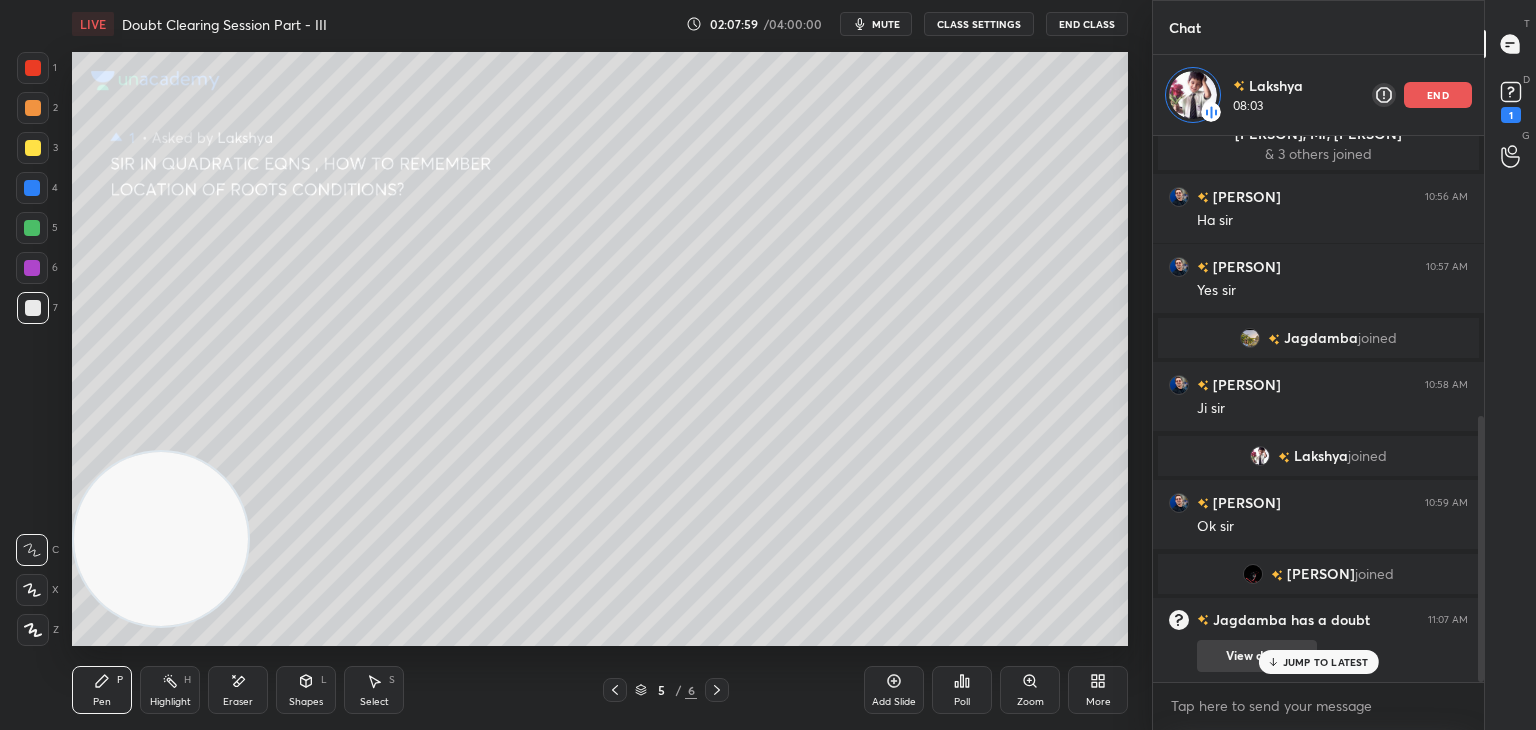 drag, startPoint x: 1284, startPoint y: 663, endPoint x: 1250, endPoint y: 649, distance: 36.769554 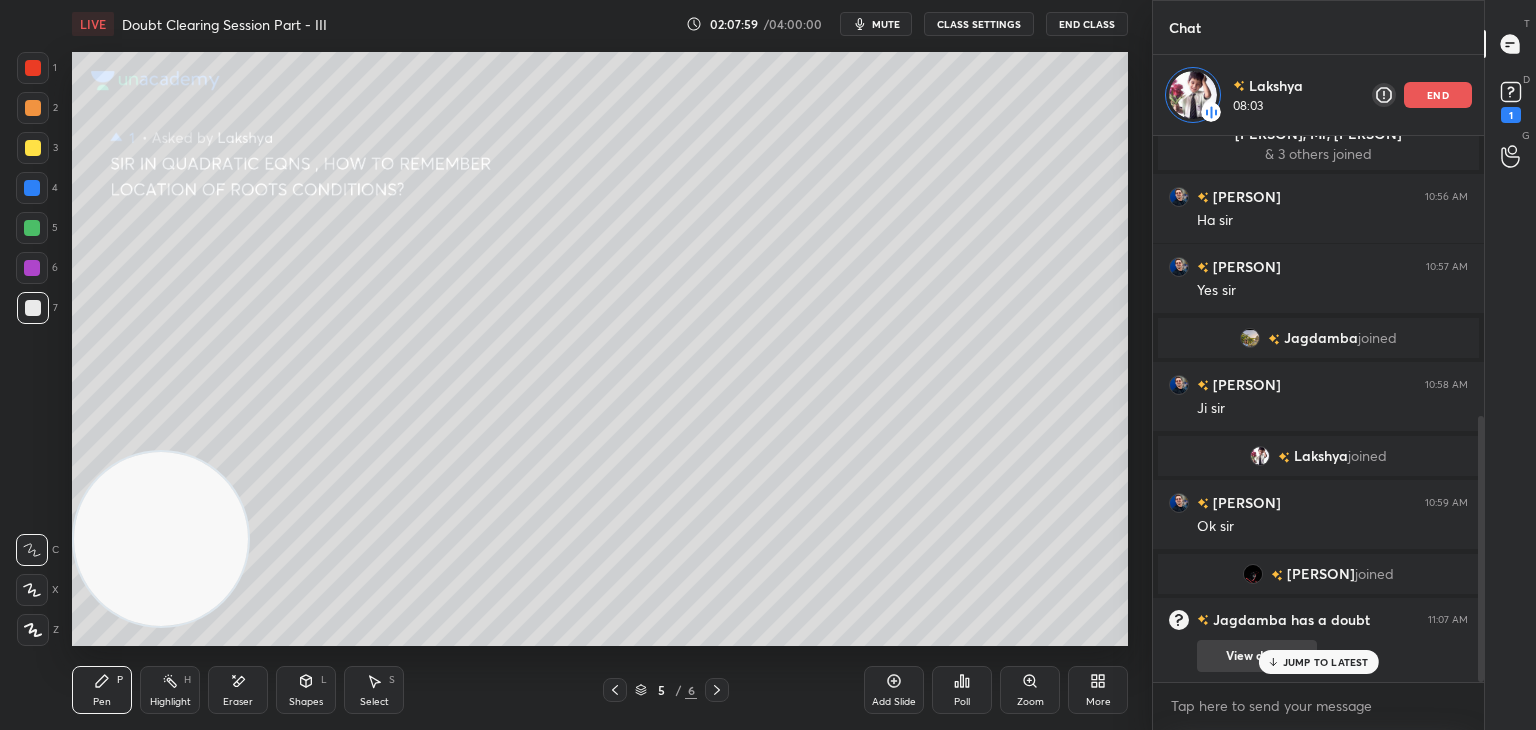 click on "JUMP TO LATEST" at bounding box center (1326, 662) 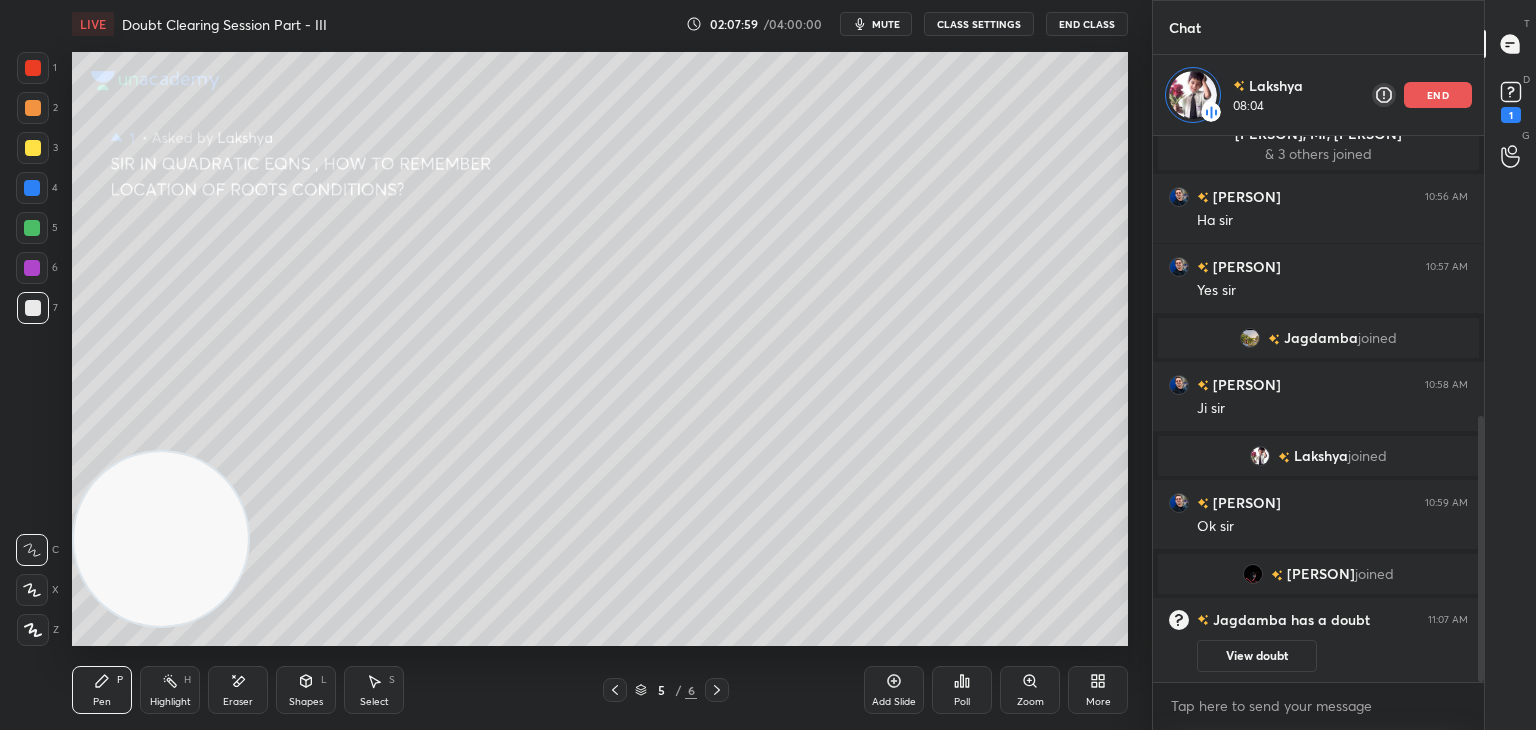 click on "View doubt" at bounding box center (1257, 656) 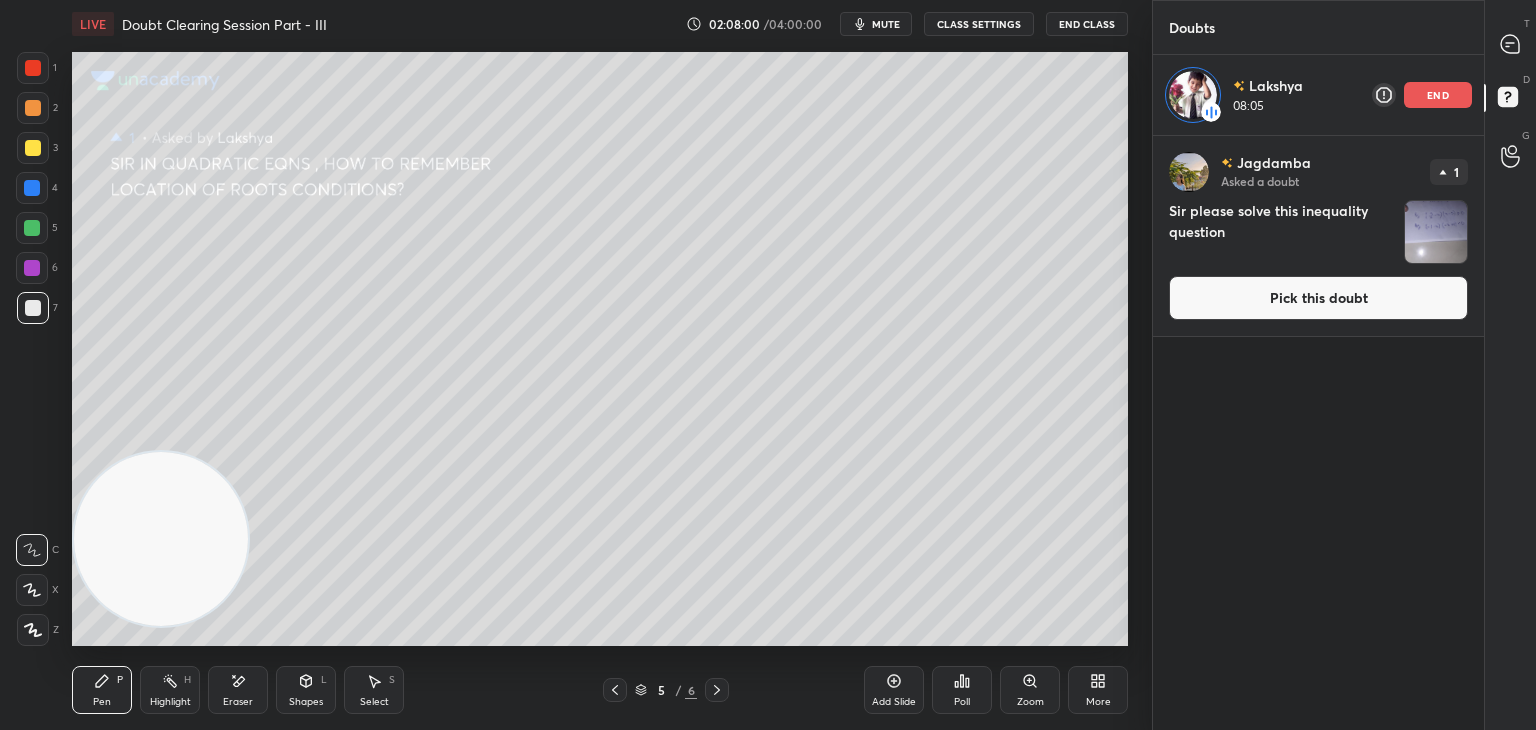 click on "Pick this doubt" at bounding box center [1318, 298] 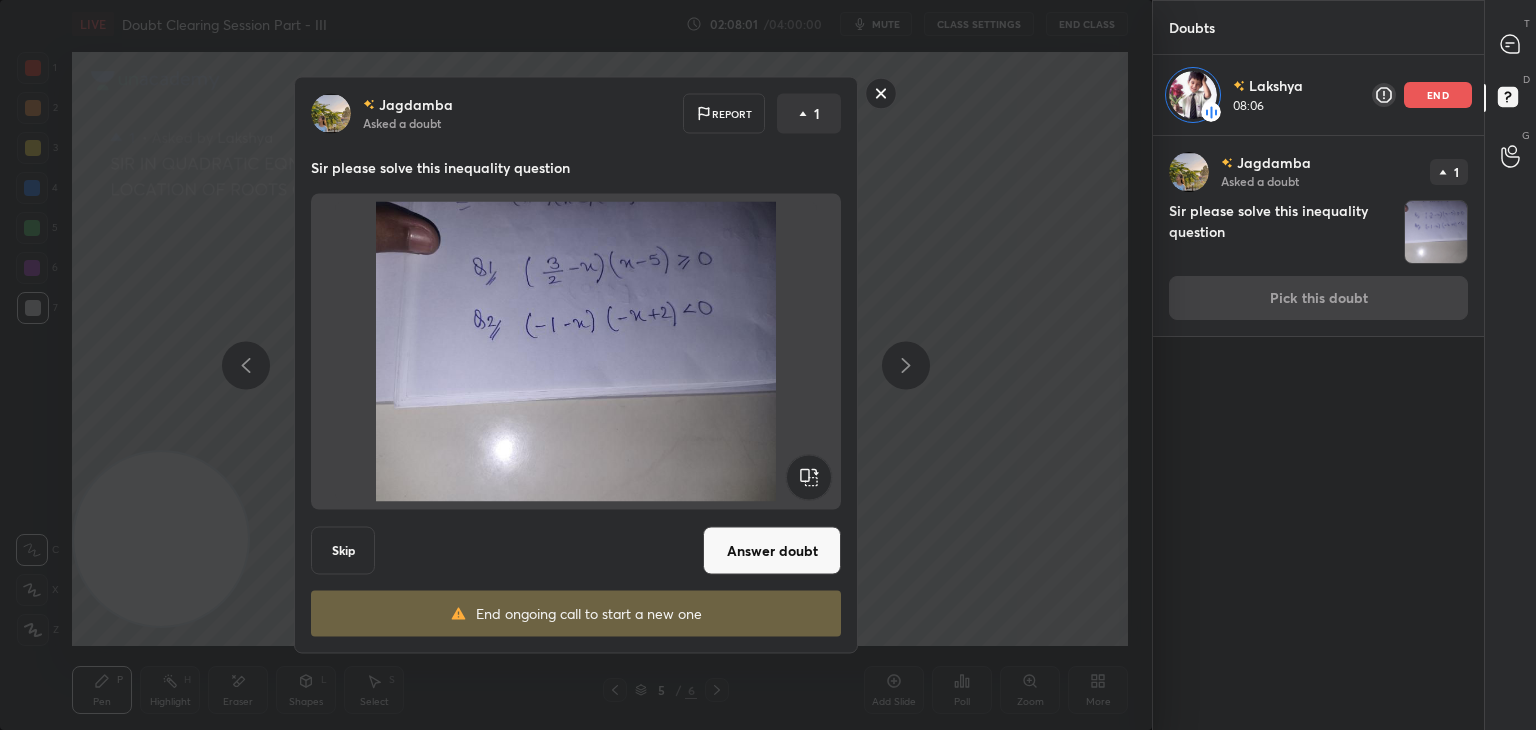 scroll, scrollTop: 6, scrollLeft: 6, axis: both 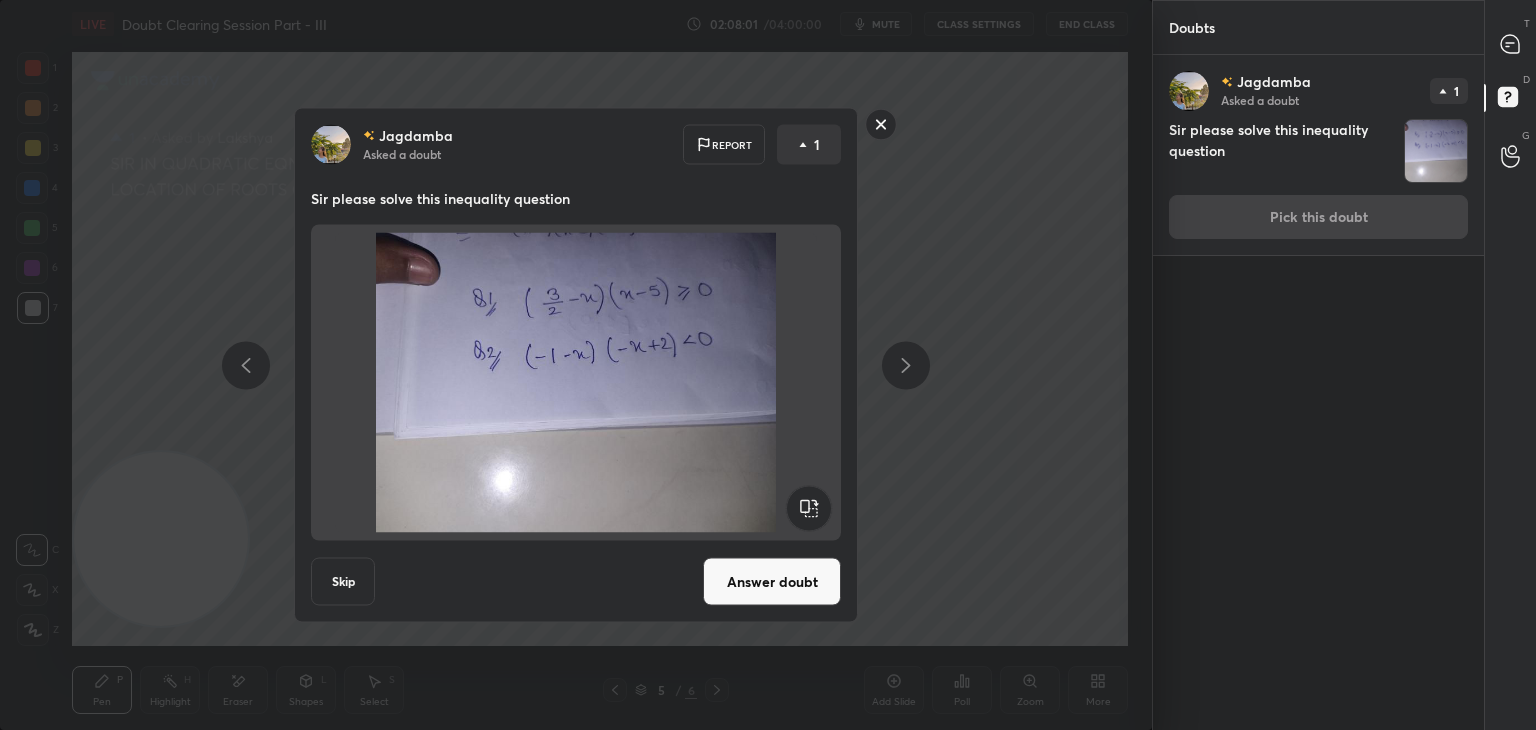 click at bounding box center (576, 383) 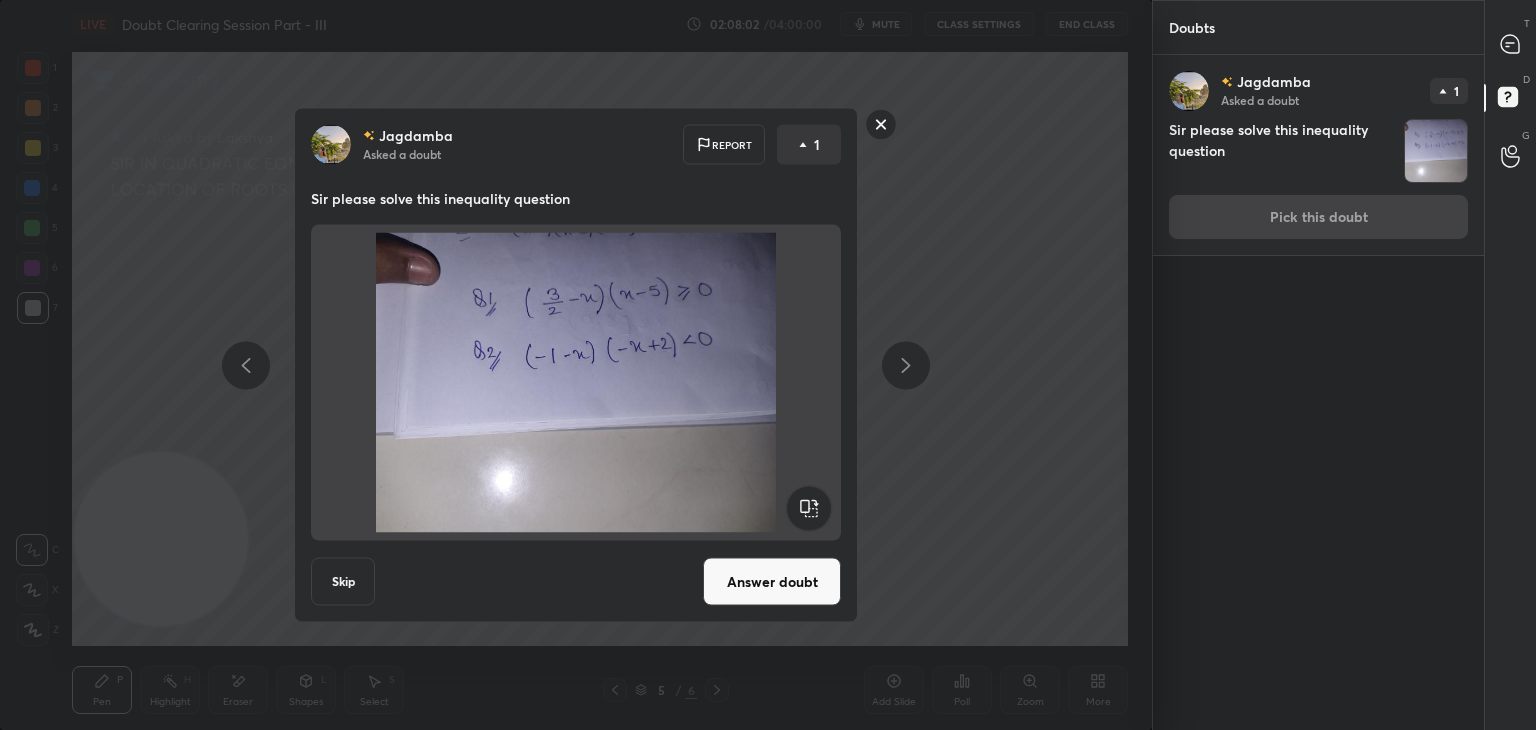 click on "Answer doubt" at bounding box center (772, 582) 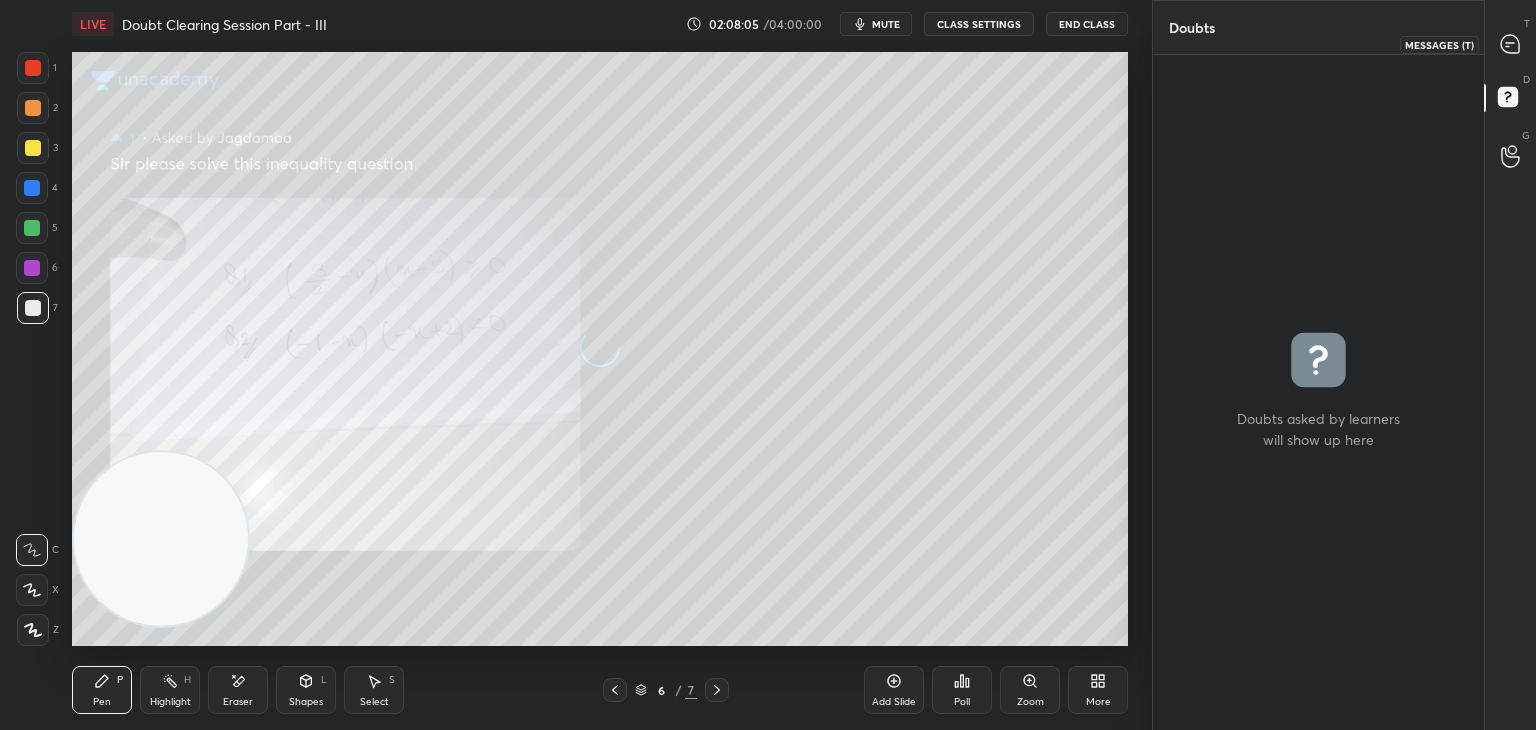 click 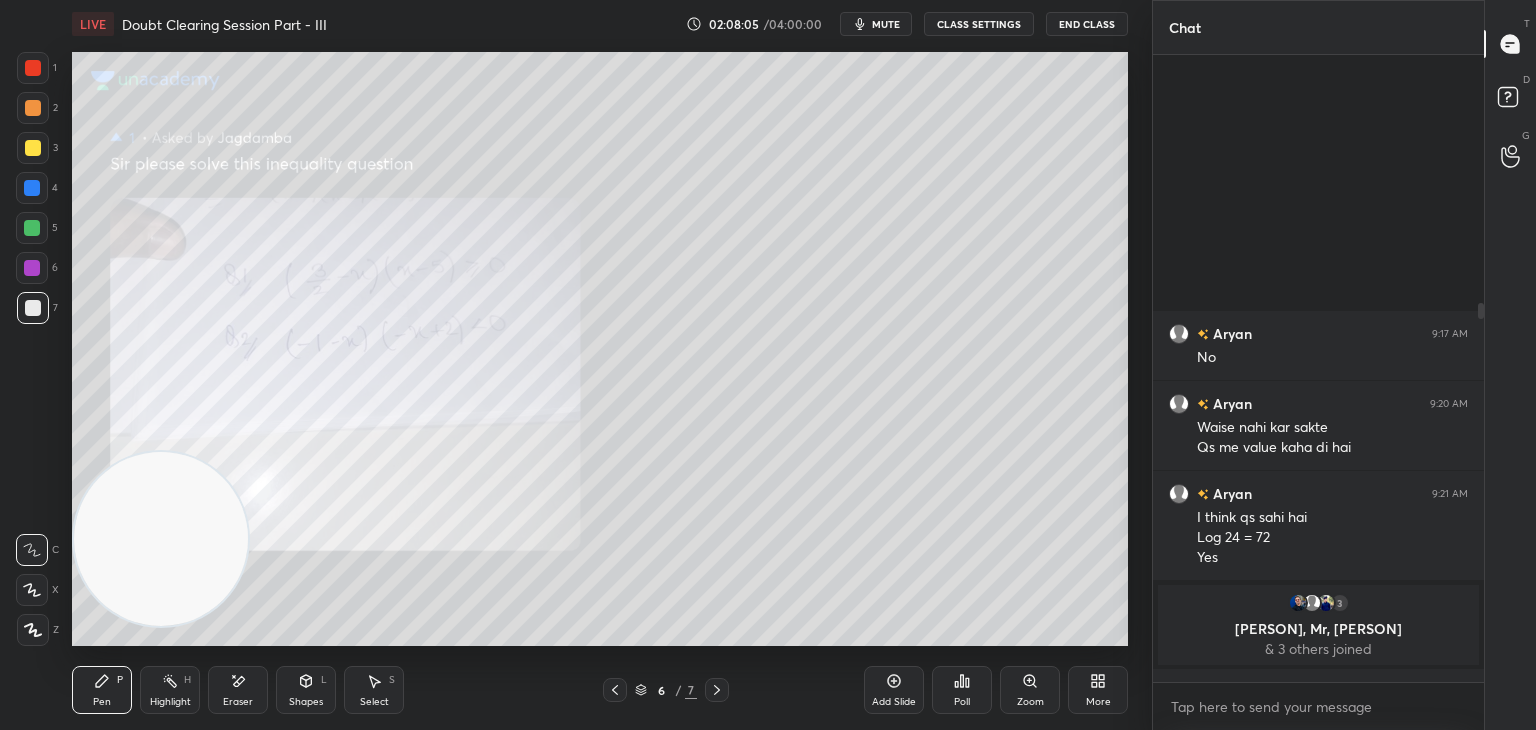 scroll, scrollTop: 410, scrollLeft: 0, axis: vertical 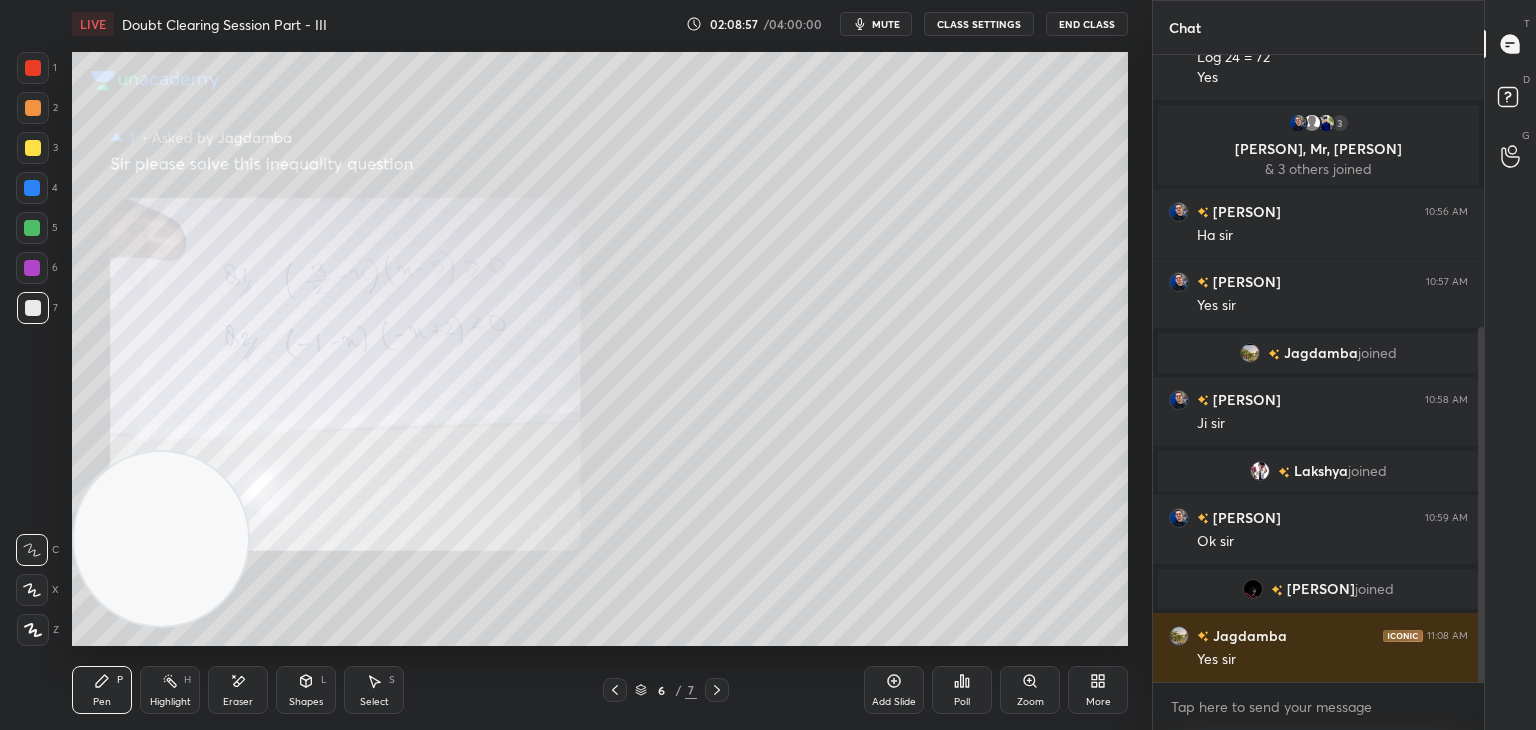 click 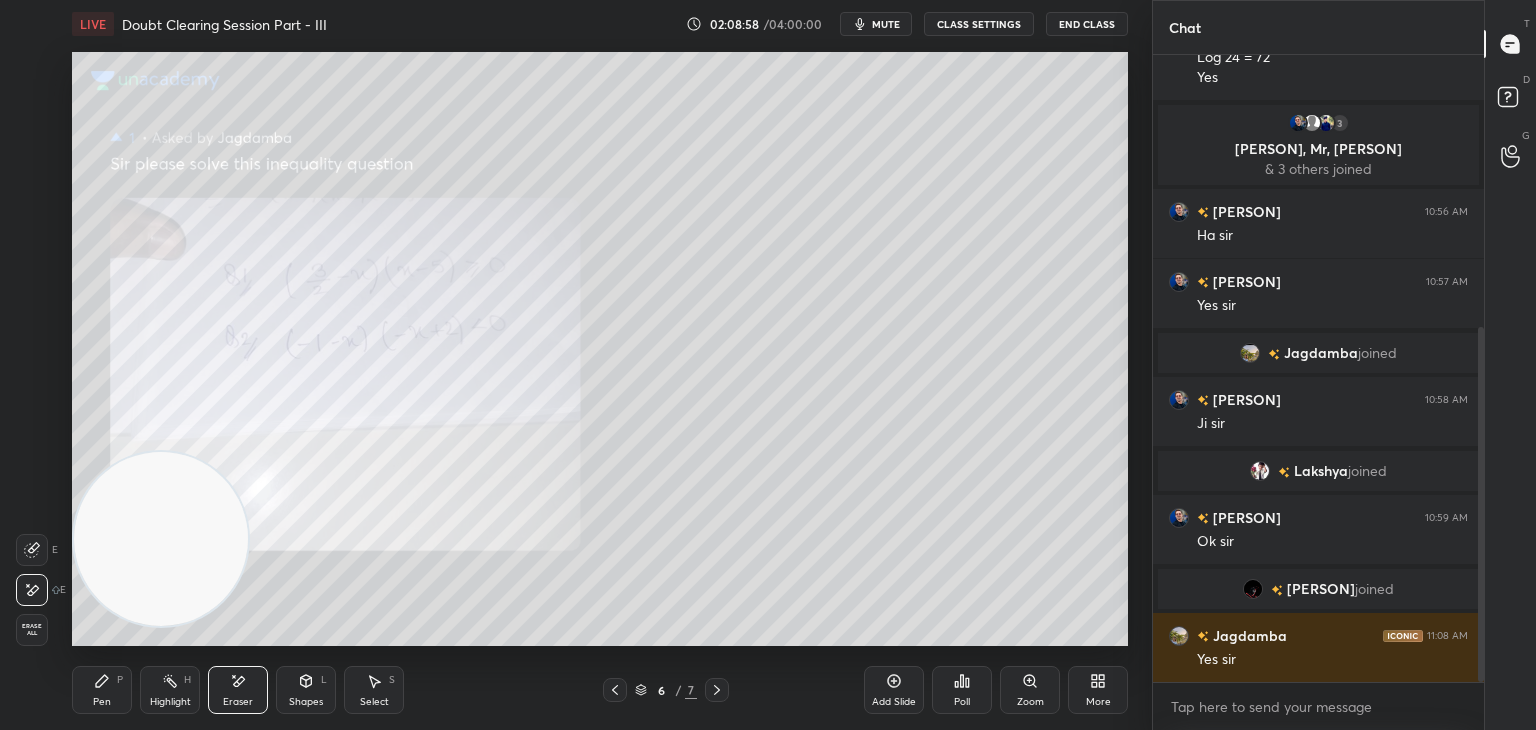 drag, startPoint x: 30, startPoint y: 617, endPoint x: 44, endPoint y: 598, distance: 23.600847 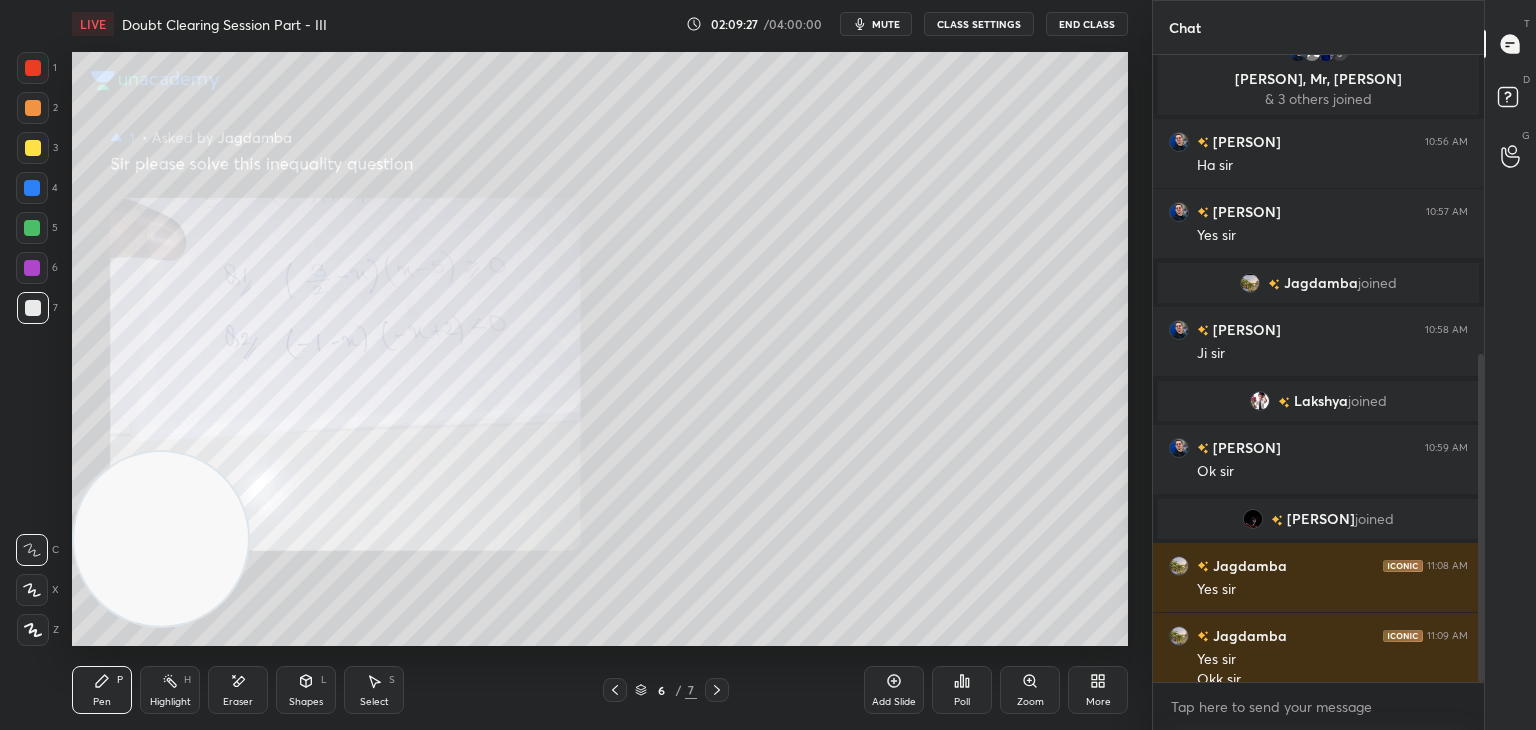 scroll, scrollTop: 570, scrollLeft: 0, axis: vertical 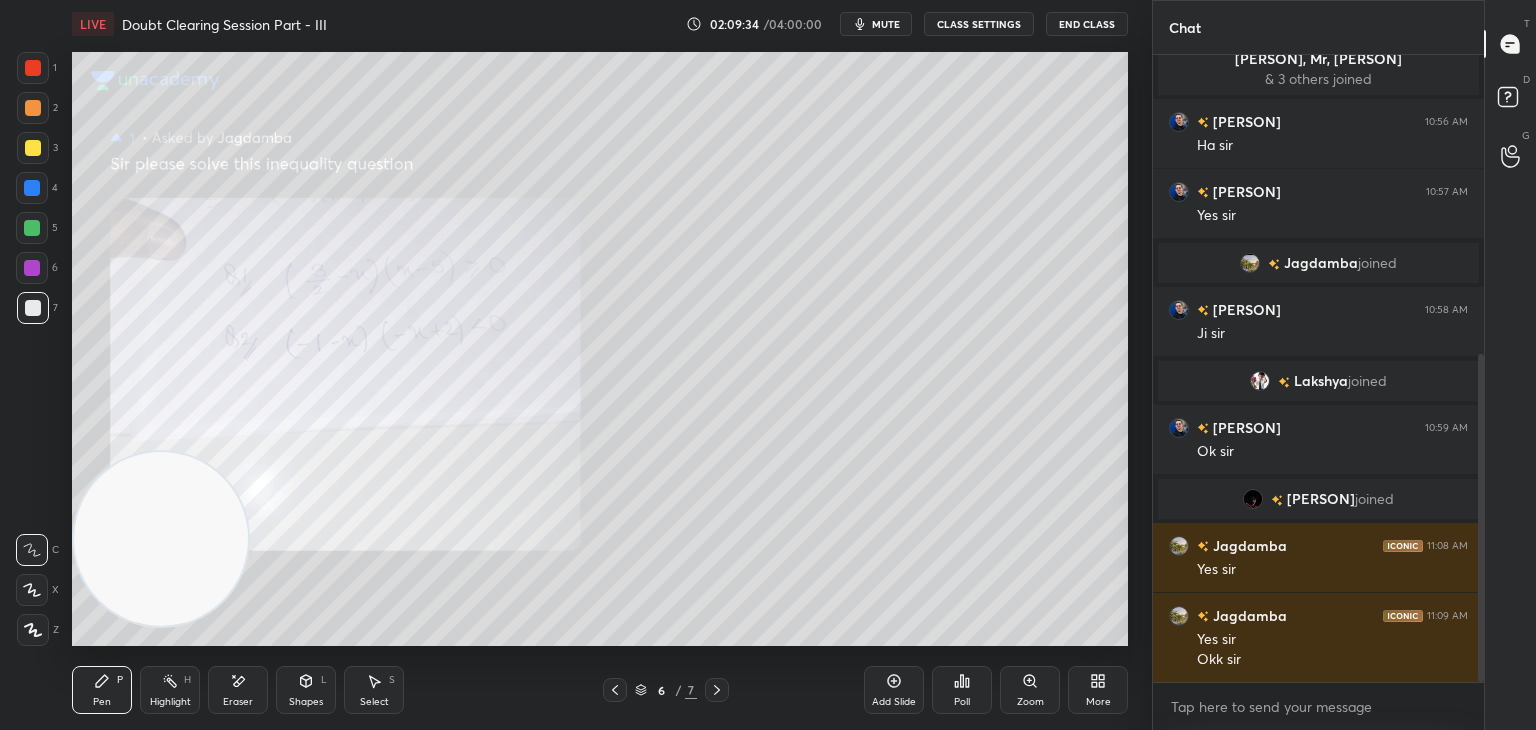 click 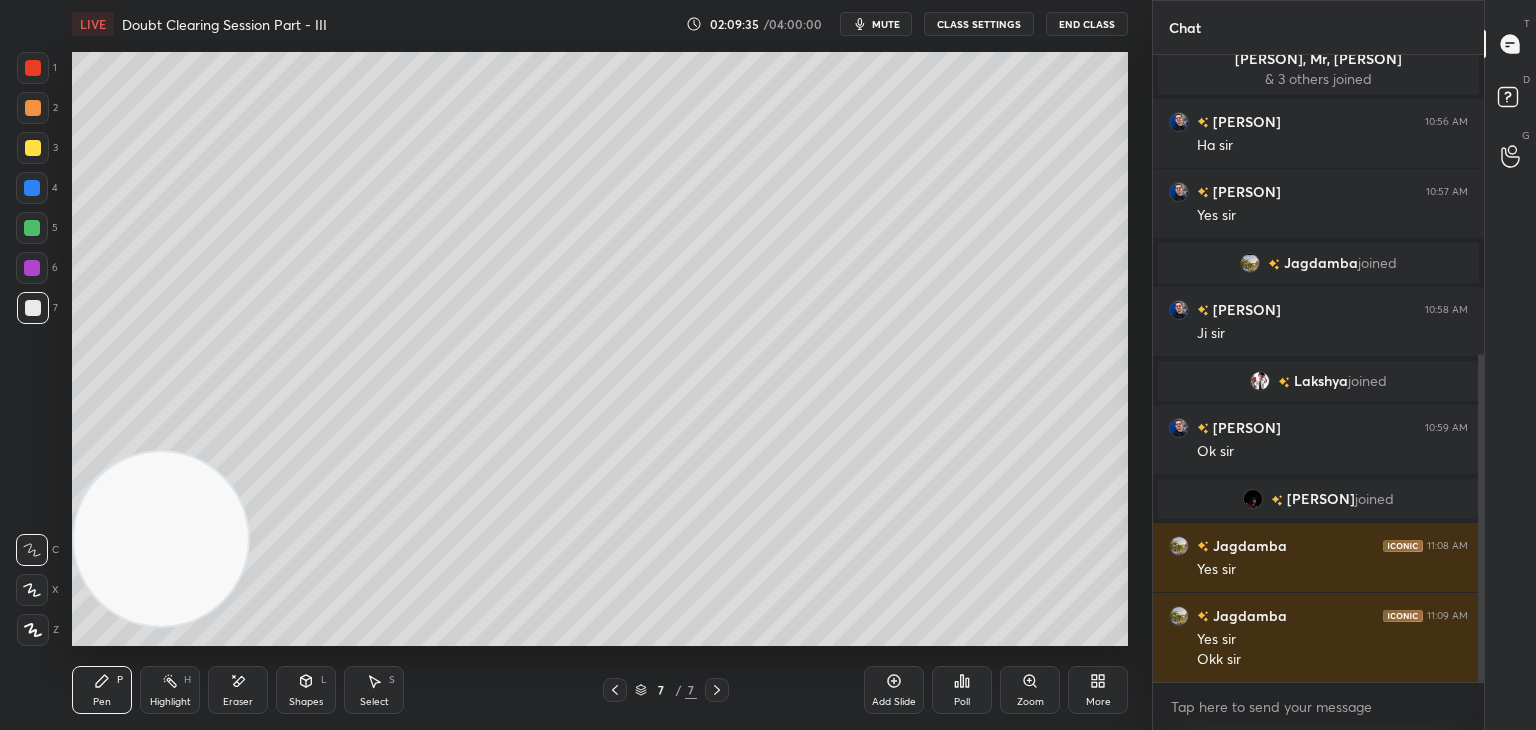 click on "mute" at bounding box center [886, 24] 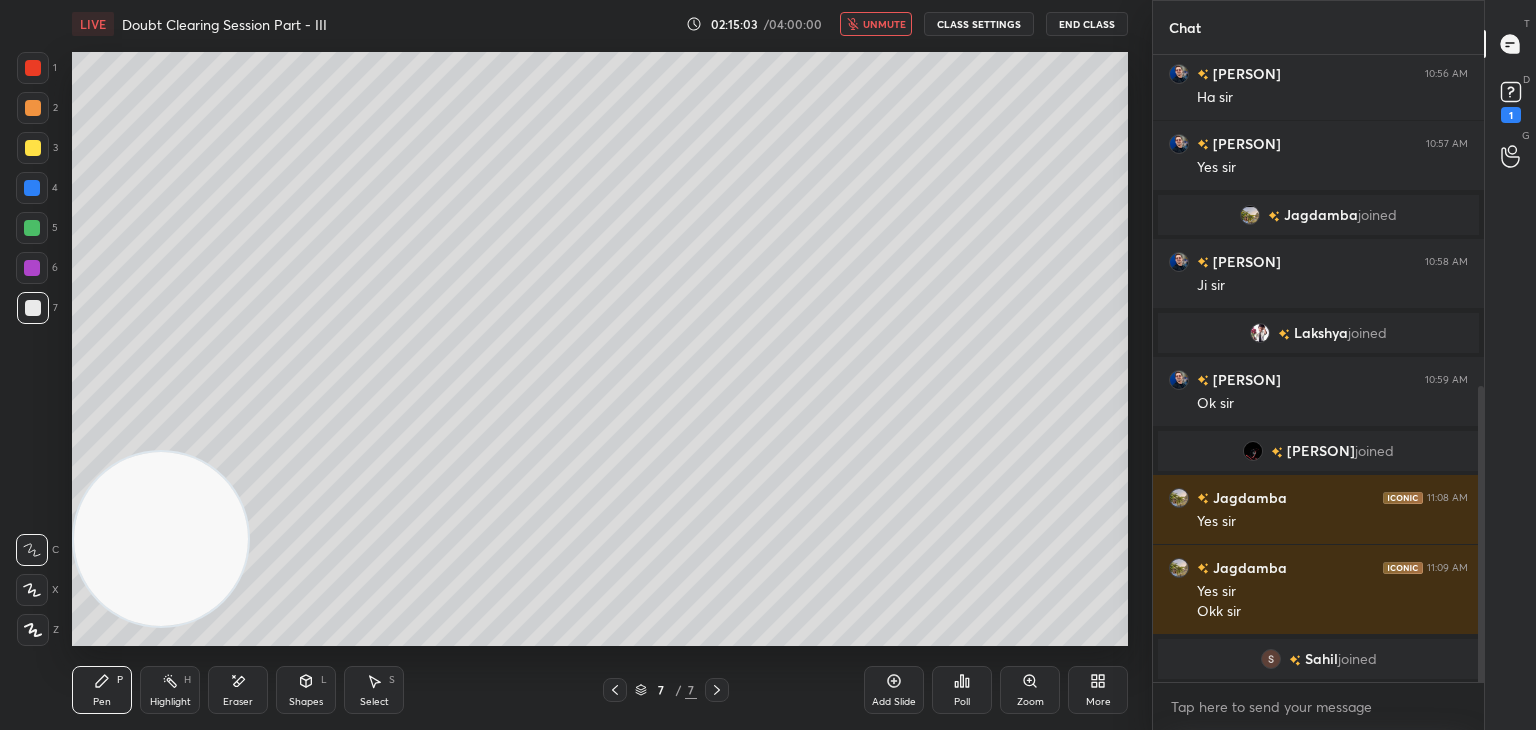 scroll, scrollTop: 704, scrollLeft: 0, axis: vertical 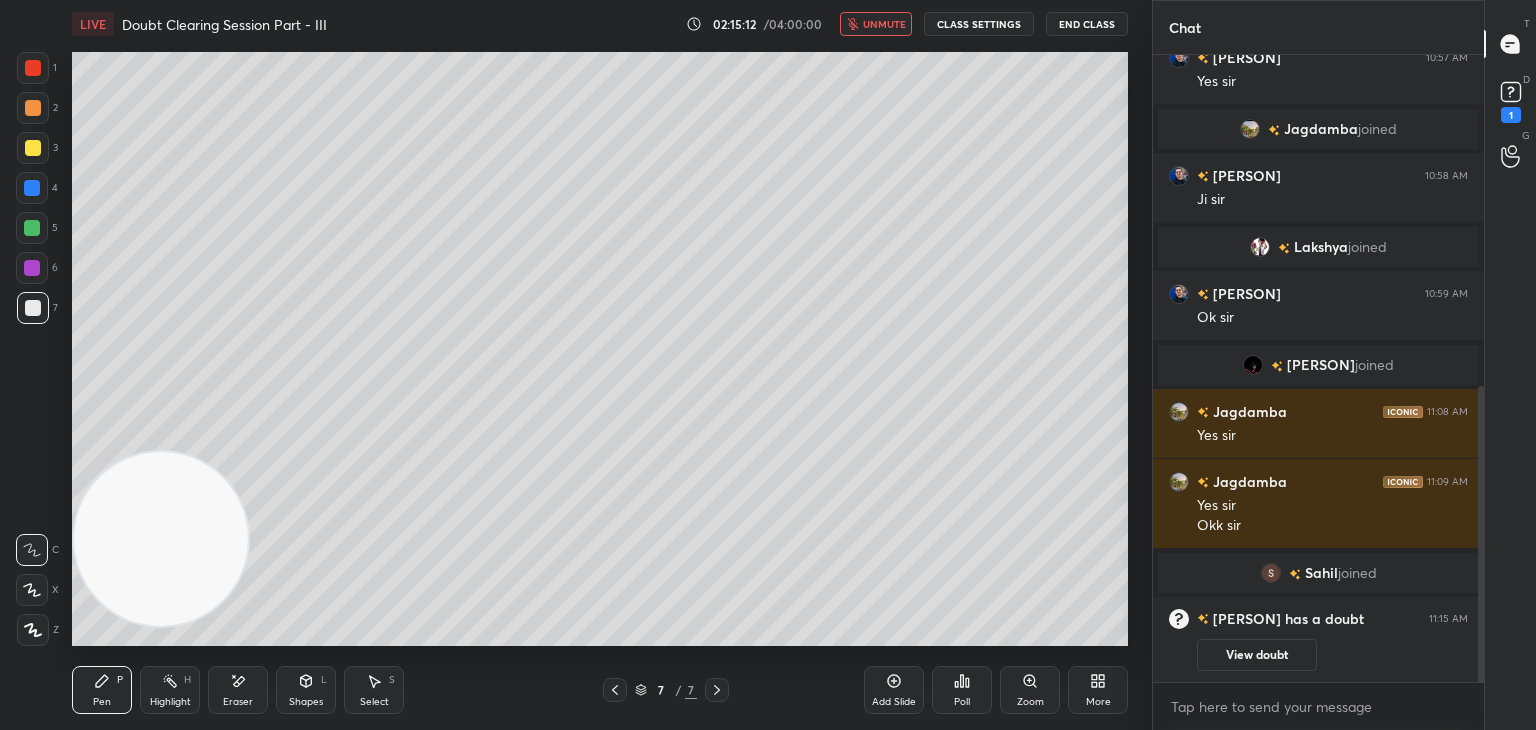 click 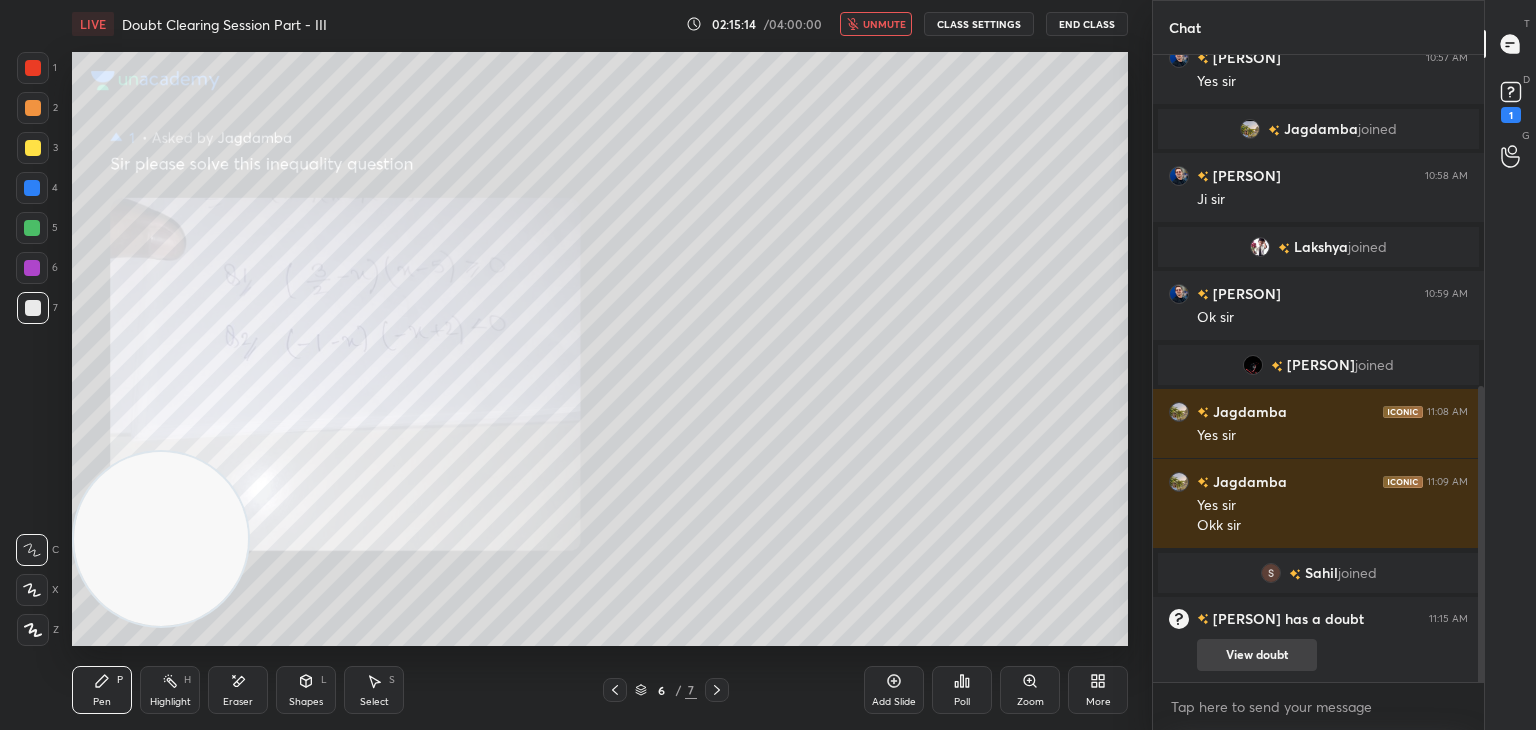 click on "View doubt" at bounding box center (1332, 650) 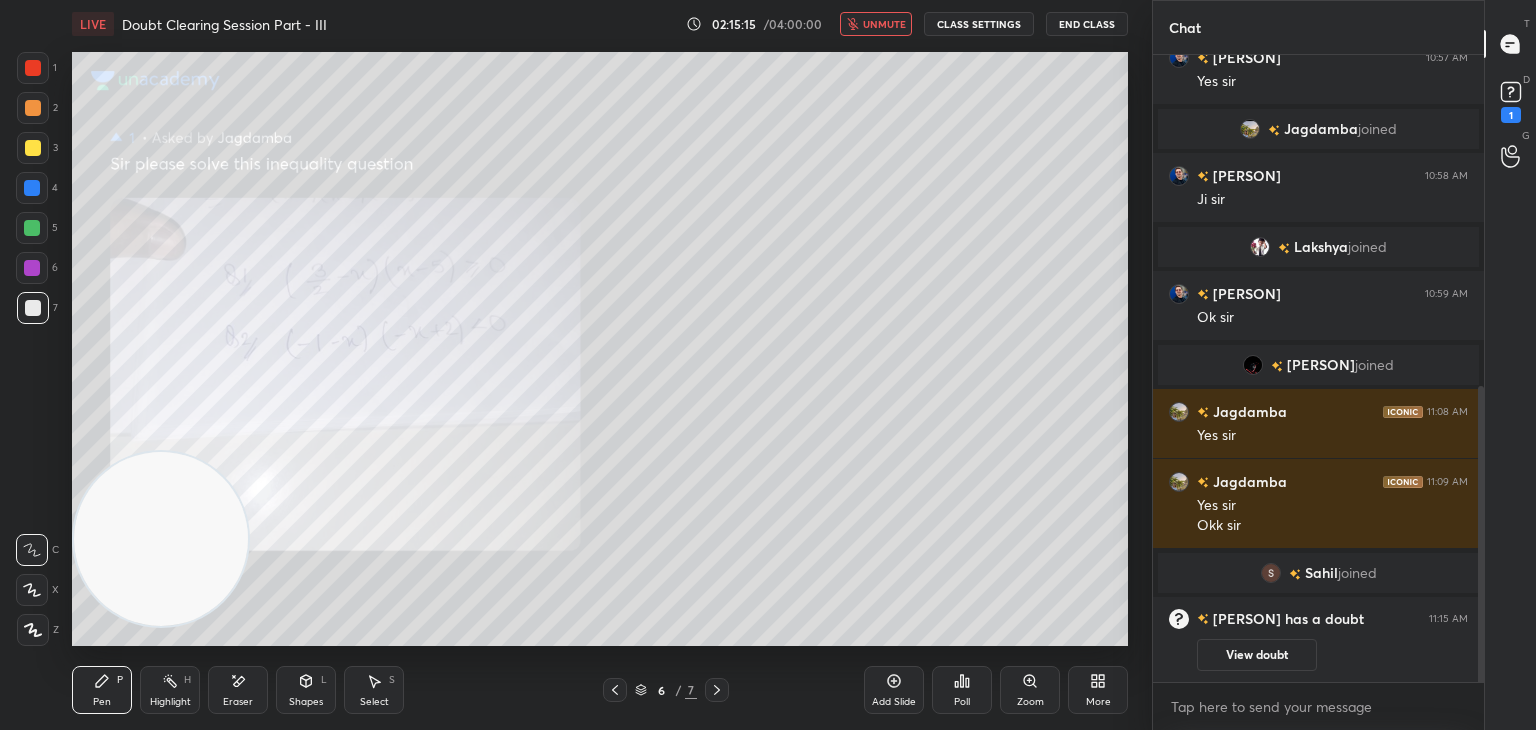 drag, startPoint x: 1270, startPoint y: 666, endPoint x: 1272, endPoint y: 639, distance: 27.073973 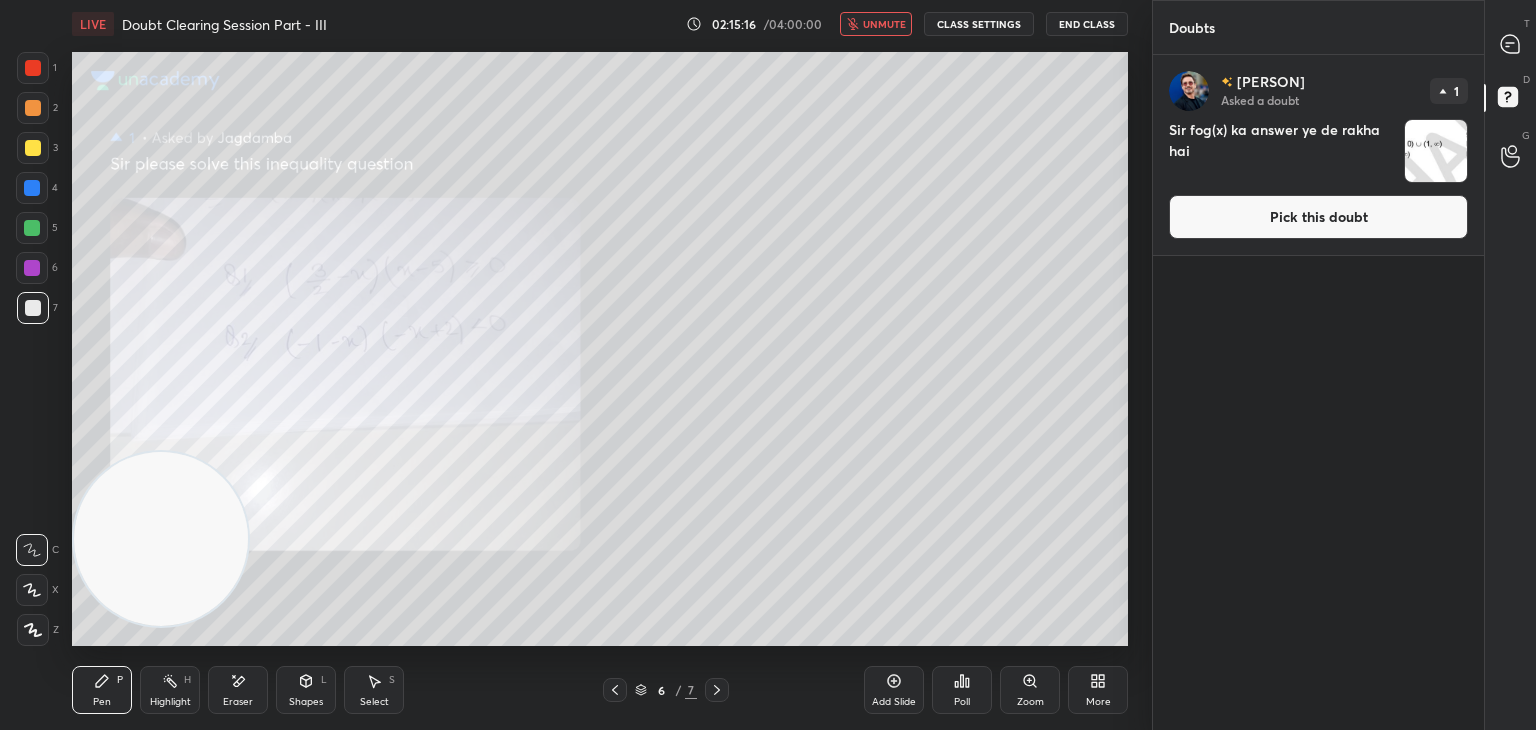 click on "Pick this doubt" at bounding box center [1318, 217] 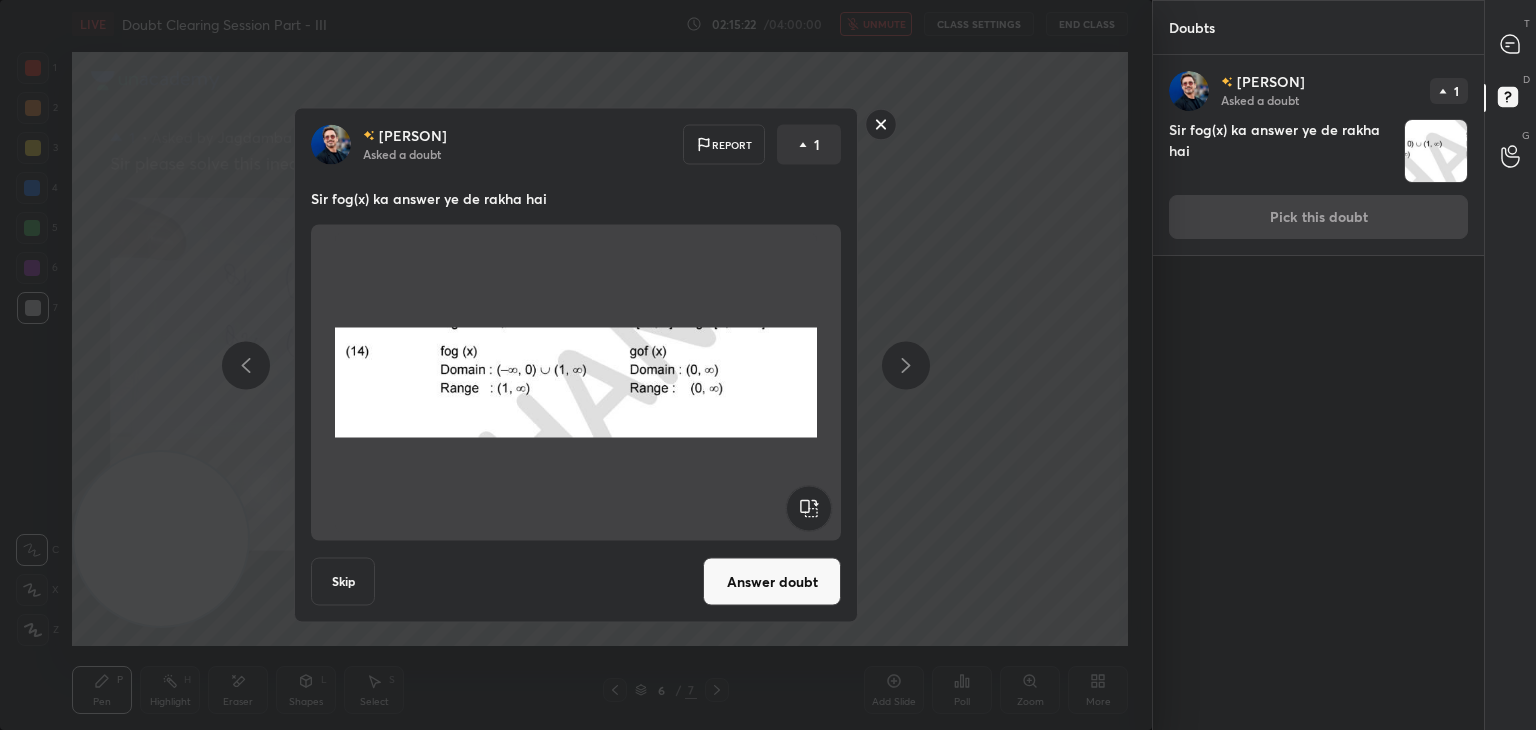 click on "Answer doubt" at bounding box center [772, 582] 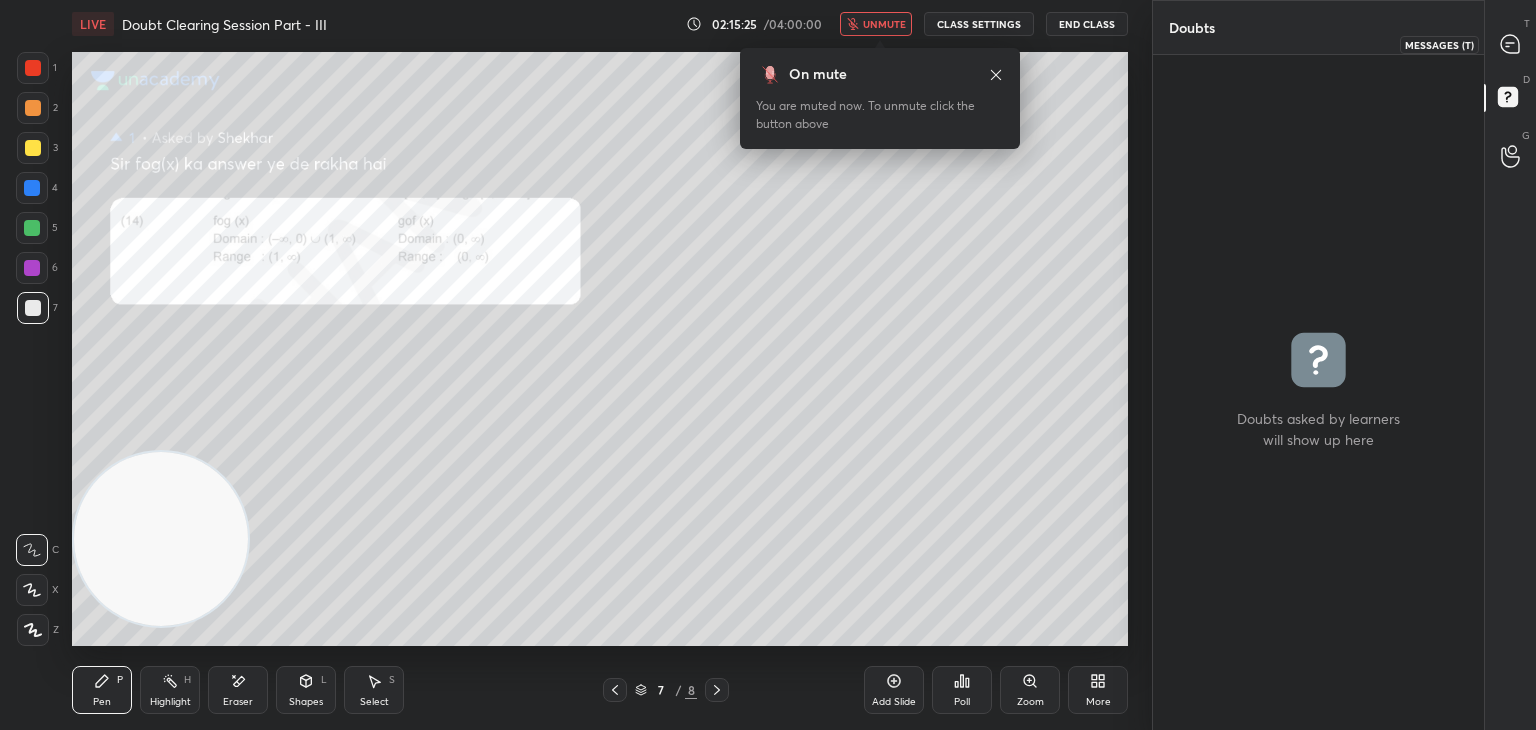 drag, startPoint x: 1512, startPoint y: 48, endPoint x: 1476, endPoint y: 44, distance: 36.221542 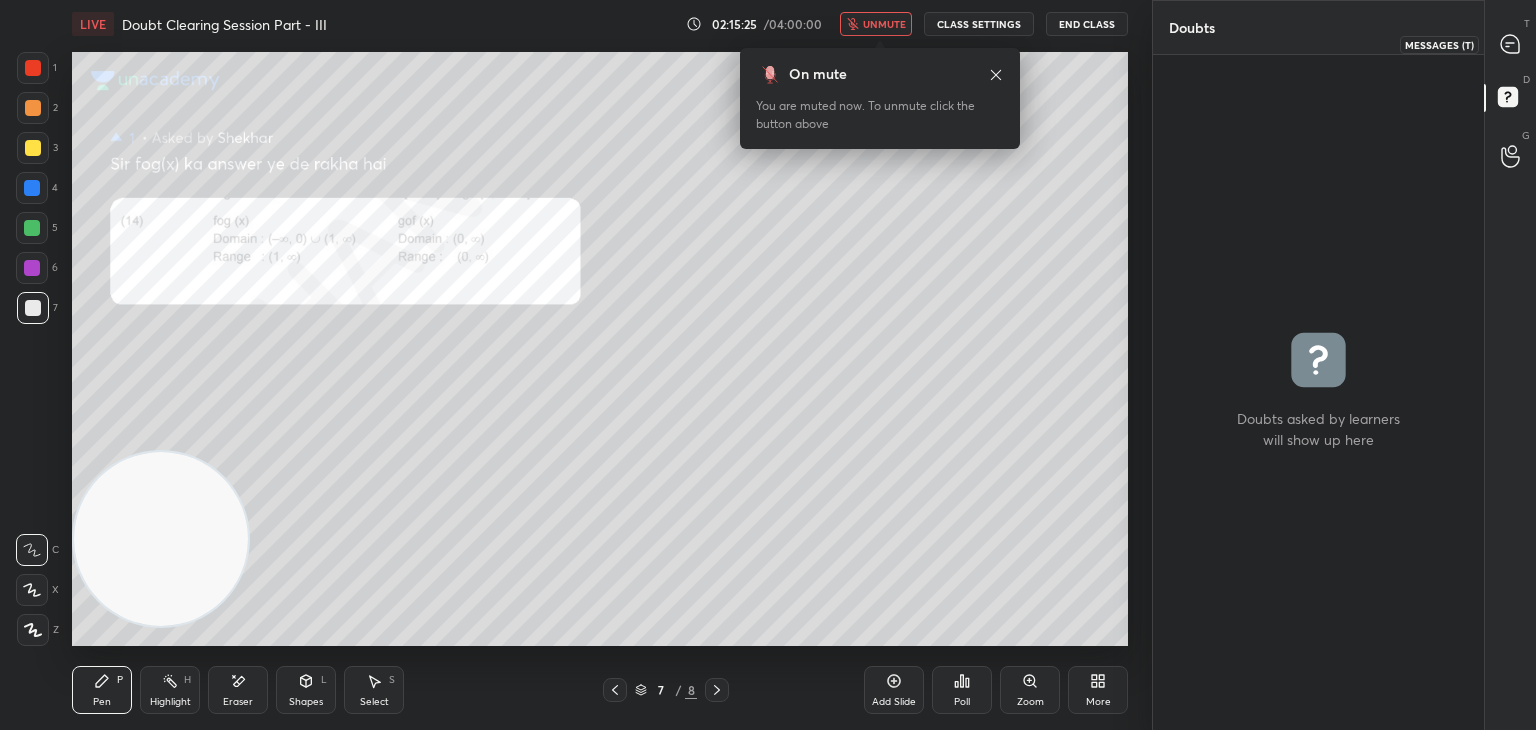 click 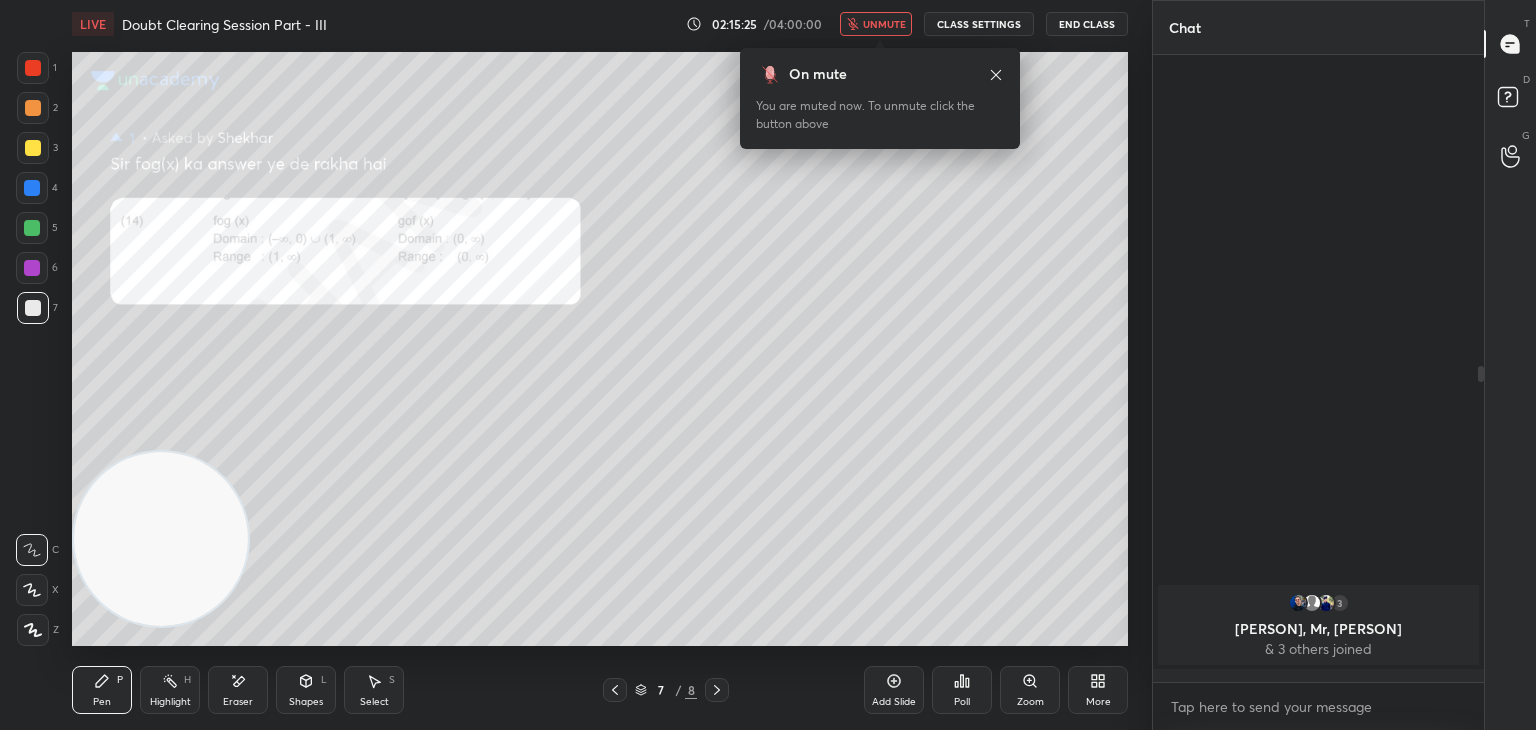 scroll, scrollTop: 618, scrollLeft: 0, axis: vertical 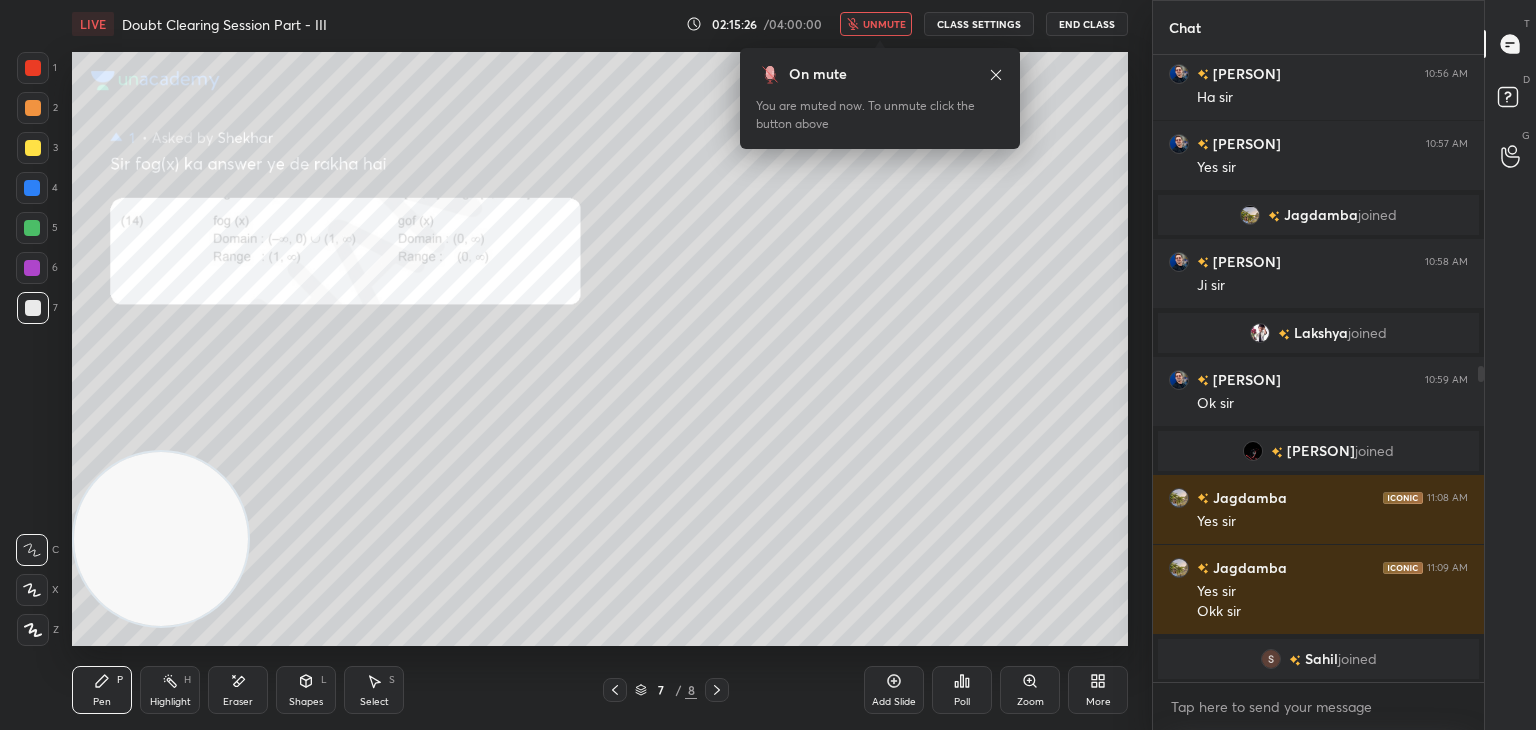 click on "unmute" at bounding box center [884, 24] 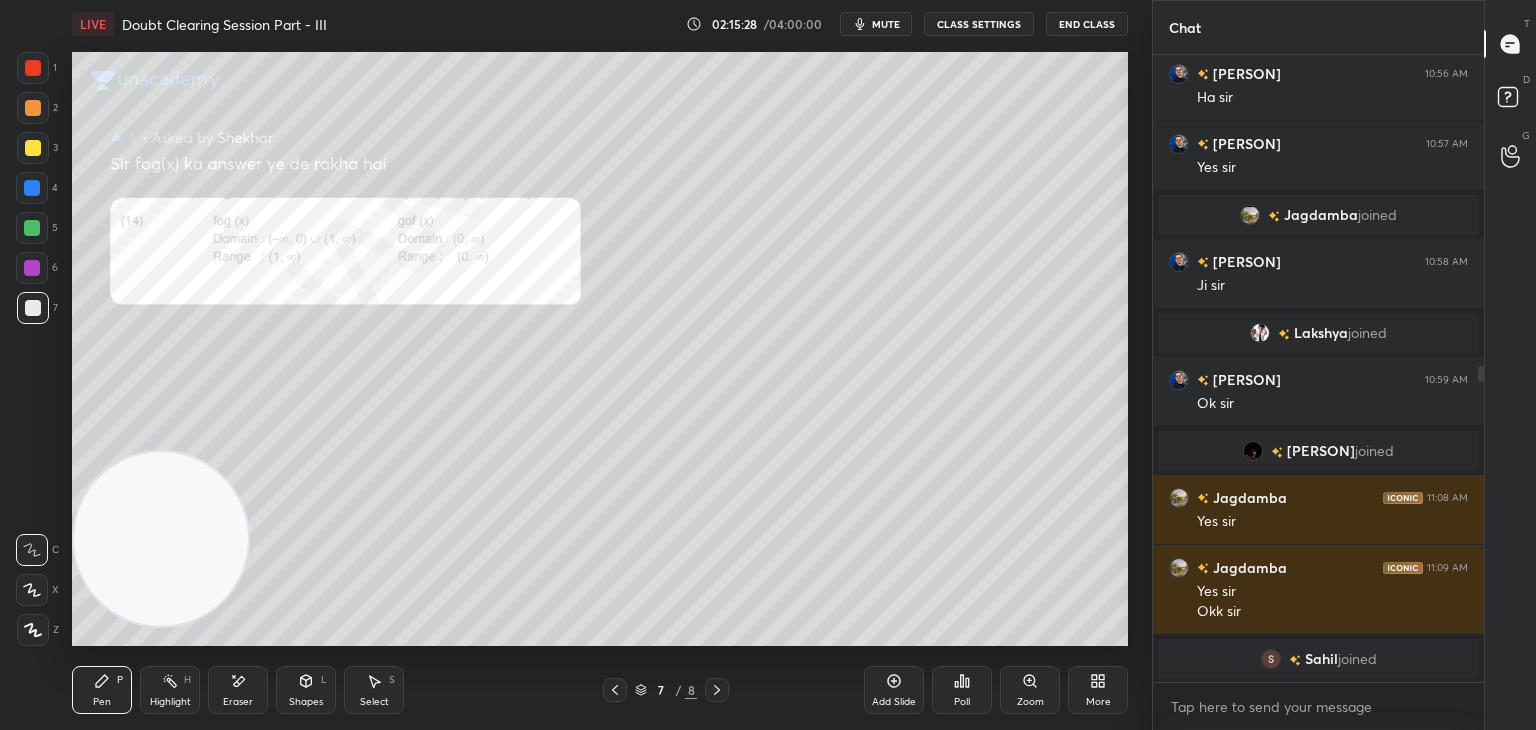 click at bounding box center [615, 690] 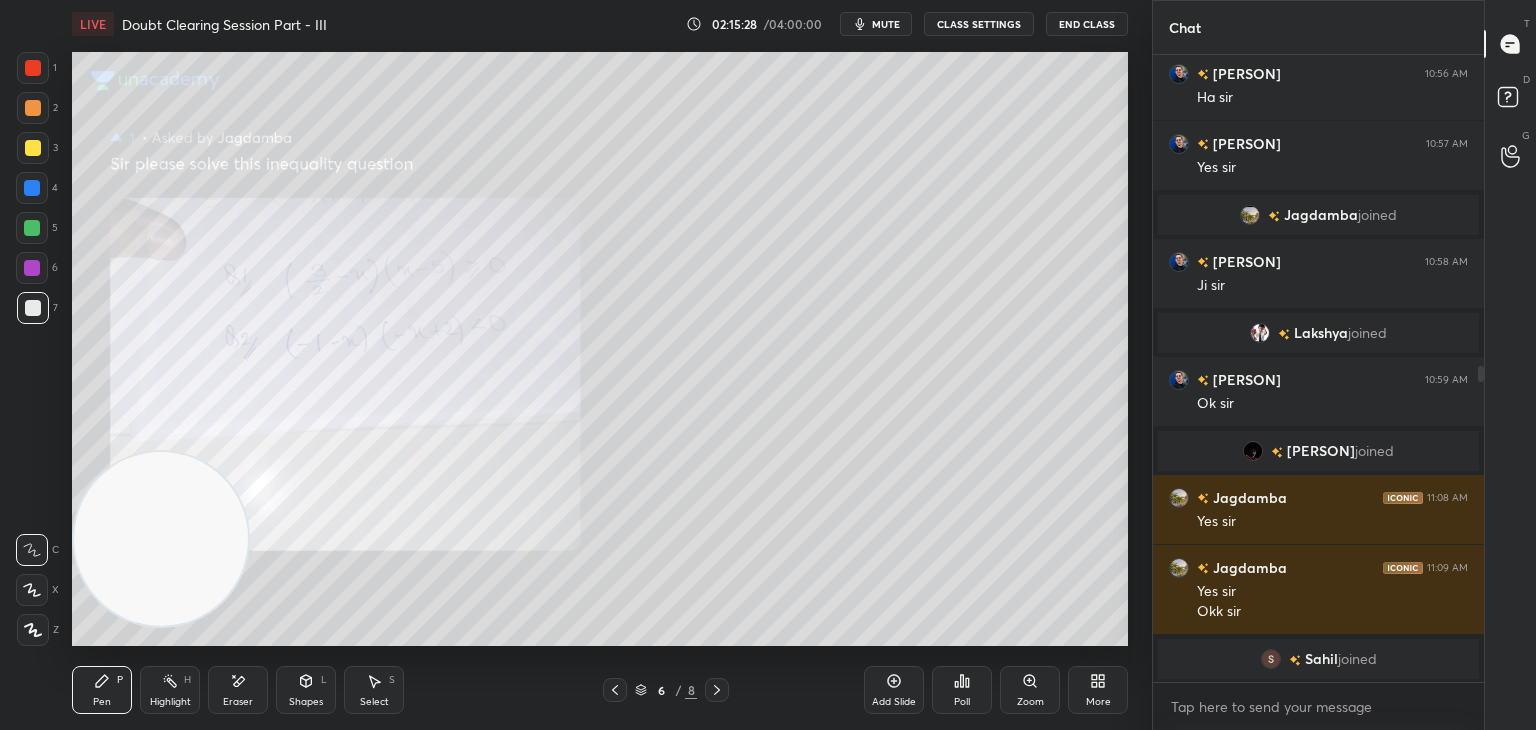 click 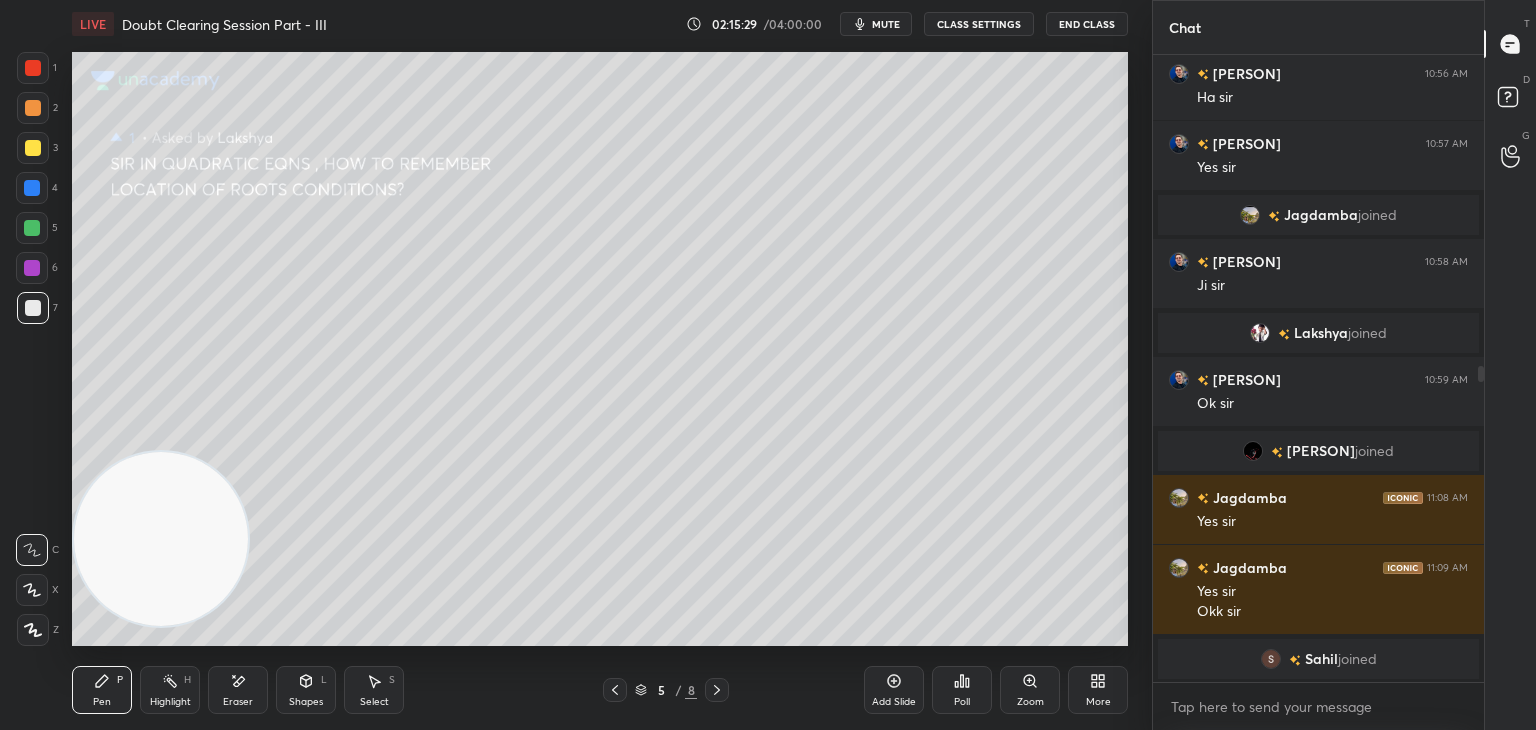 click 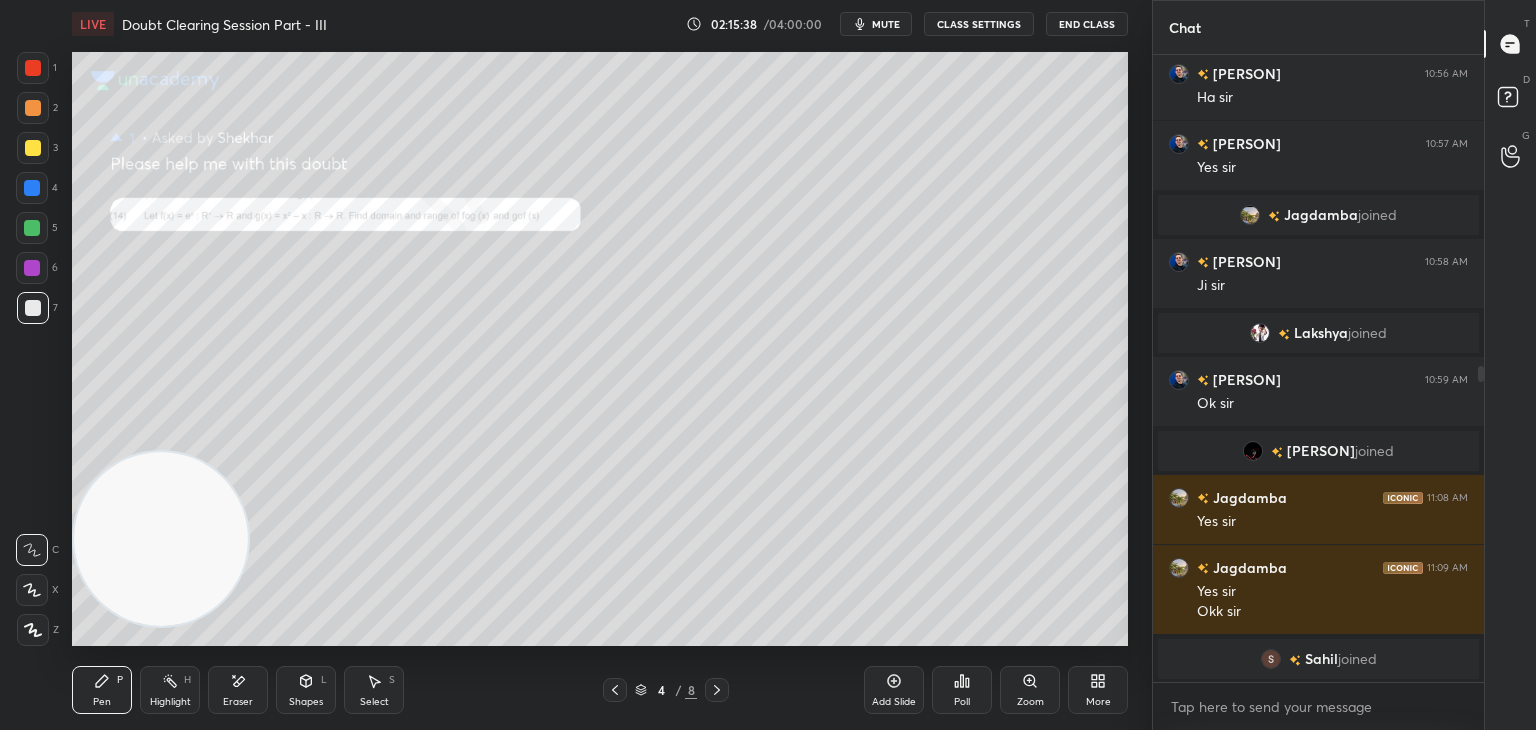 click on "Eraser" at bounding box center [238, 690] 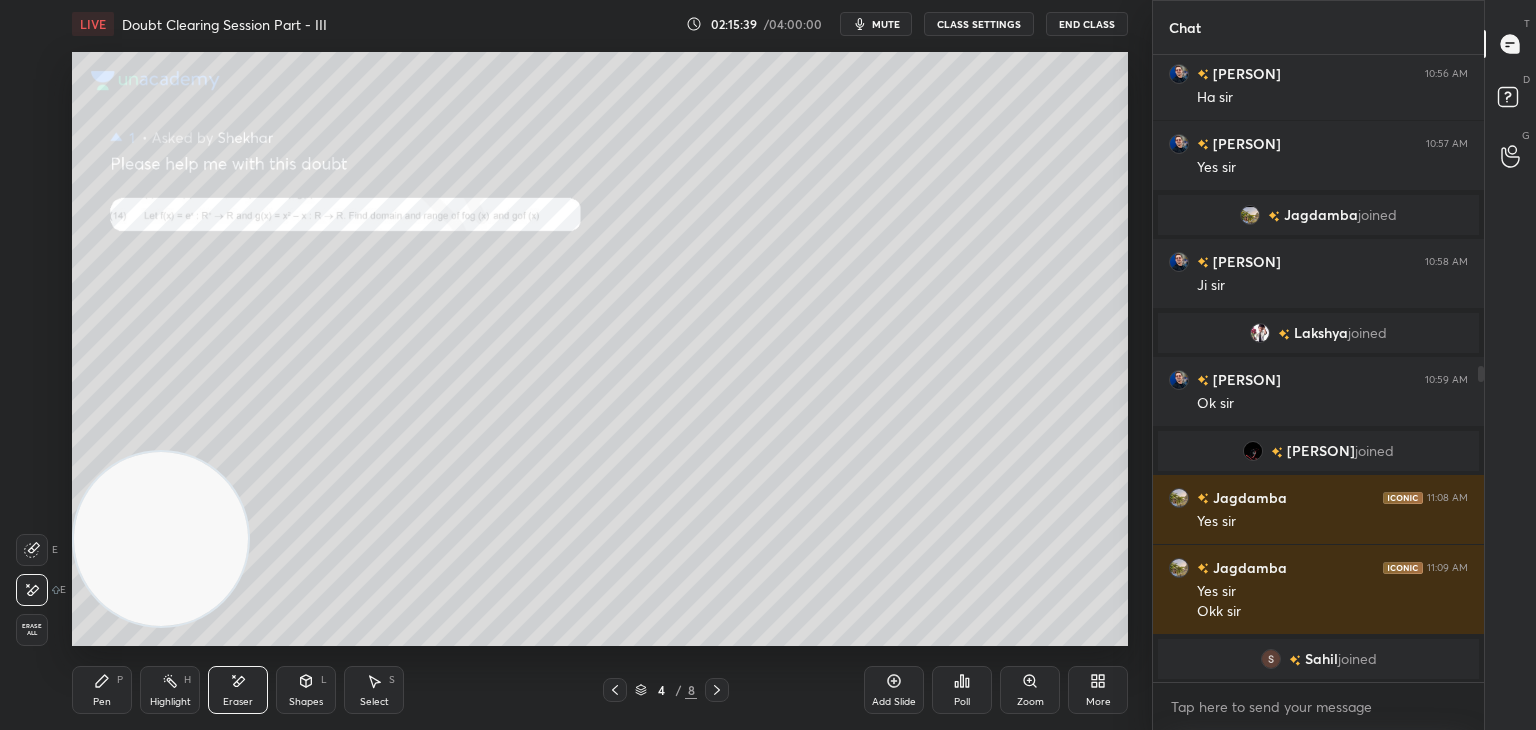 click on "Erase all" at bounding box center [32, 630] 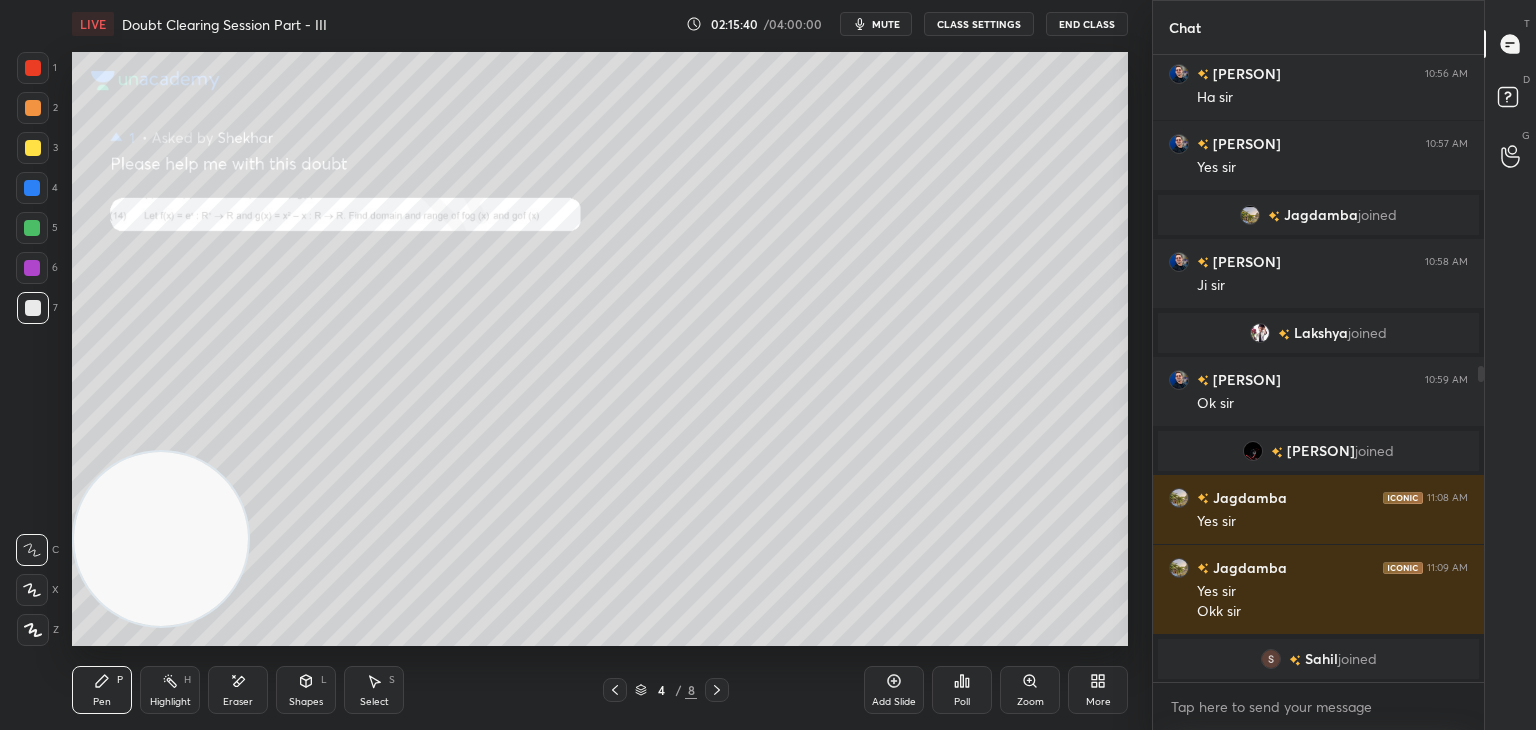 drag, startPoint x: 709, startPoint y: 676, endPoint x: 716, endPoint y: 687, distance: 13.038404 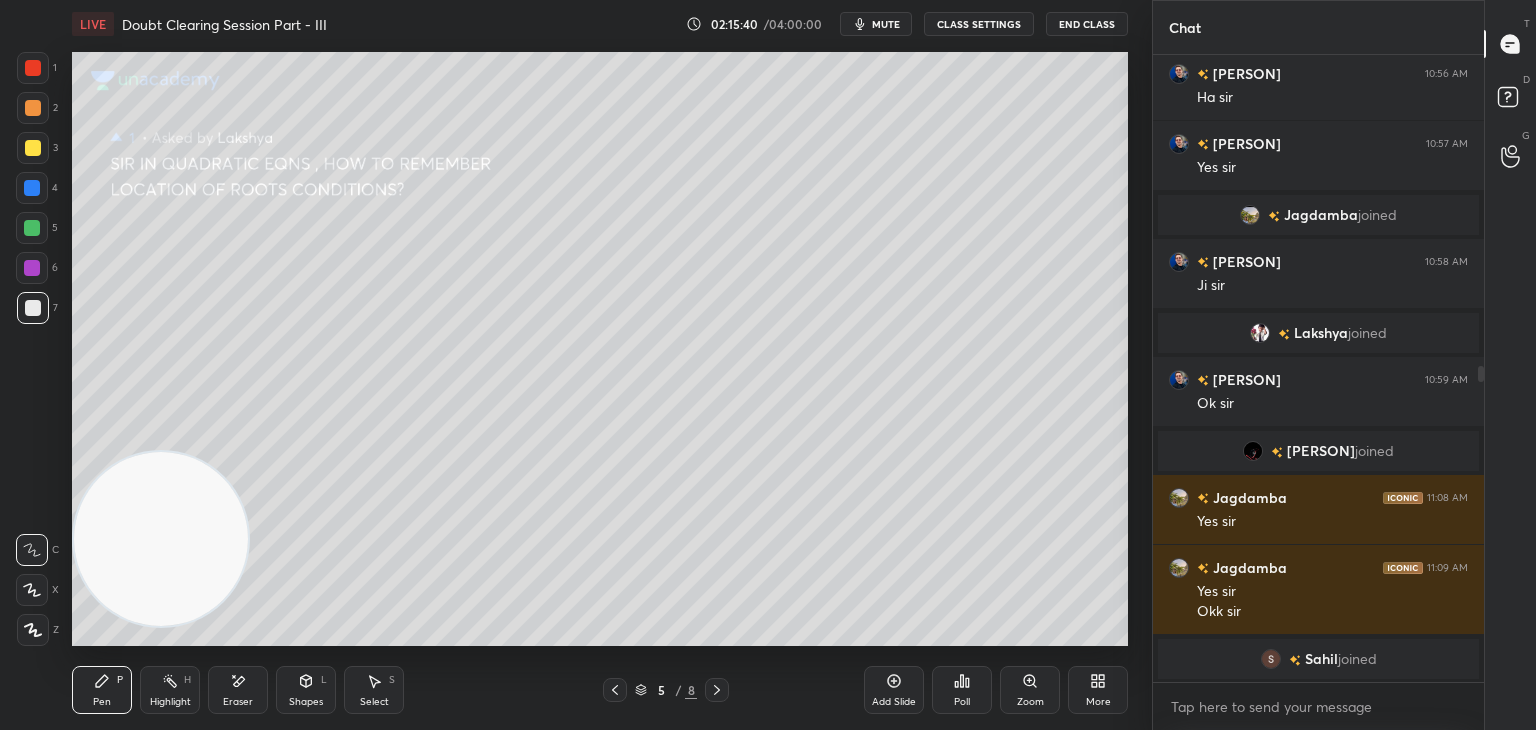 click 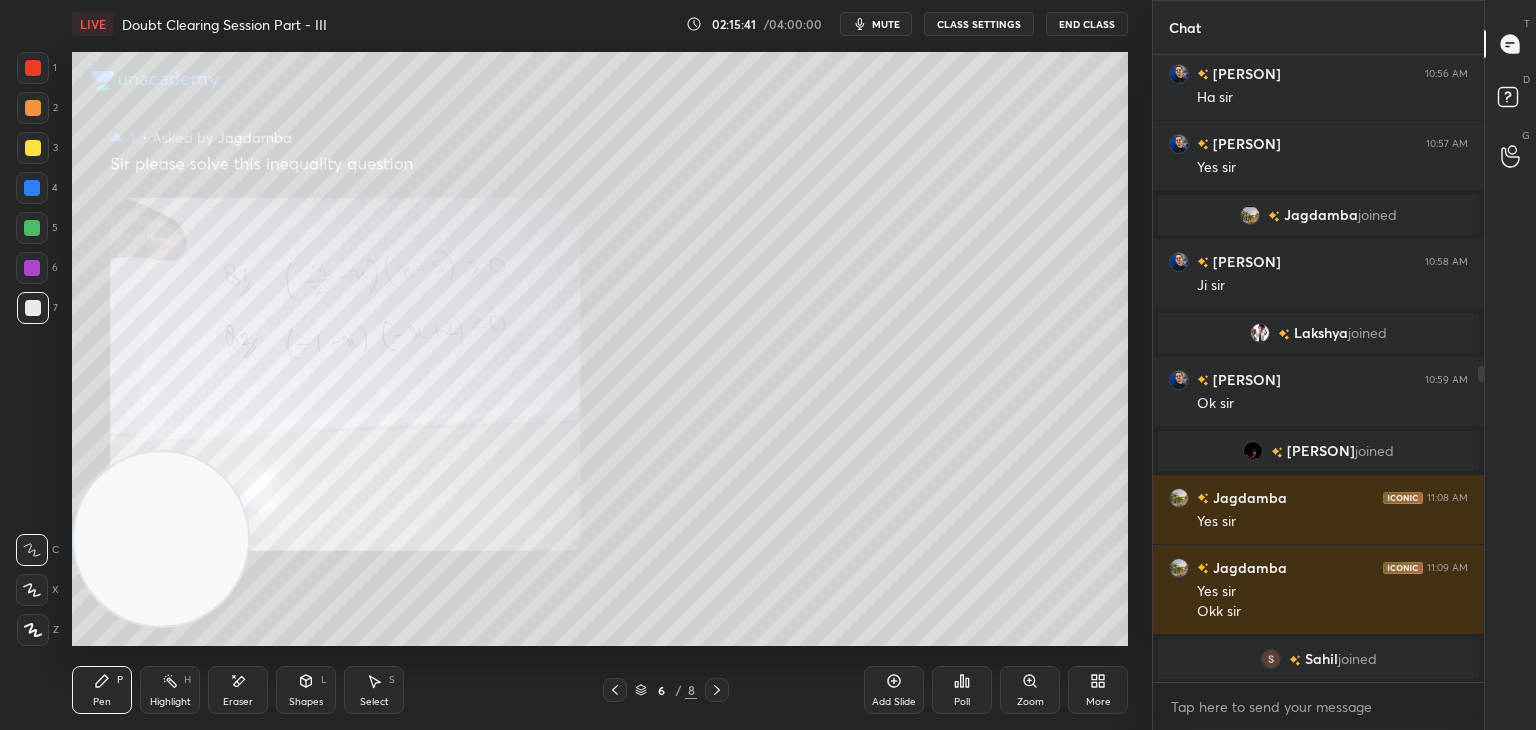click 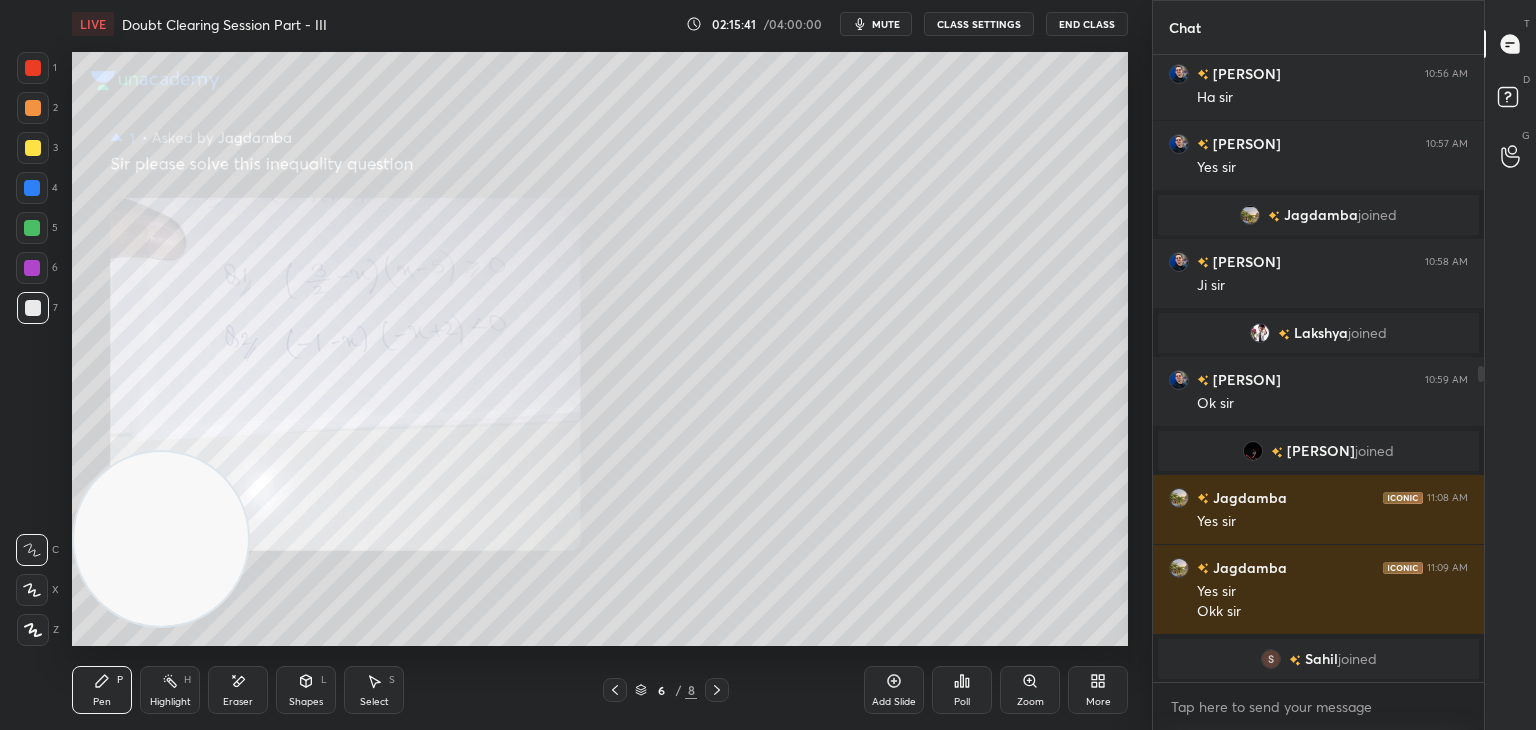 click 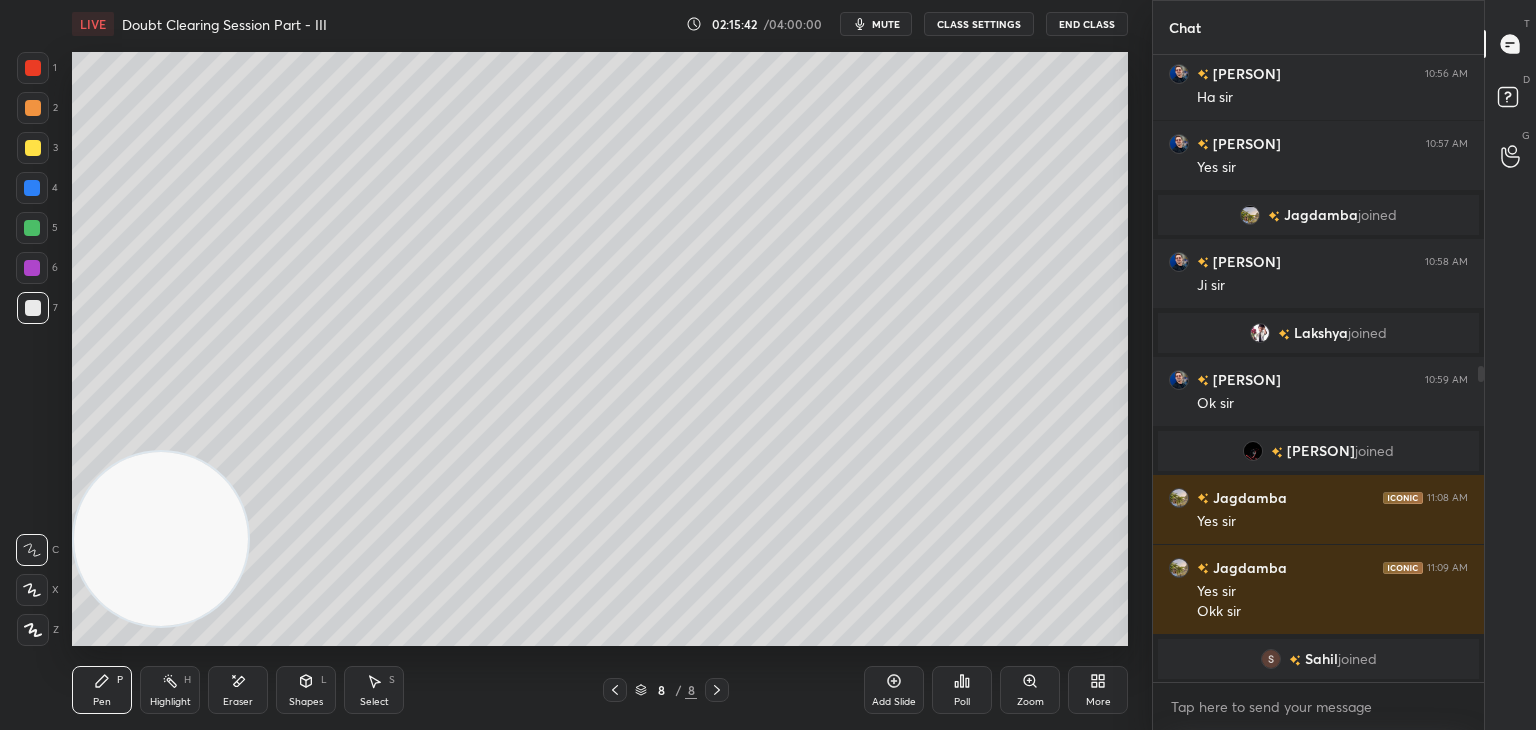 click 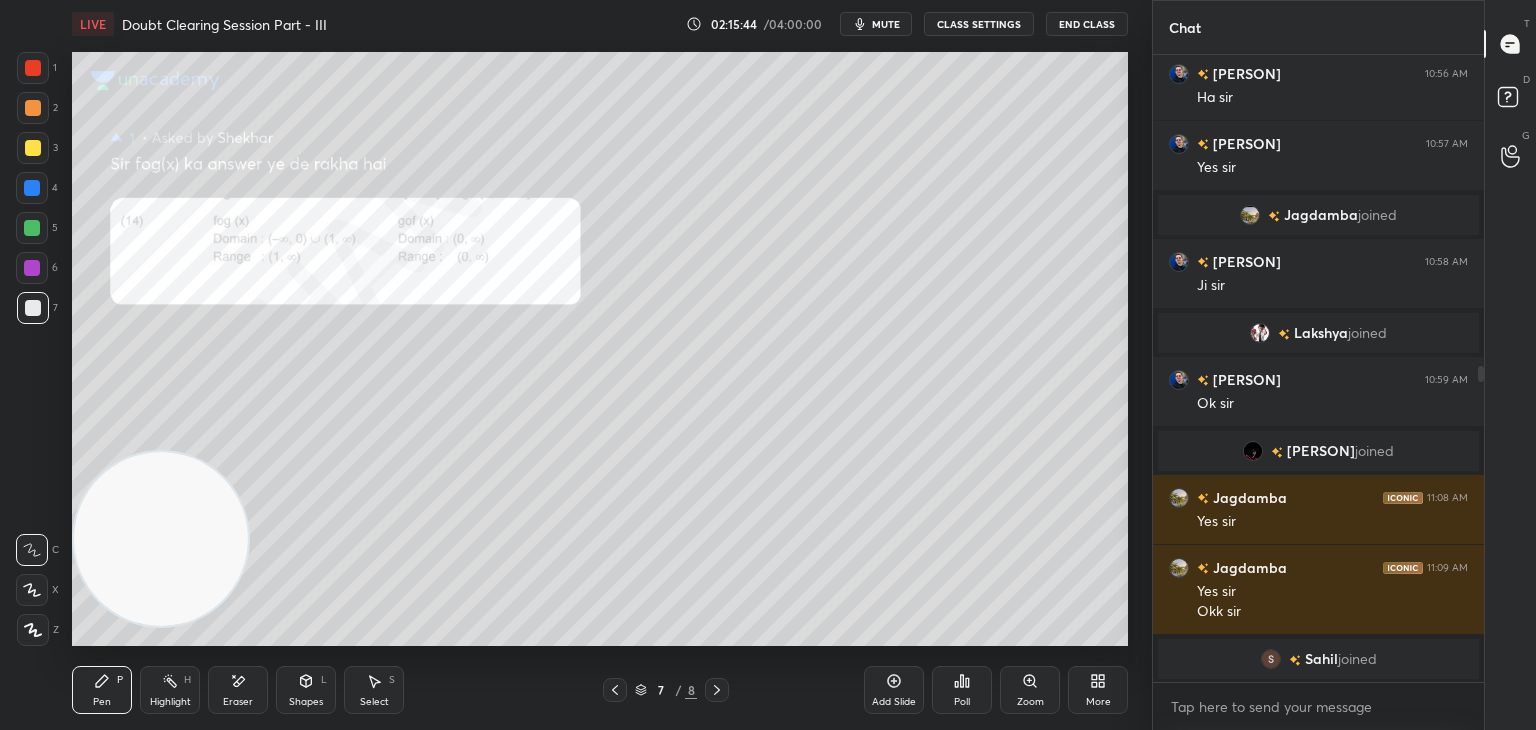 click 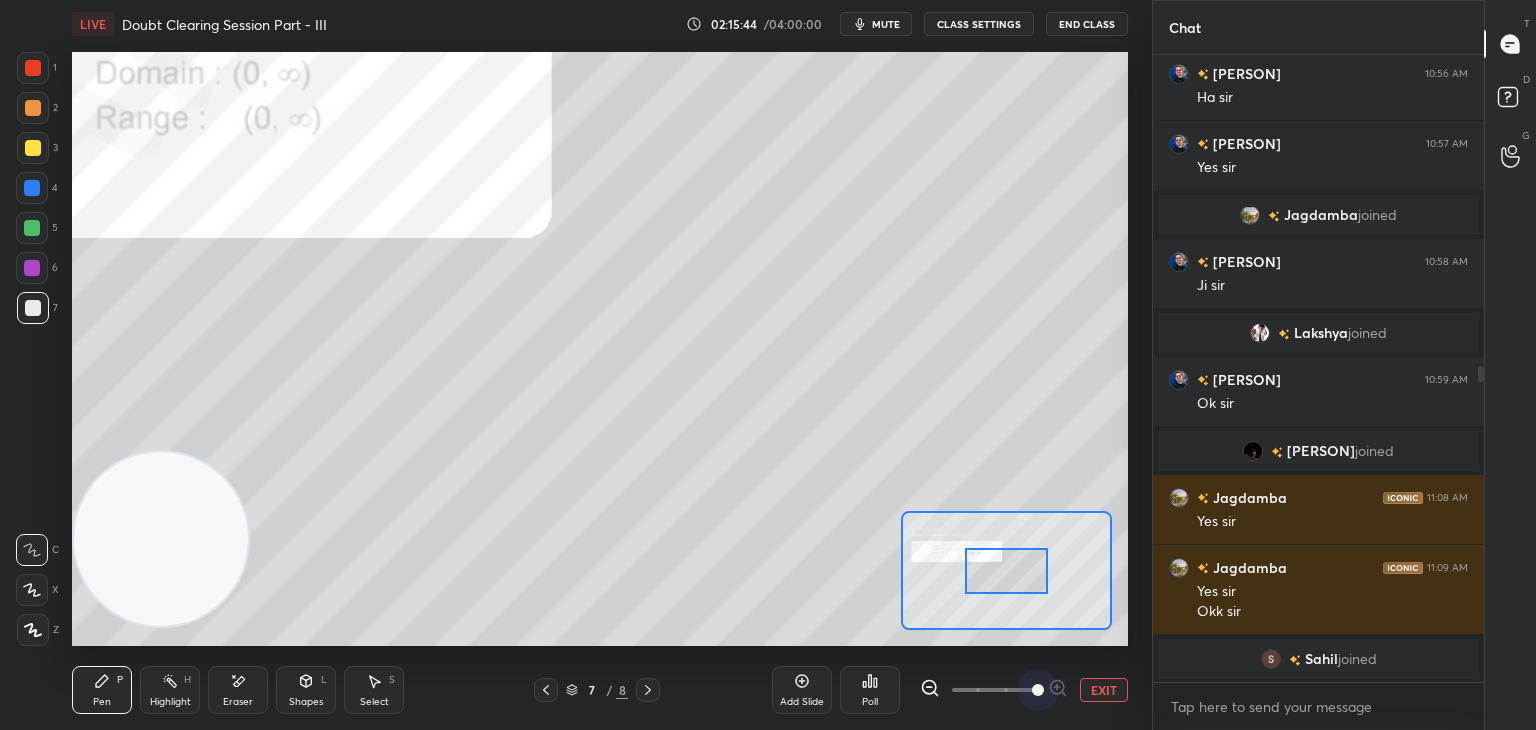 click at bounding box center [994, 690] 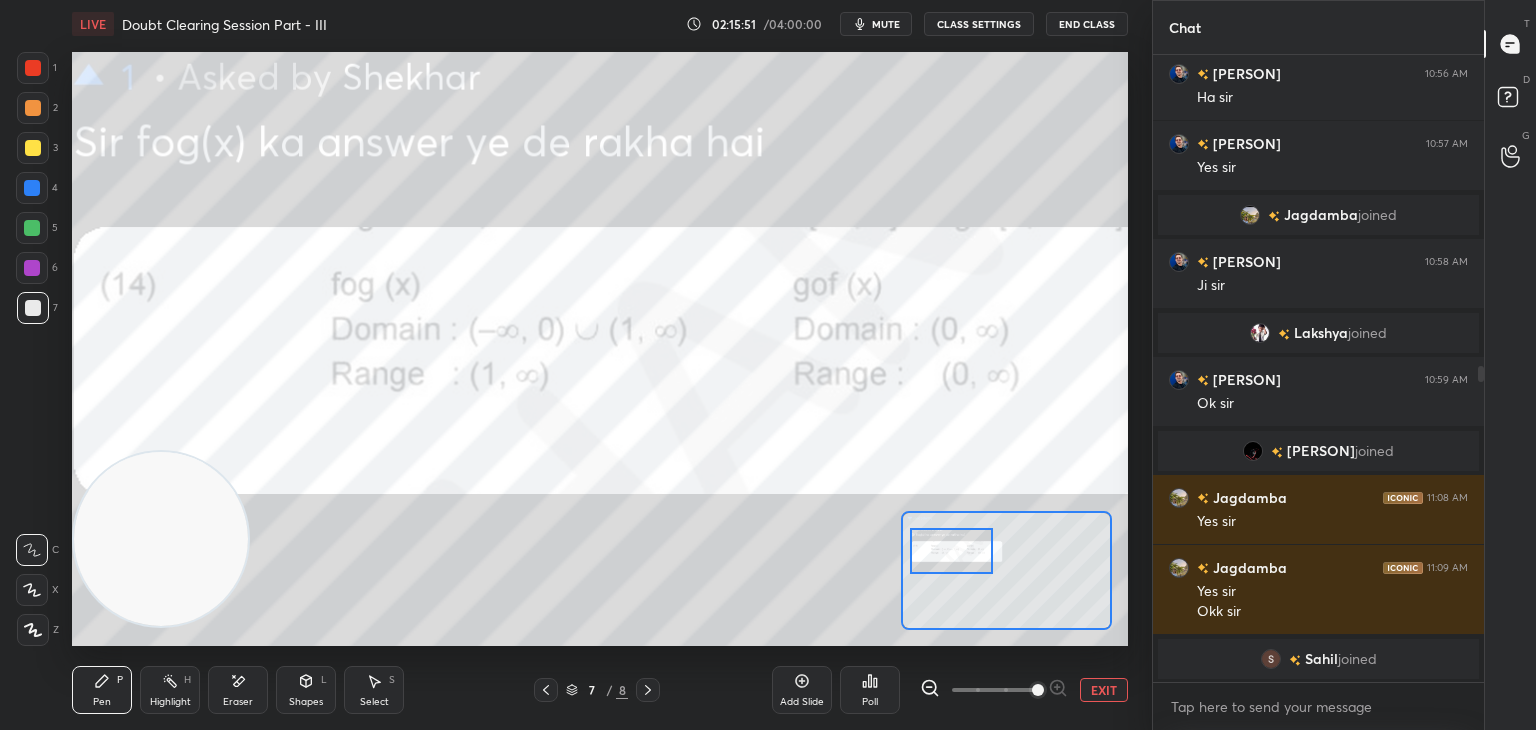 click at bounding box center [951, 551] 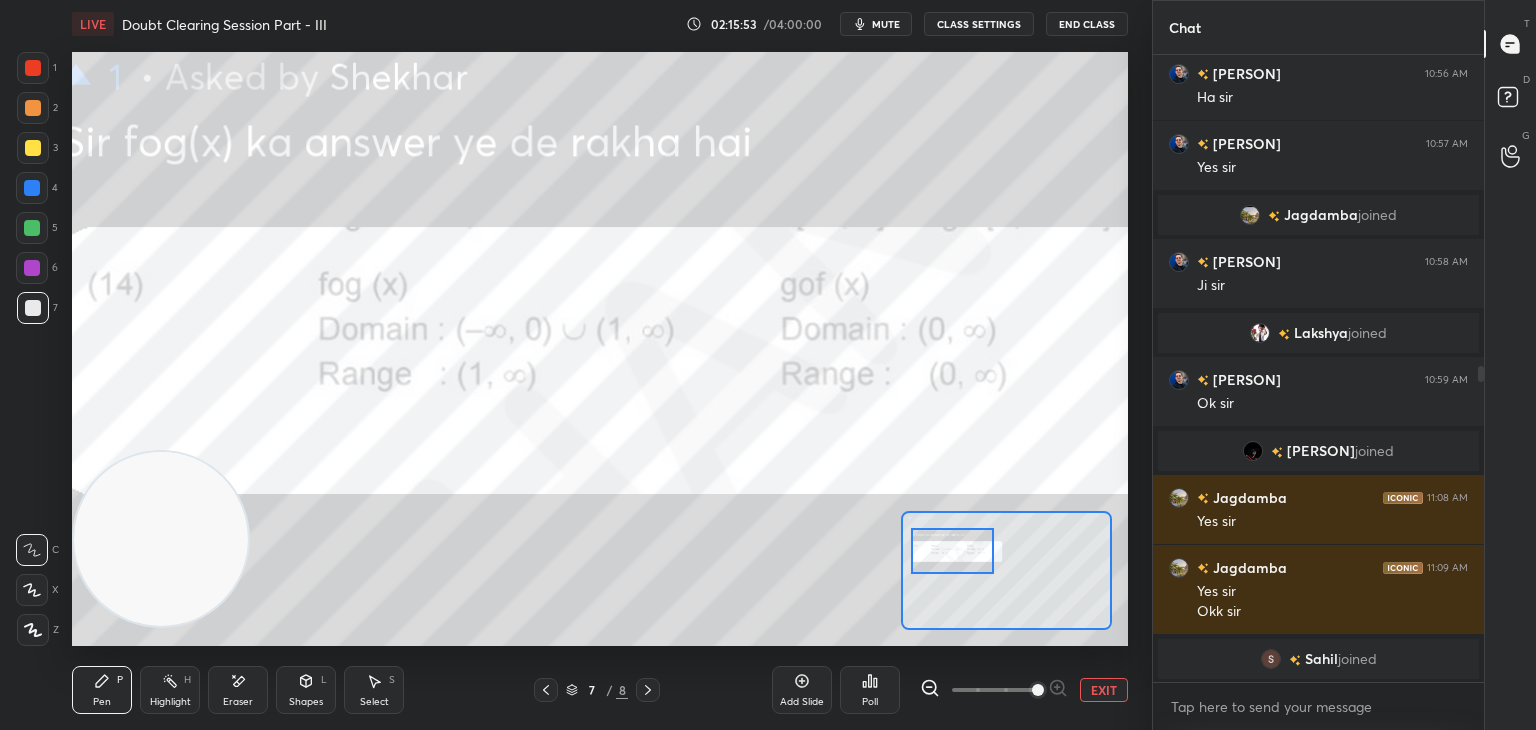 click on "EXIT" at bounding box center (1104, 690) 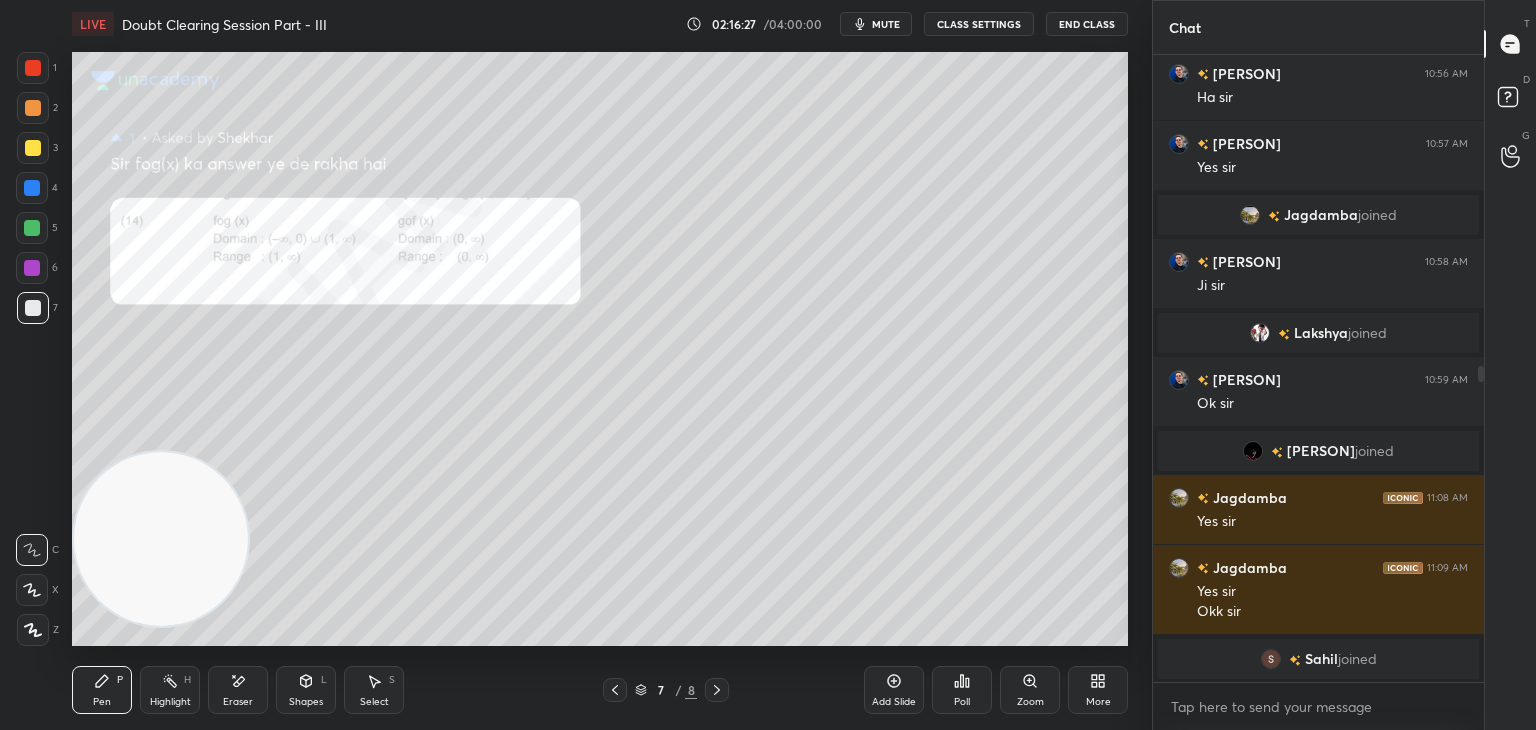 click at bounding box center [615, 690] 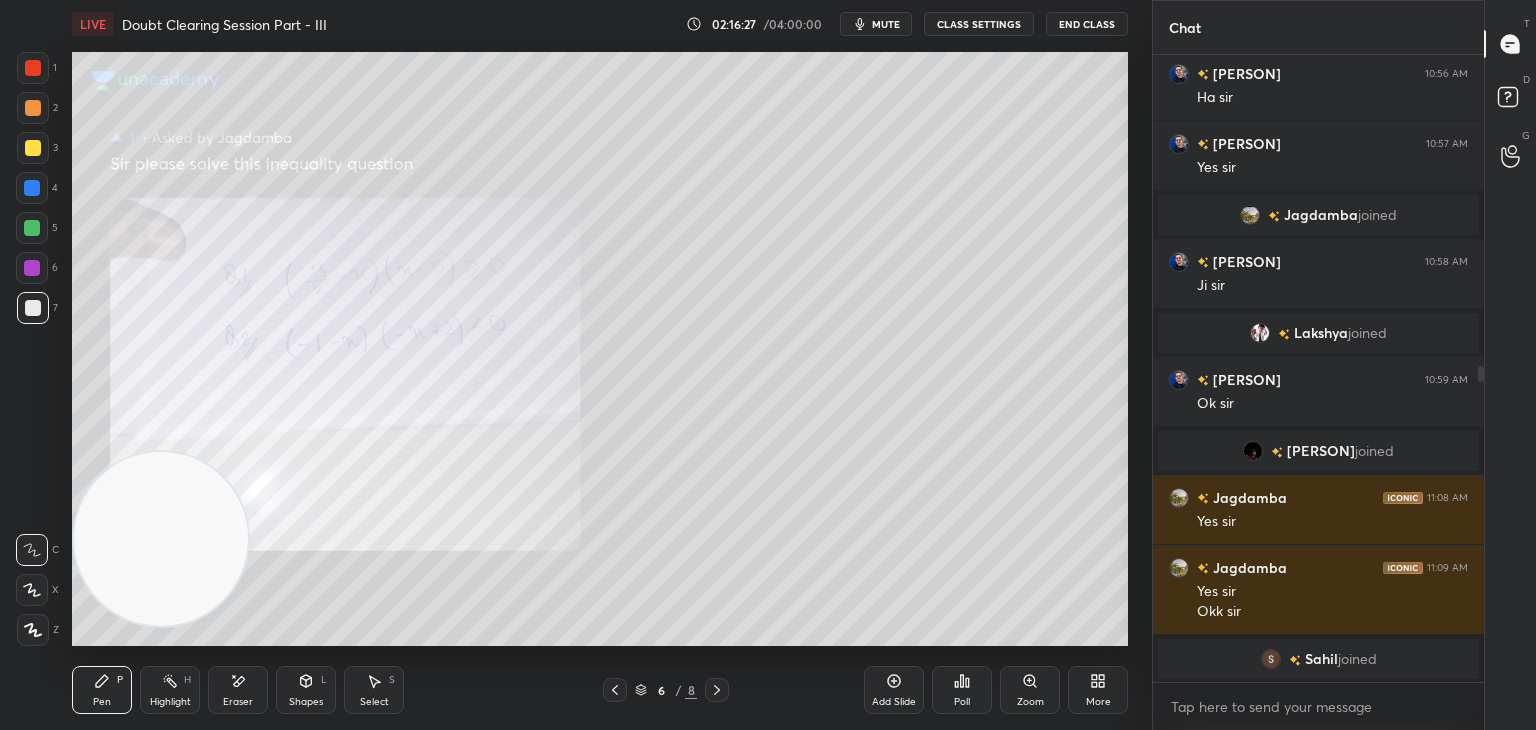click 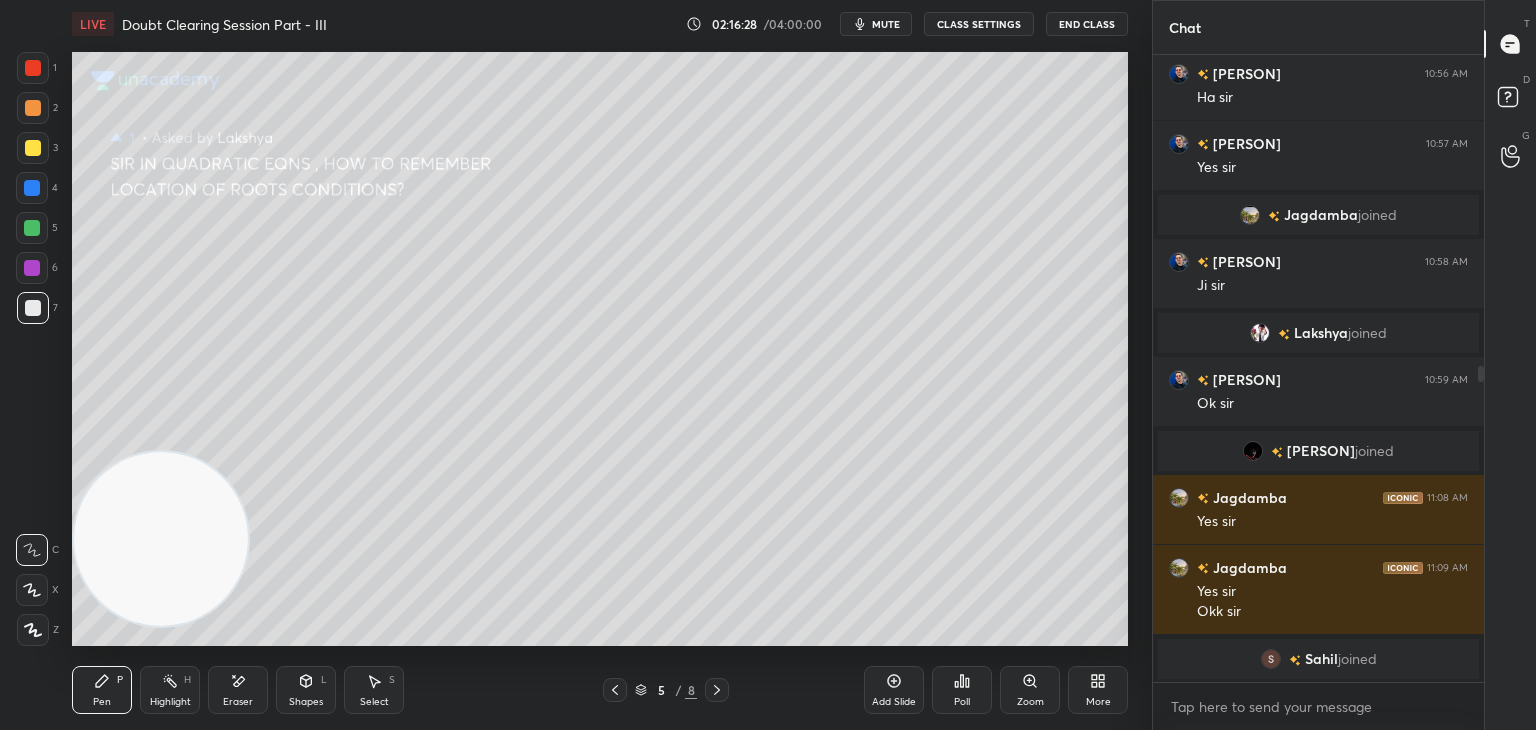 click 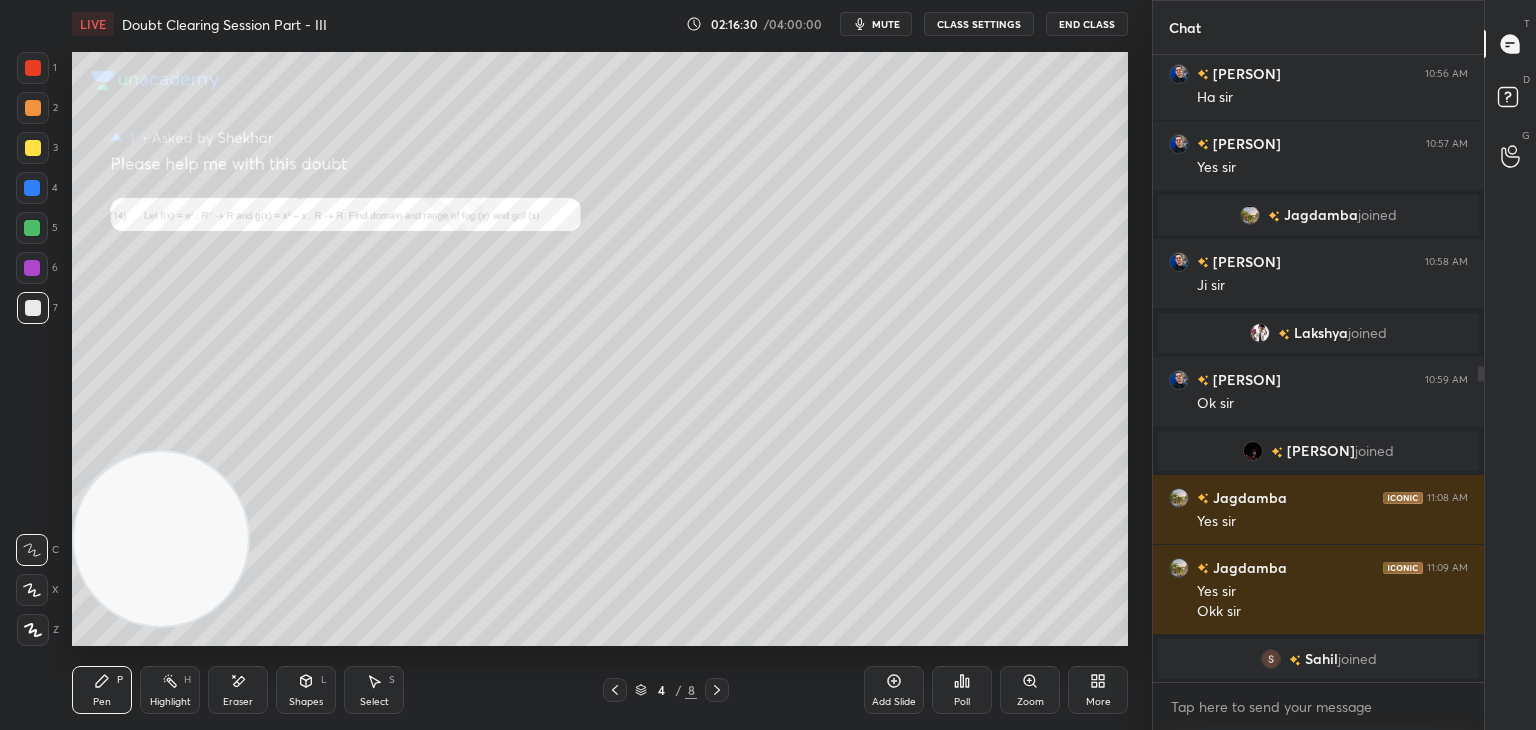 click 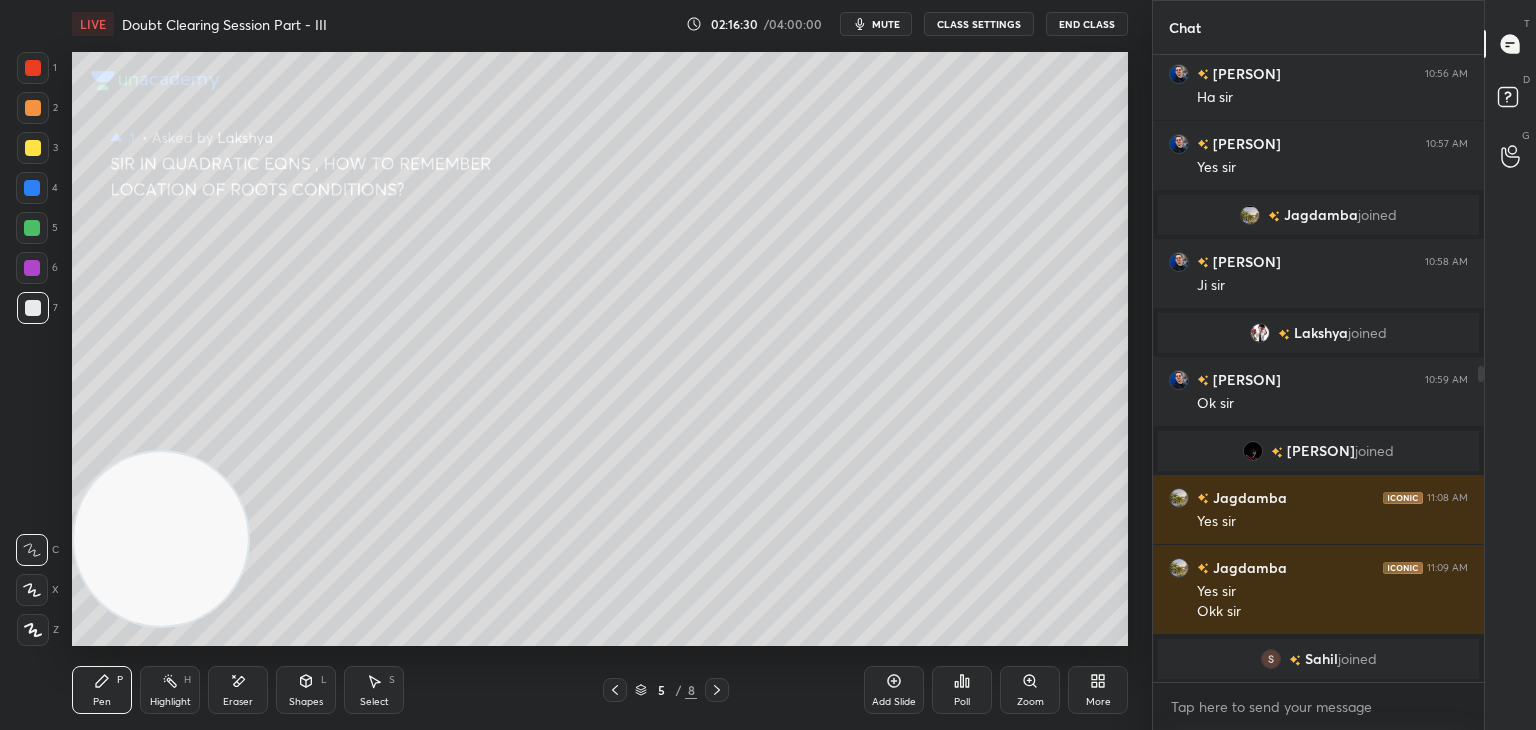 click 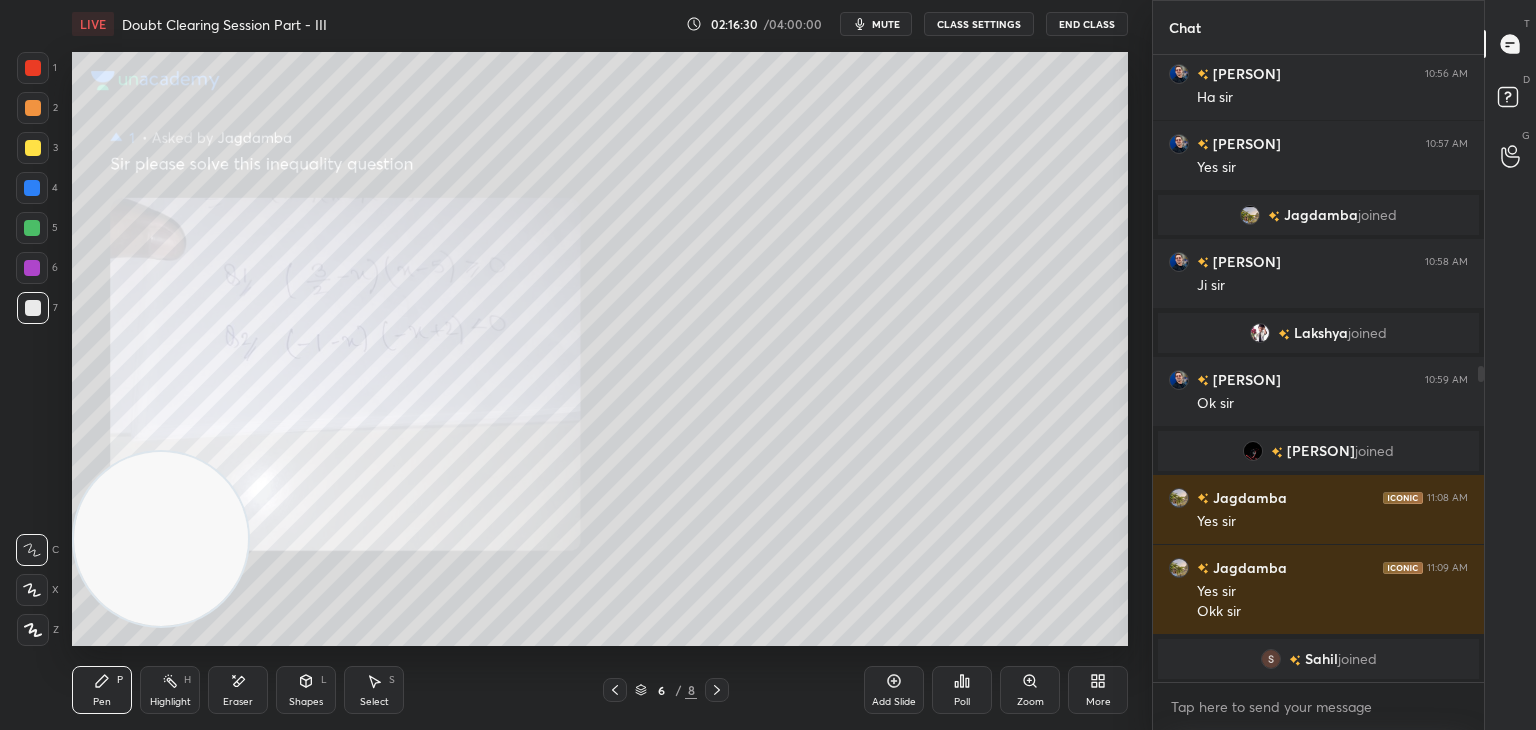 click 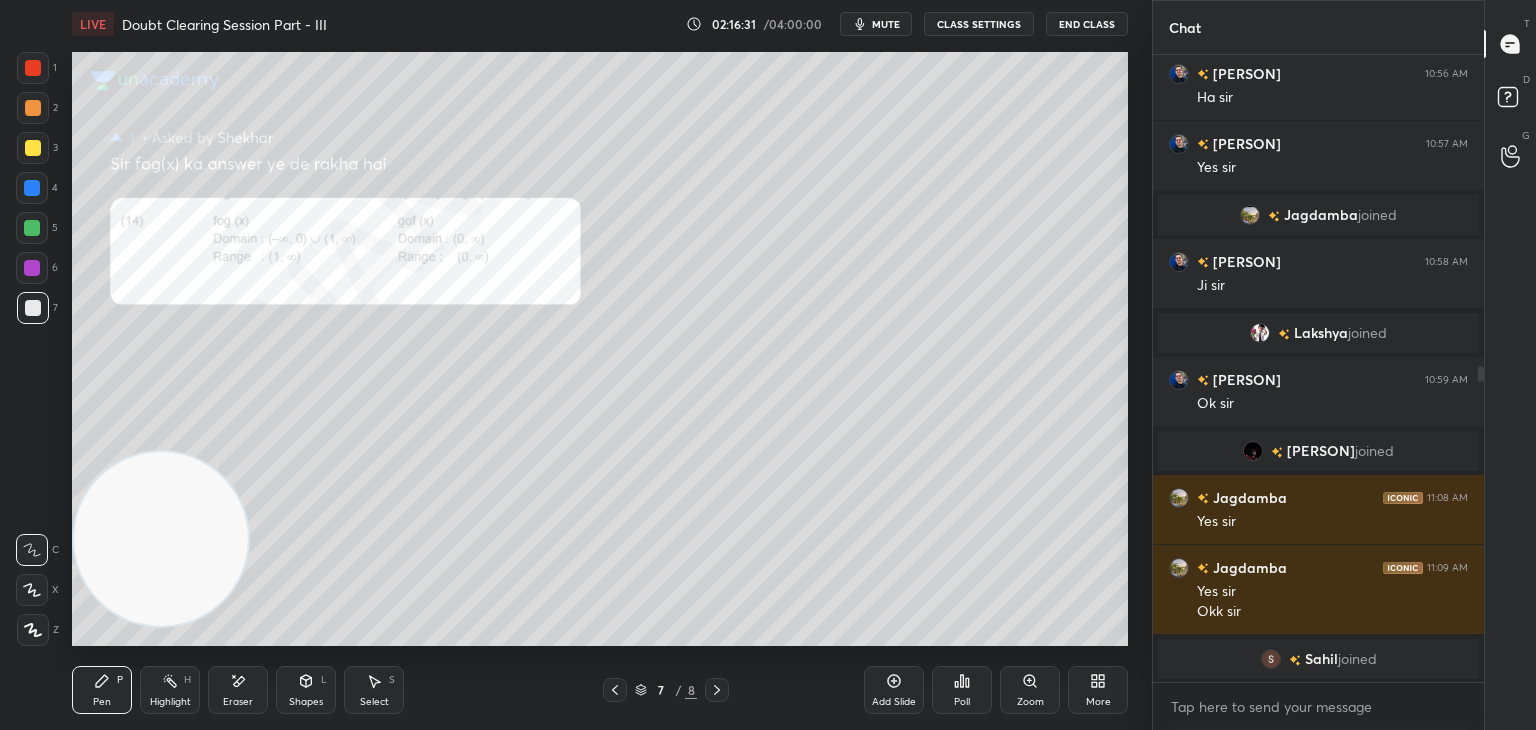 scroll, scrollTop: 688, scrollLeft: 0, axis: vertical 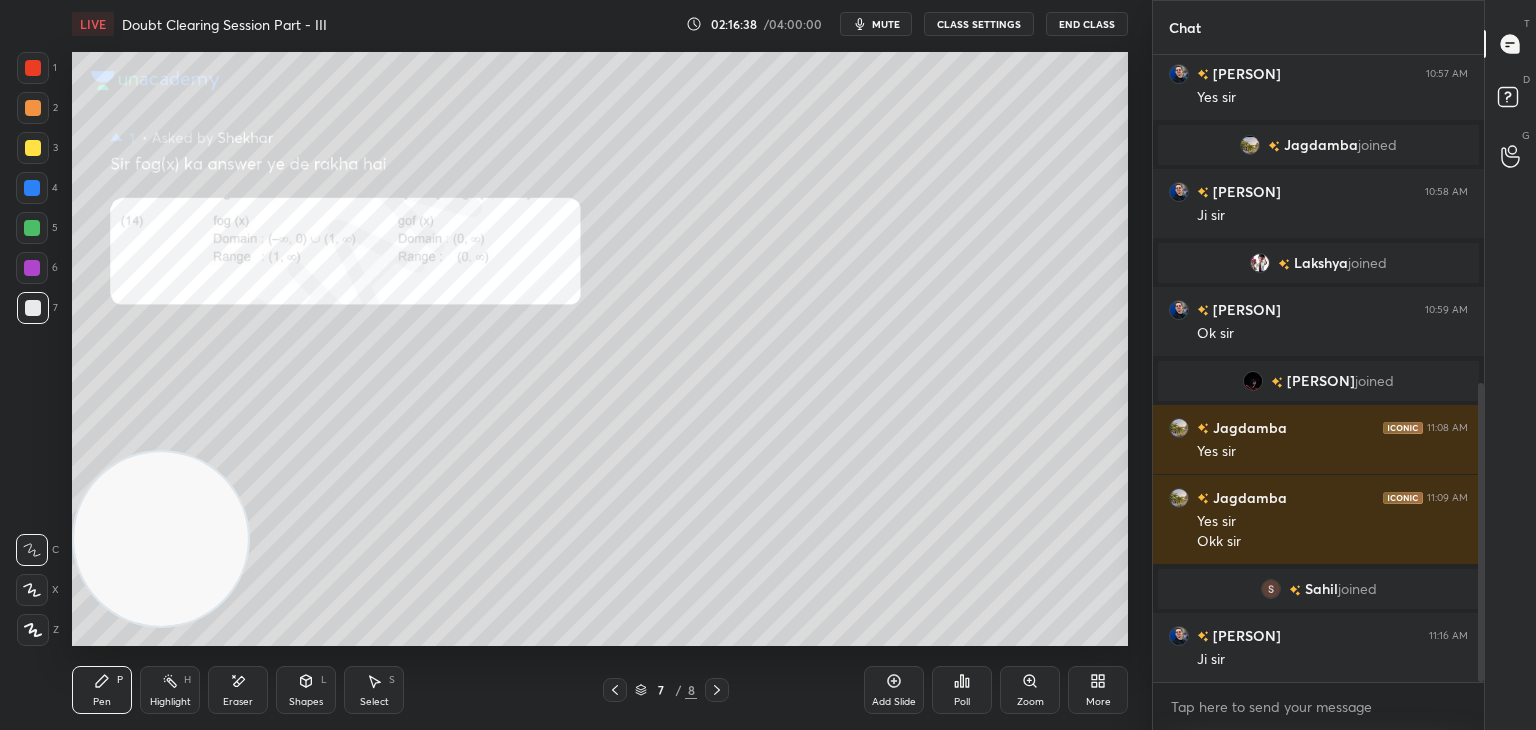 click 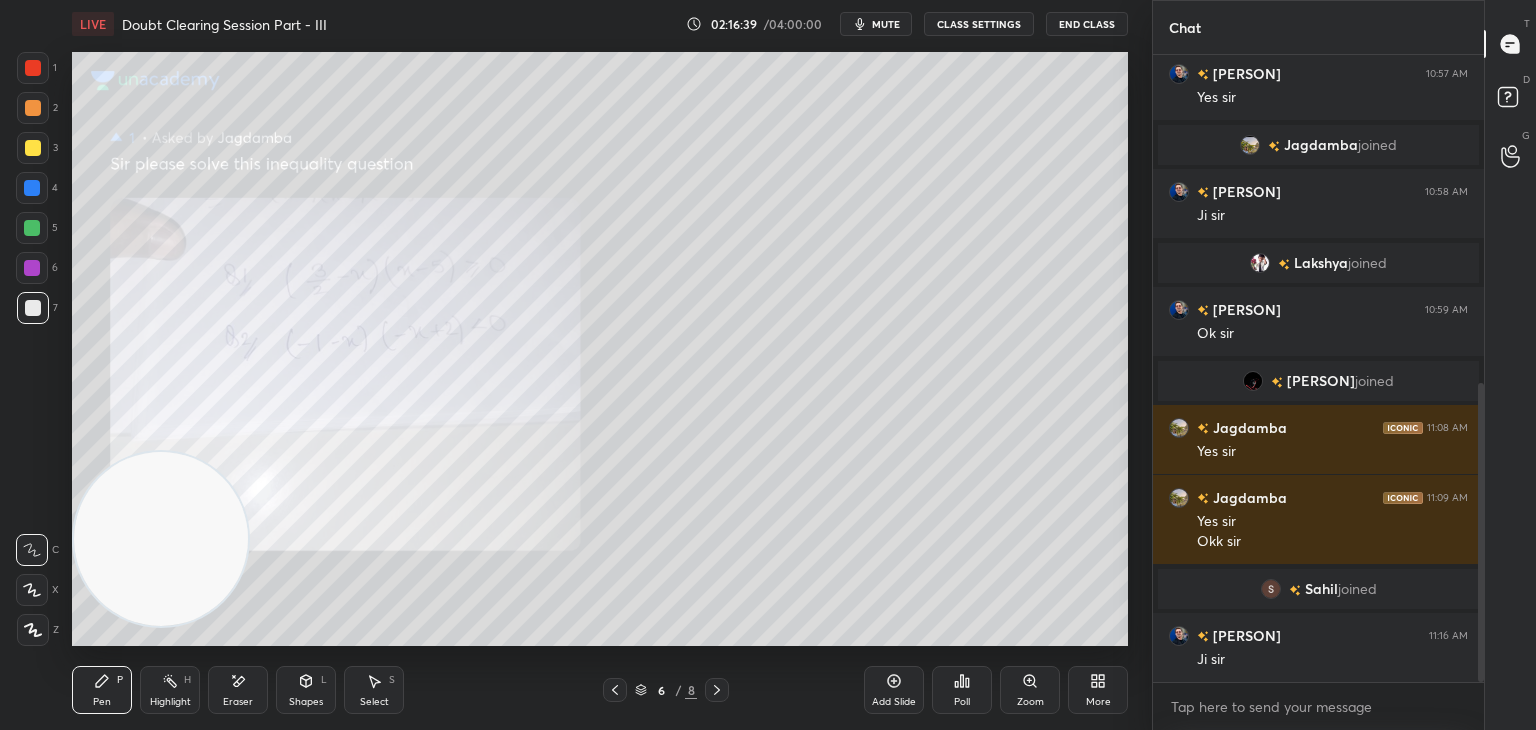 click 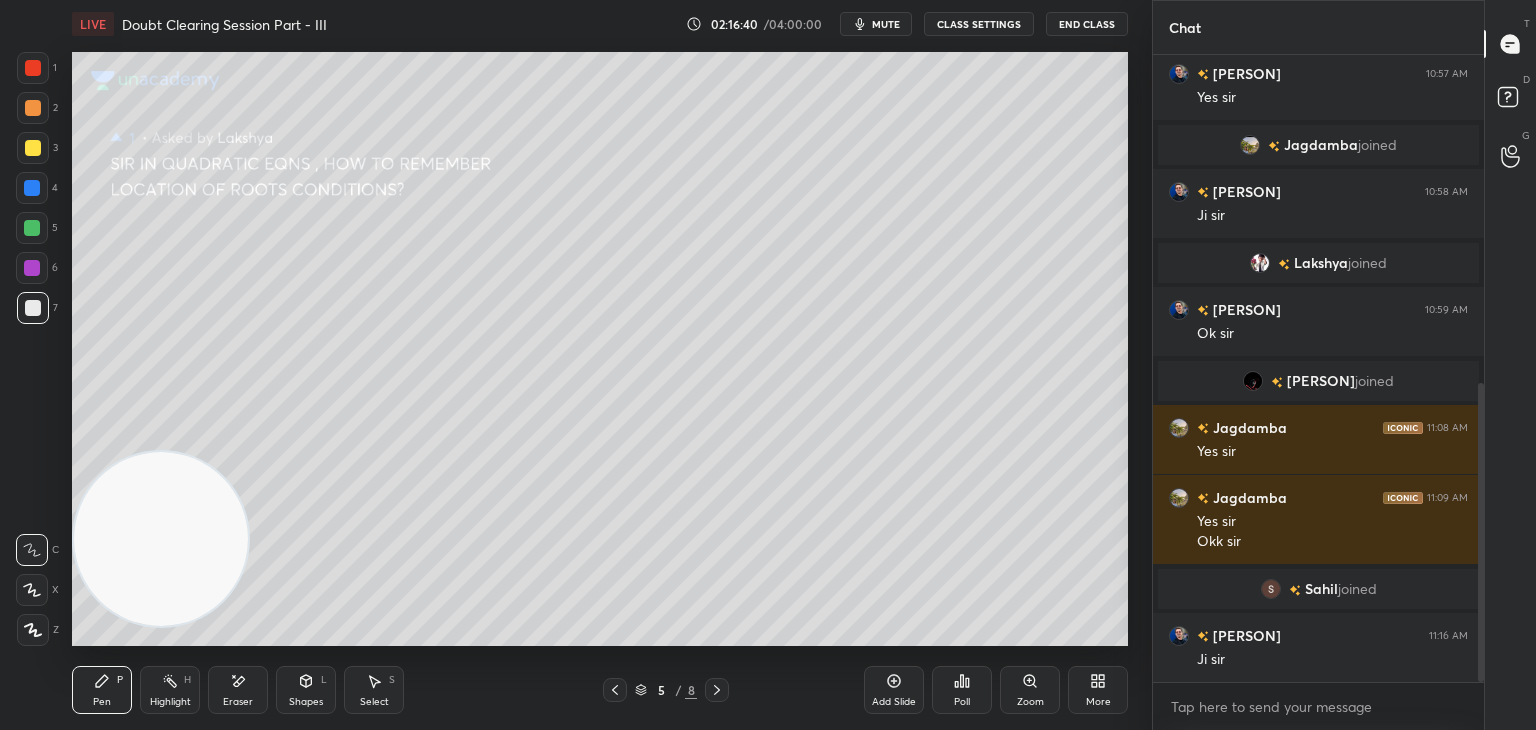 click 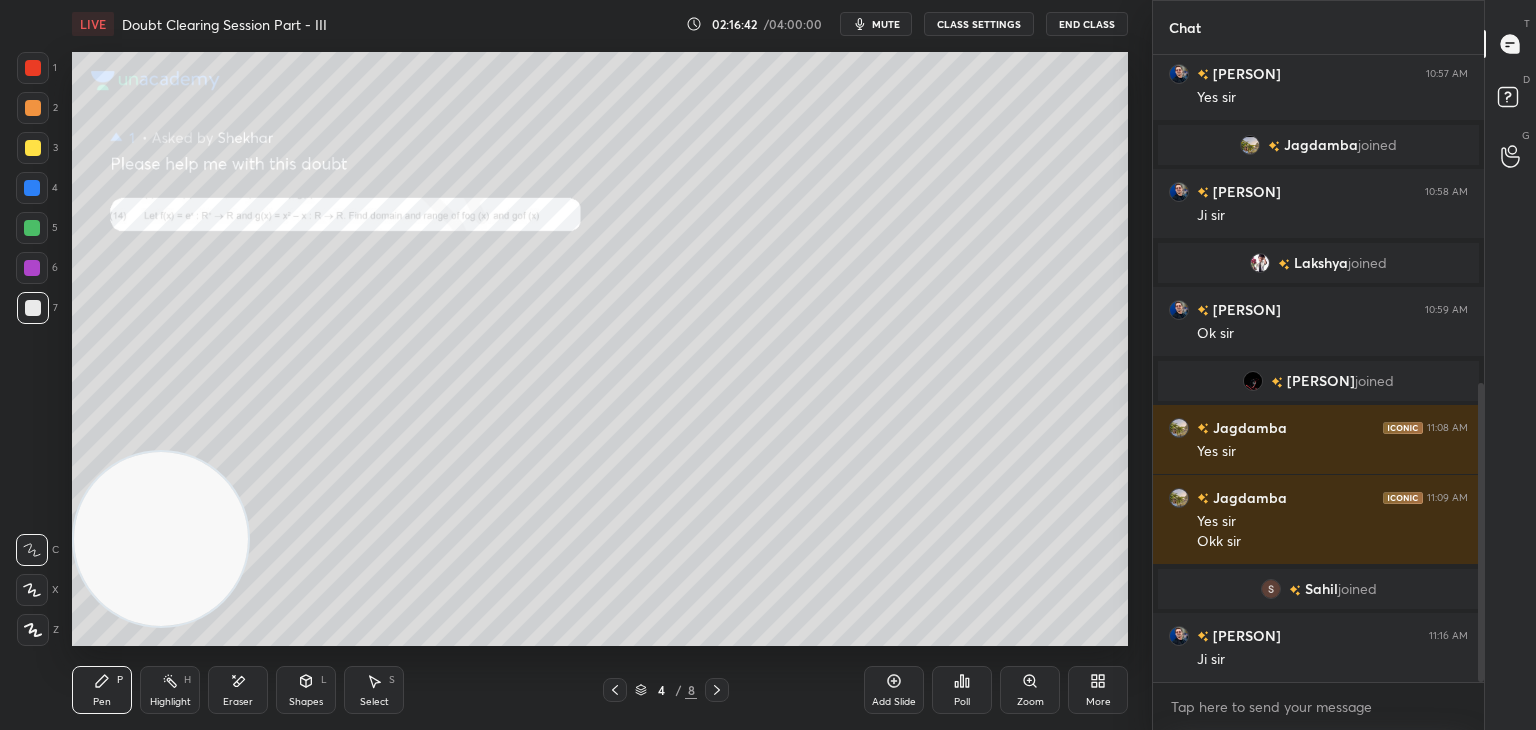 click on "Zoom" at bounding box center [1030, 702] 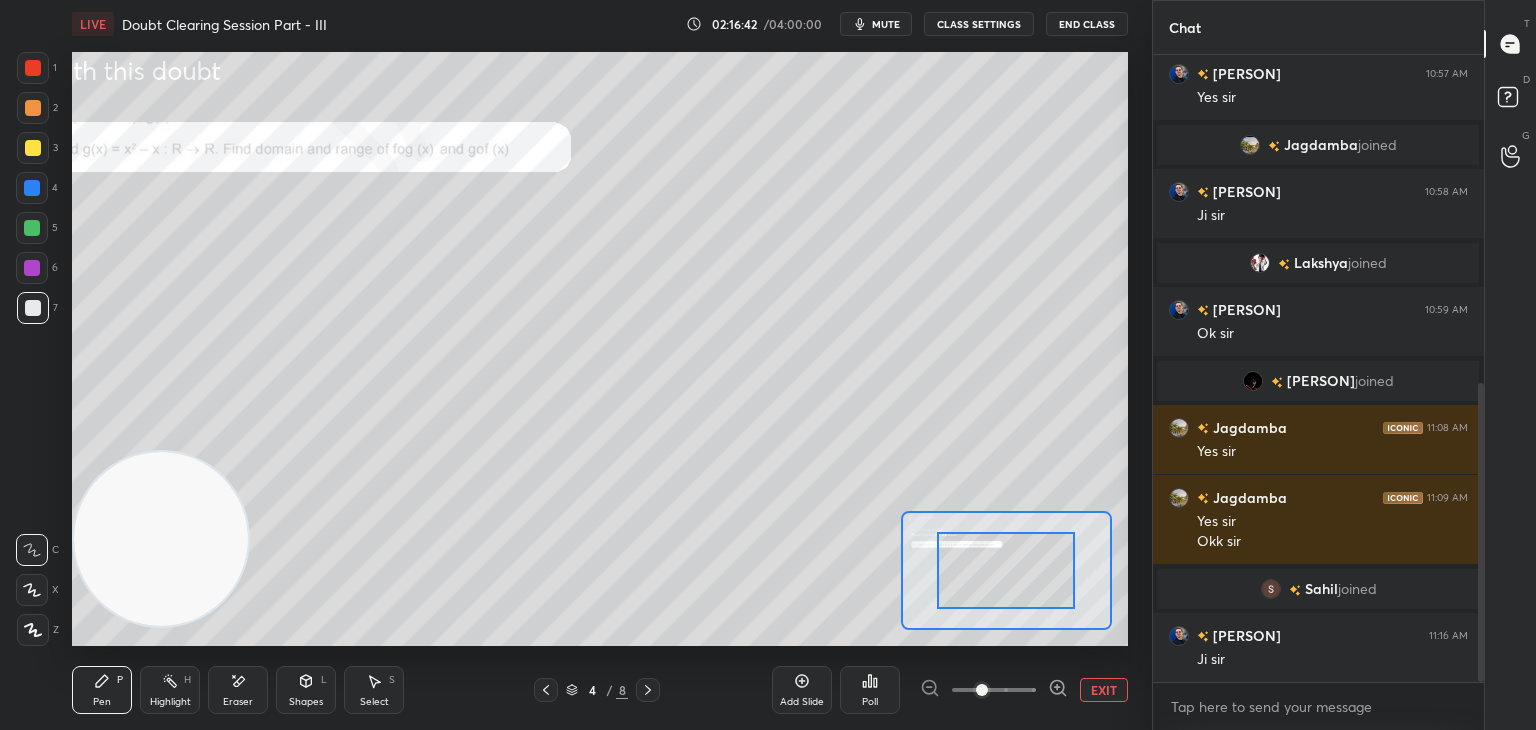 click at bounding box center [994, 690] 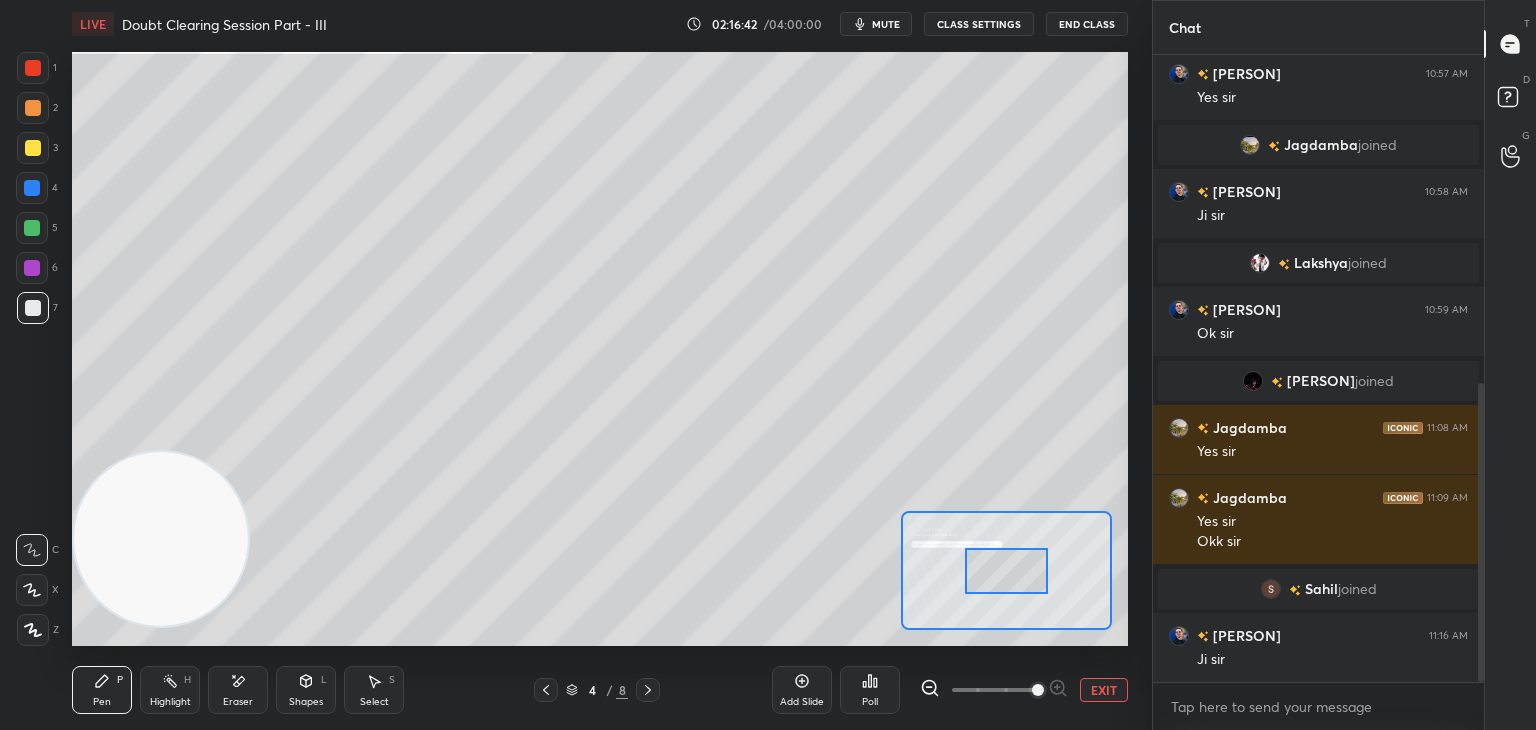 click at bounding box center (1038, 690) 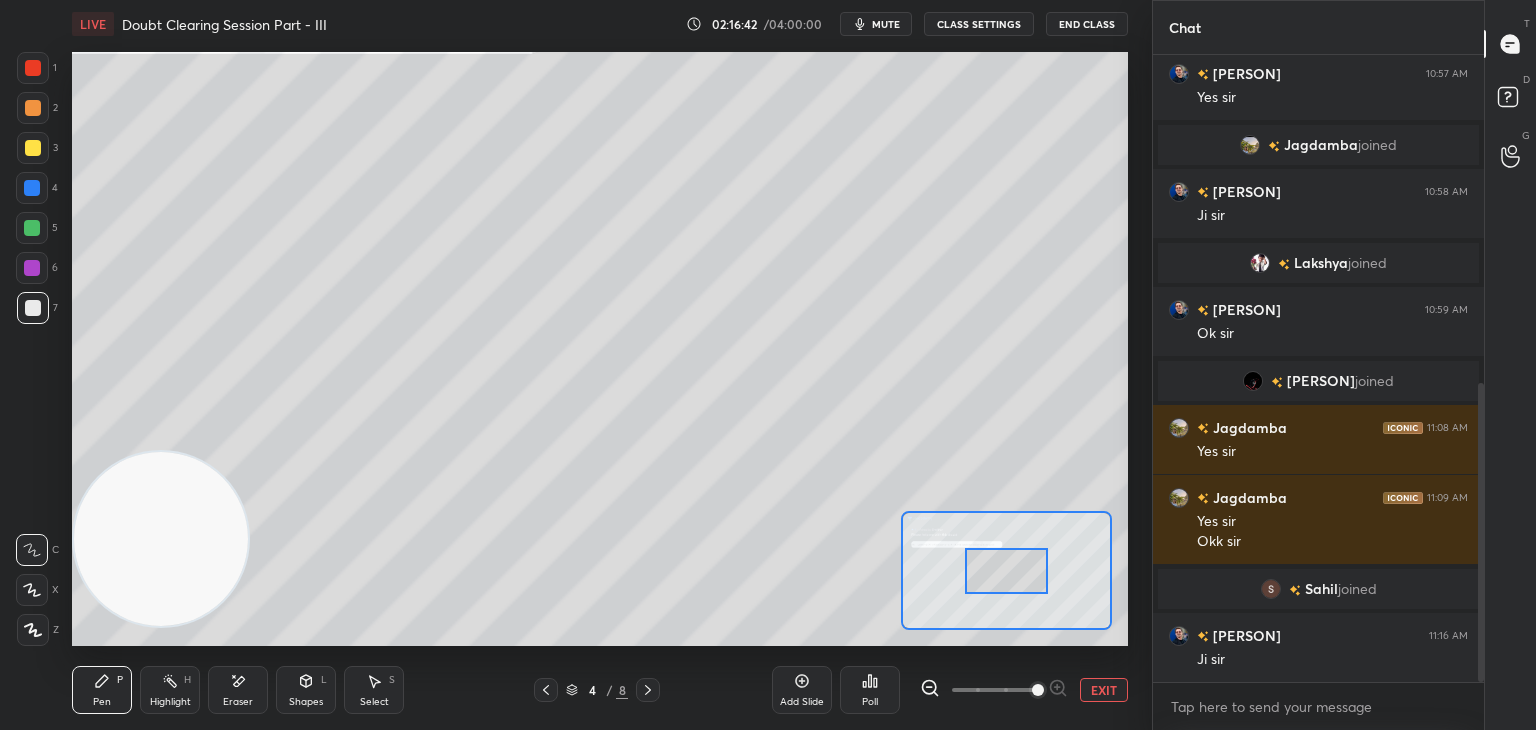 click at bounding box center (1038, 690) 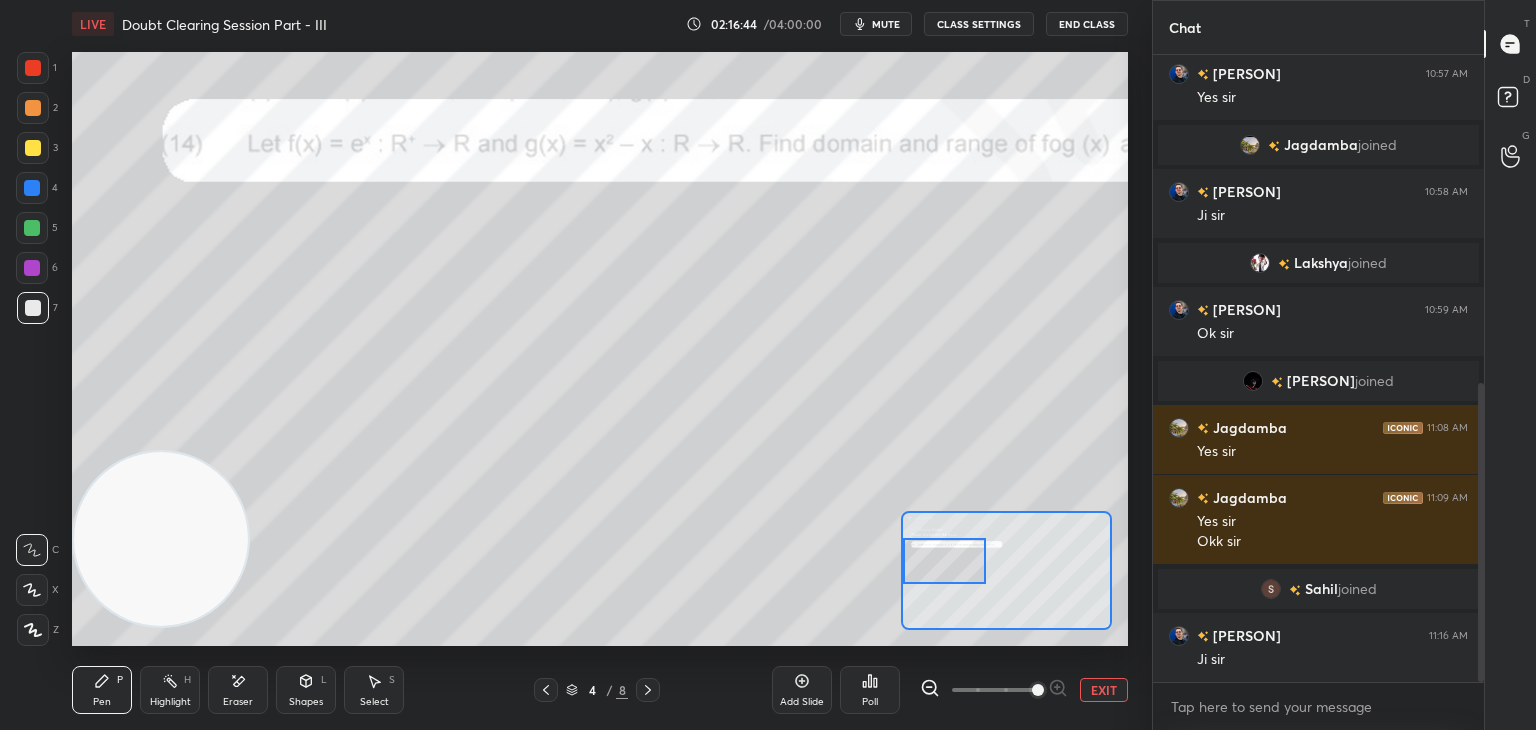 drag, startPoint x: 1009, startPoint y: 575, endPoint x: 937, endPoint y: 566, distance: 72.56032 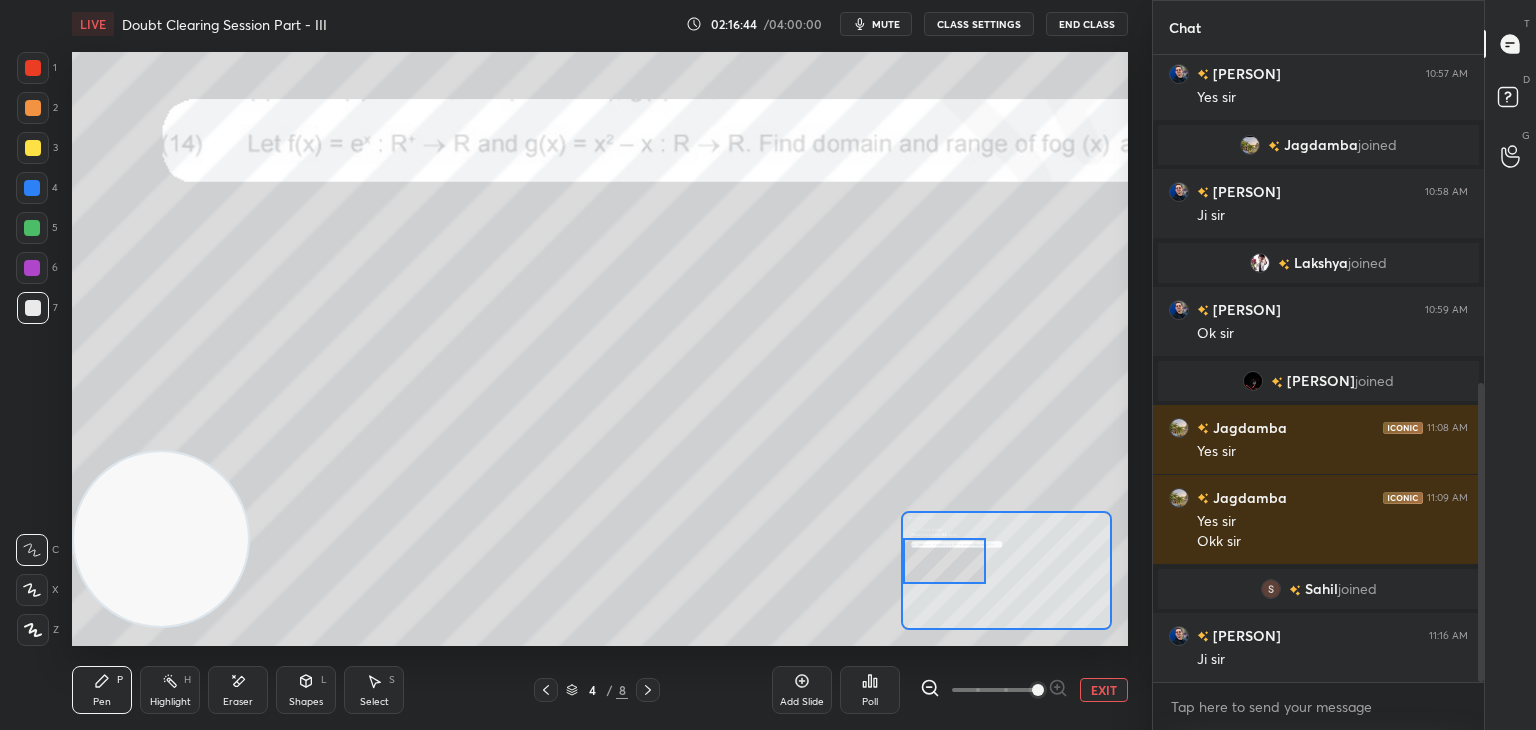 click at bounding box center (944, 561) 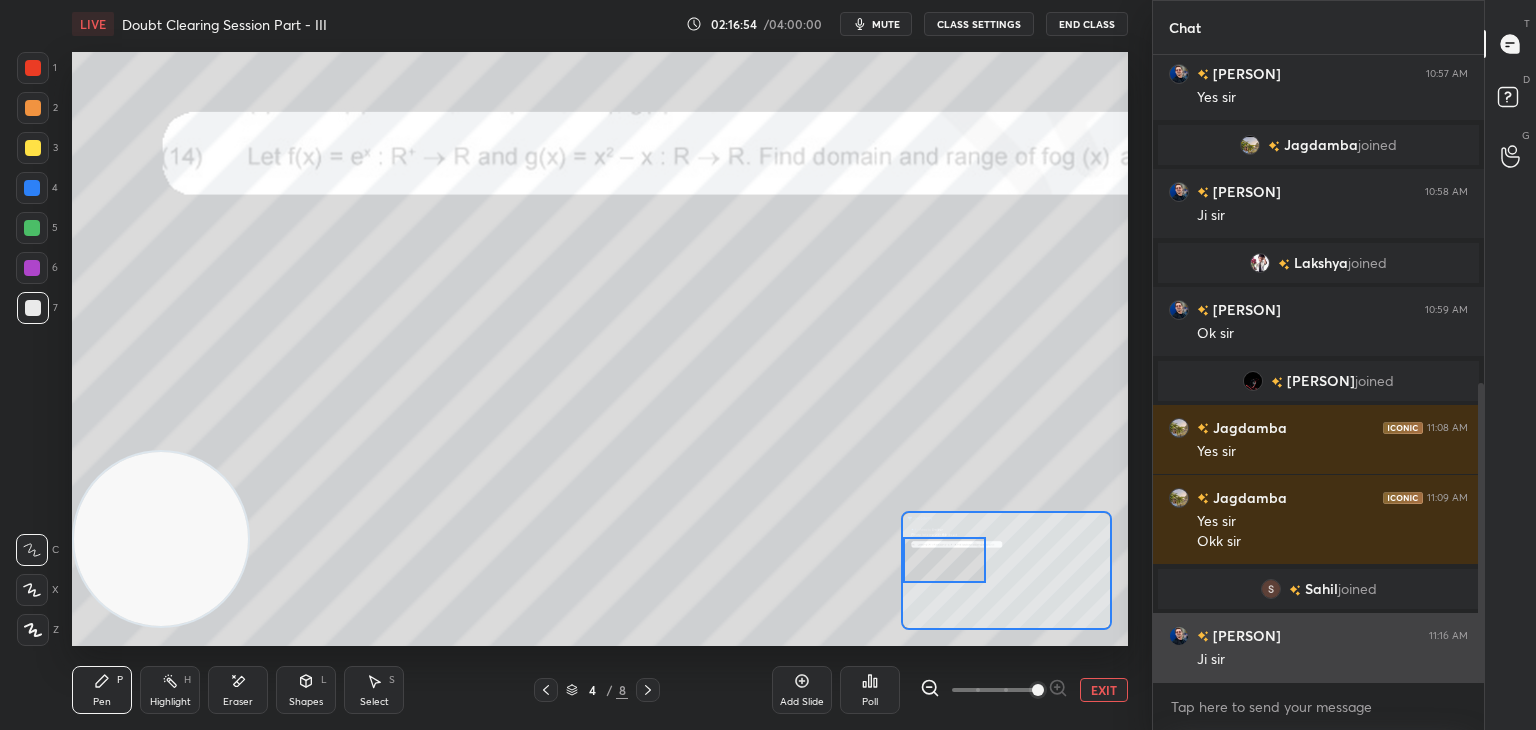 click at bounding box center [1179, 636] 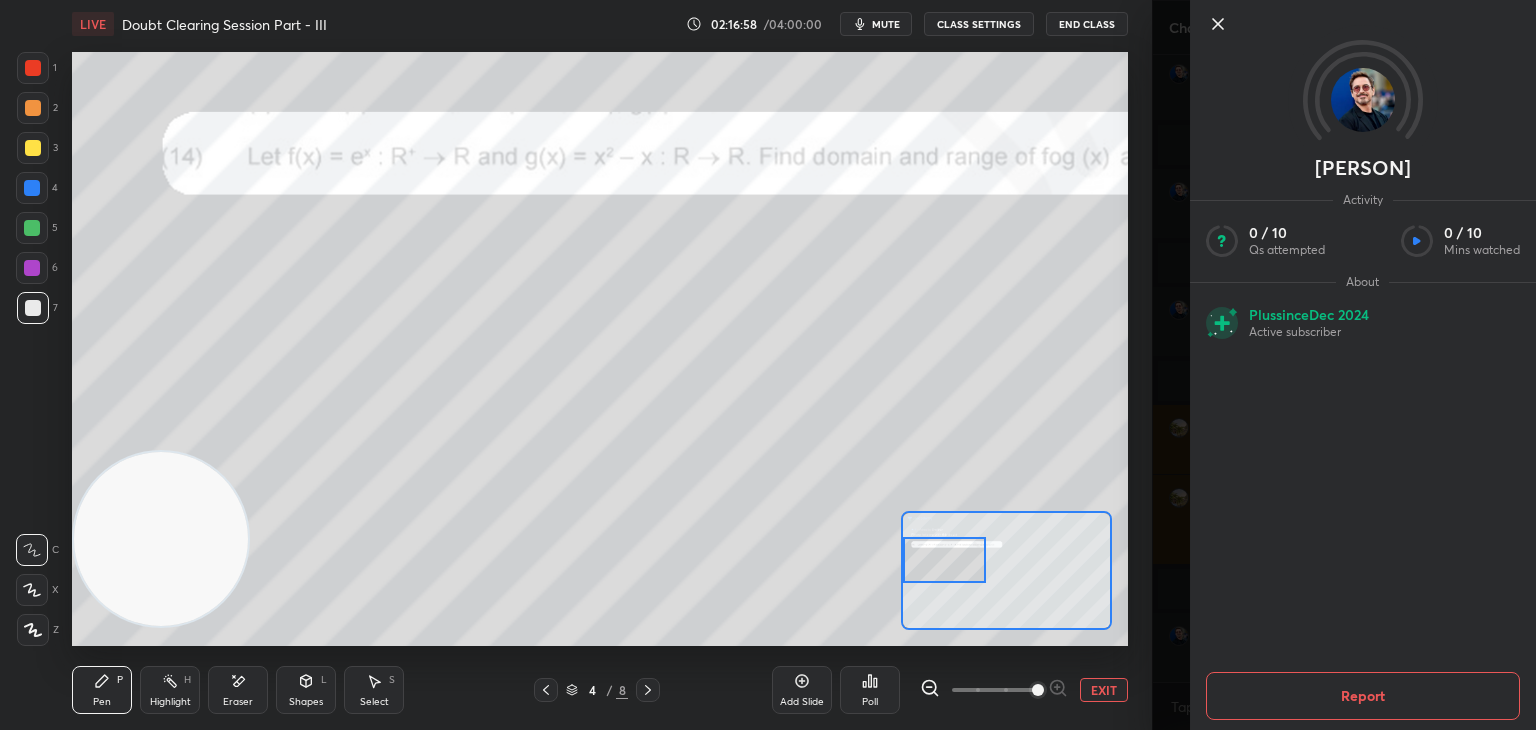 click 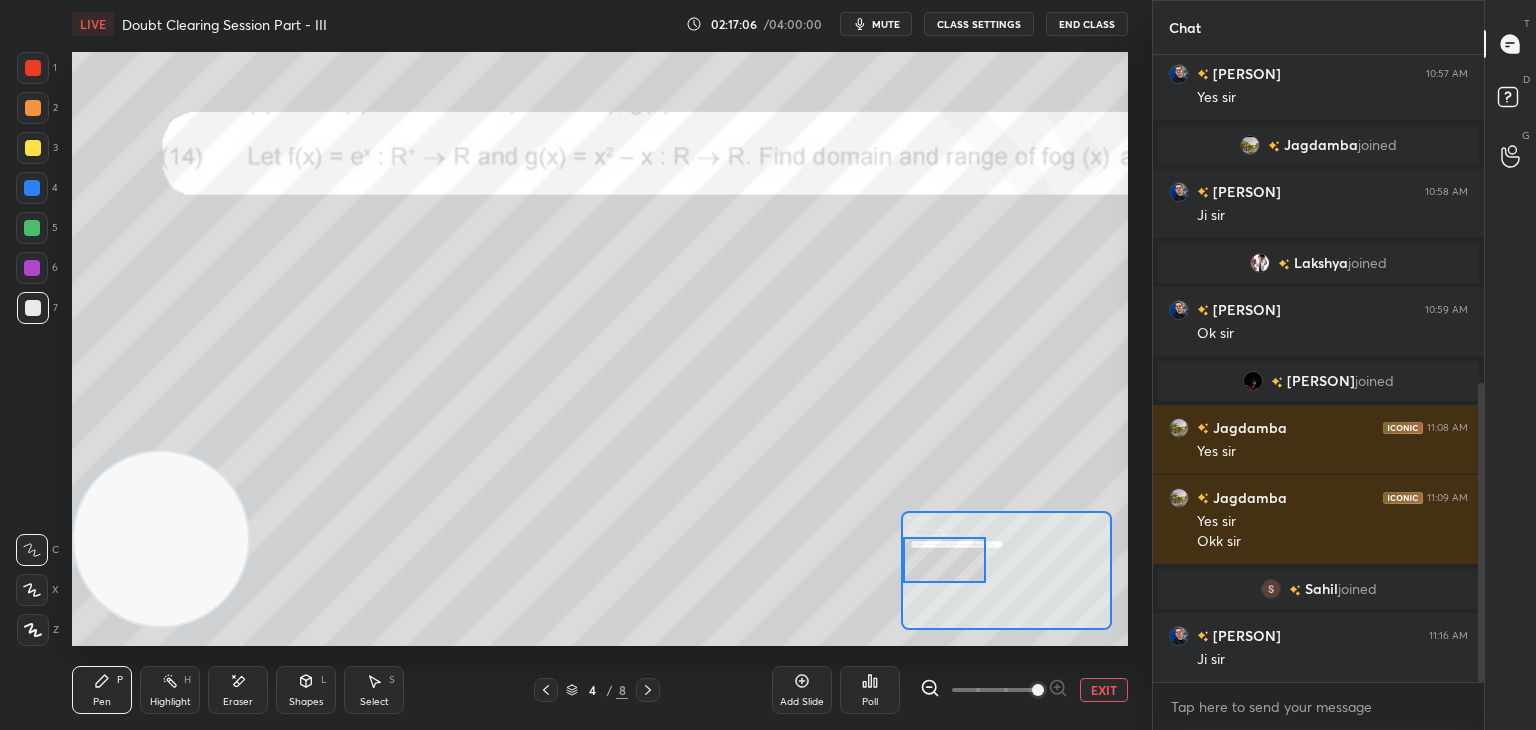 click 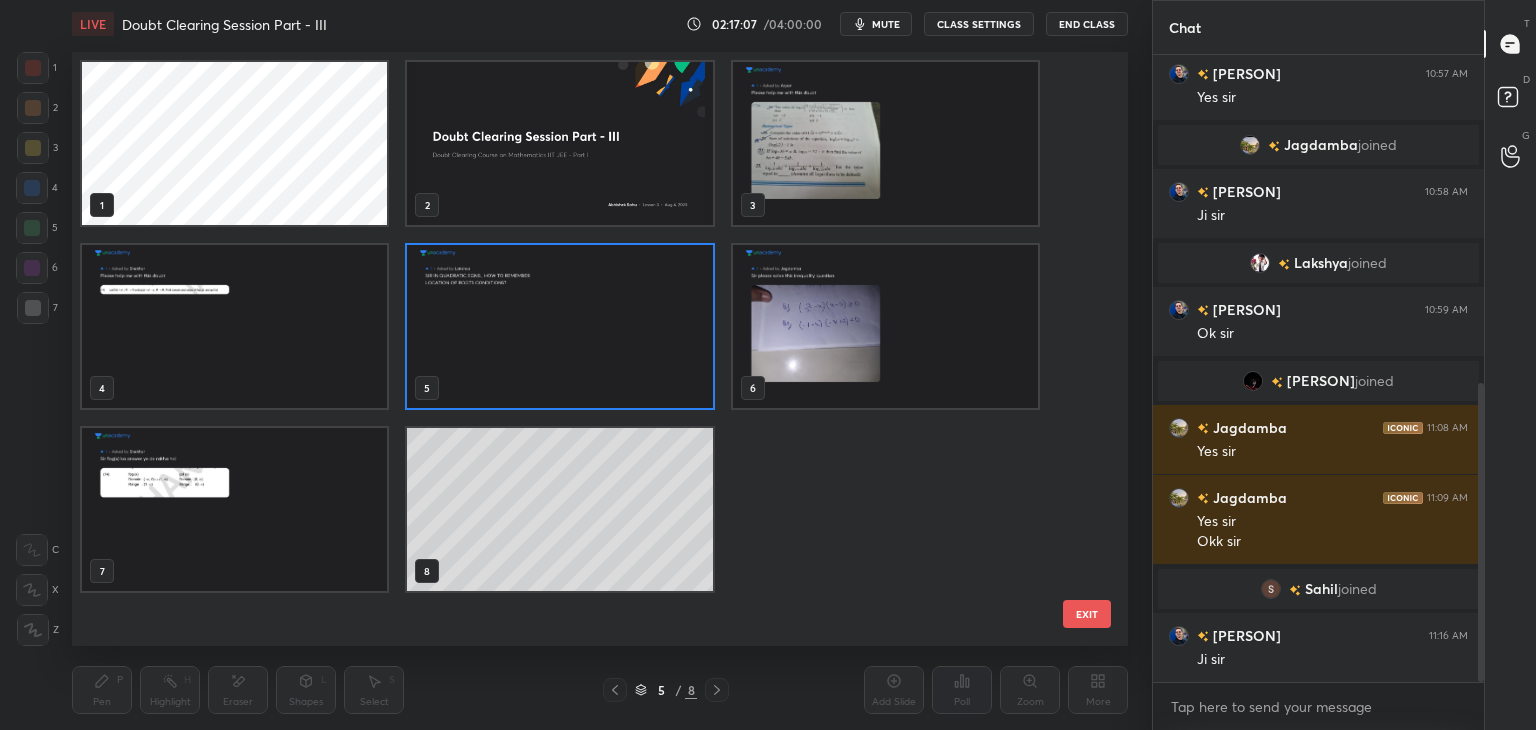 scroll, scrollTop: 6, scrollLeft: 10, axis: both 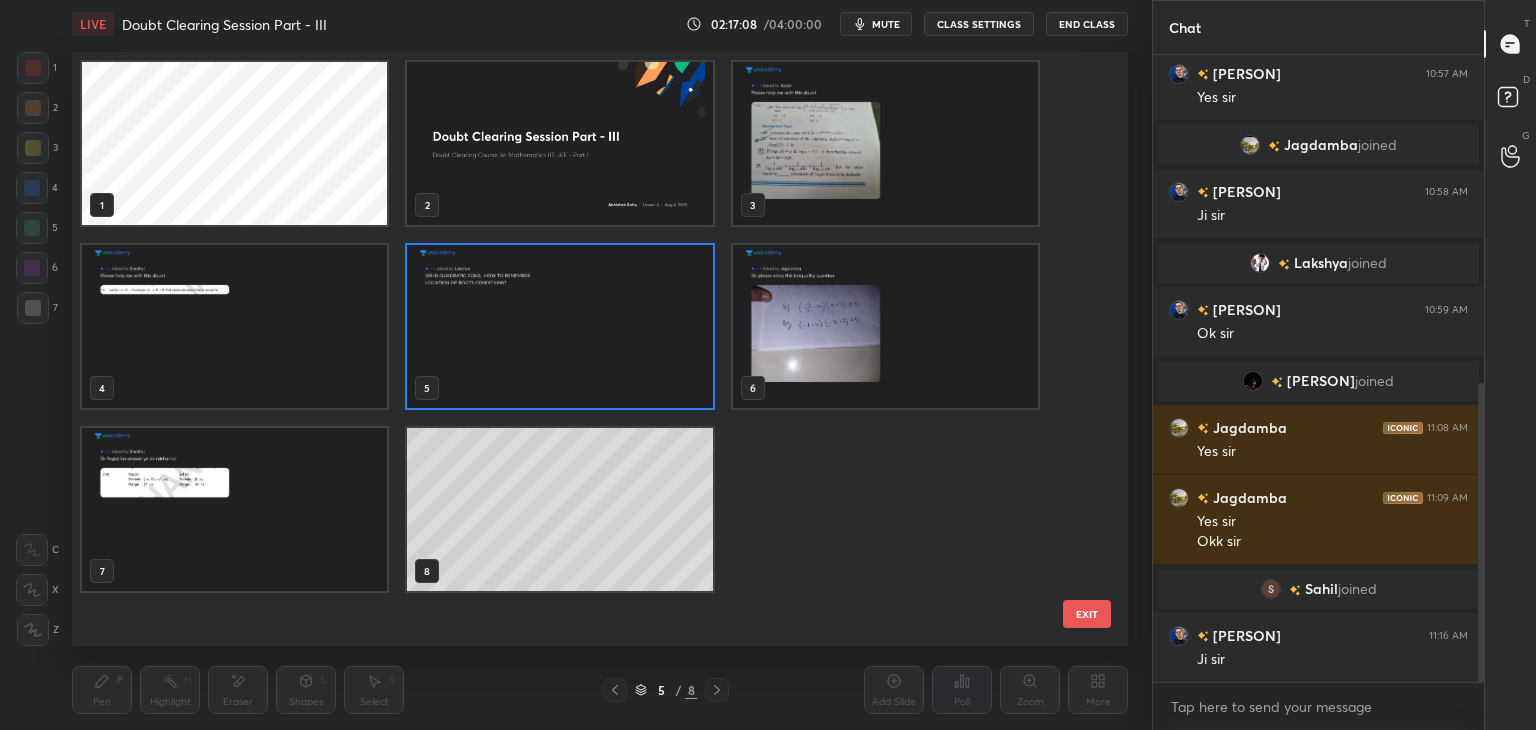 click at bounding box center (234, 509) 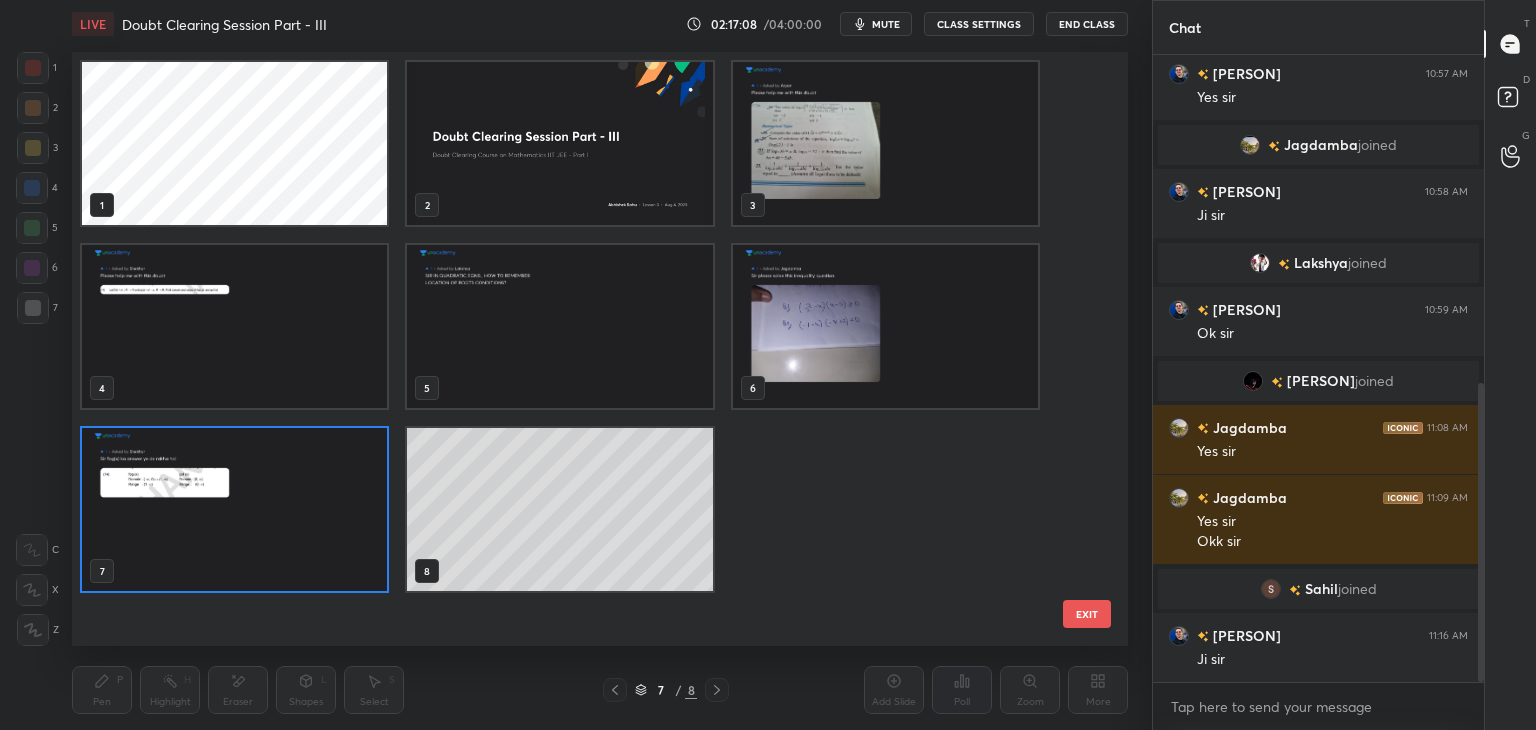 click at bounding box center (234, 509) 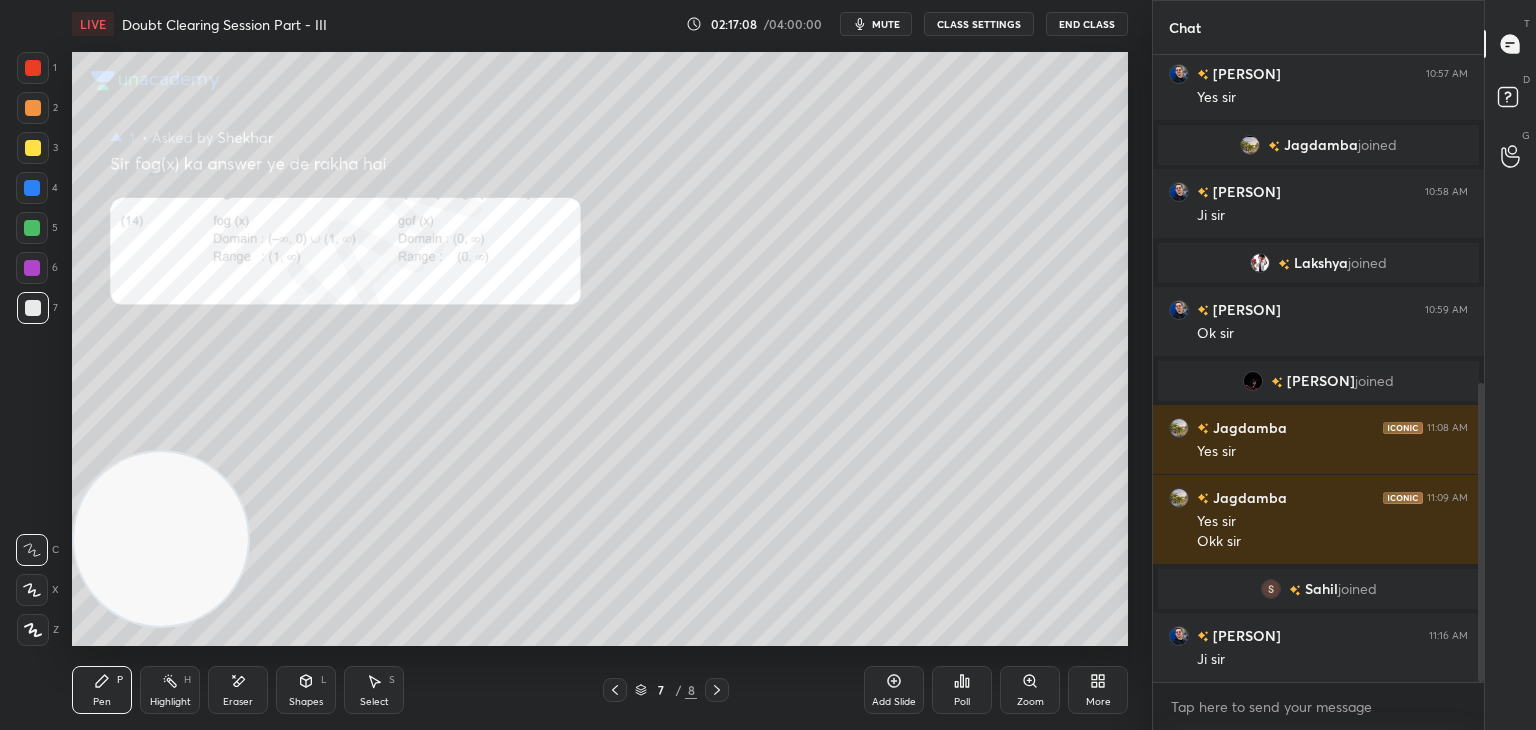 click at bounding box center [234, 509] 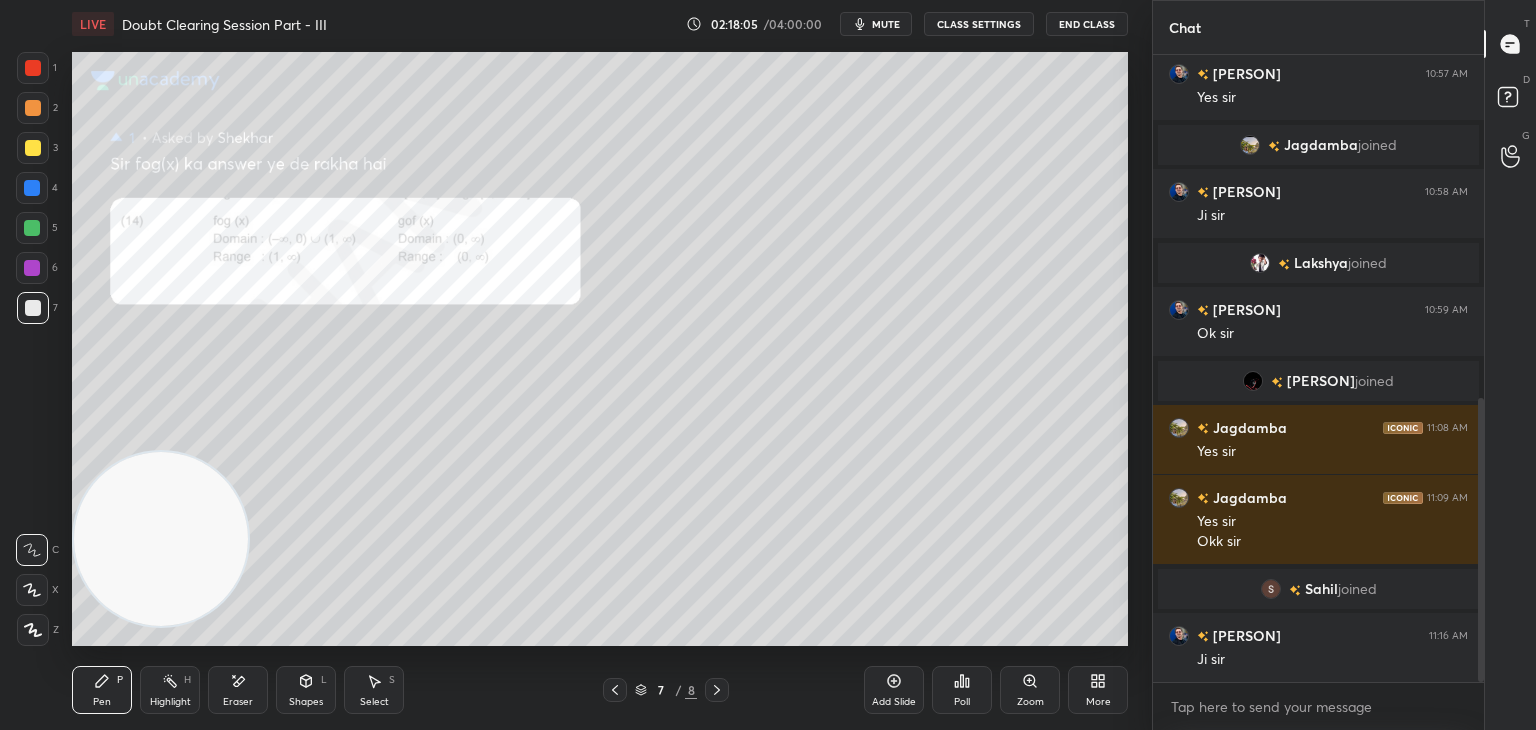 scroll, scrollTop: 758, scrollLeft: 0, axis: vertical 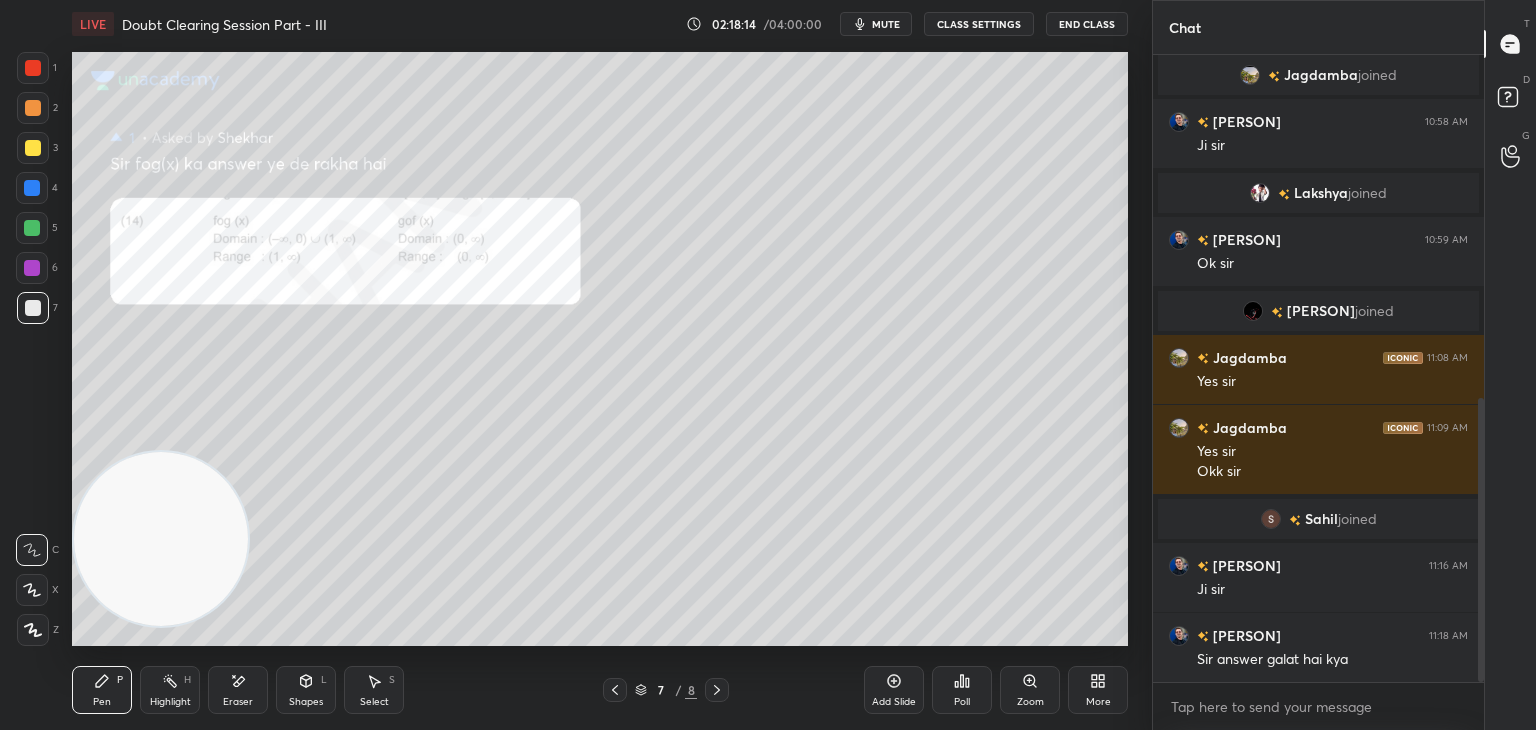 click 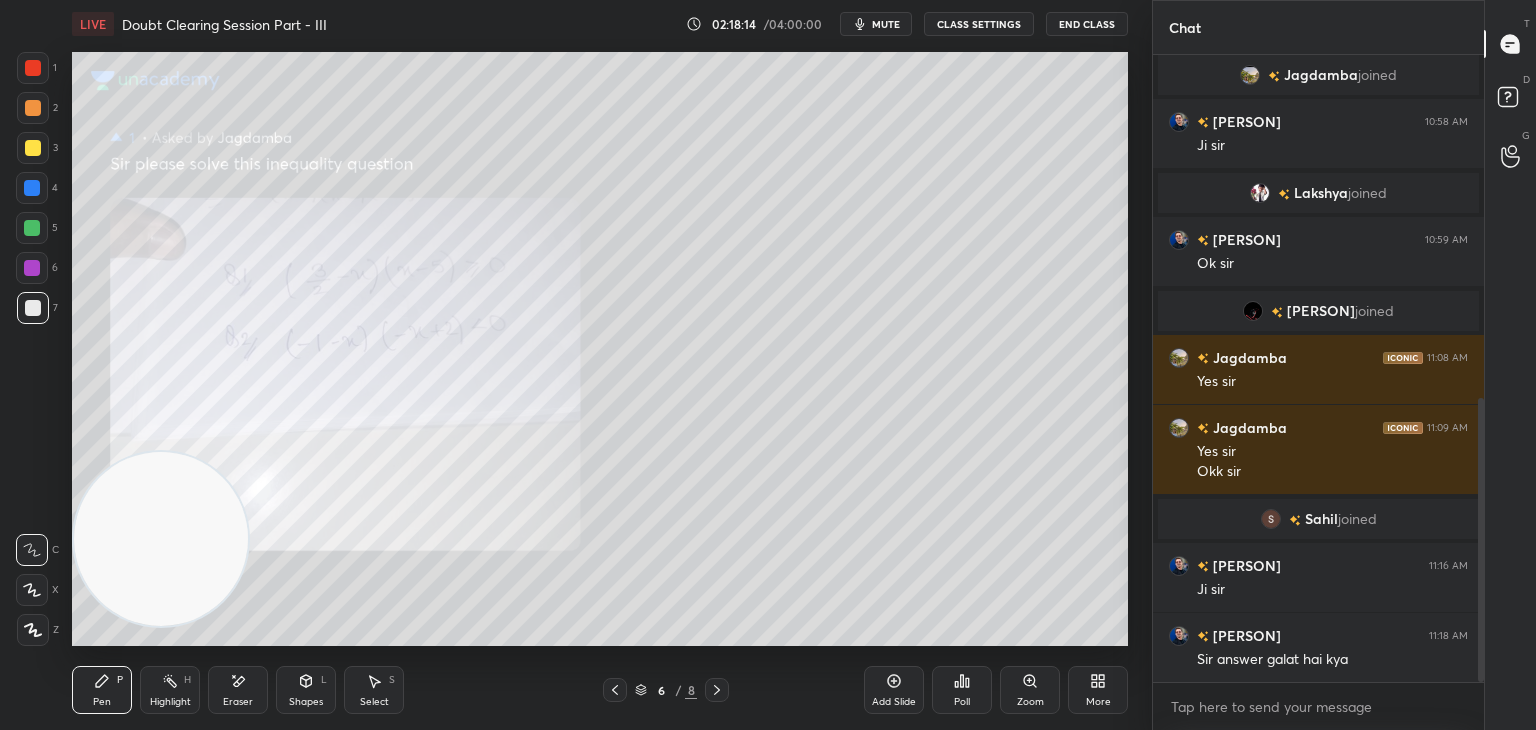 click 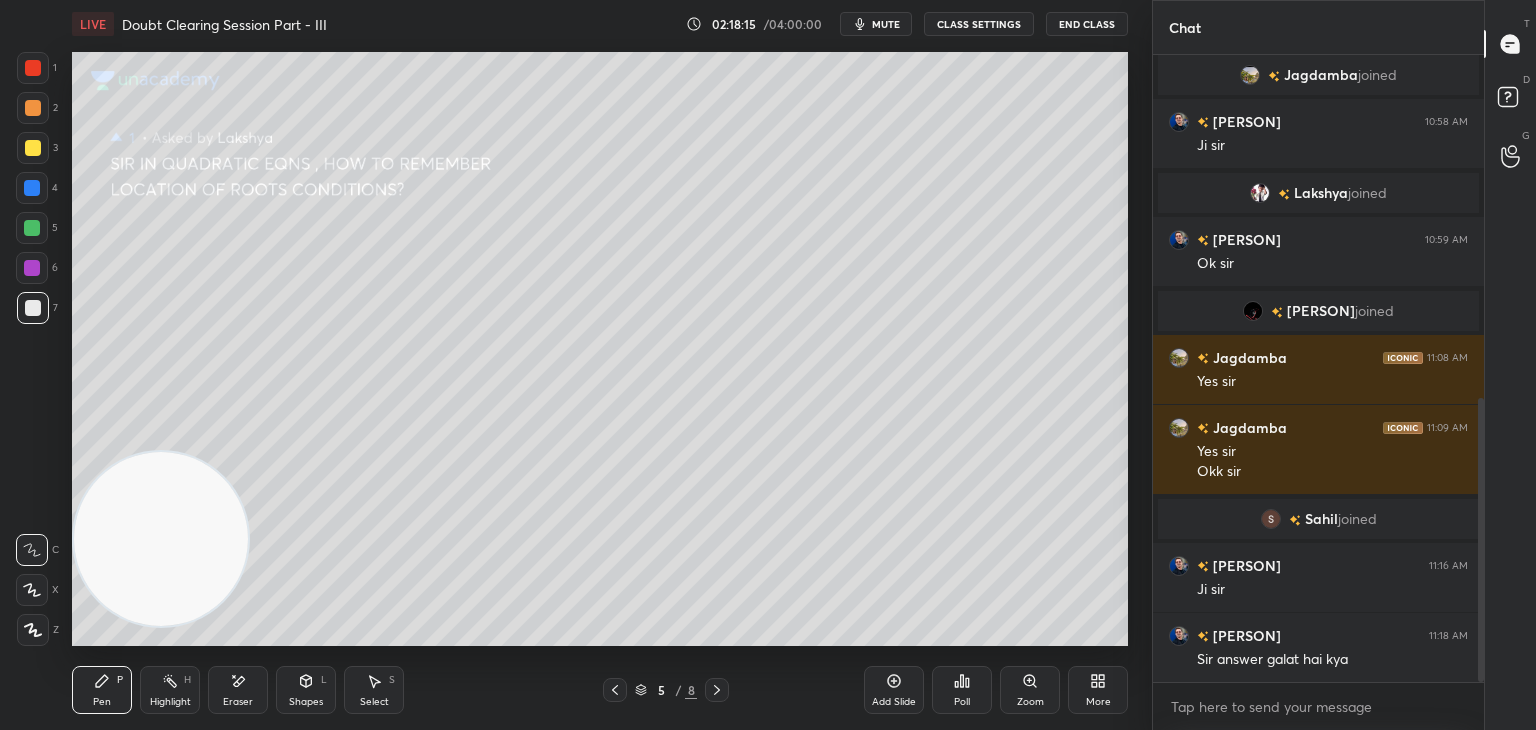 click 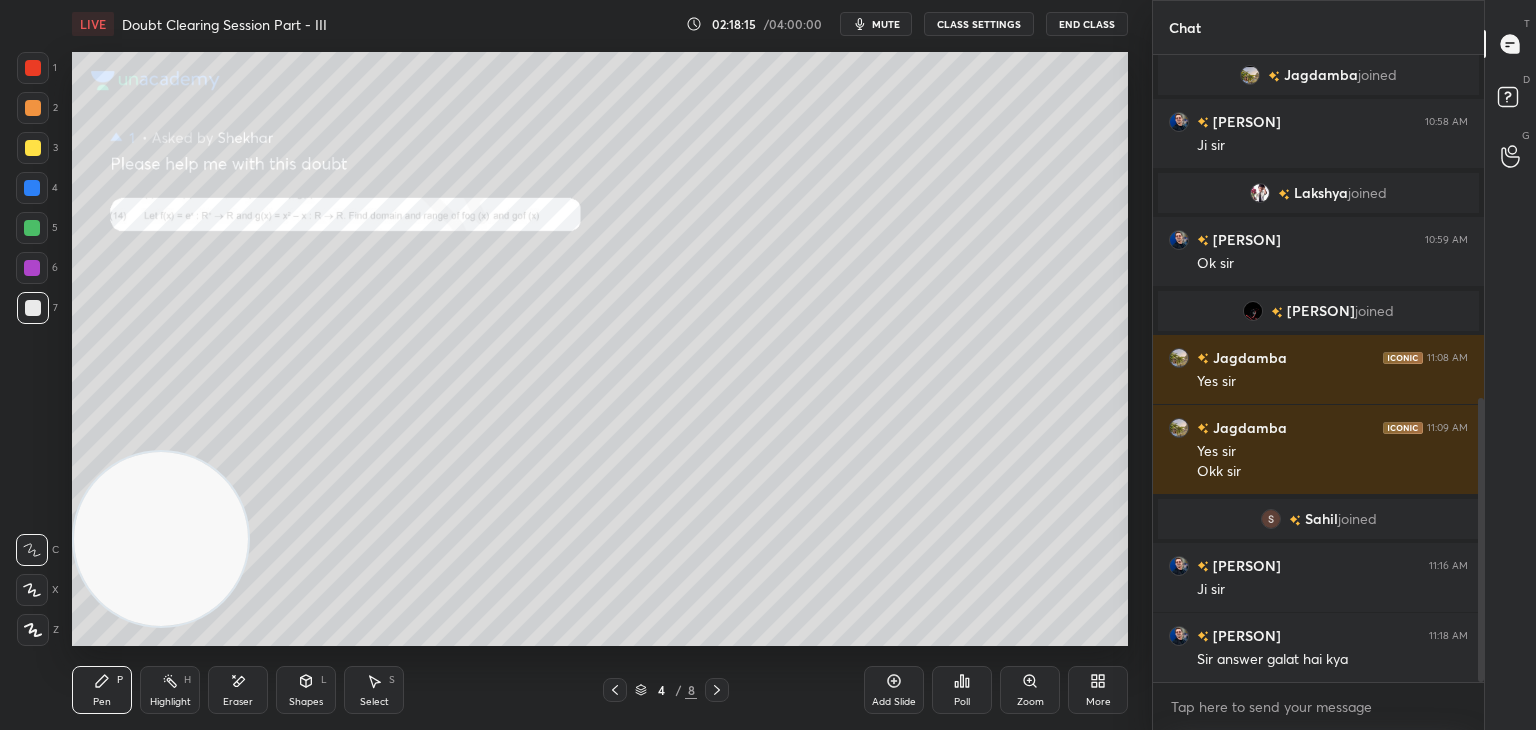 click 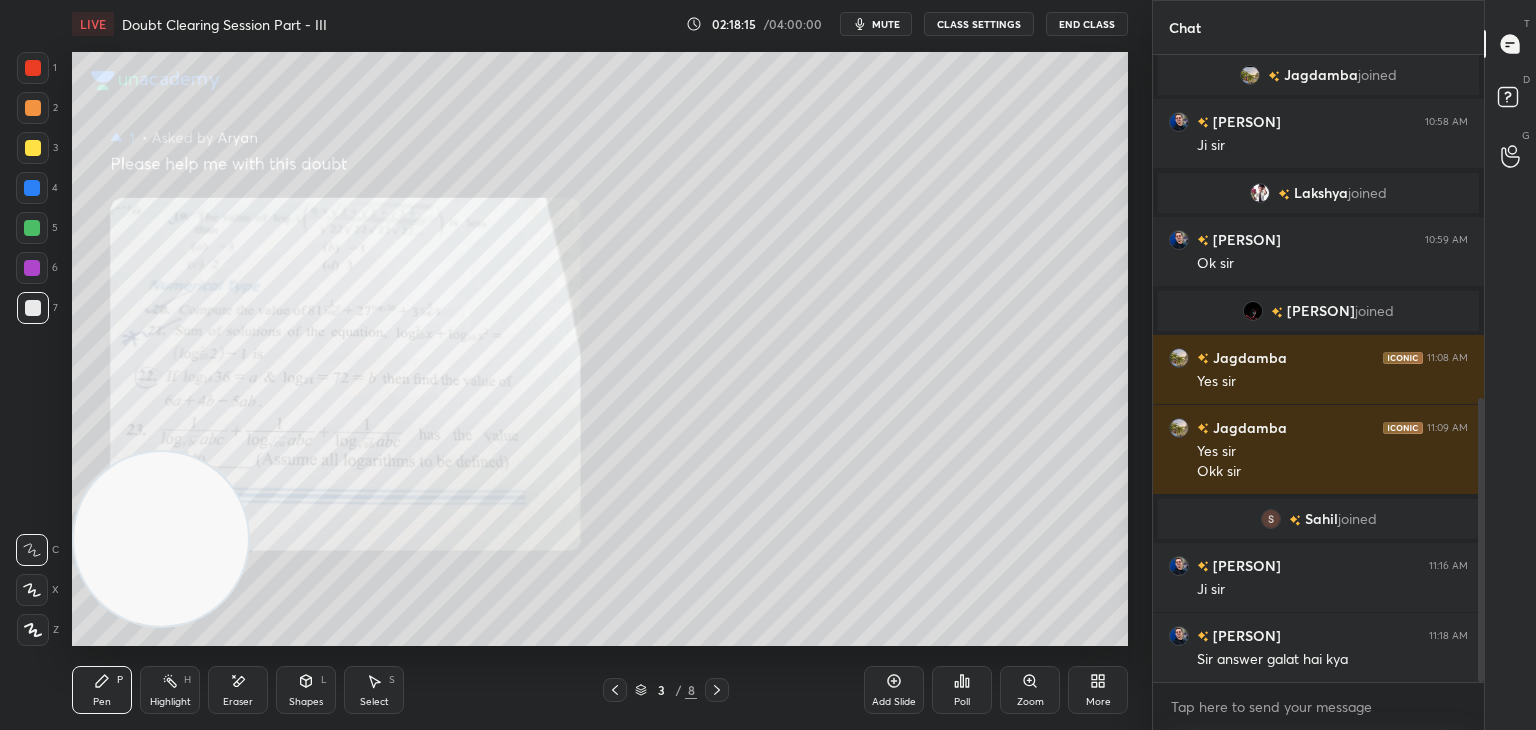 click 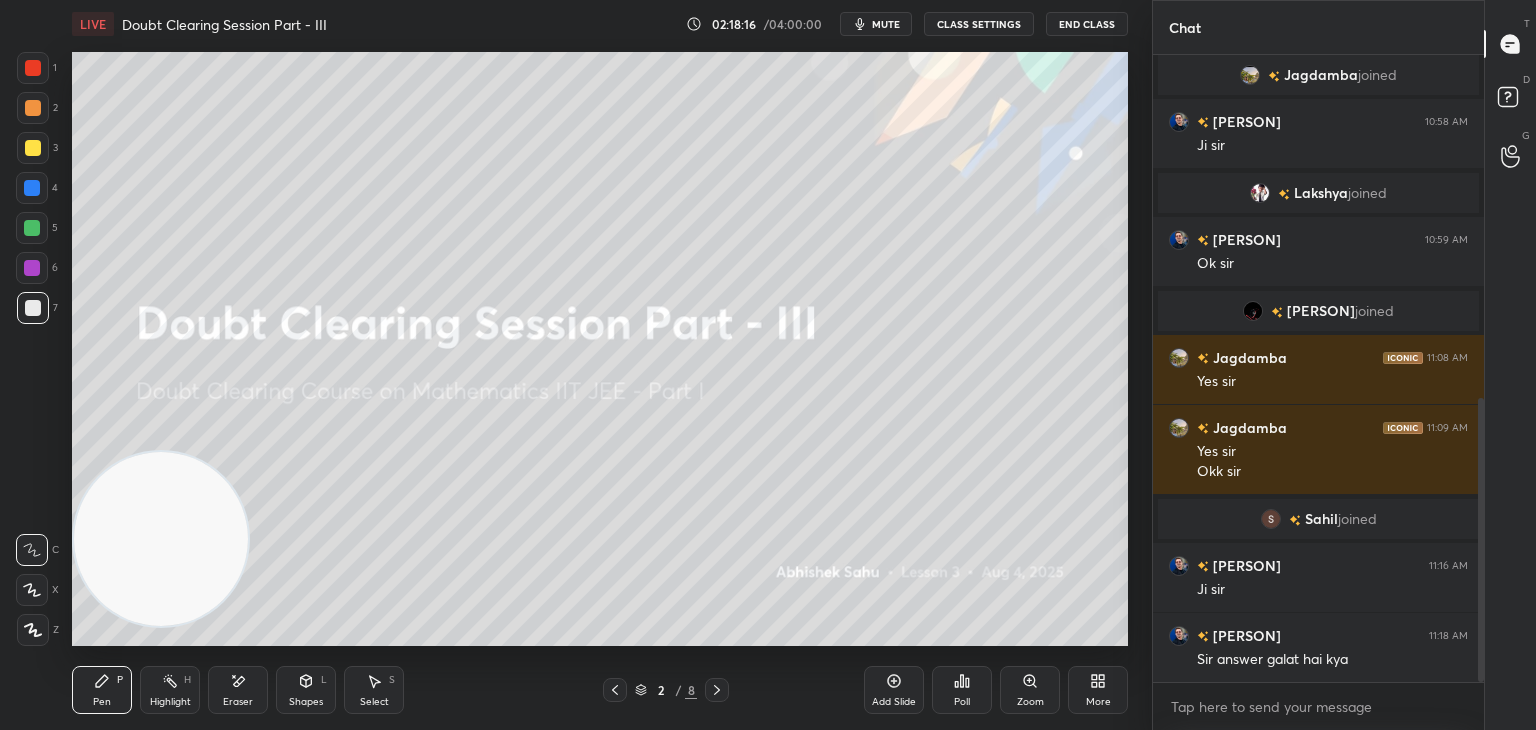 click 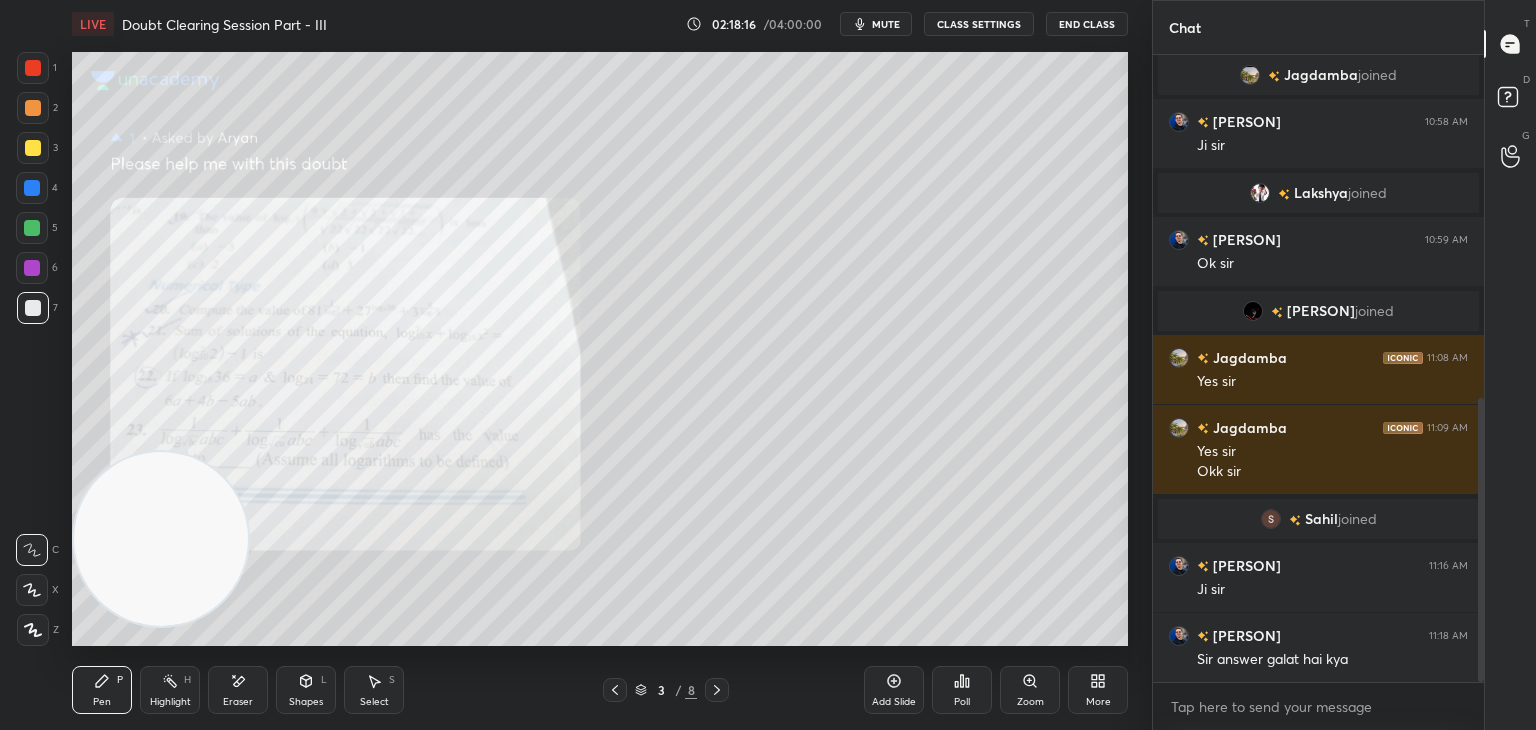 click 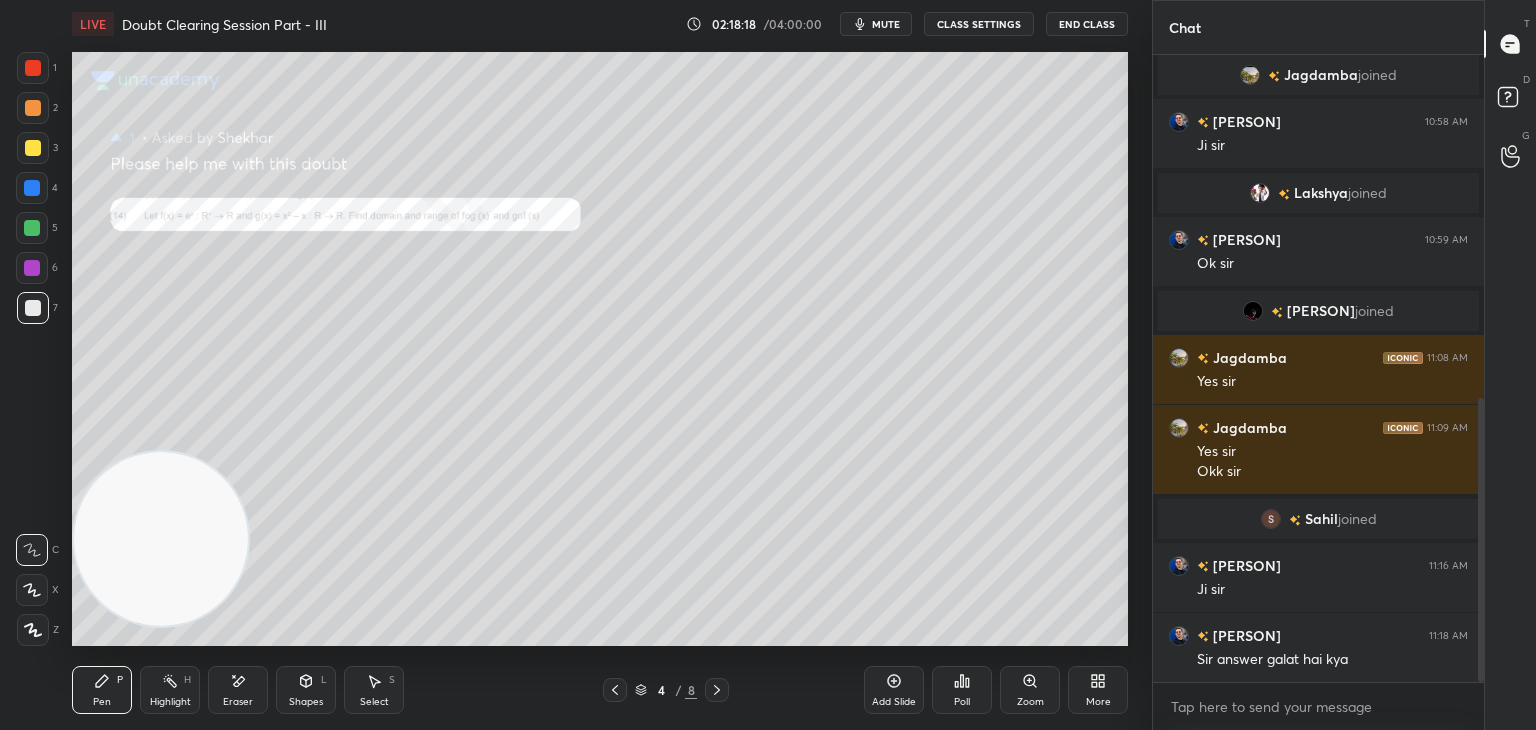 click on "Zoom" at bounding box center [1030, 690] 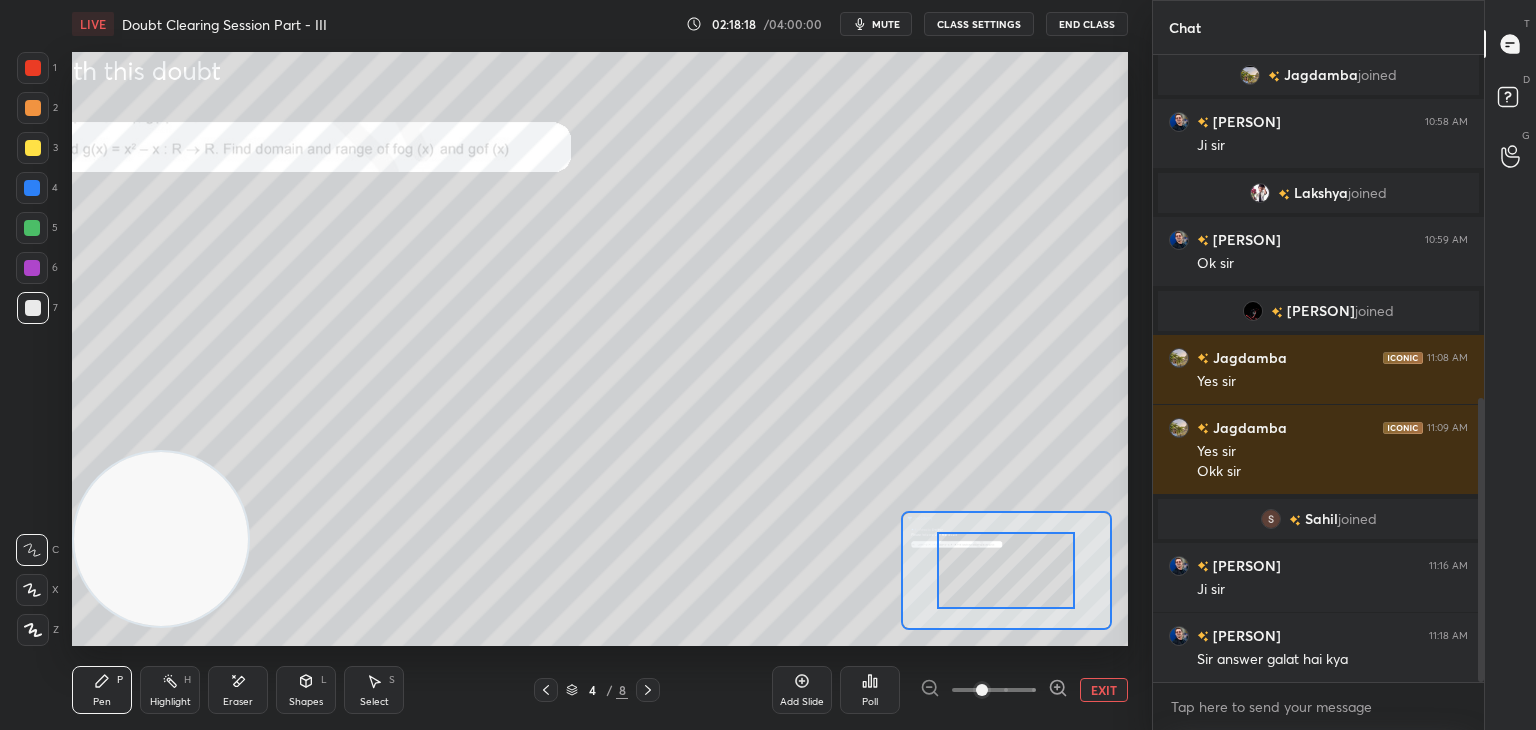 click at bounding box center [994, 690] 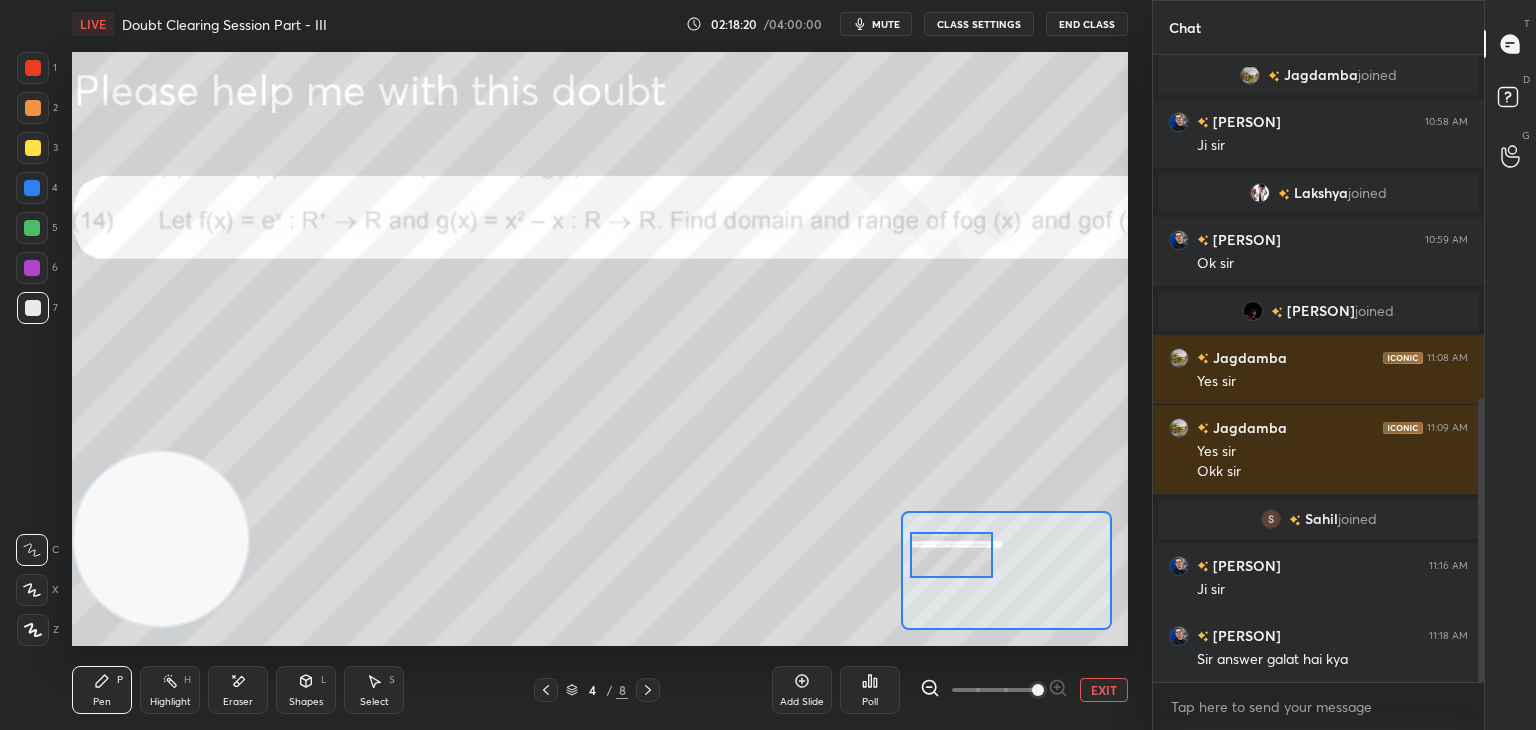 drag, startPoint x: 971, startPoint y: 578, endPoint x: 959, endPoint y: 577, distance: 12.0415945 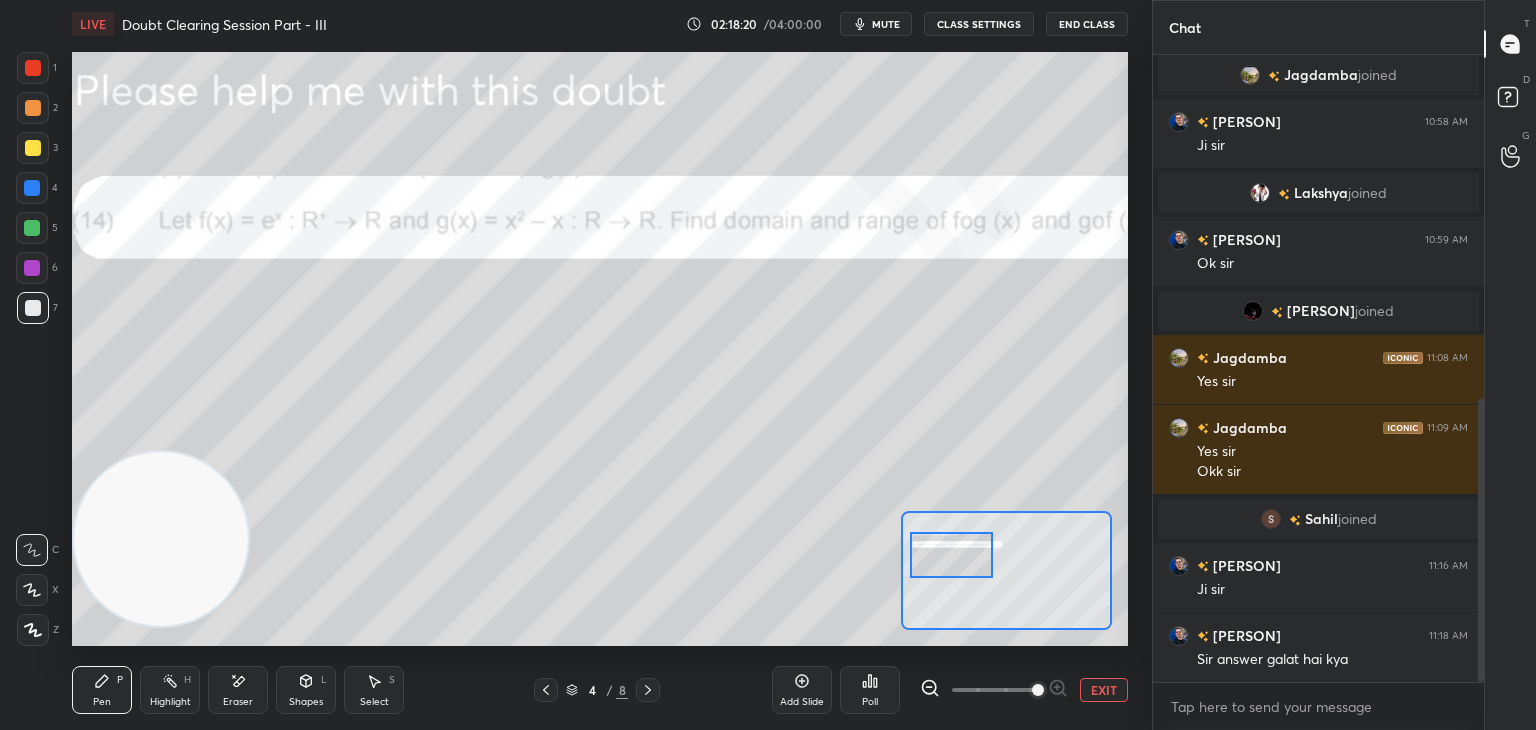 click at bounding box center [951, 555] 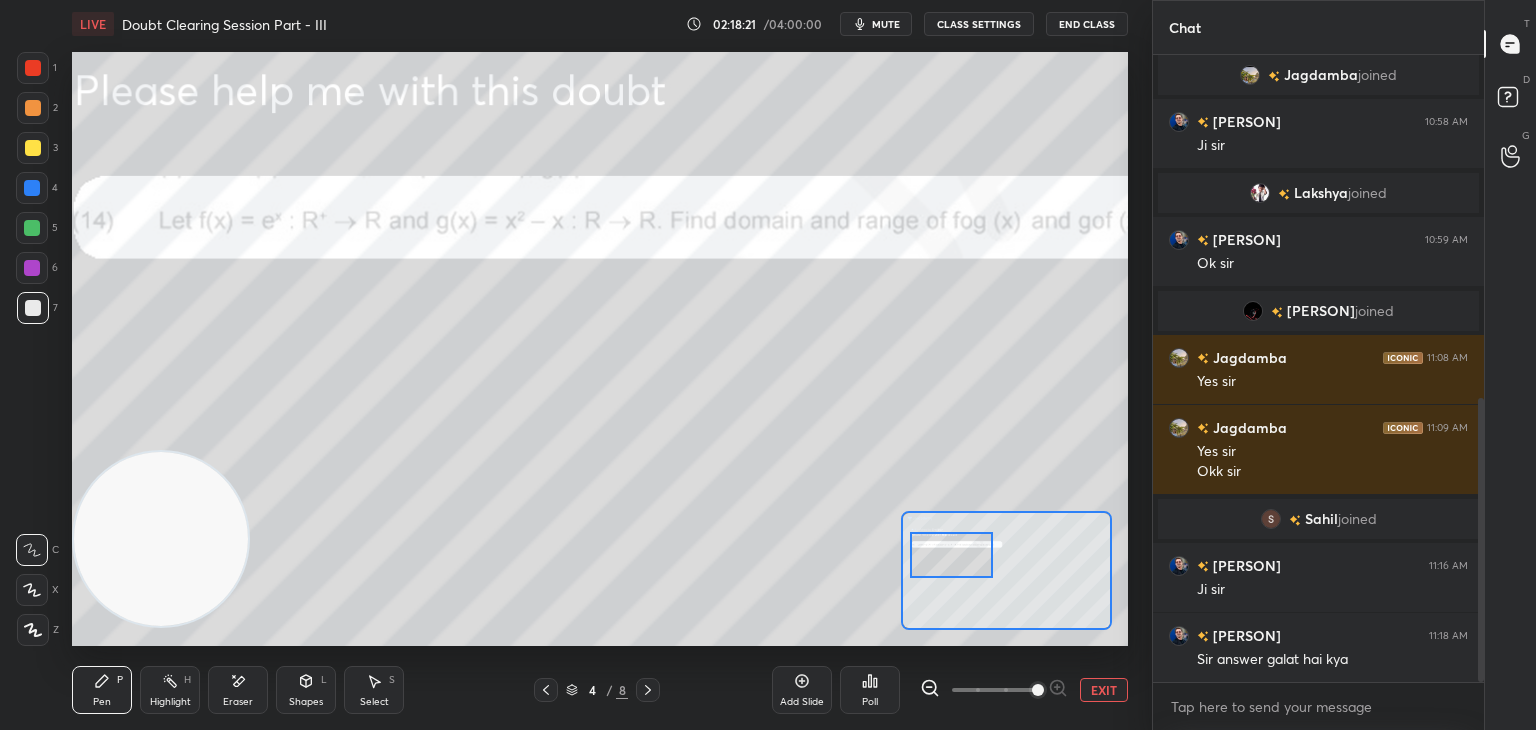 scroll, scrollTop: 806, scrollLeft: 0, axis: vertical 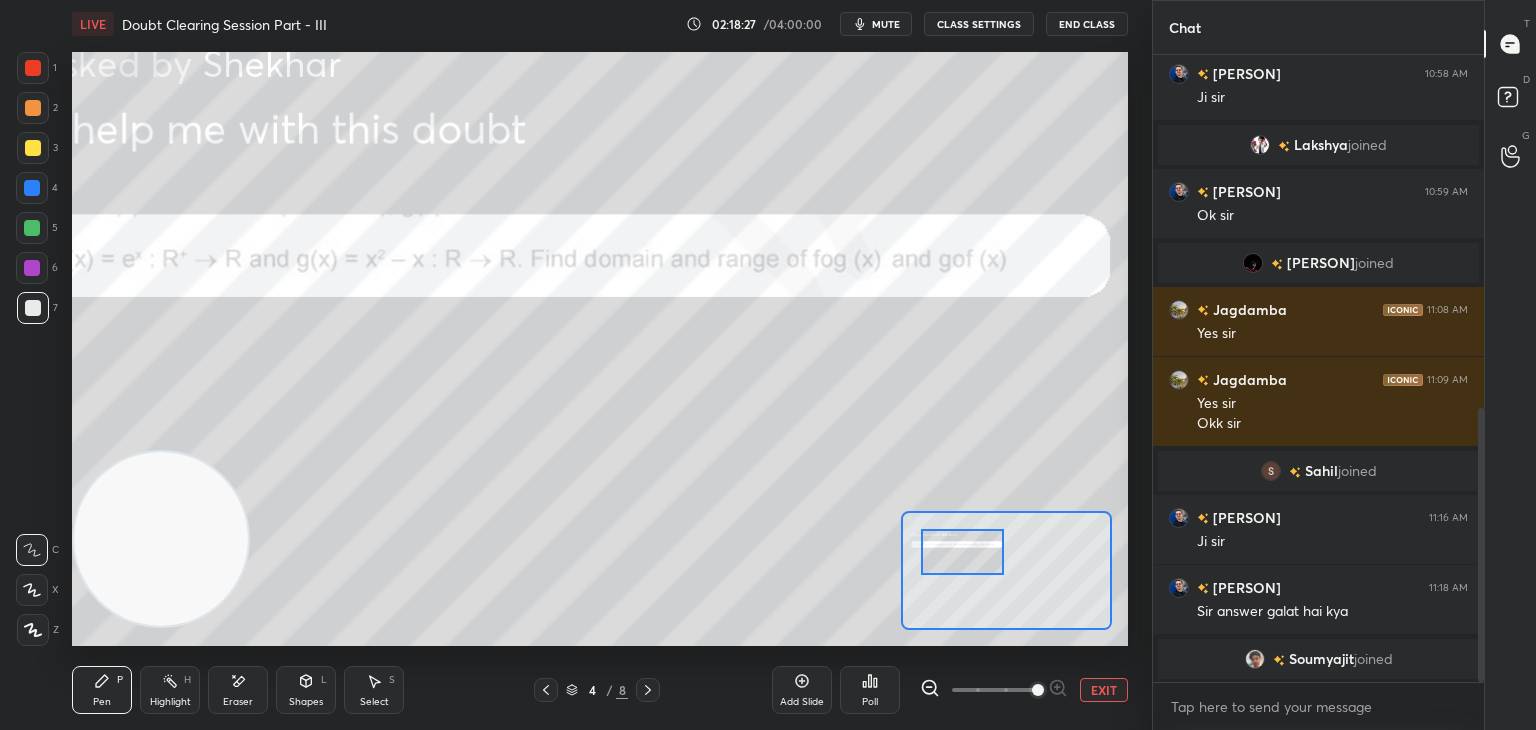 drag, startPoint x: 948, startPoint y: 559, endPoint x: 964, endPoint y: 561, distance: 16.124516 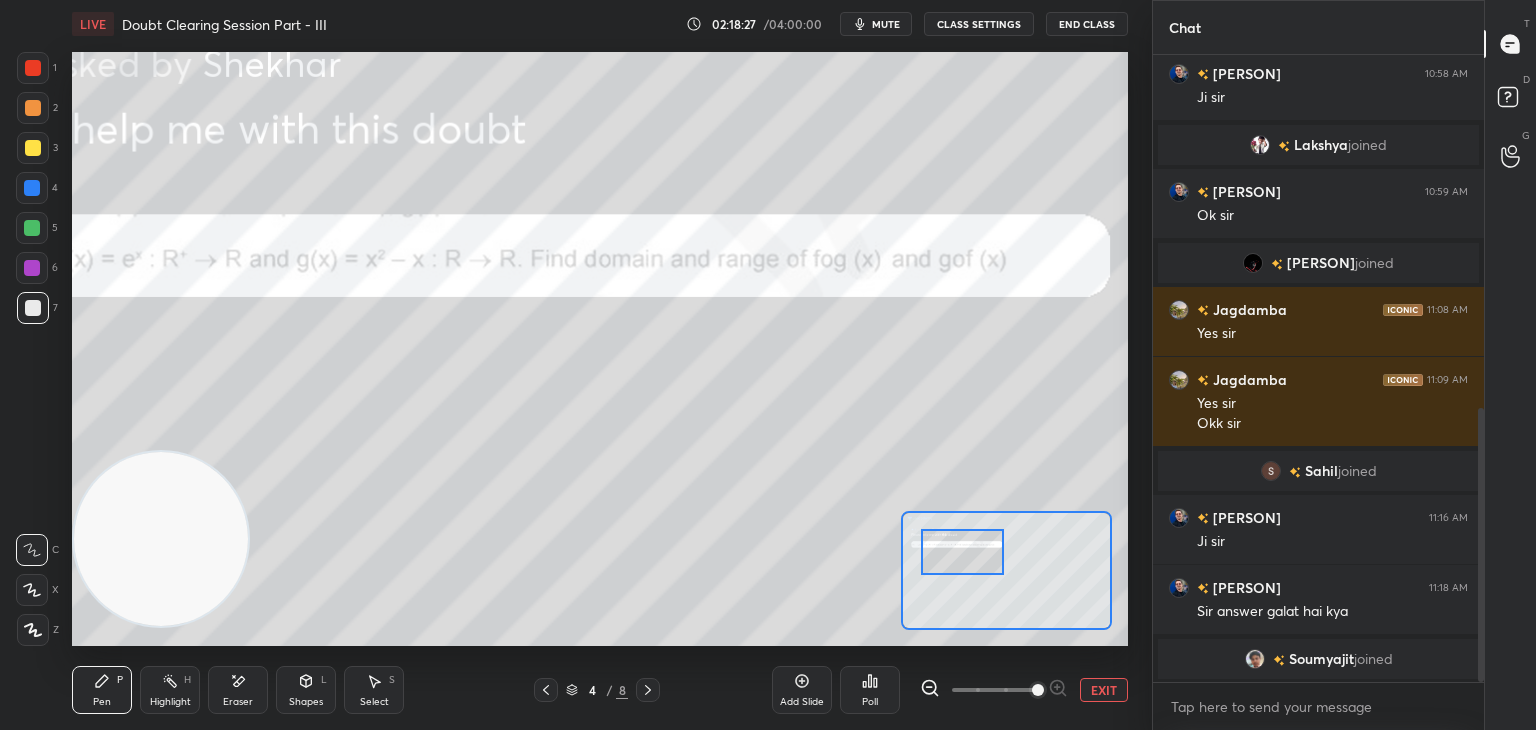 click at bounding box center (962, 552) 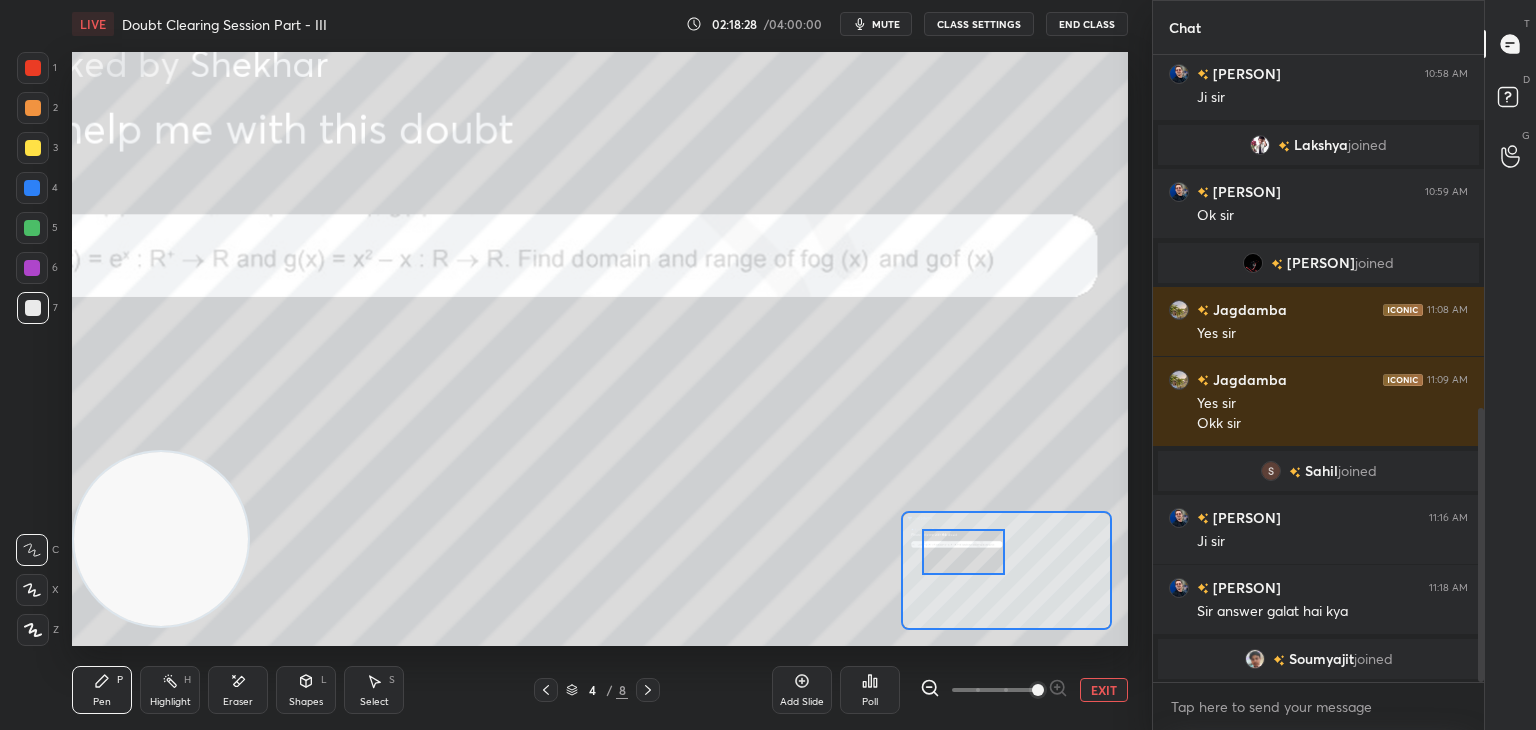 click on "EXIT" at bounding box center [1104, 690] 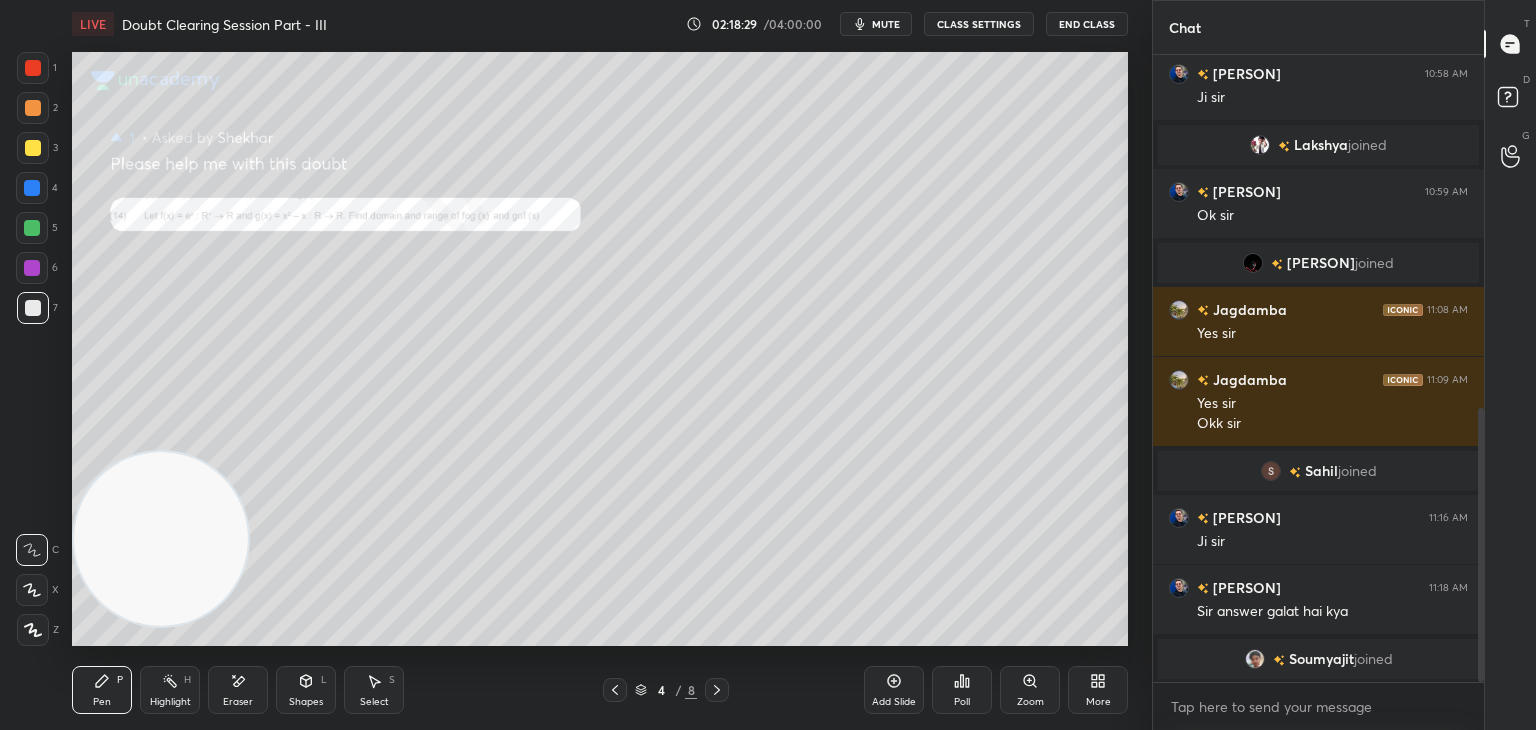 click 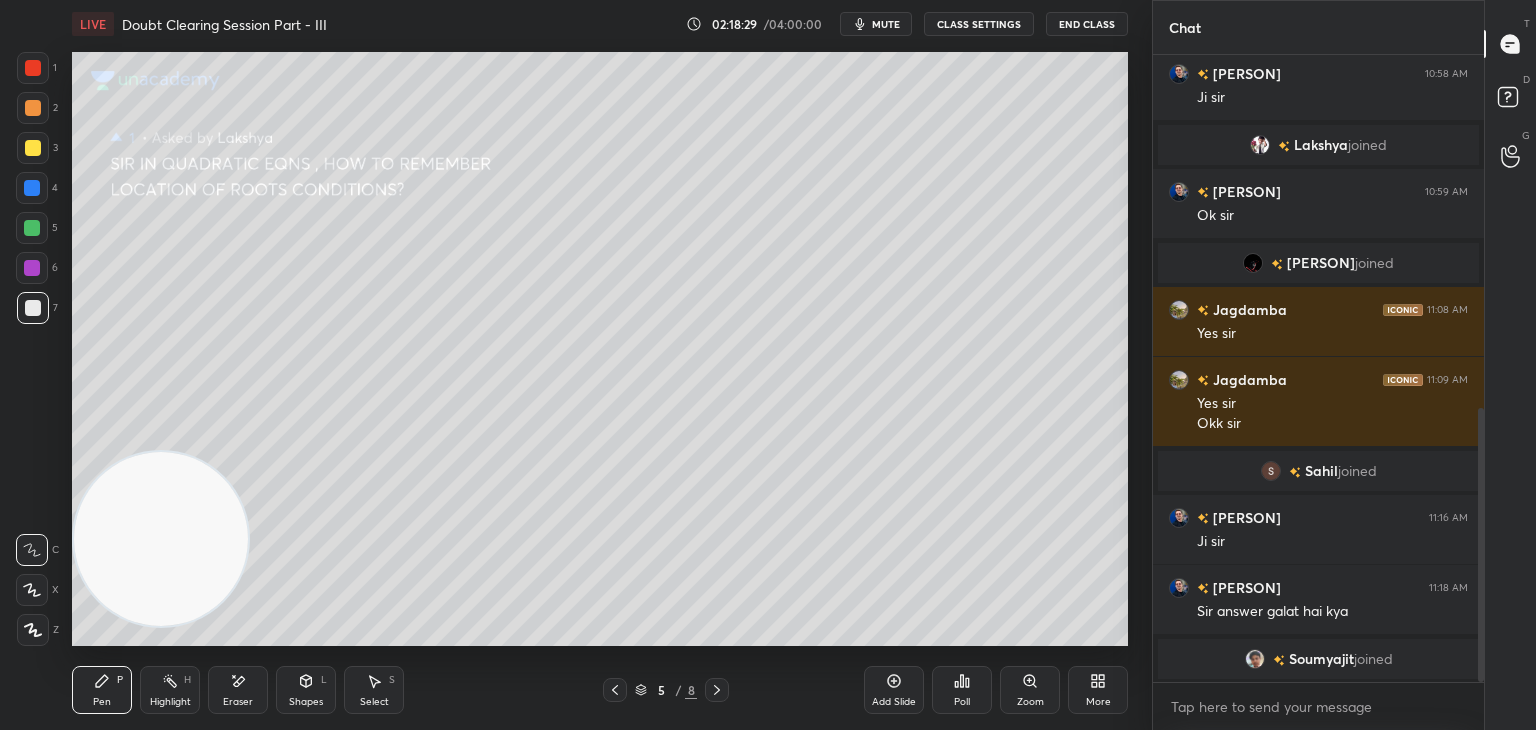 click 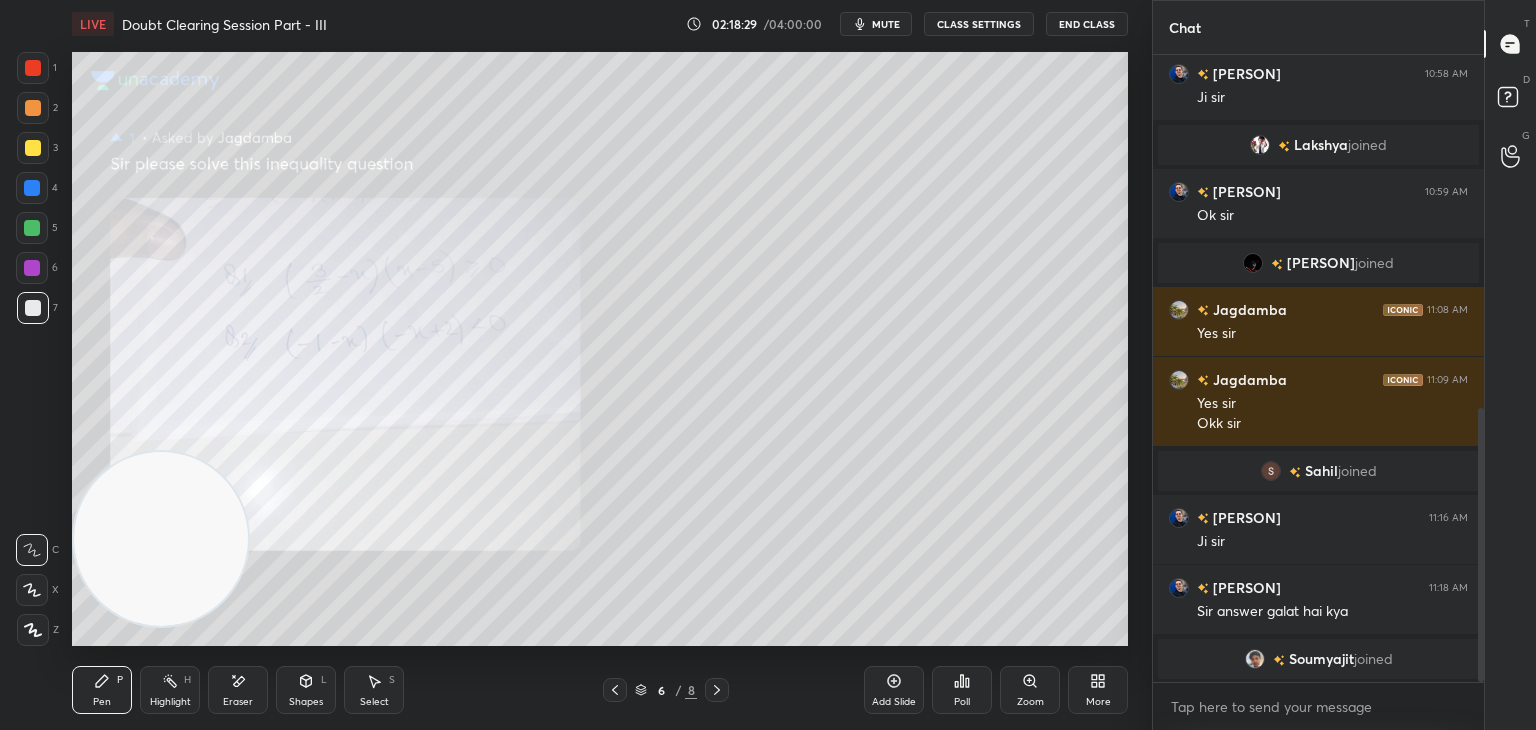 click 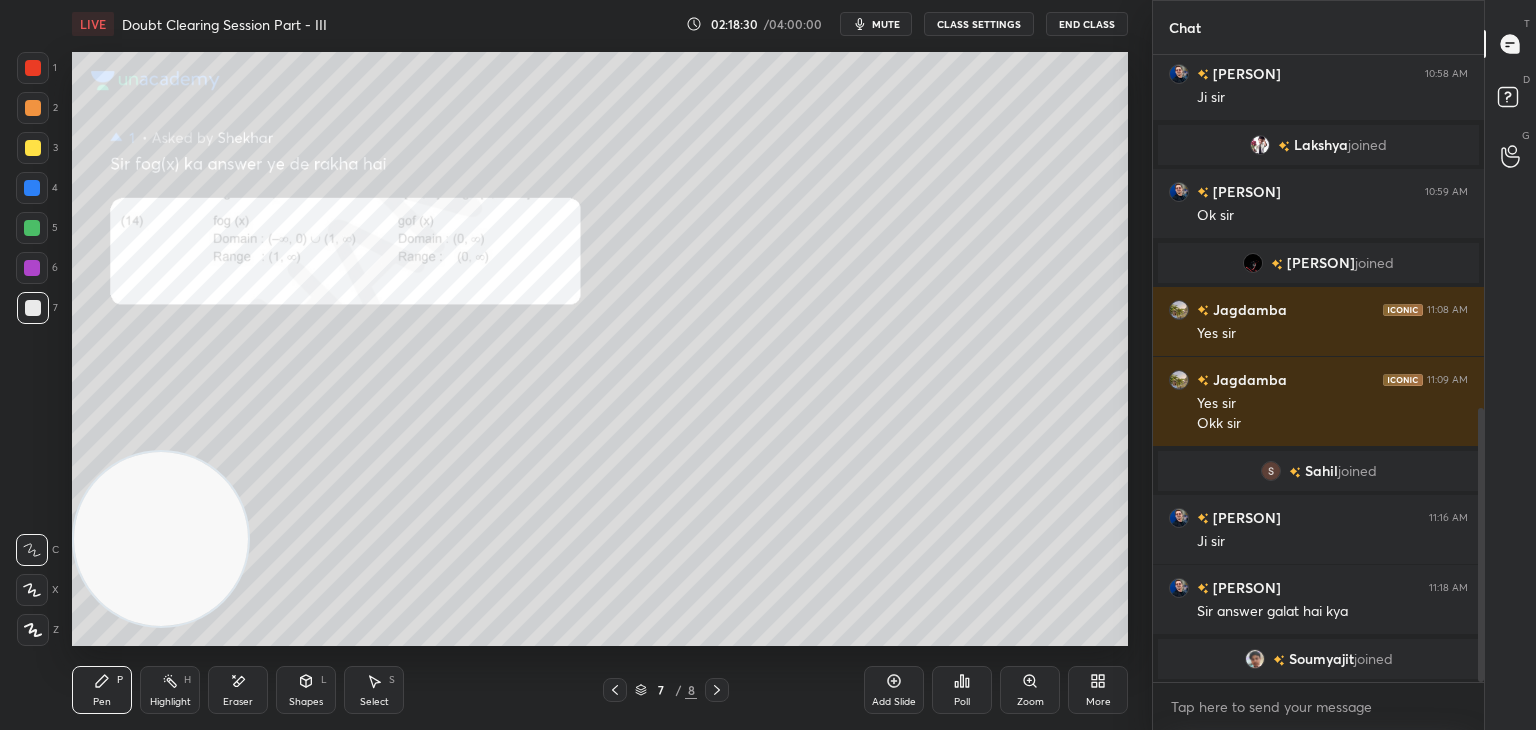 click 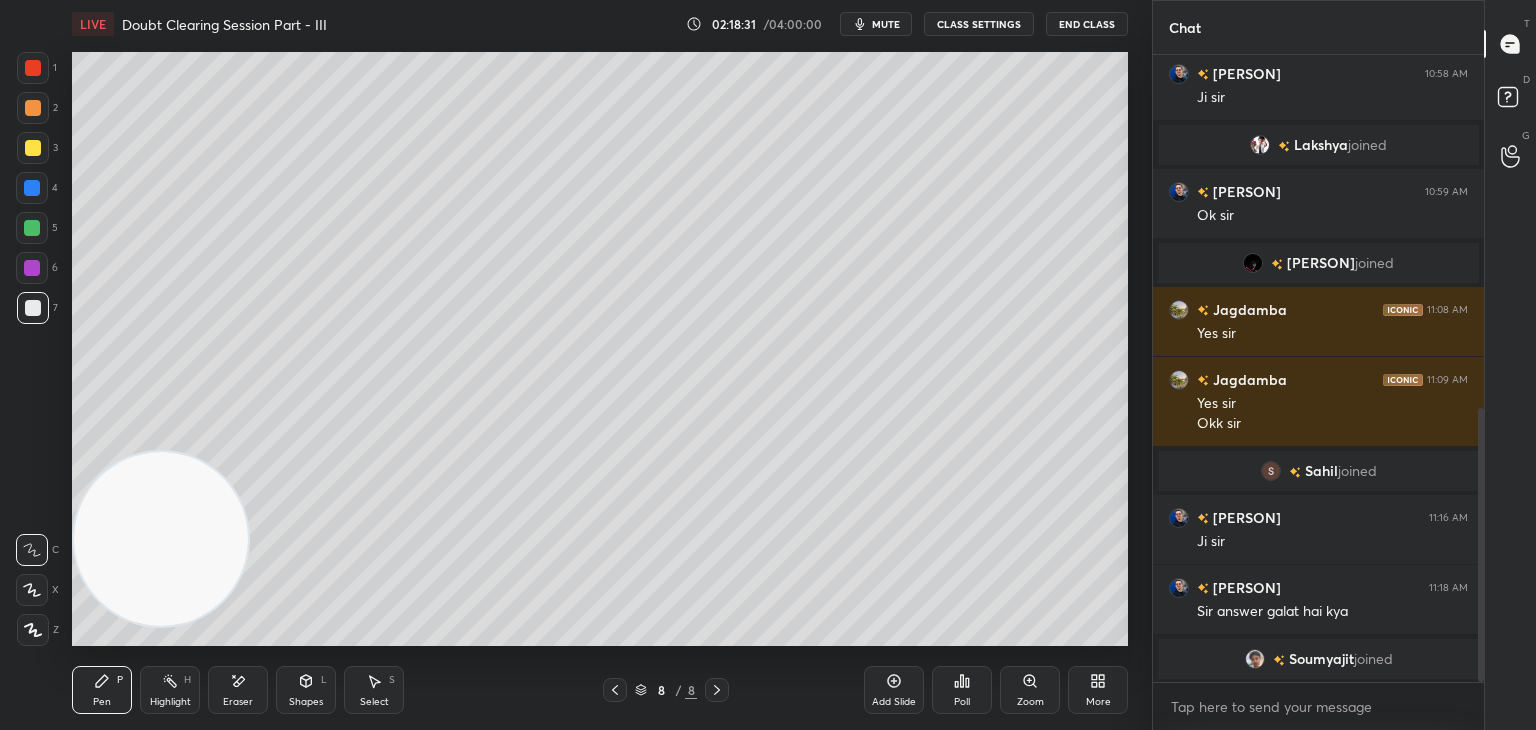 click 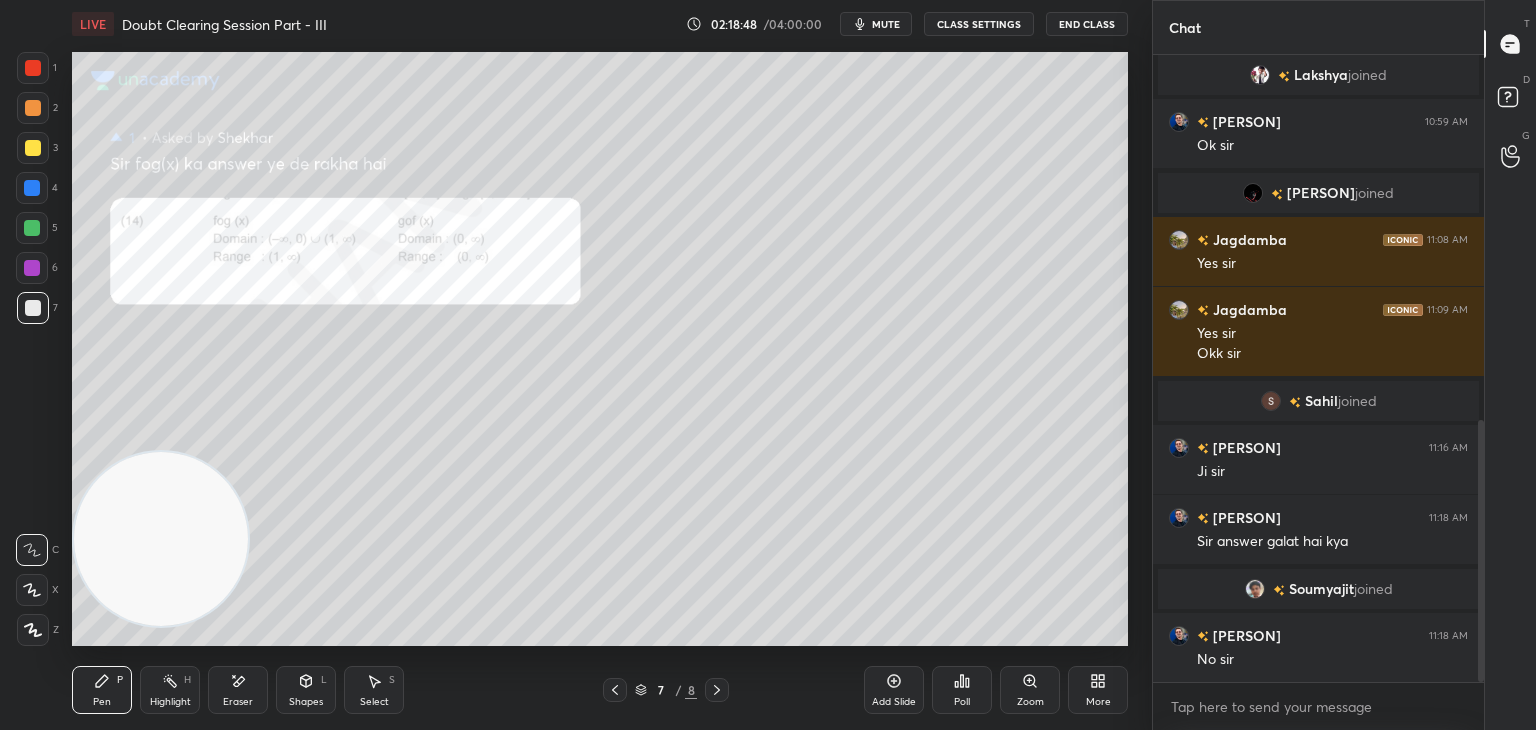 scroll, scrollTop: 896, scrollLeft: 0, axis: vertical 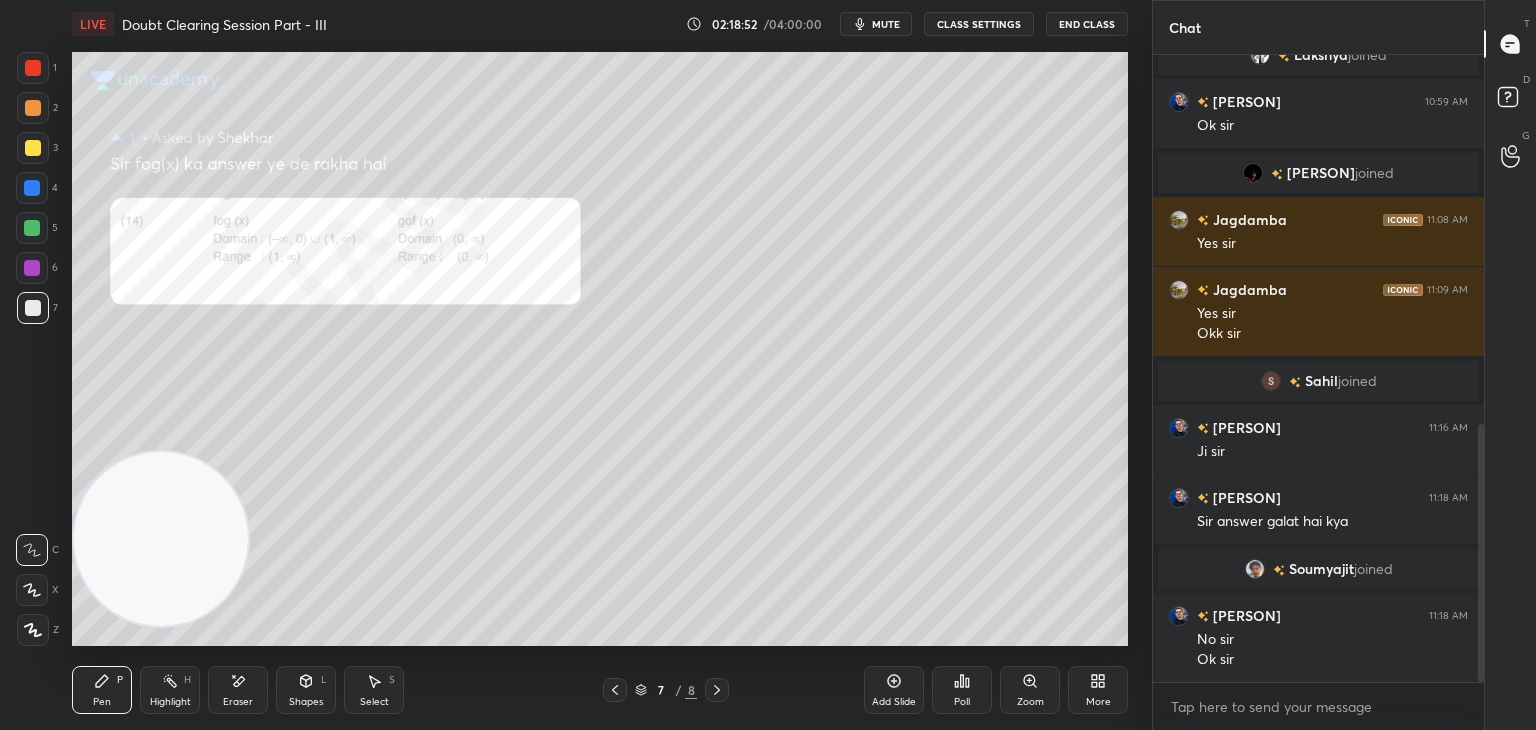 click on "Eraser" at bounding box center [238, 690] 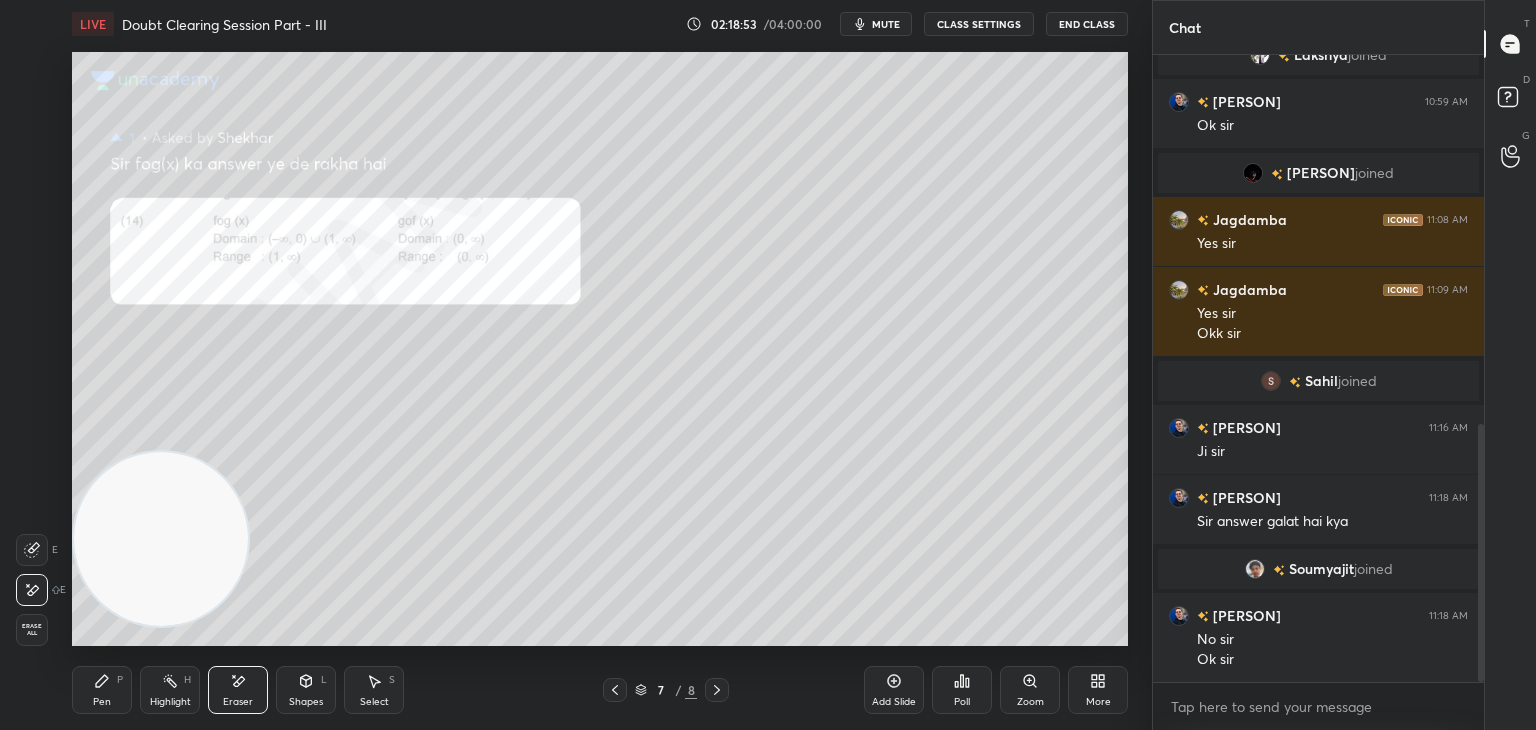click on "Erase all" at bounding box center (32, 630) 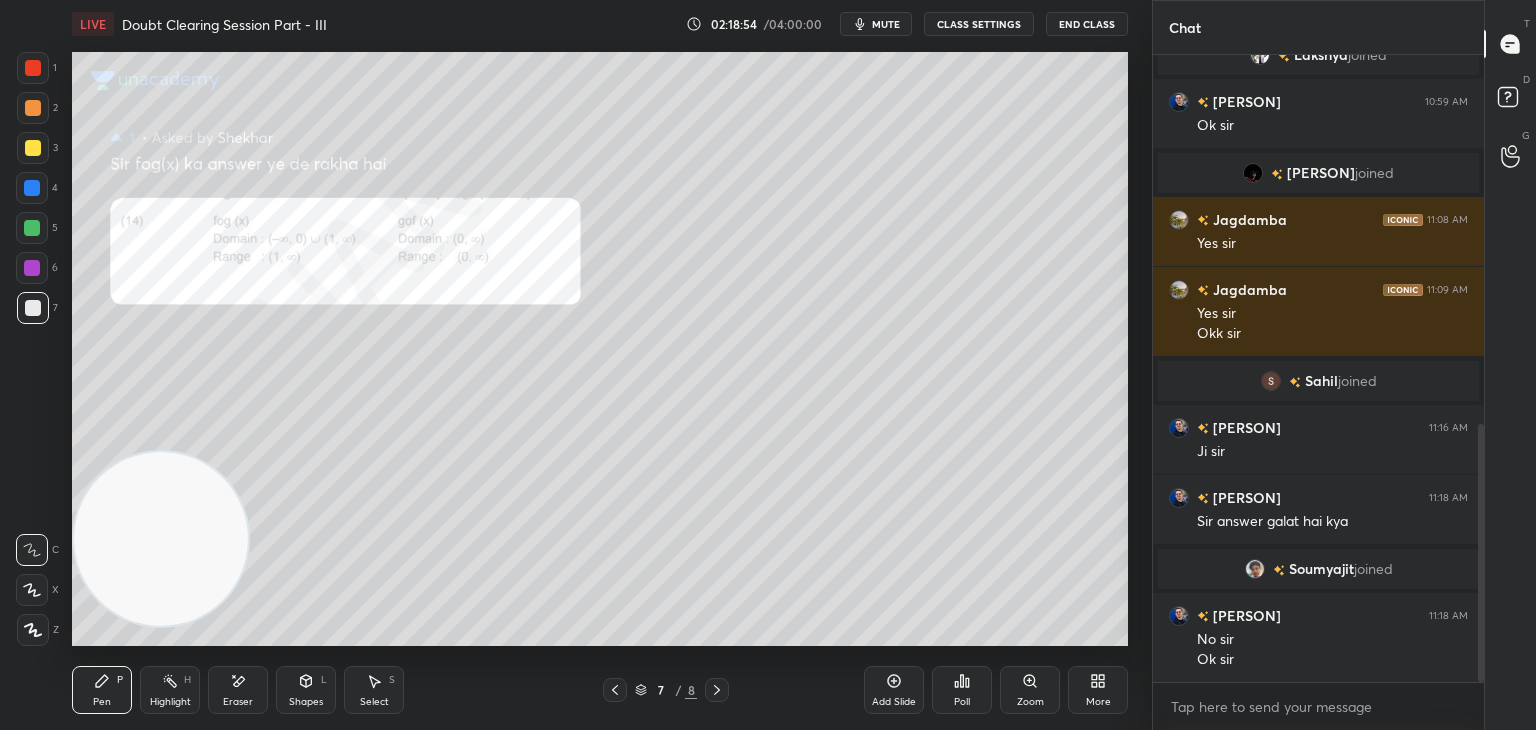 drag, startPoint x: 720, startPoint y: 680, endPoint x: 712, endPoint y: 687, distance: 10.630146 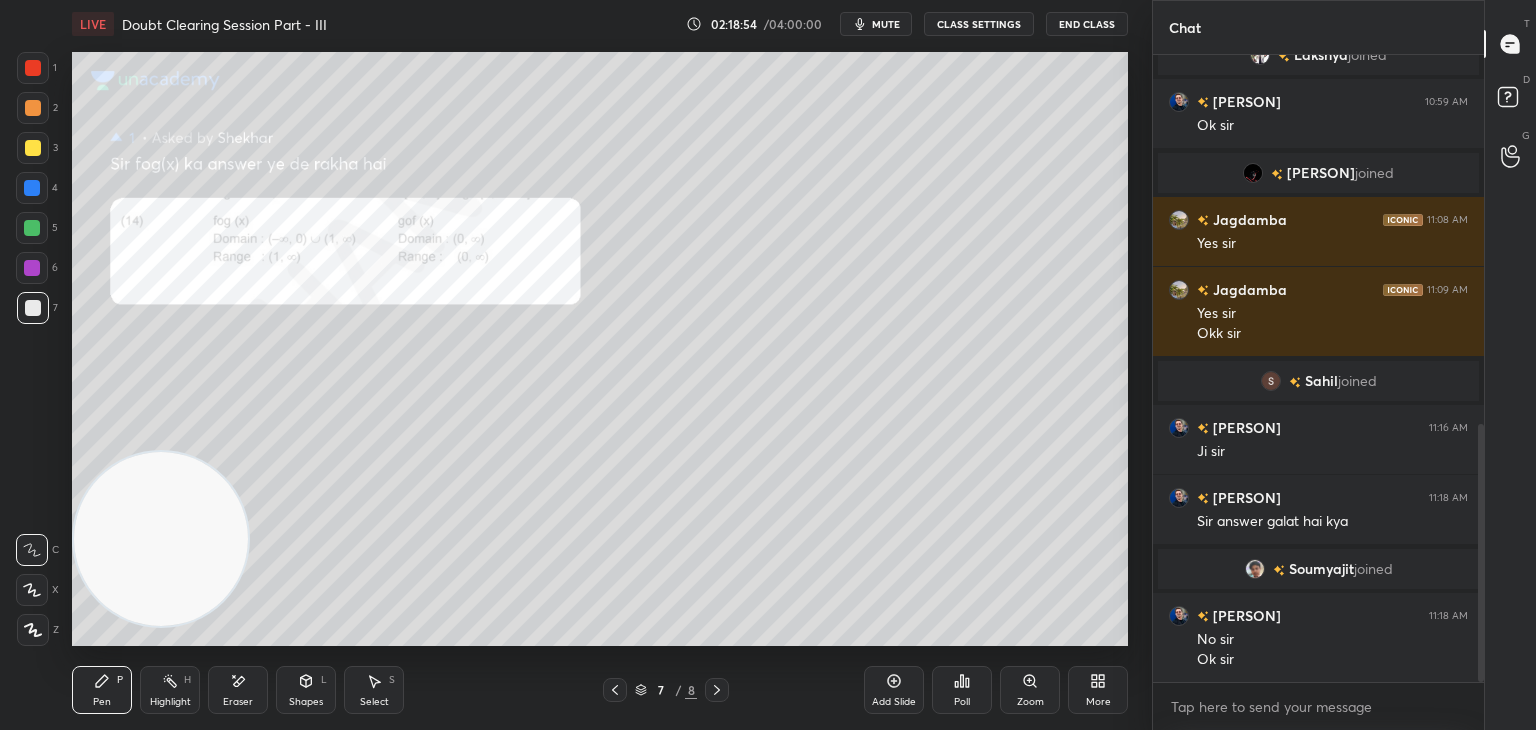 click at bounding box center (717, 690) 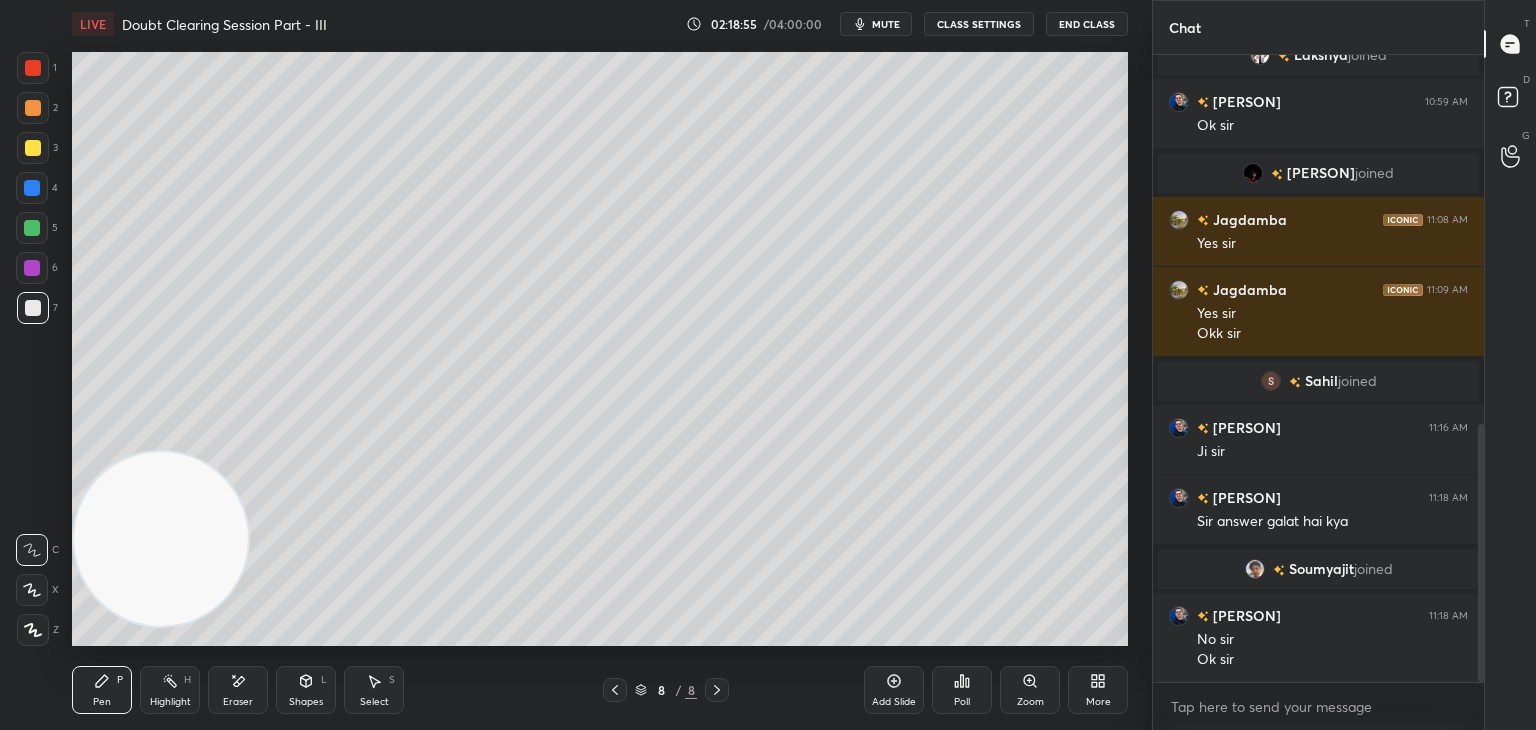 drag, startPoint x: 880, startPoint y: 21, endPoint x: 869, endPoint y: 21, distance: 11 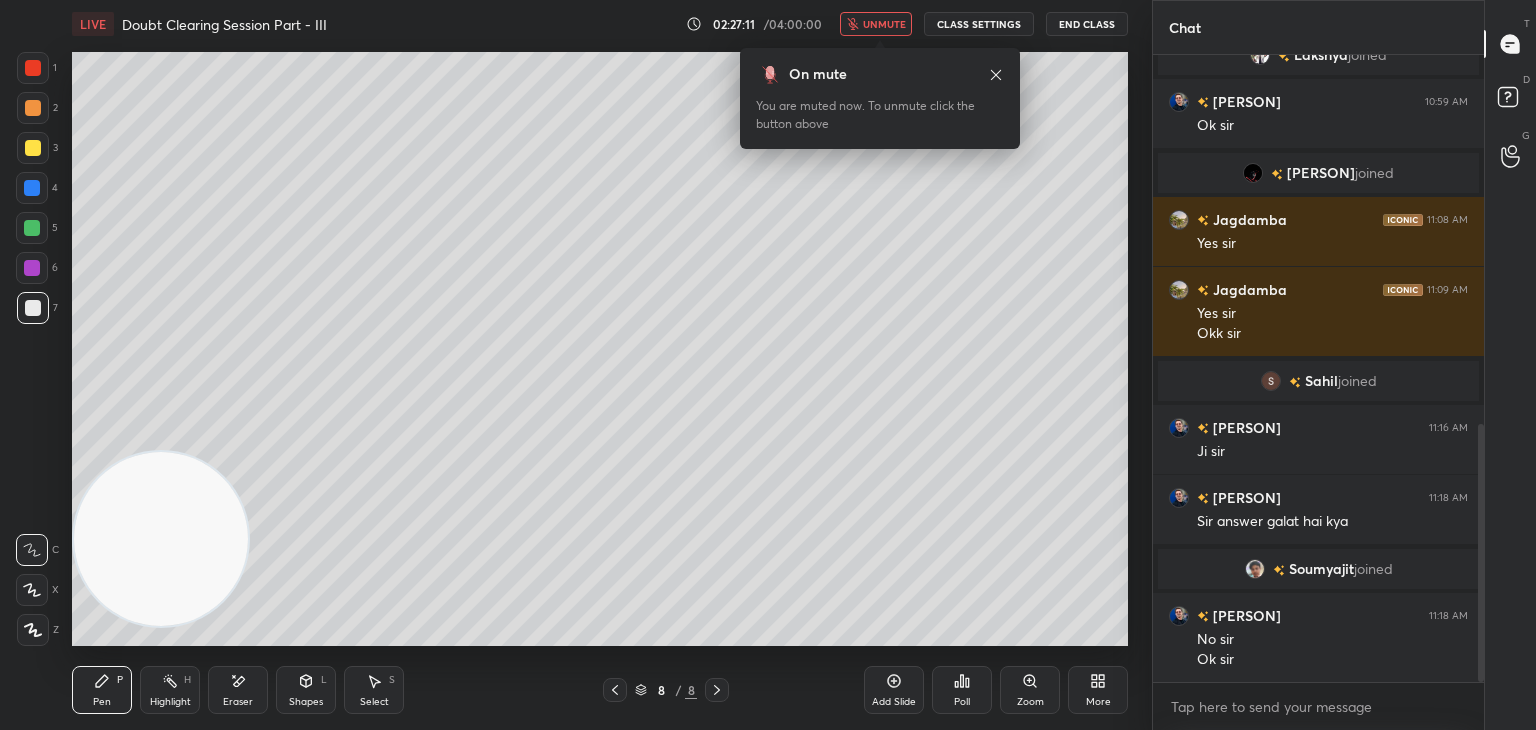 scroll, scrollTop: 982, scrollLeft: 0, axis: vertical 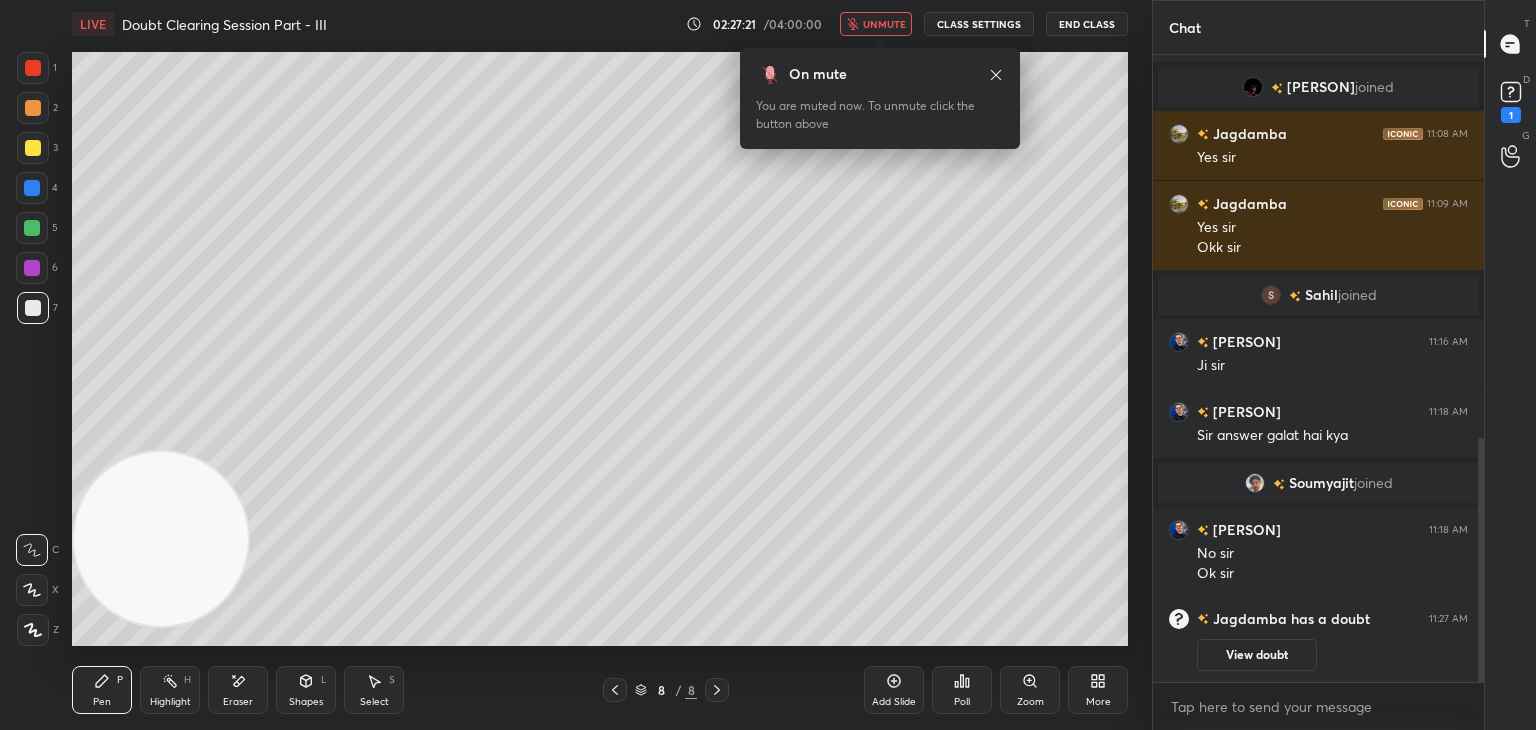 click 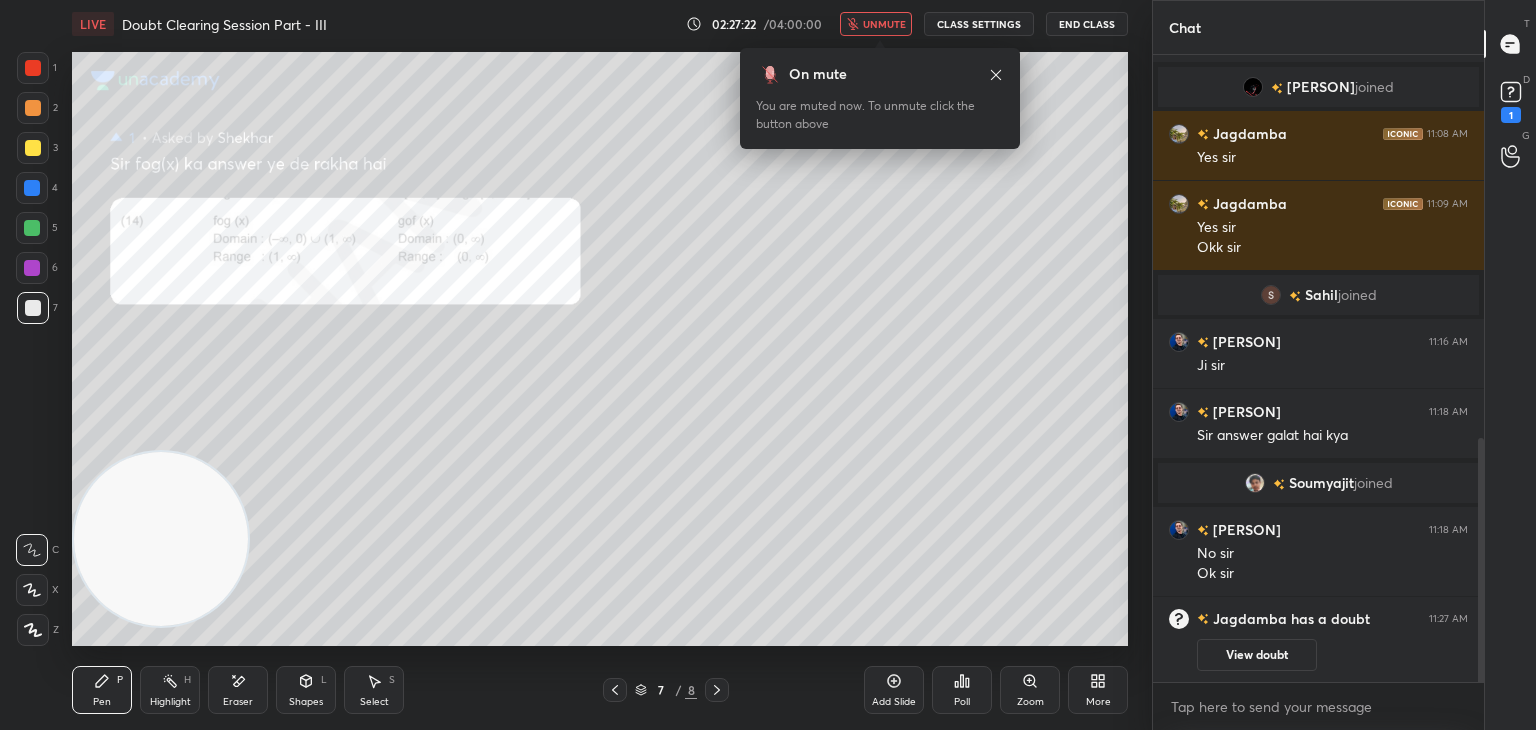 click on "View doubt" at bounding box center [1257, 655] 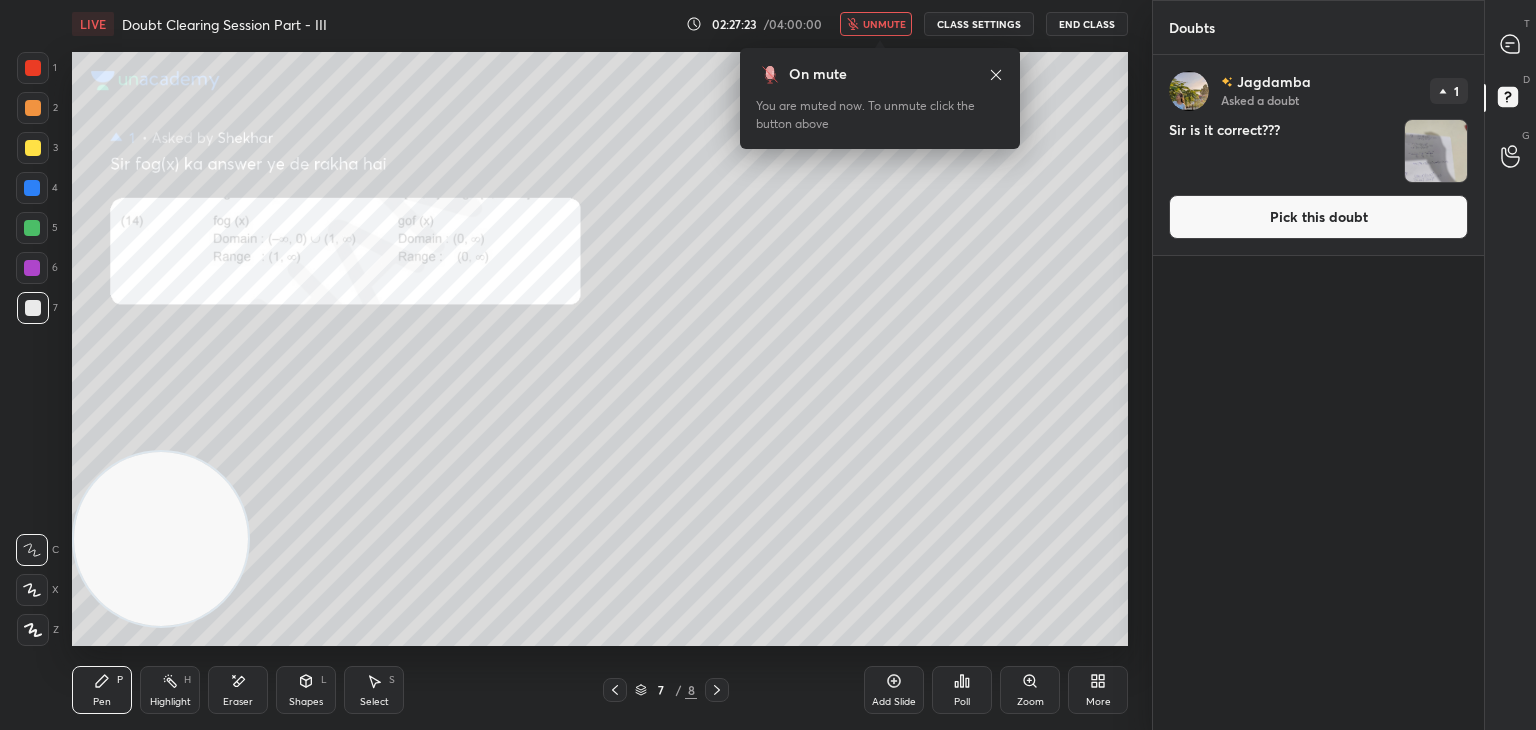 click on "Pick this doubt" at bounding box center (1318, 217) 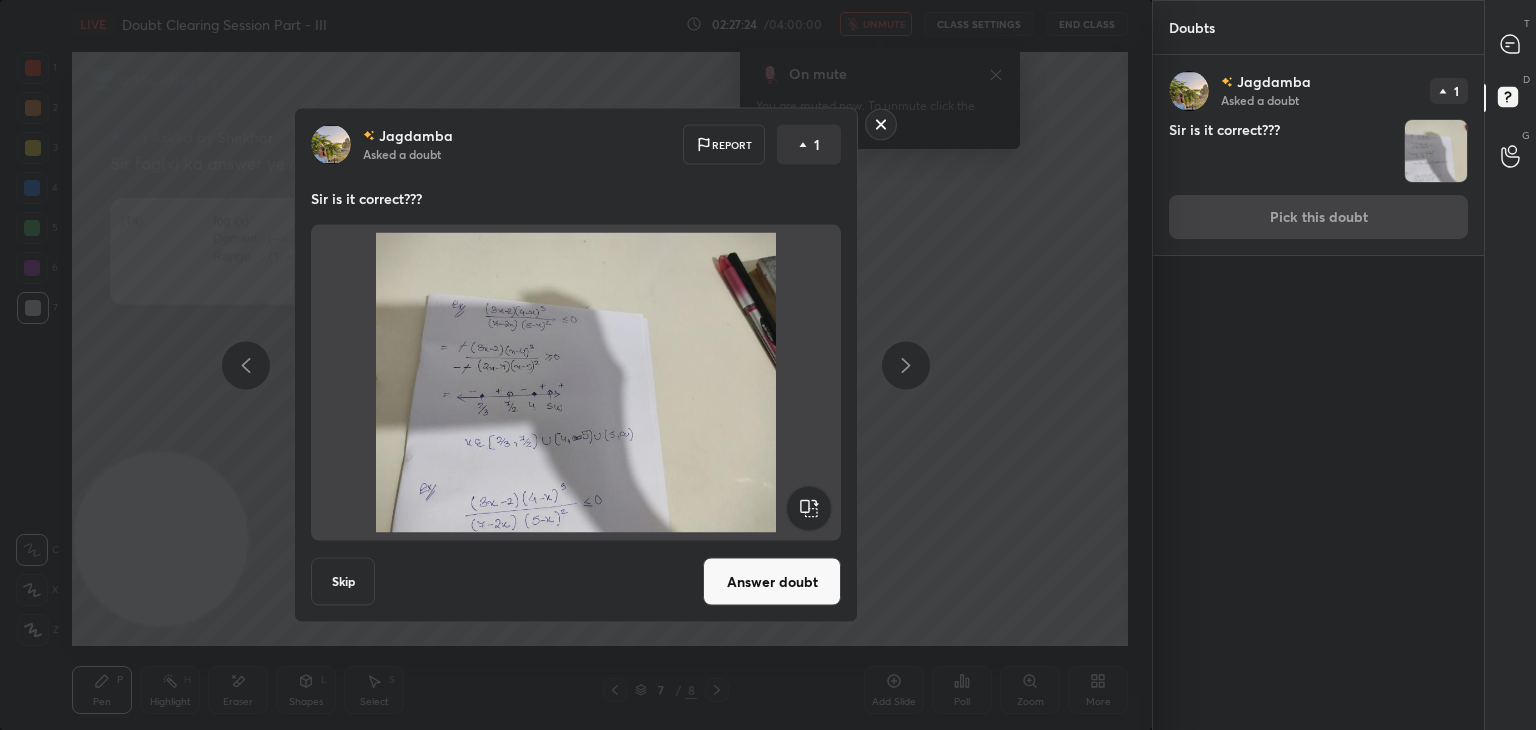 click on "Answer doubt" at bounding box center [772, 582] 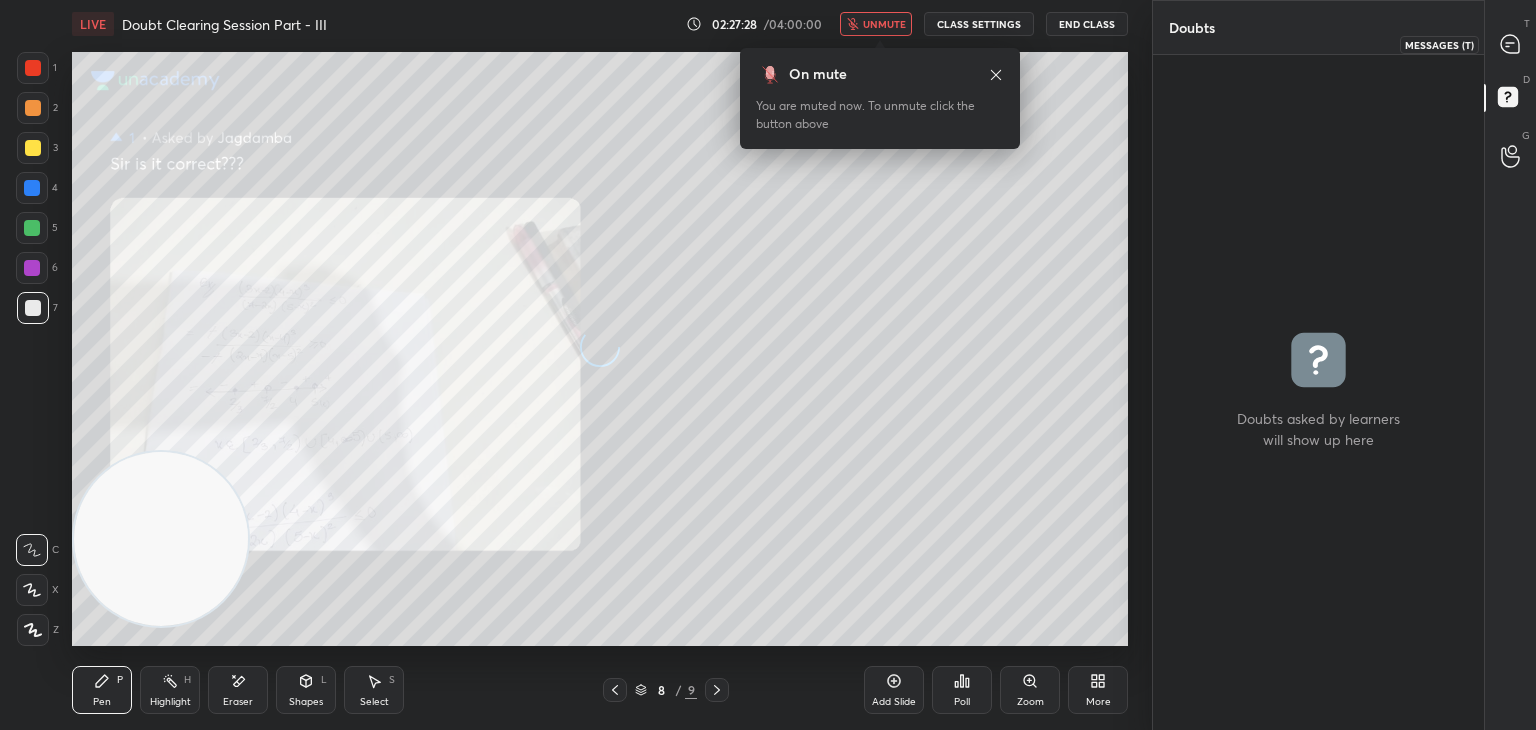 click on "Doubts Enable hand raising Enable raise hand to speak to learners. Once enabled, chat will be turned off temporarily. Enable x   Doubts asked by learners will show up here NEW DOUBTS ASKED No one has raised a hand yet Can't raise hand Looks like educator just invited you to speak. Please wait before you can raise your hand again. Got it T Messages (T) D Doubts (D) G Raise Hand (G)" at bounding box center [1344, 365] 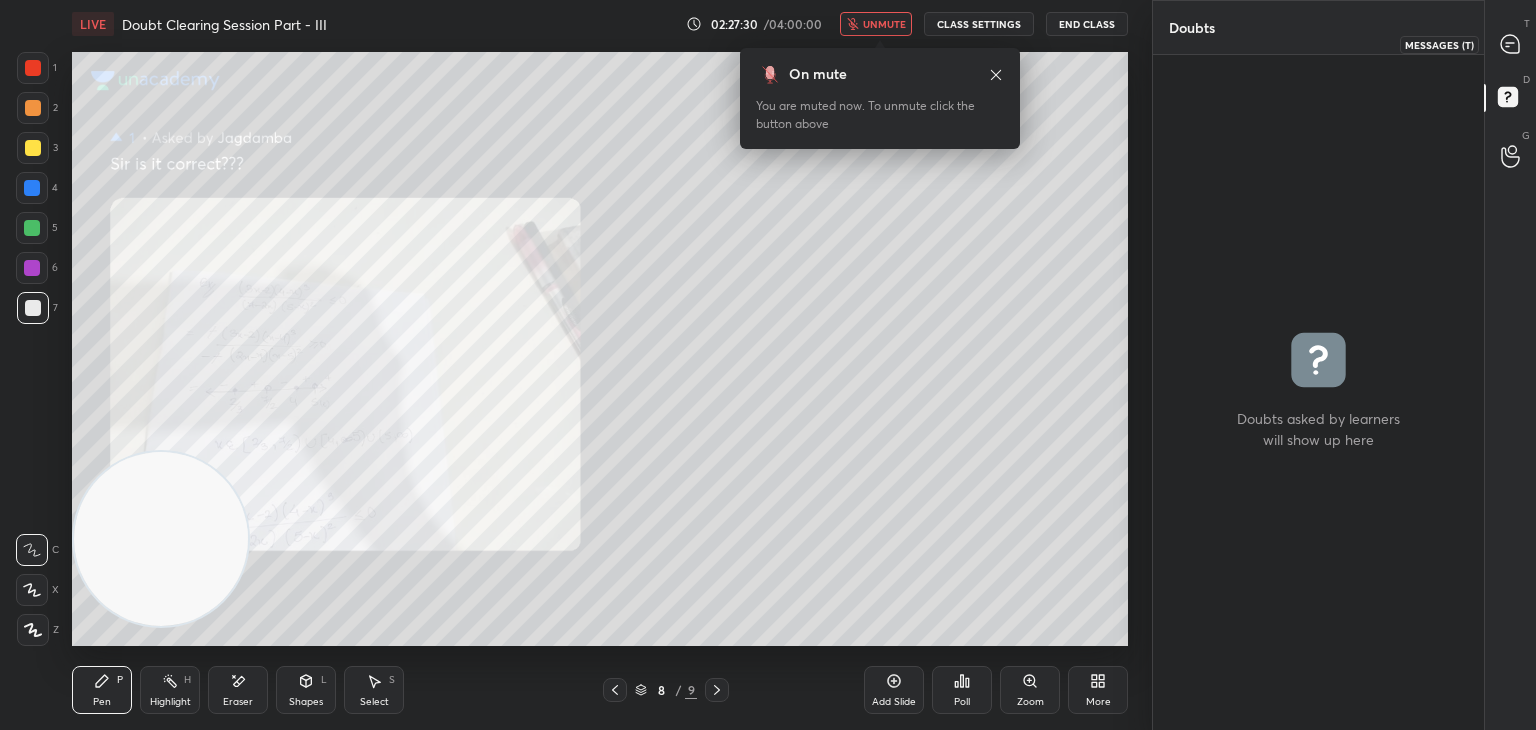 click at bounding box center (1511, 44) 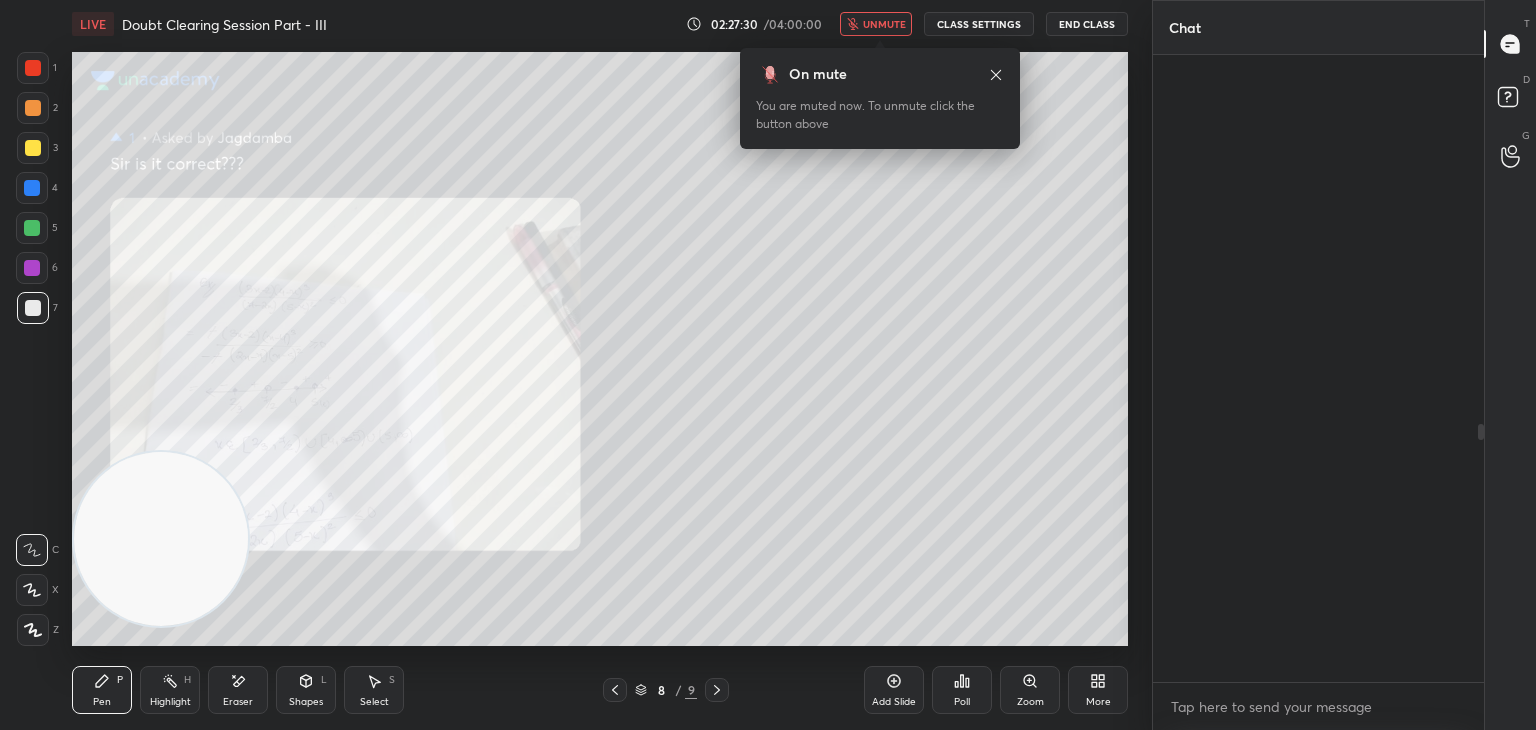 scroll, scrollTop: 896, scrollLeft: 0, axis: vertical 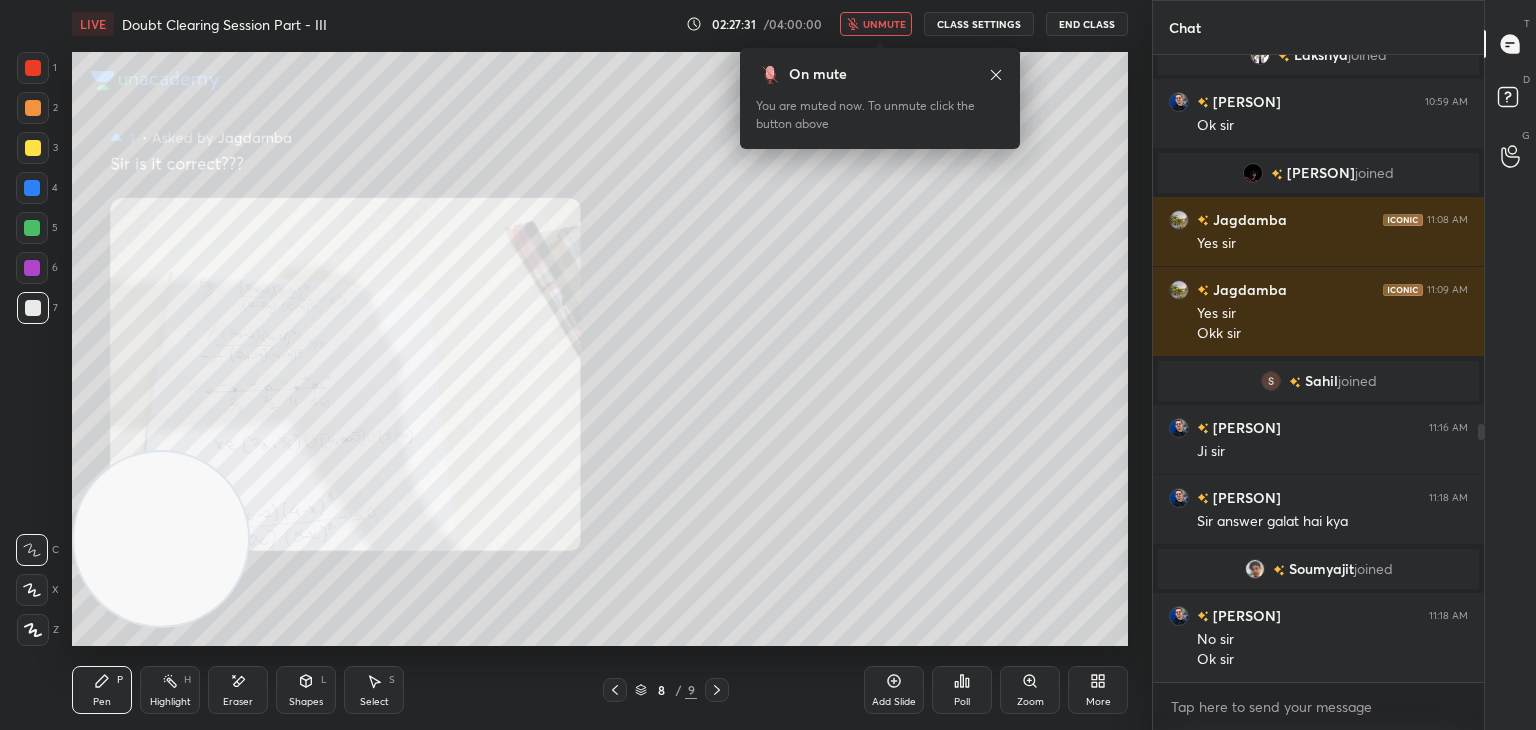 click on "Zoom" at bounding box center (1030, 690) 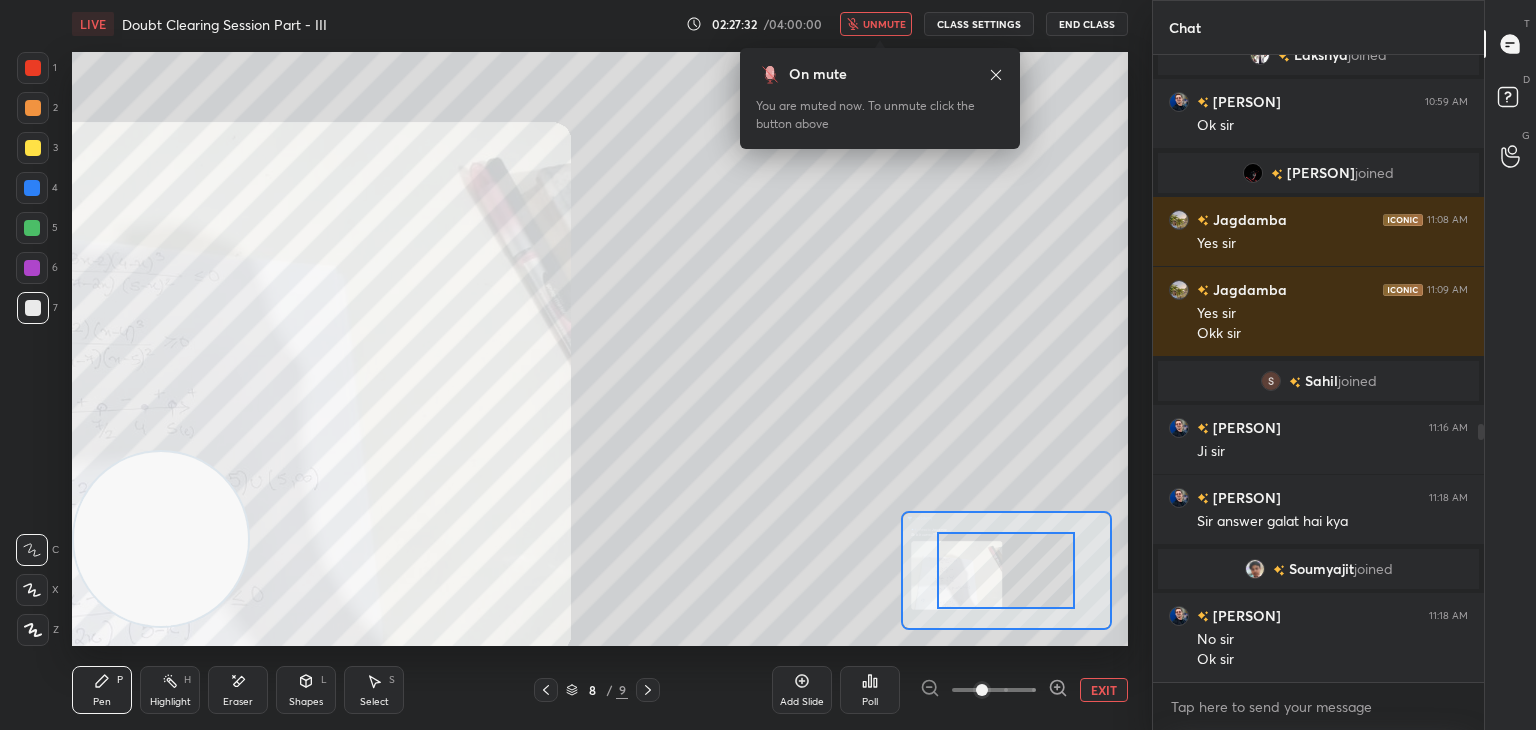 click at bounding box center [994, 690] 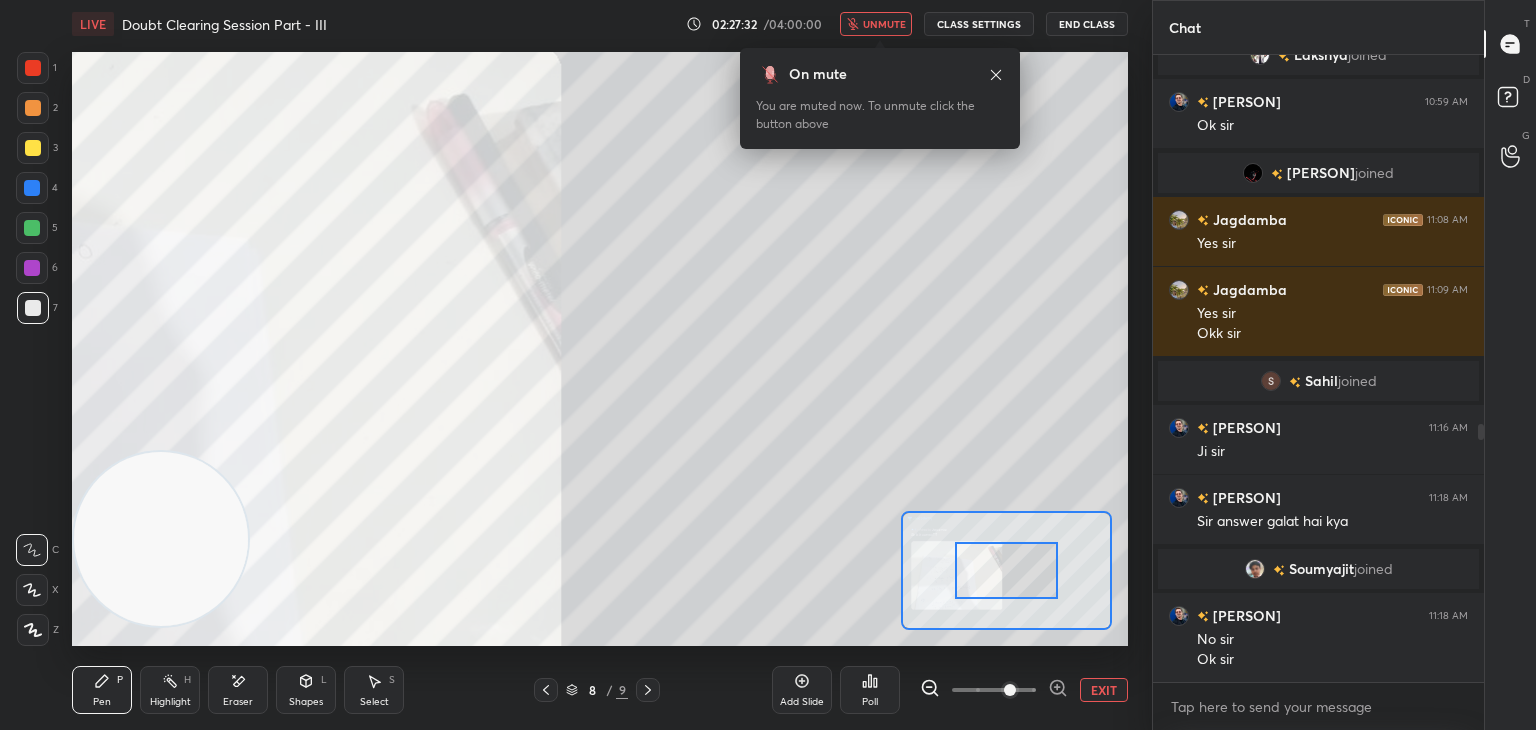 click at bounding box center (1010, 690) 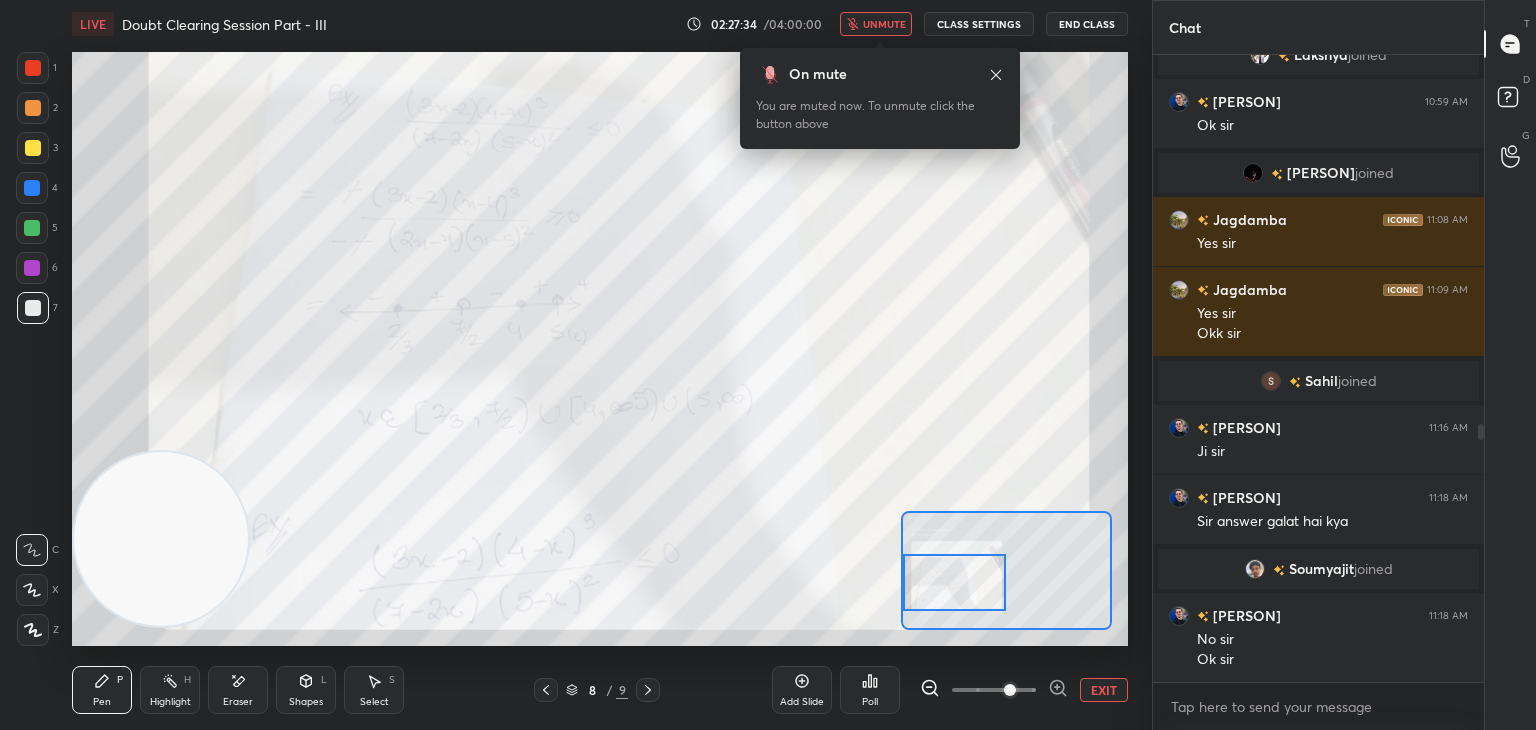 drag, startPoint x: 1014, startPoint y: 584, endPoint x: 953, endPoint y: 595, distance: 61.983868 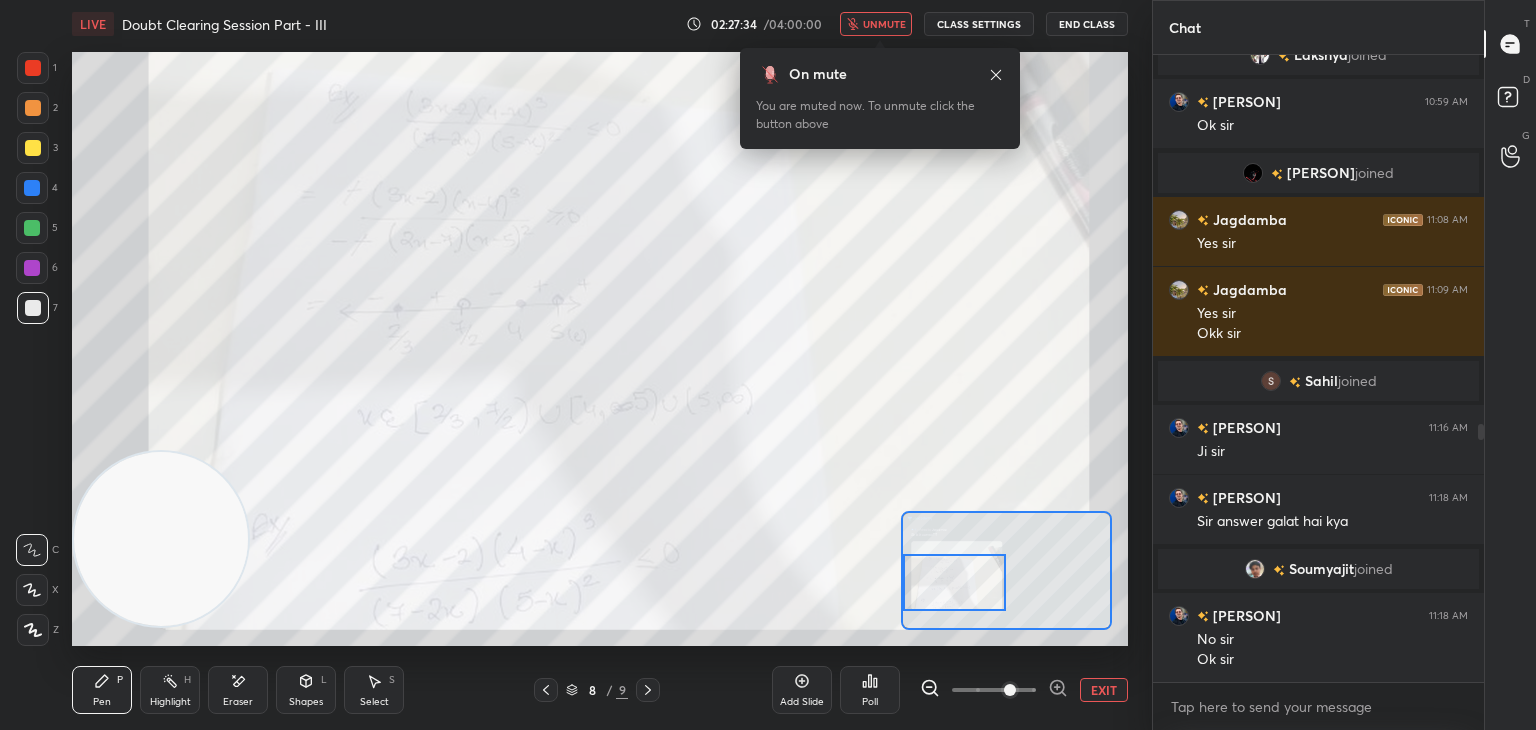 click at bounding box center (955, 582) 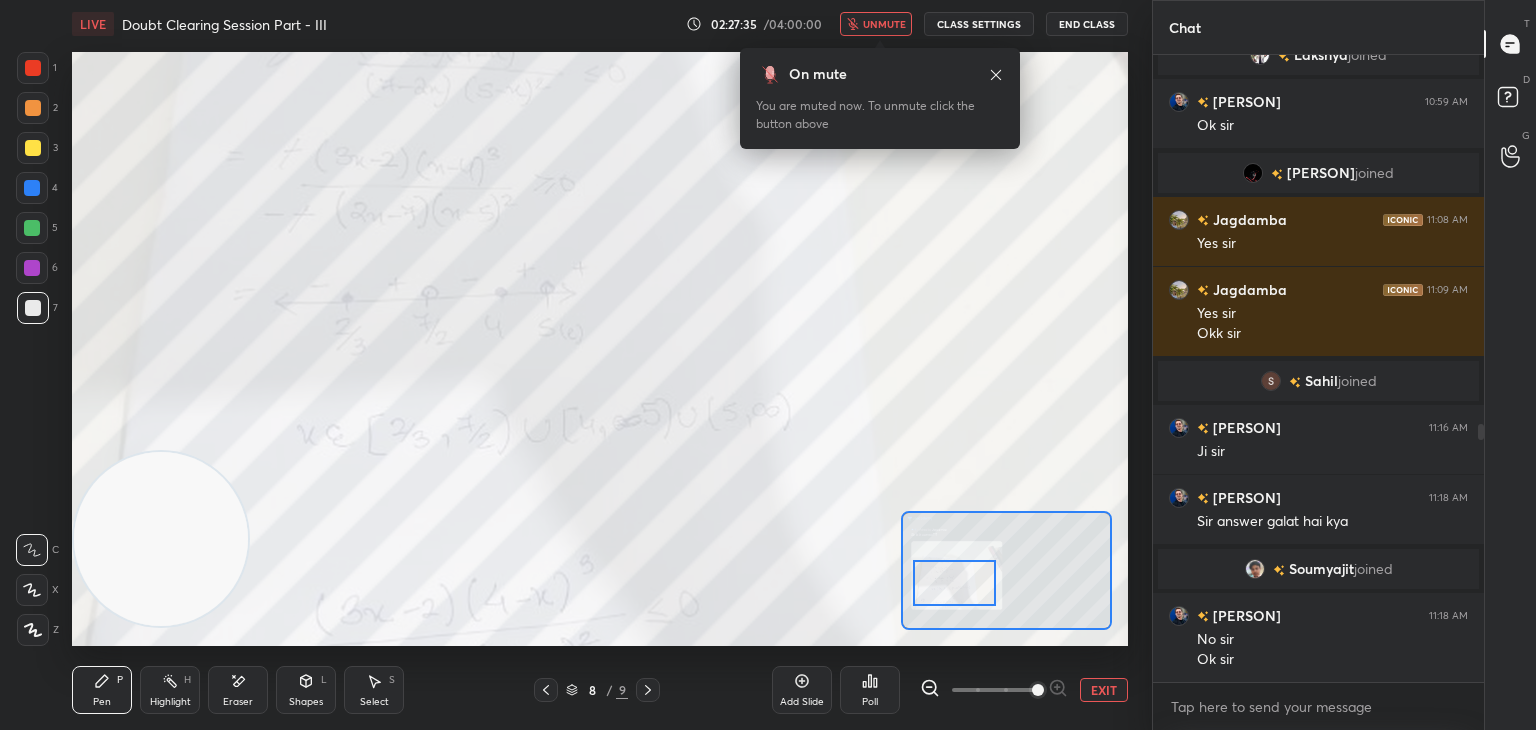 drag, startPoint x: 1023, startPoint y: 689, endPoint x: 1034, endPoint y: 687, distance: 11.18034 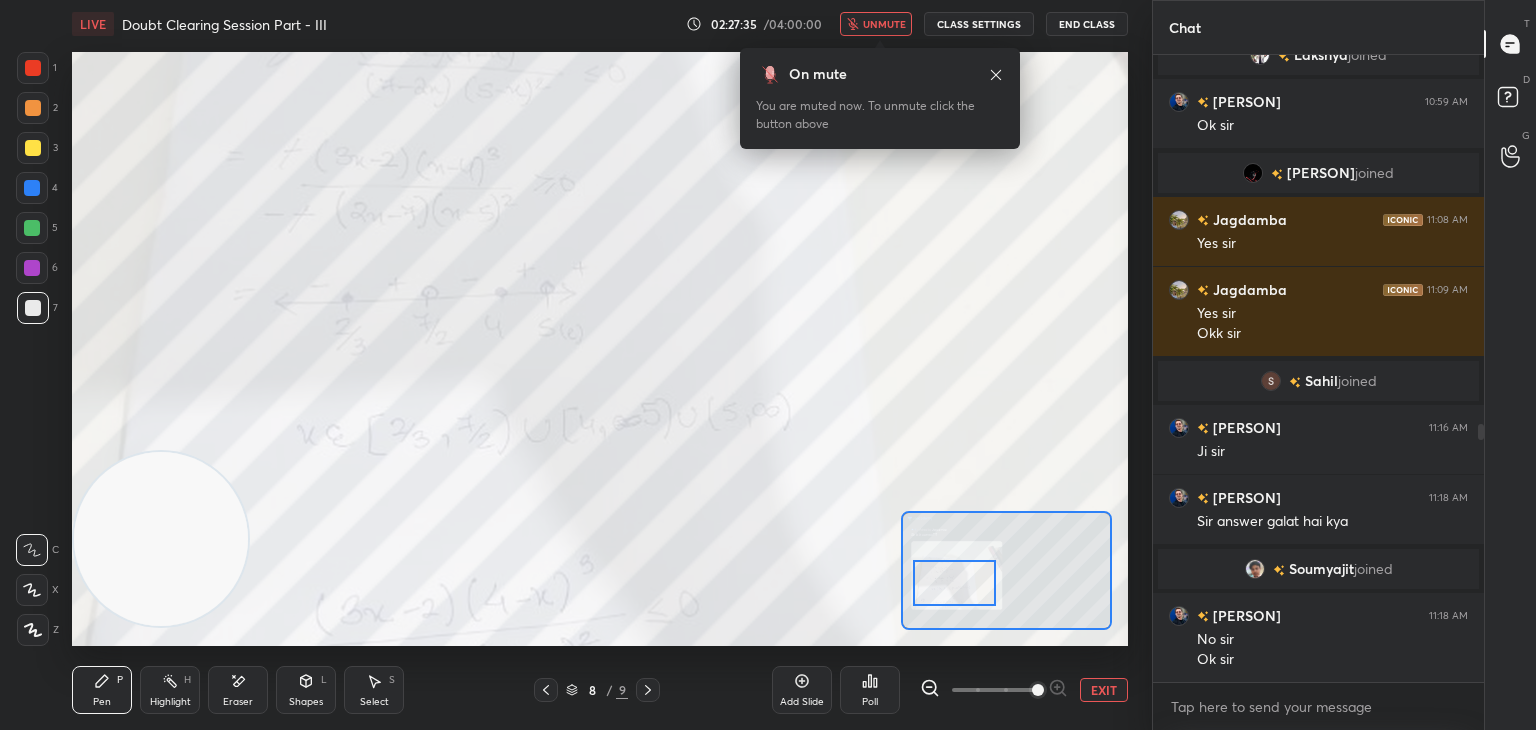 click at bounding box center (1038, 690) 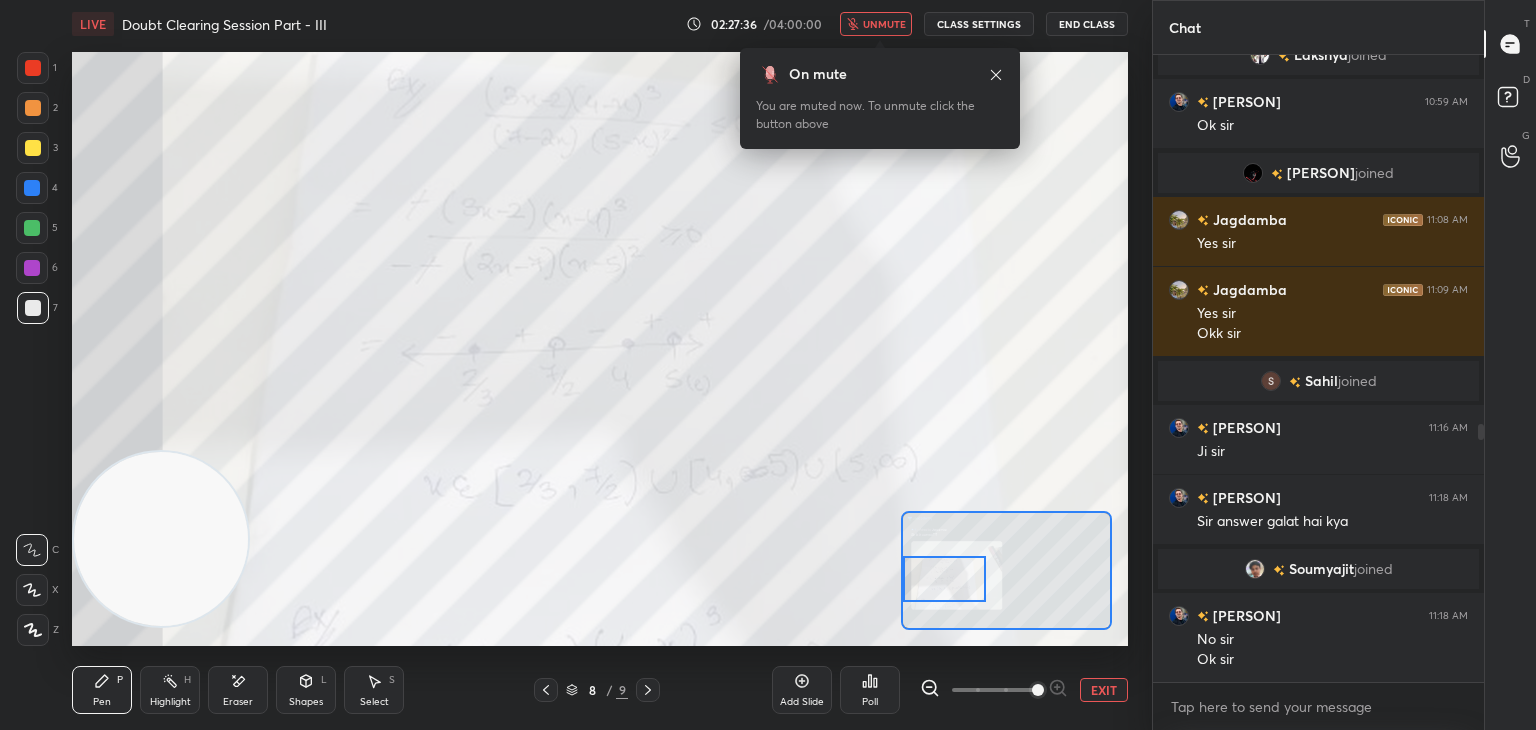 drag, startPoint x: 958, startPoint y: 584, endPoint x: 946, endPoint y: 577, distance: 13.892444 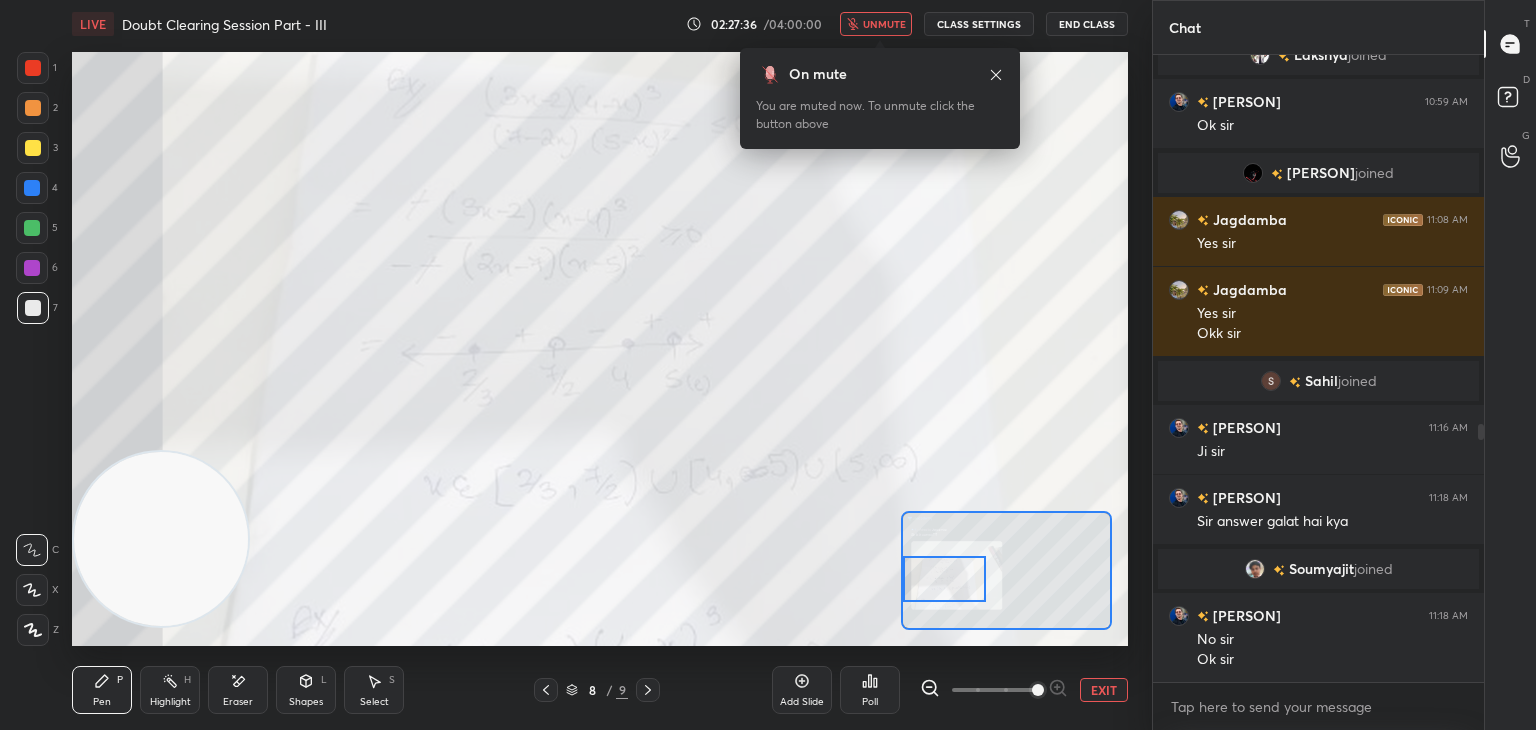 click at bounding box center [944, 579] 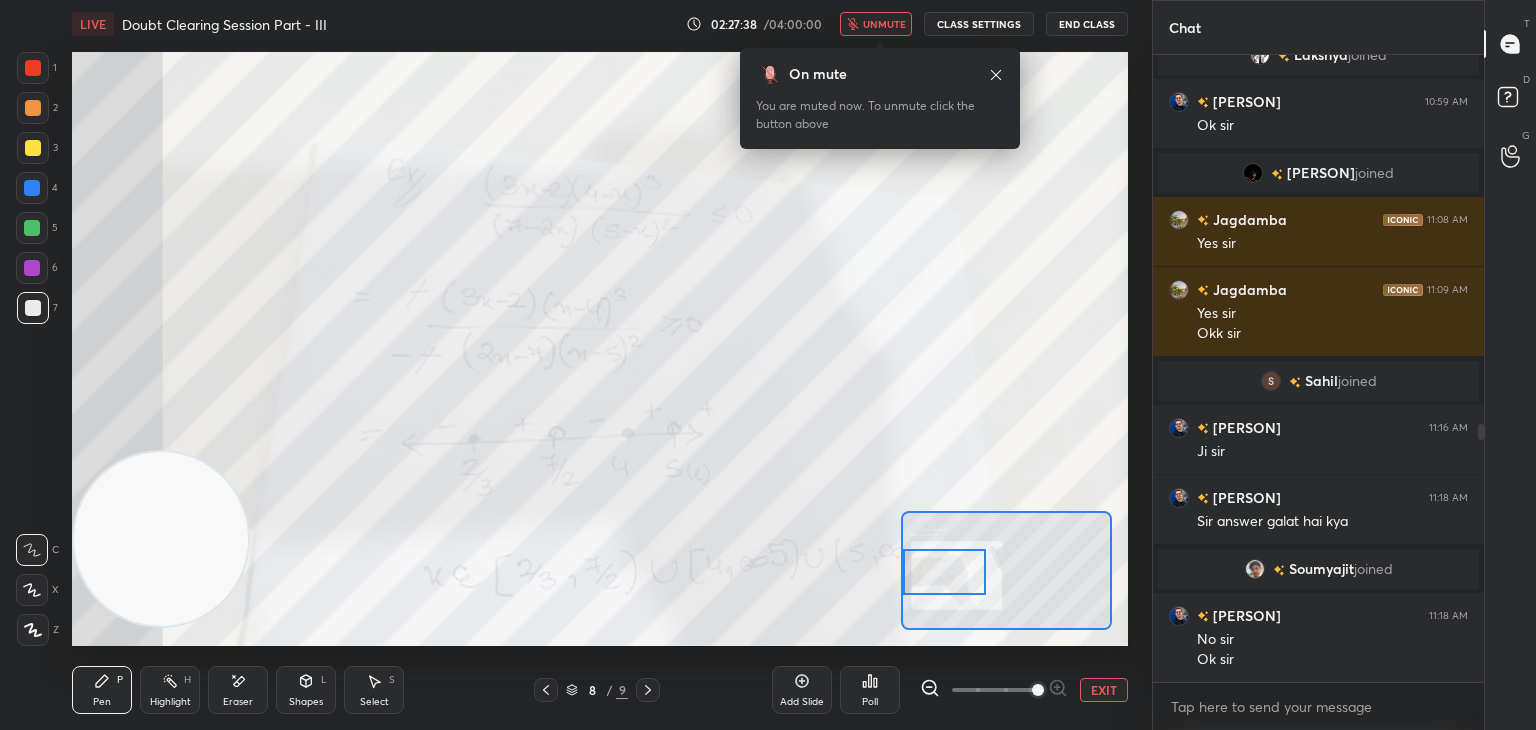 click on "unmute" at bounding box center (876, 24) 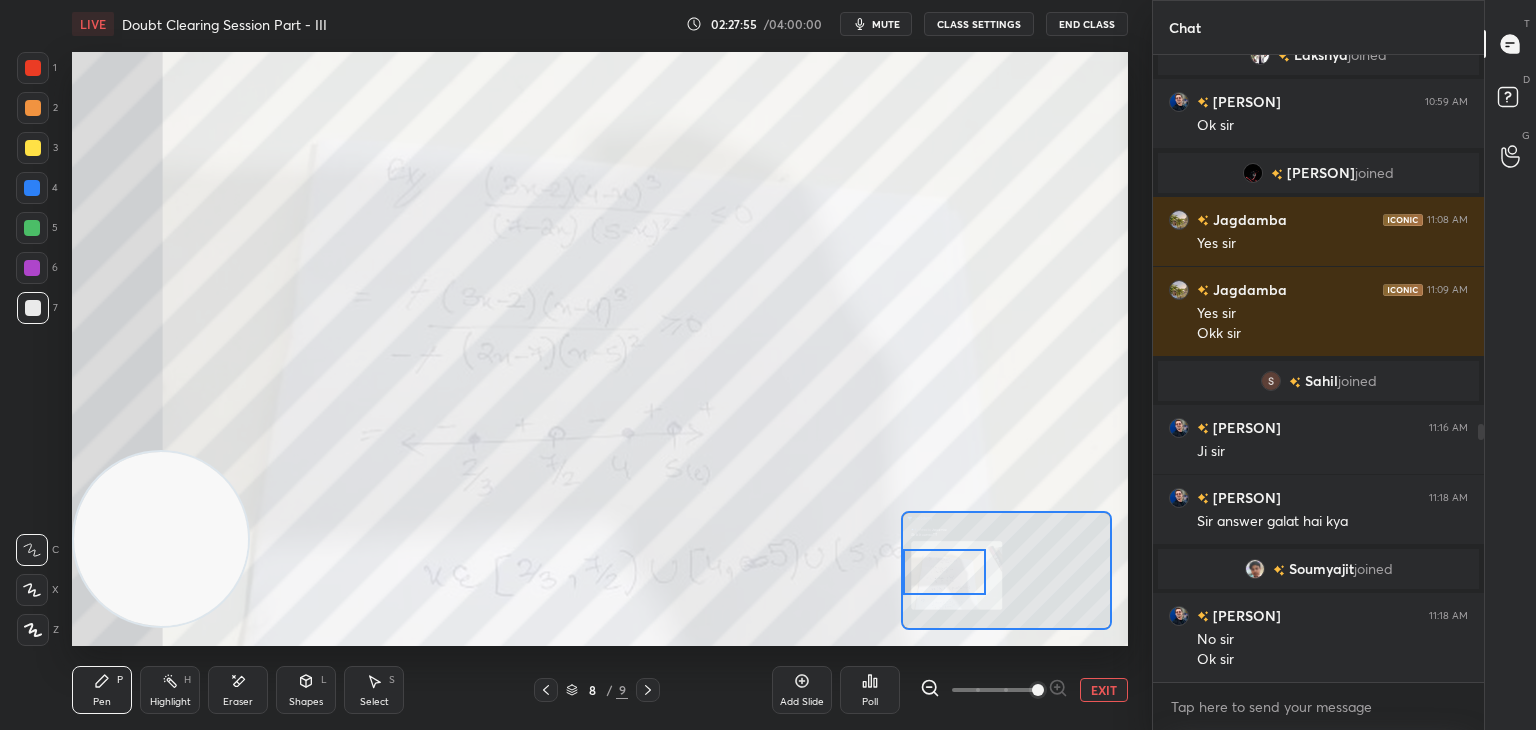 click on "mute" at bounding box center (886, 24) 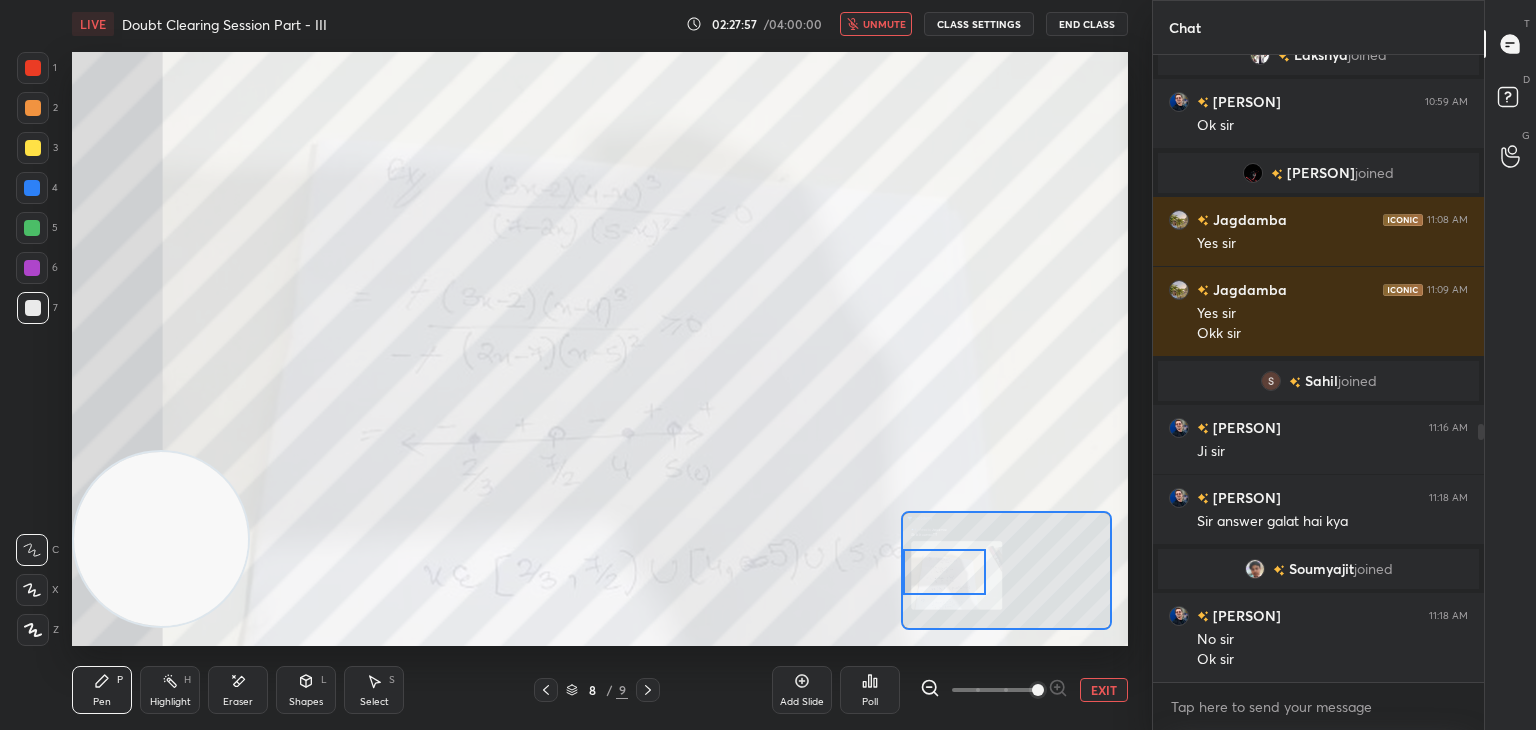 click on "unmute" at bounding box center (884, 24) 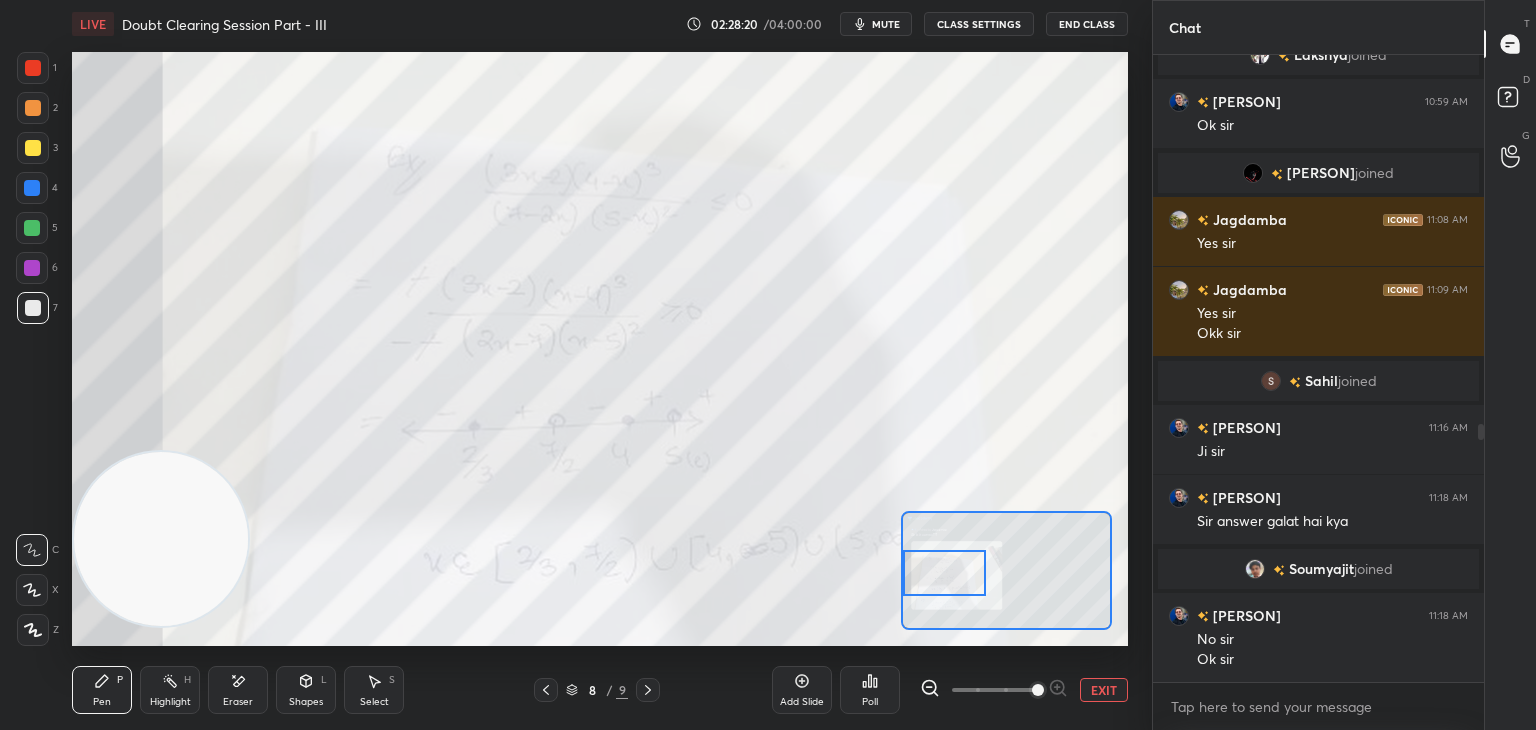 drag, startPoint x: 940, startPoint y: 570, endPoint x: 952, endPoint y: 573, distance: 12.369317 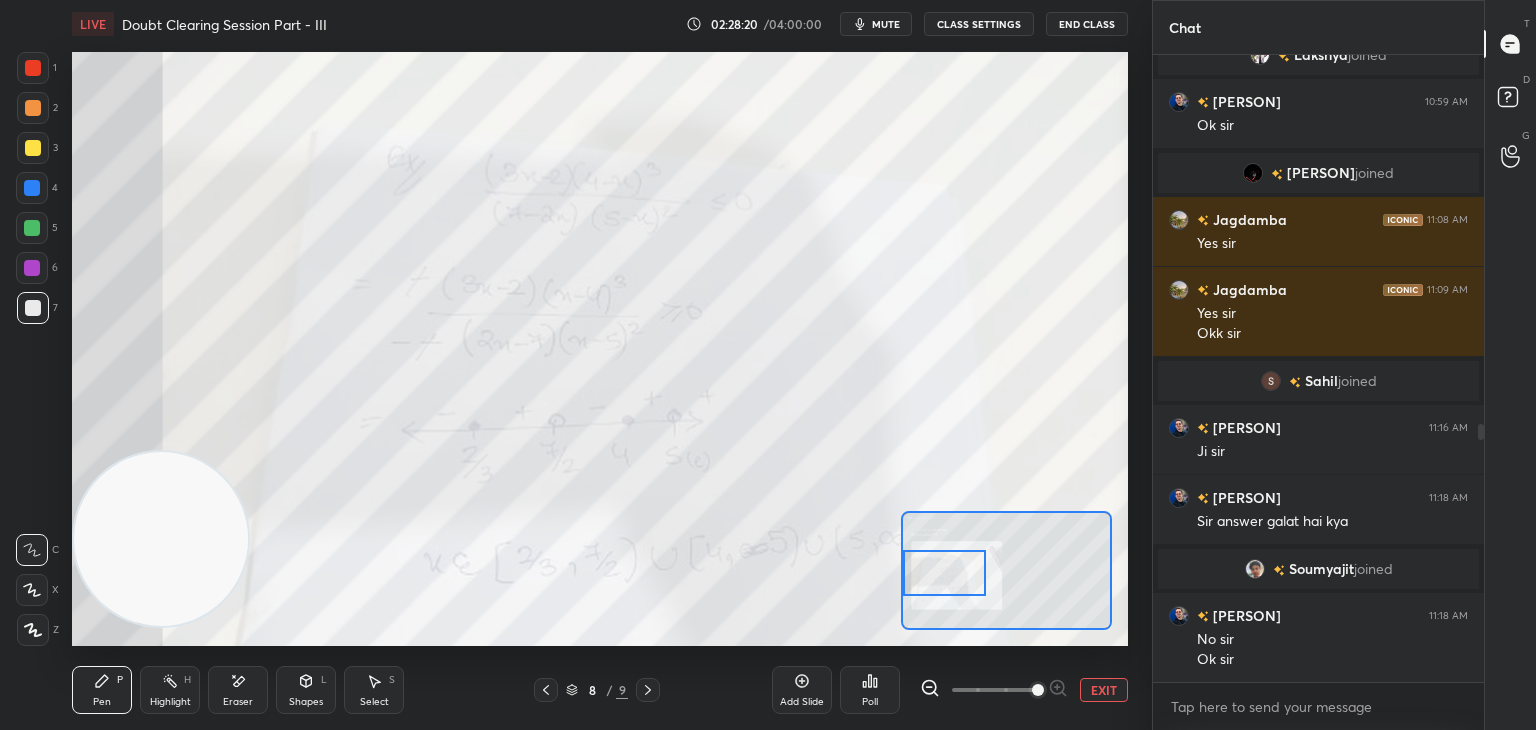 click at bounding box center [944, 573] 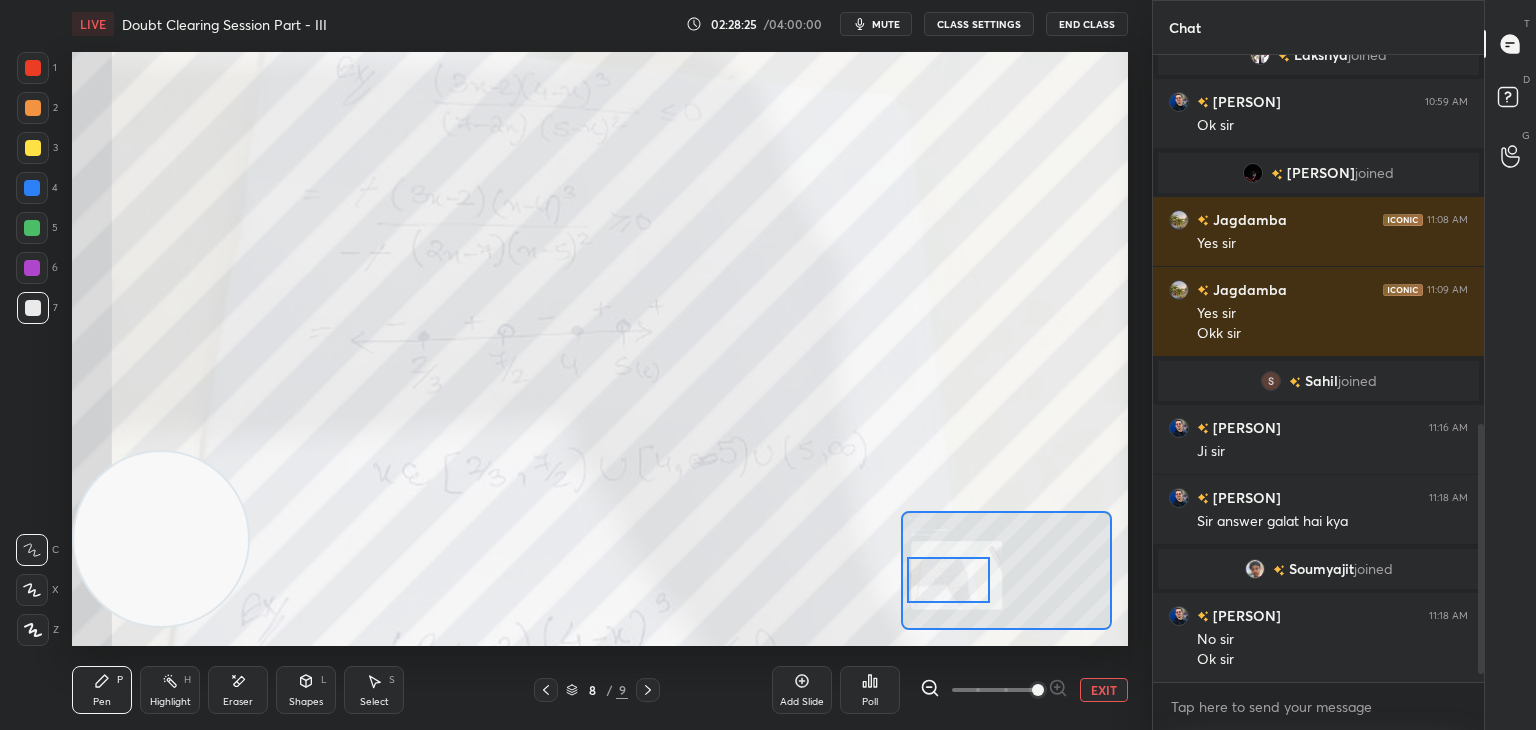 scroll, scrollTop: 966, scrollLeft: 0, axis: vertical 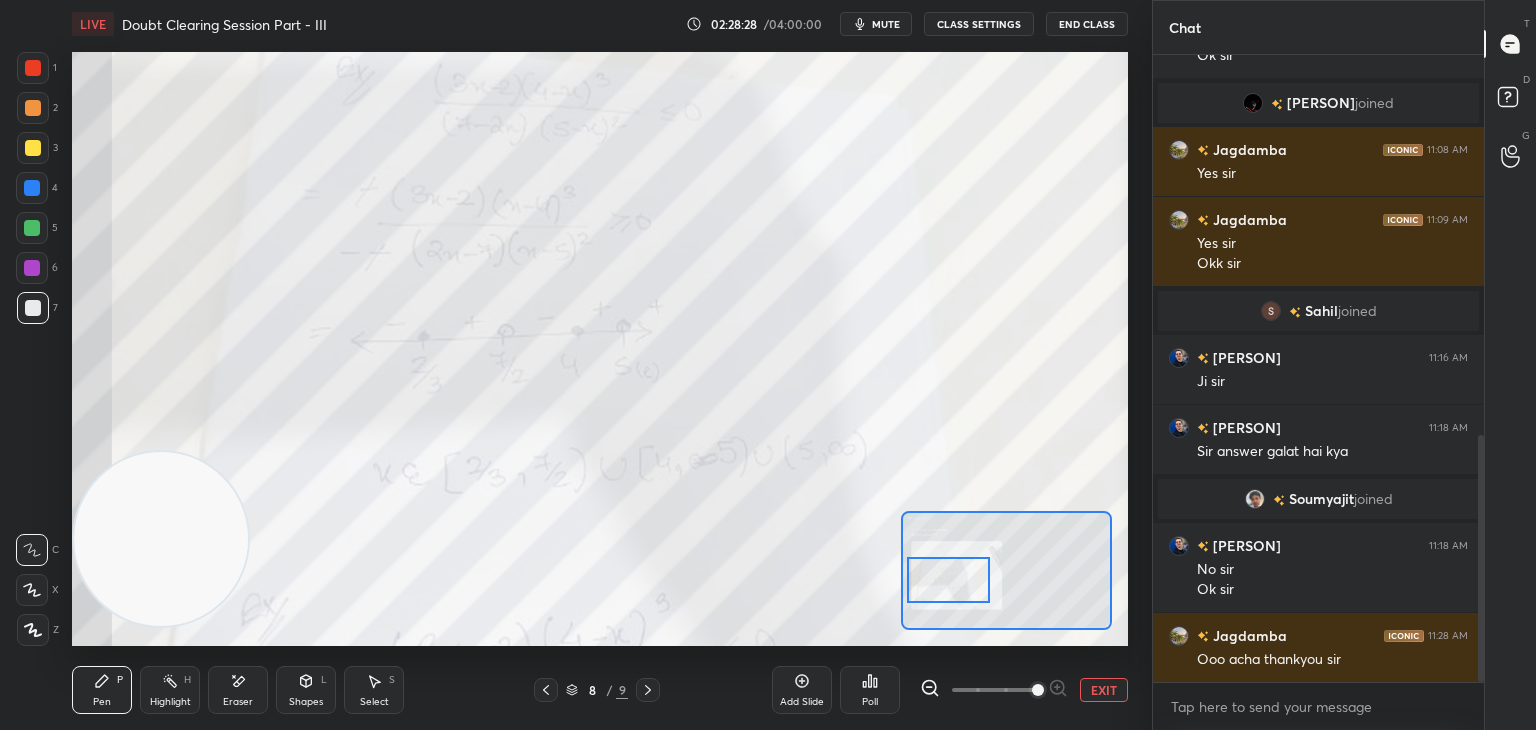 drag, startPoint x: 648, startPoint y: 692, endPoint x: 656, endPoint y: 660, distance: 32.984844 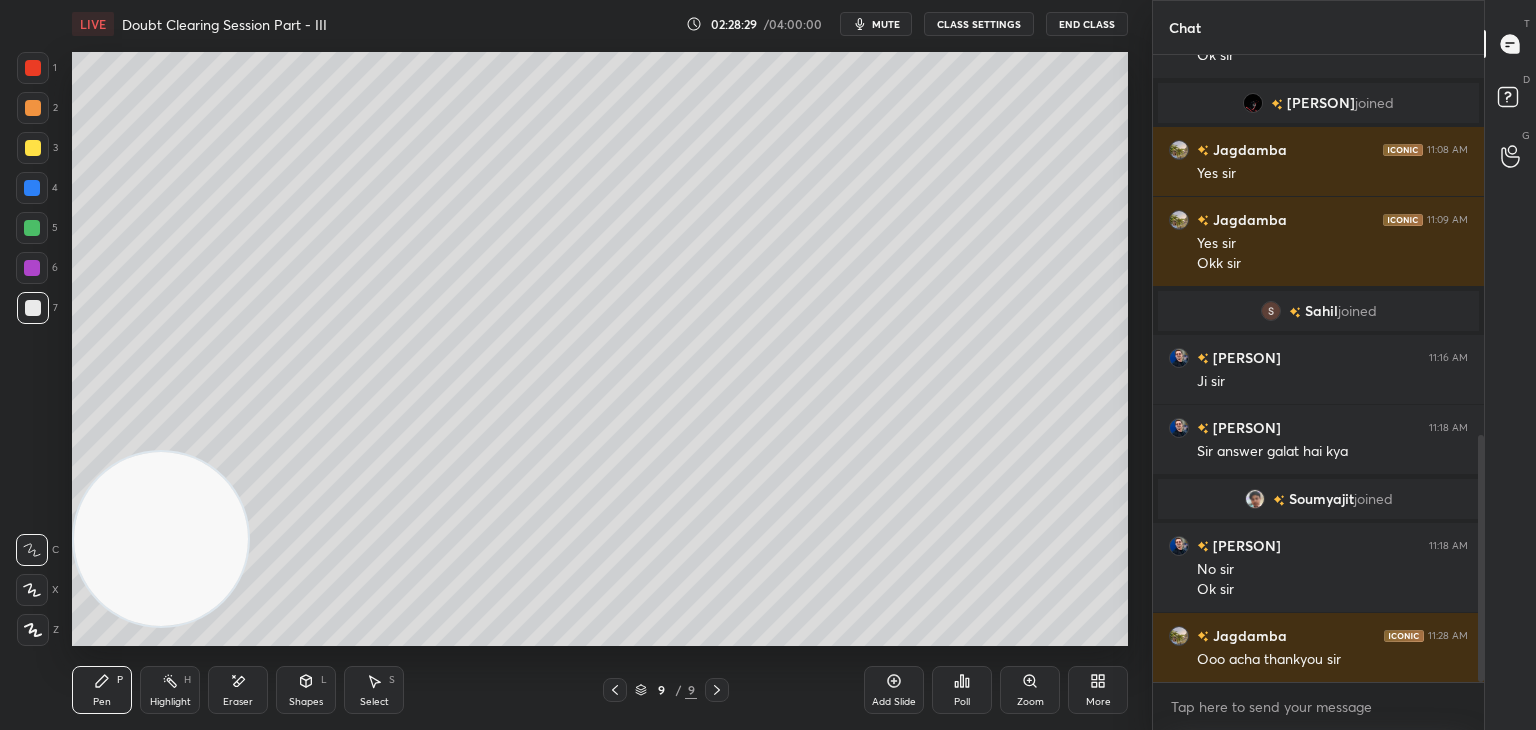 click on "mute" at bounding box center [886, 24] 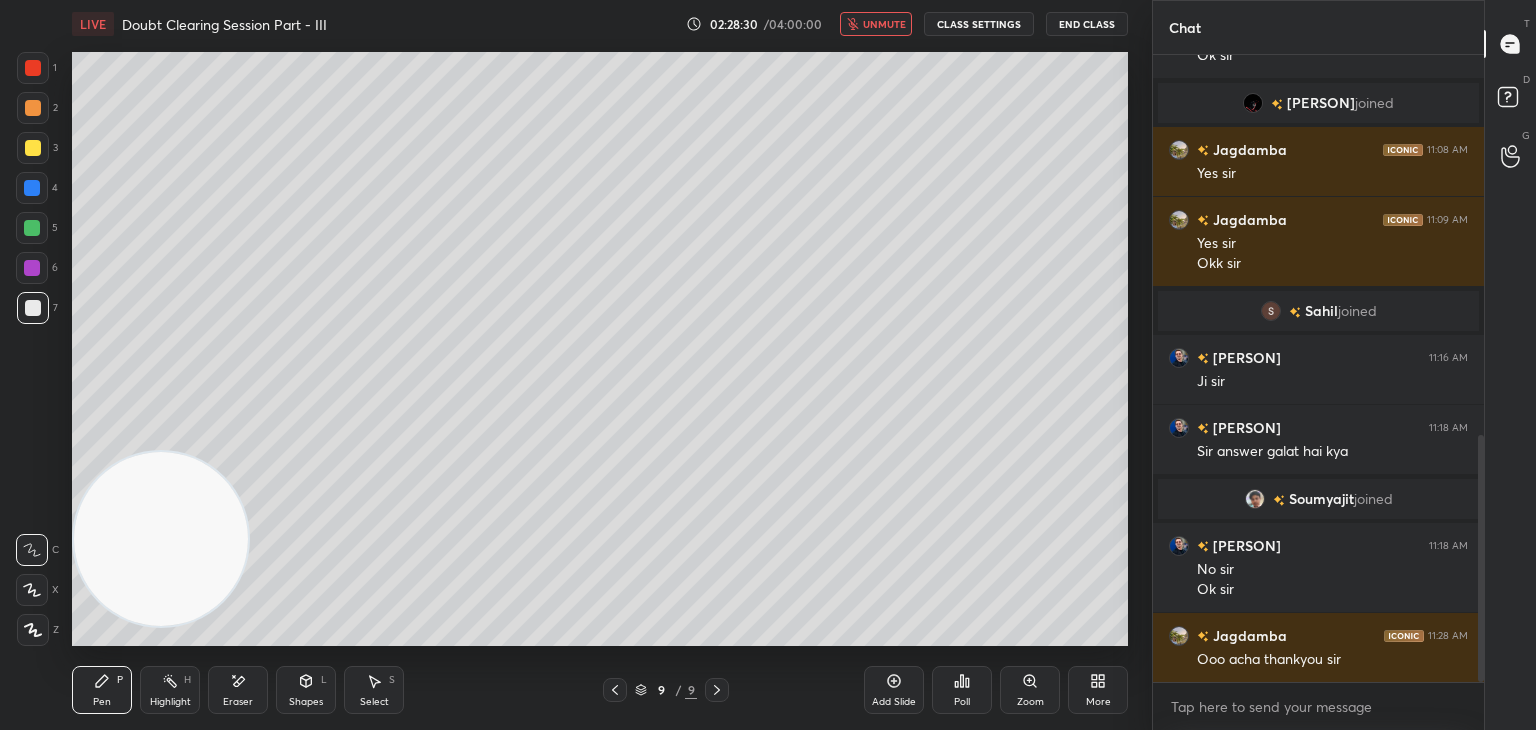 scroll, scrollTop: 986, scrollLeft: 0, axis: vertical 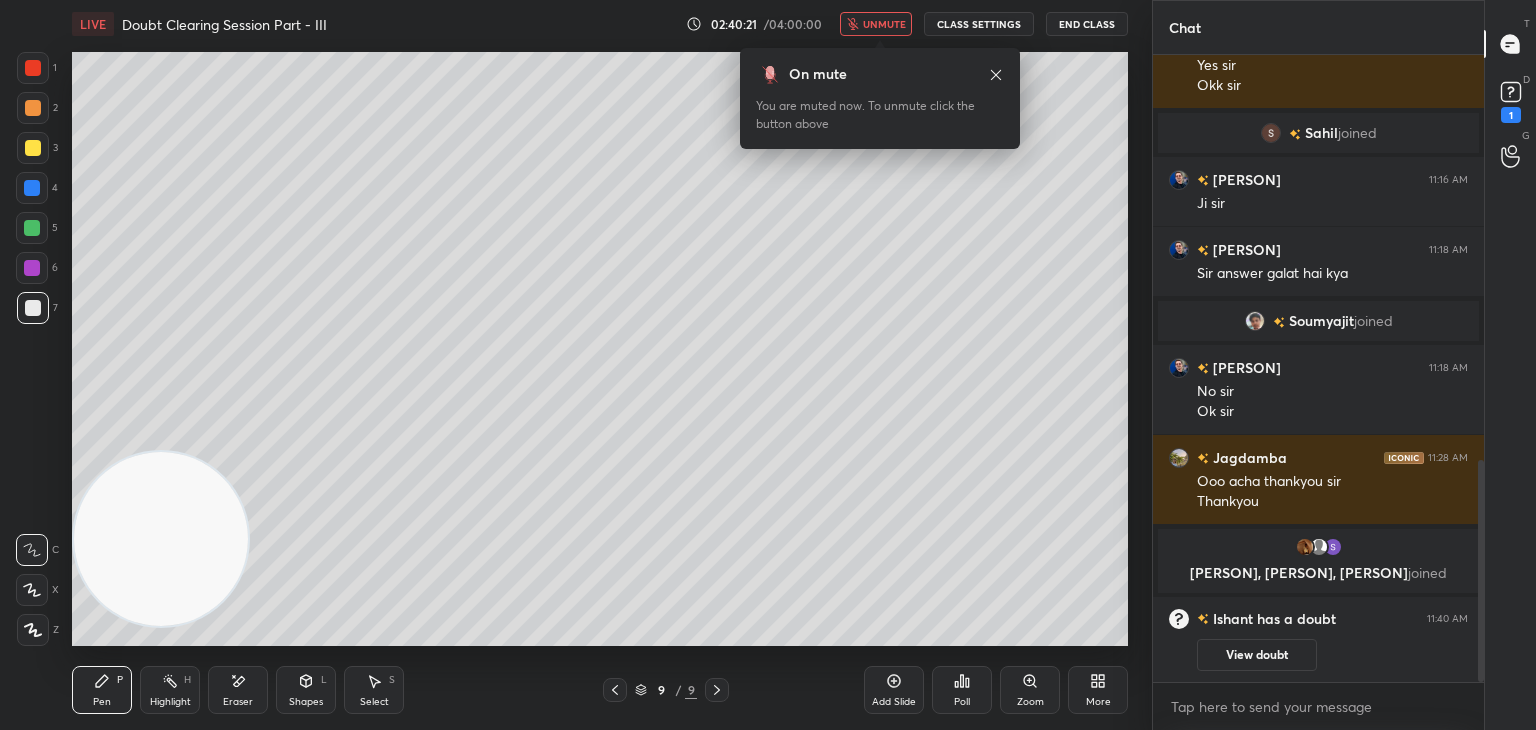 click 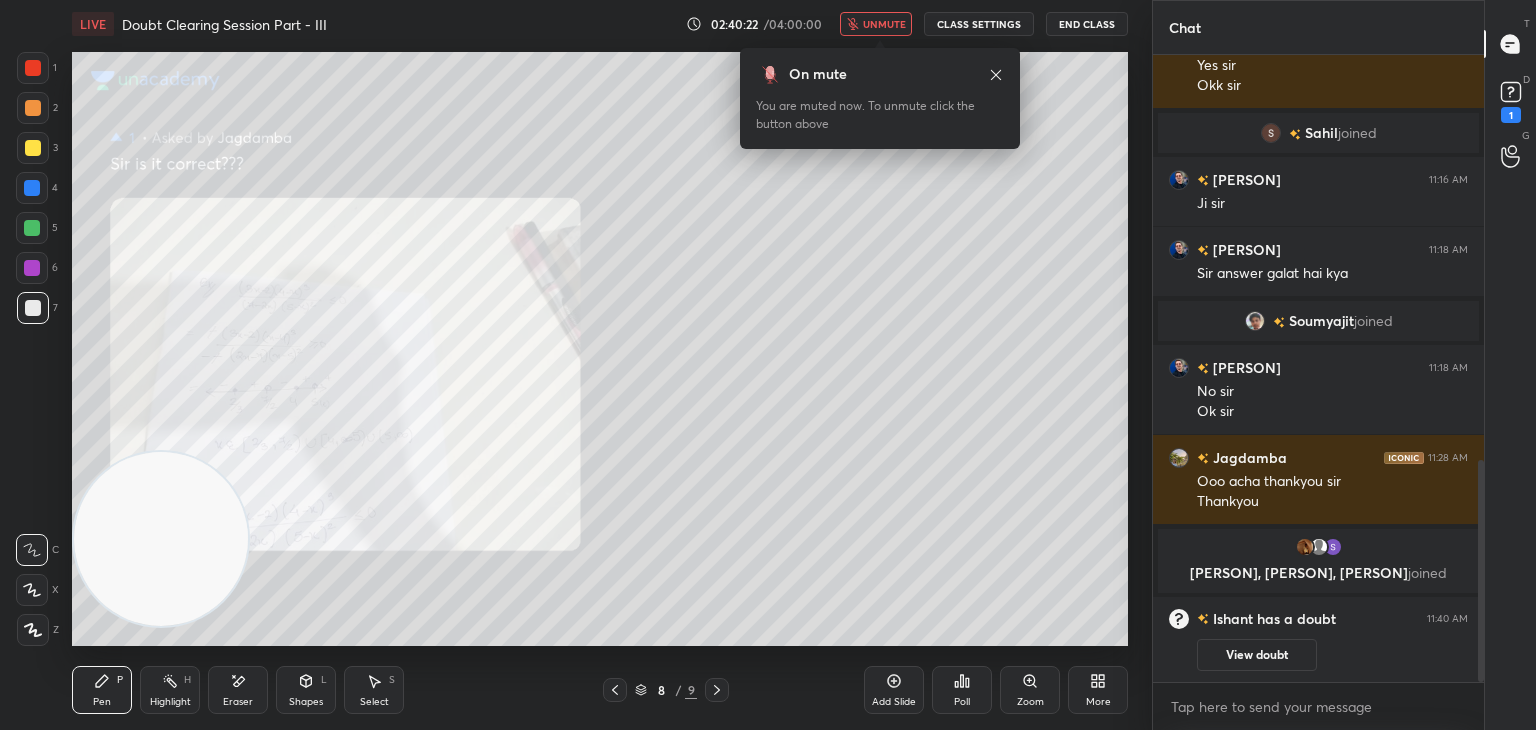 drag, startPoint x: 1244, startPoint y: 653, endPoint x: 1241, endPoint y: 631, distance: 22.203604 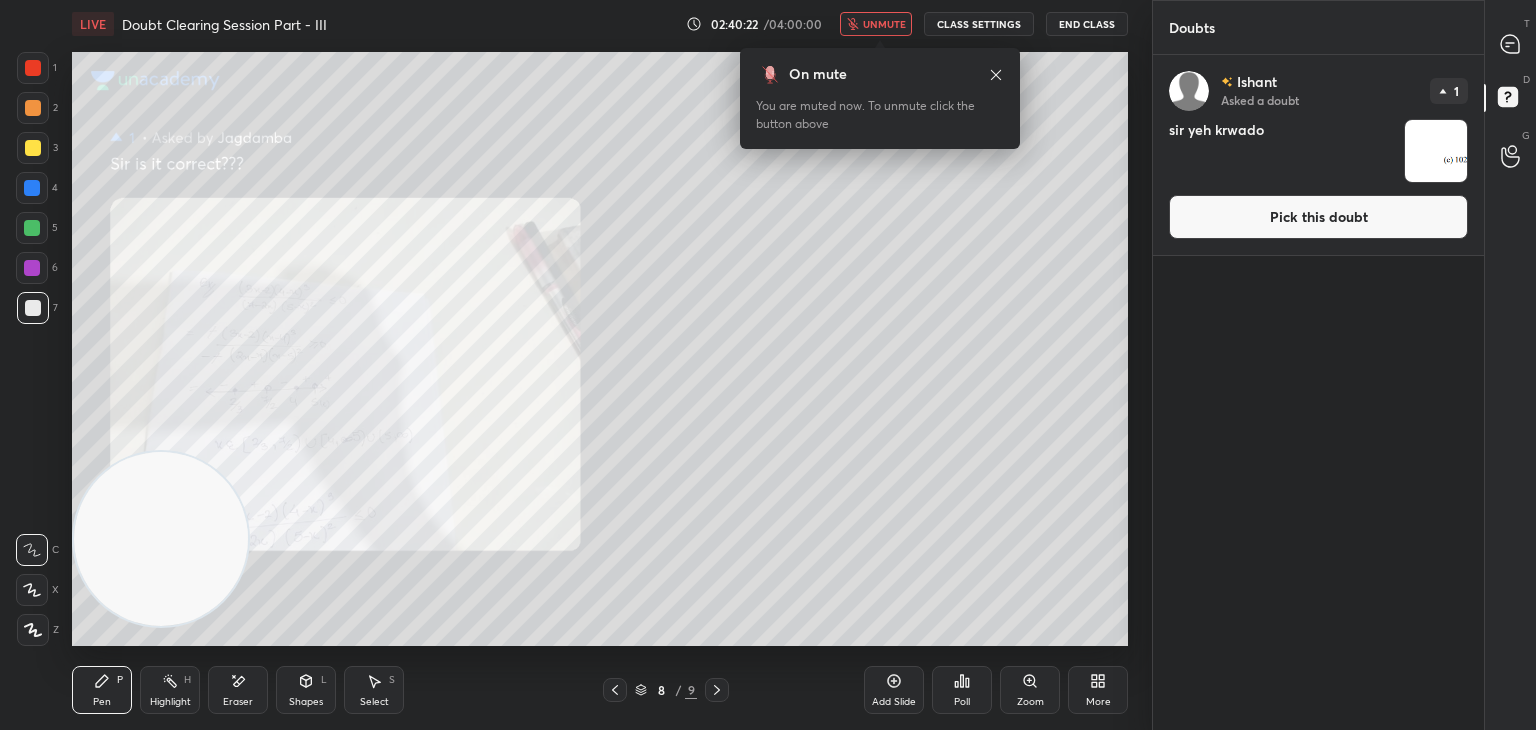 click on "Pick this doubt" at bounding box center [1318, 217] 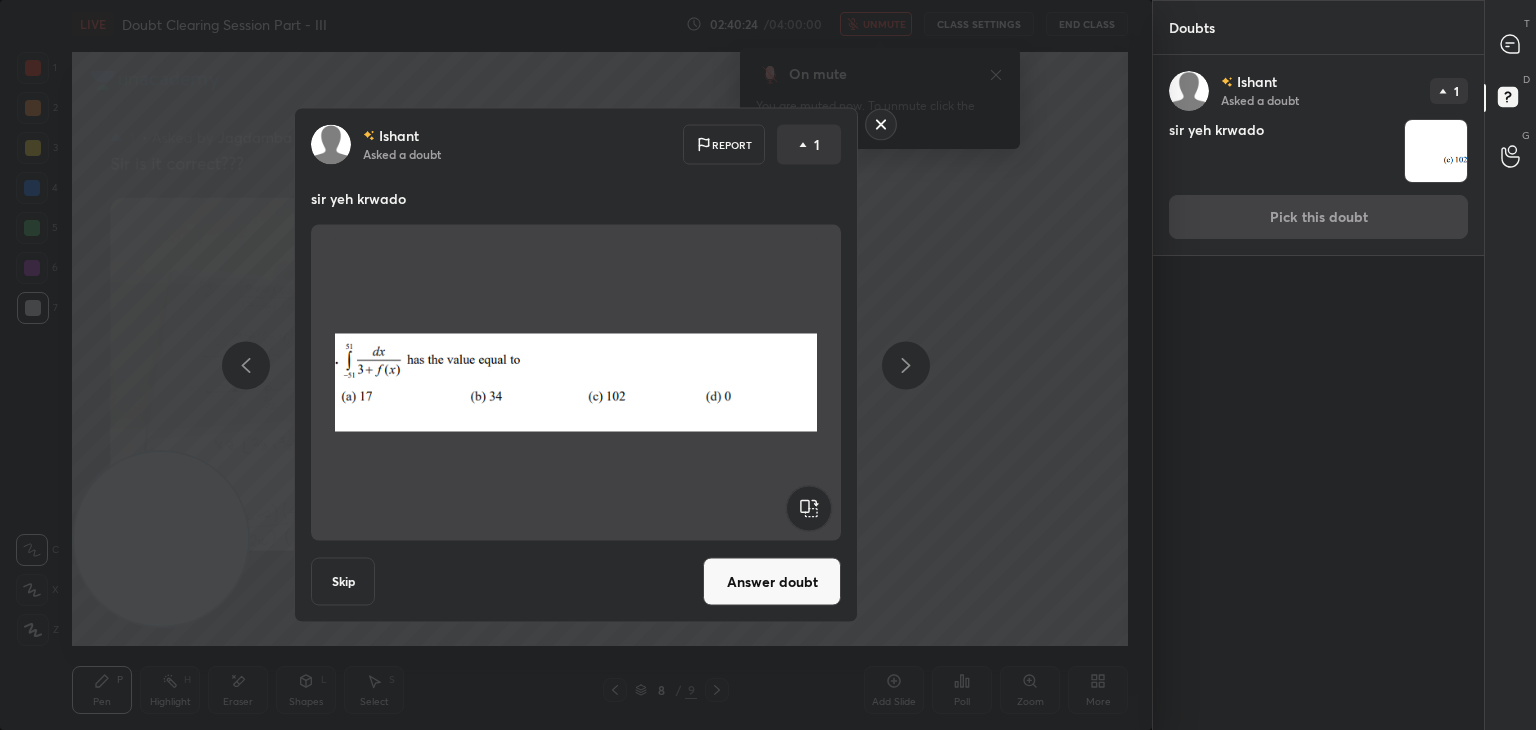 click on "Answer doubt" at bounding box center [772, 582] 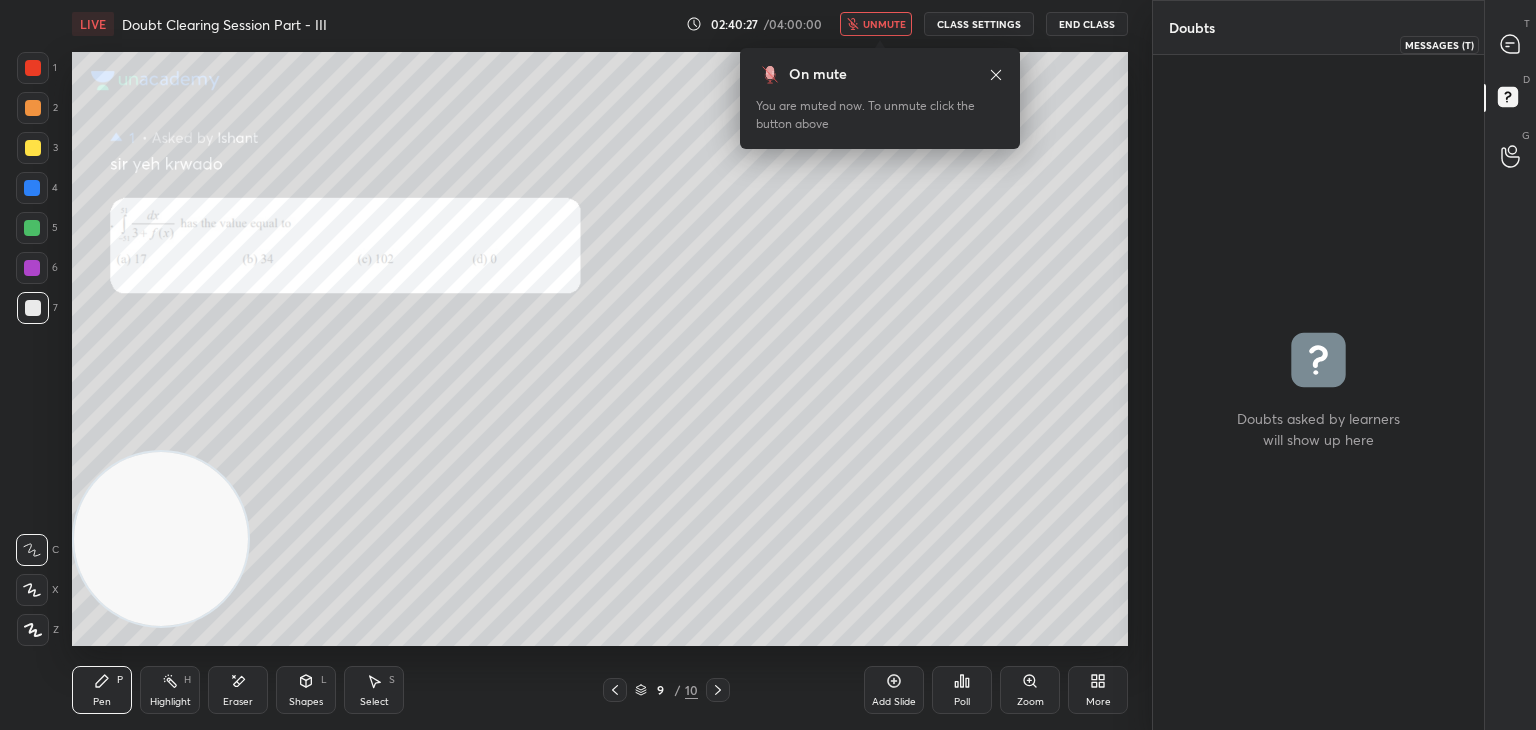drag, startPoint x: 1513, startPoint y: 57, endPoint x: 1484, endPoint y: 58, distance: 29.017237 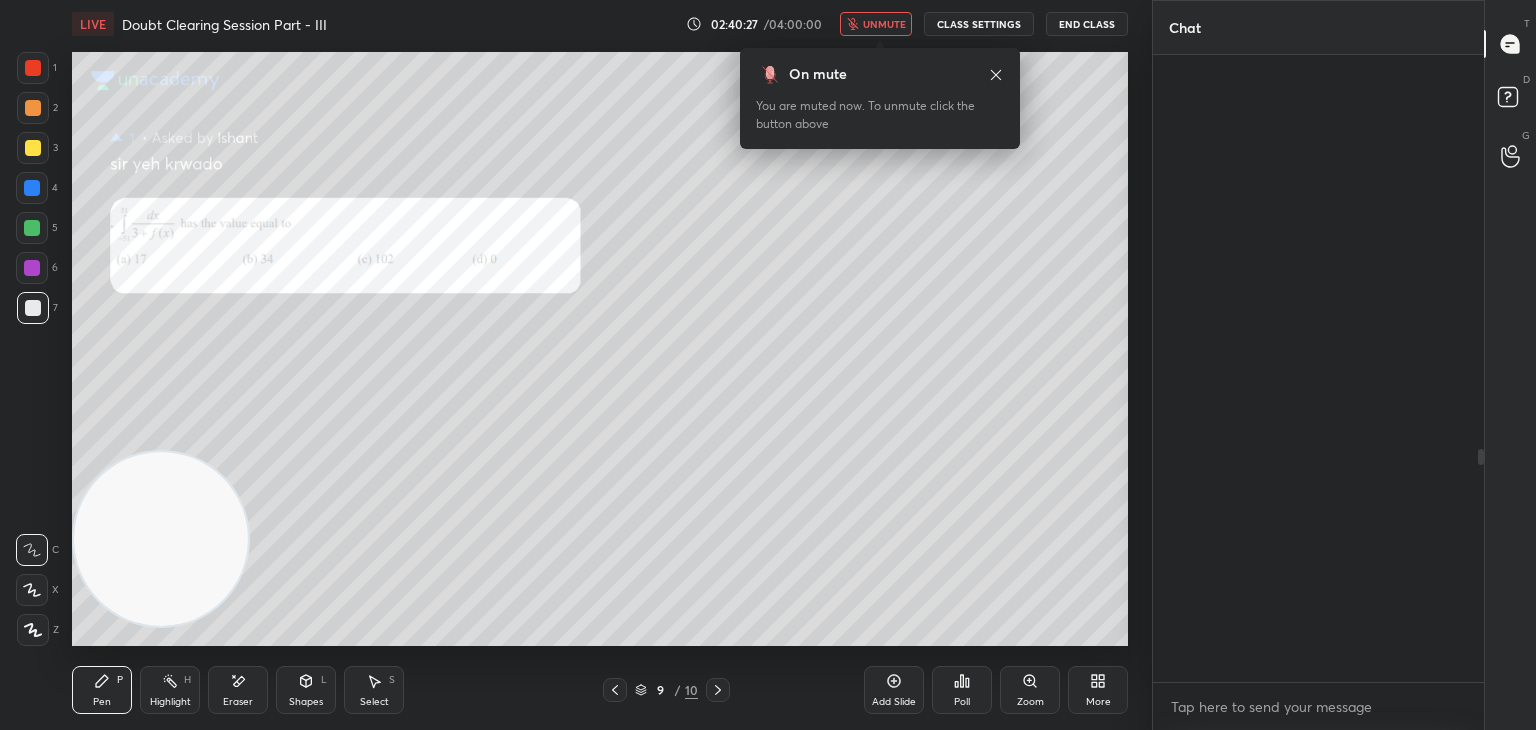 scroll, scrollTop: 1058, scrollLeft: 0, axis: vertical 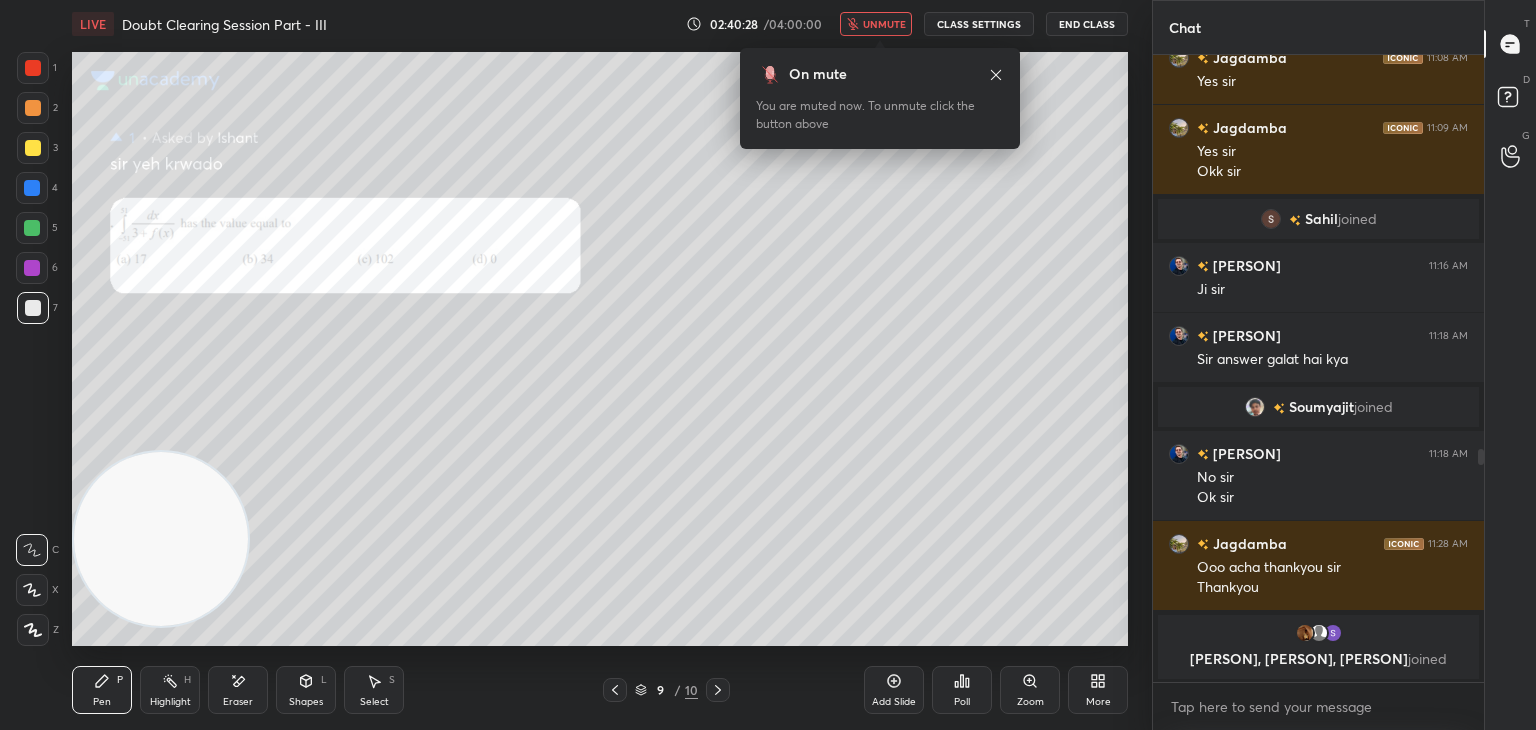 click on "Zoom" at bounding box center [1030, 690] 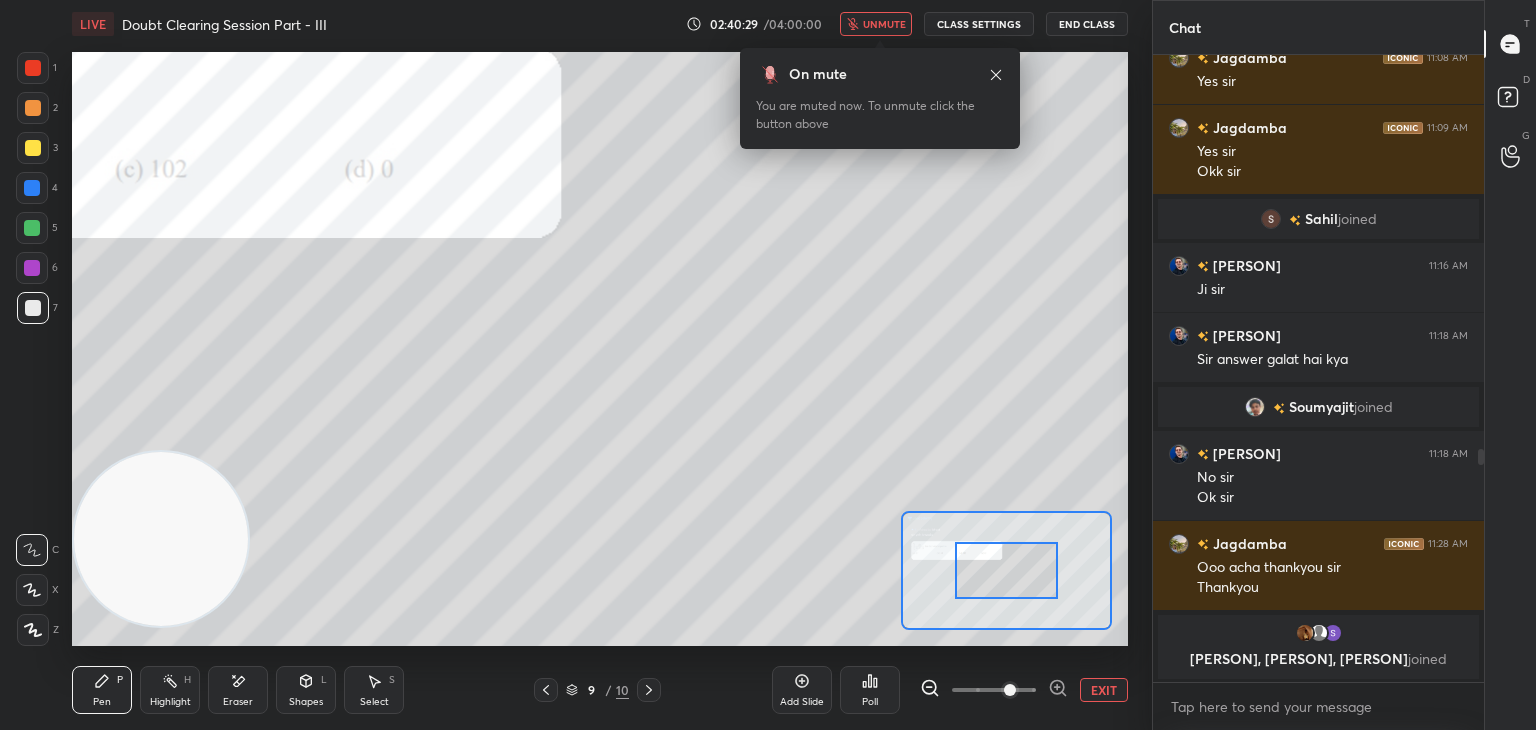 click at bounding box center [994, 690] 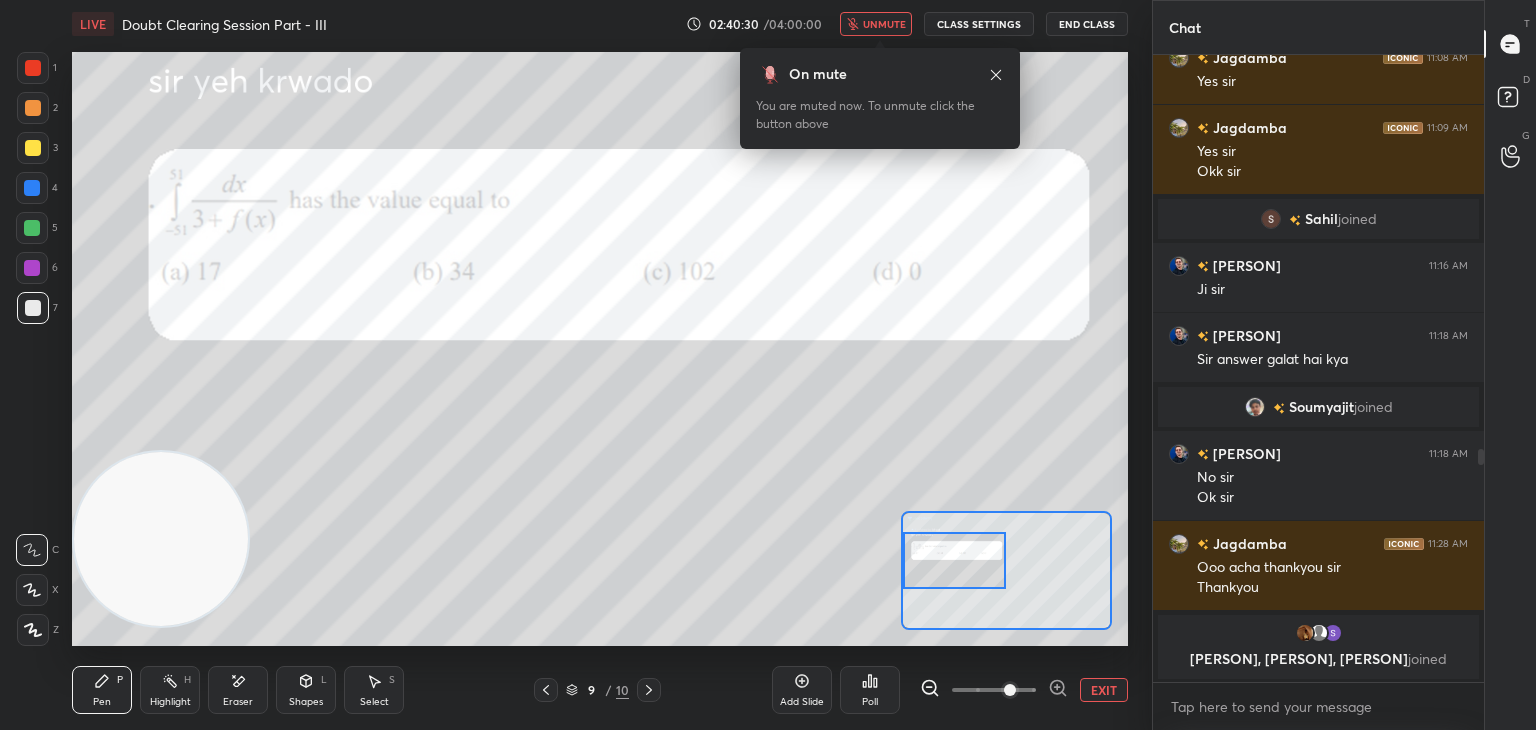 drag, startPoint x: 1020, startPoint y: 557, endPoint x: 944, endPoint y: 548, distance: 76.53104 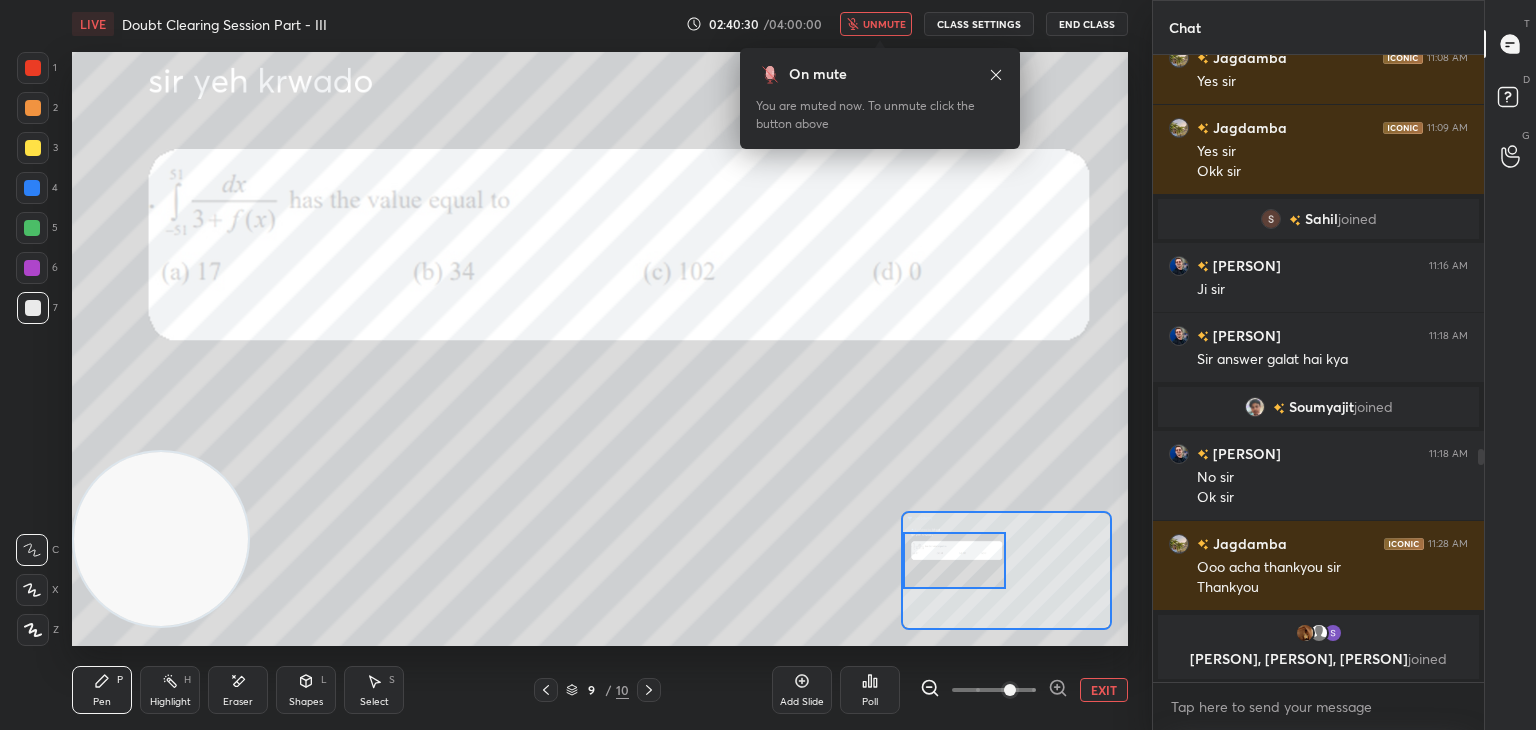 click at bounding box center (955, 560) 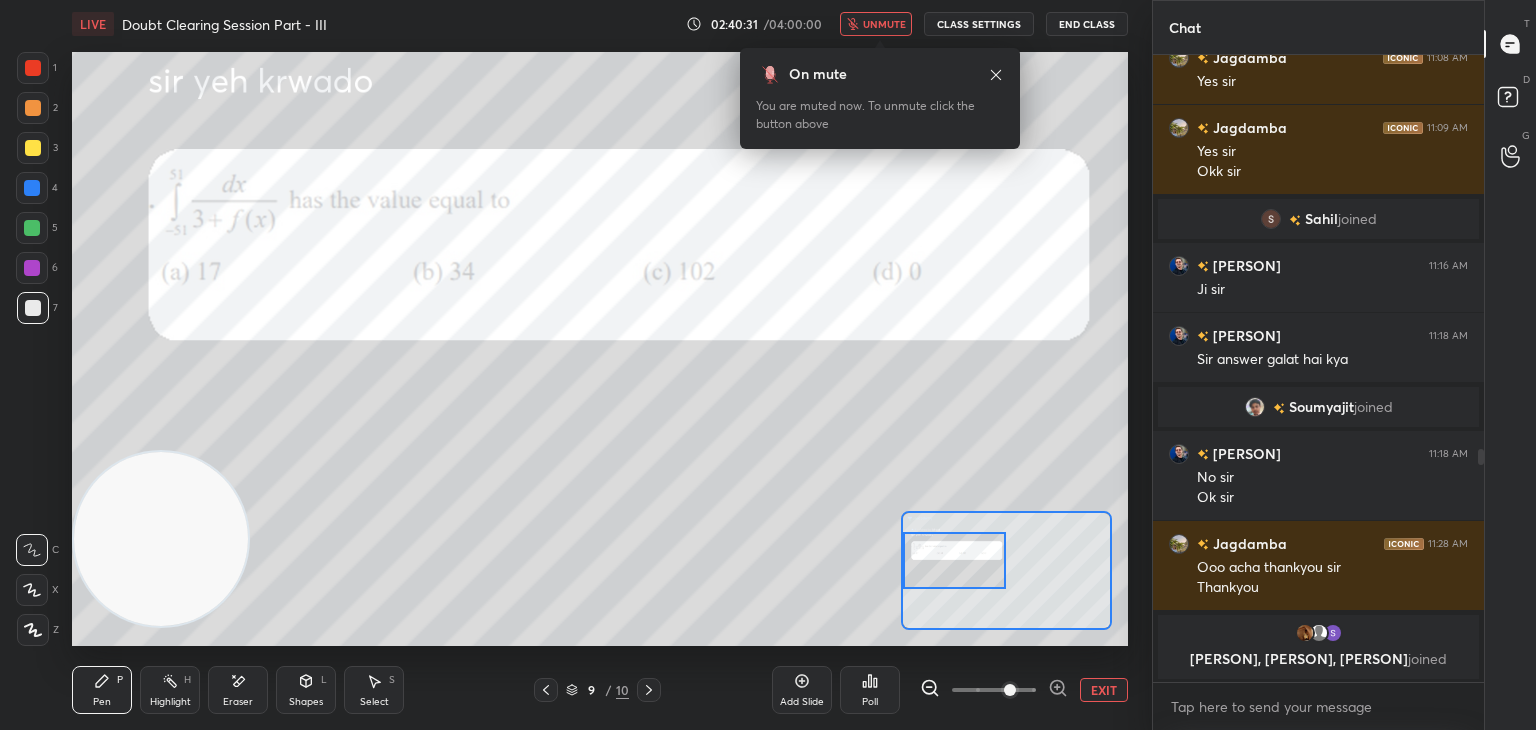 click on "unmute" at bounding box center (884, 24) 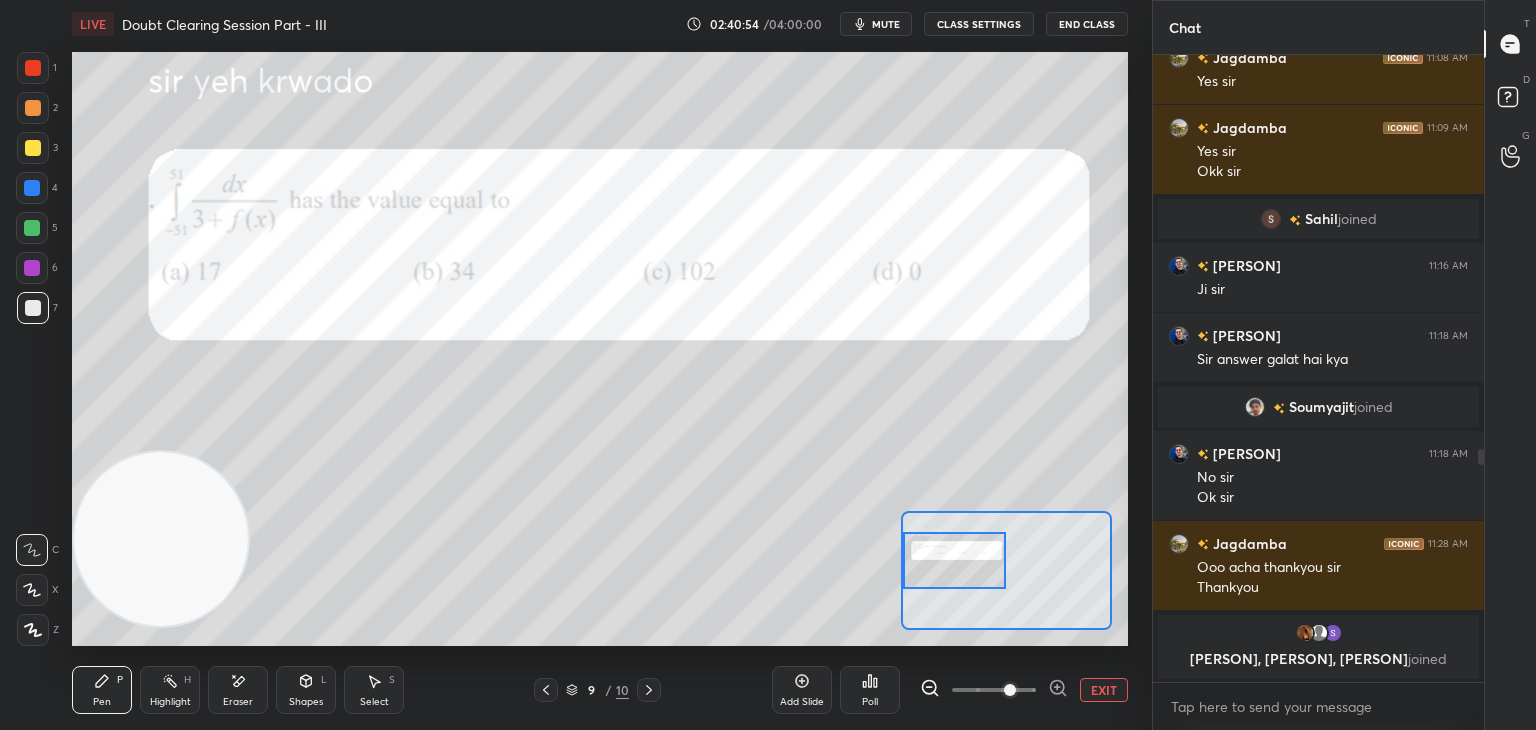 scroll, scrollTop: 1128, scrollLeft: 0, axis: vertical 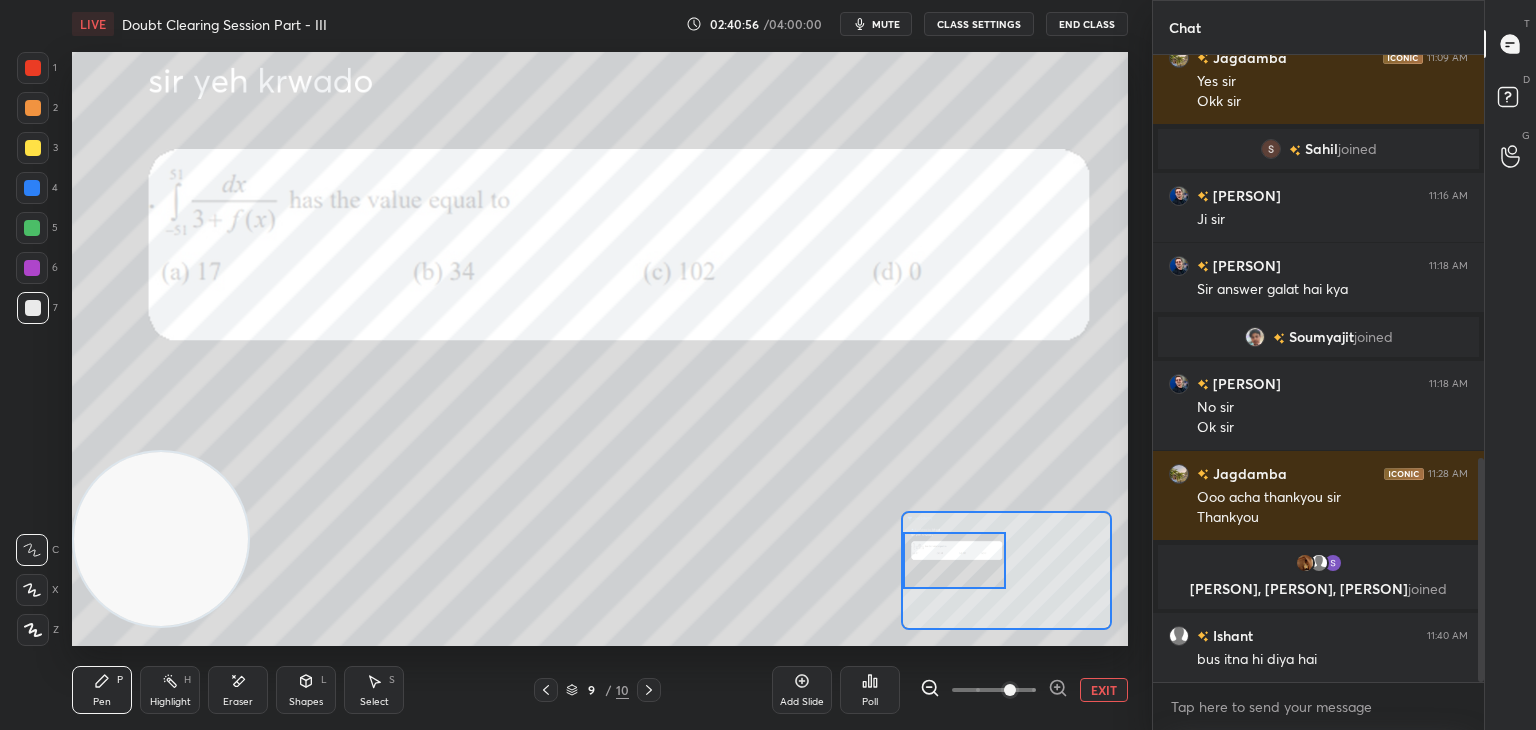 click at bounding box center [1006, 570] 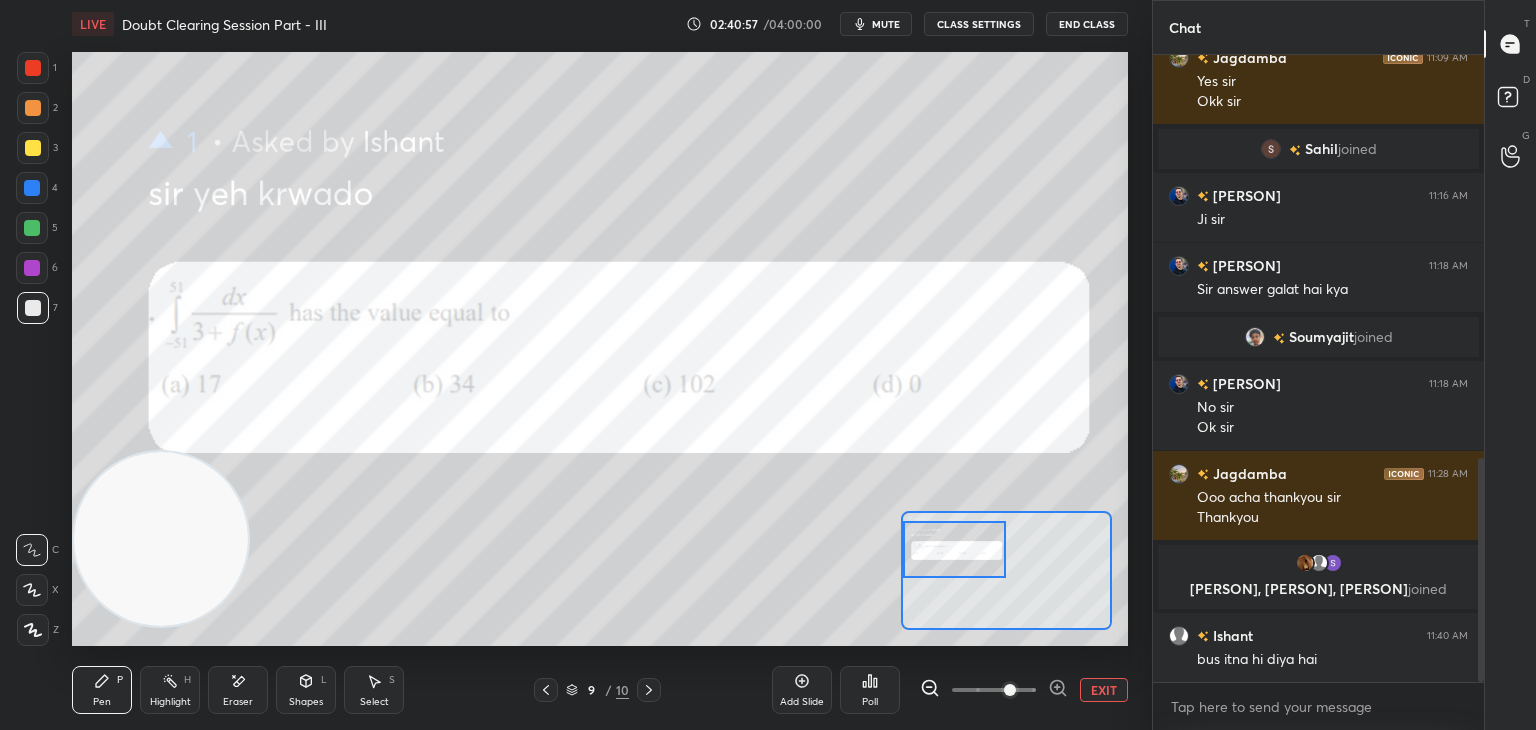 drag, startPoint x: 978, startPoint y: 569, endPoint x: 943, endPoint y: 549, distance: 40.311287 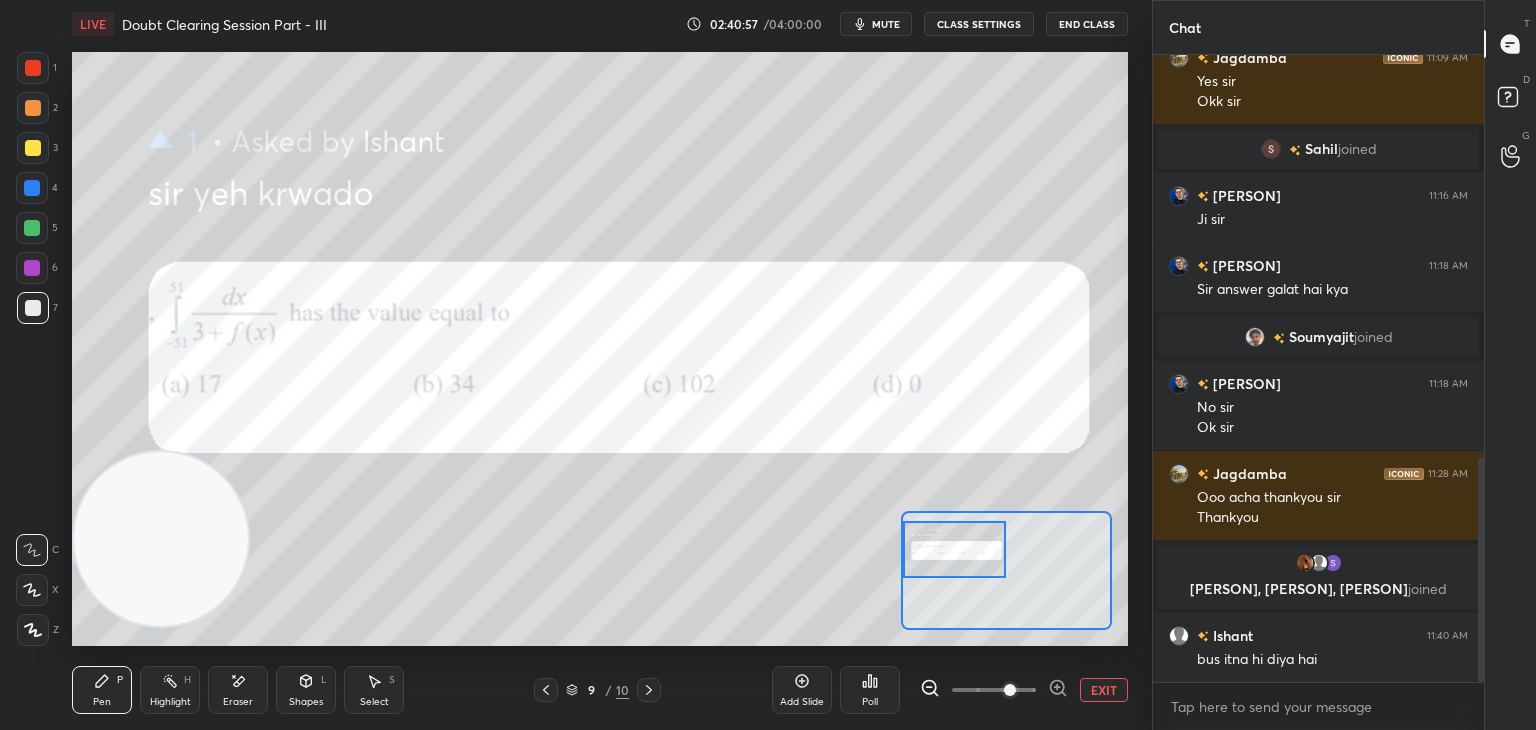 click at bounding box center [955, 549] 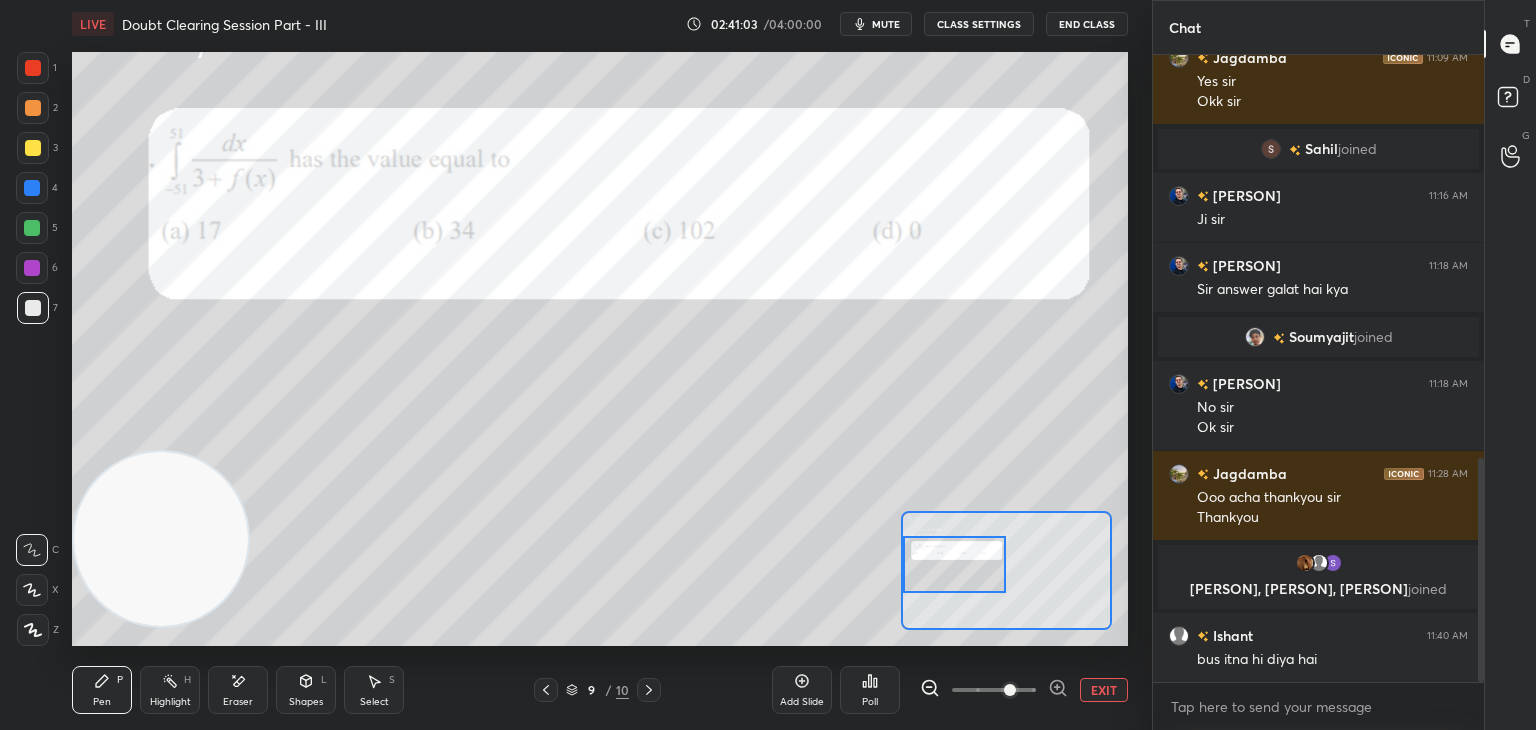 drag, startPoint x: 953, startPoint y: 550, endPoint x: 937, endPoint y: 566, distance: 22.627417 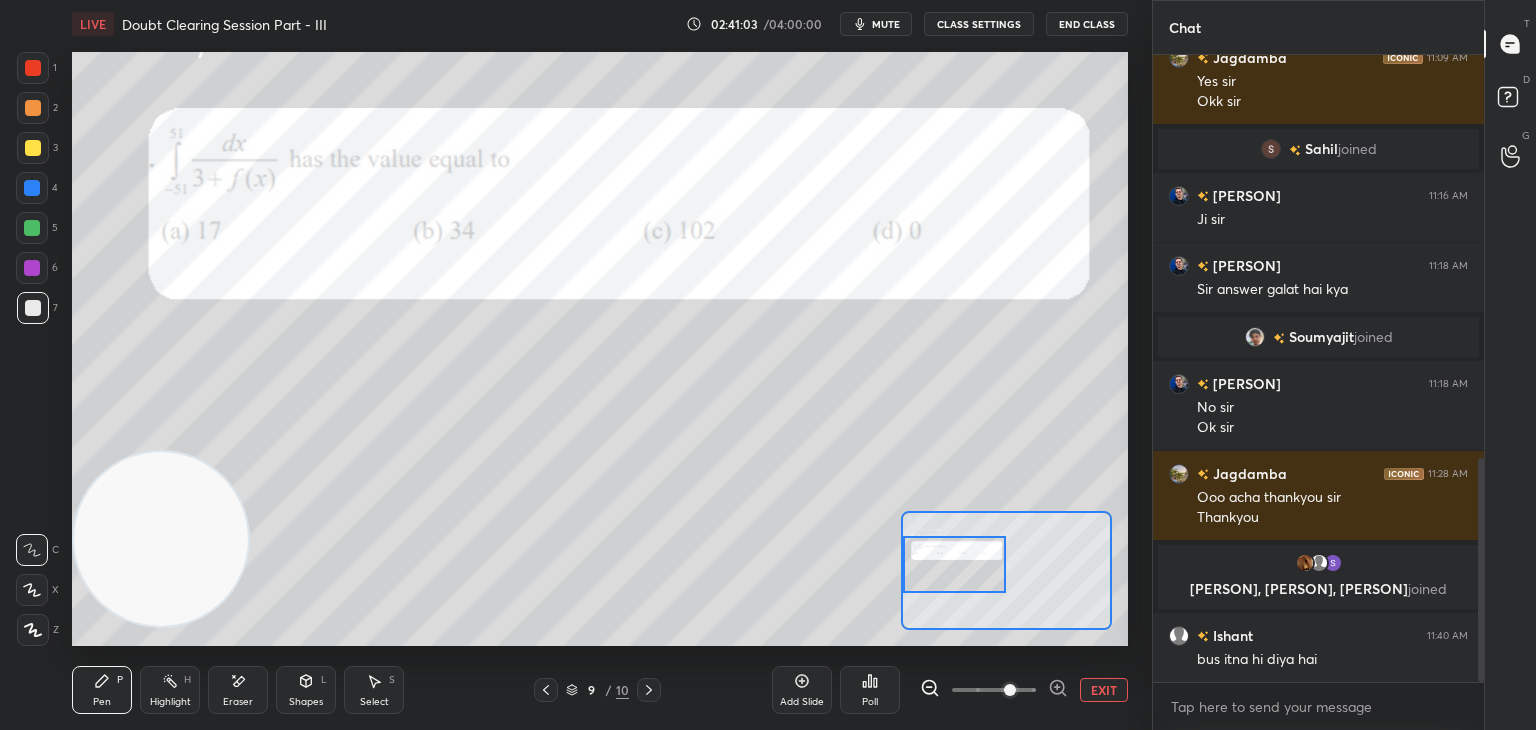 click at bounding box center (955, 564) 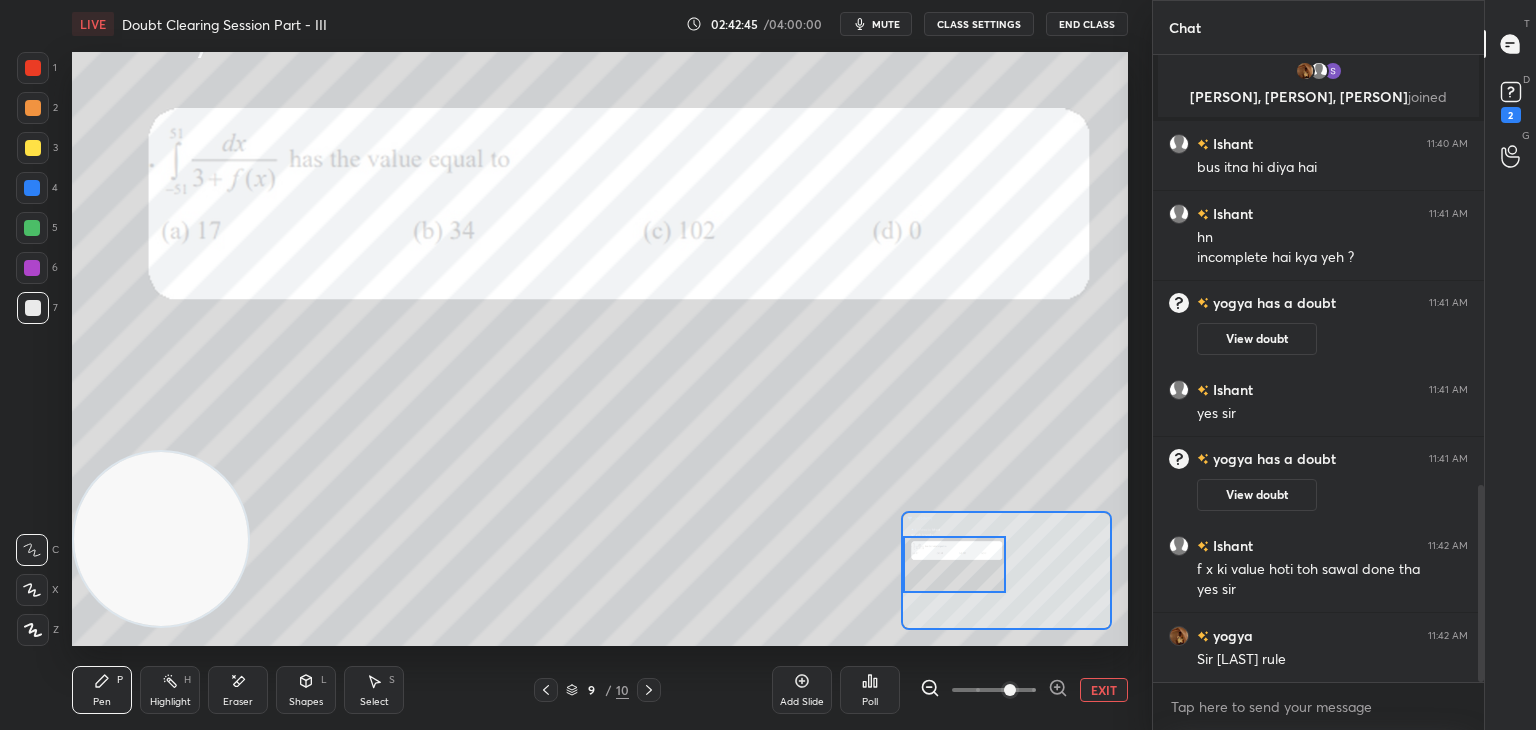 scroll, scrollTop: 1436, scrollLeft: 0, axis: vertical 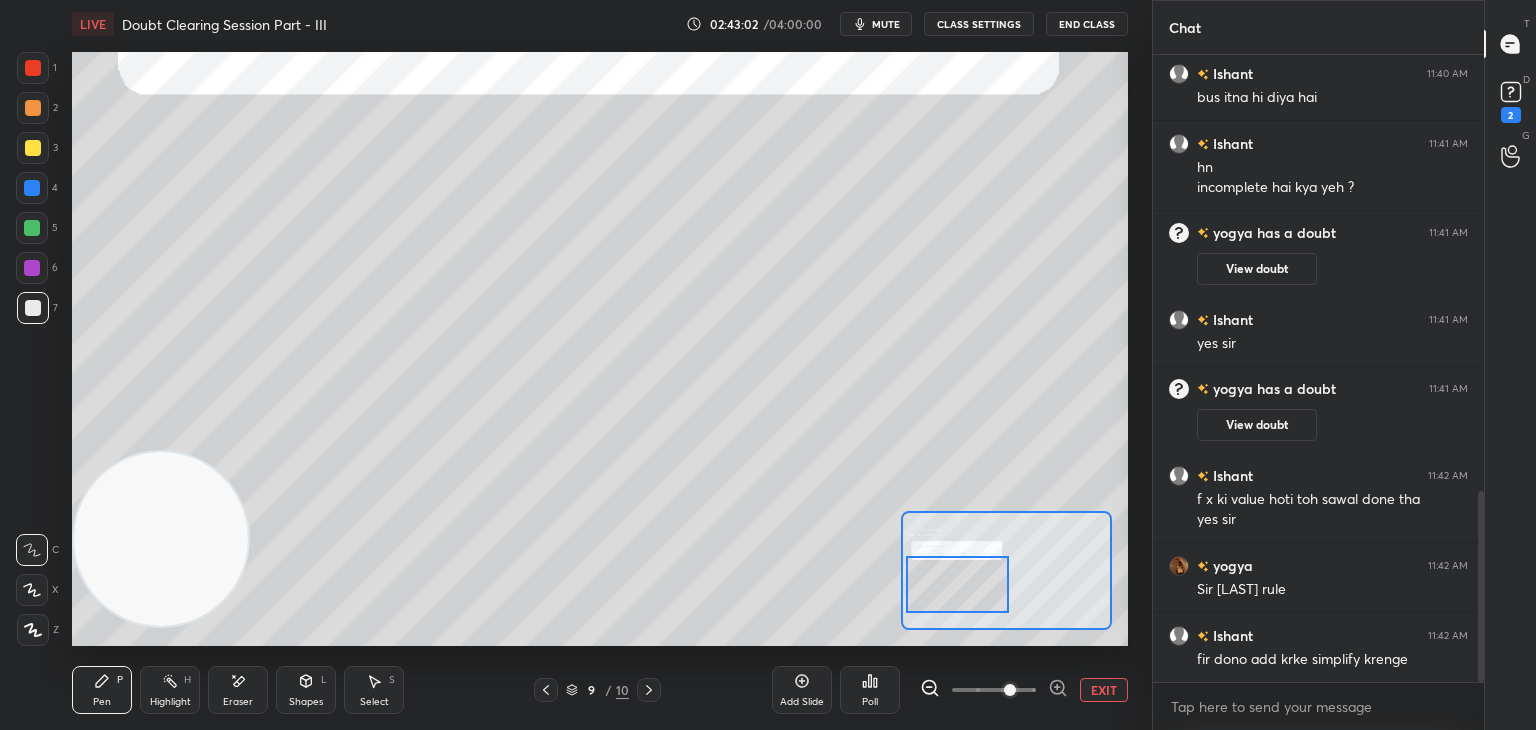 drag, startPoint x: 980, startPoint y: 577, endPoint x: 982, endPoint y: 597, distance: 20.09975 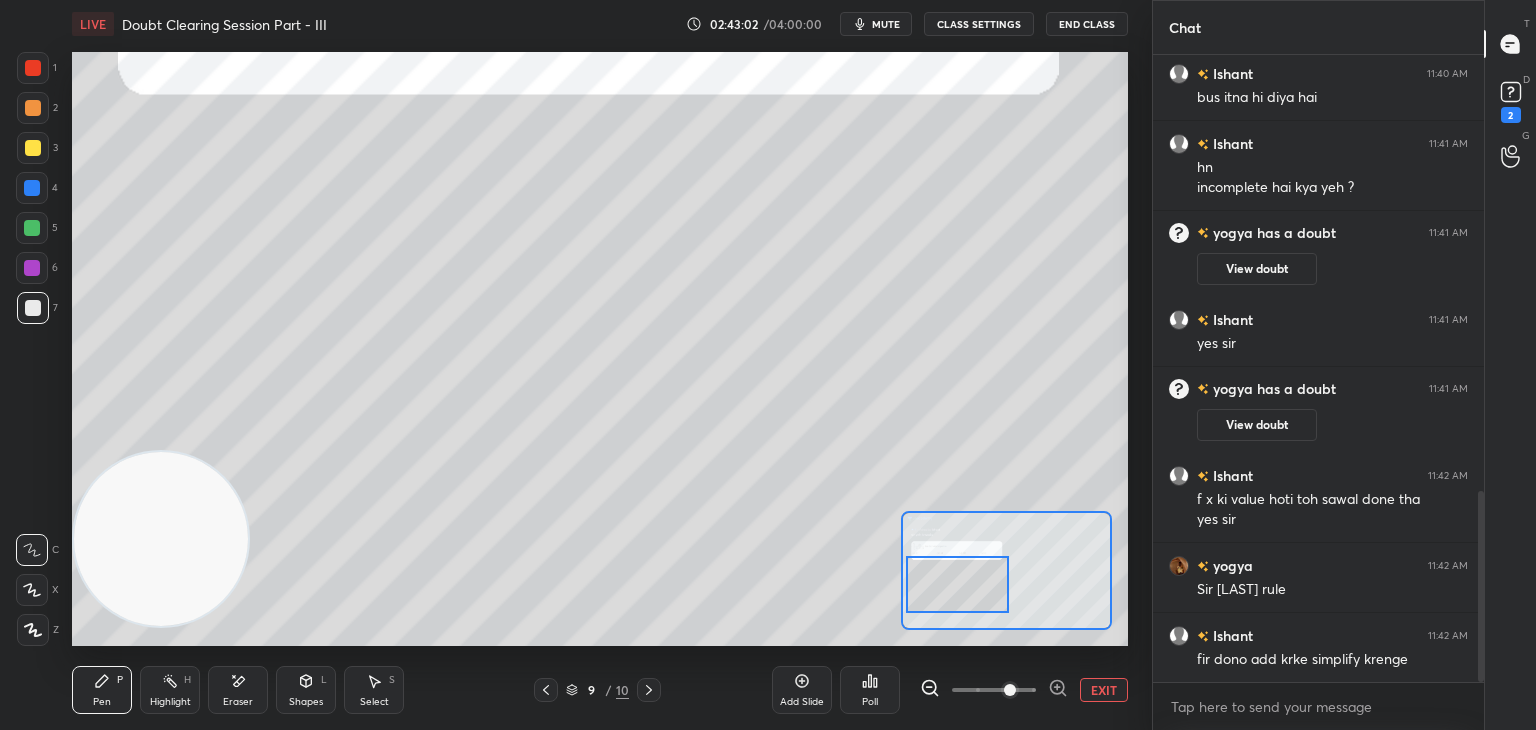 click at bounding box center (958, 584) 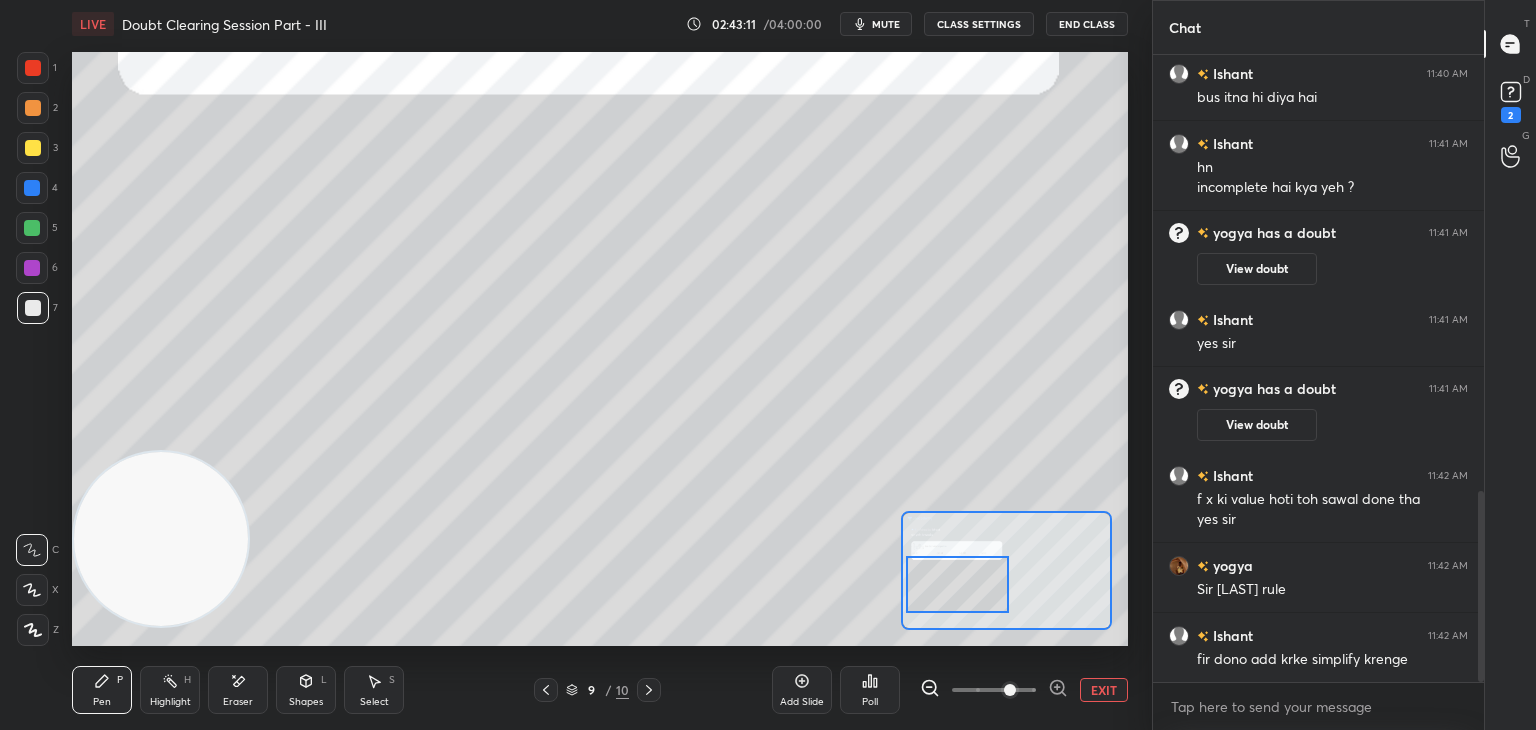 scroll, scrollTop: 1506, scrollLeft: 0, axis: vertical 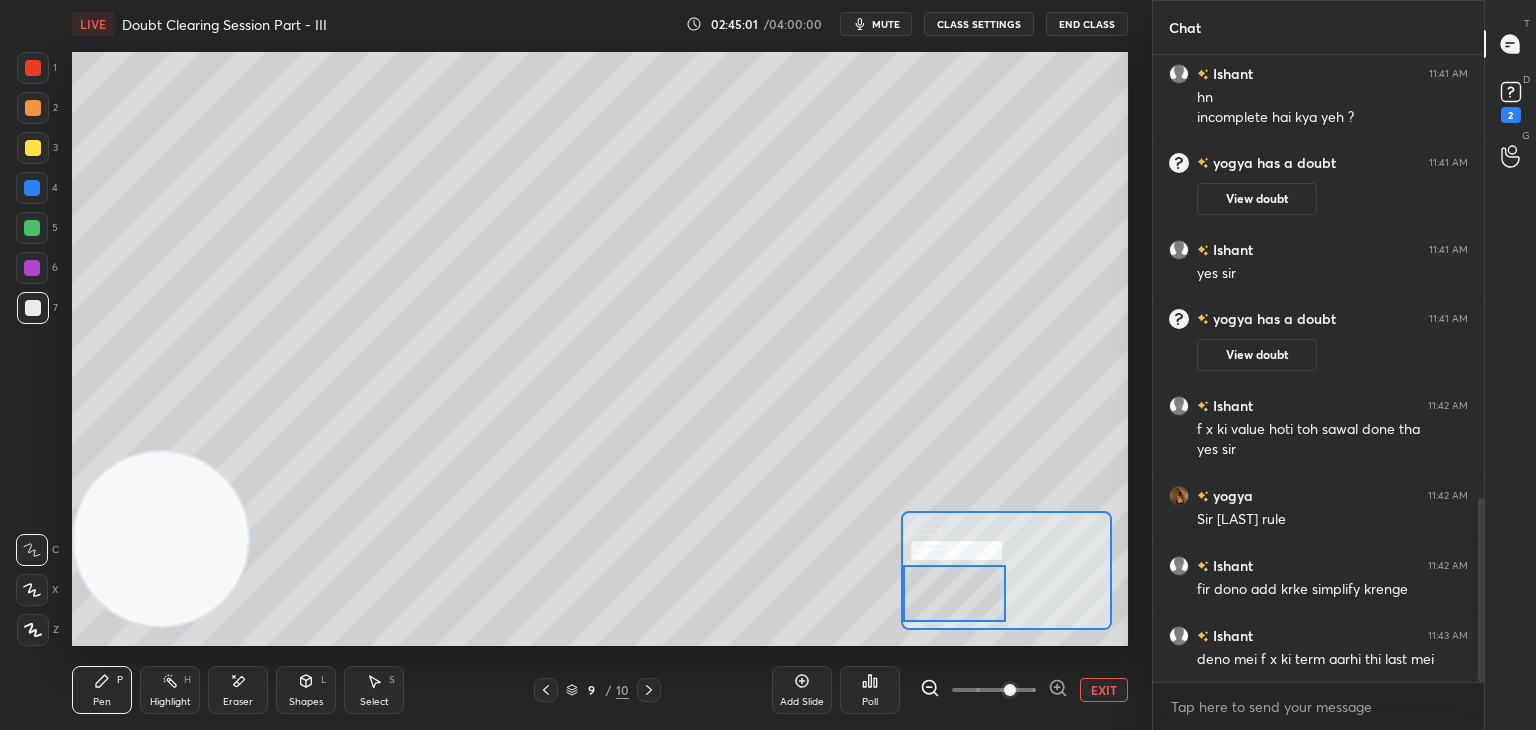 drag, startPoint x: 973, startPoint y: 570, endPoint x: 946, endPoint y: 579, distance: 28.460499 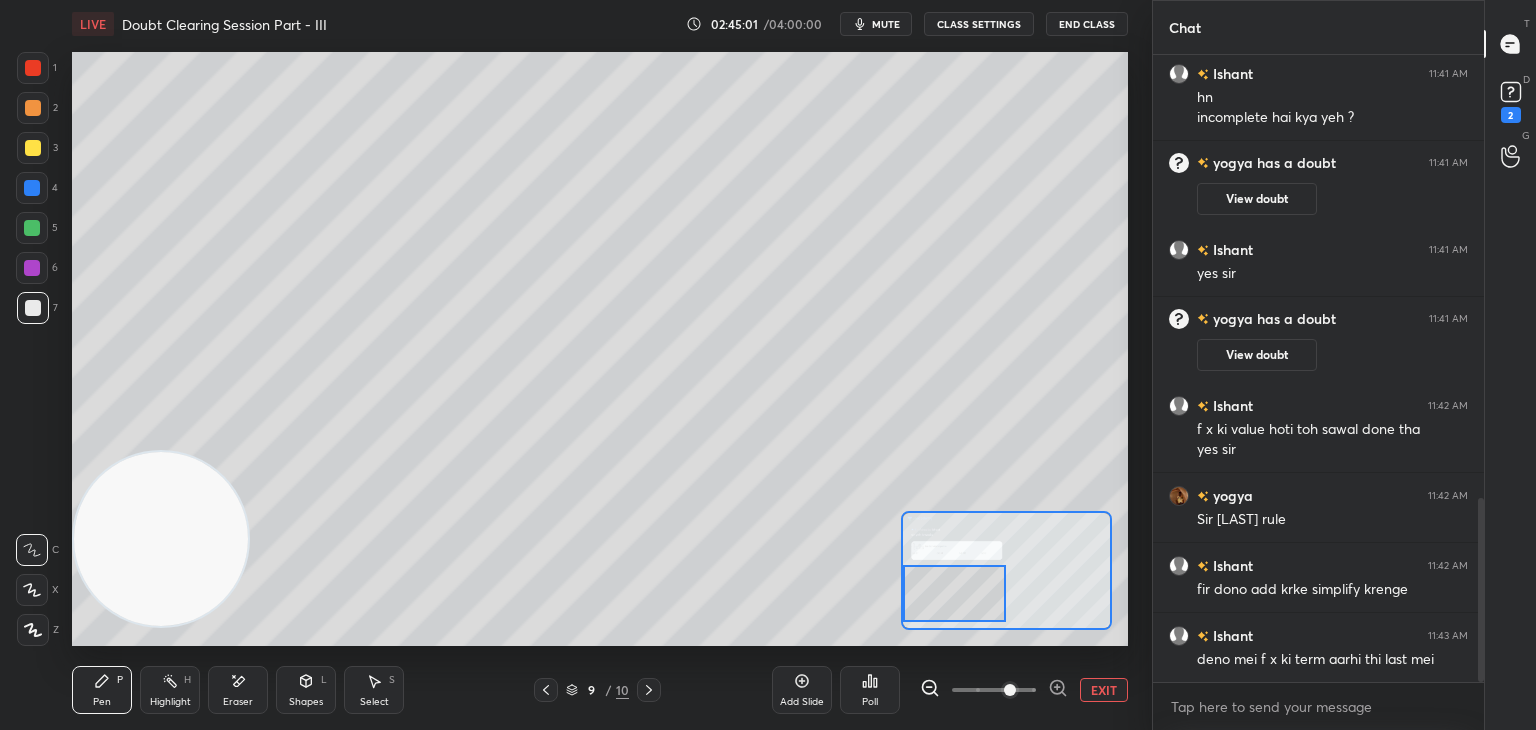 click at bounding box center [955, 593] 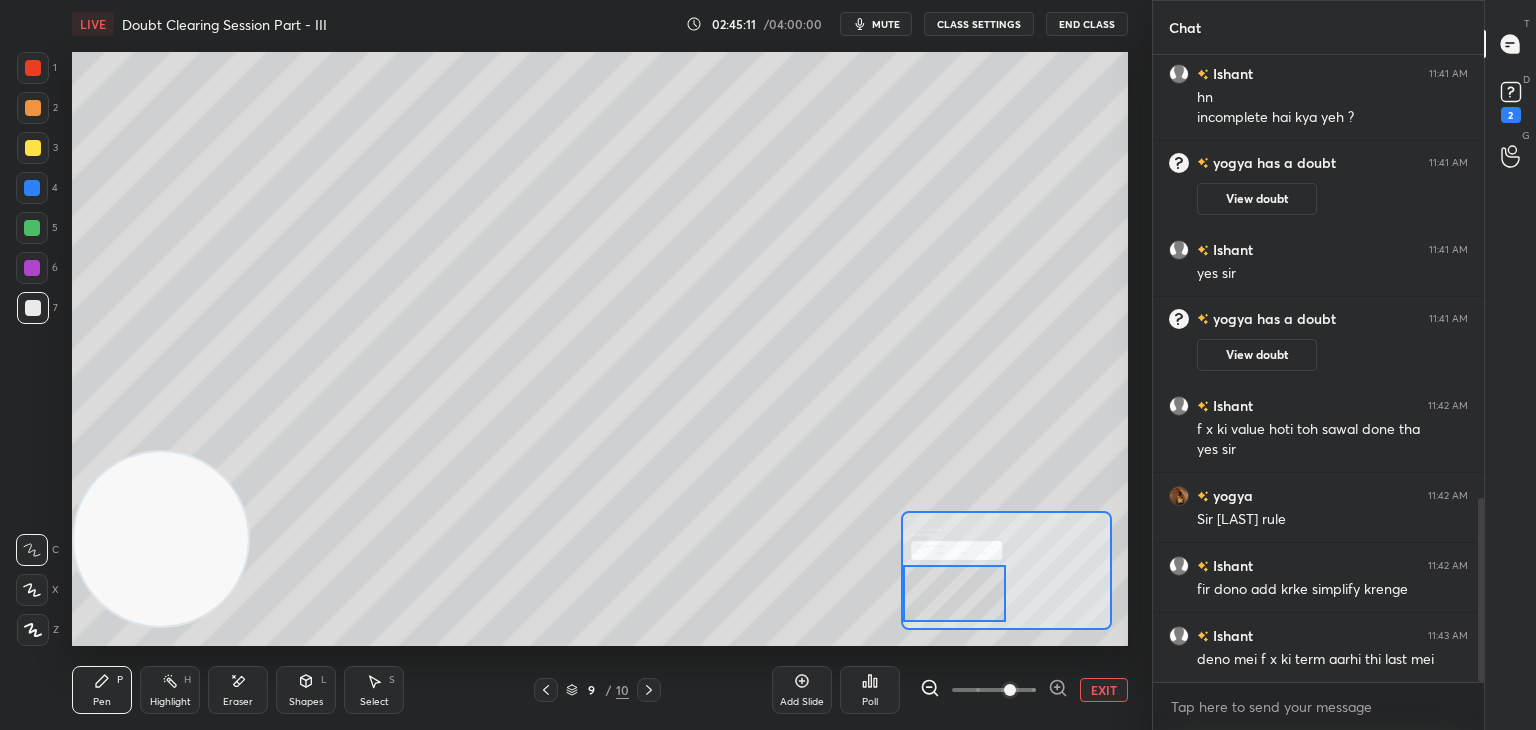 drag, startPoint x: 225, startPoint y: 697, endPoint x: 249, endPoint y: 655, distance: 48.373547 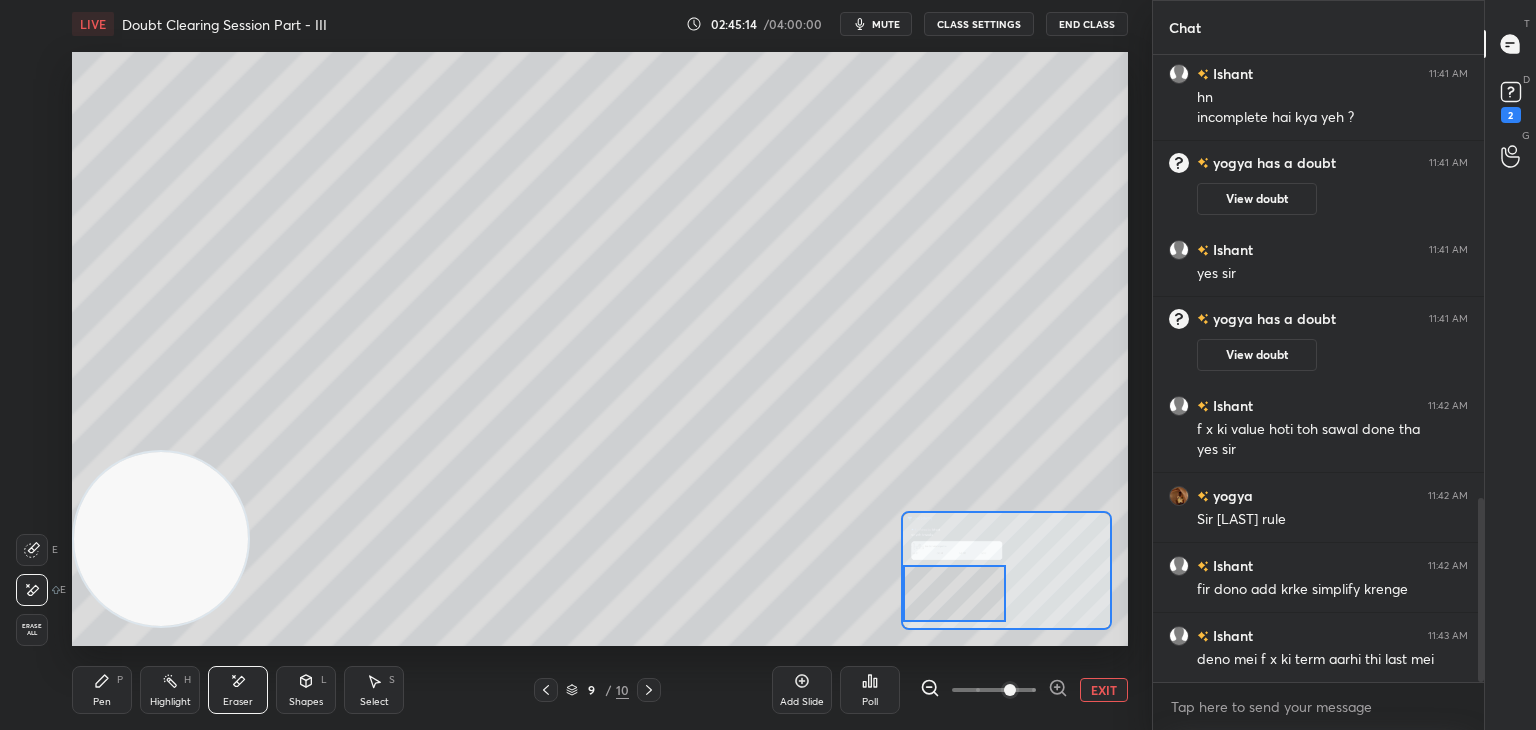 drag, startPoint x: 104, startPoint y: 673, endPoint x: 160, endPoint y: 580, distance: 108.55874 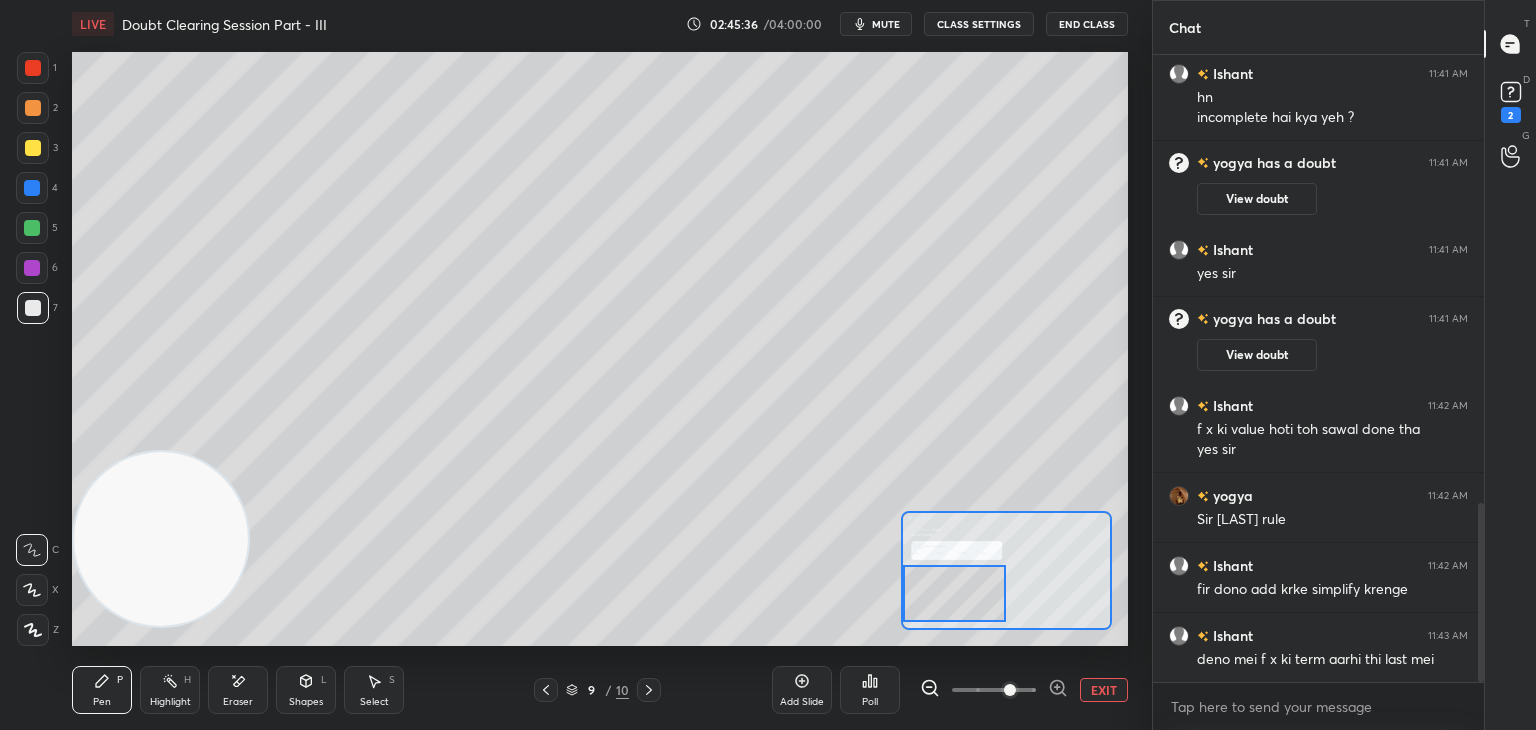 scroll, scrollTop: 1576, scrollLeft: 0, axis: vertical 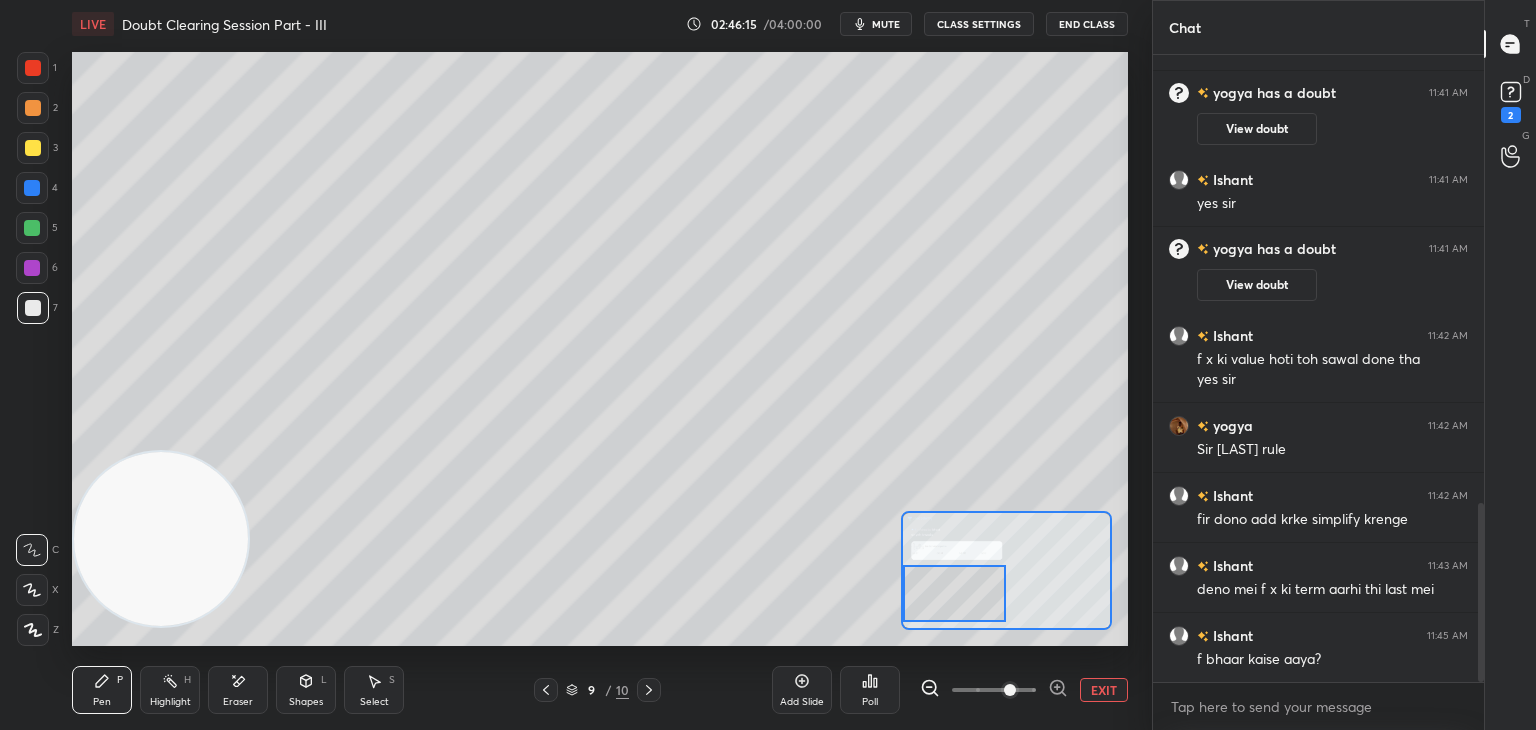 click 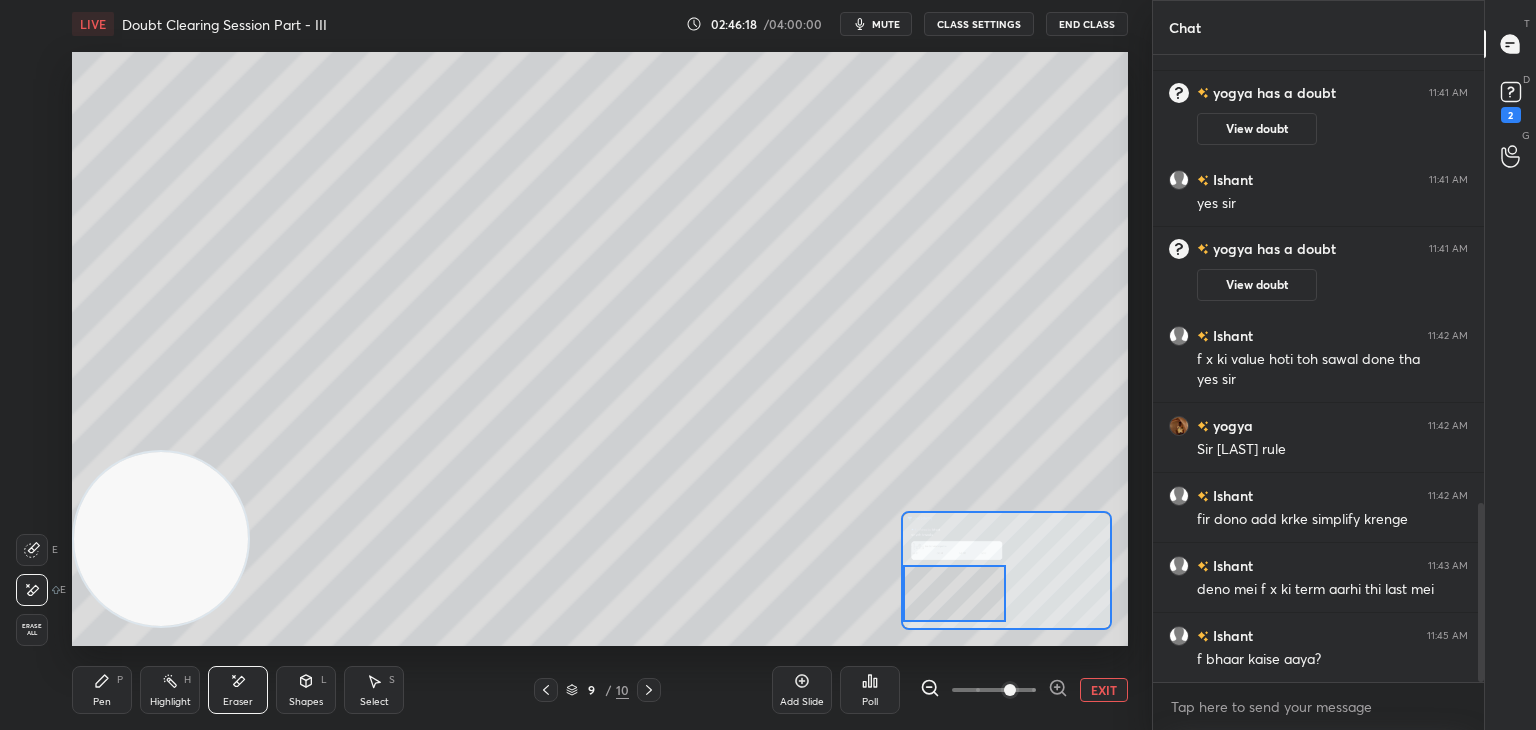 click on "Pen P" at bounding box center [102, 690] 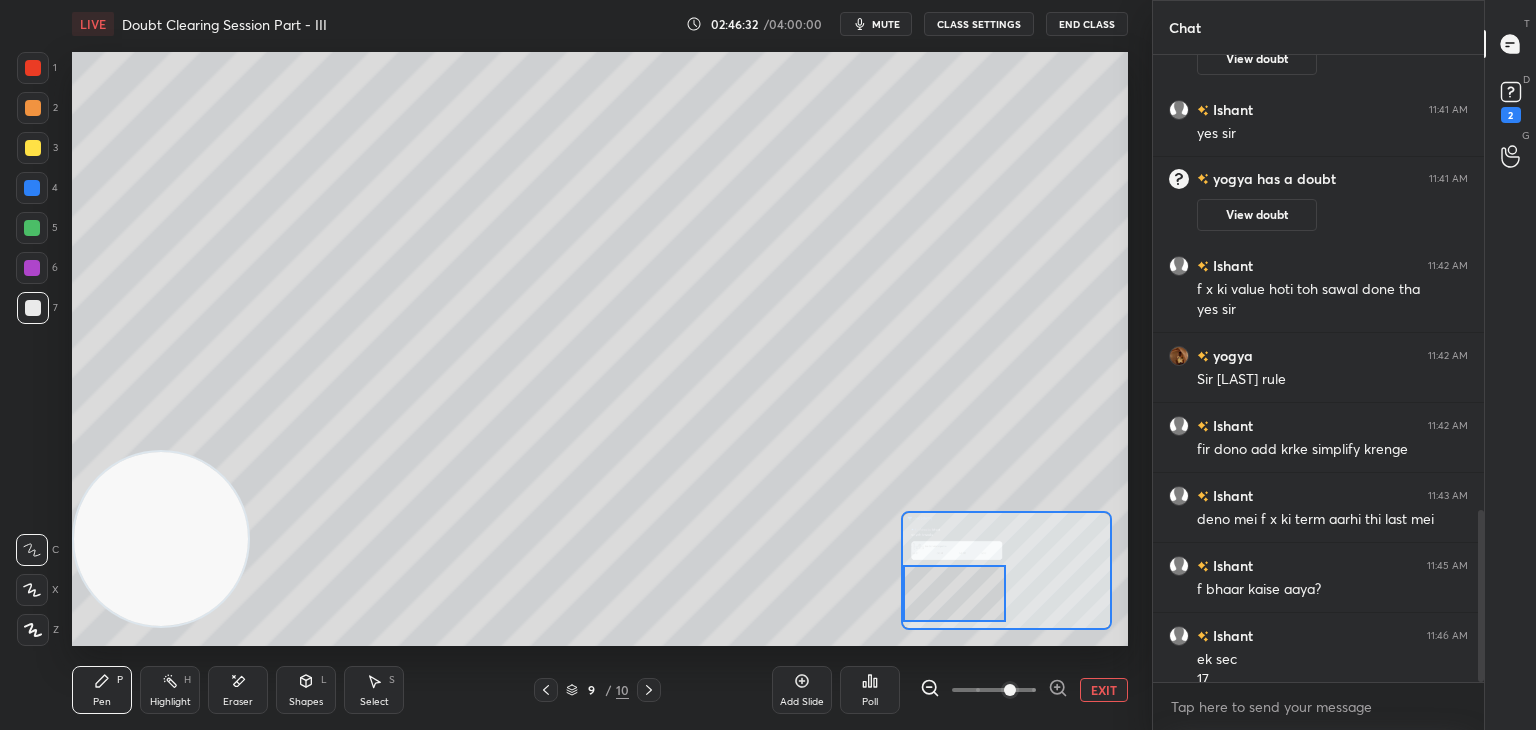scroll, scrollTop: 1666, scrollLeft: 0, axis: vertical 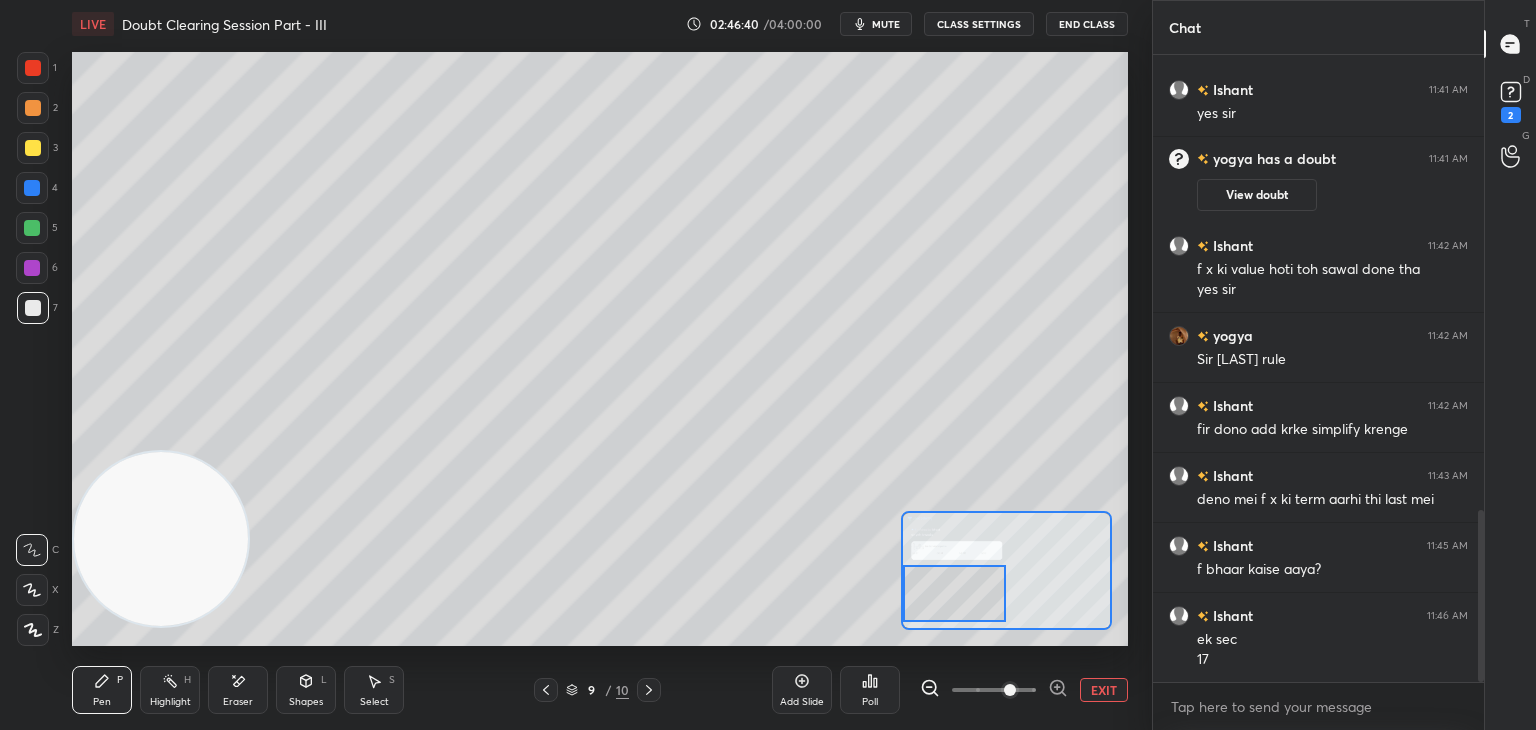 click 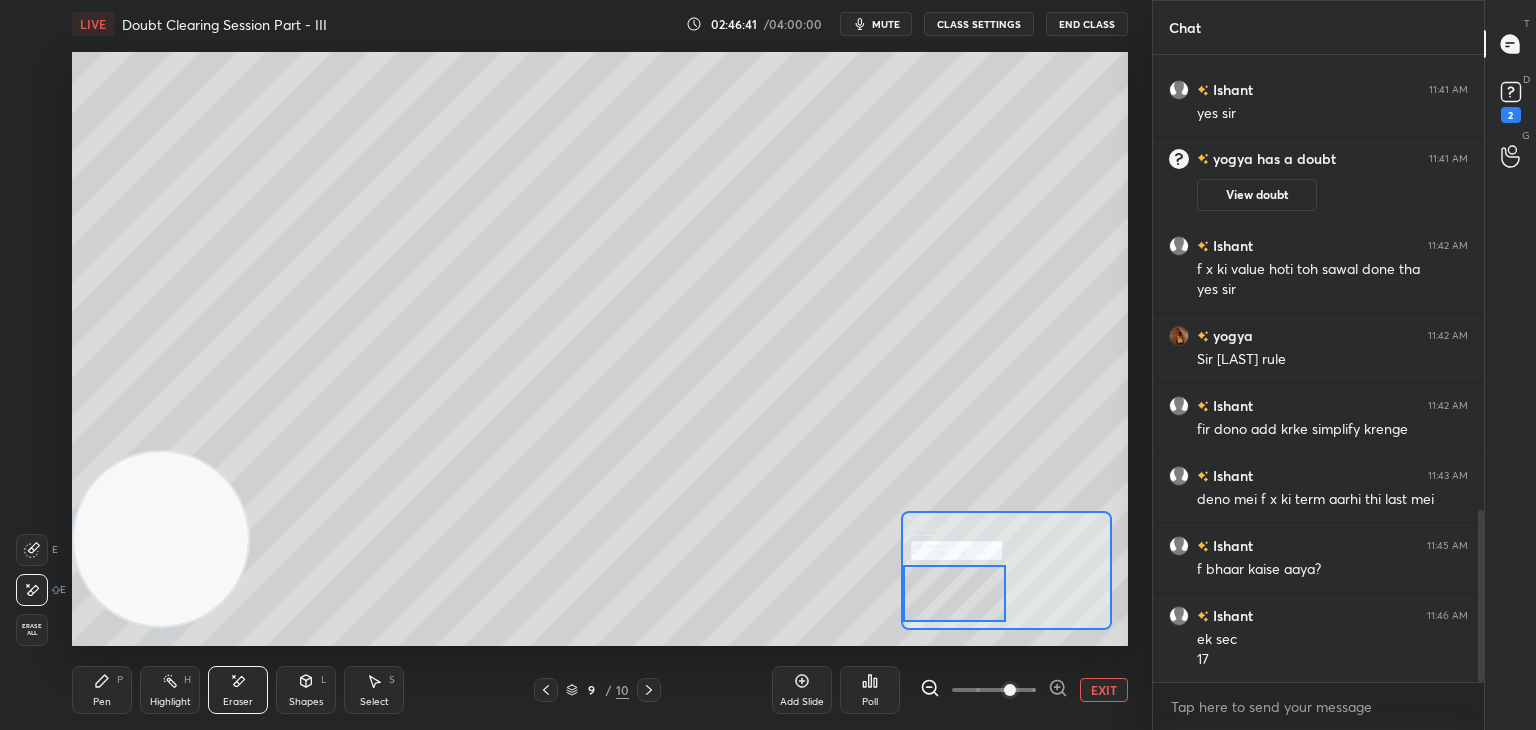 click on "Erase all" at bounding box center [32, 630] 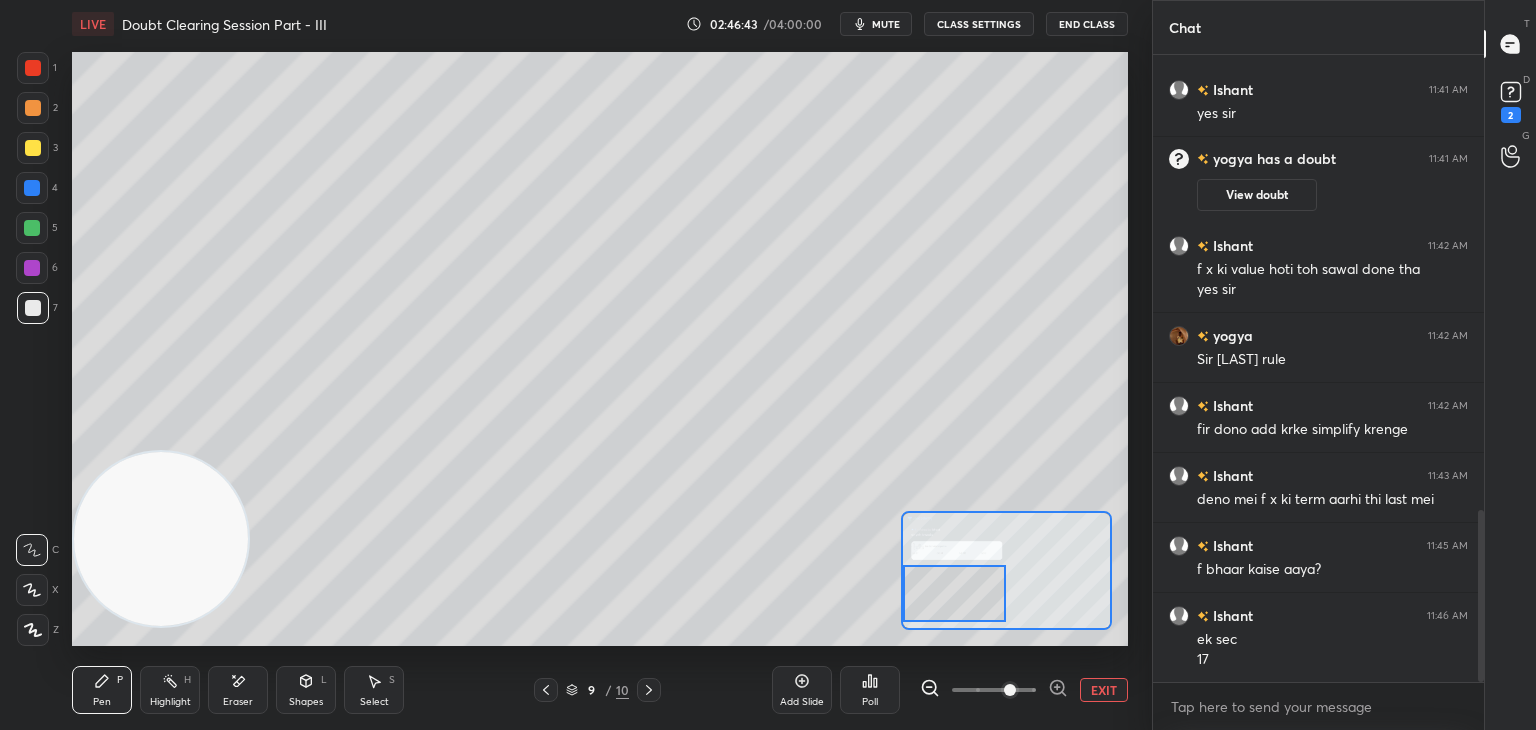 click on "EXIT" at bounding box center (1104, 690) 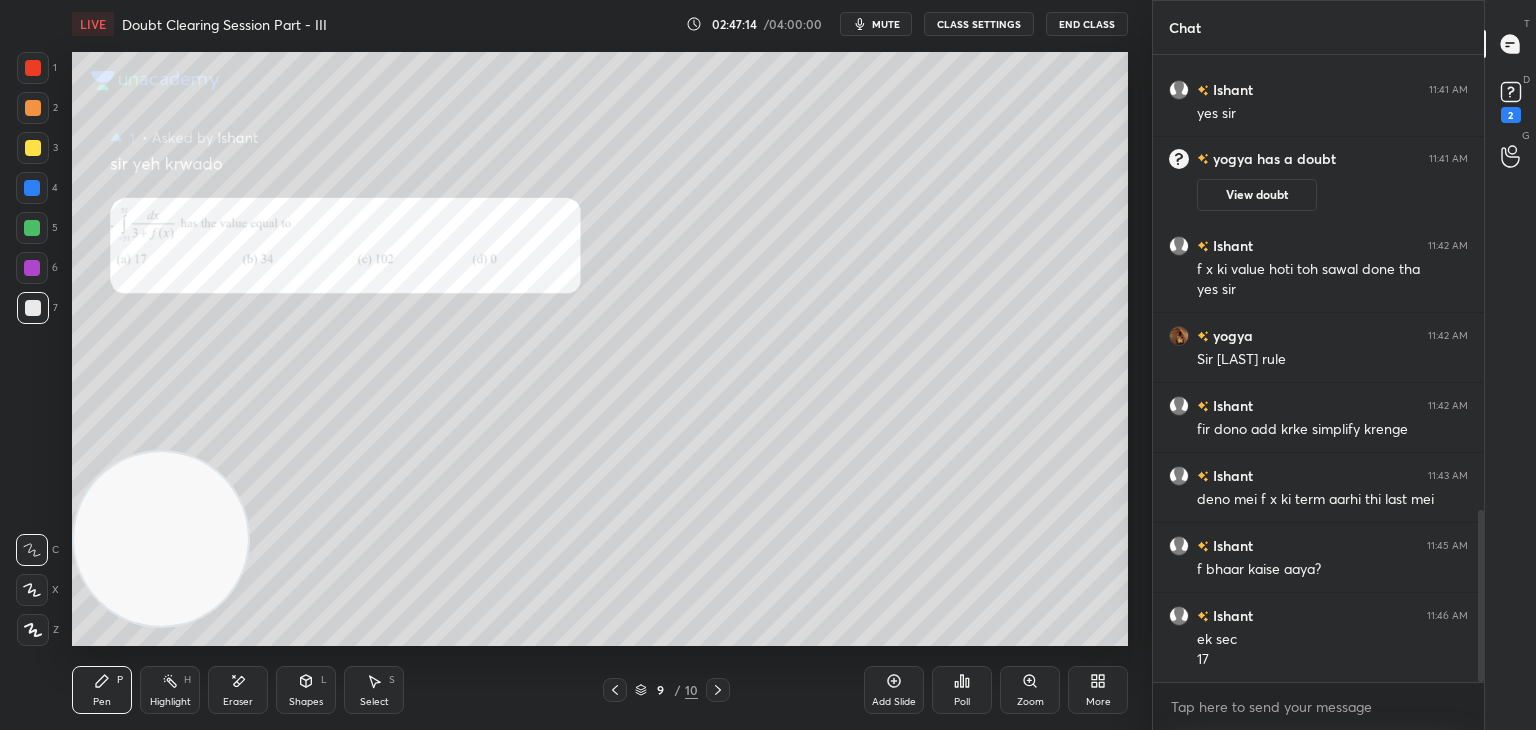 scroll, scrollTop: 1772, scrollLeft: 0, axis: vertical 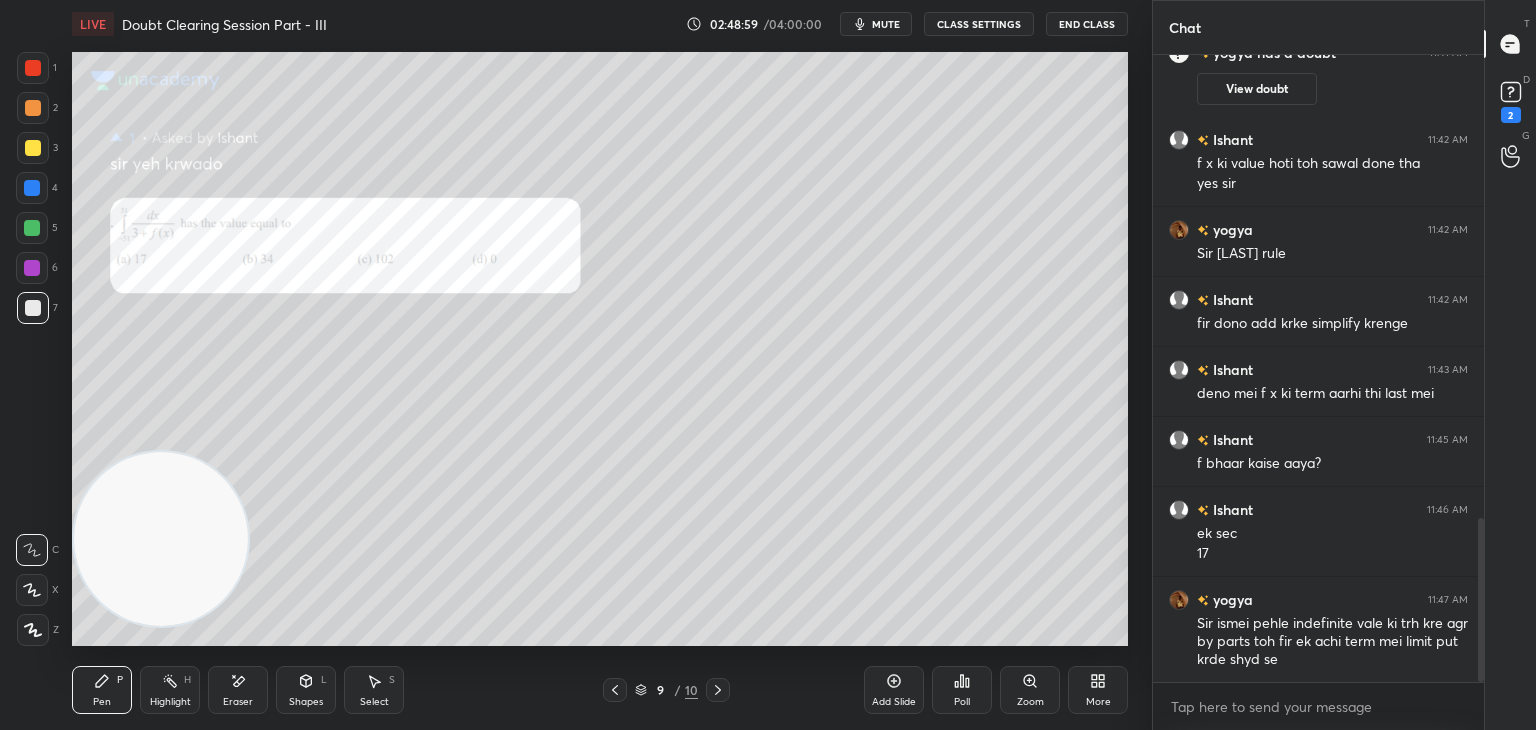 drag, startPoint x: 235, startPoint y: 681, endPoint x: 247, endPoint y: 622, distance: 60.207973 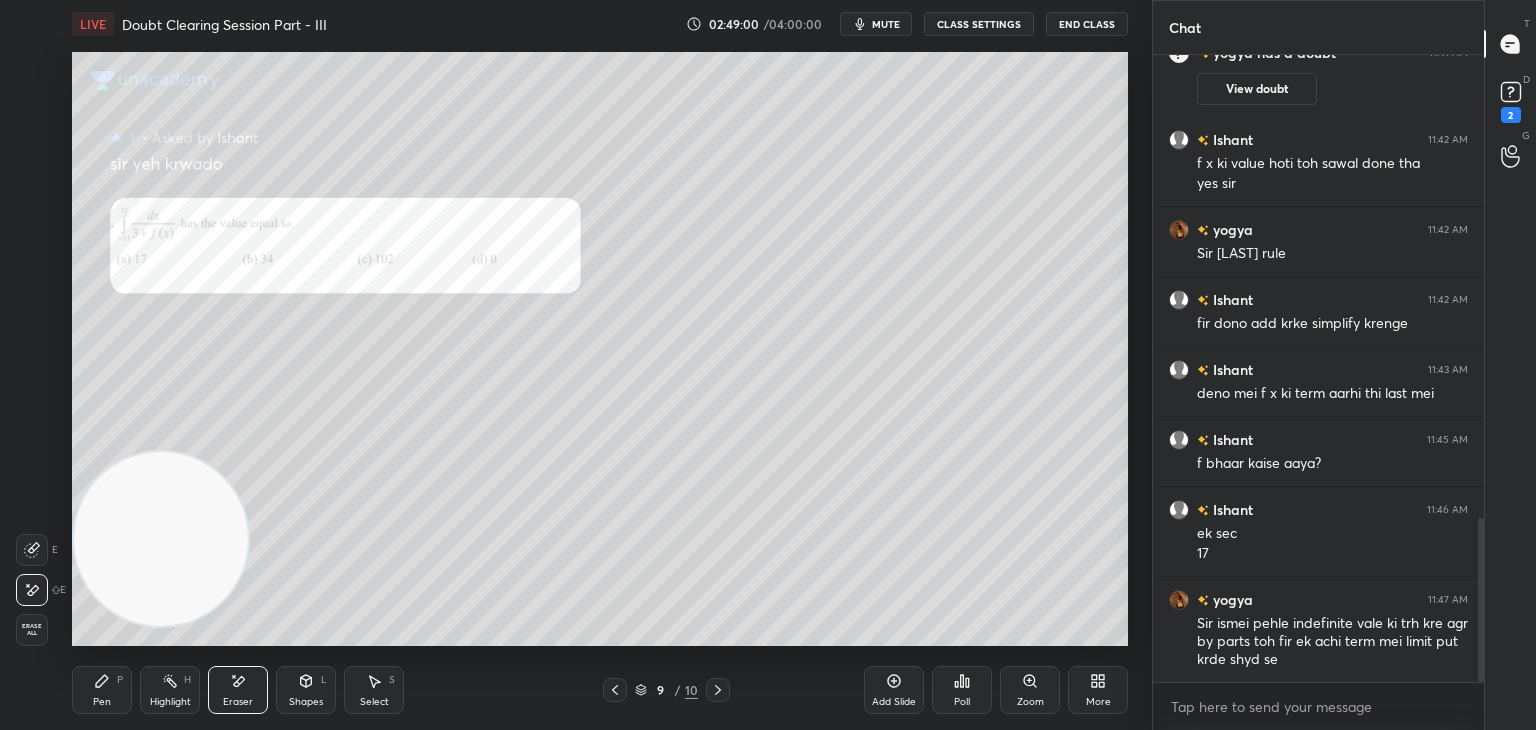 drag, startPoint x: 98, startPoint y: 697, endPoint x: 109, endPoint y: 657, distance: 41.484936 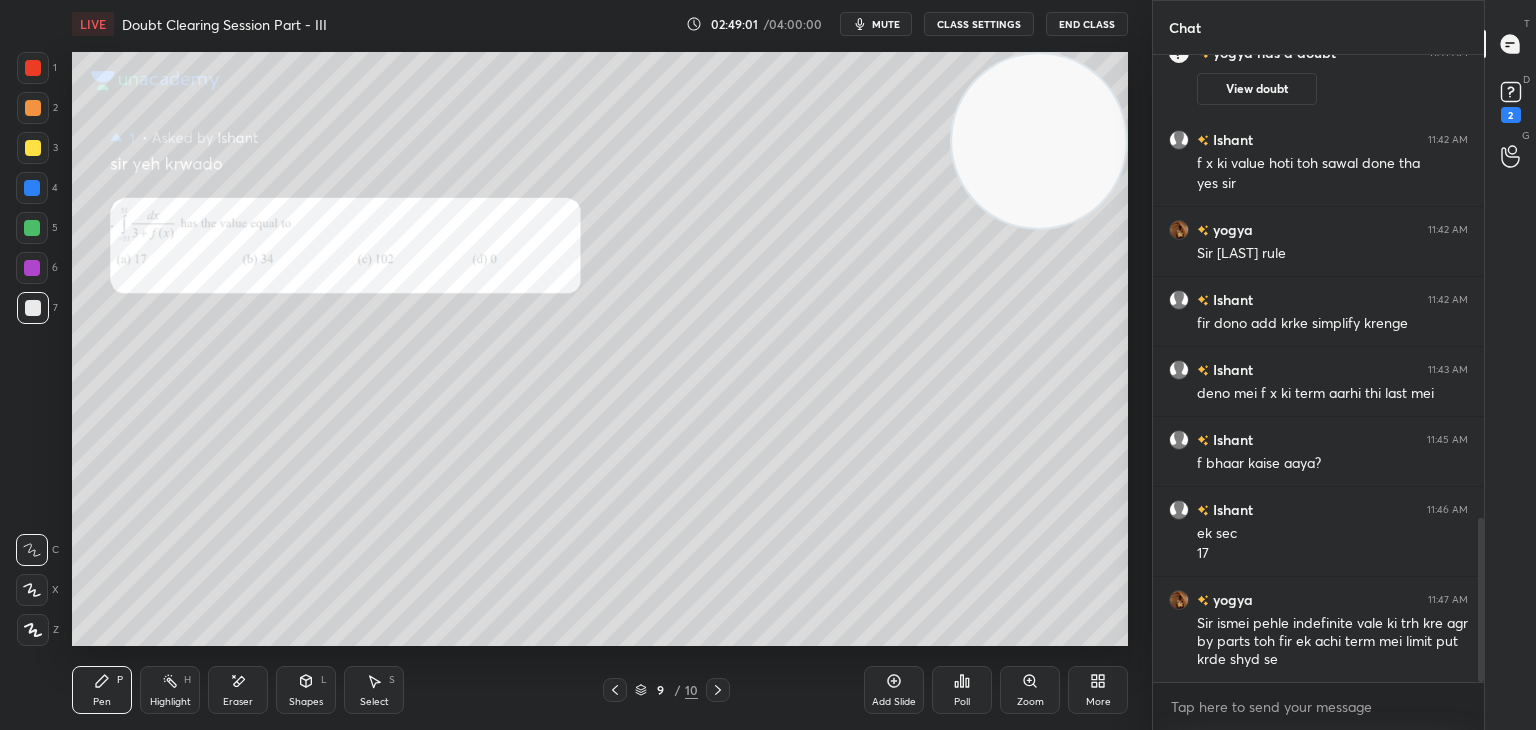 drag, startPoint x: 200, startPoint y: 454, endPoint x: 1029, endPoint y: 55, distance: 920.0228 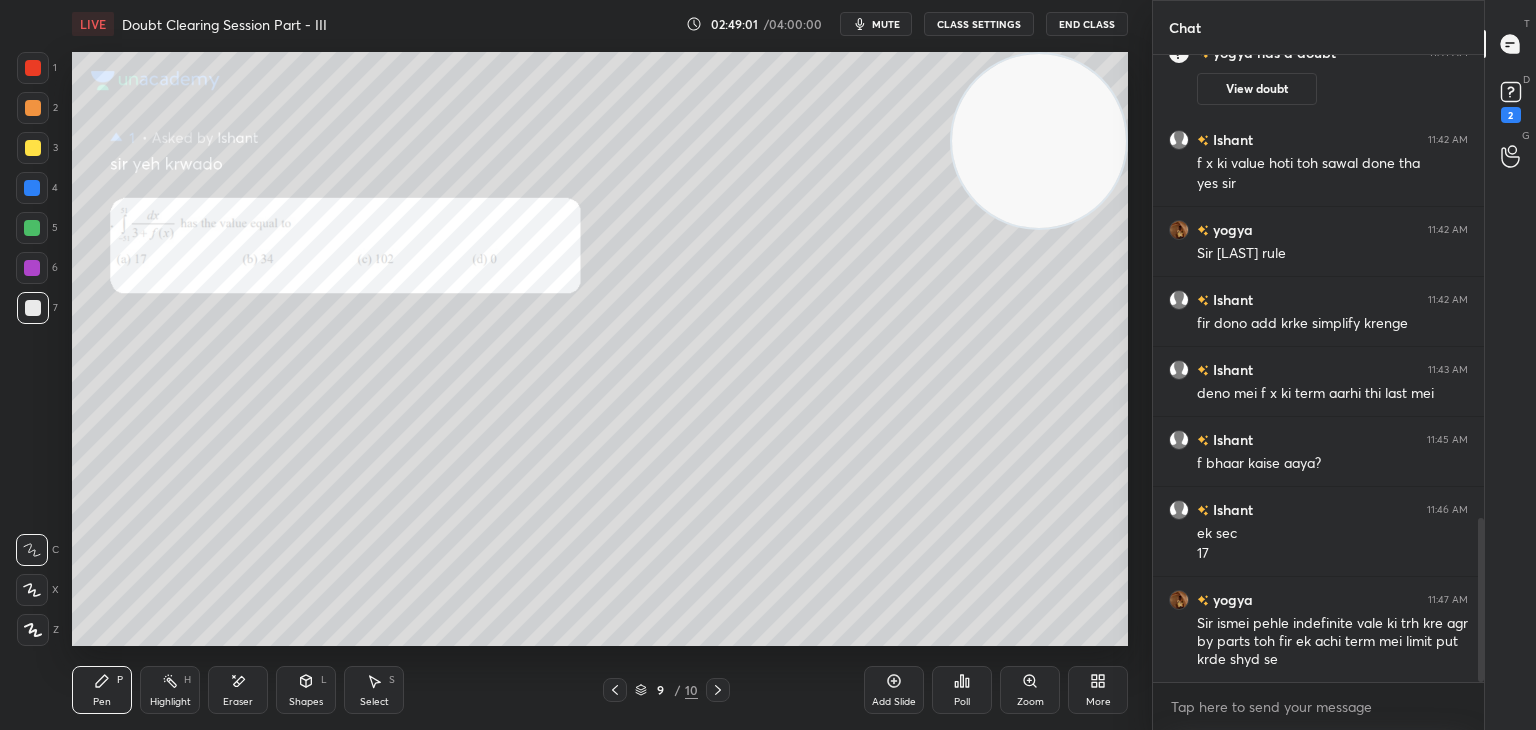 click on "Setting up your live class Poll for   secs No correct answer Start poll" at bounding box center [600, 349] 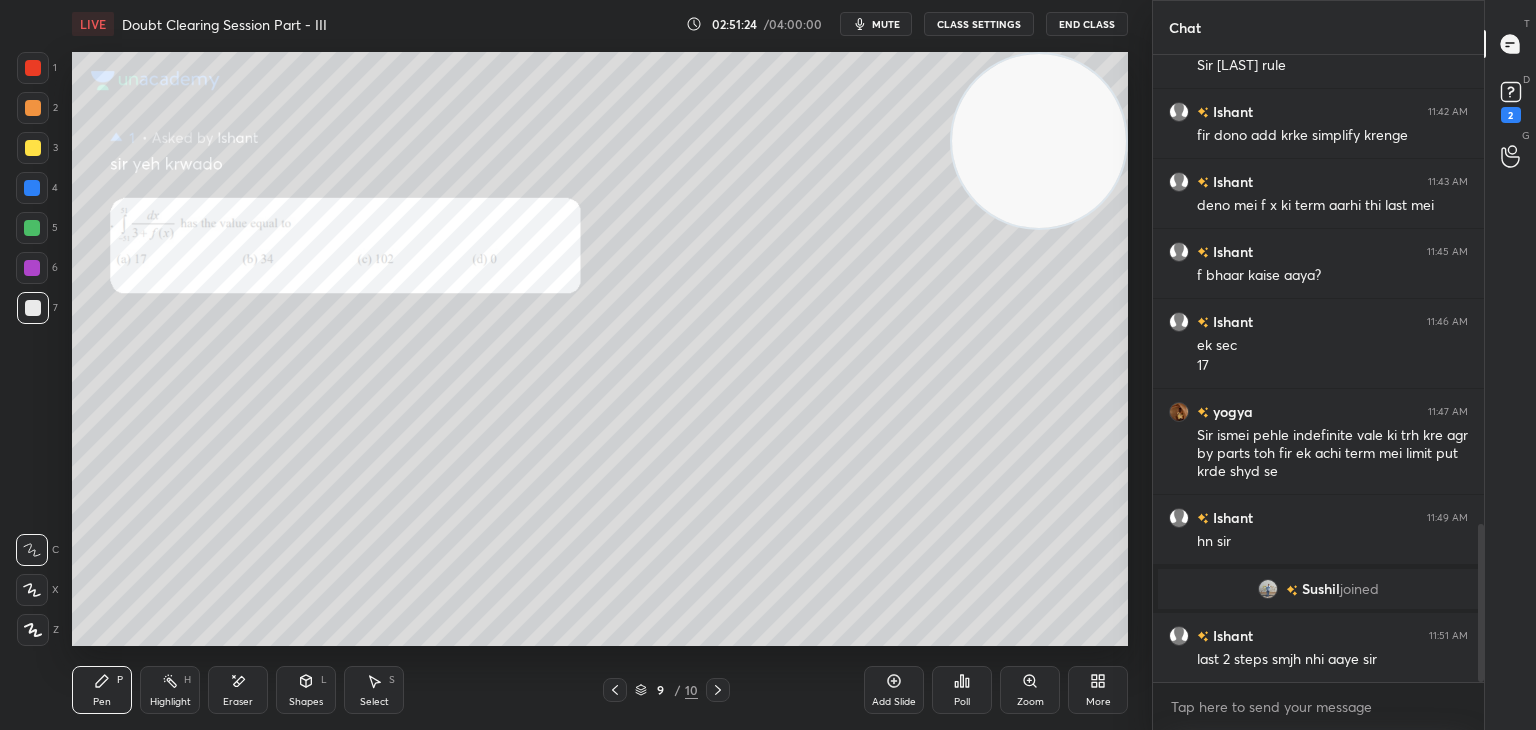 scroll, scrollTop: 1866, scrollLeft: 0, axis: vertical 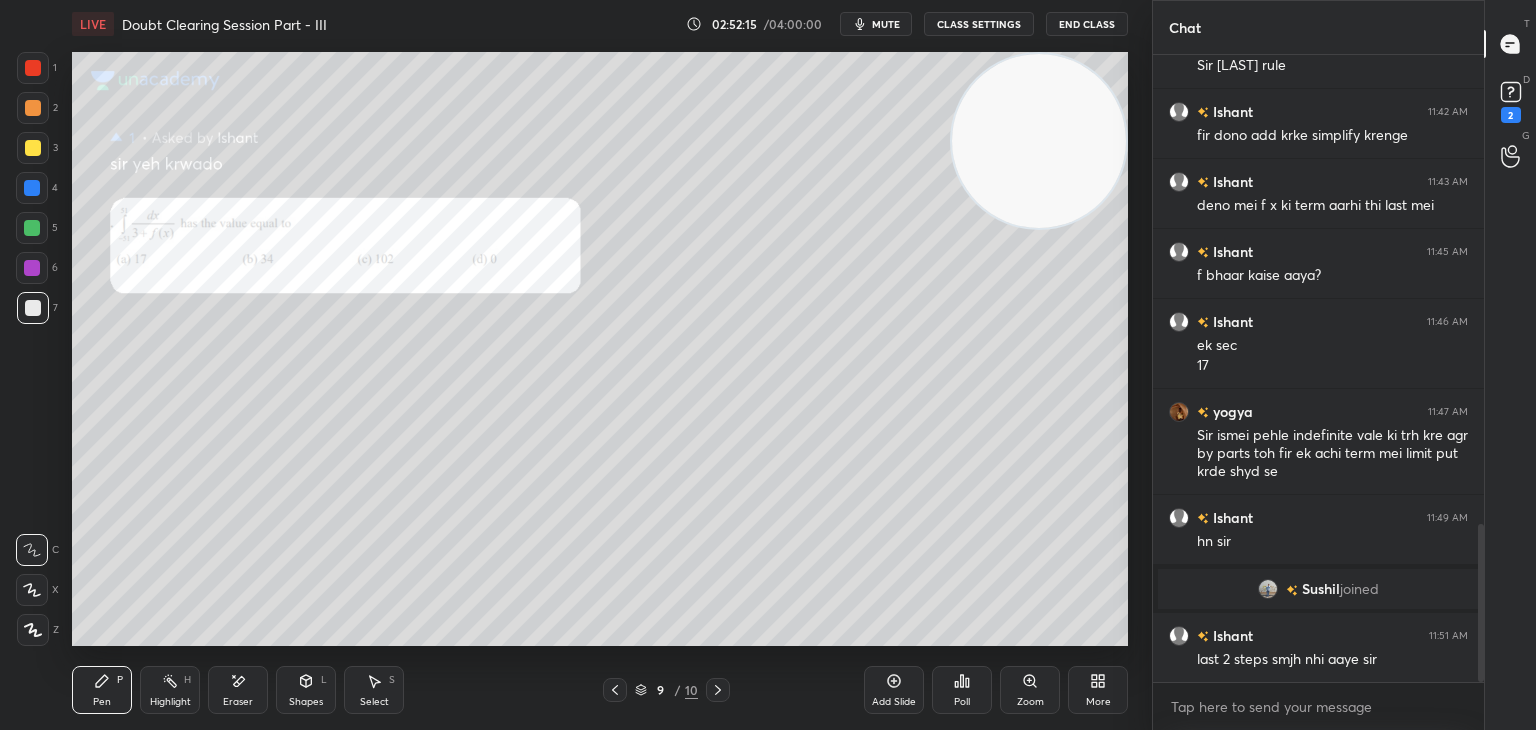 drag, startPoint x: 228, startPoint y: 685, endPoint x: 286, endPoint y: 647, distance: 69.339745 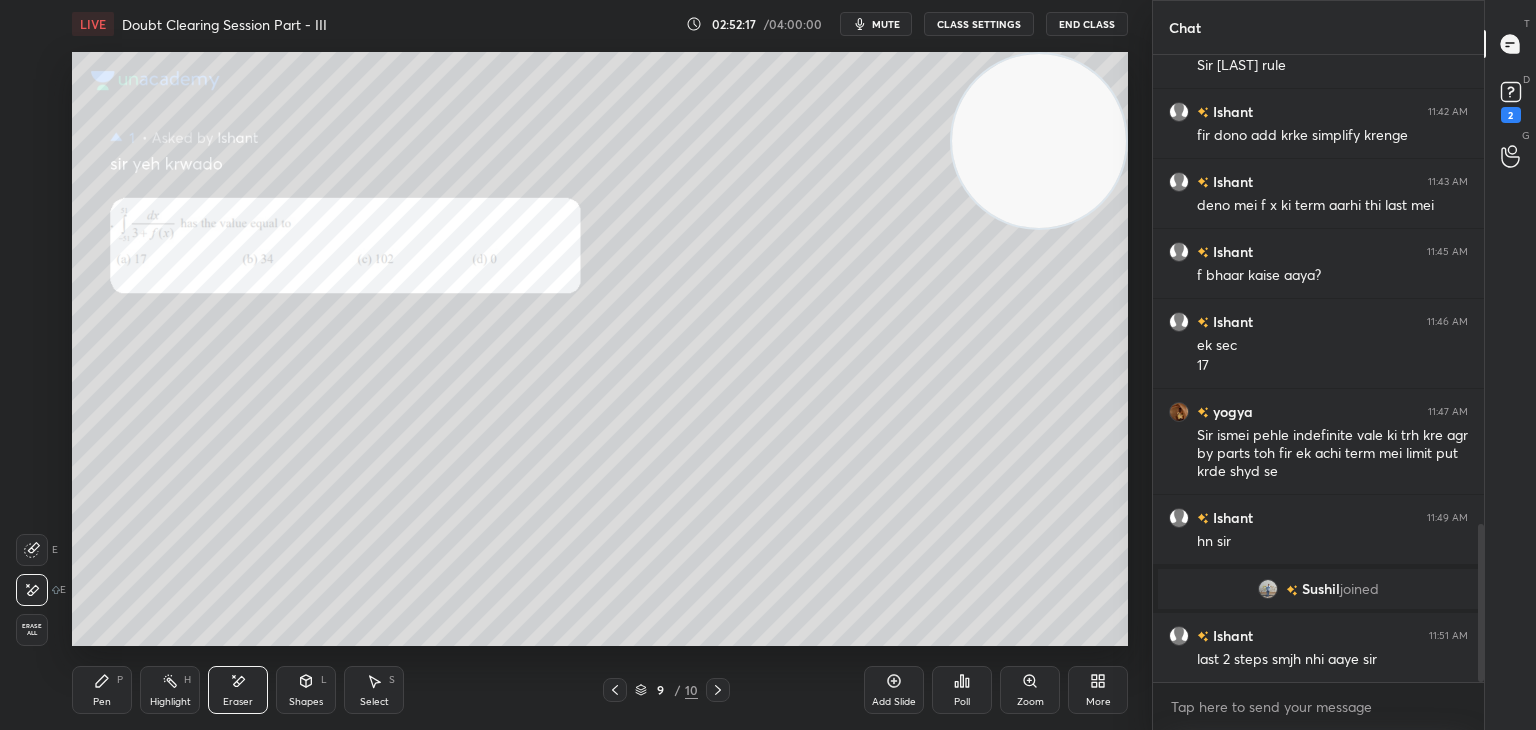 click on "Pen P" at bounding box center [102, 690] 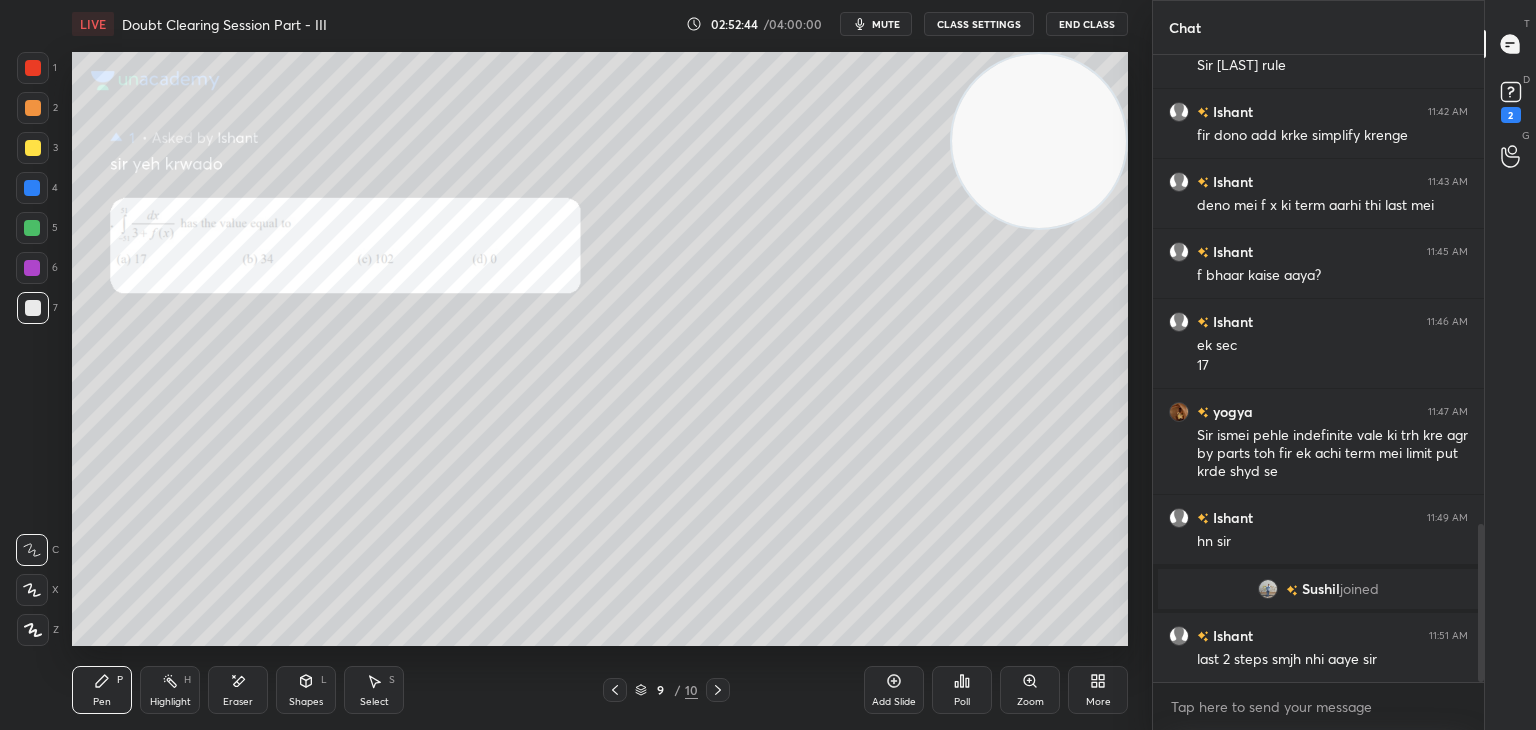 scroll, scrollTop: 1936, scrollLeft: 0, axis: vertical 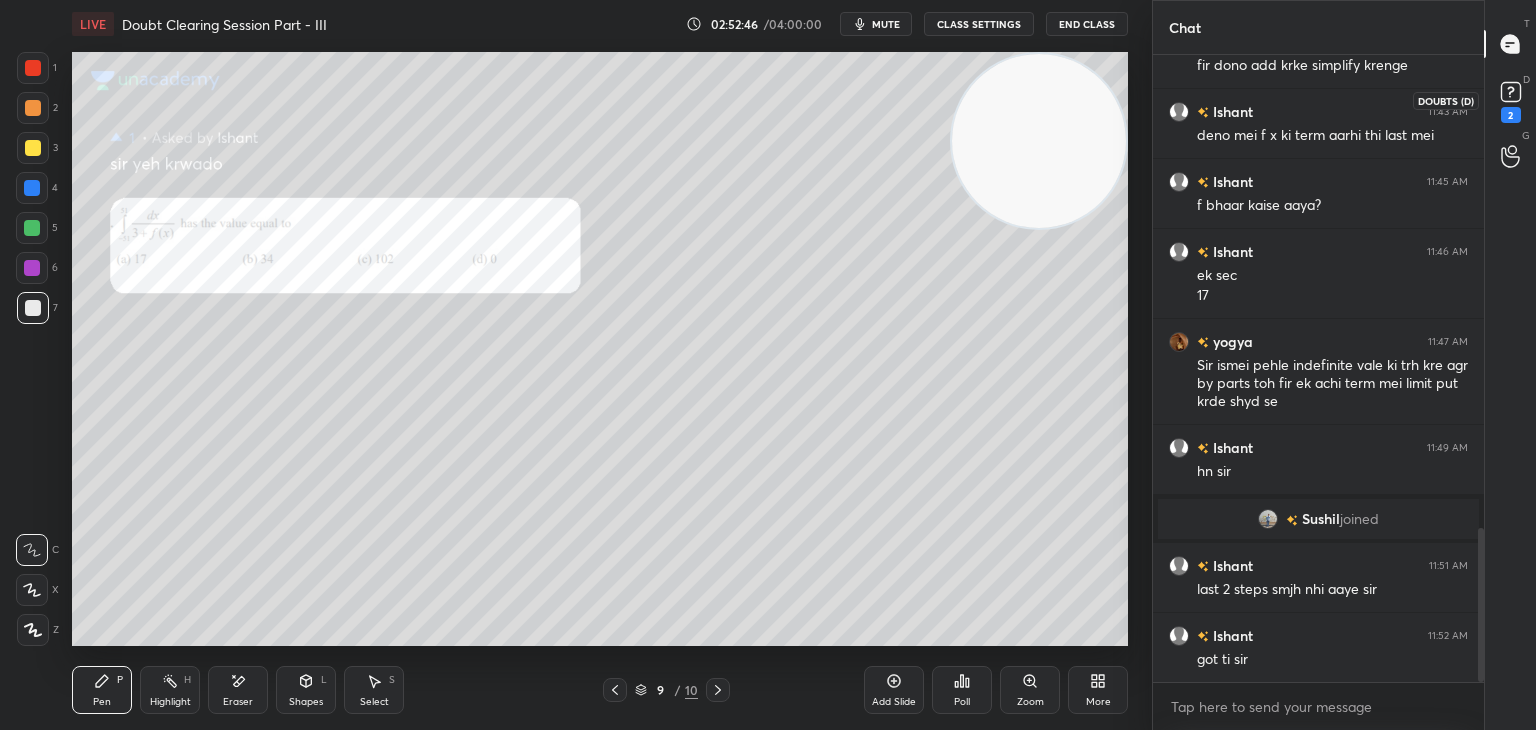 drag, startPoint x: 1520, startPoint y: 116, endPoint x: 1504, endPoint y: 130, distance: 21.260292 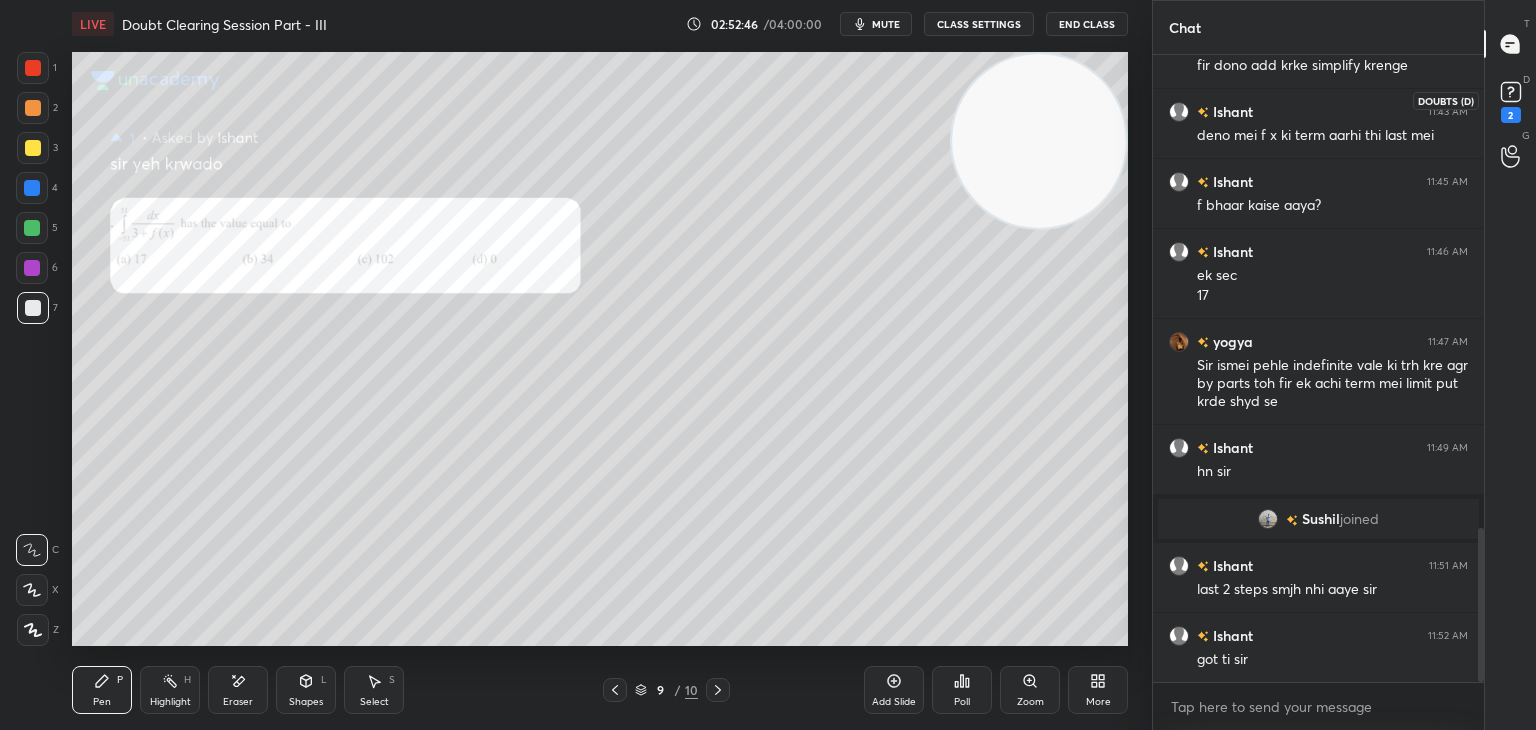 click on "2" at bounding box center (1511, 100) 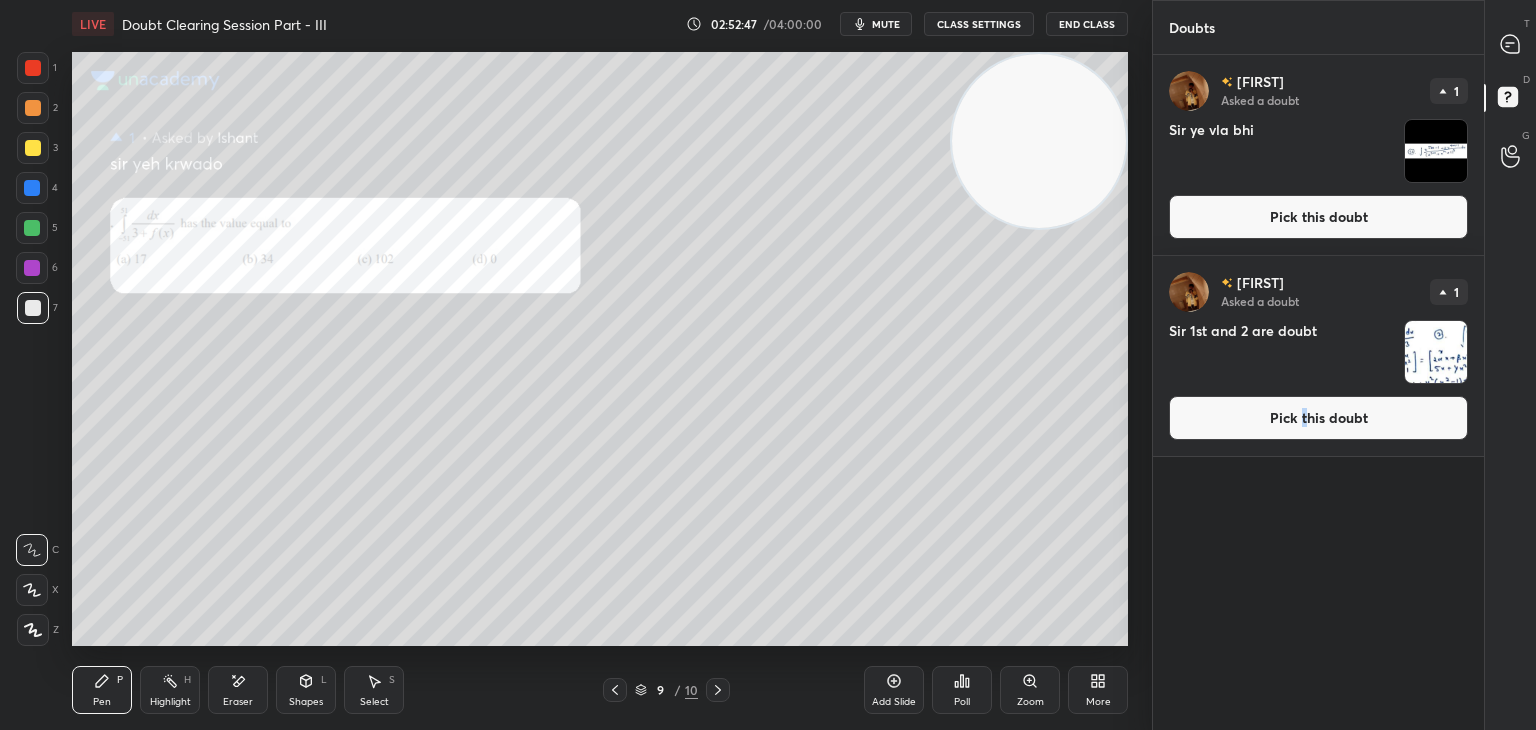 click on "Pick this doubt" at bounding box center [1318, 418] 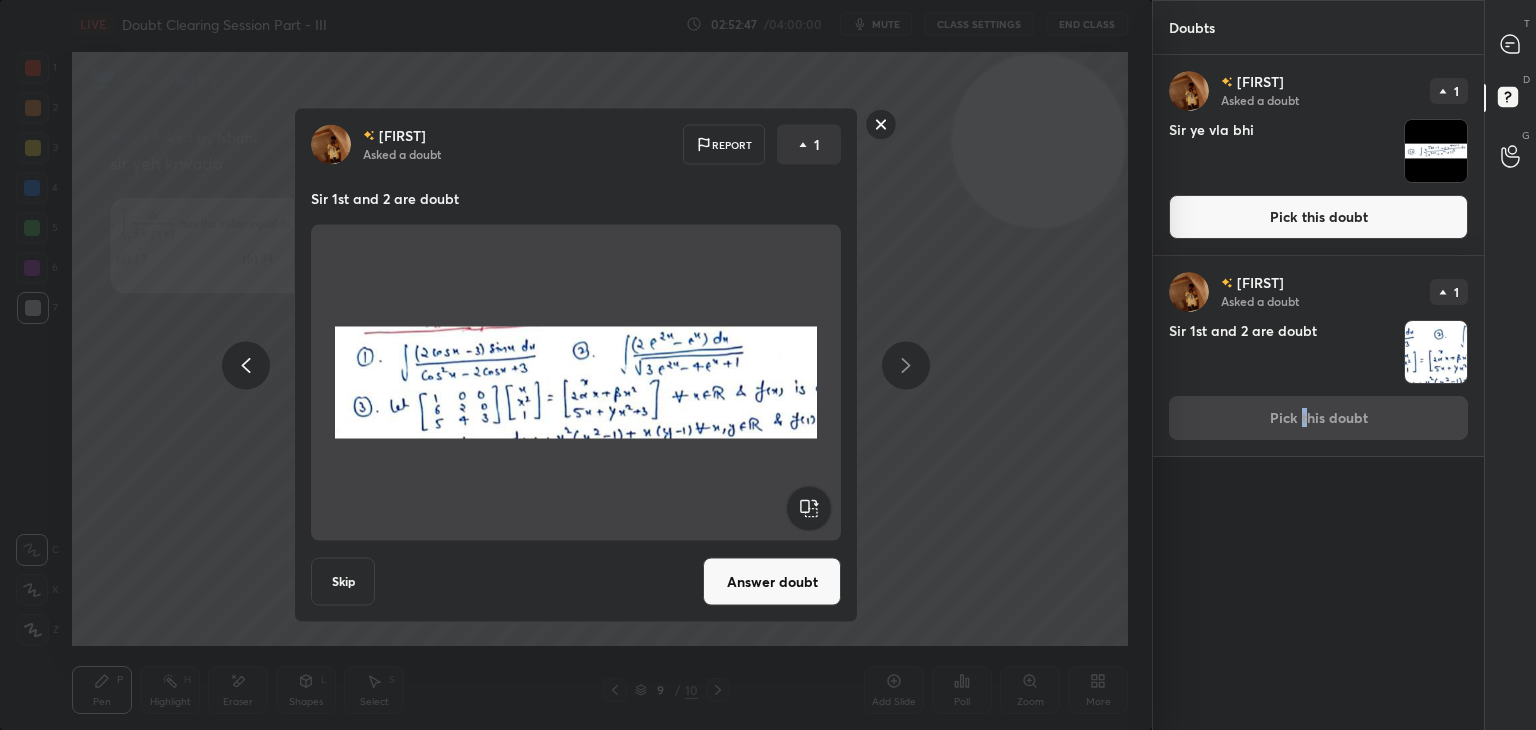 click on "Answer doubt" at bounding box center [772, 582] 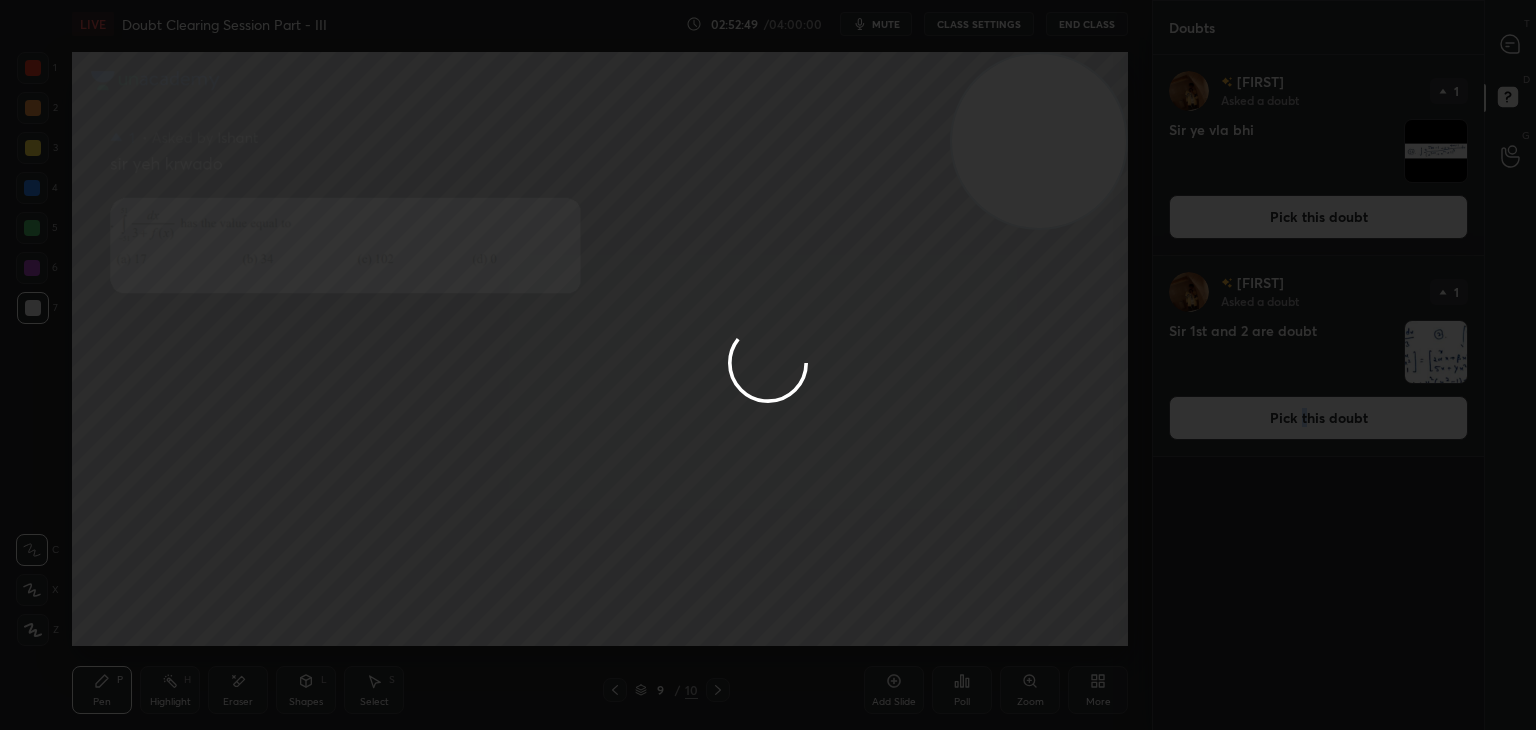 click at bounding box center [768, 365] 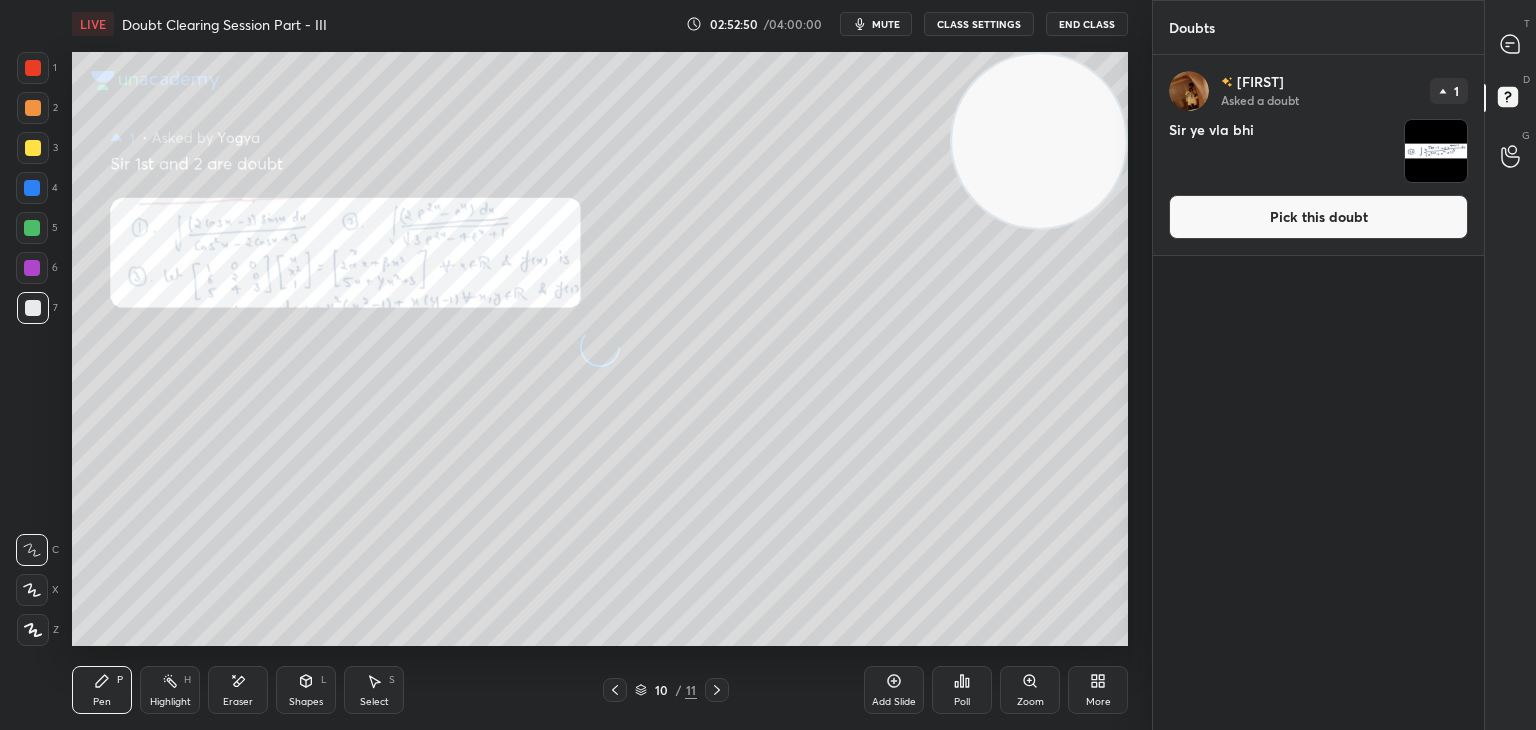 click on "Pick this doubt" at bounding box center [1318, 217] 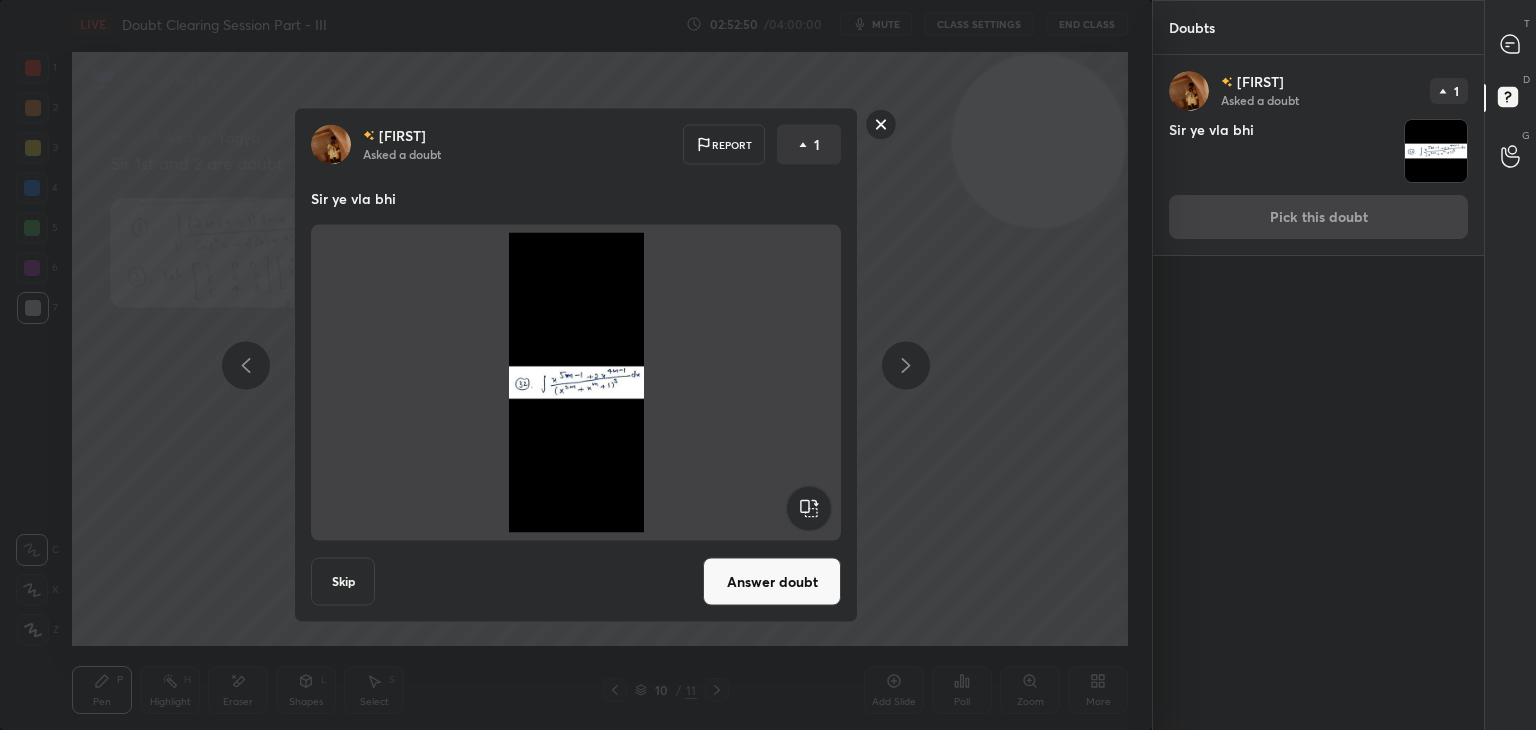 click on "[NAME] Asked a doubt 1 Sir ye vla bhi Pick this doubt" at bounding box center [1318, 155] 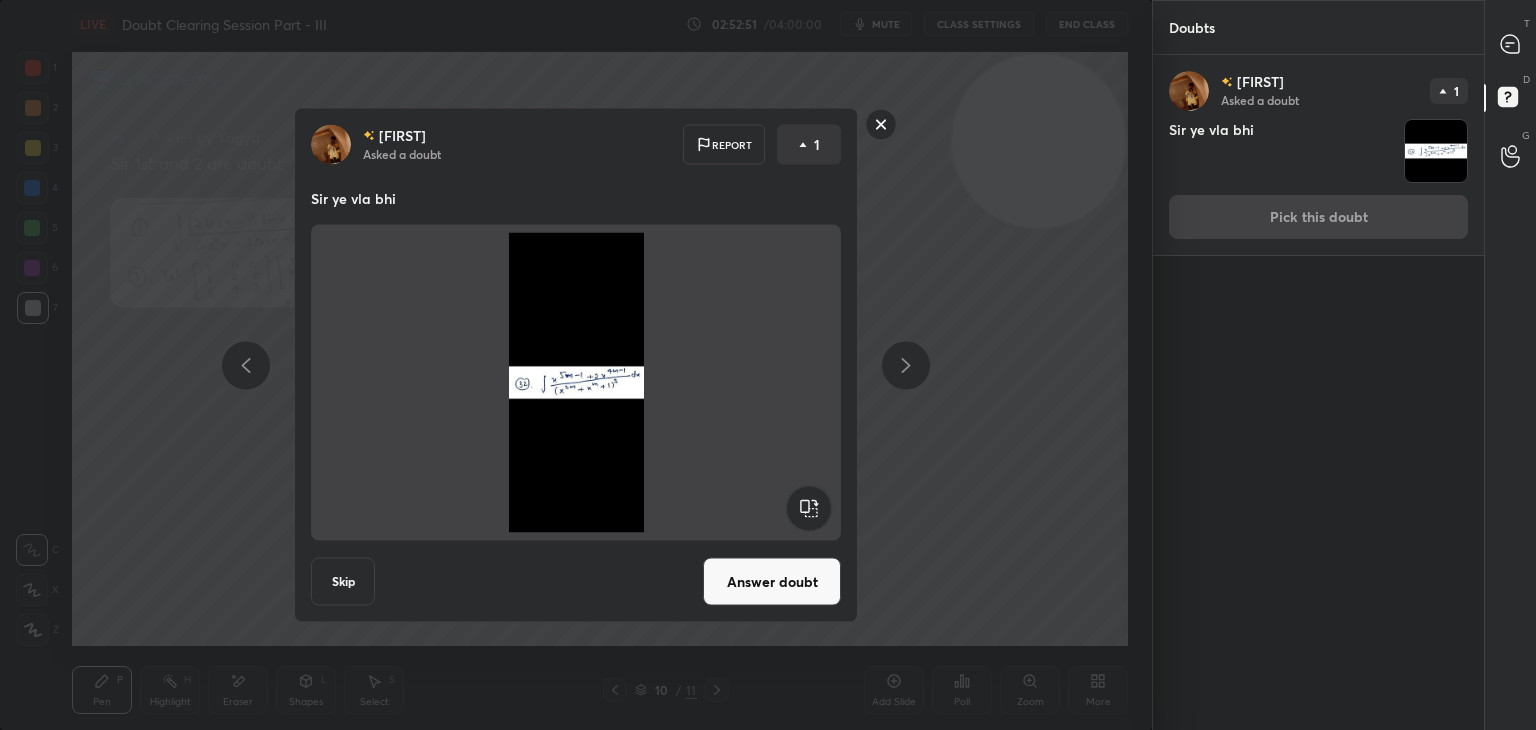 click on "Answer doubt" at bounding box center [772, 582] 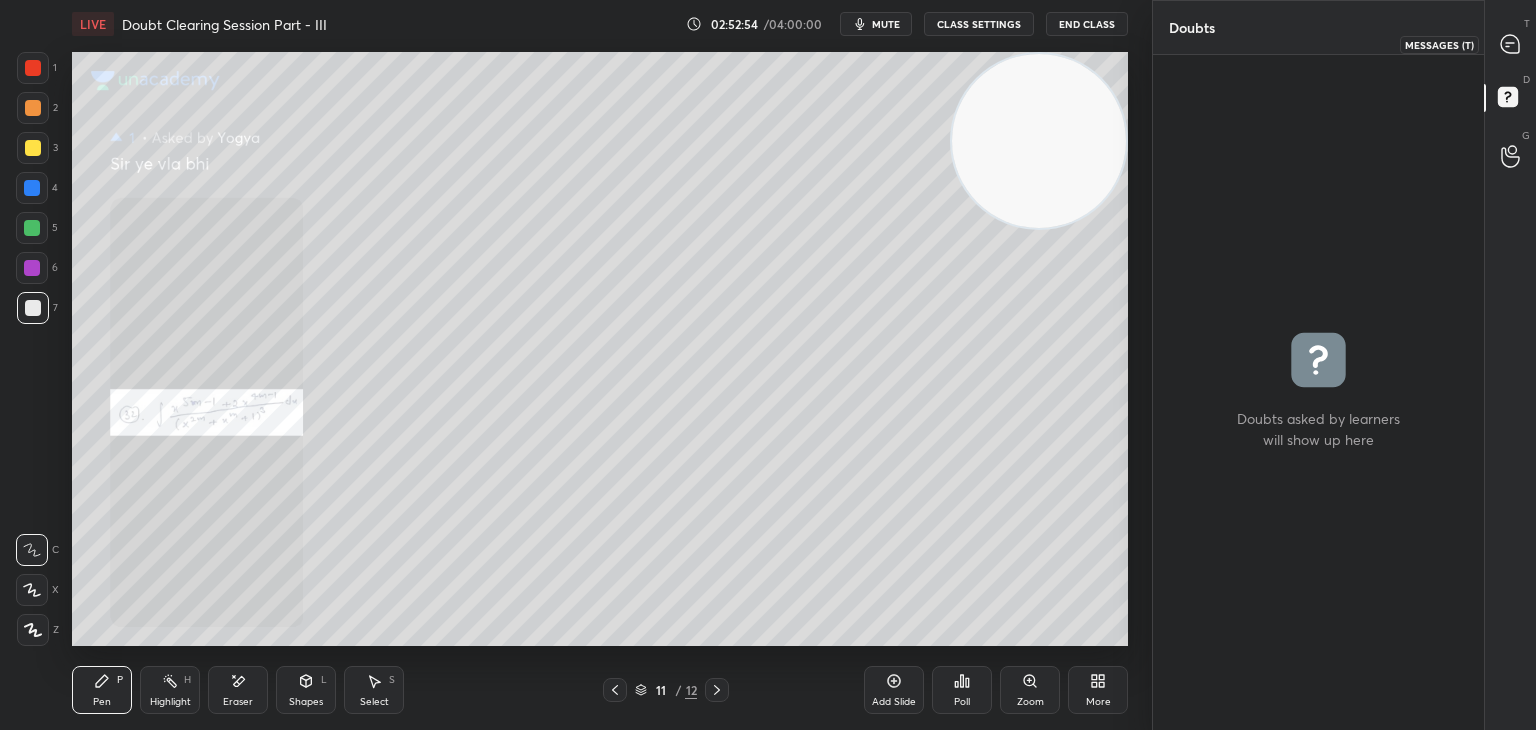 click on "T Messages (T)" at bounding box center [1510, 44] 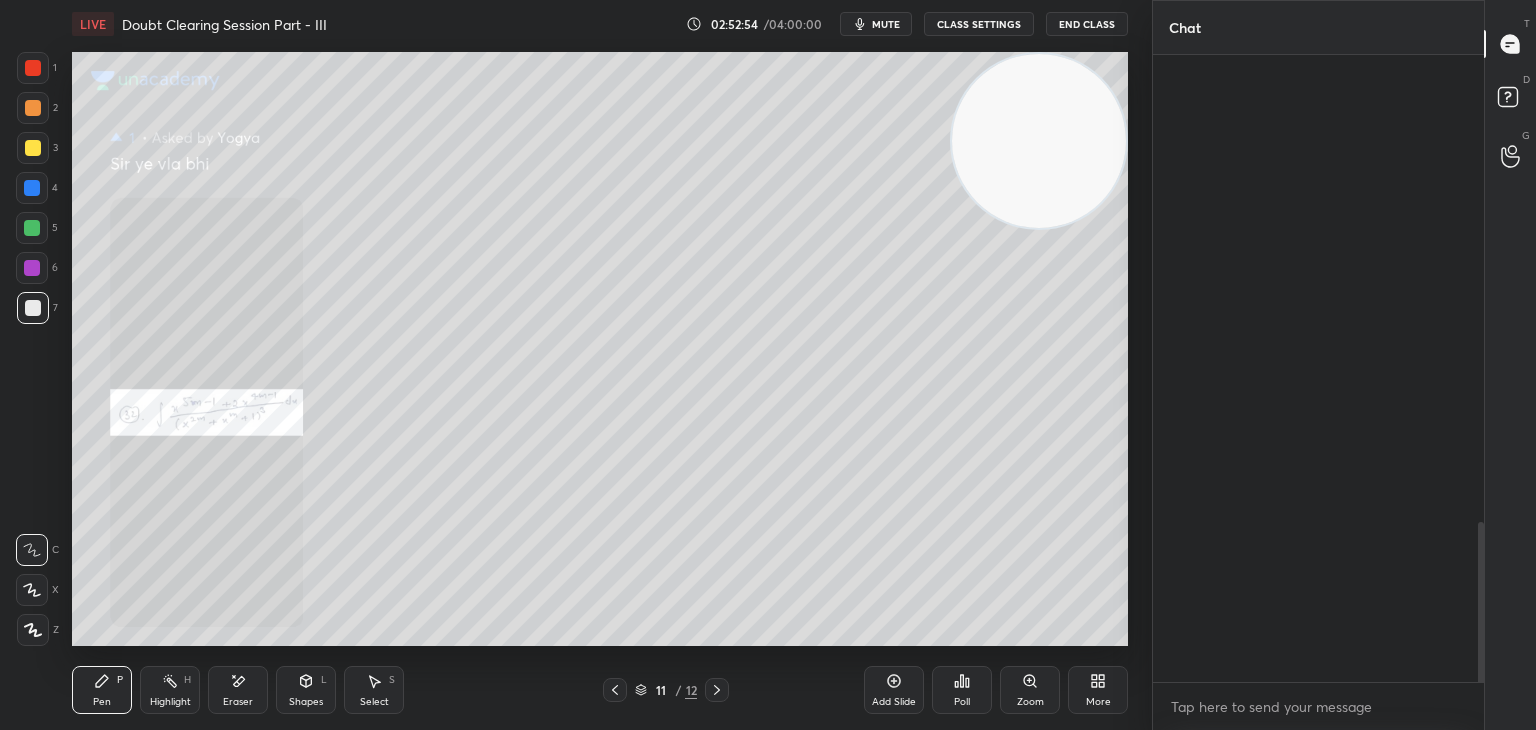 scroll, scrollTop: 2004, scrollLeft: 0, axis: vertical 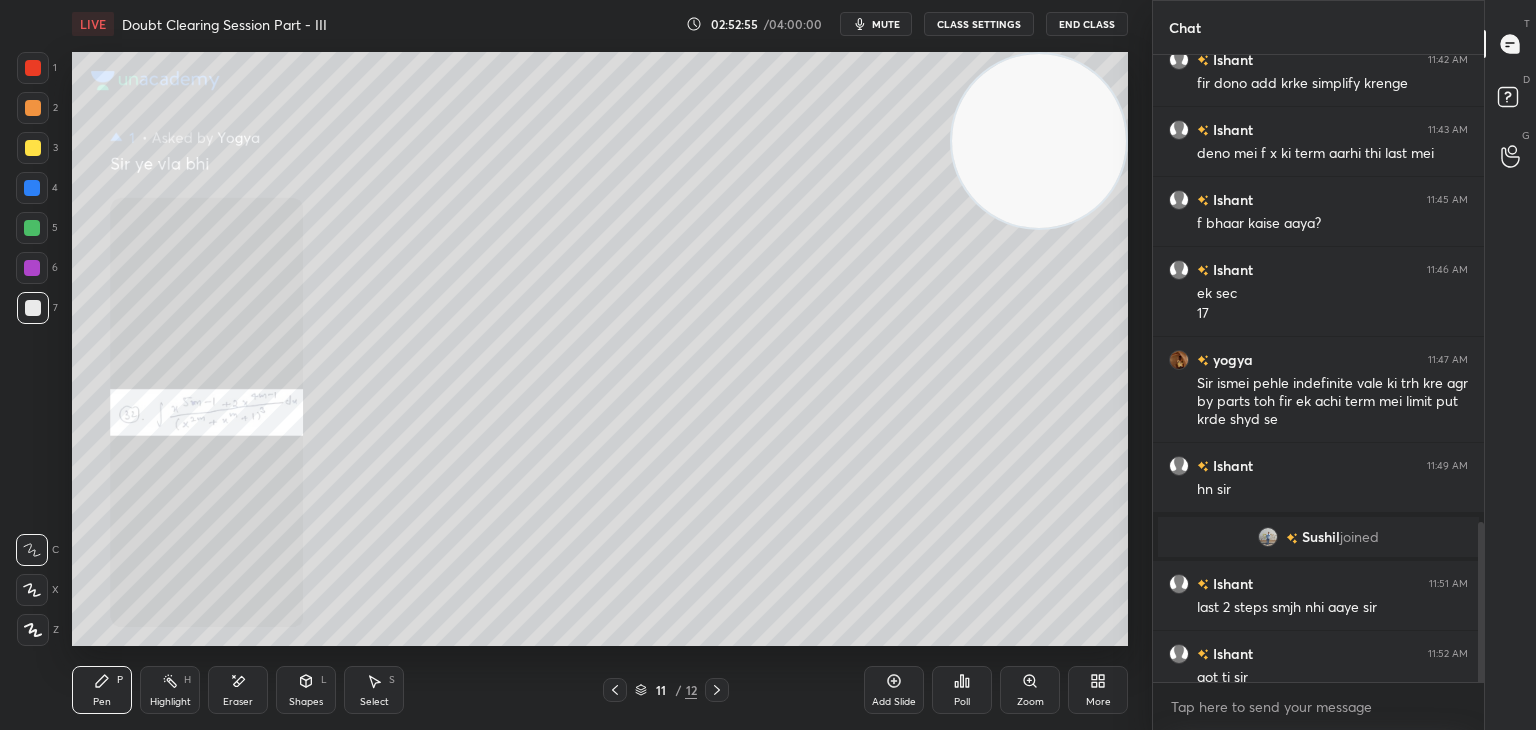 click at bounding box center [615, 690] 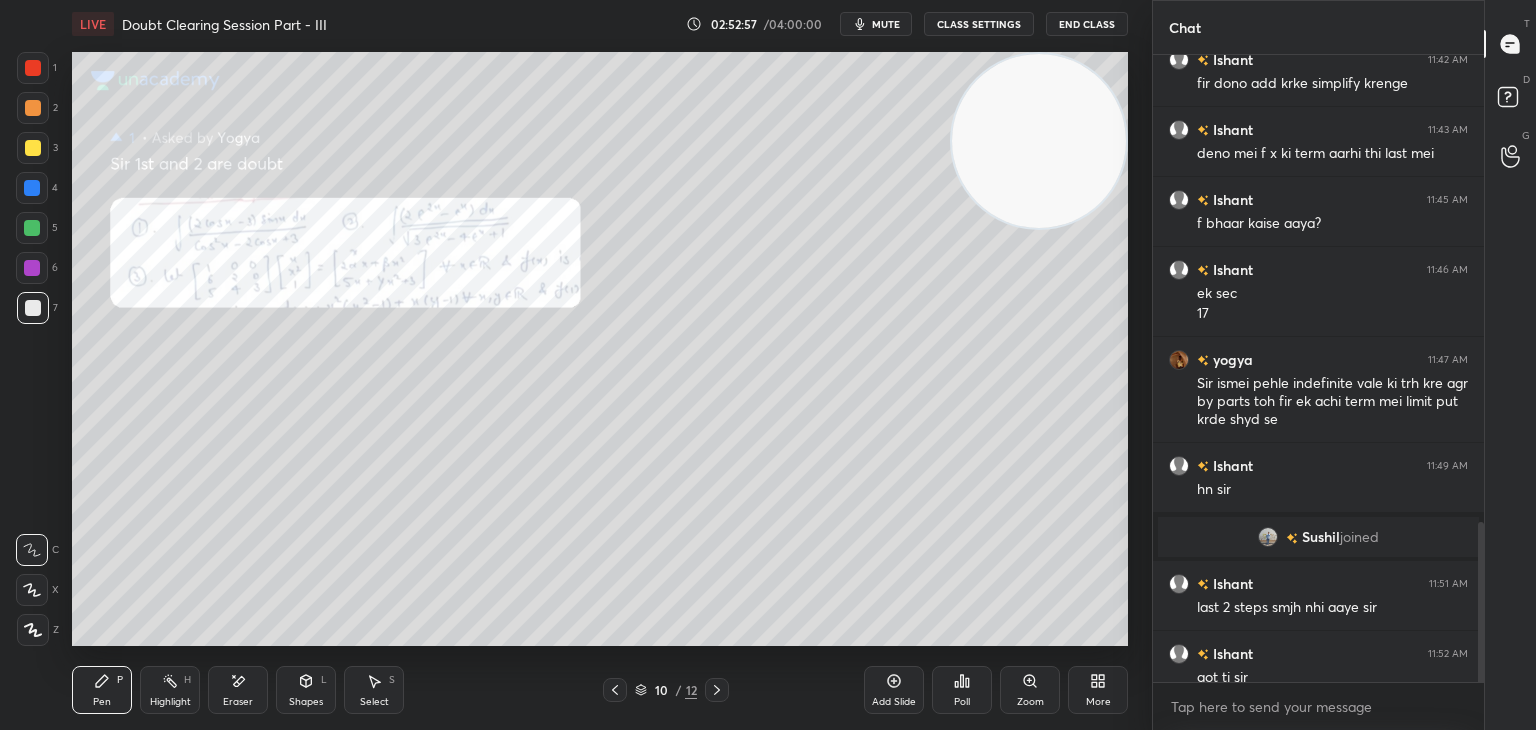 click on "Chat [PERSON] 11:42 AM Sir jack rule [PERSON] 11:42 AM fir dono add krke simplify krenge [PERSON] 11:43 AM deno mei f x ki term aarhi thi last mei [PERSON] 11:45 AM f bhaar kaise aaya? [PERSON] 11:46 AM ek sec 17 [PERSON] 11:47 AM Sir ismei pehle indefinite vale ki trh kre agr by parts toh fir ek achi term mei limit put krde shyd se [PERSON] 11:49 AM hn sir [PERSON]  joined [PERSON] 11:51 AM last 2 steps smjh nhi aaye sir [PERSON] 11:52 AM got ti sir now clear thankkyou JUMP TO LATEST Enable hand raising Enable raise hand to speak to learners. Once enabled, chat will be turned off temporarily. Enable x   Doubts asked by learners will show up here NEW DOUBTS ASKED No one has raised a hand yet Can't raise hand Looks like educator just invited you to speak. Please wait before you can raise your hand again. Got it T Messages (T) D Doubts (D) G Raise Hand (G)" at bounding box center [1344, 365] 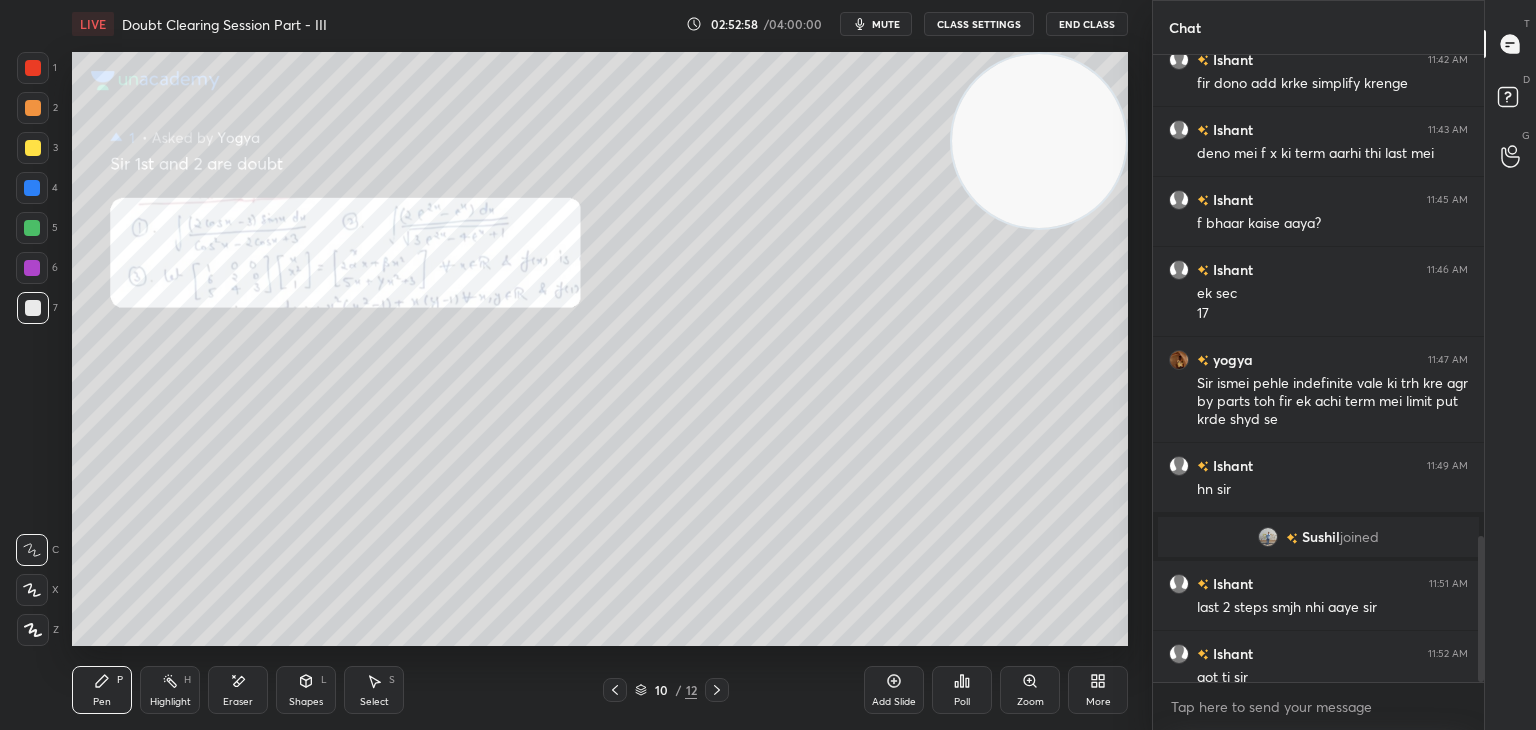 scroll, scrollTop: 2062, scrollLeft: 0, axis: vertical 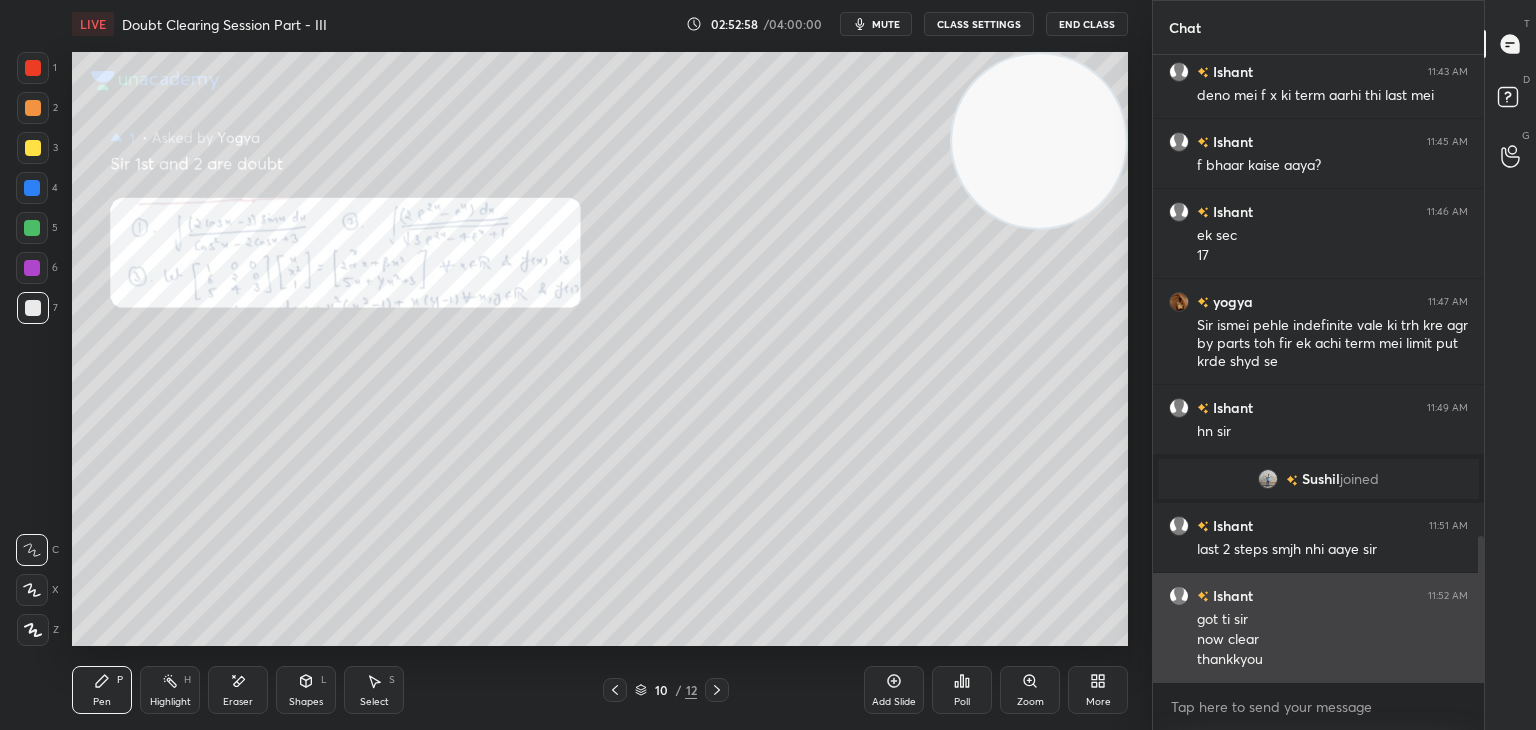 drag, startPoint x: 1478, startPoint y: 551, endPoint x: 1467, endPoint y: 633, distance: 82.73451 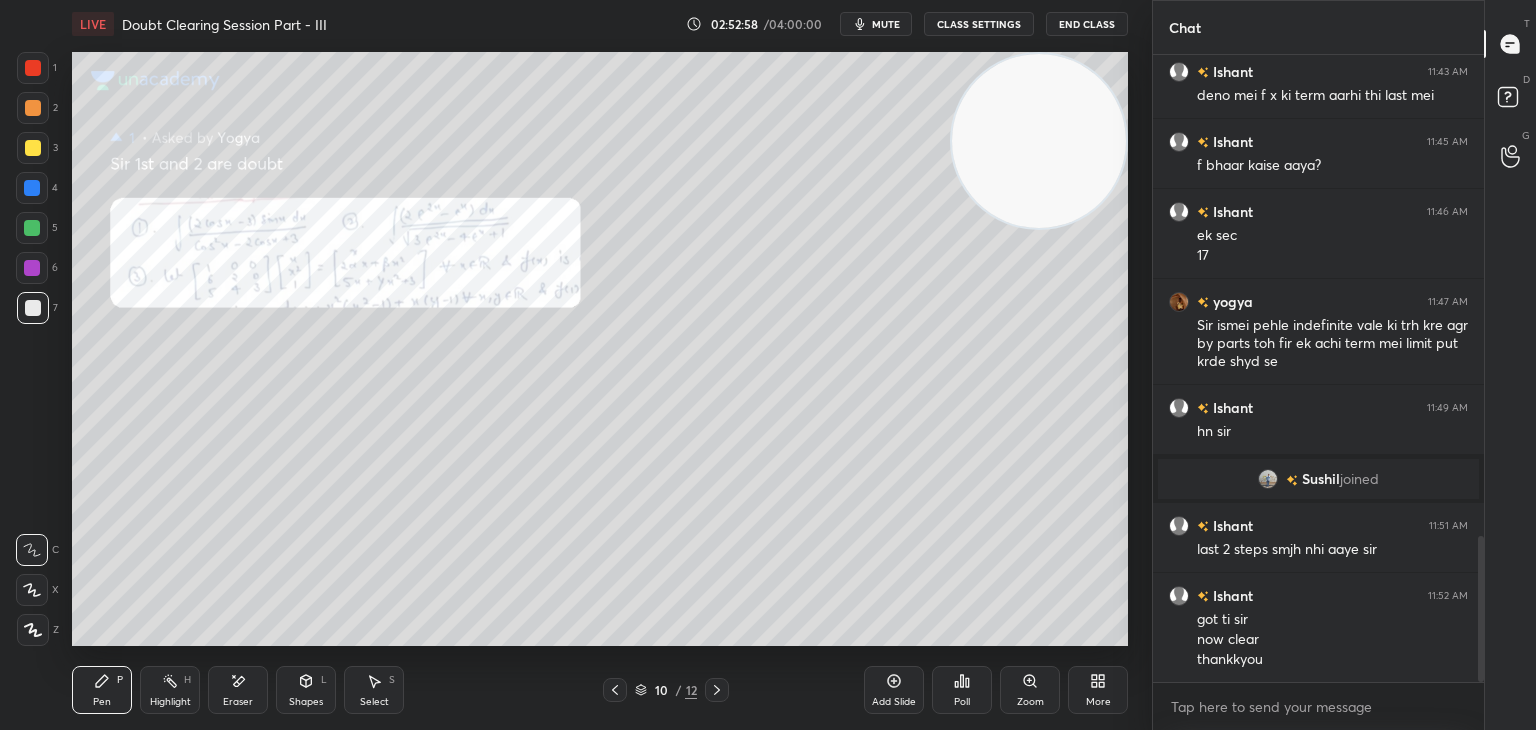 click 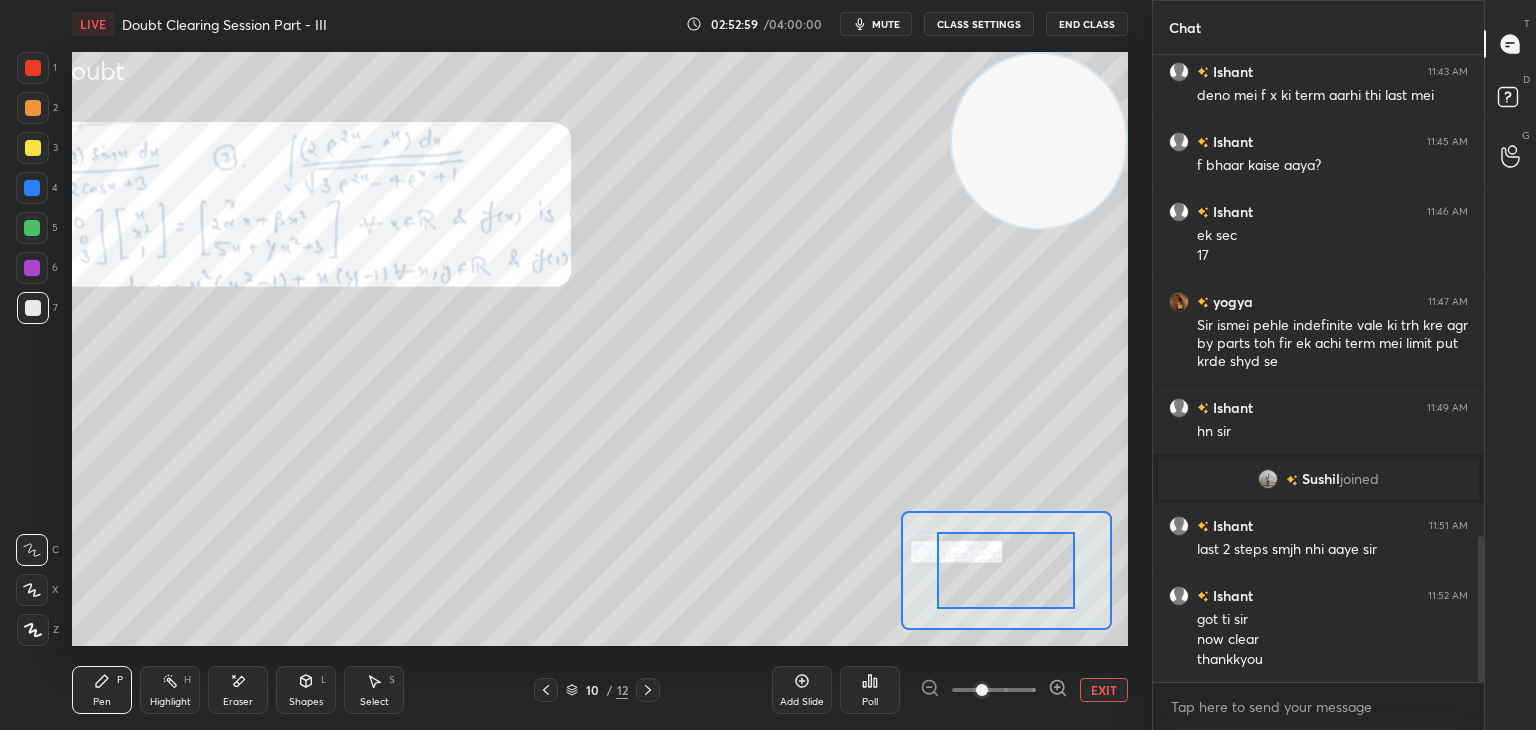 click at bounding box center (994, 690) 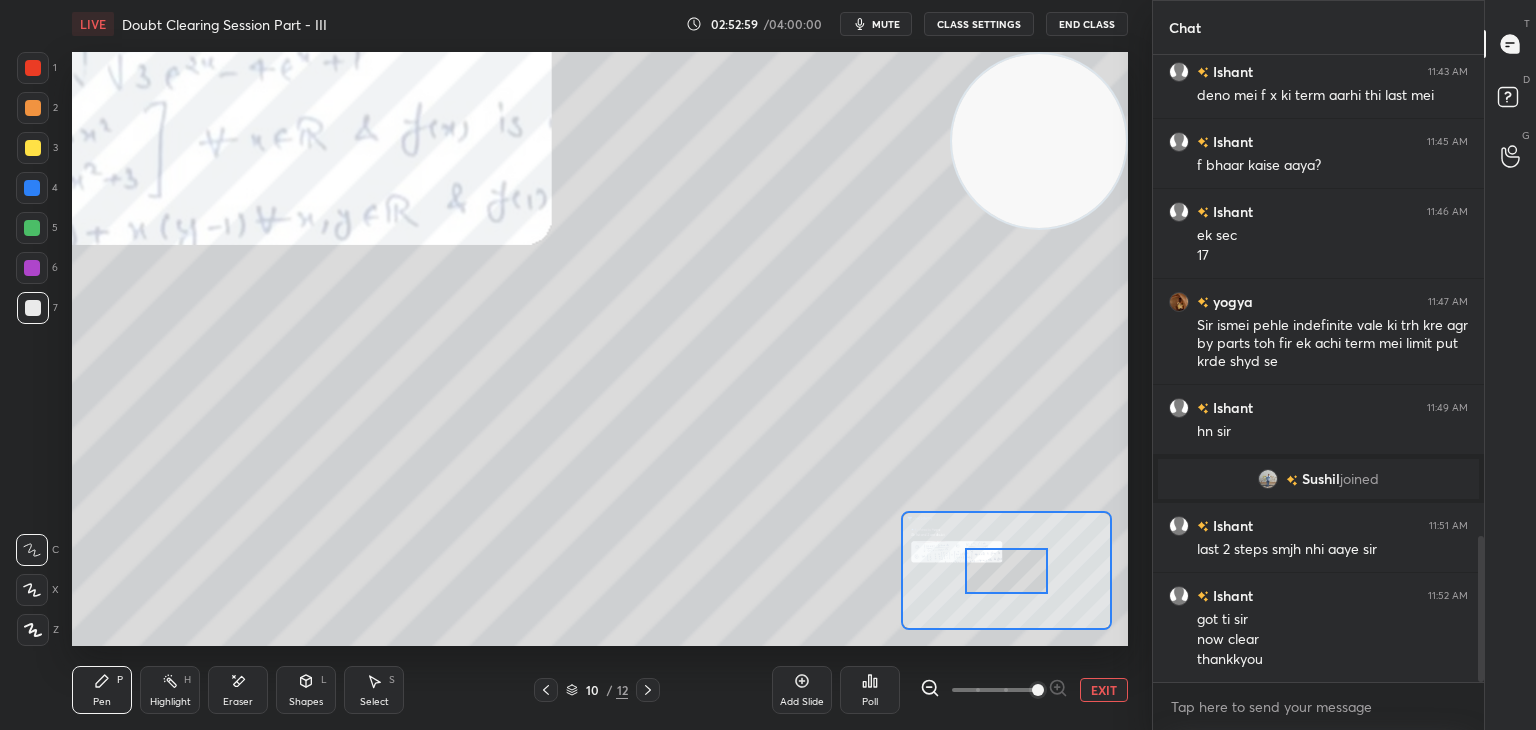 drag, startPoint x: 1029, startPoint y: 681, endPoint x: 1029, endPoint y: 645, distance: 36 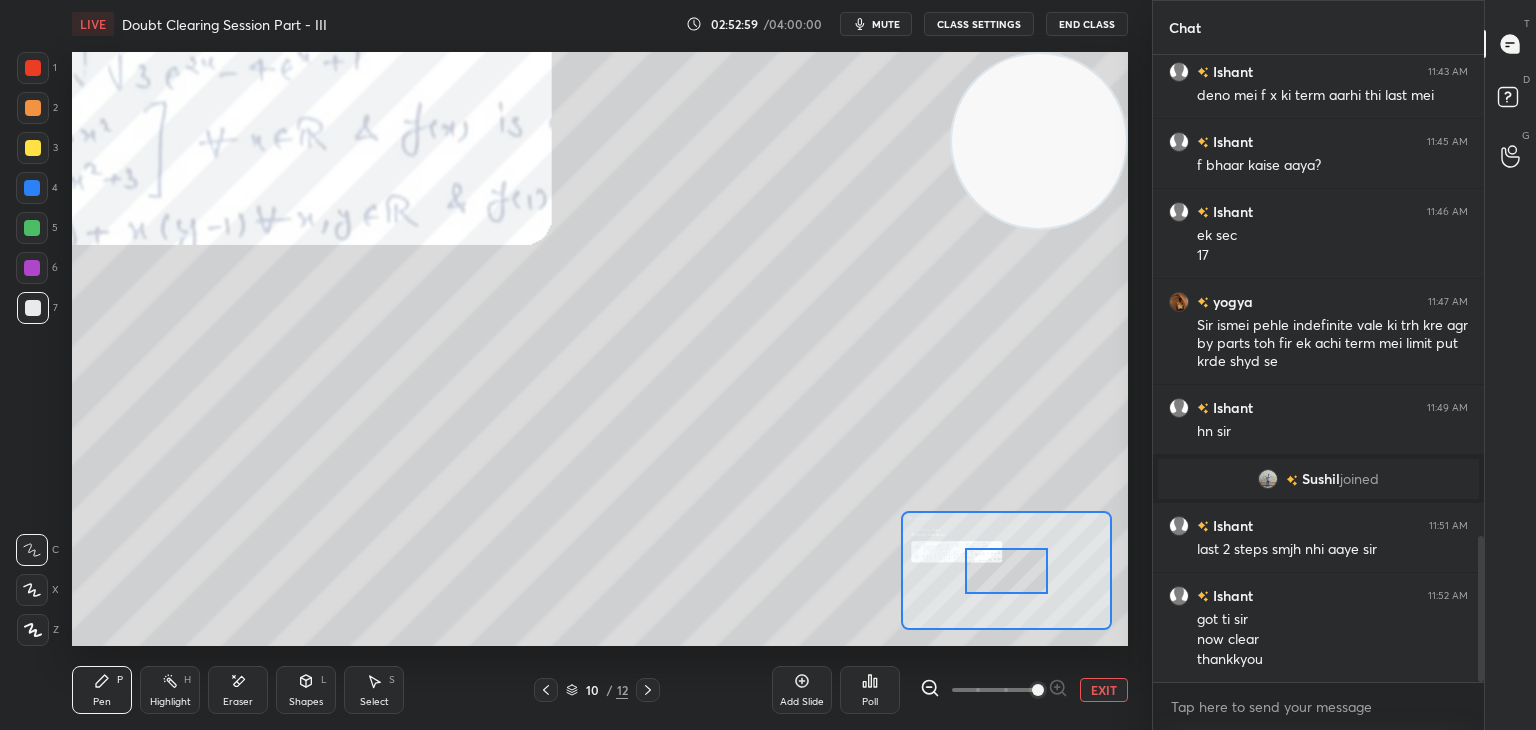 click at bounding box center (1038, 690) 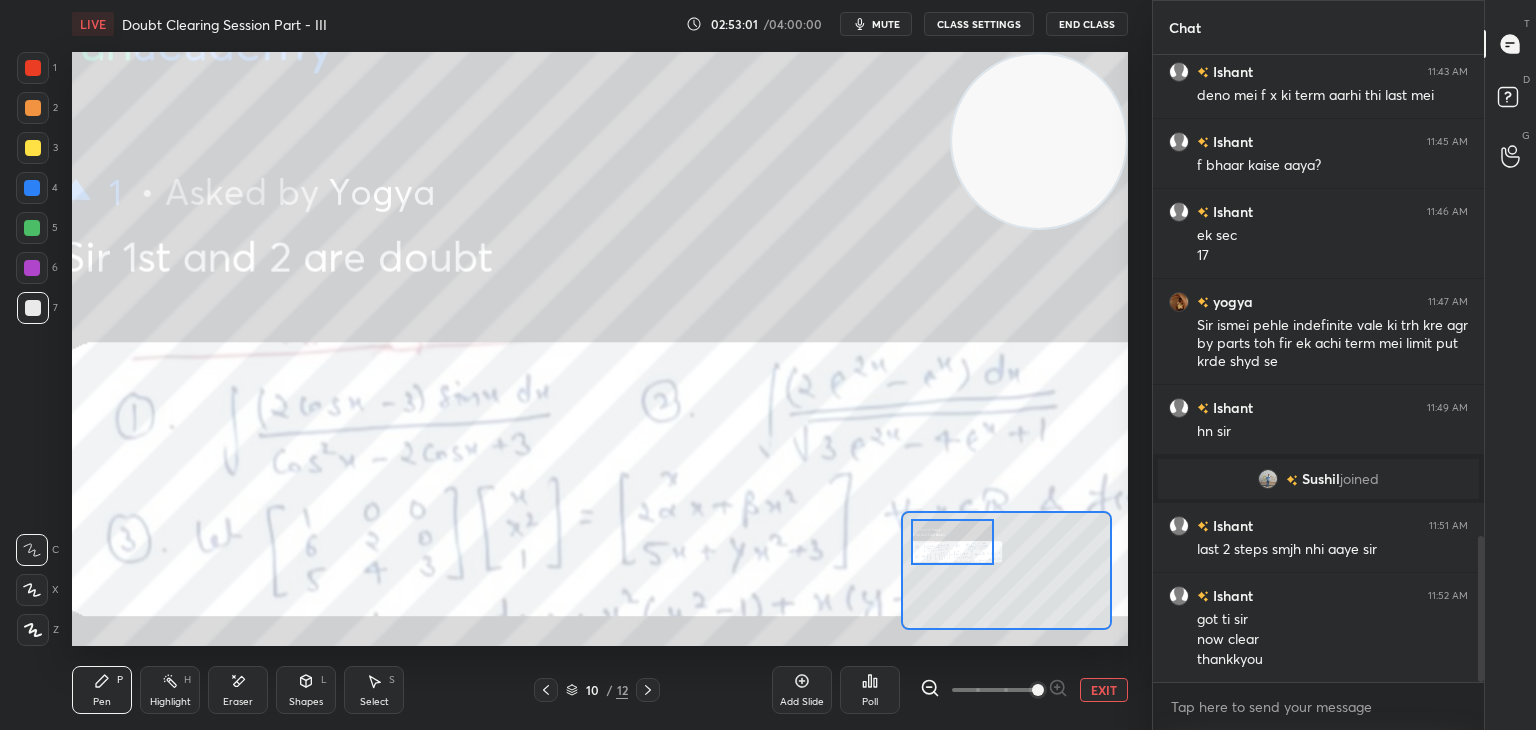 drag, startPoint x: 1035, startPoint y: 560, endPoint x: 979, endPoint y: 517, distance: 70.60453 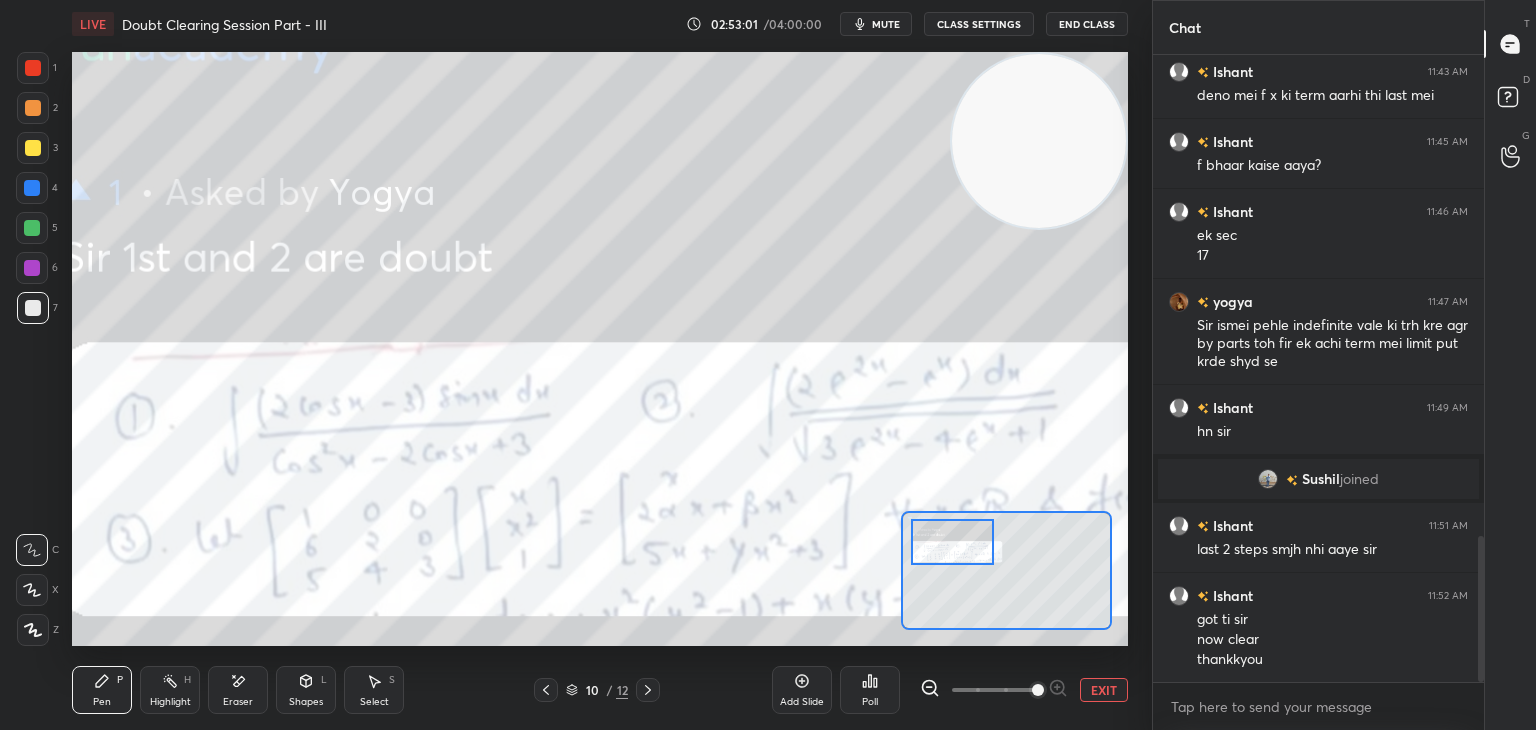 click at bounding box center (952, 542) 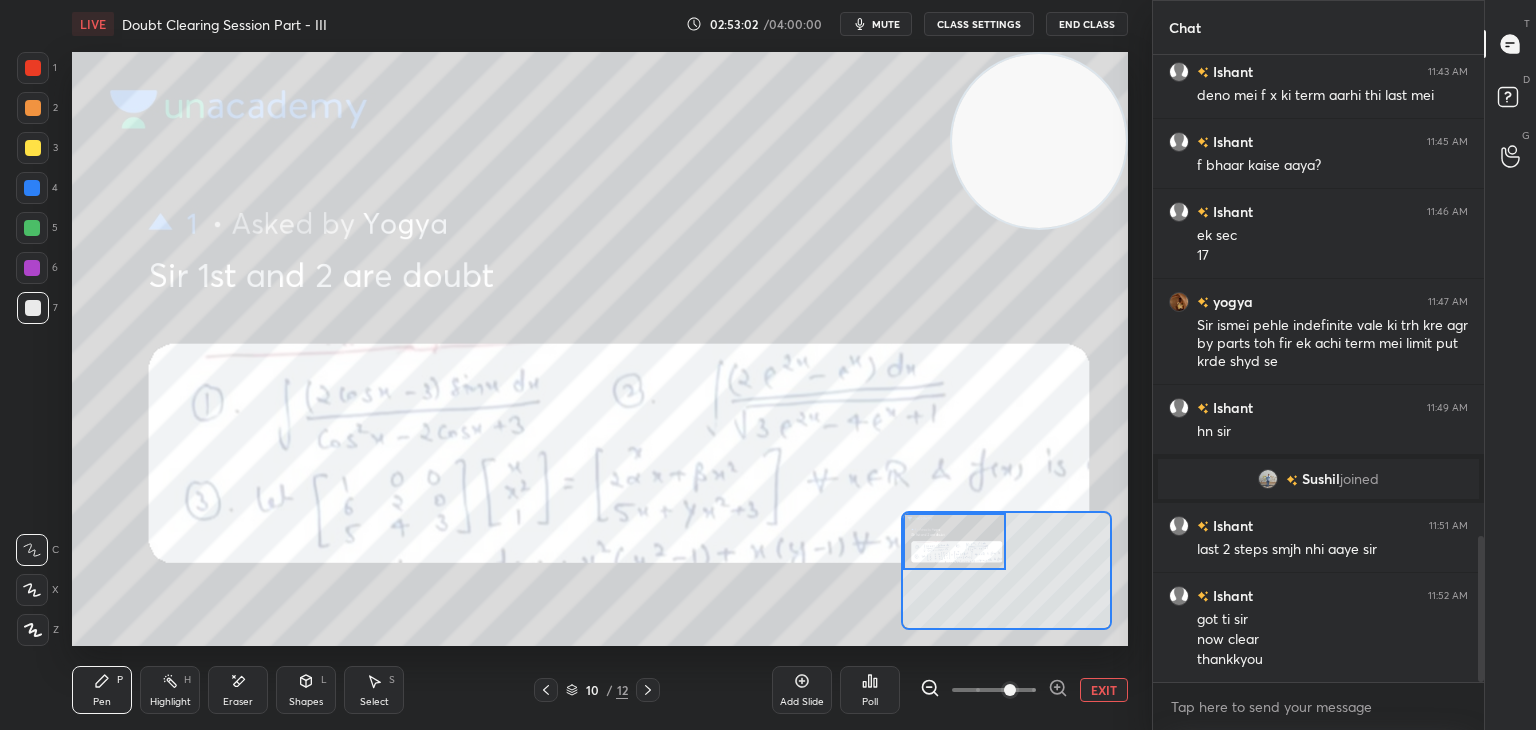 click at bounding box center [994, 690] 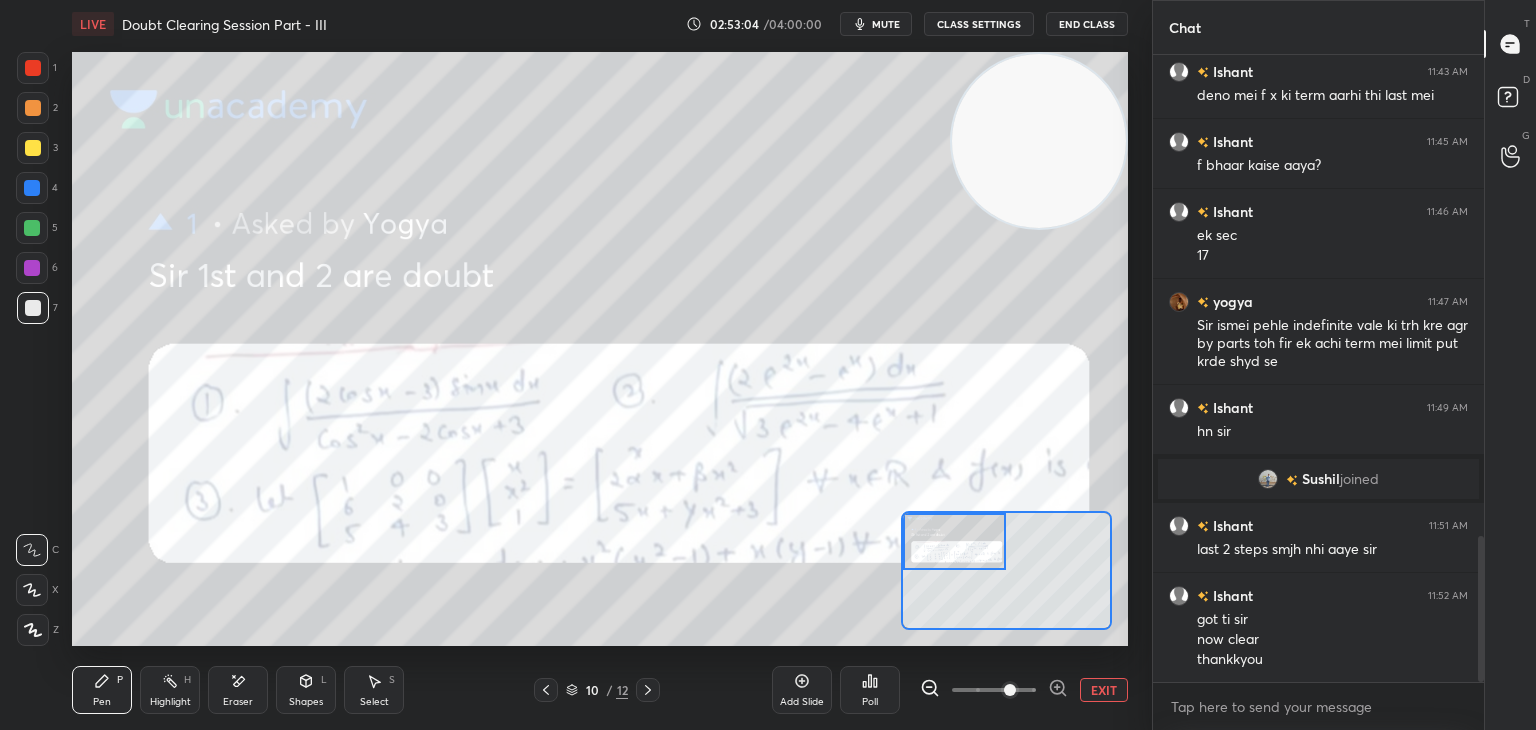 drag, startPoint x: 1017, startPoint y: 184, endPoint x: 1038, endPoint y: 170, distance: 25.23886 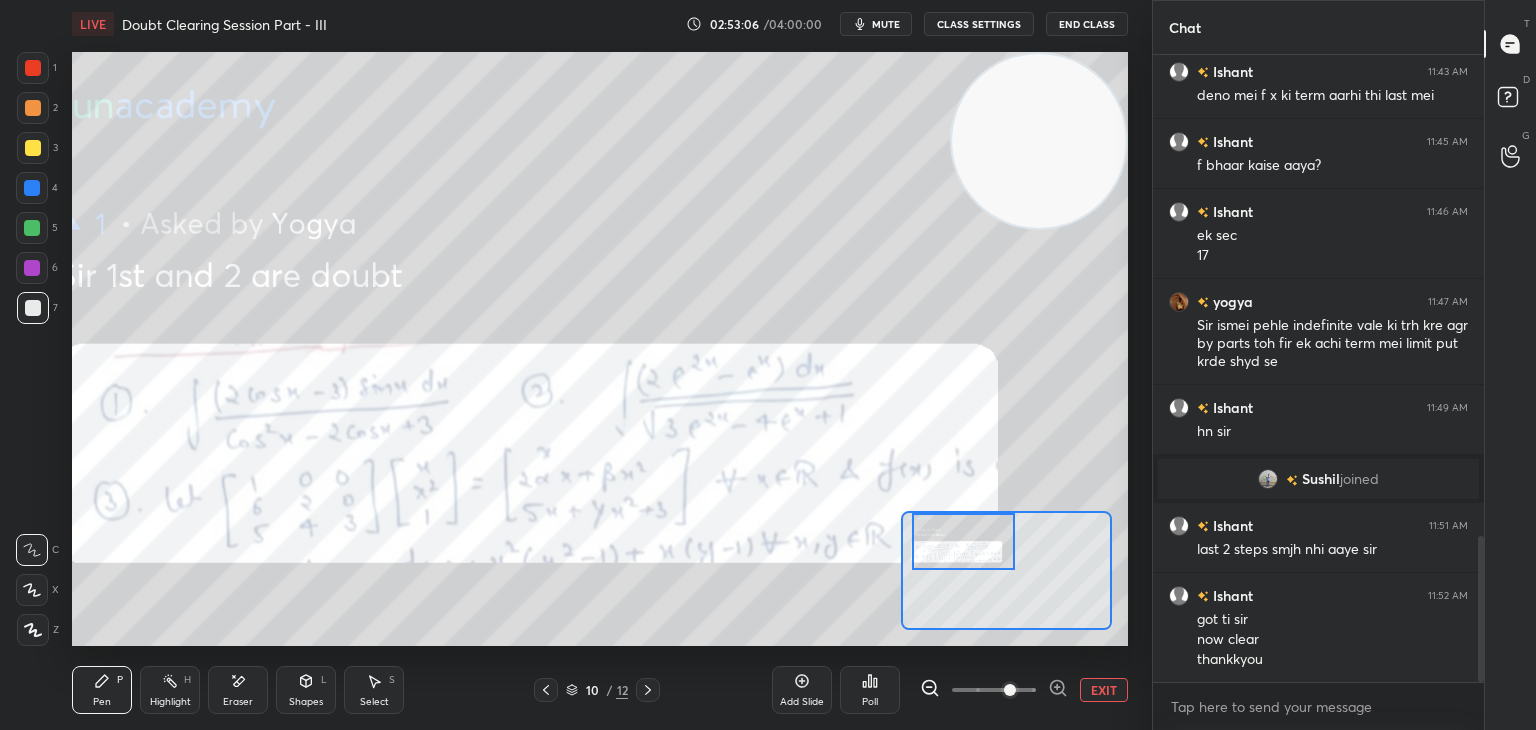 click at bounding box center (964, 541) 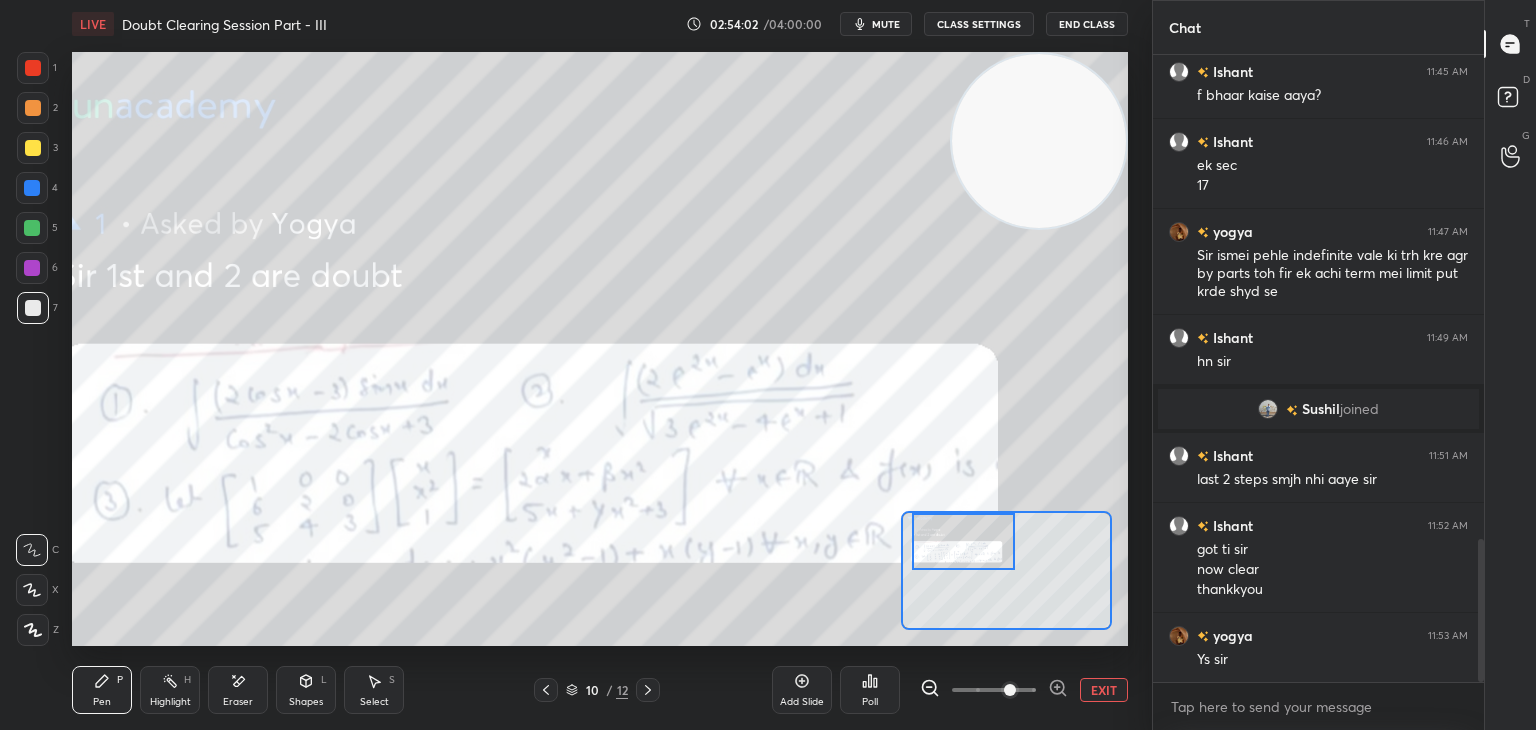 scroll, scrollTop: 2202, scrollLeft: 0, axis: vertical 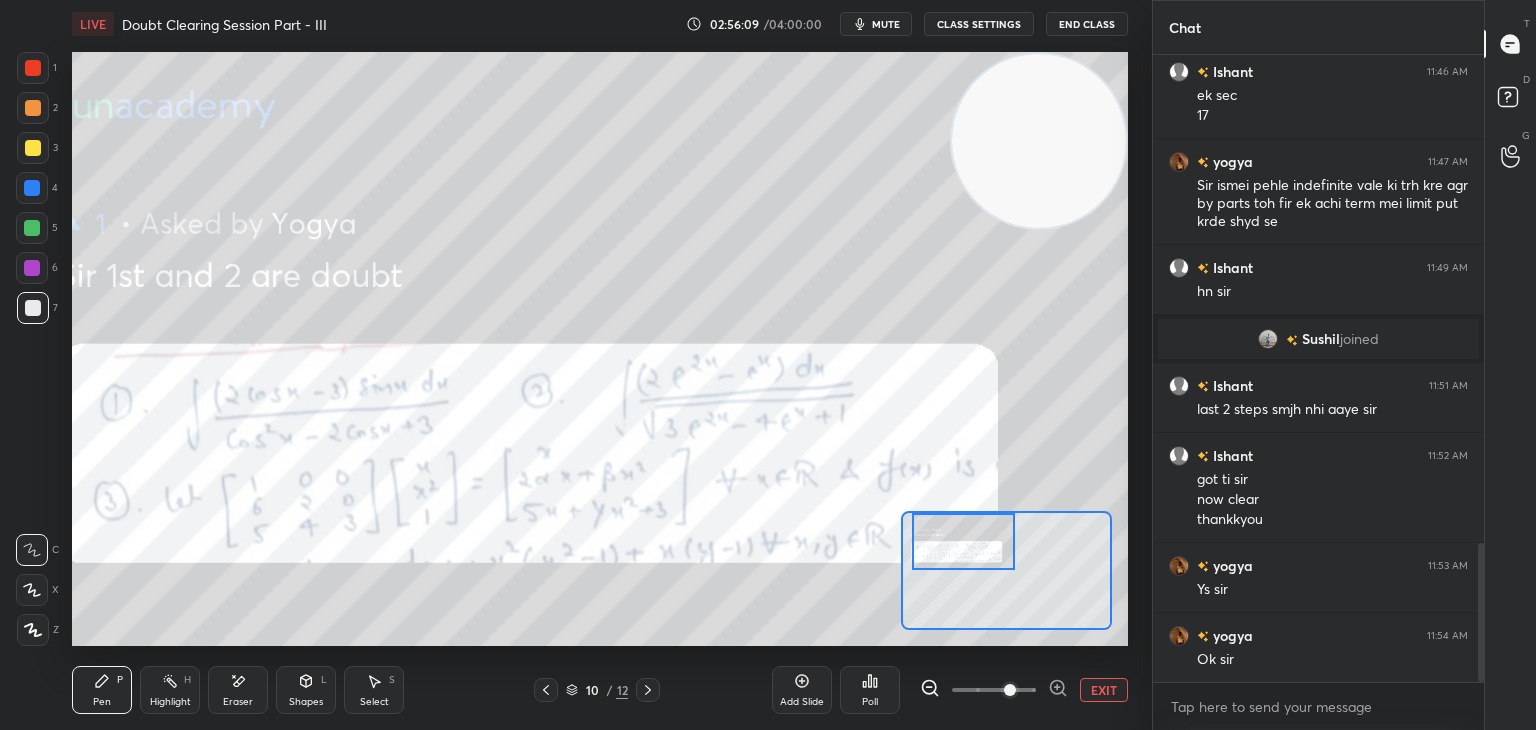 click on "Pen P Highlight H Eraser Shapes L Select S 10 / 12 Add Slide Poll EXIT" at bounding box center (600, 690) 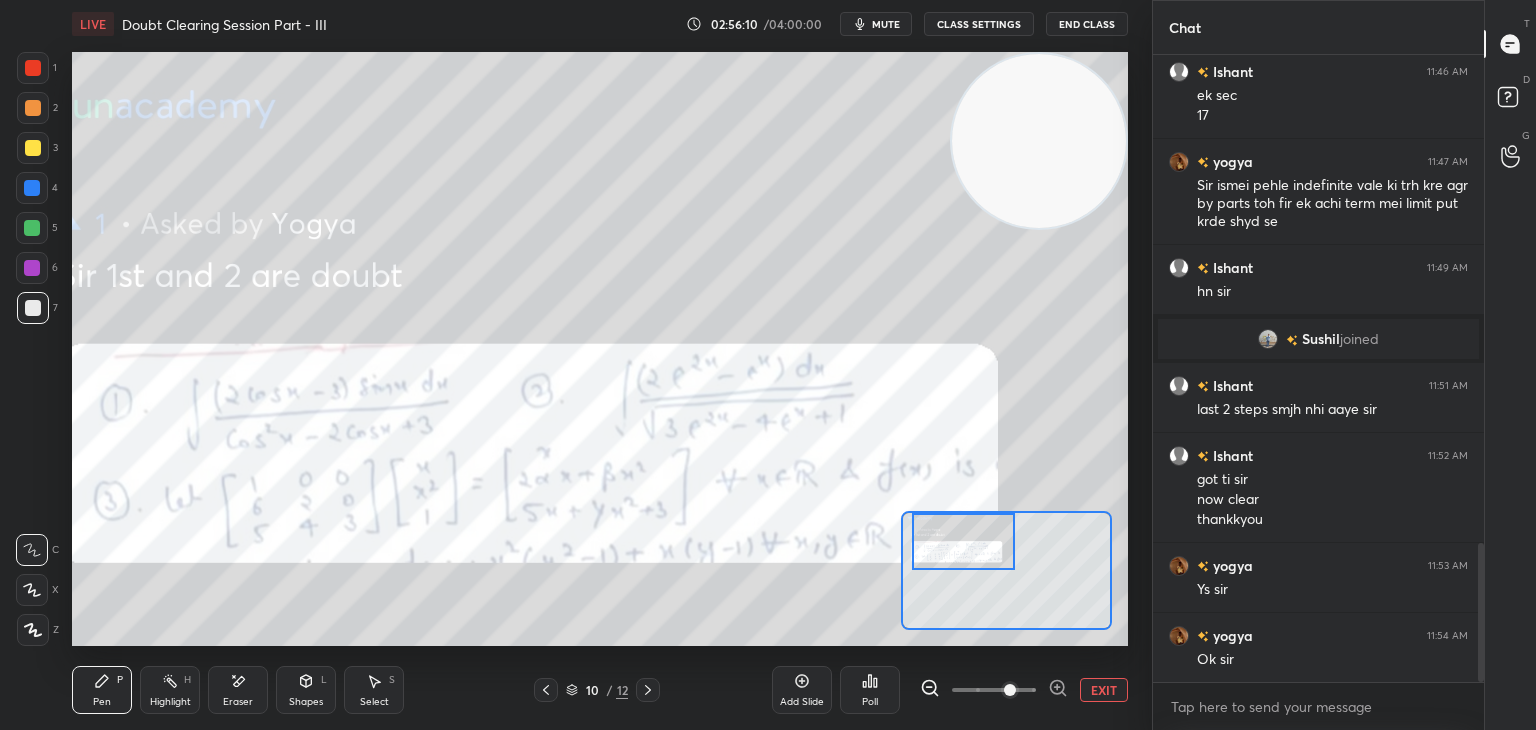 click 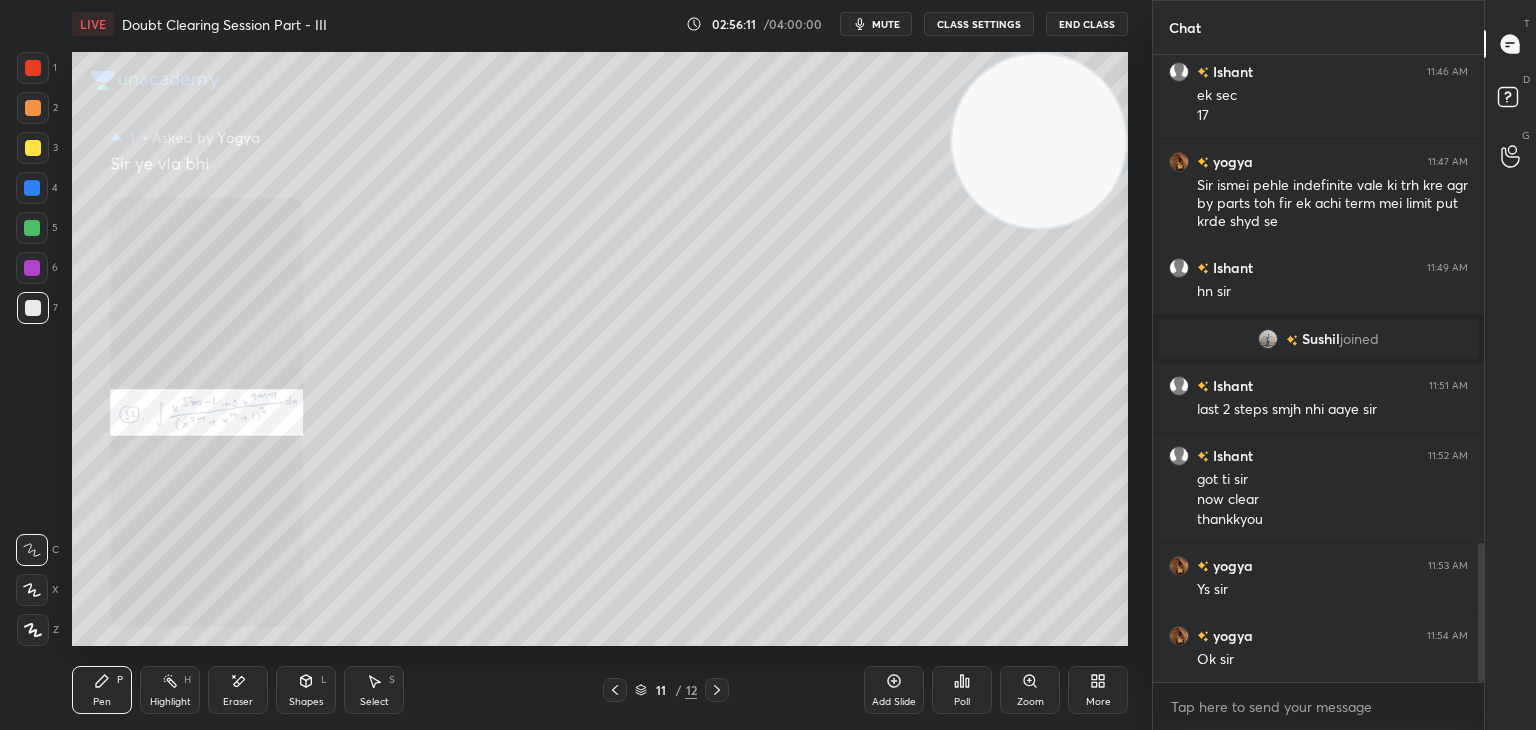 click on "Zoom" at bounding box center (1030, 690) 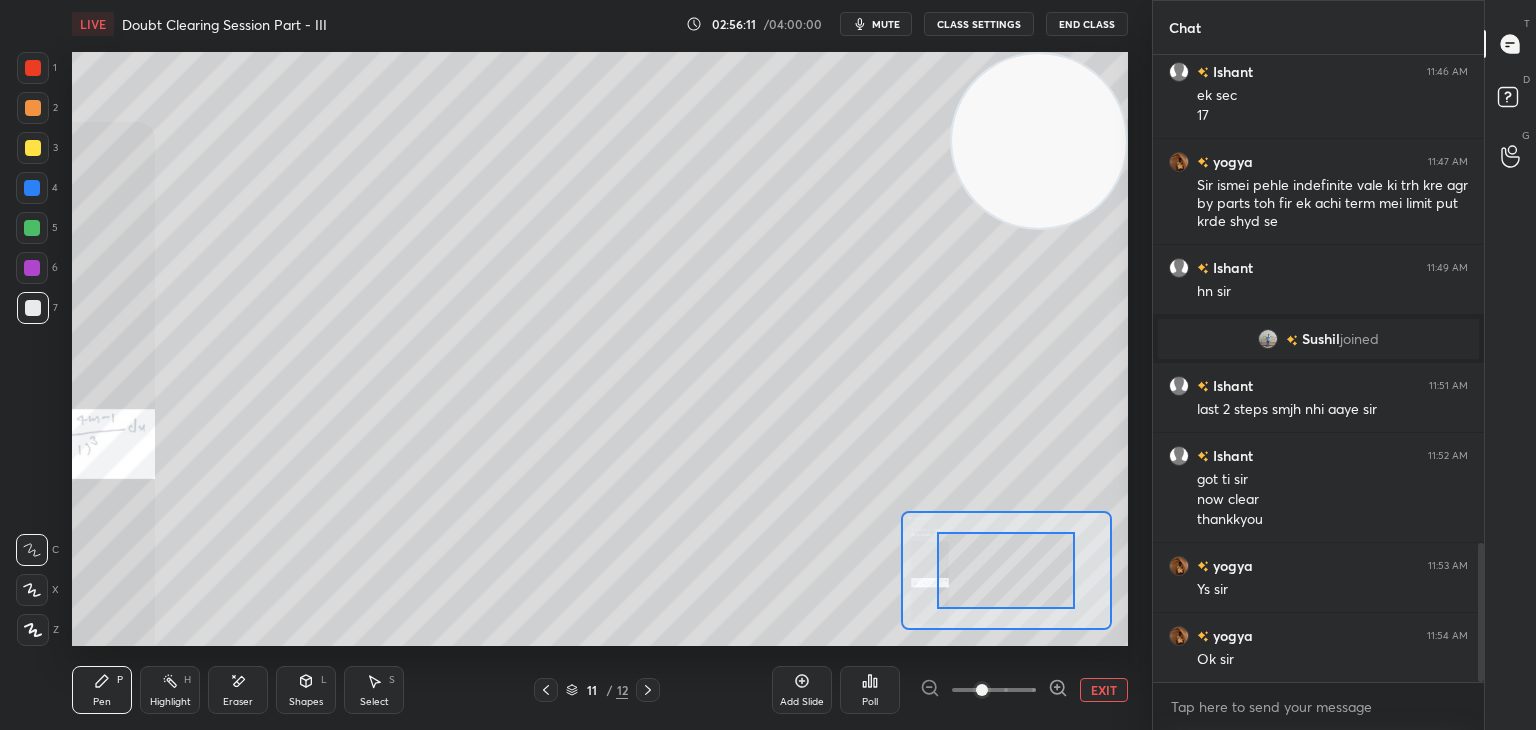 click at bounding box center (994, 690) 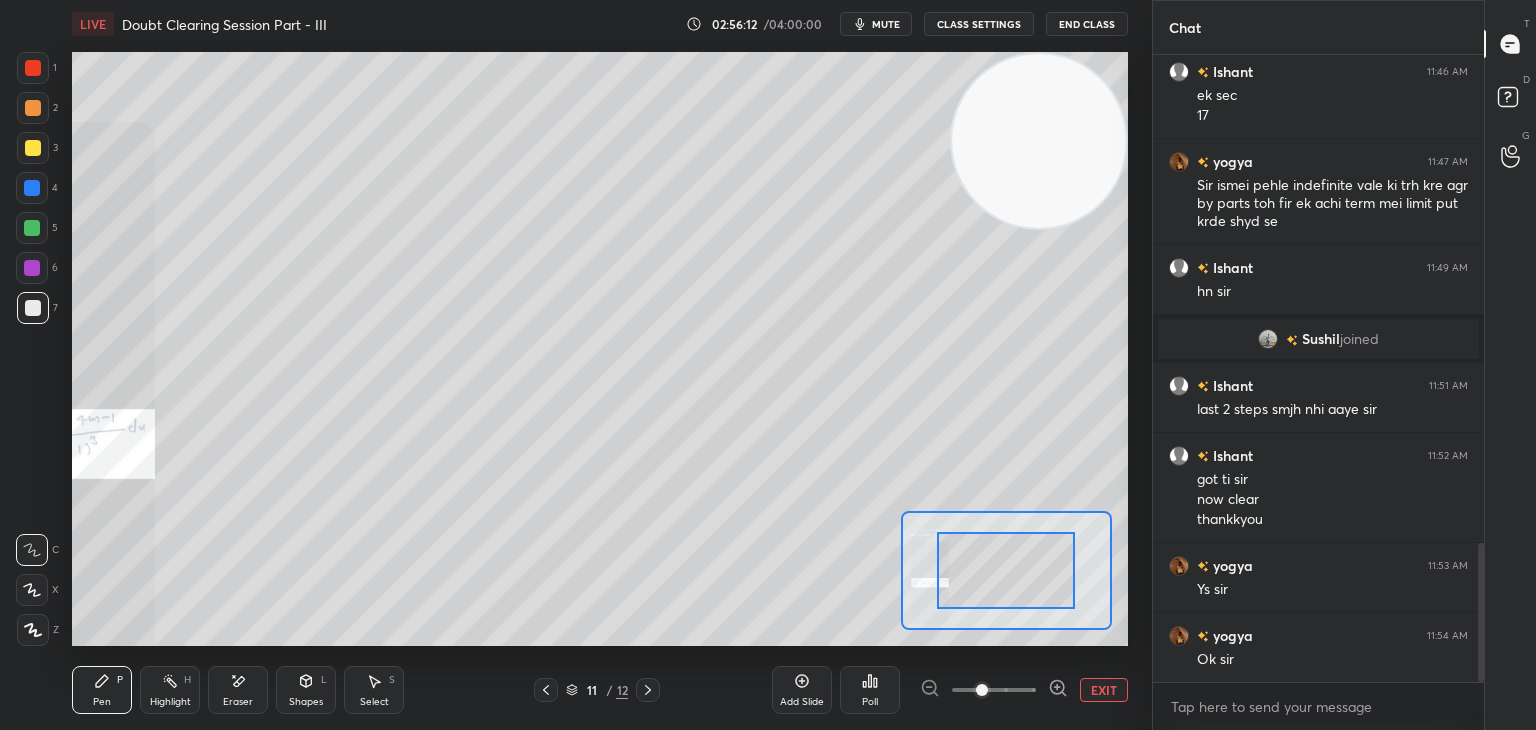 click at bounding box center [994, 690] 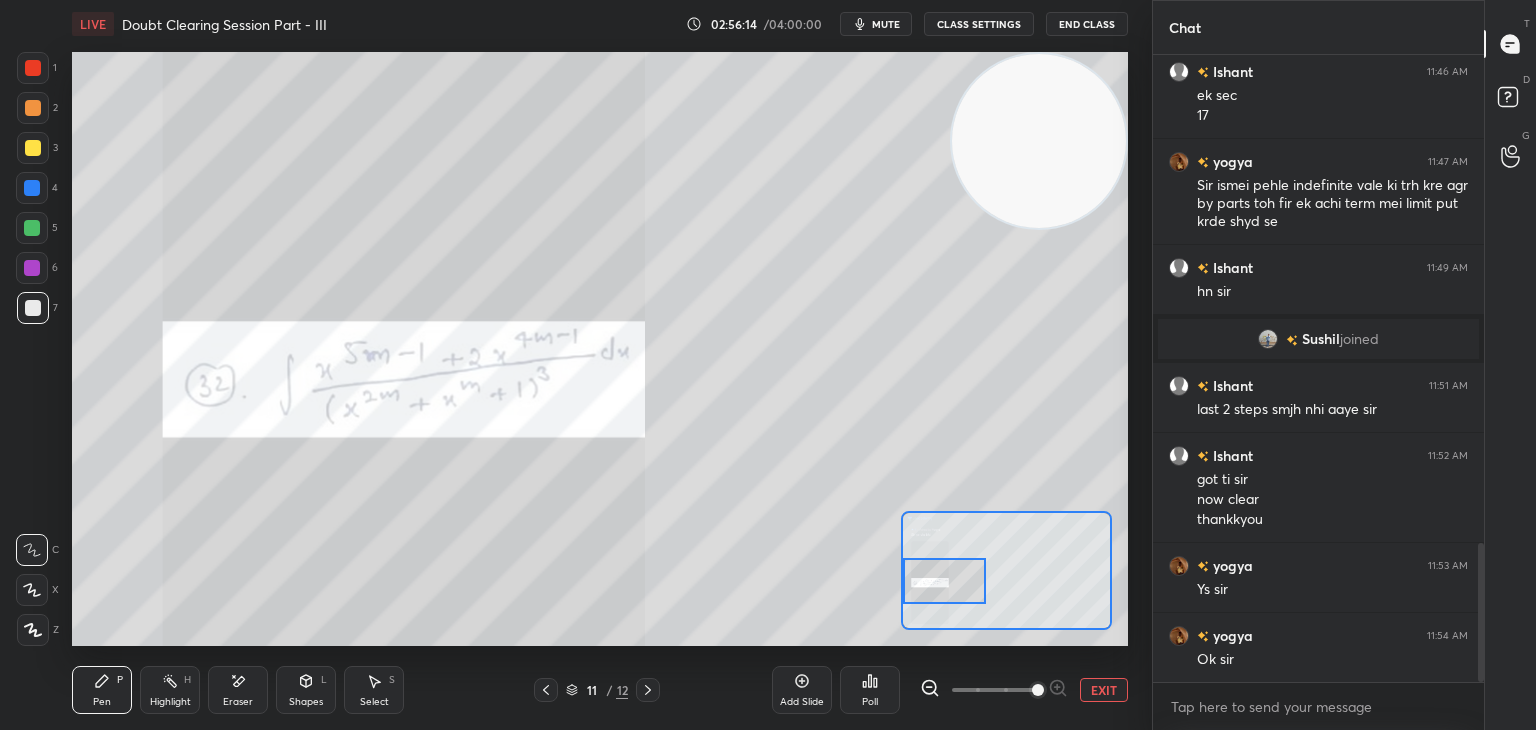 drag, startPoint x: 1014, startPoint y: 566, endPoint x: 921, endPoint y: 577, distance: 93.64828 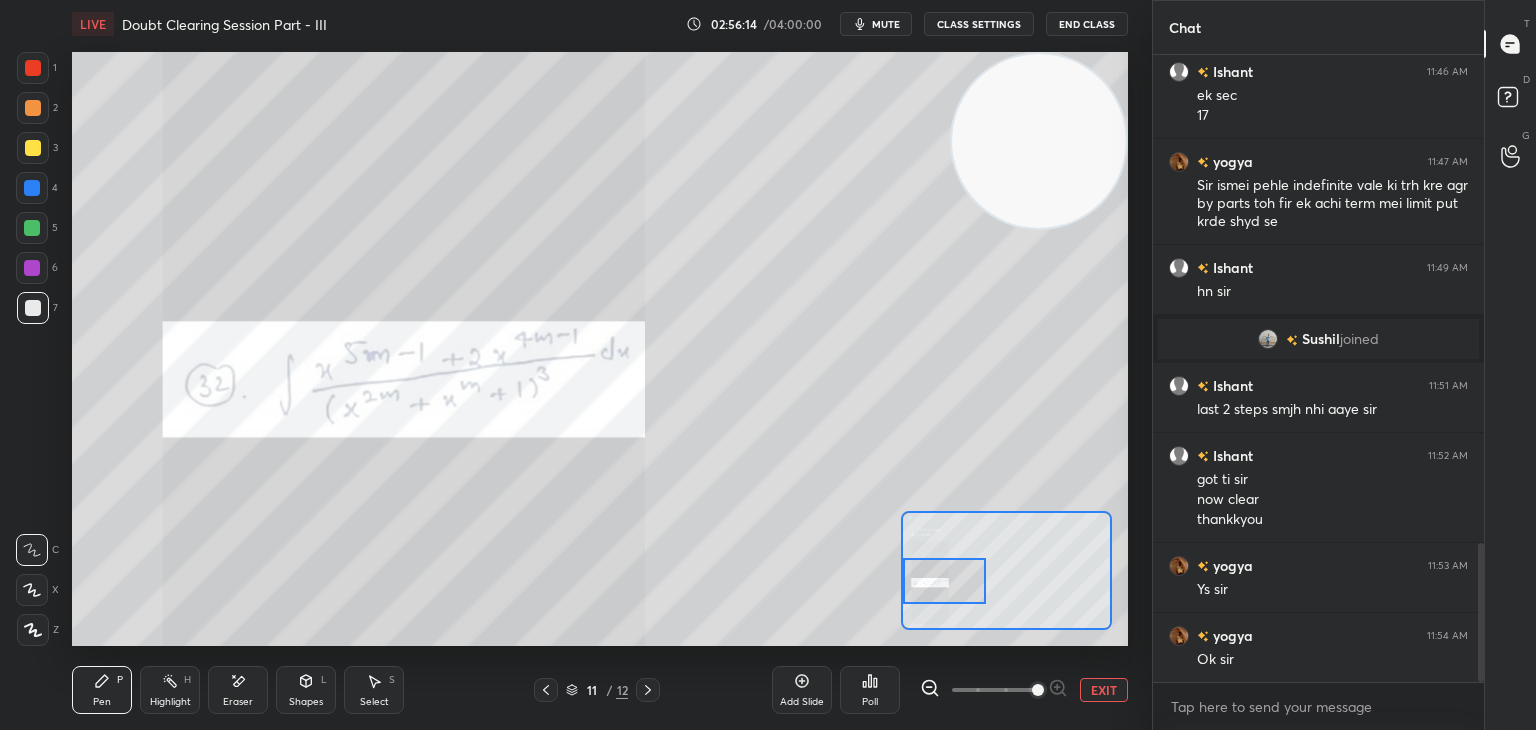 click at bounding box center (944, 581) 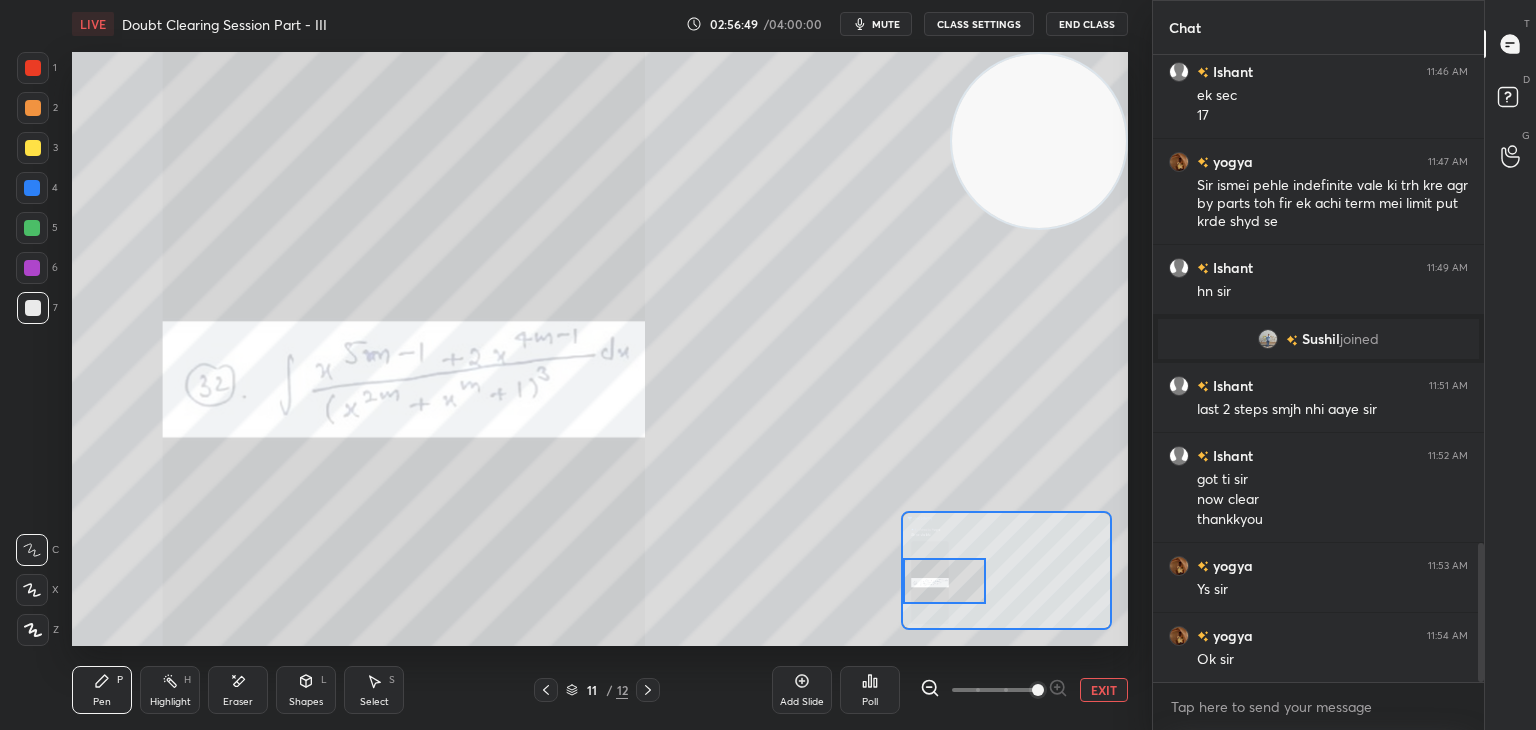 click 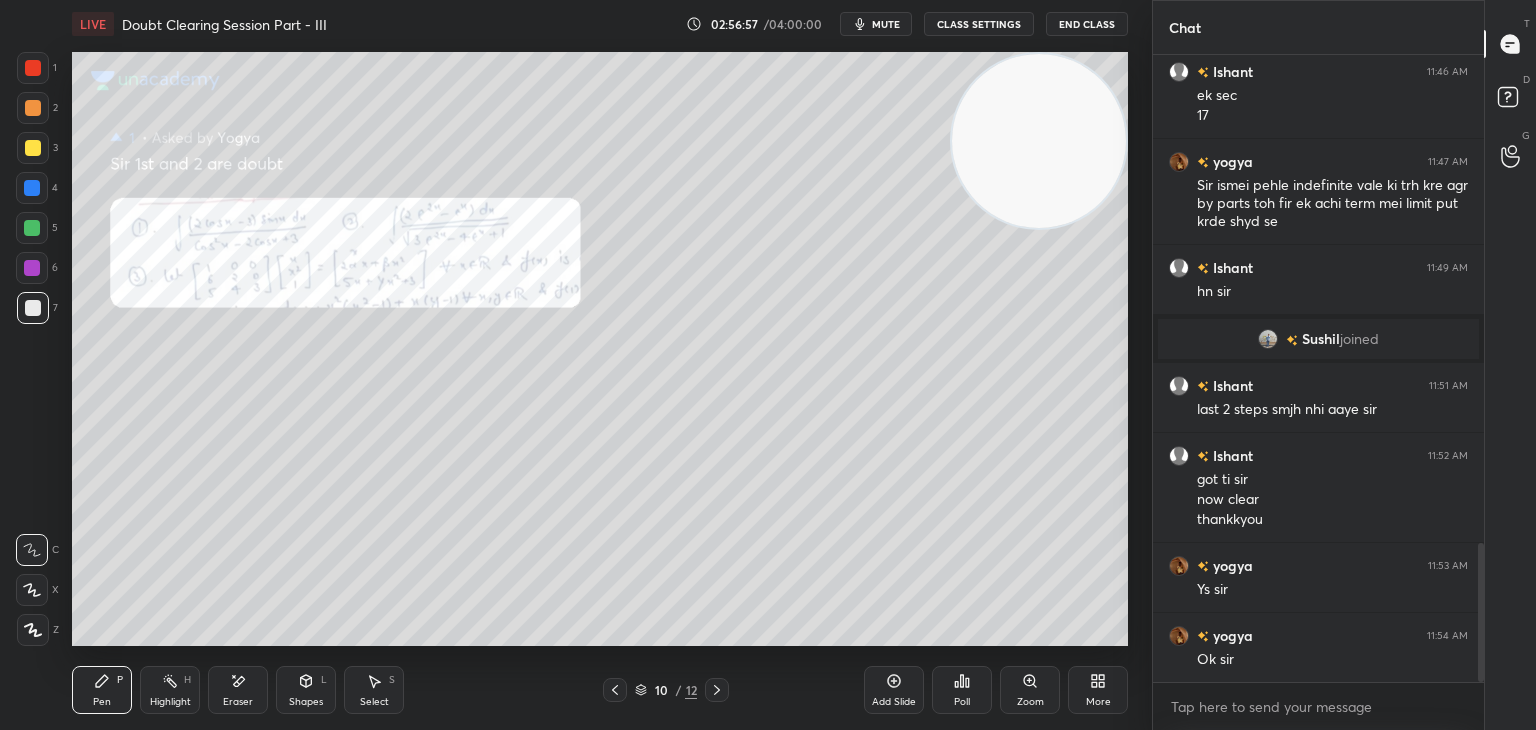 scroll, scrollTop: 2290, scrollLeft: 0, axis: vertical 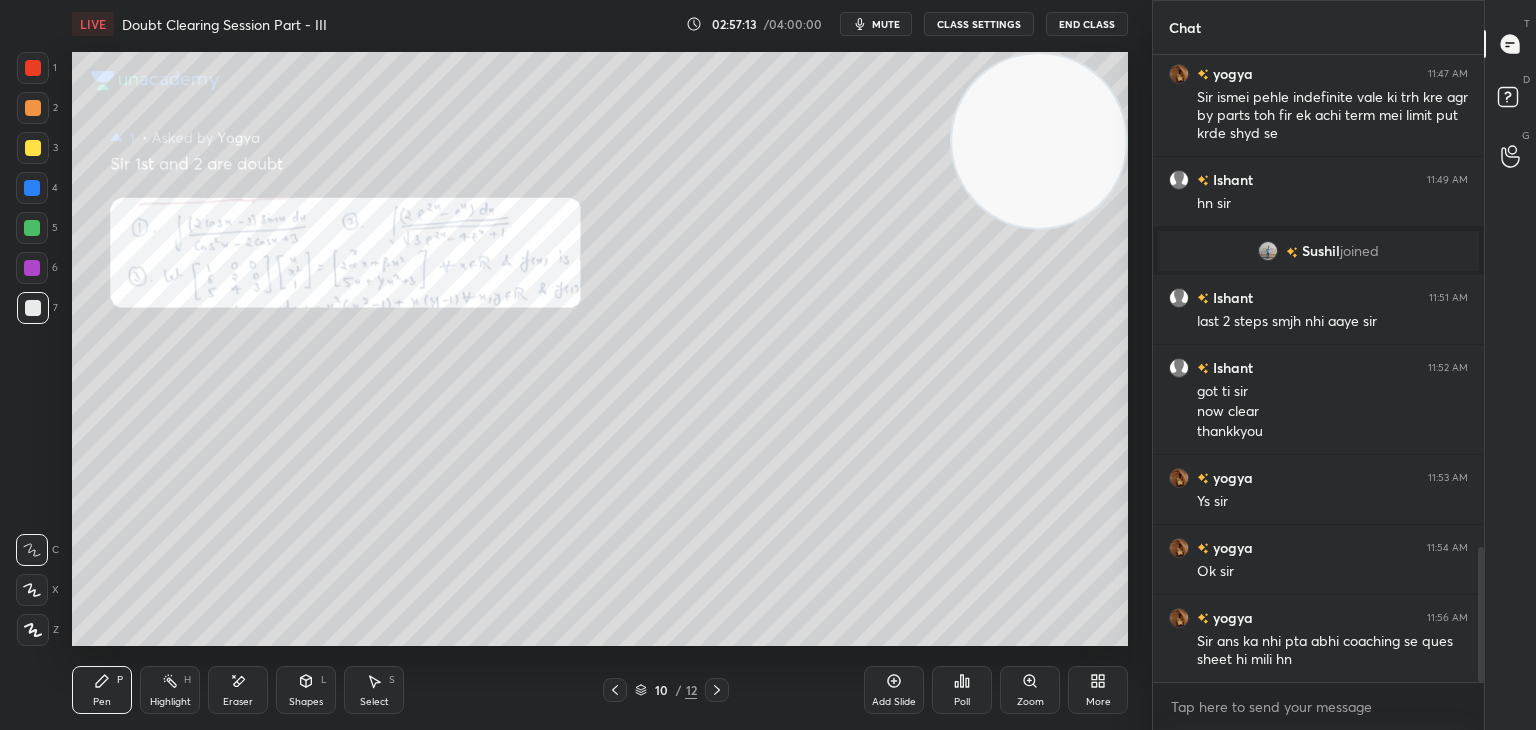 click 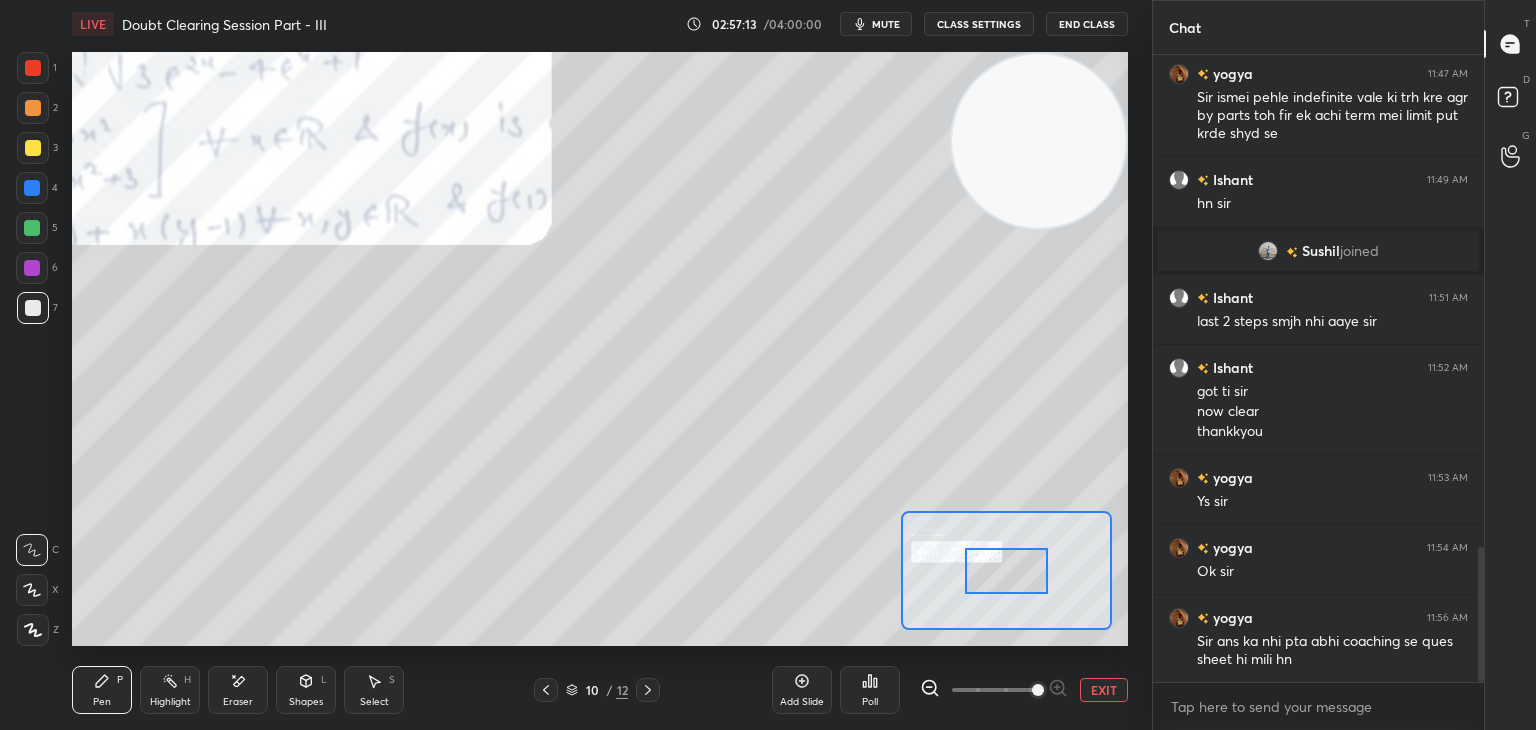 click at bounding box center (994, 690) 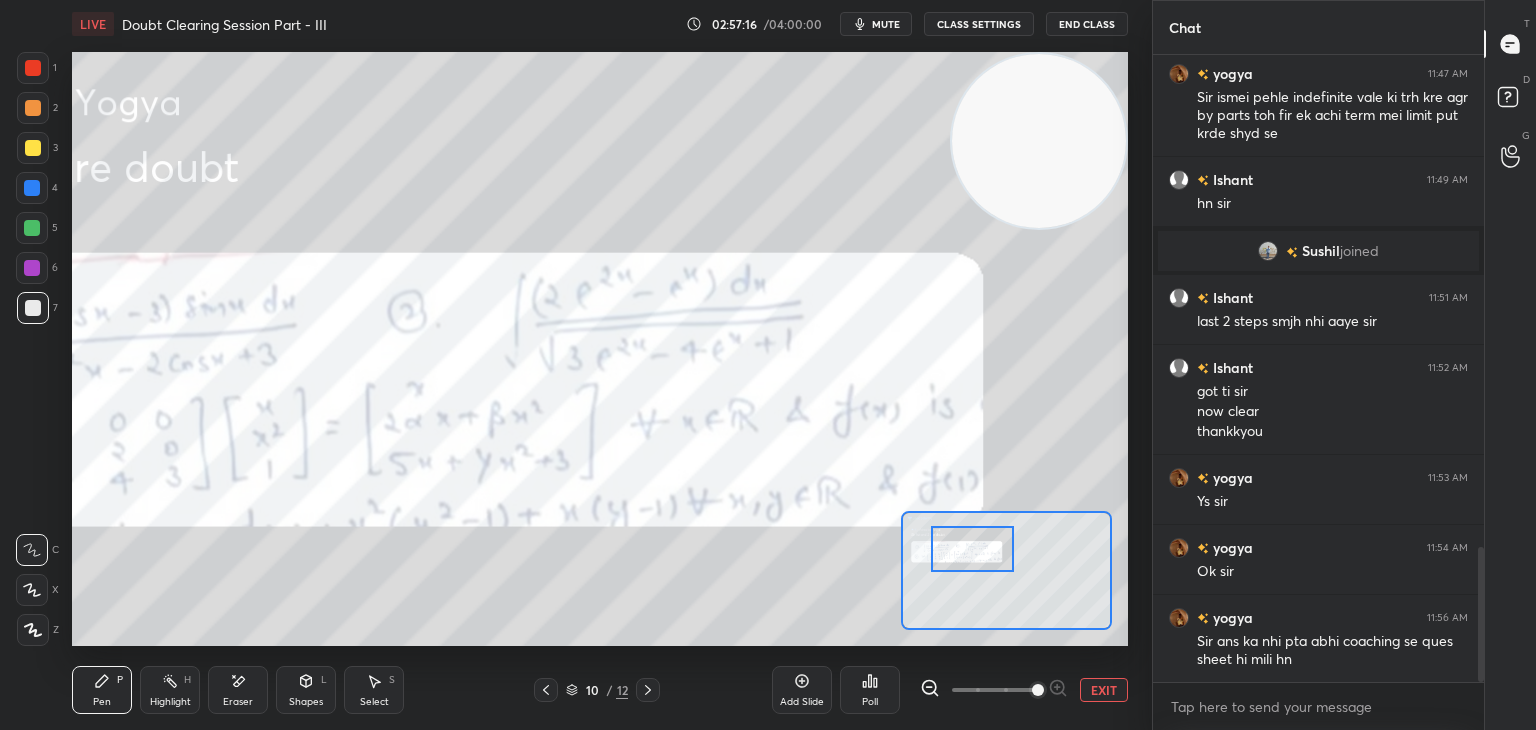 drag, startPoint x: 1019, startPoint y: 561, endPoint x: 984, endPoint y: 536, distance: 43.011627 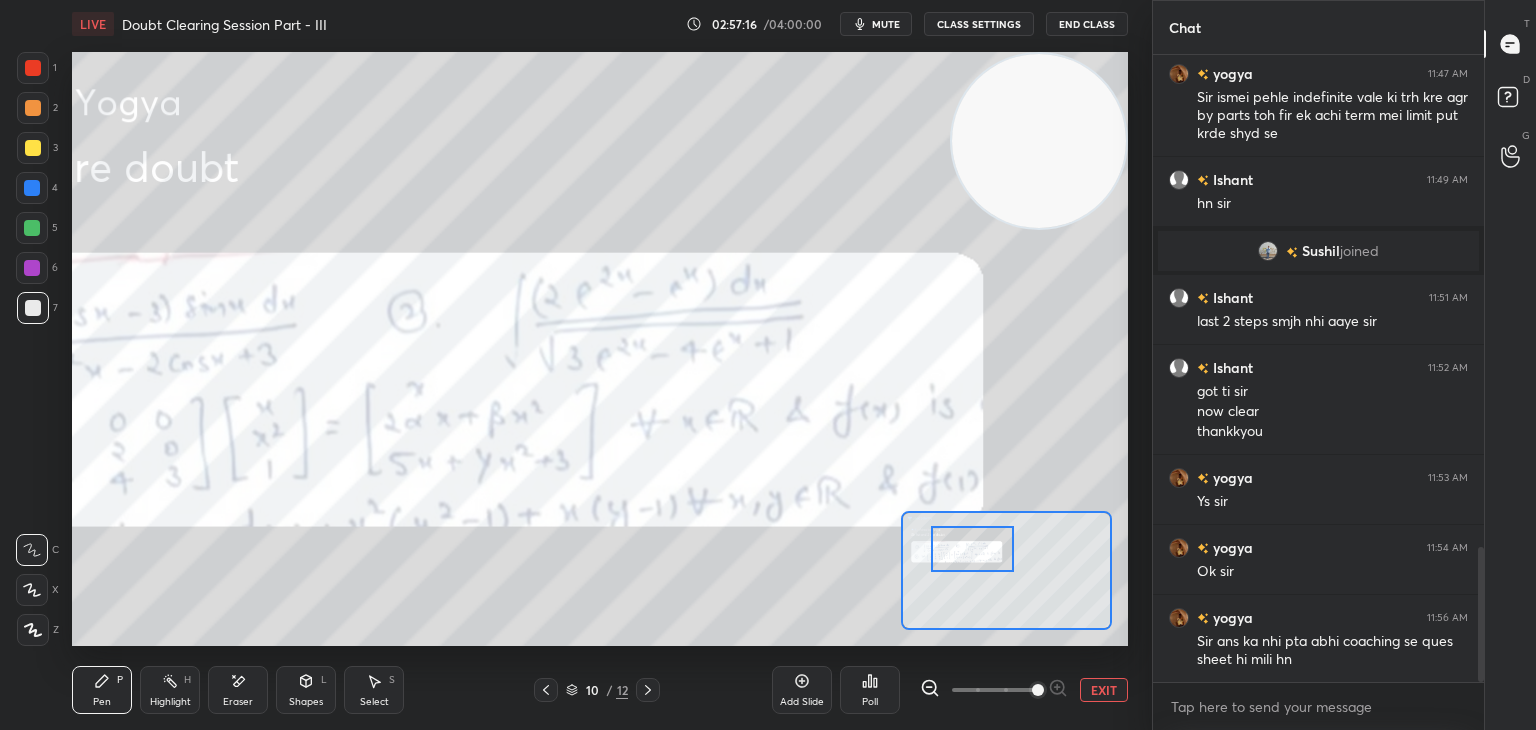 click at bounding box center [972, 549] 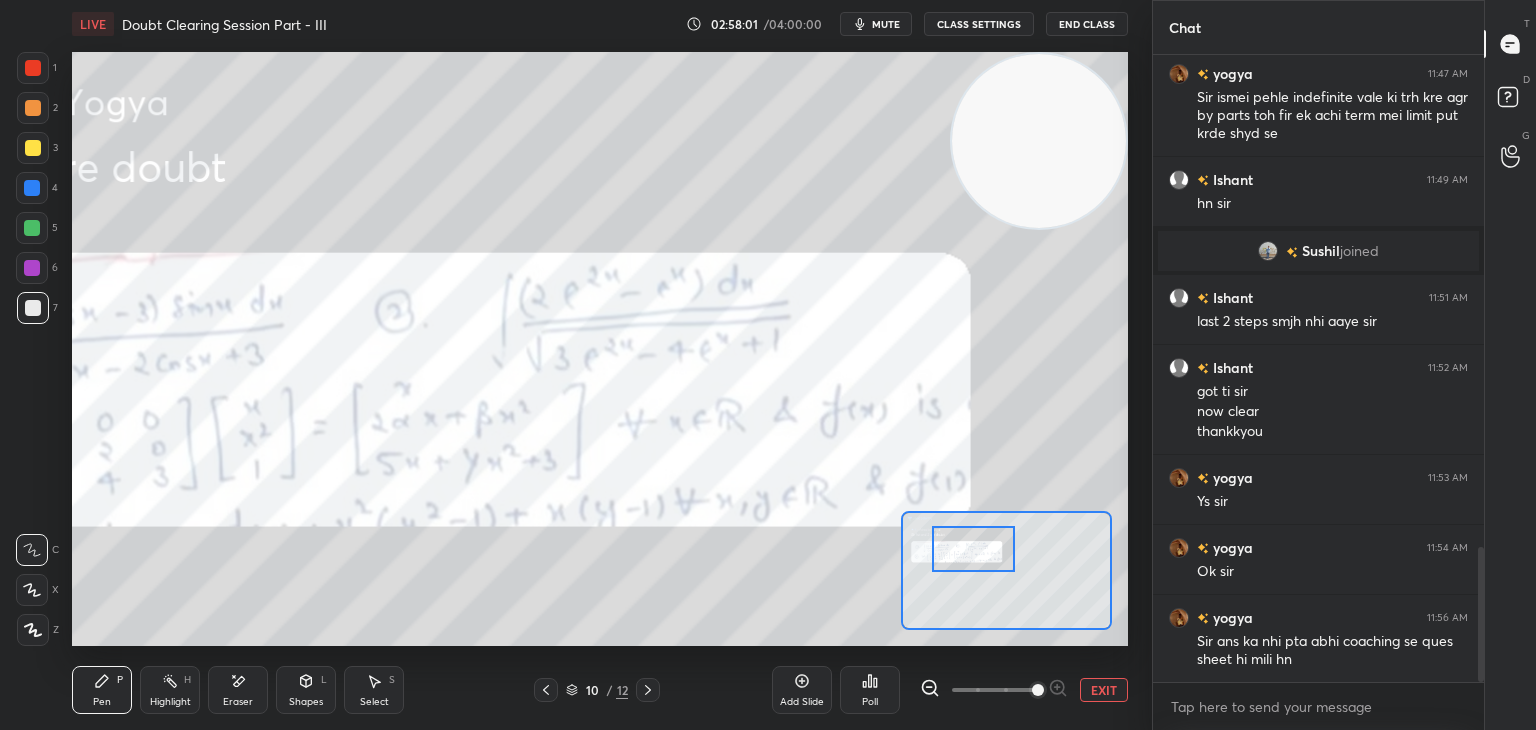 click on "mute" at bounding box center (886, 24) 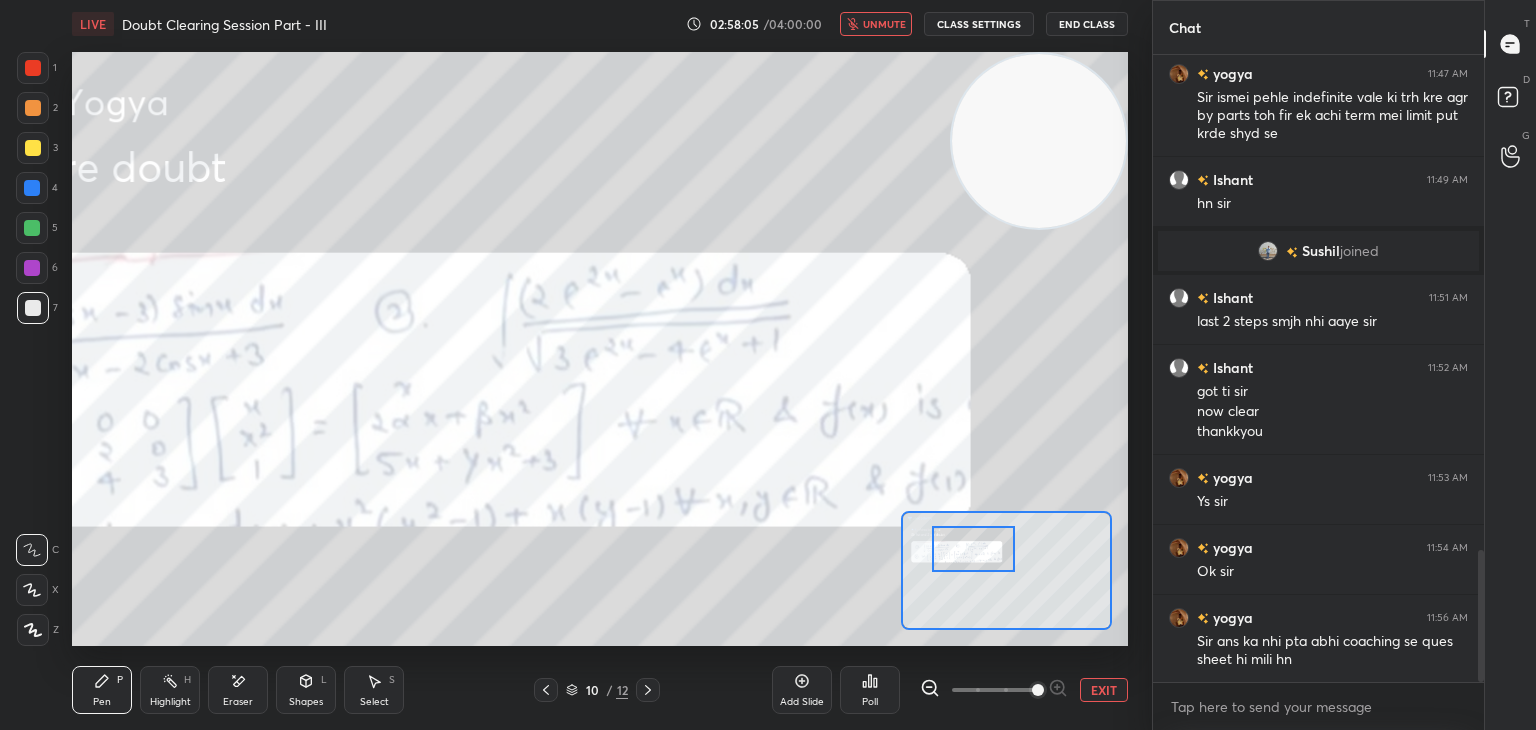 scroll, scrollTop: 2360, scrollLeft: 0, axis: vertical 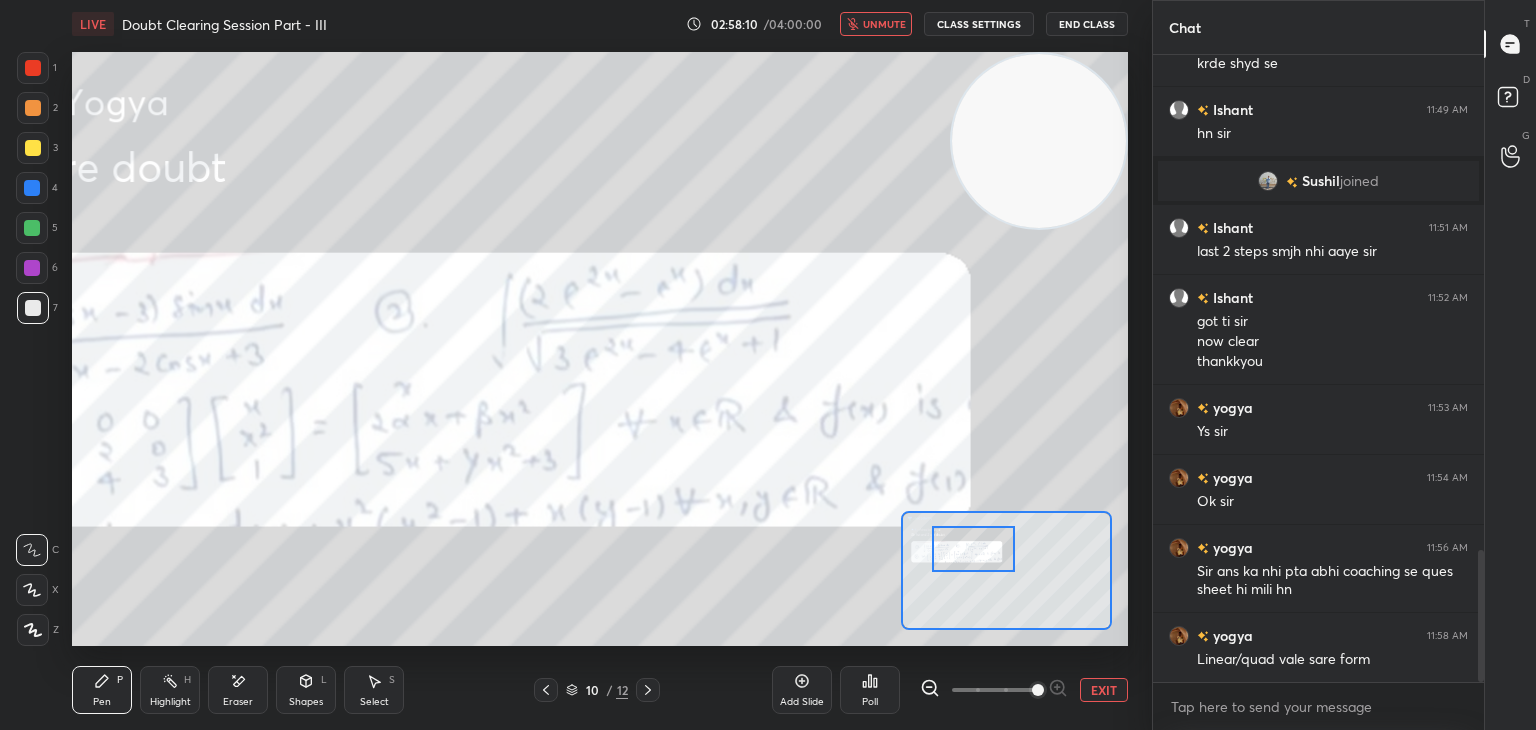 click on "unmute" at bounding box center [884, 24] 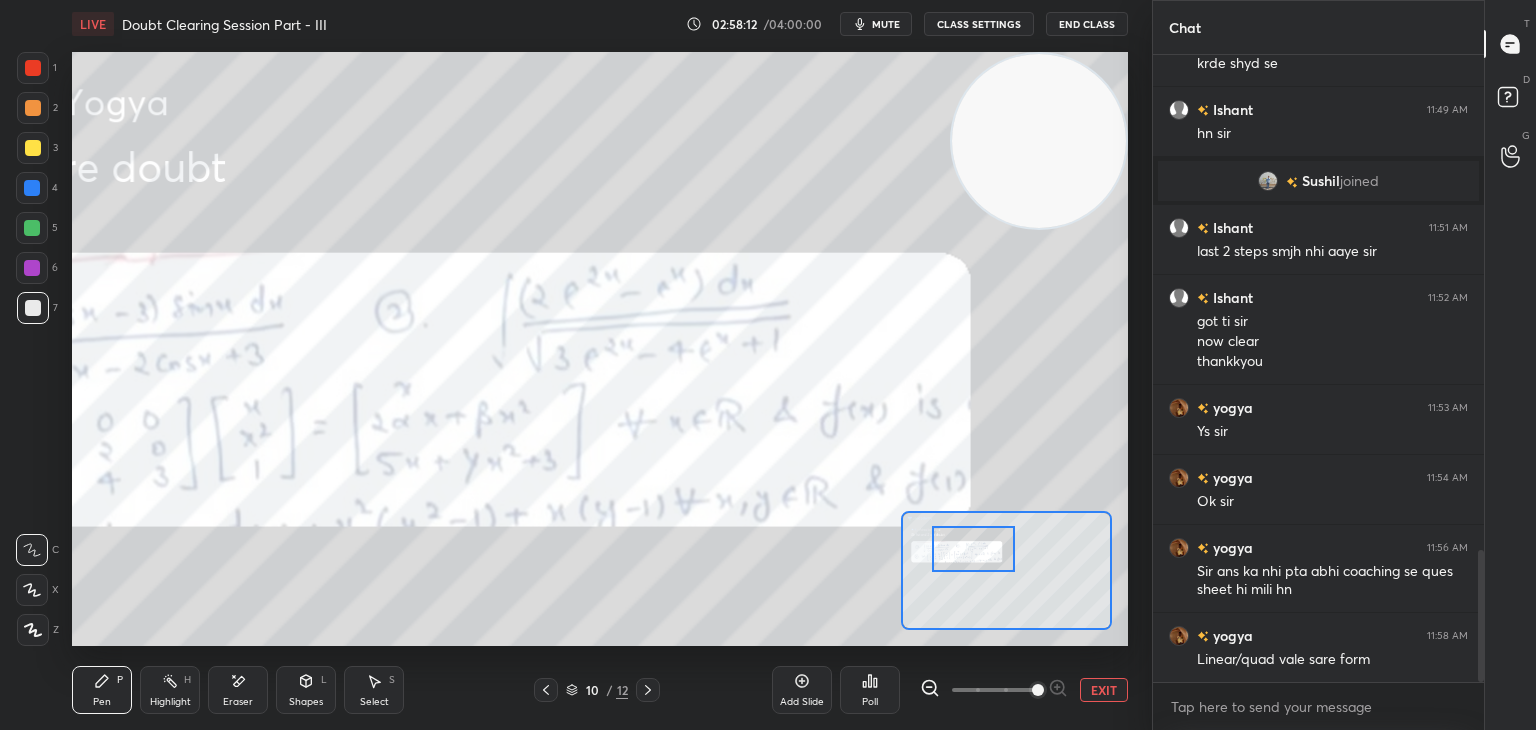 scroll, scrollTop: 2380, scrollLeft: 0, axis: vertical 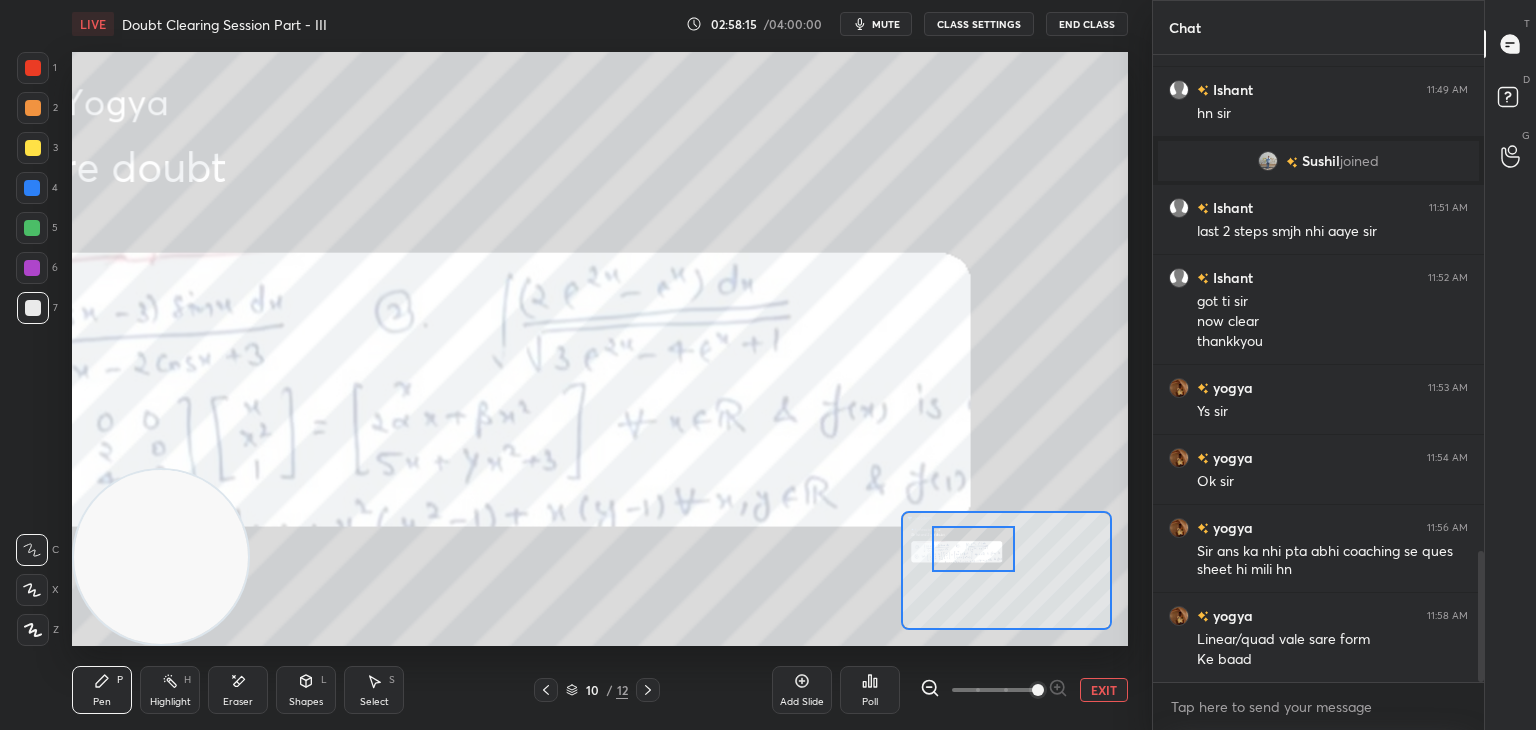 drag, startPoint x: 1015, startPoint y: 186, endPoint x: 0, endPoint y: 713, distance: 1143.6582 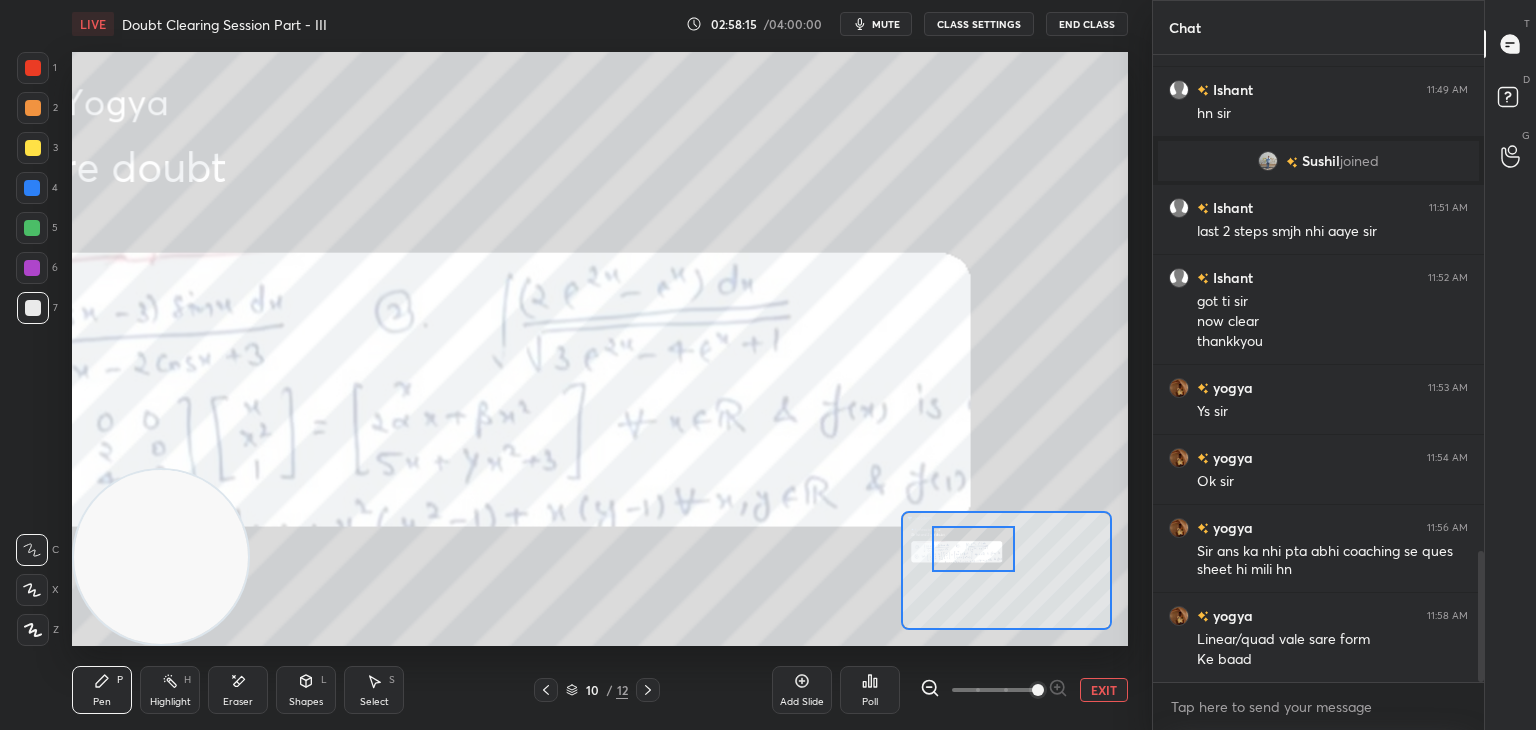 click on "1 2 3 4 5 6 7 C X Z E E Erase all   H H LIVE Doubt Clearing Session Part - III 02:58:15 /  04:00:00 mute CLASS SETTINGS End Class Setting up your live class Poll for   secs No correct answer Start poll Back Doubt Clearing Session Part - III • L3 of Doubt Clearing Course on Mathematics IIT JEE - Part I Abhishek Sahu Pen P Highlight H Eraser Shapes L Select S 10 / 12 Add Slide Poll EXIT" at bounding box center (568, 365) 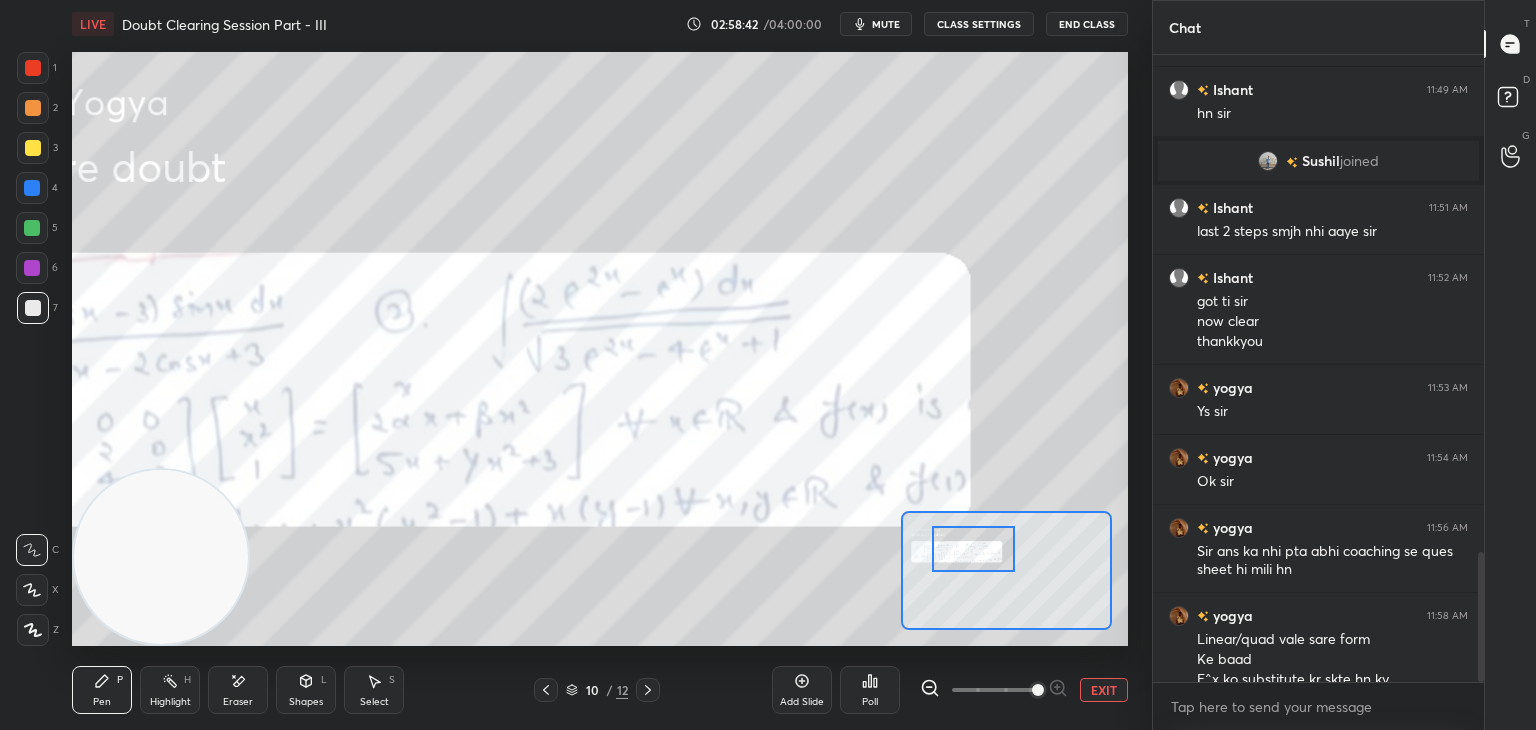 scroll, scrollTop: 2400, scrollLeft: 0, axis: vertical 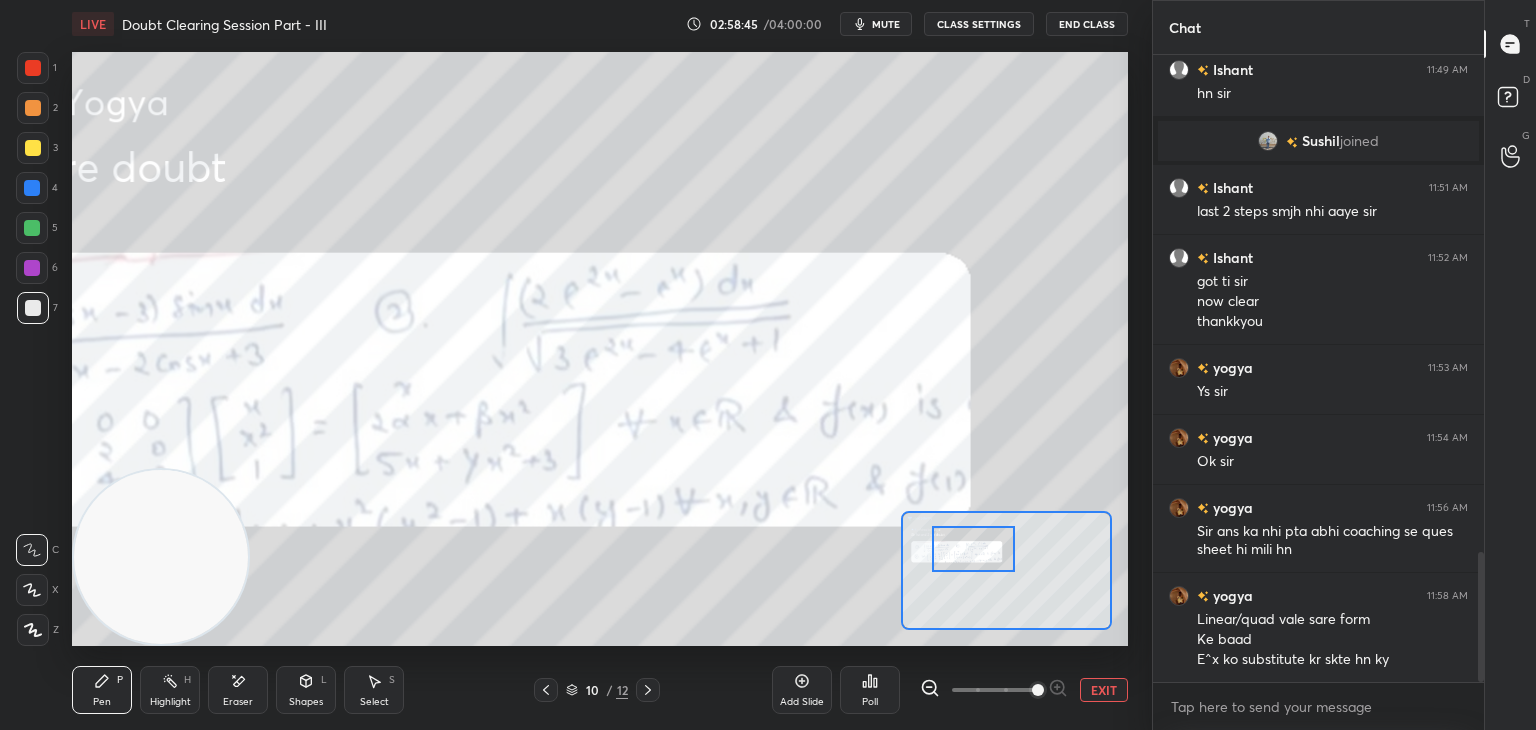 click on "Eraser" at bounding box center [238, 690] 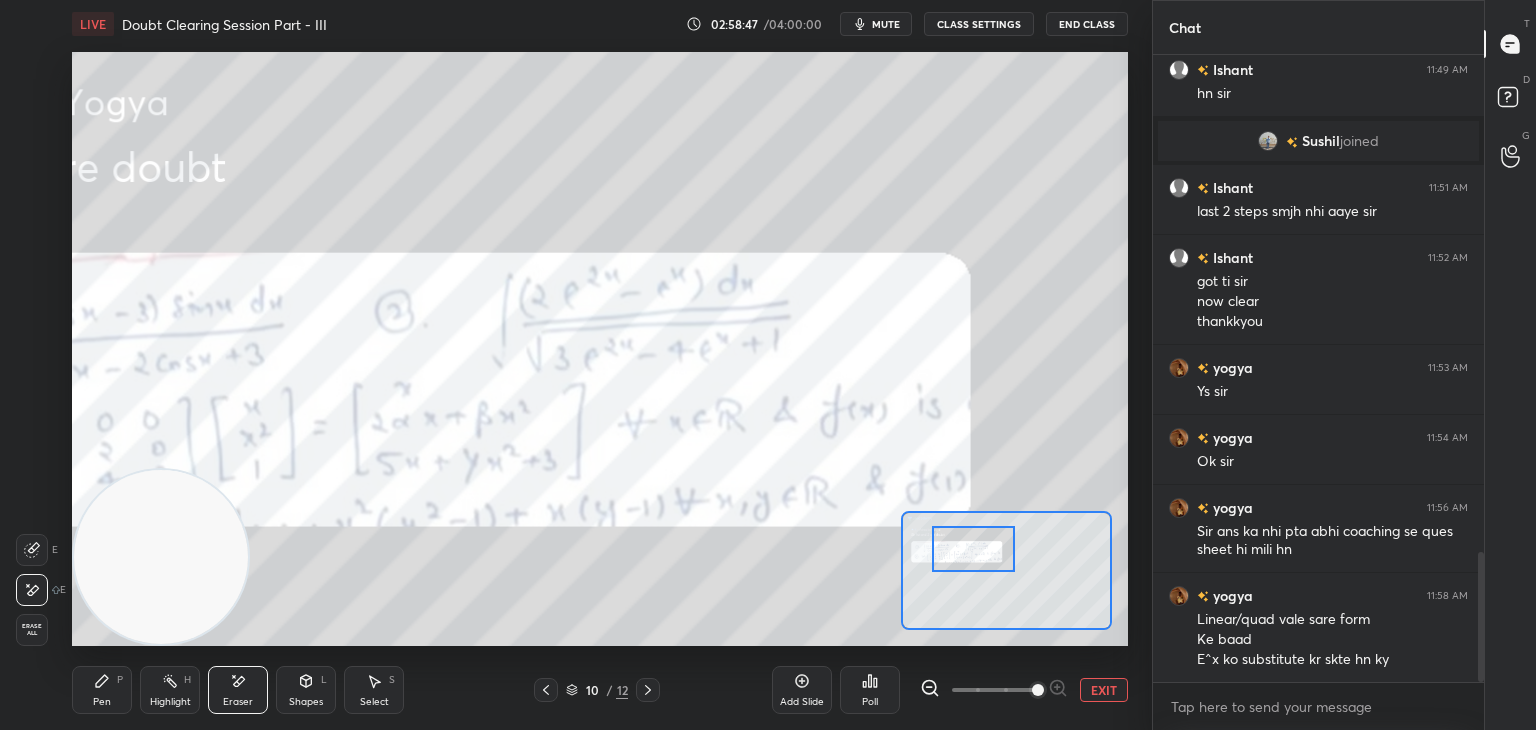 click on "Pen P" at bounding box center (102, 690) 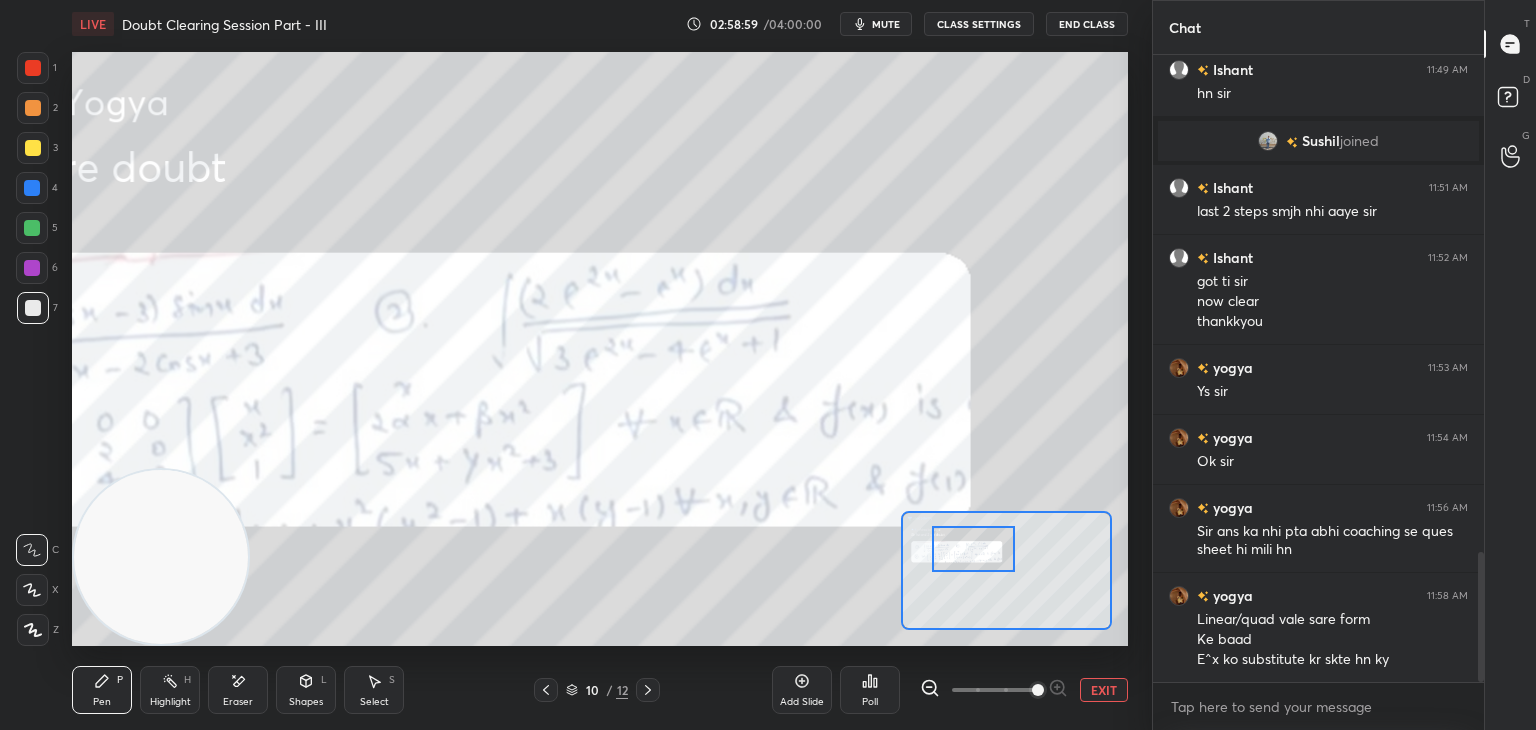 click on "EXIT" at bounding box center (1104, 690) 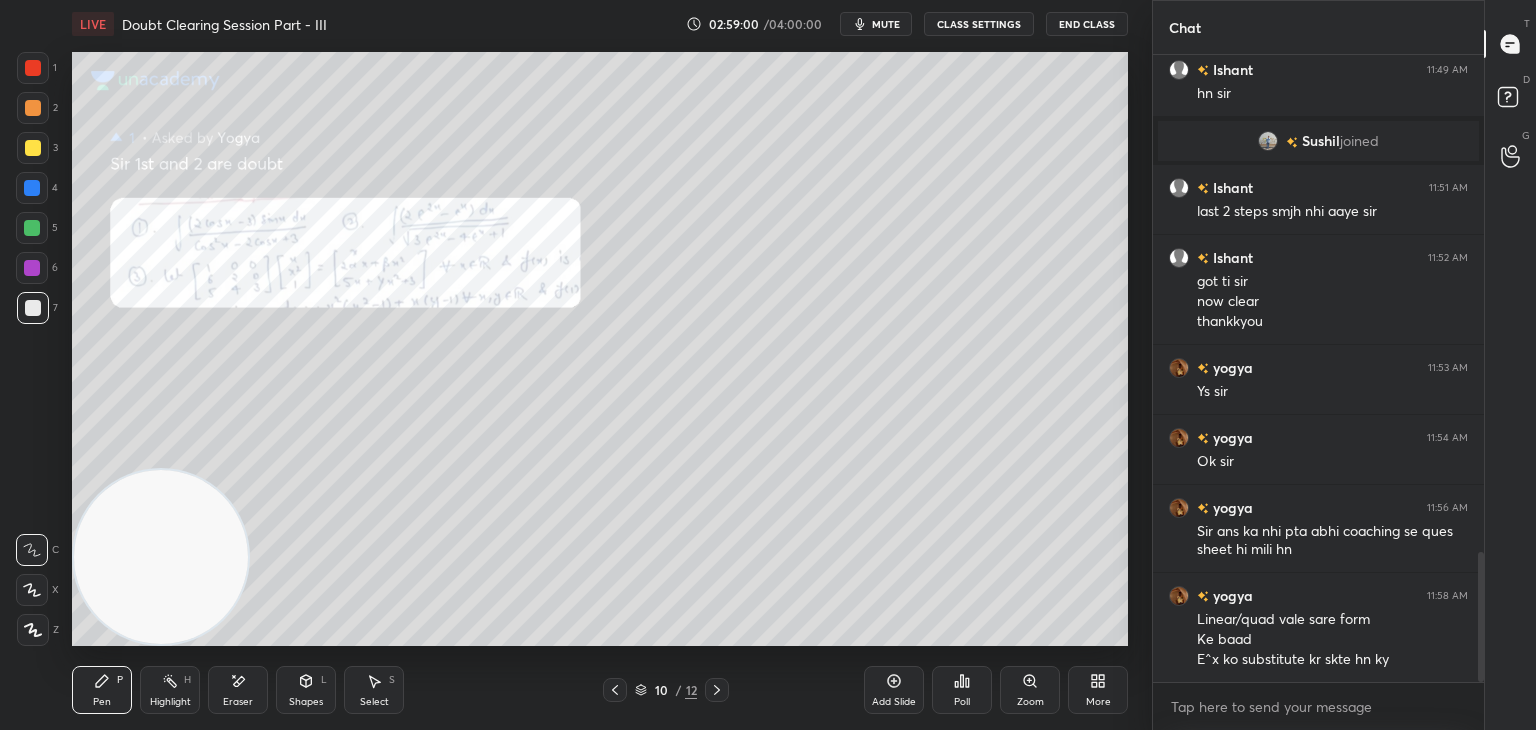 click on "Eraser" at bounding box center (238, 702) 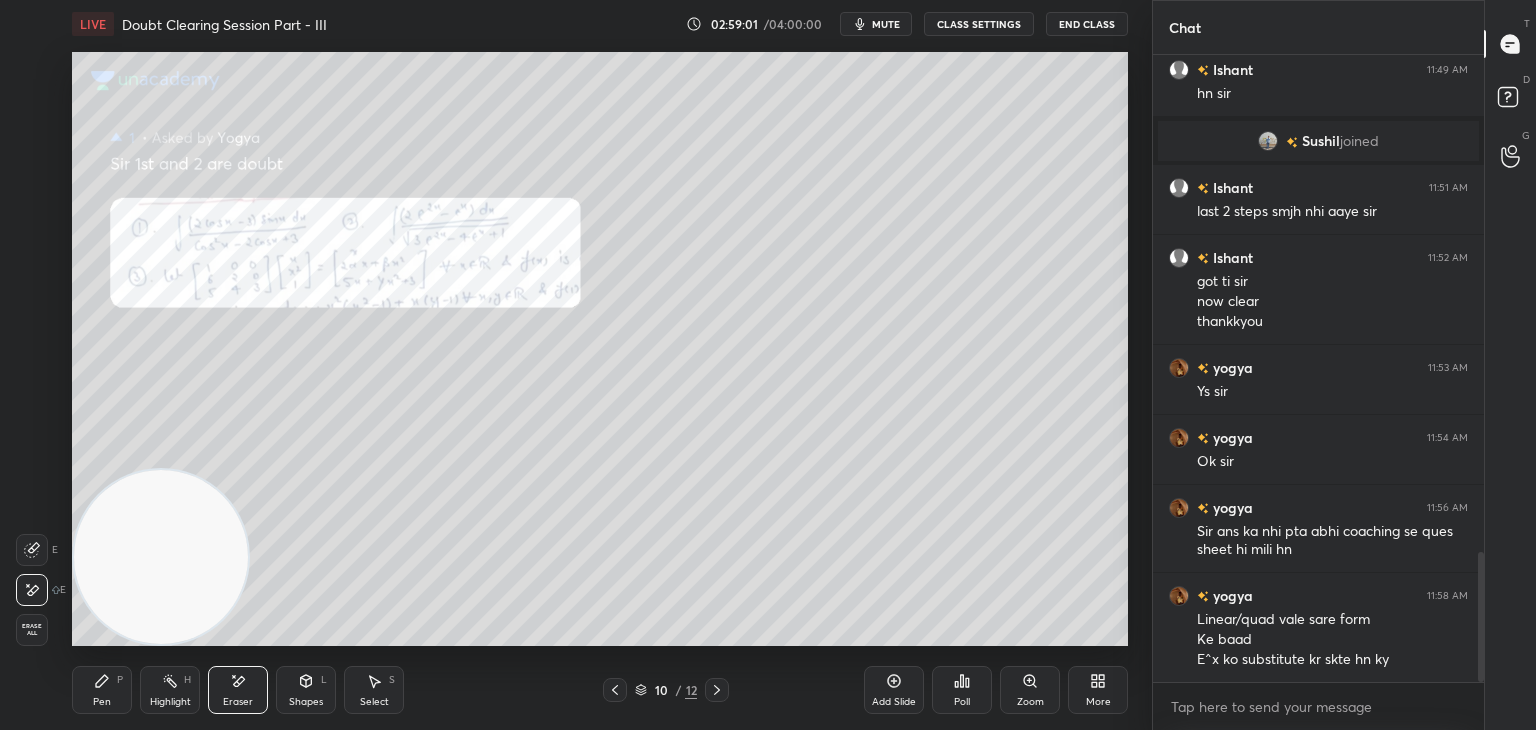 click on "Erase all" at bounding box center [32, 630] 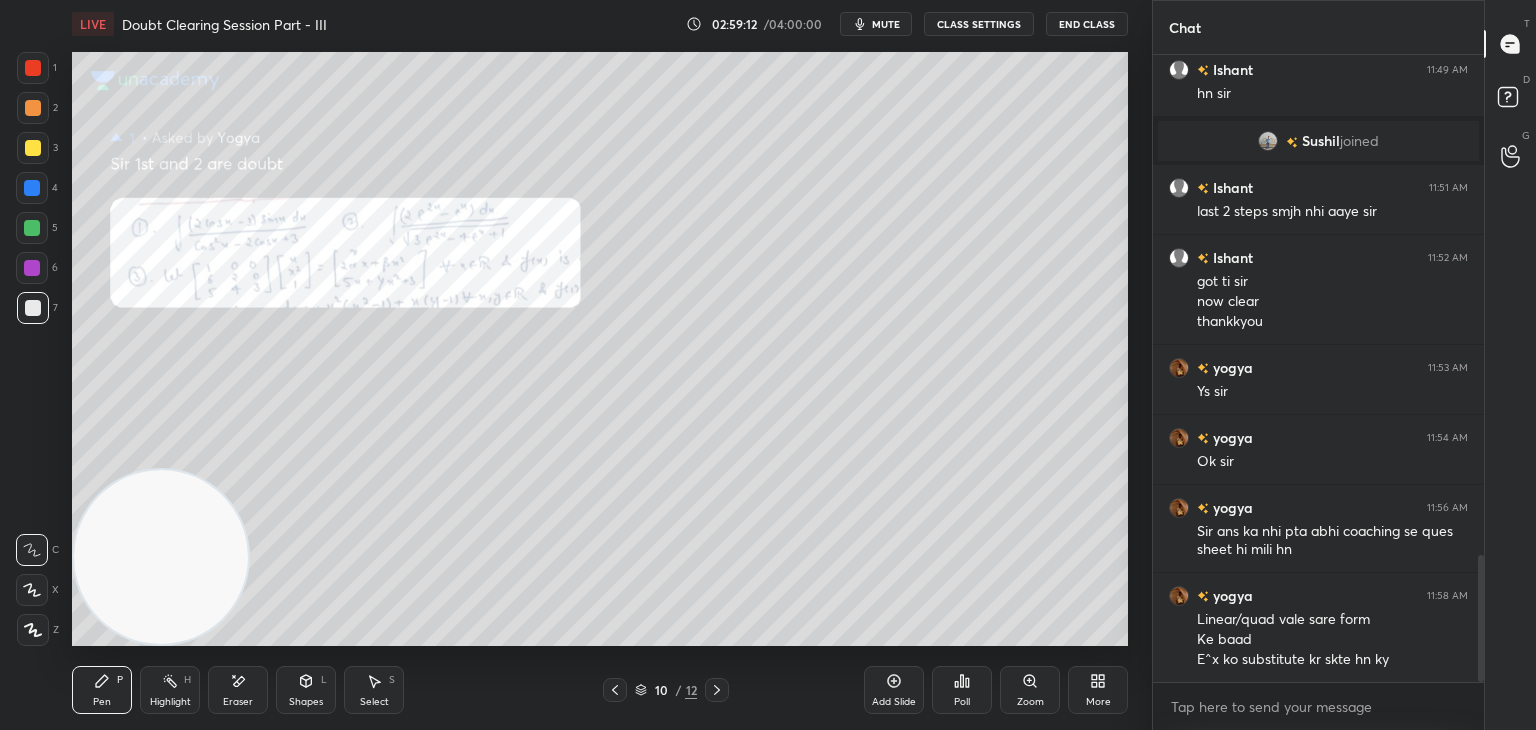 scroll, scrollTop: 2470, scrollLeft: 0, axis: vertical 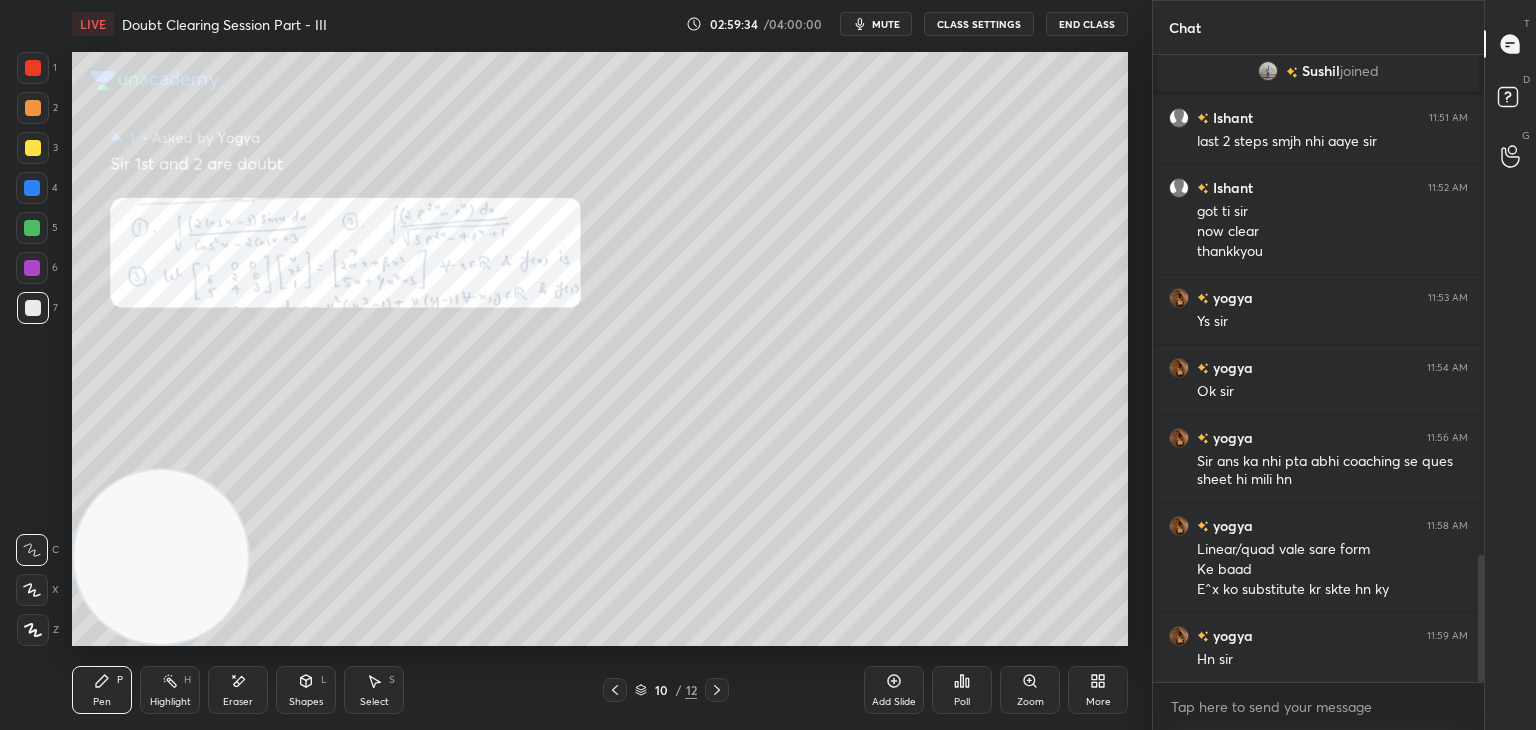 click 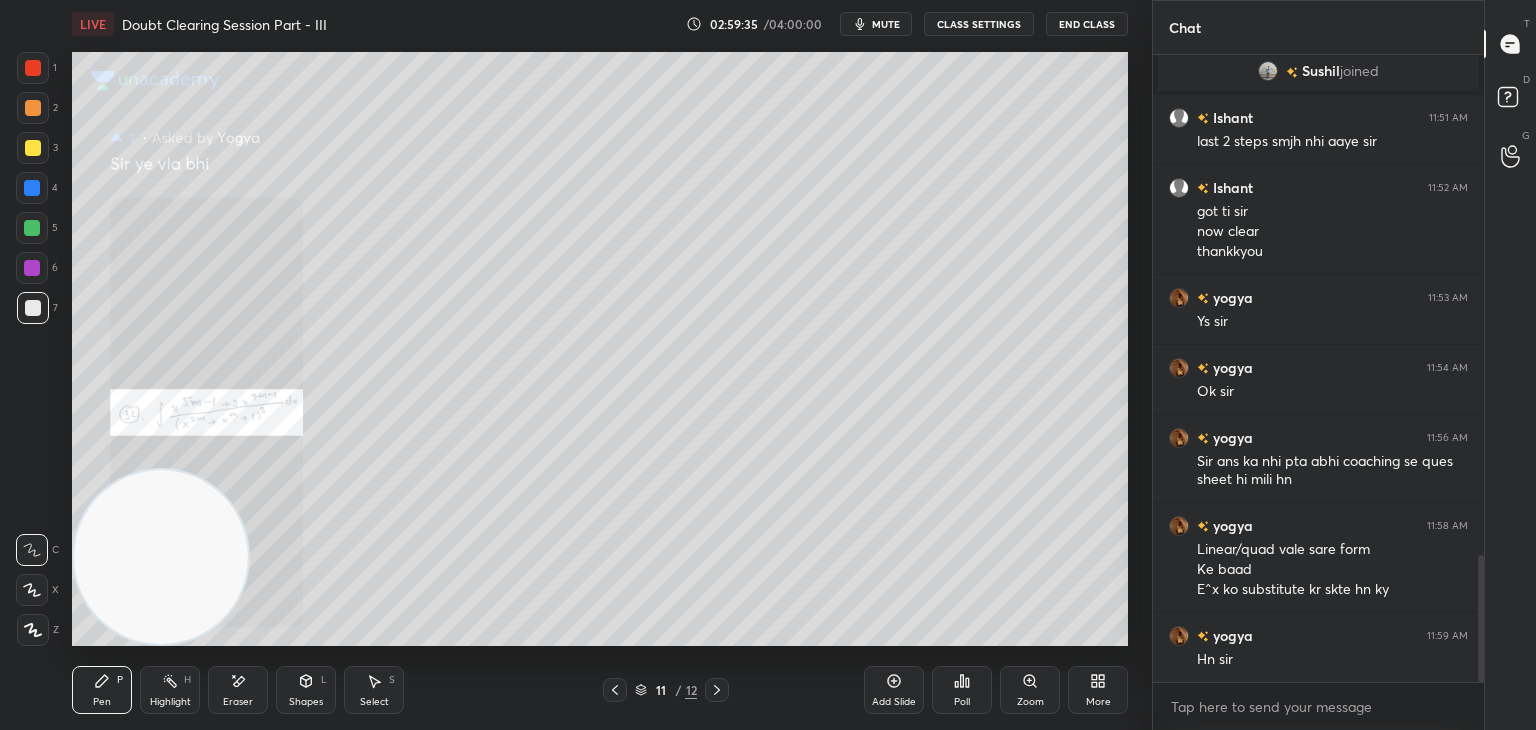 click on "Zoom" at bounding box center (1030, 690) 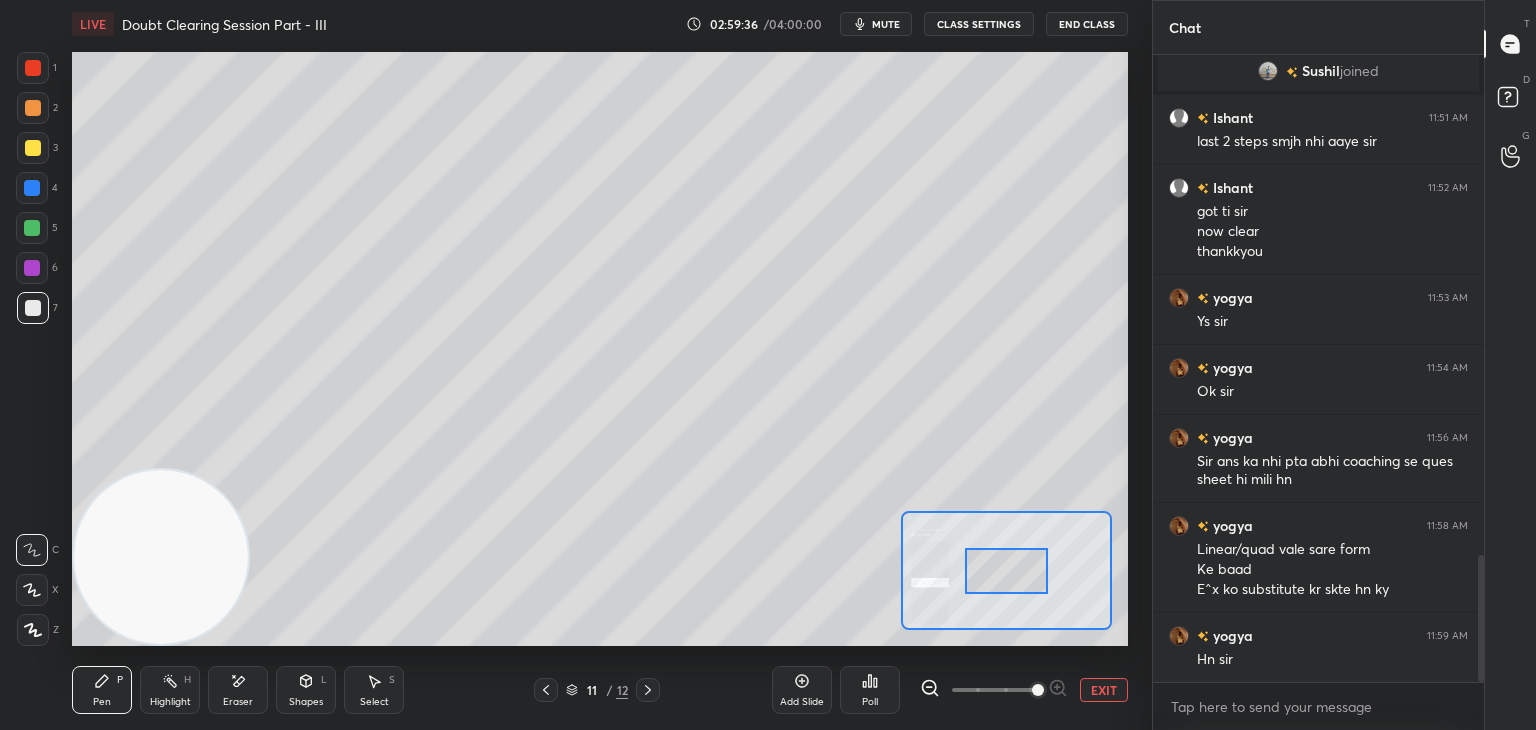 click at bounding box center (994, 690) 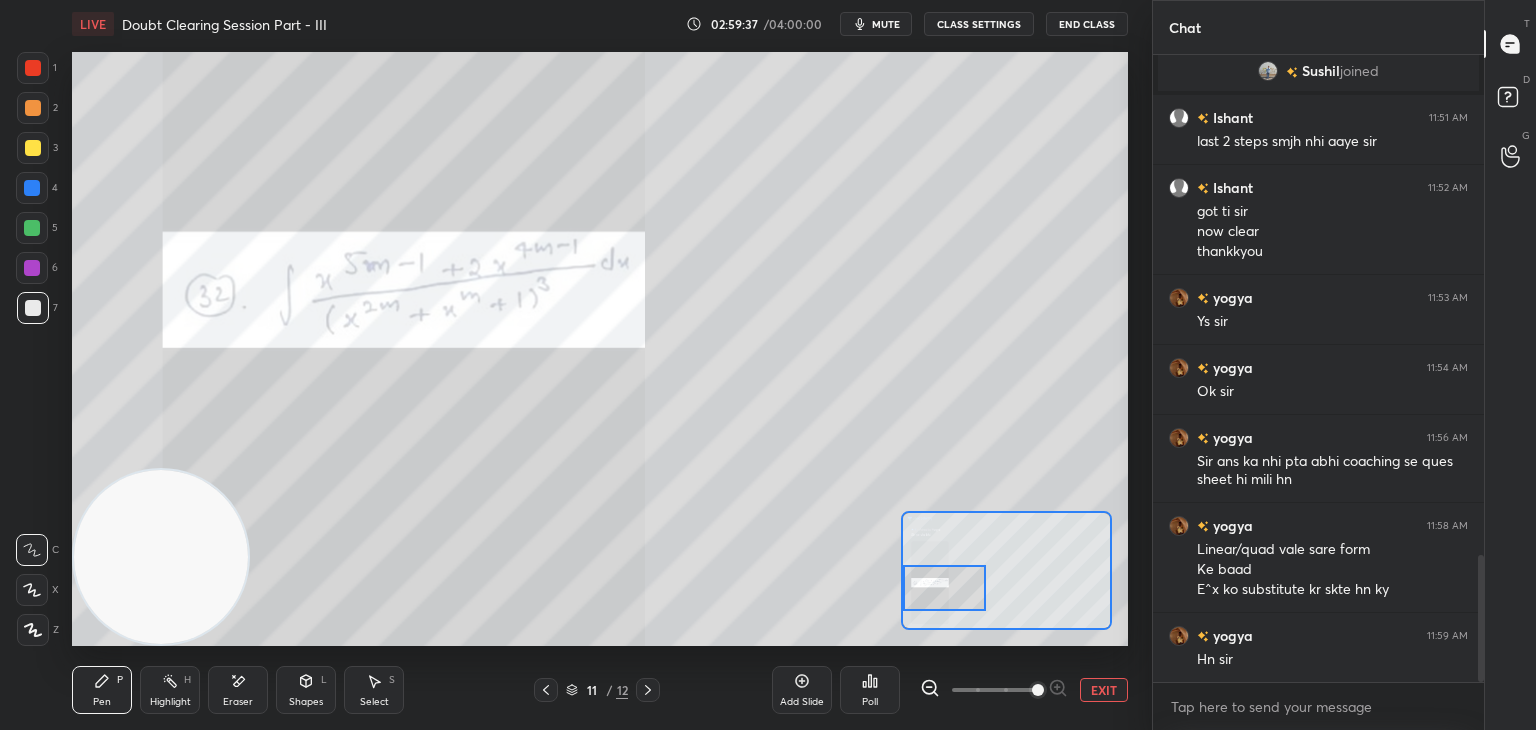 drag, startPoint x: 1020, startPoint y: 572, endPoint x: 967, endPoint y: 565, distance: 53.460266 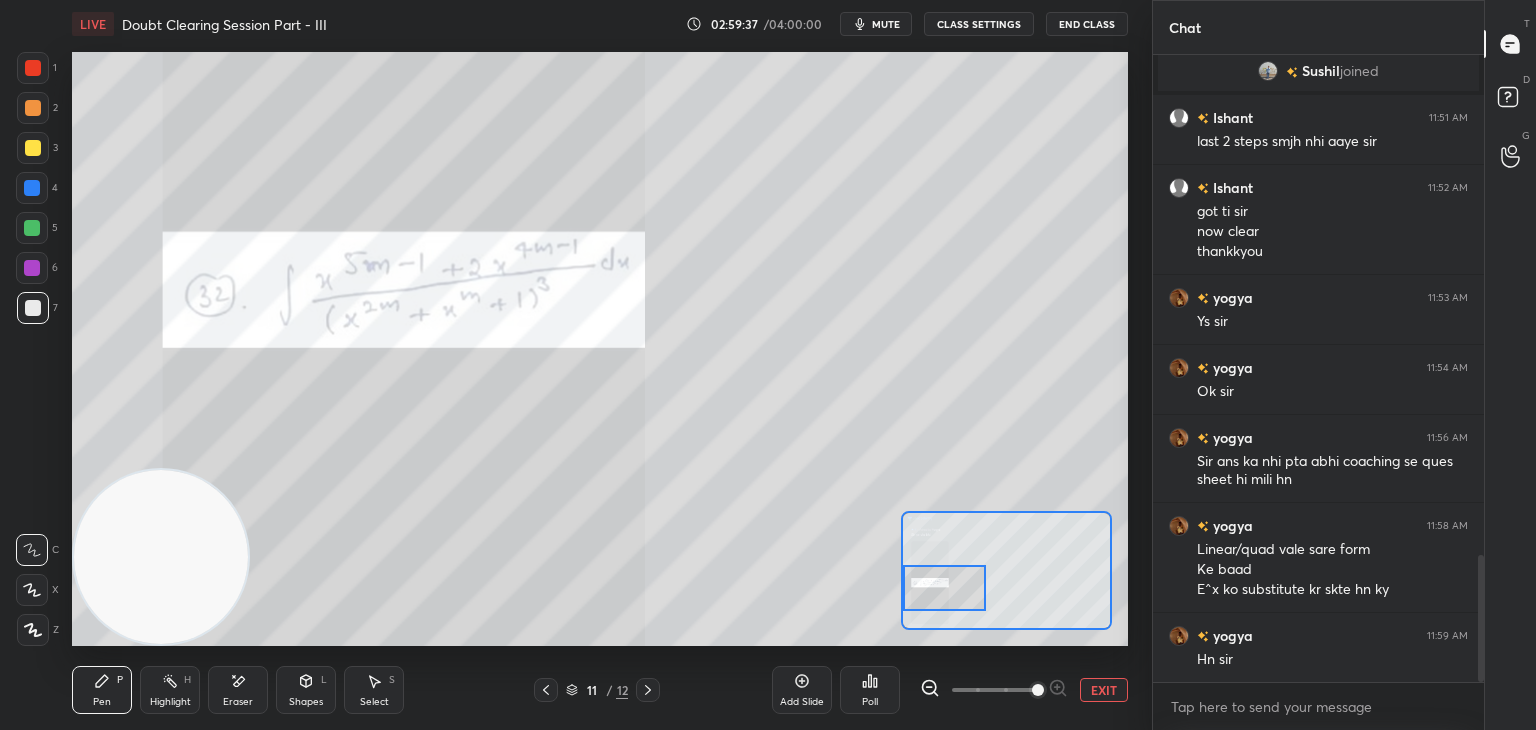 click at bounding box center (944, 588) 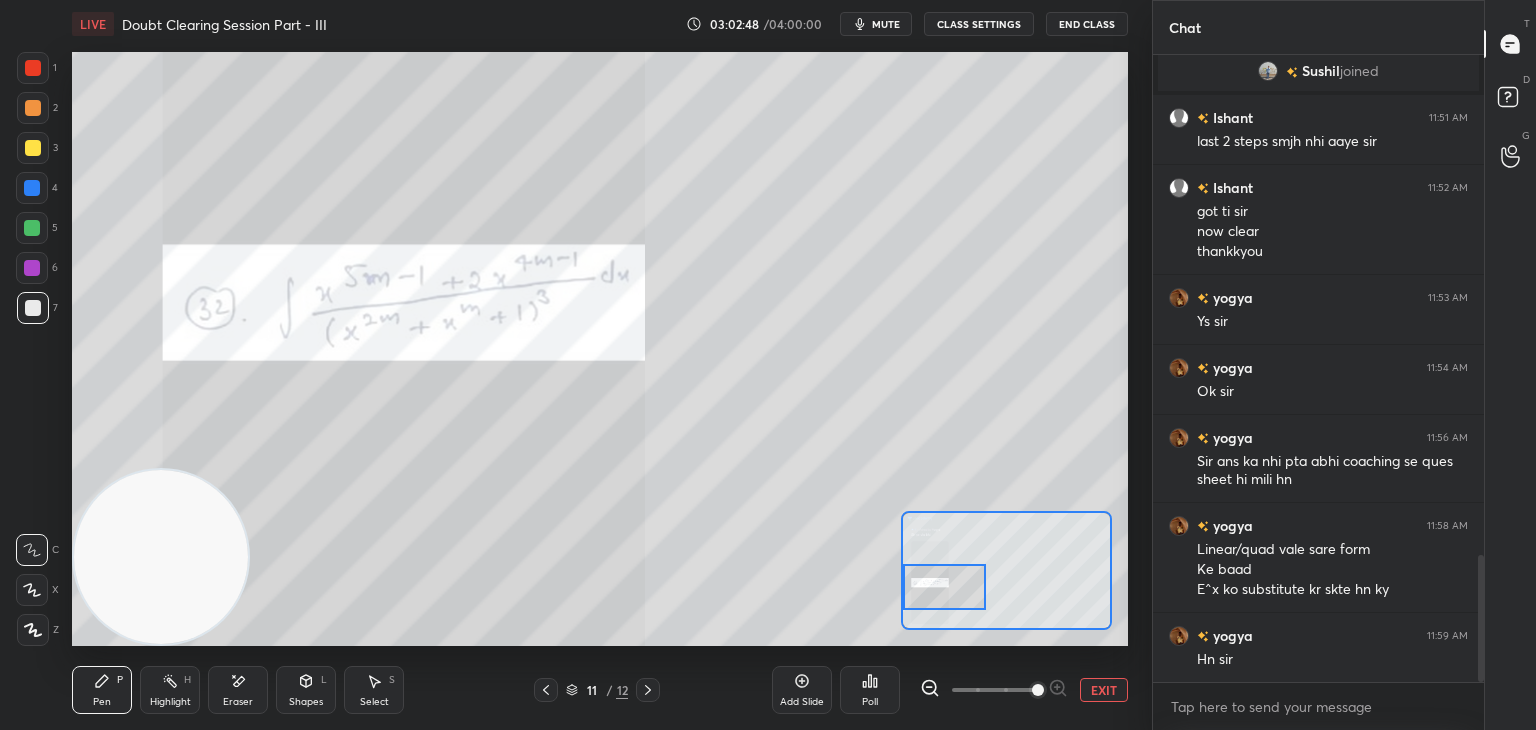 click on "EXIT" at bounding box center [1104, 690] 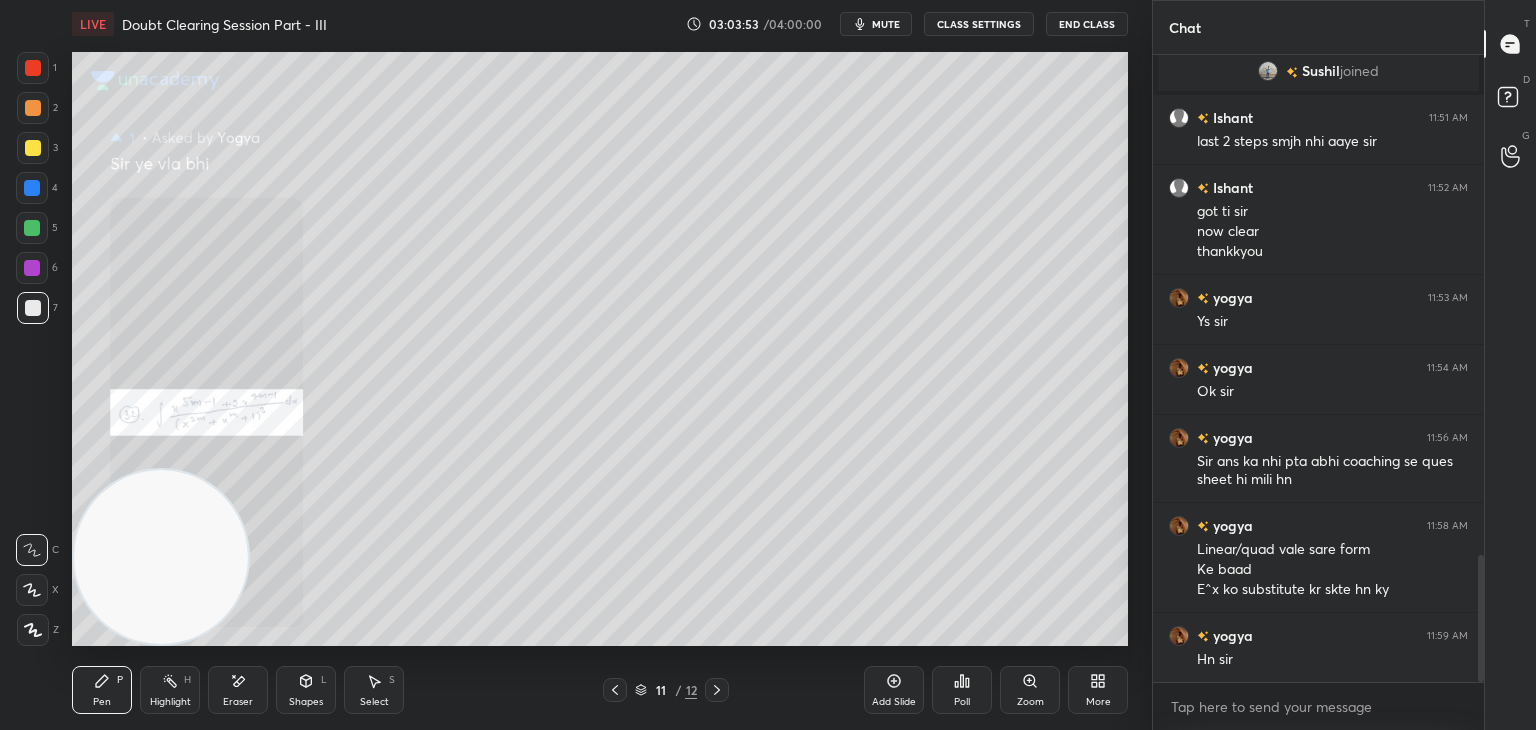 scroll, scrollTop: 2540, scrollLeft: 0, axis: vertical 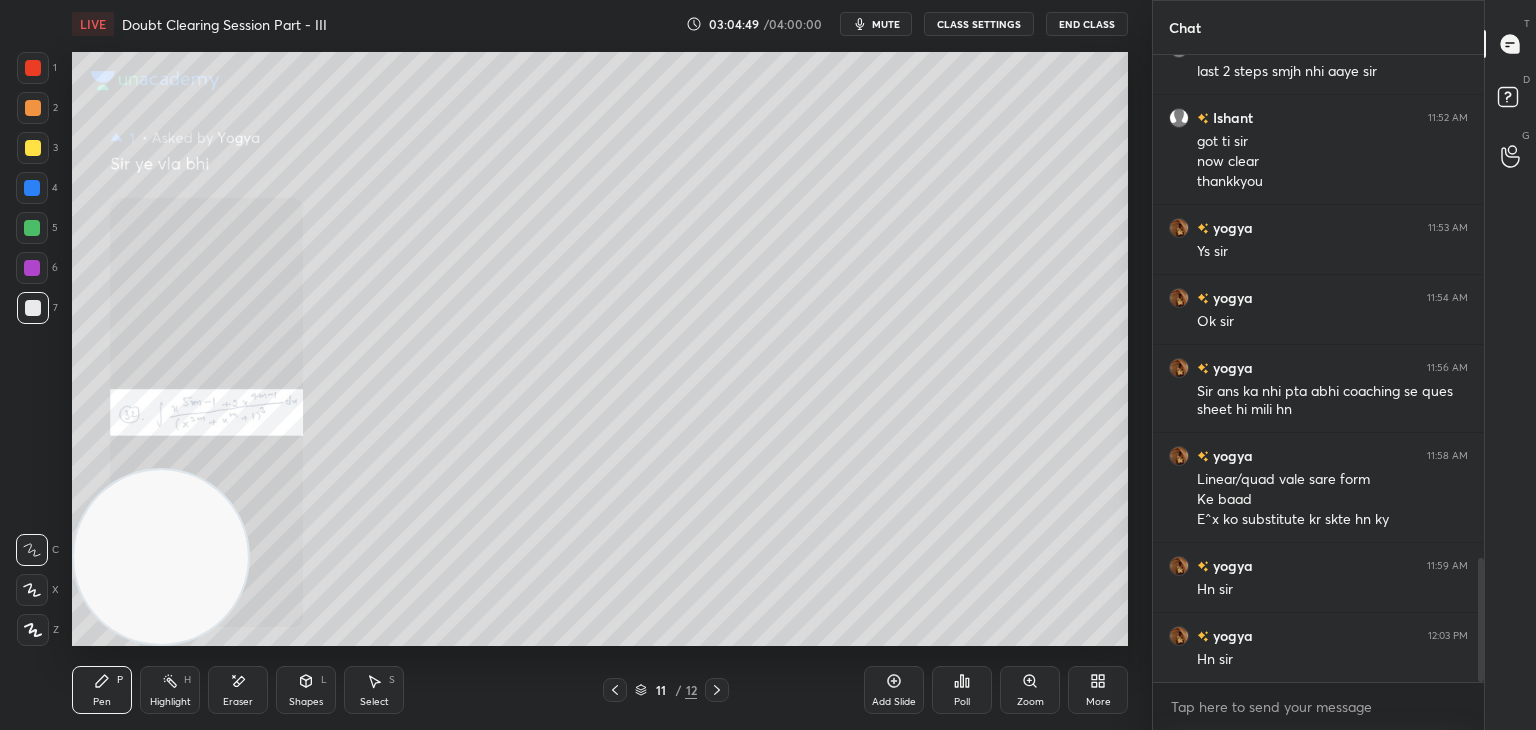 drag, startPoint x: 226, startPoint y: 699, endPoint x: 160, endPoint y: 664, distance: 74.70609 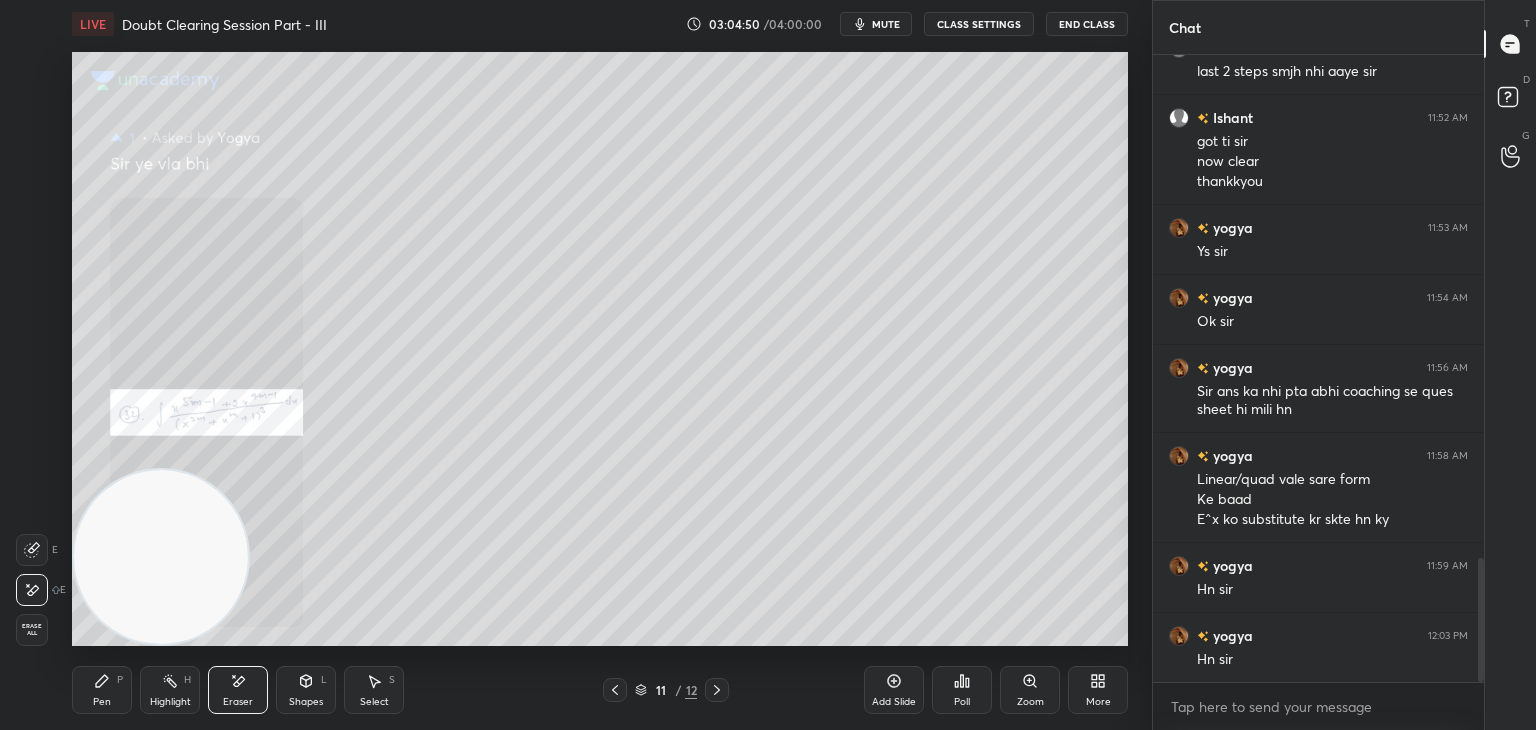drag, startPoint x: 29, startPoint y: 628, endPoint x: 132, endPoint y: 537, distance: 137.4409 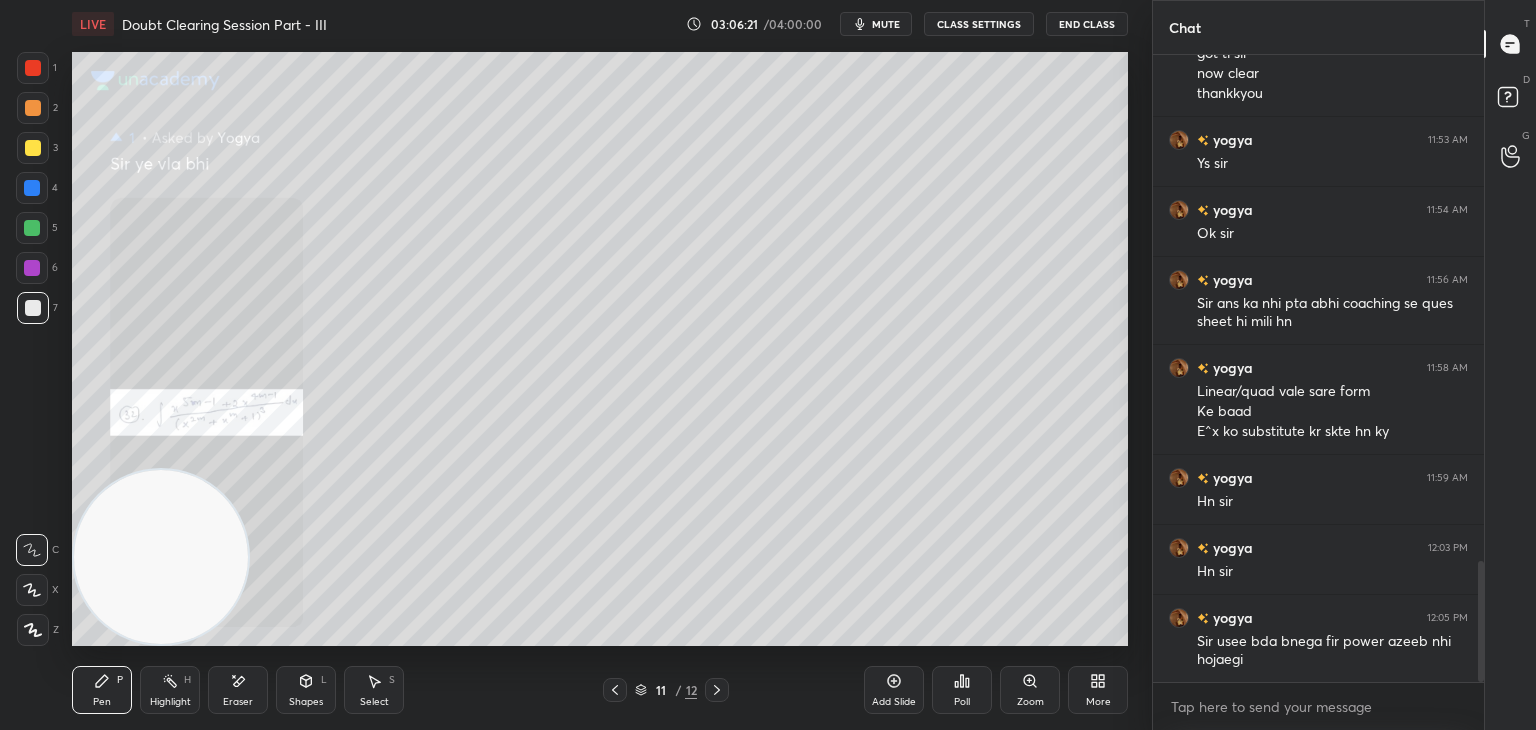 scroll, scrollTop: 2698, scrollLeft: 0, axis: vertical 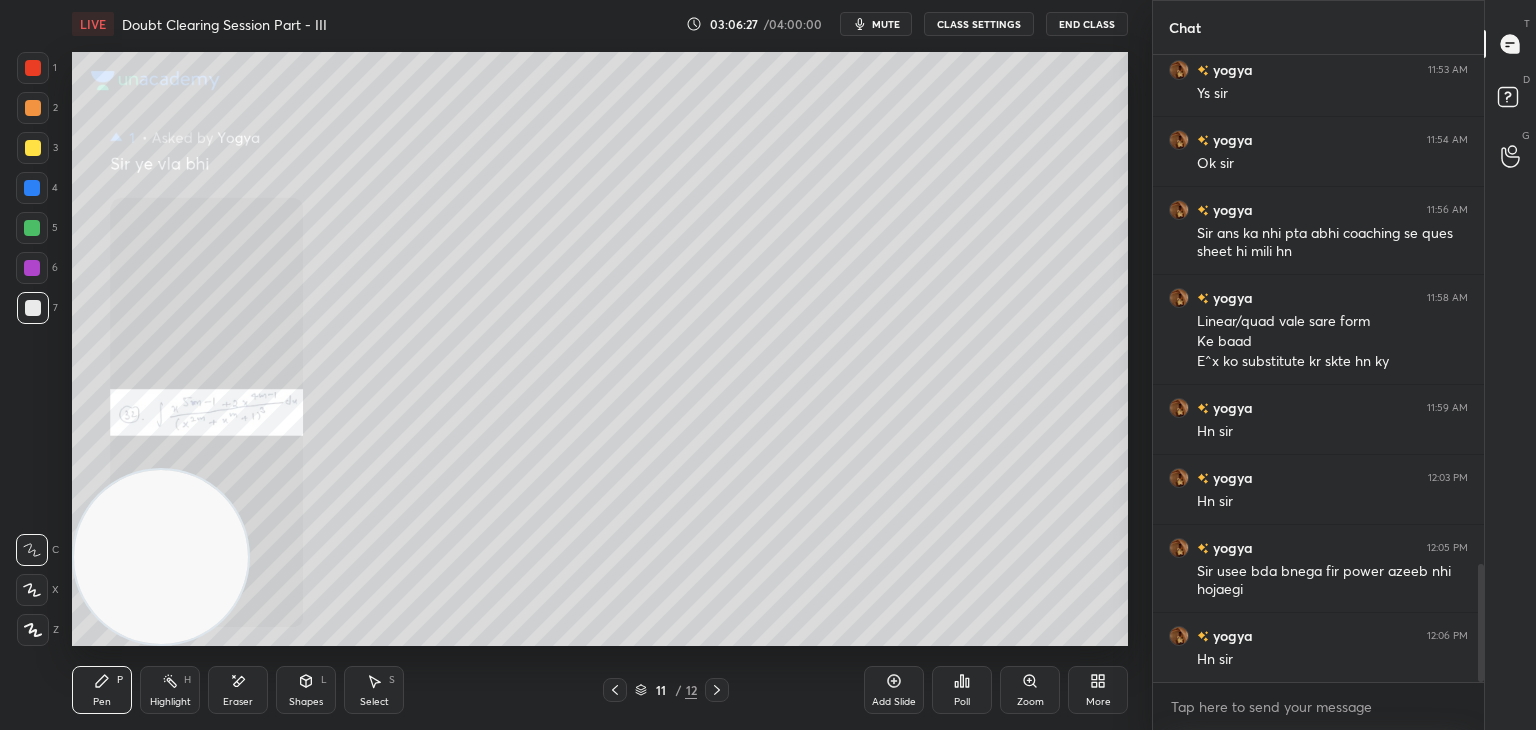 drag, startPoint x: 709, startPoint y: 694, endPoint x: 719, endPoint y: 685, distance: 13.453624 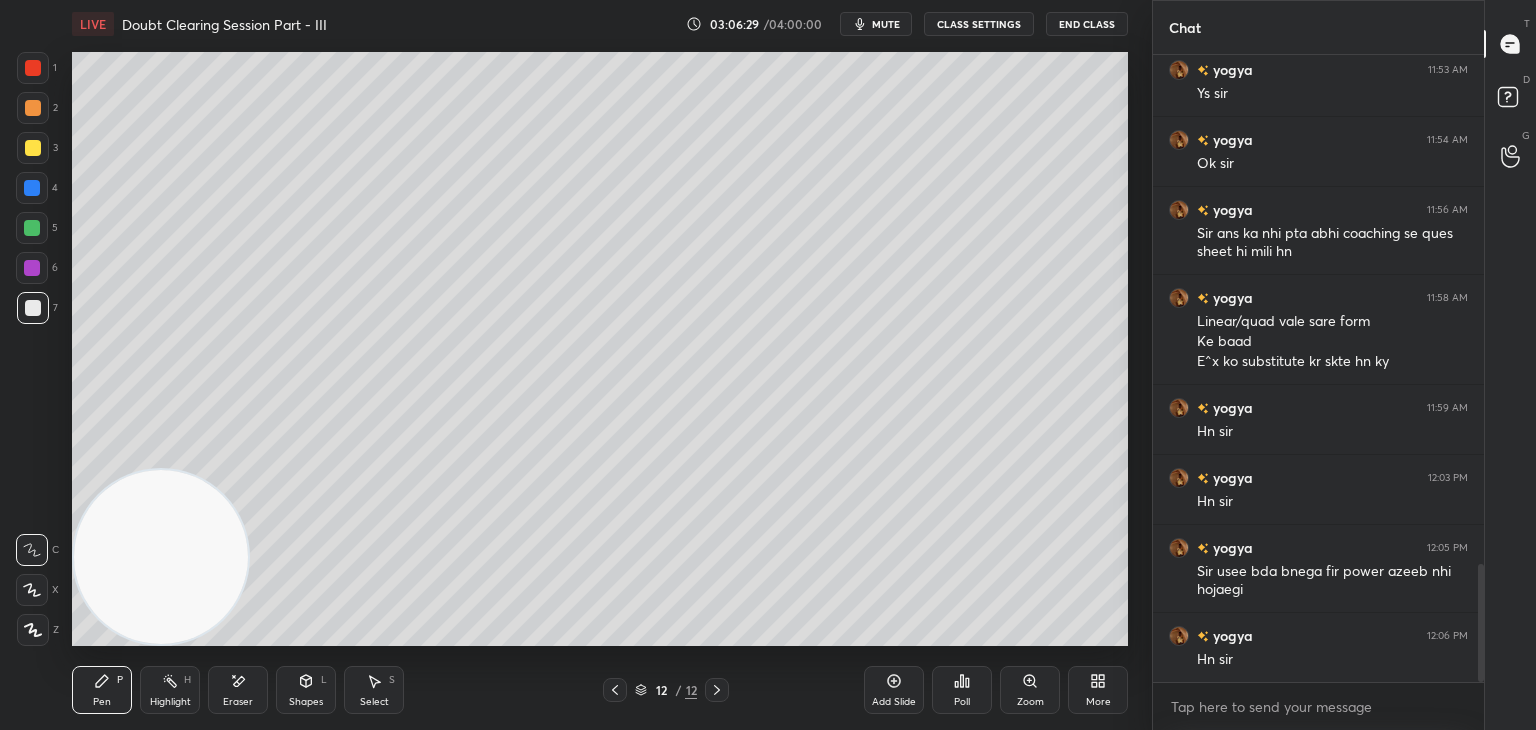 drag, startPoint x: 889, startPoint y: 9, endPoint x: 889, endPoint y: 48, distance: 39 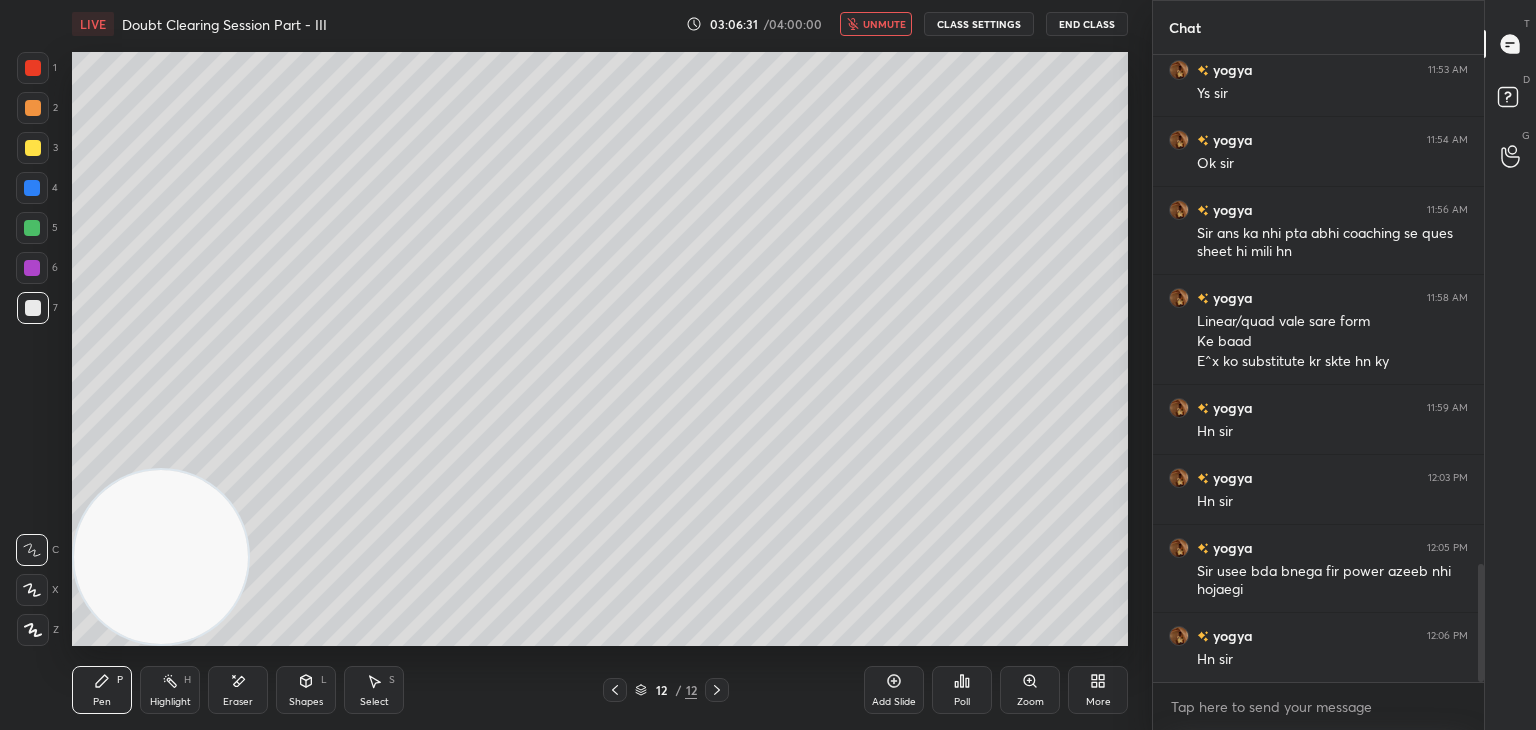 click on "Add Slide" at bounding box center (894, 690) 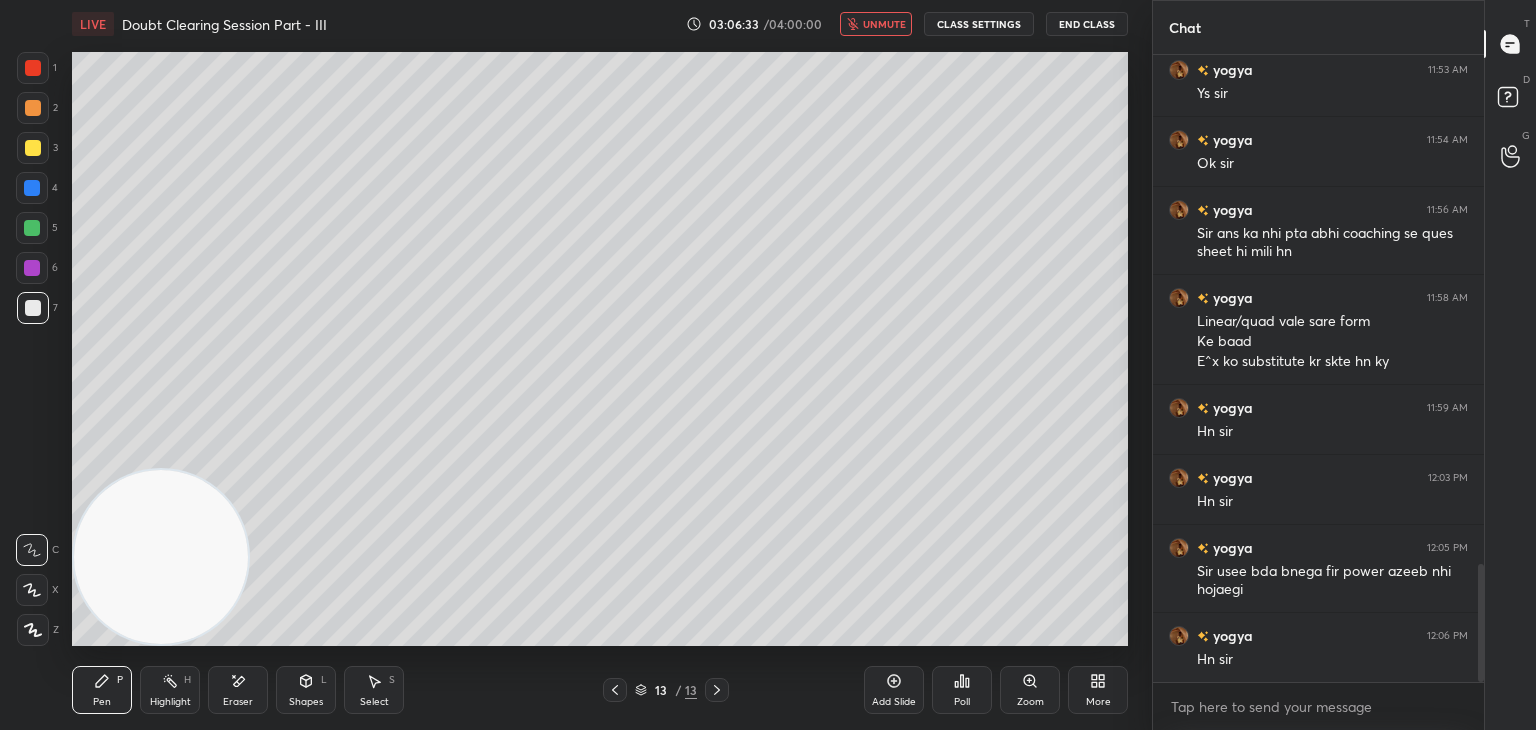 click 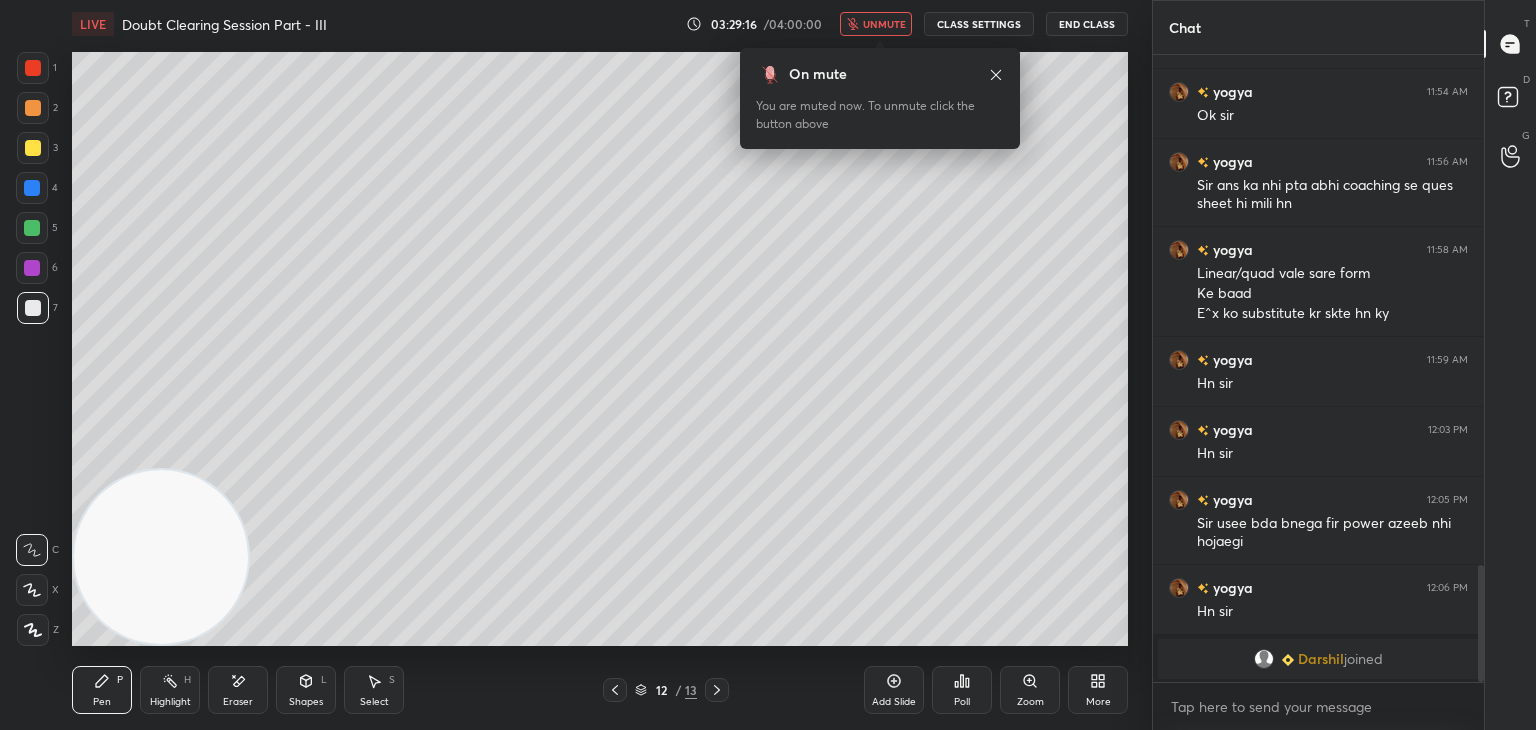 scroll, scrollTop: 2448, scrollLeft: 0, axis: vertical 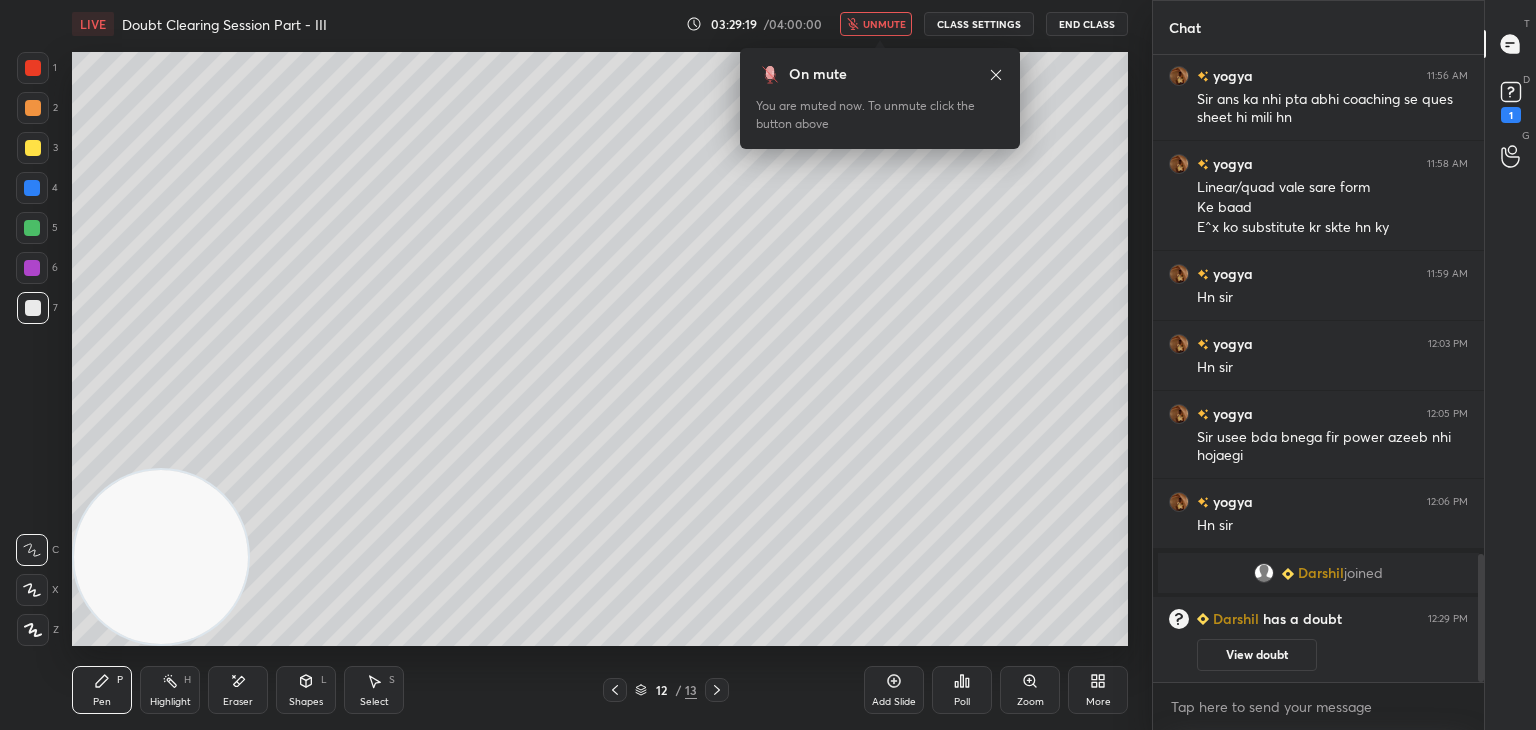 click 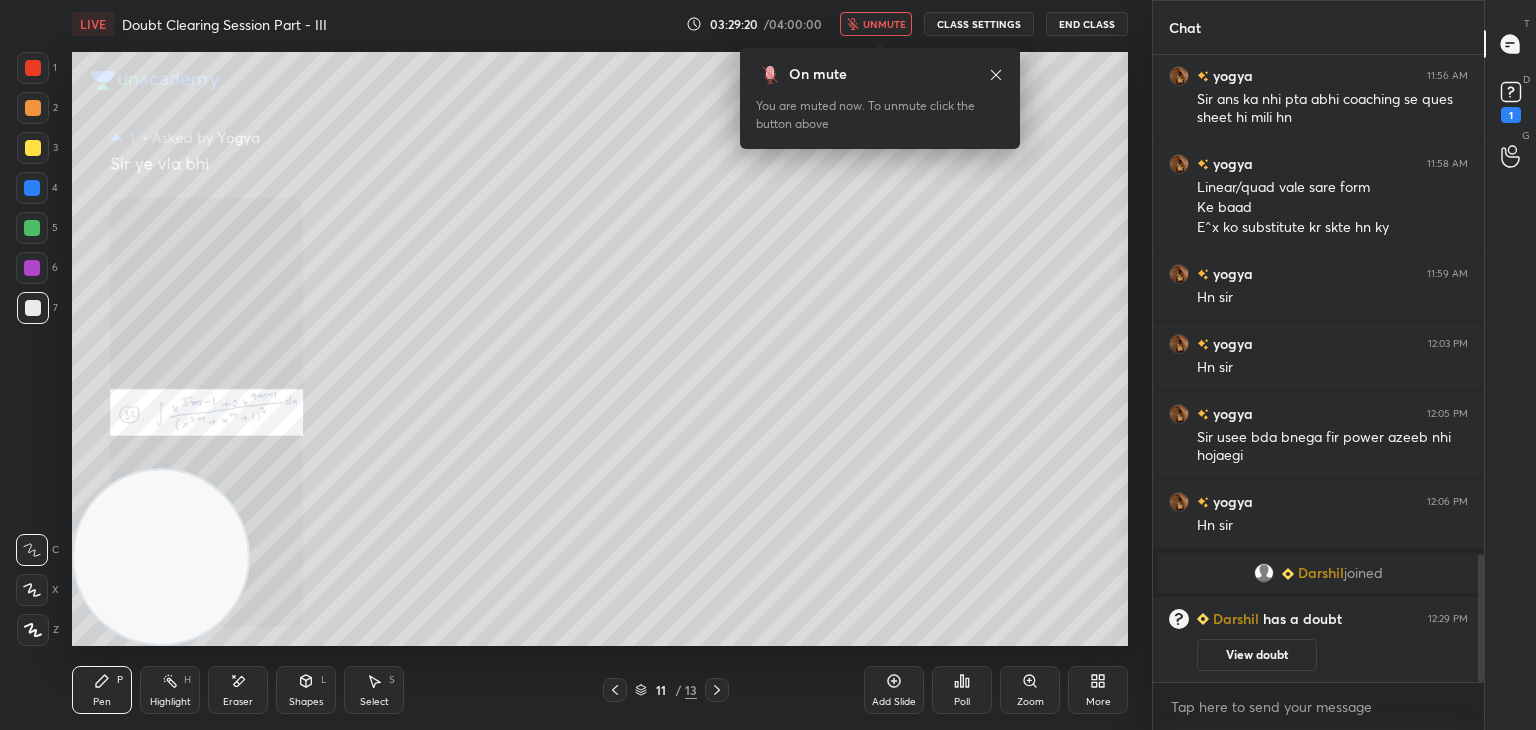 click on "View doubt" at bounding box center (1257, 655) 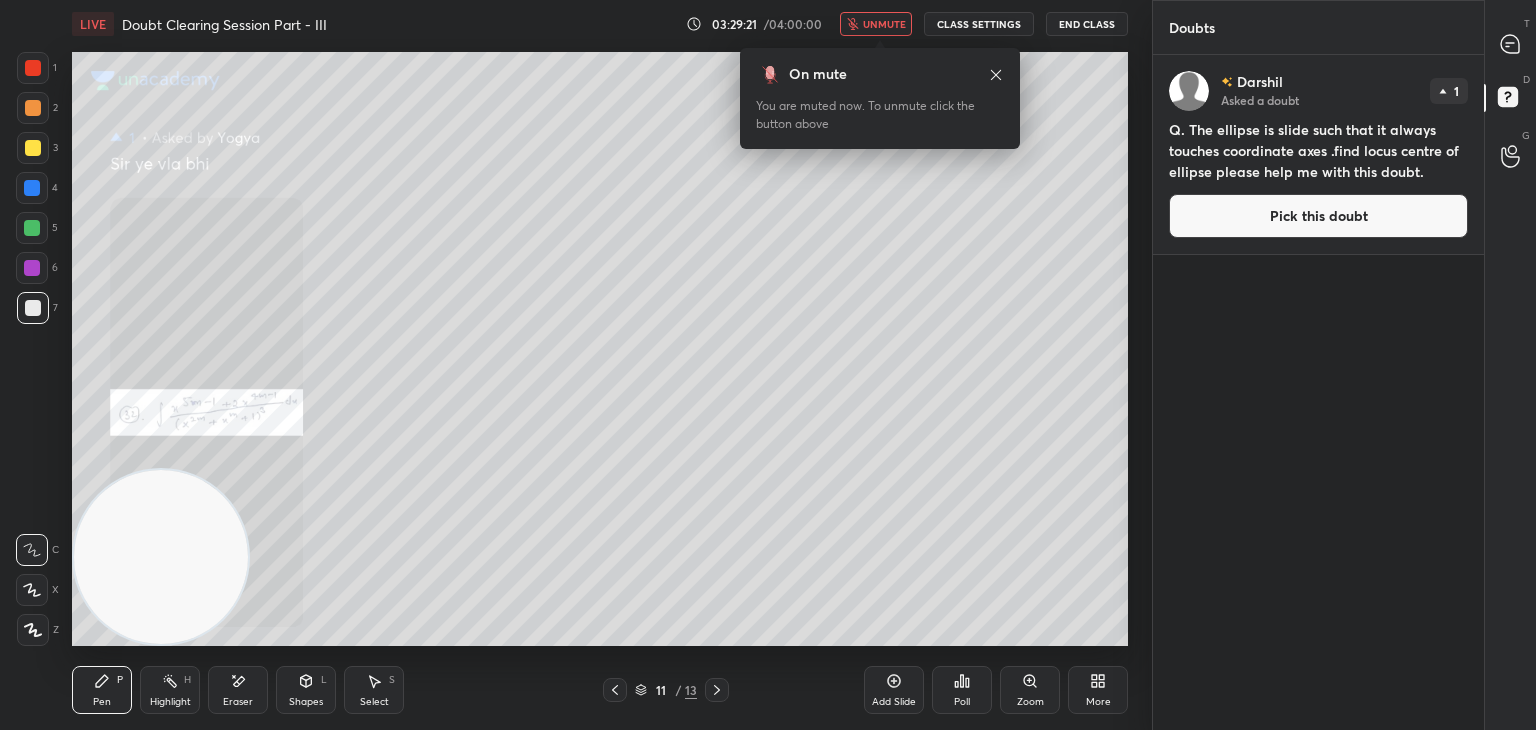 drag, startPoint x: 1254, startPoint y: 217, endPoint x: 1217, endPoint y: 234, distance: 40.718548 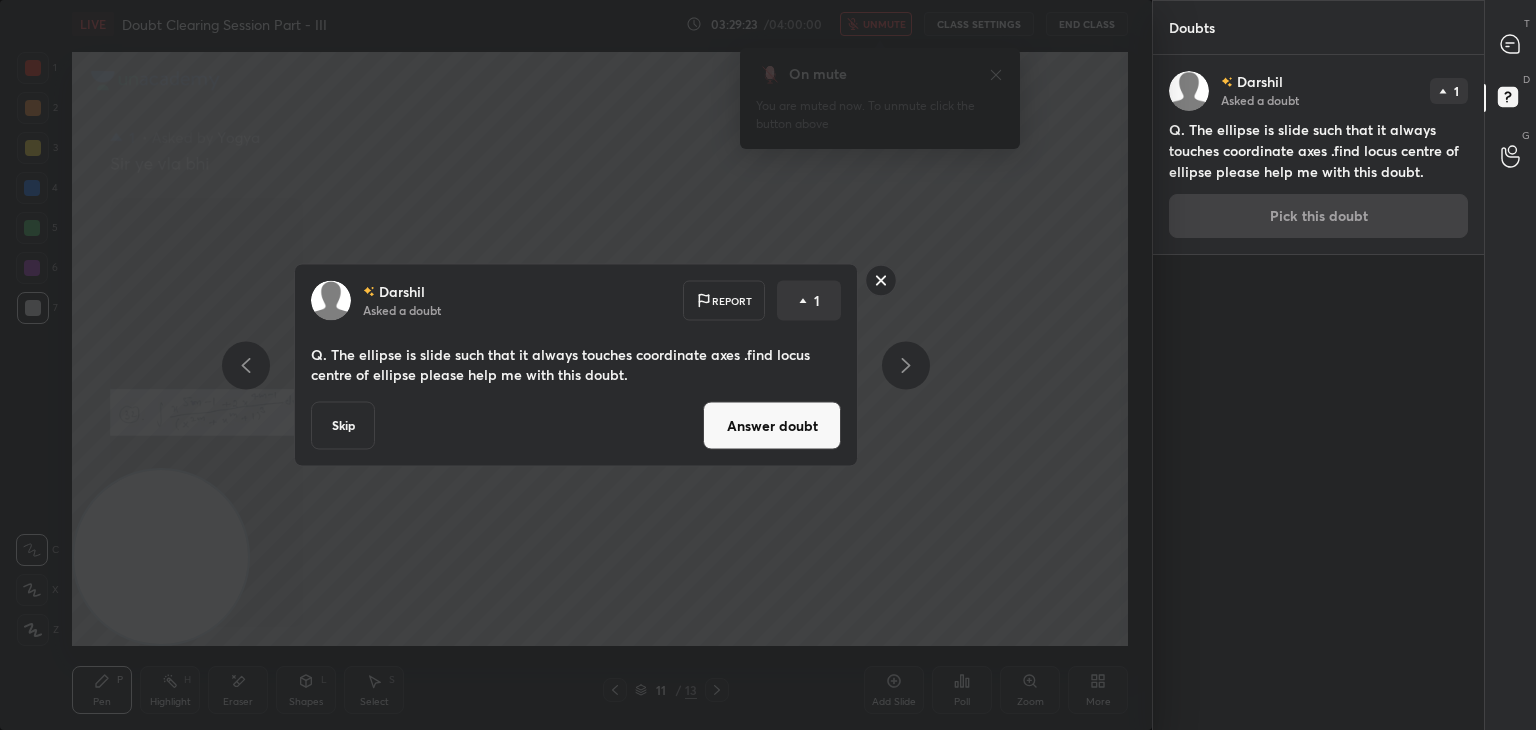 click on "Answer doubt" at bounding box center [772, 426] 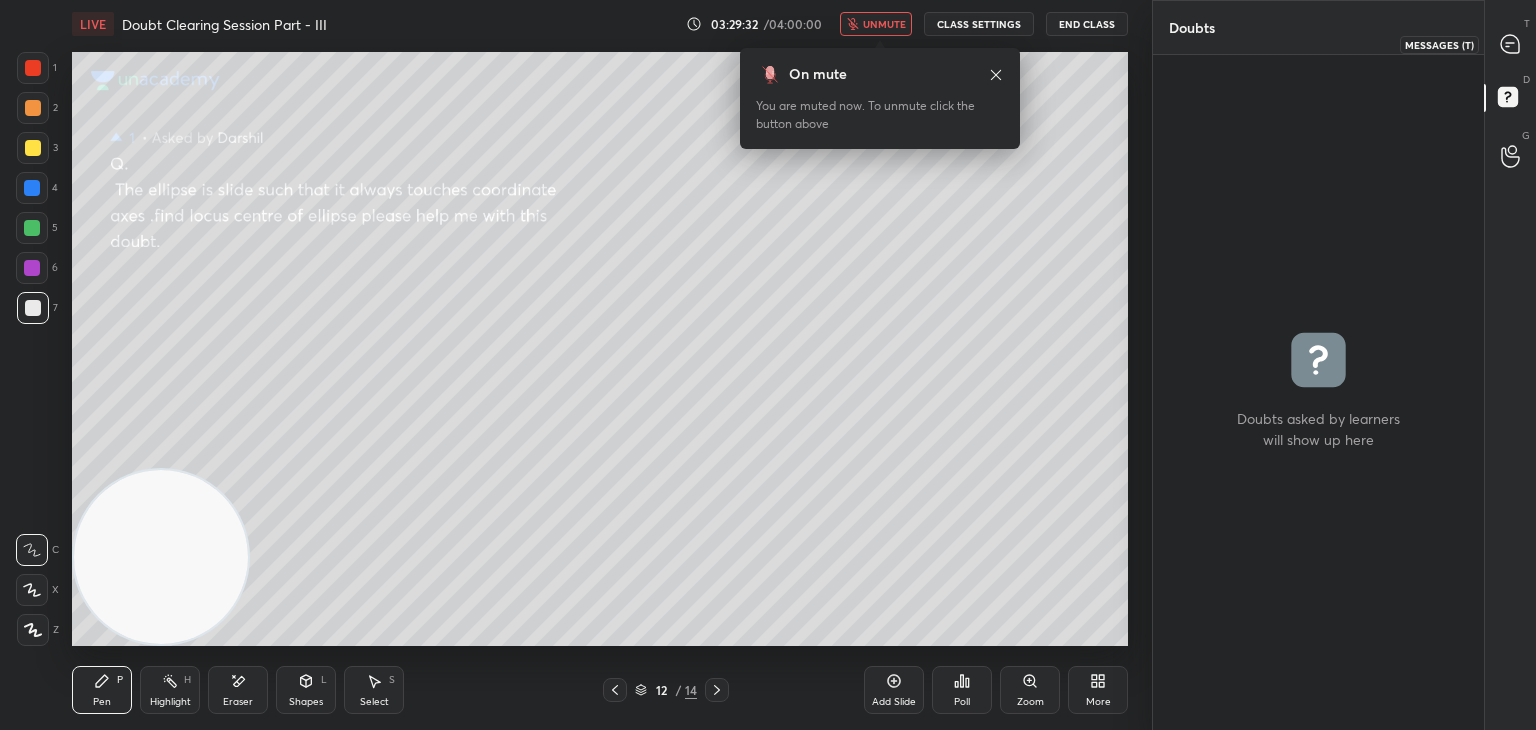 click at bounding box center (1511, 44) 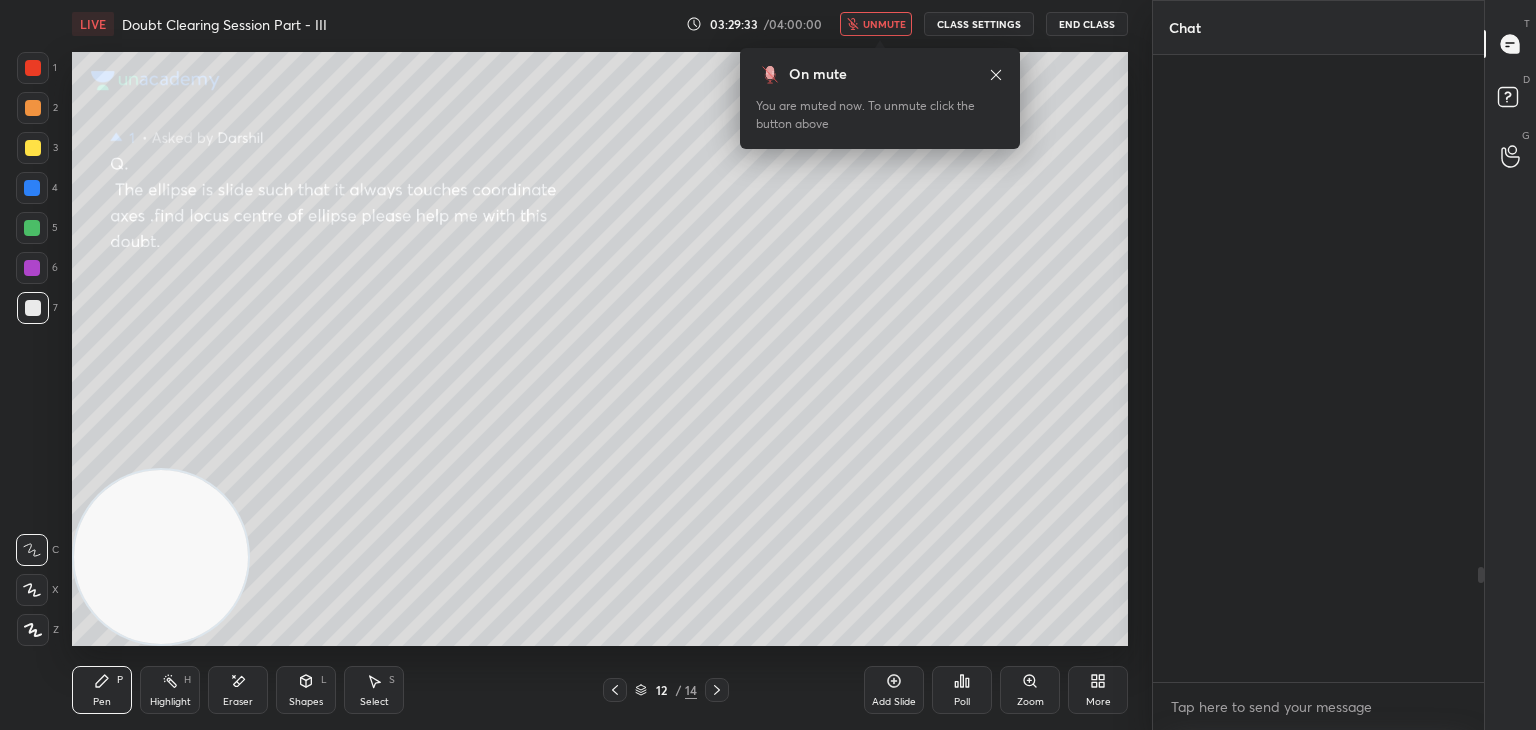 scroll, scrollTop: 2786, scrollLeft: 0, axis: vertical 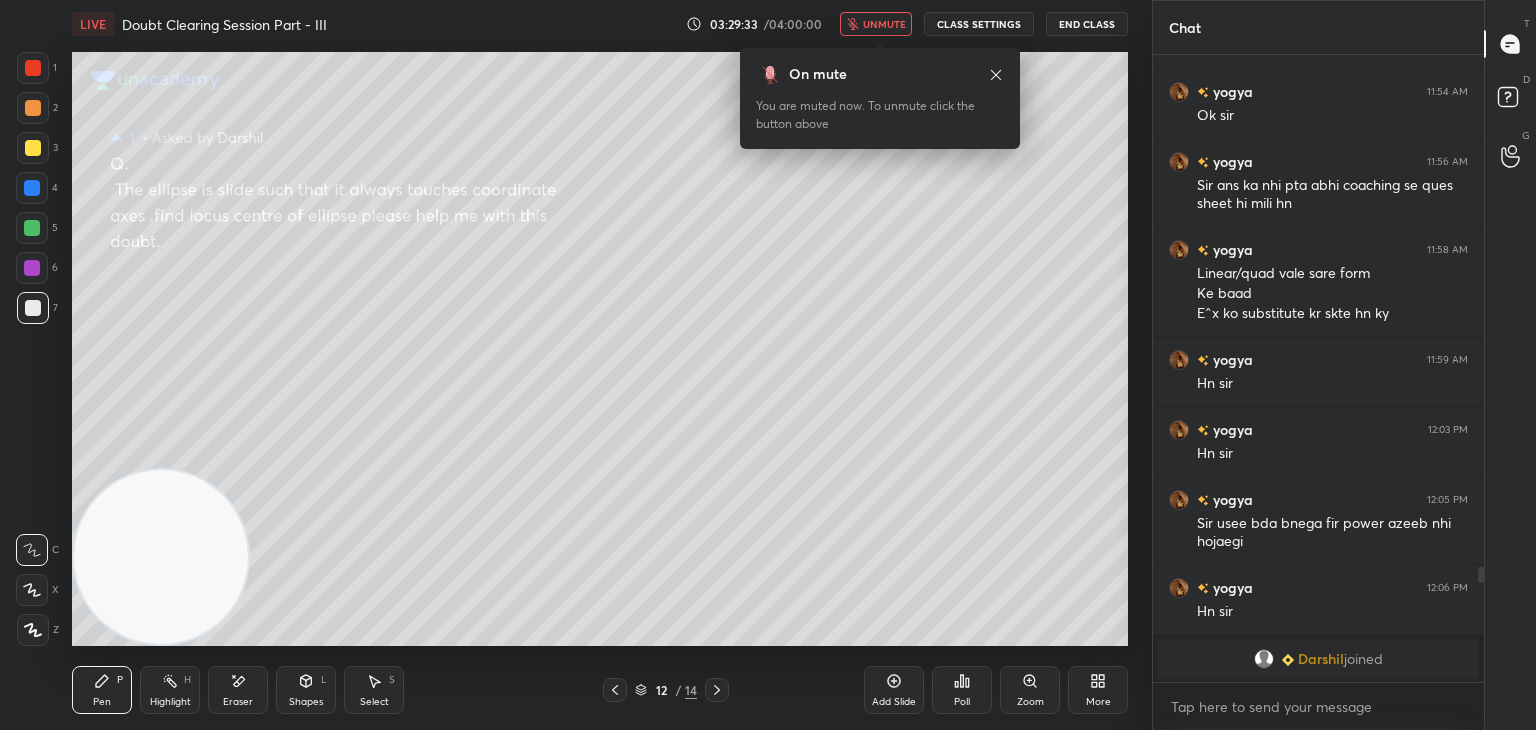 click 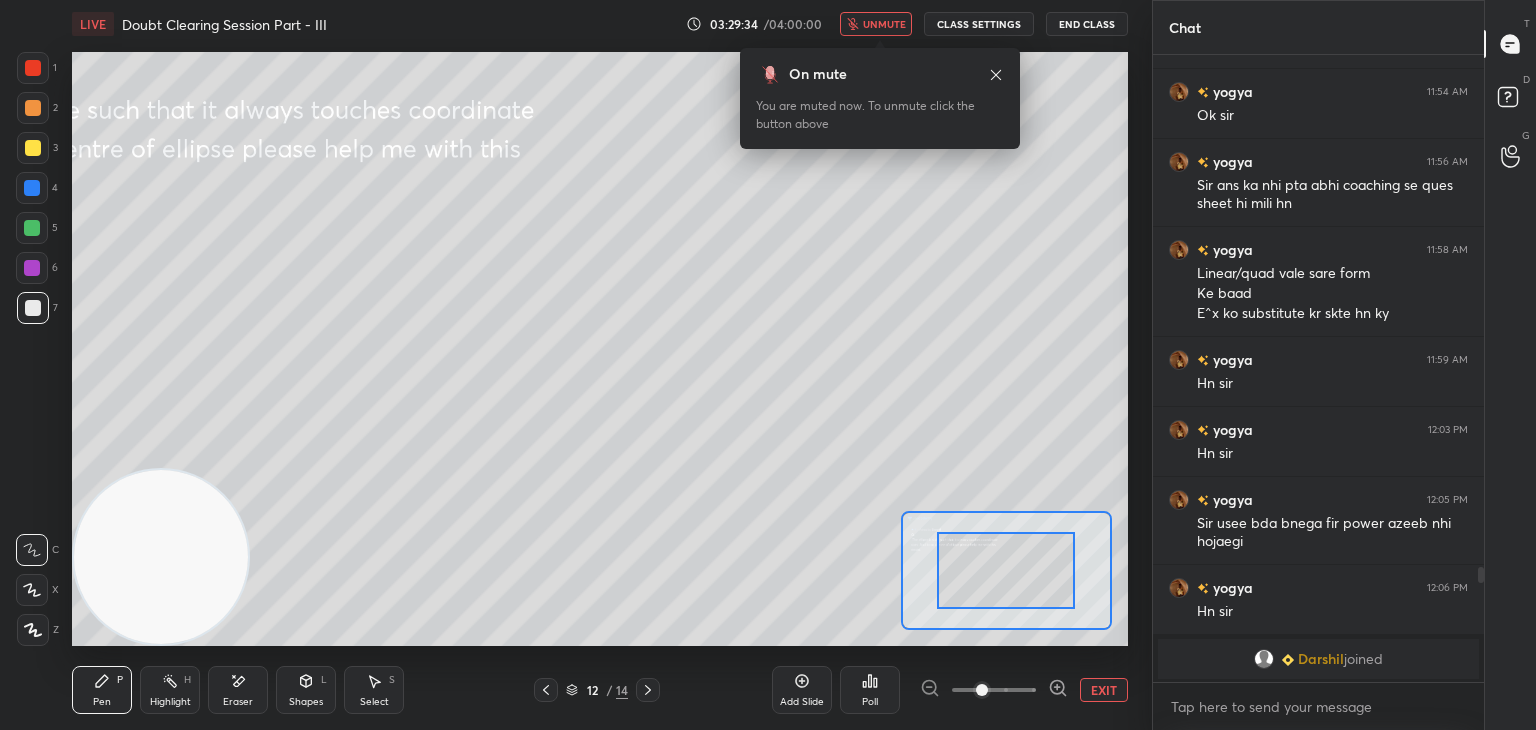 click at bounding box center (994, 690) 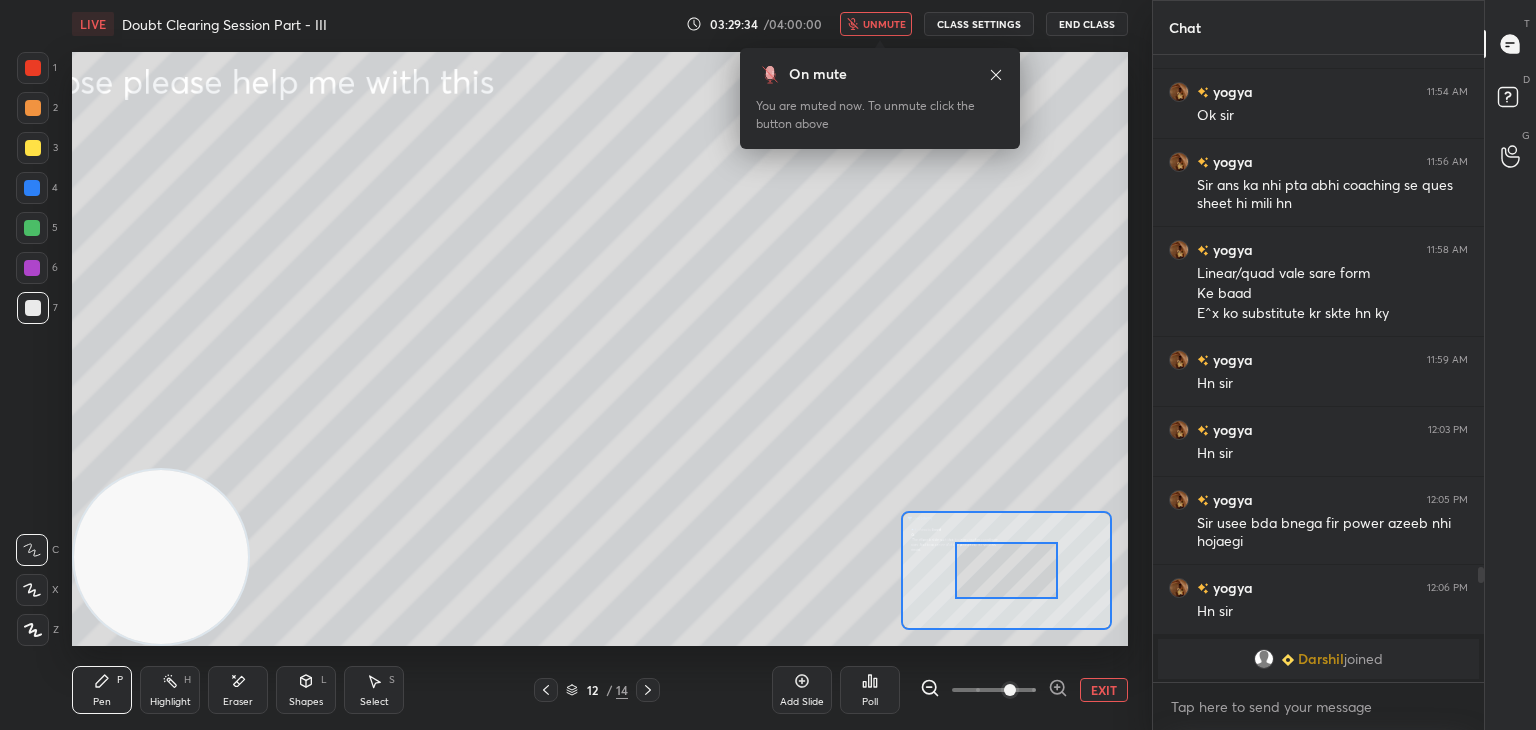 click at bounding box center [1010, 690] 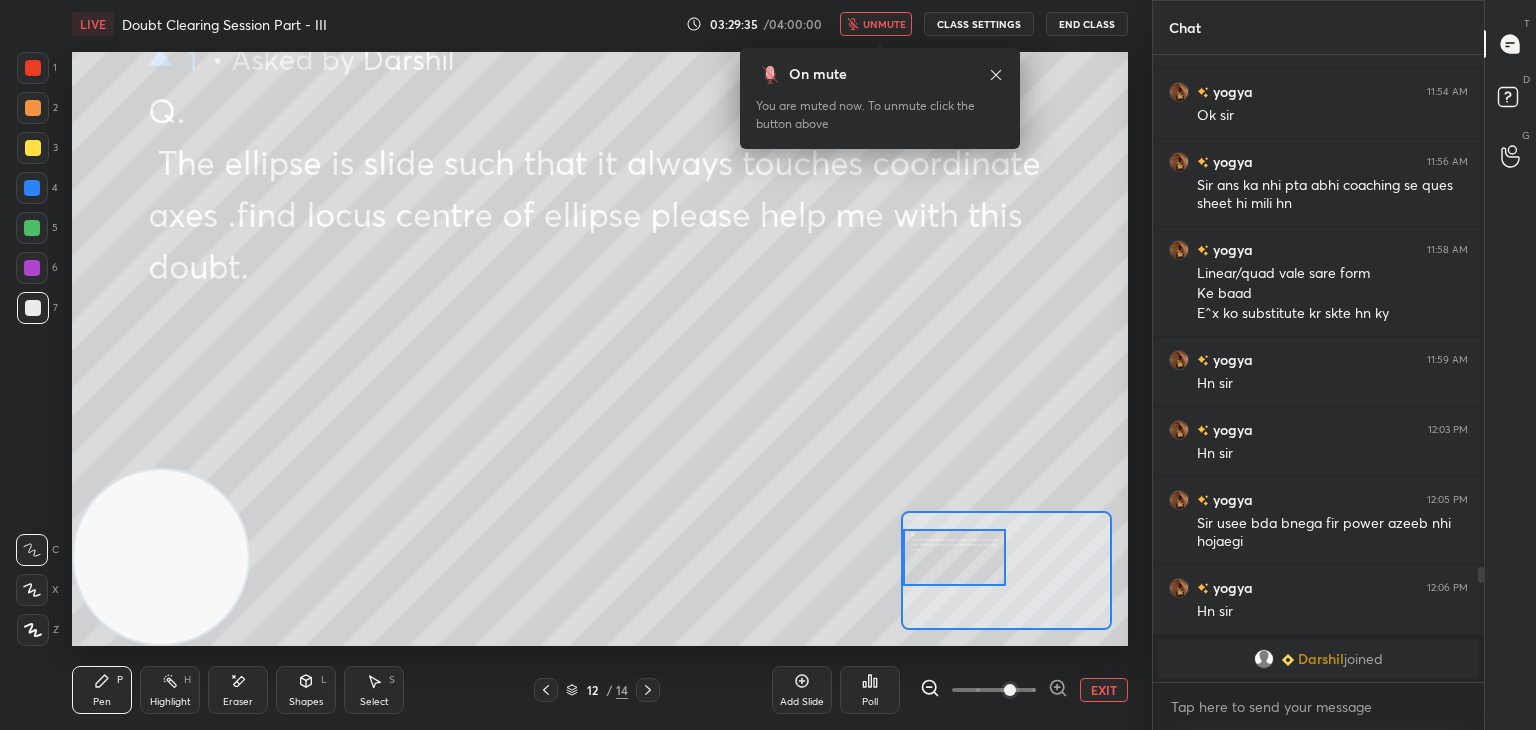 drag, startPoint x: 1044, startPoint y: 573, endPoint x: 977, endPoint y: 561, distance: 68.06615 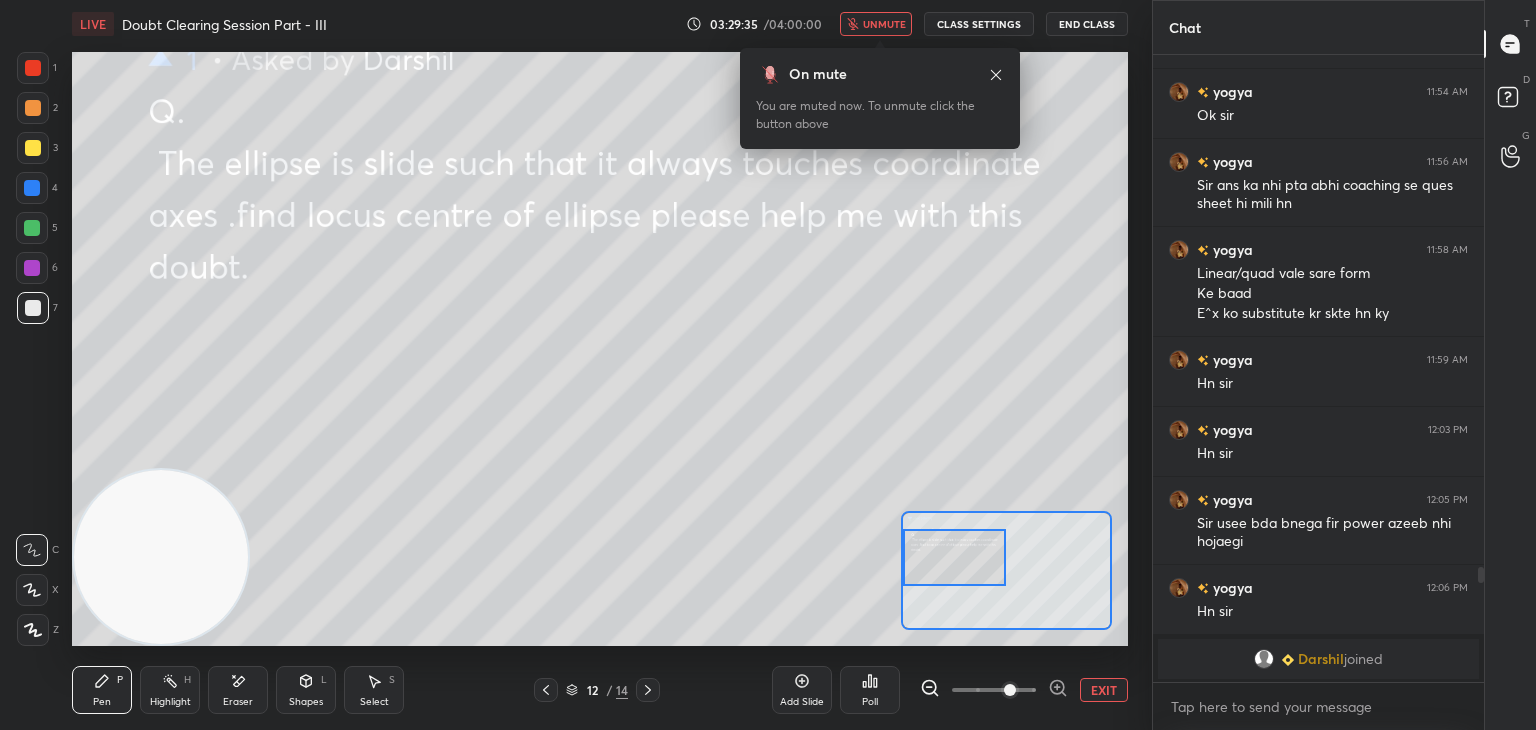 click at bounding box center [955, 557] 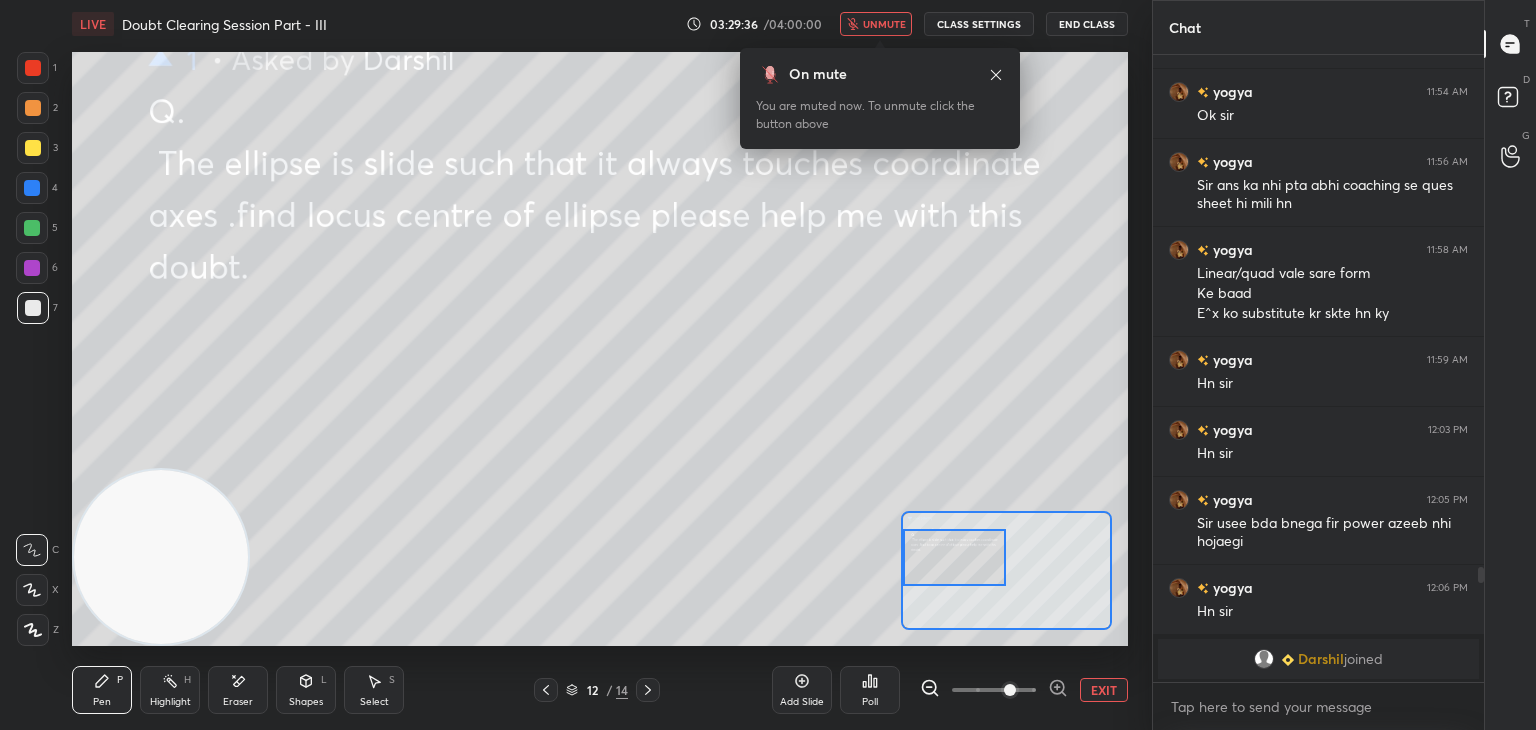 click on "unmute" at bounding box center (884, 24) 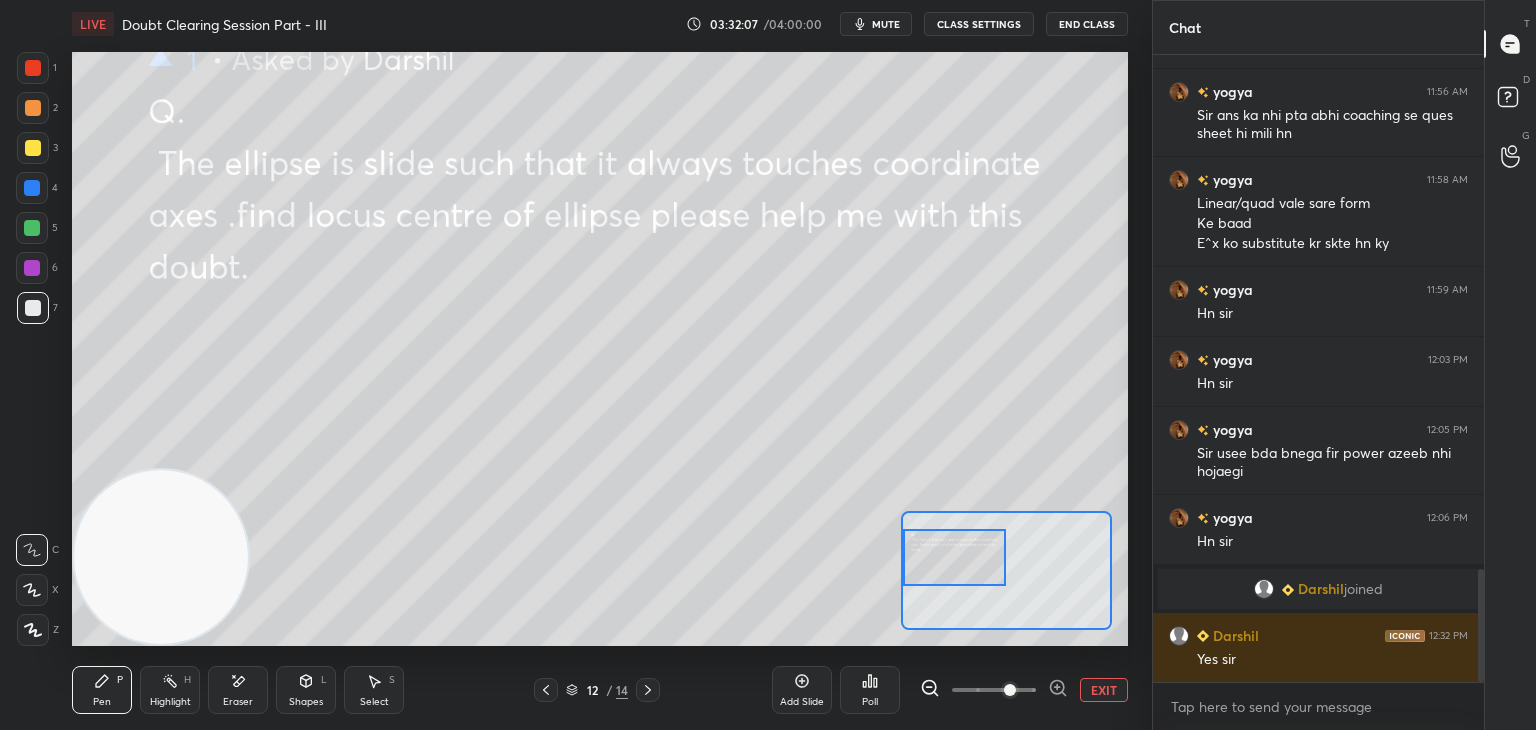 scroll, scrollTop: 2876, scrollLeft: 0, axis: vertical 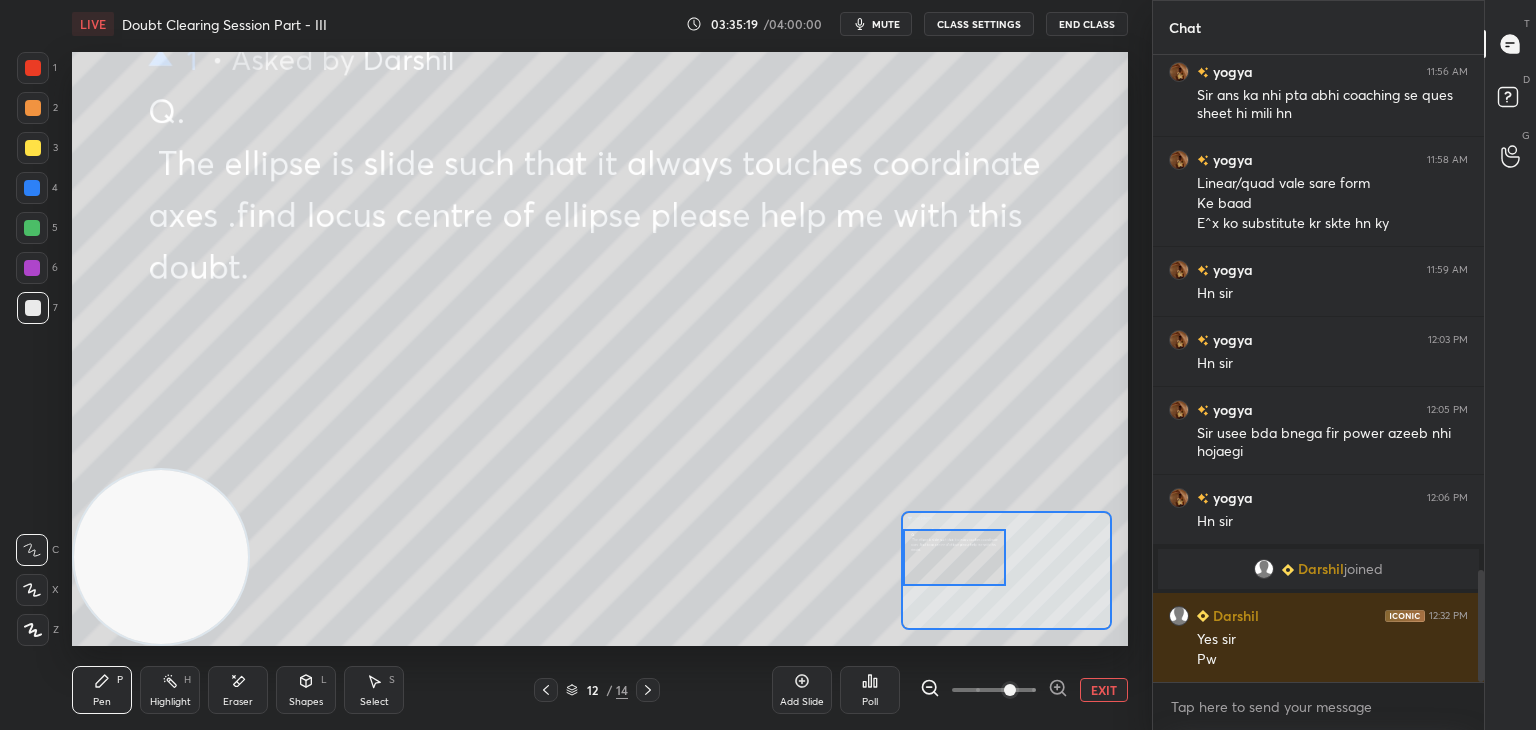 click on "EXIT" at bounding box center [1104, 690] 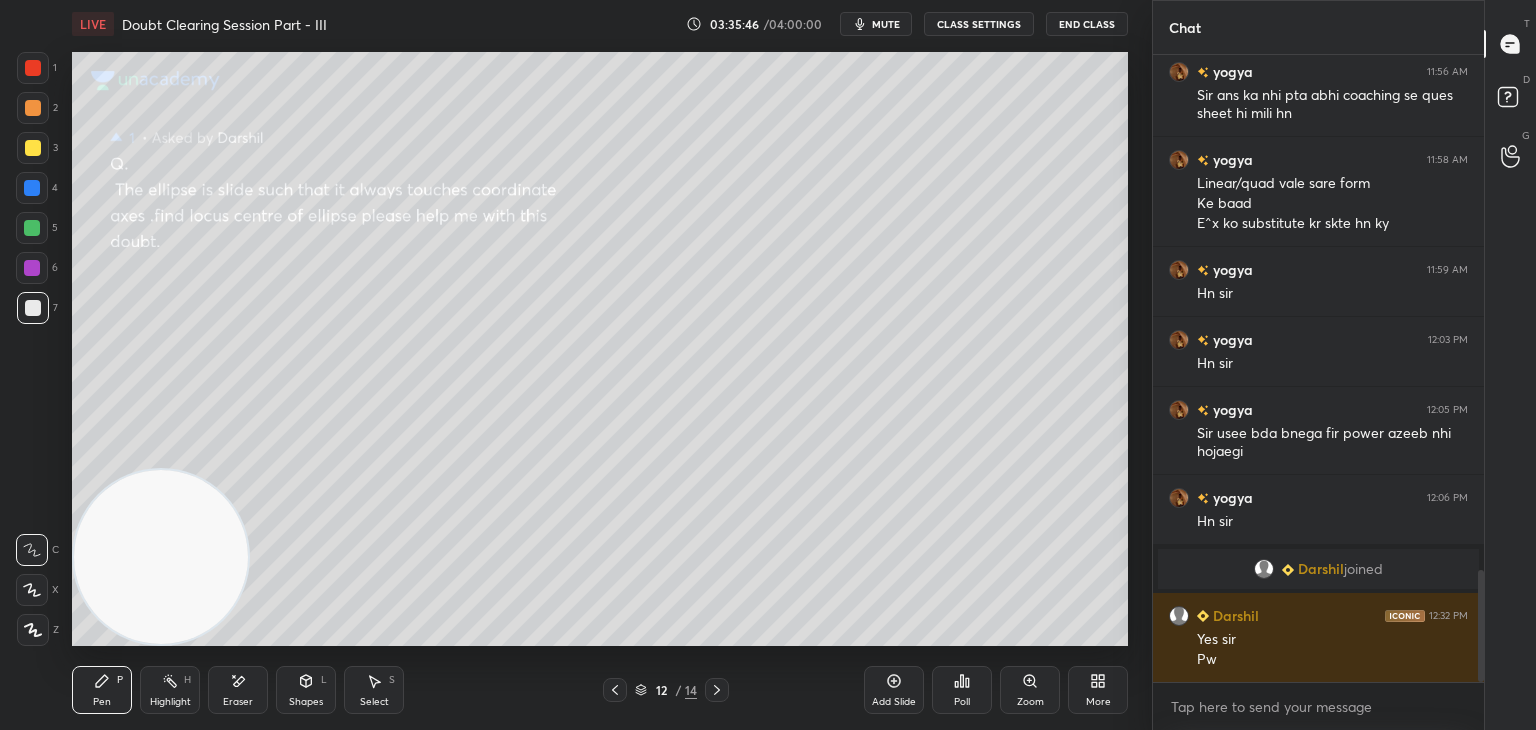 click at bounding box center [717, 690] 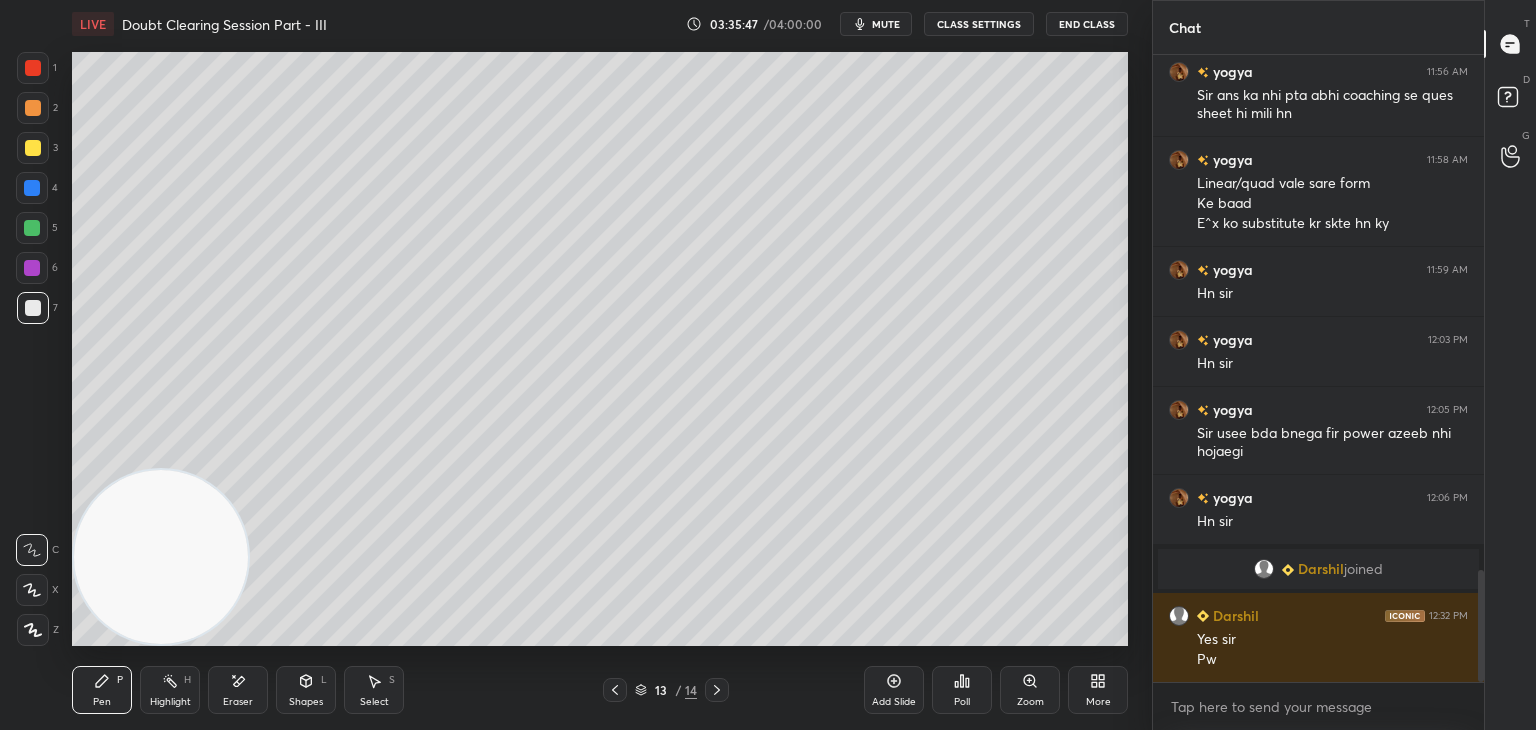click on "mute" at bounding box center [876, 24] 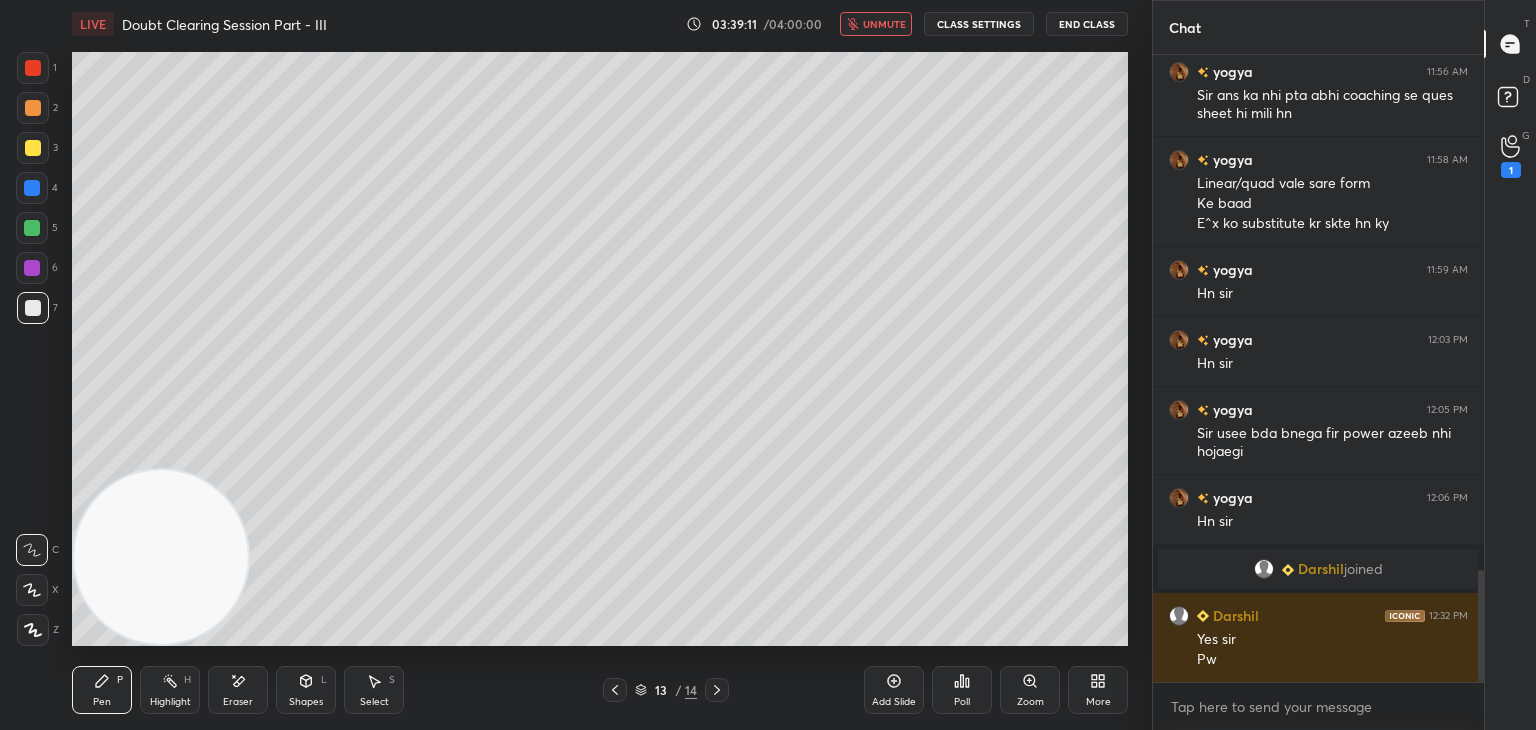 drag, startPoint x: 1511, startPoint y: 145, endPoint x: 1492, endPoint y: 141, distance: 19.416489 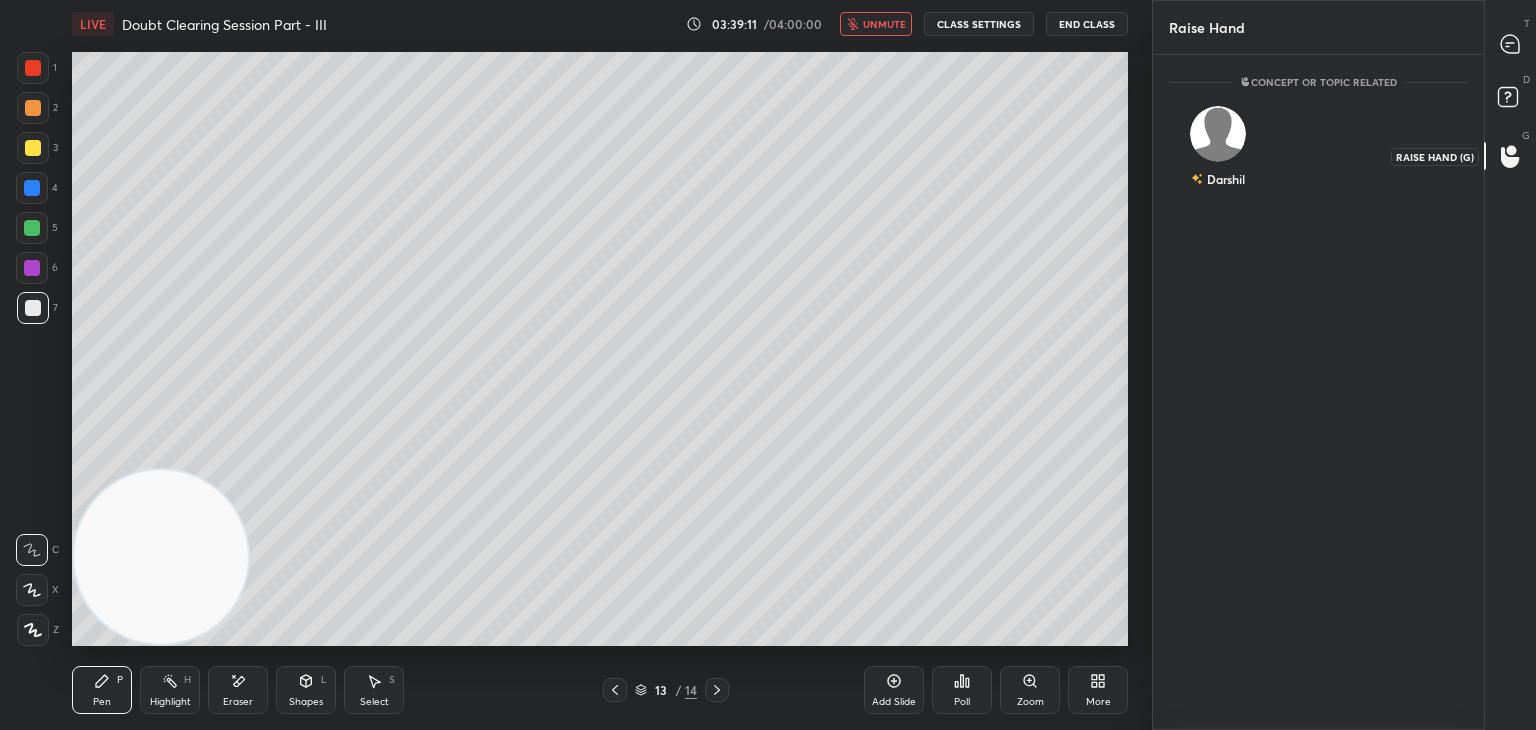 scroll, scrollTop: 669, scrollLeft: 325, axis: both 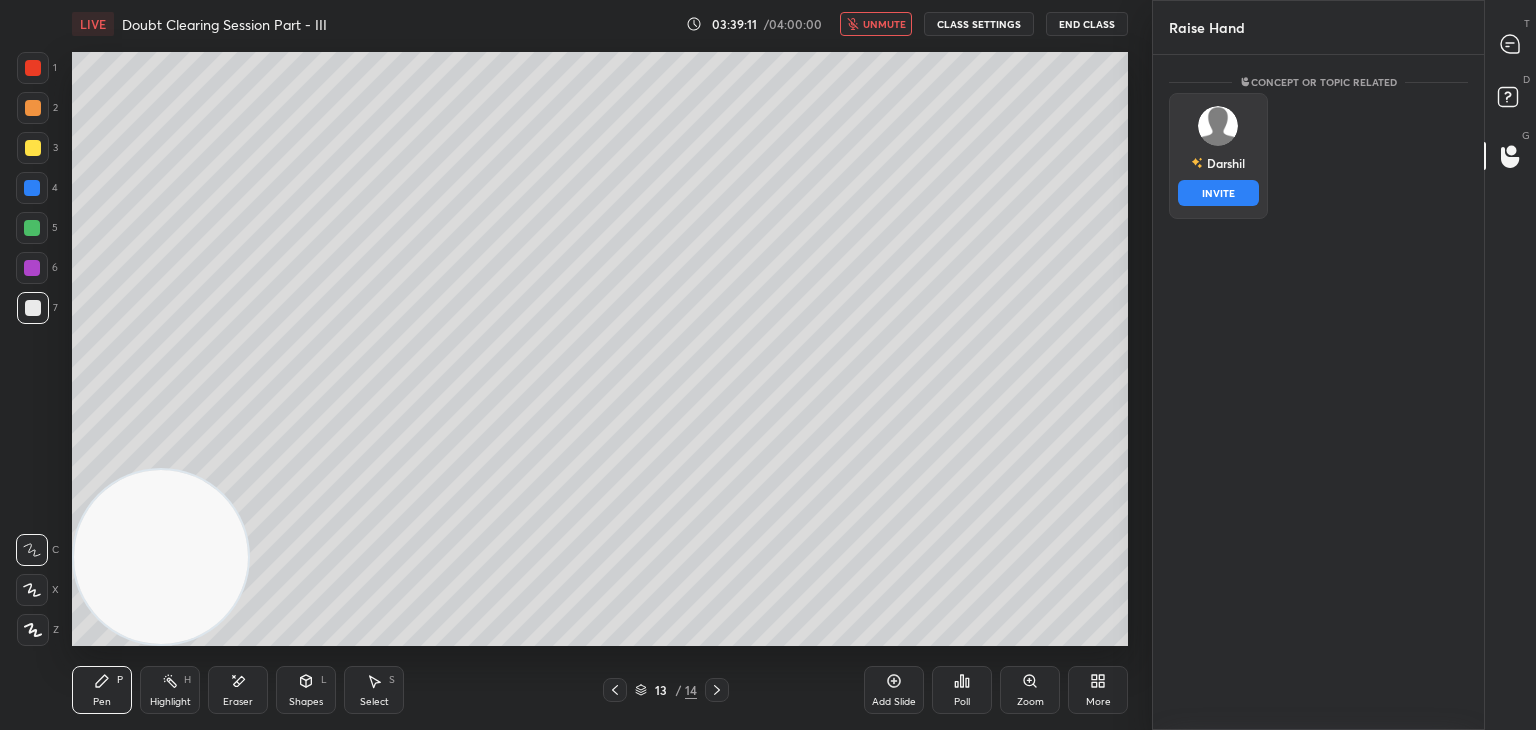 click on "[FIRST] INVITE" at bounding box center (1218, 156) 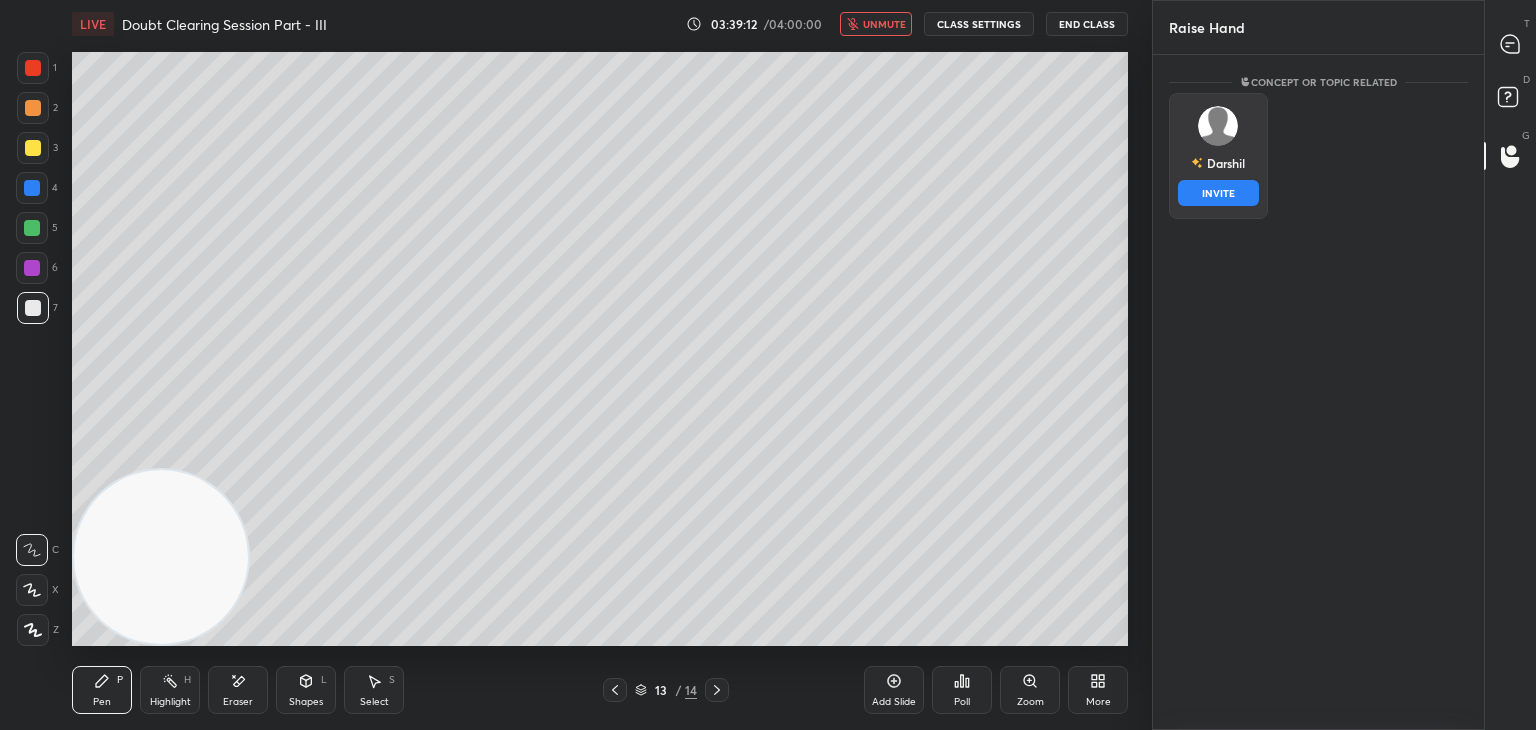click on "[FIRST] INVITE" at bounding box center (1218, 156) 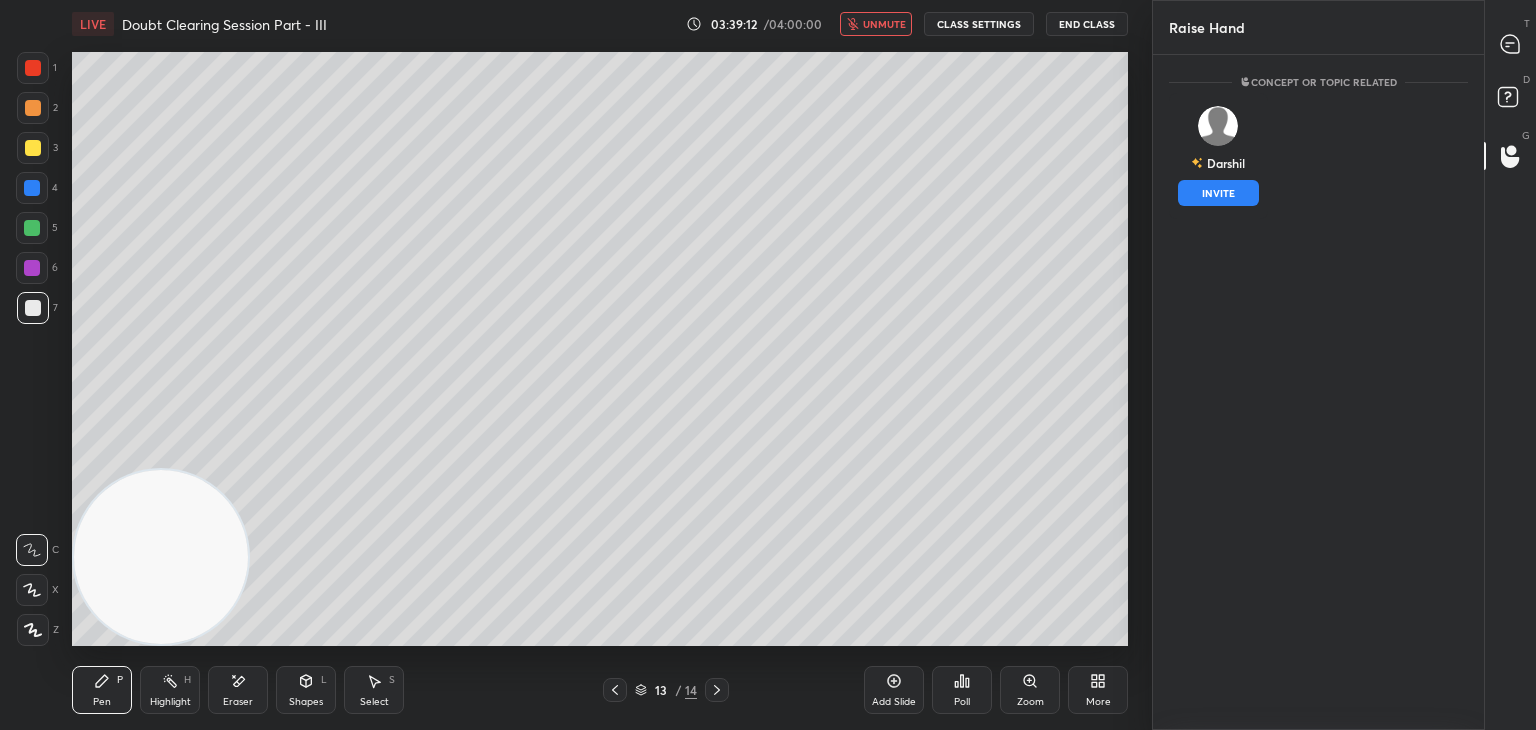 click on "INVITE" at bounding box center (1218, 193) 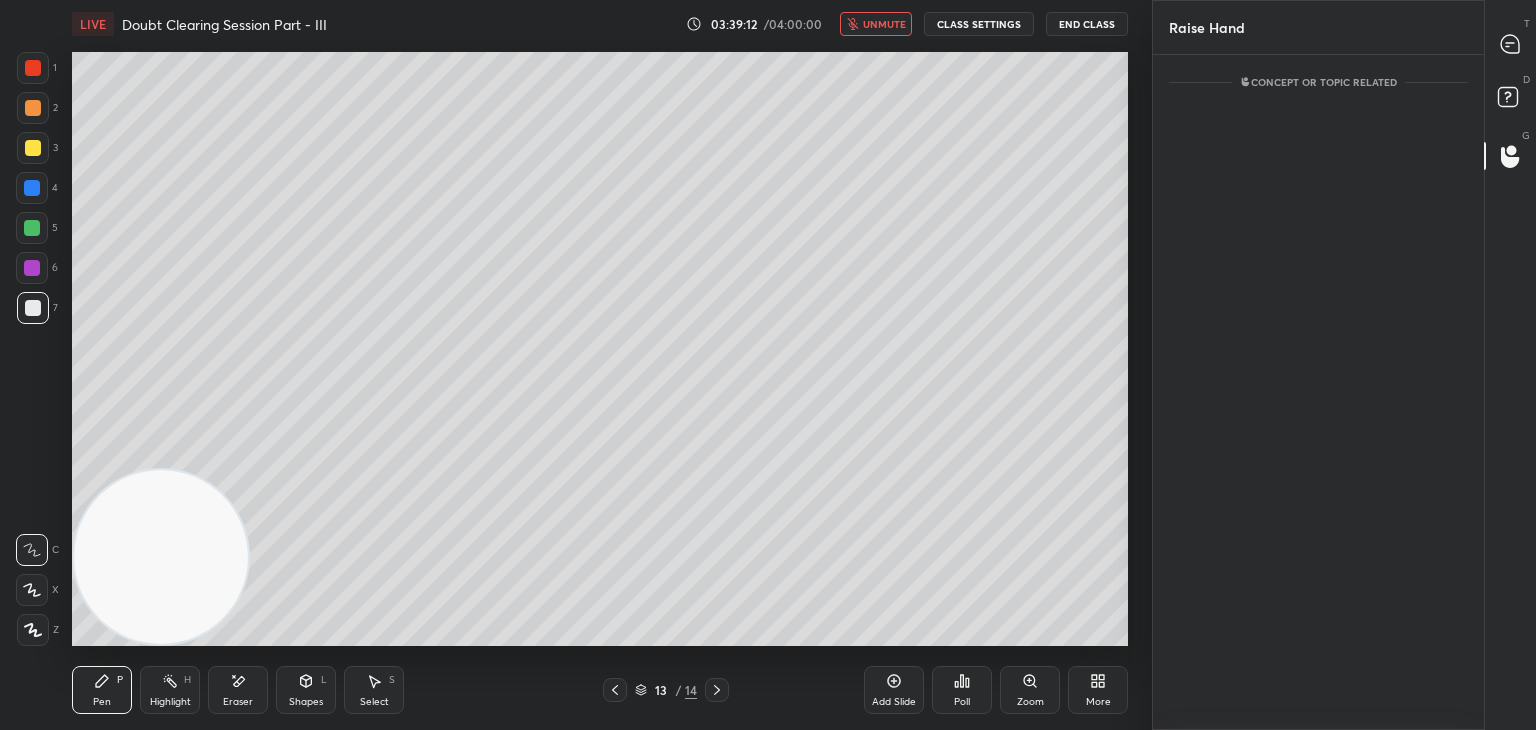 scroll, scrollTop: 589, scrollLeft: 325, axis: both 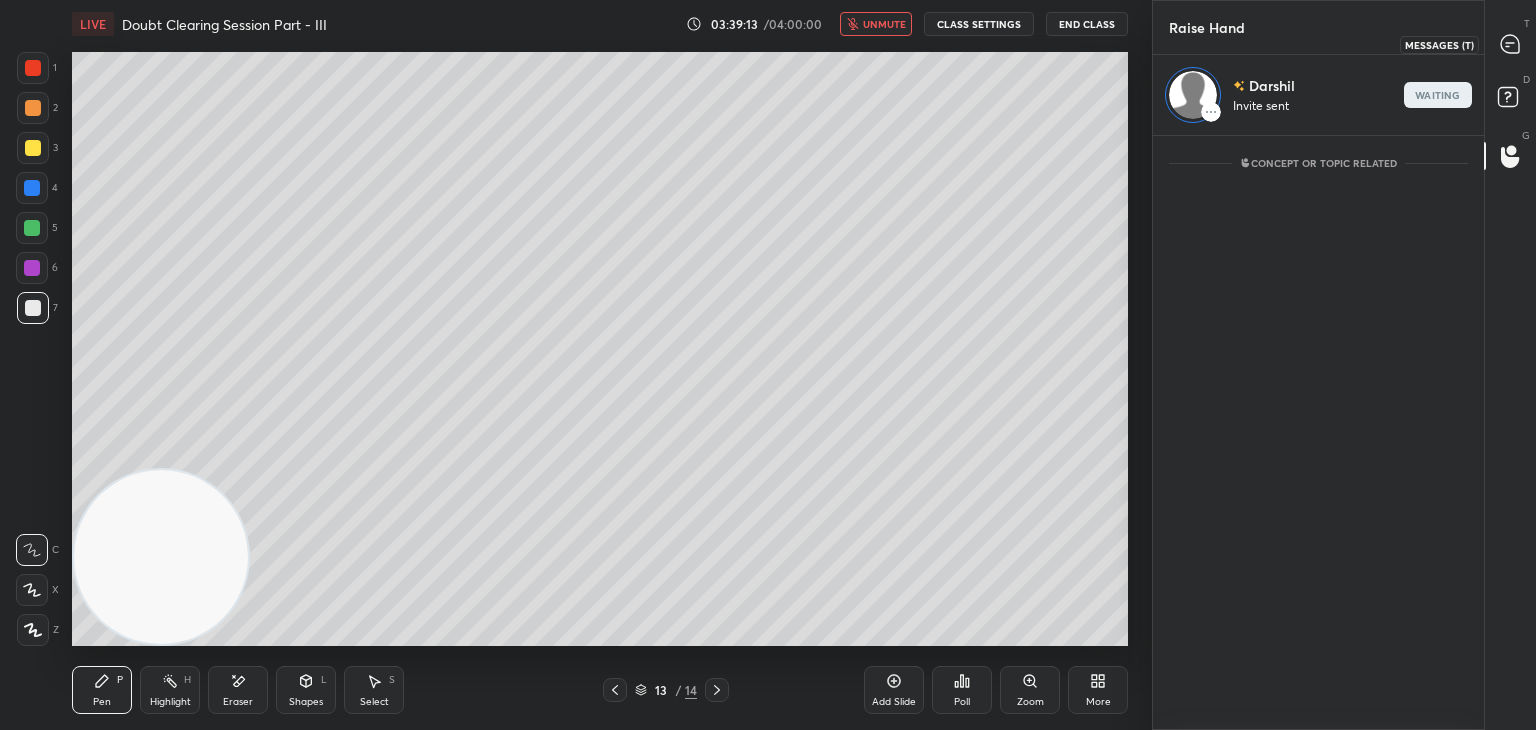 click 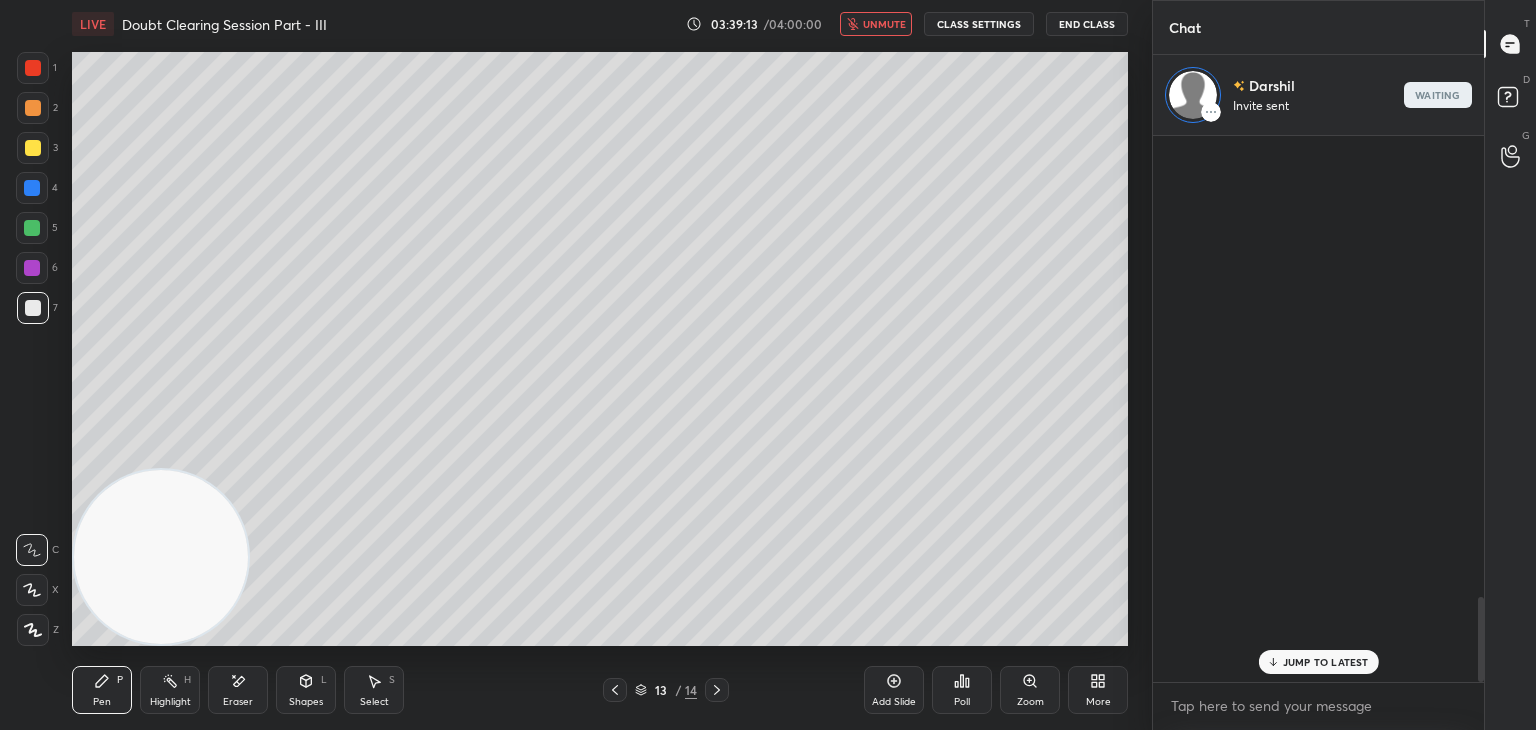 scroll, scrollTop: 588, scrollLeft: 325, axis: both 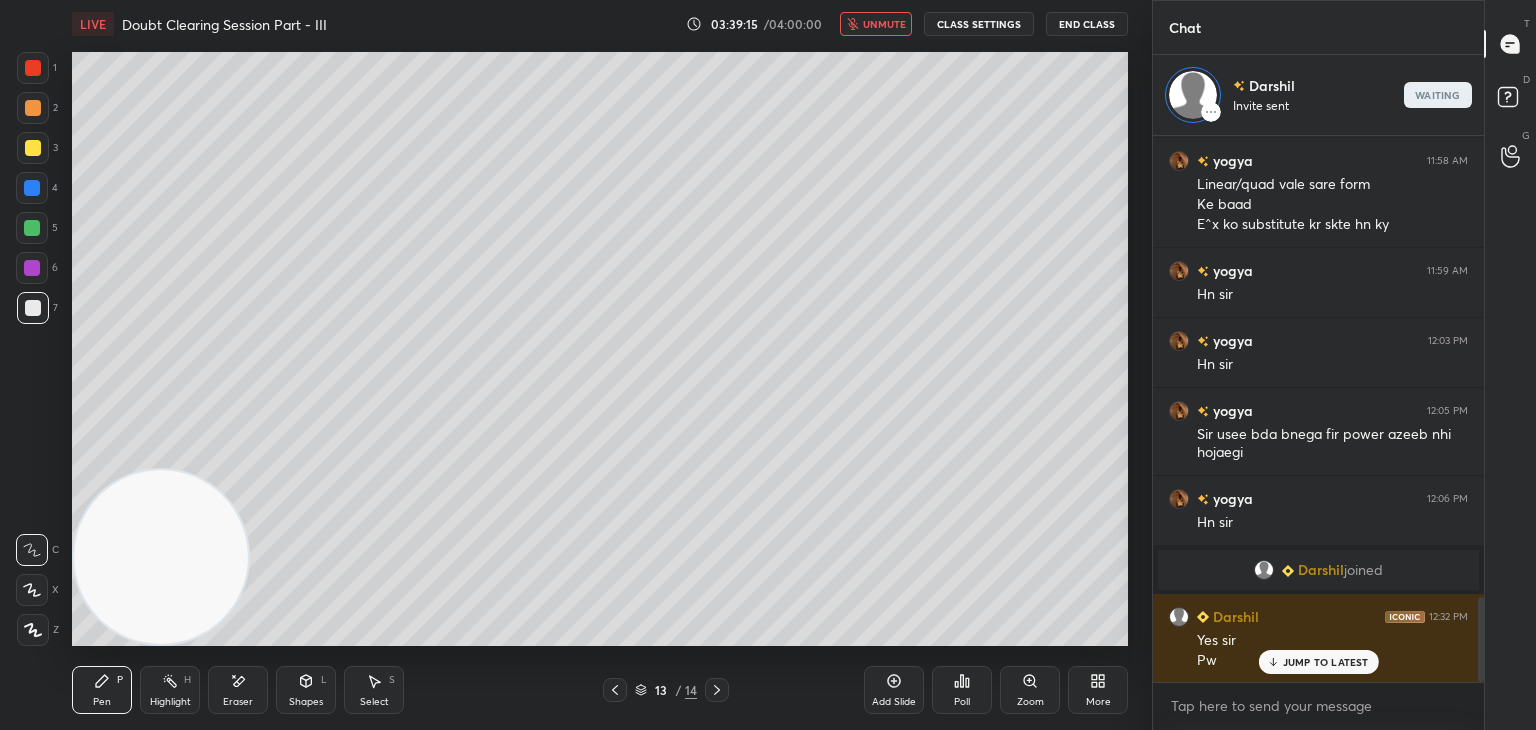 click on "JUMP TO LATEST" at bounding box center [1326, 662] 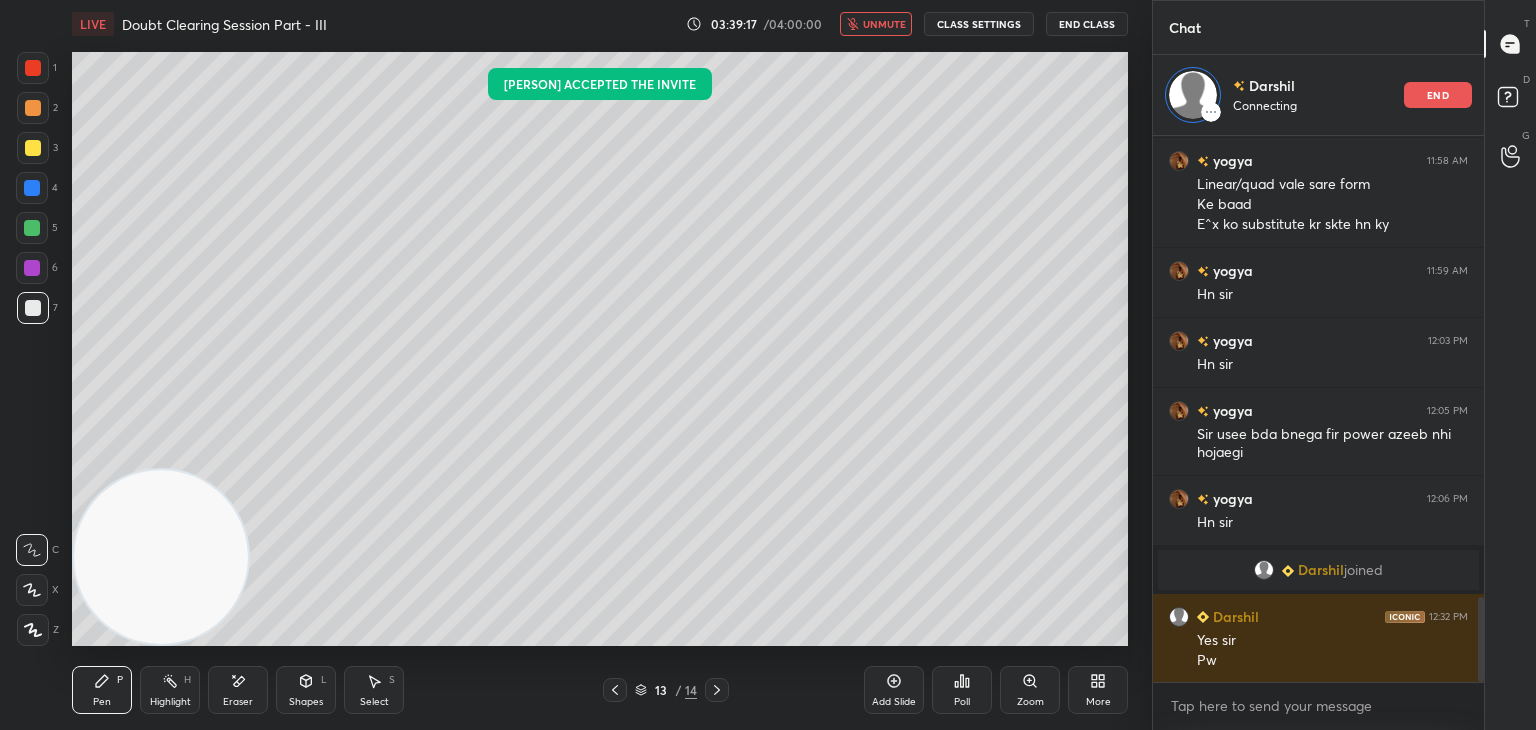 click on "03:39:17 /  04:00:00 unmute CLASS SETTINGS End Class" at bounding box center [907, 24] 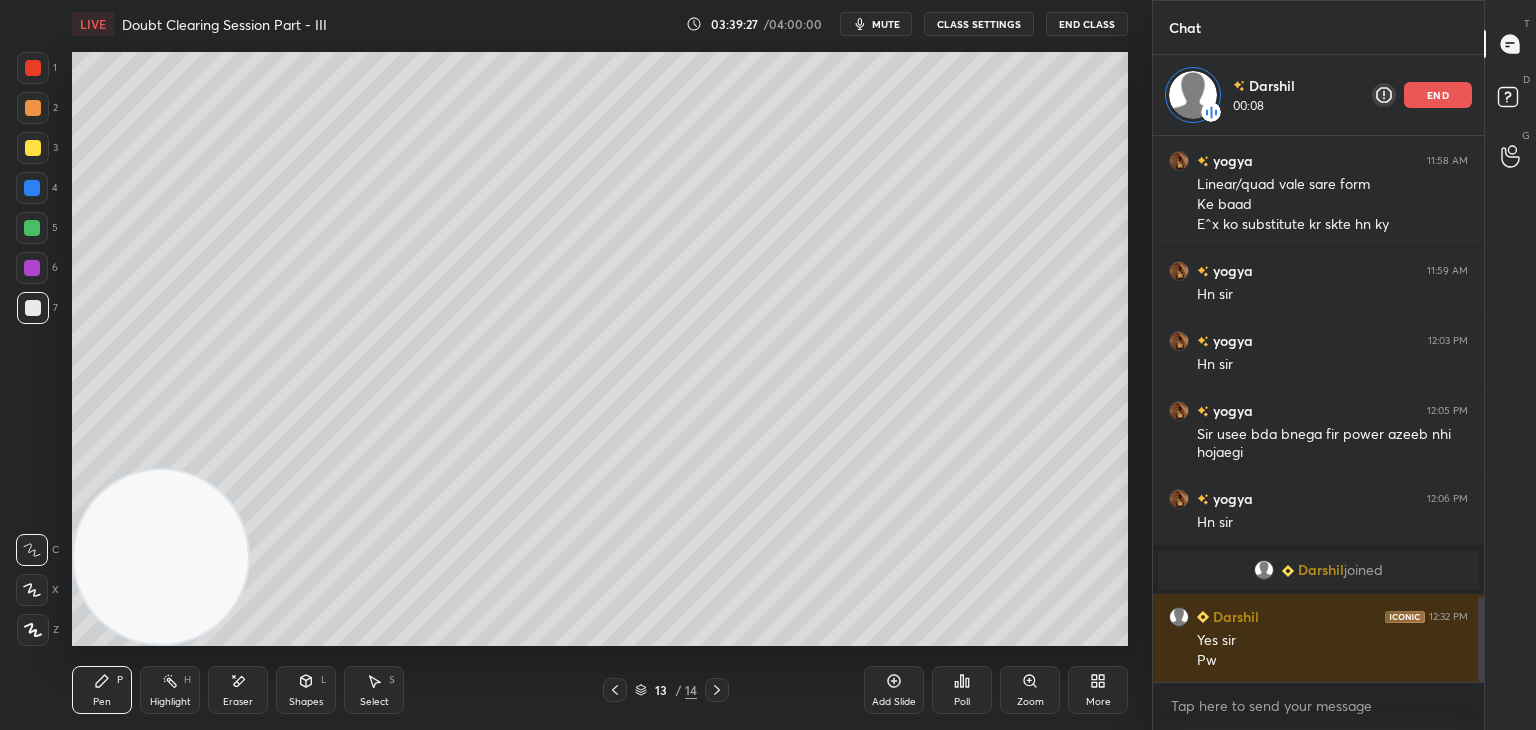 click 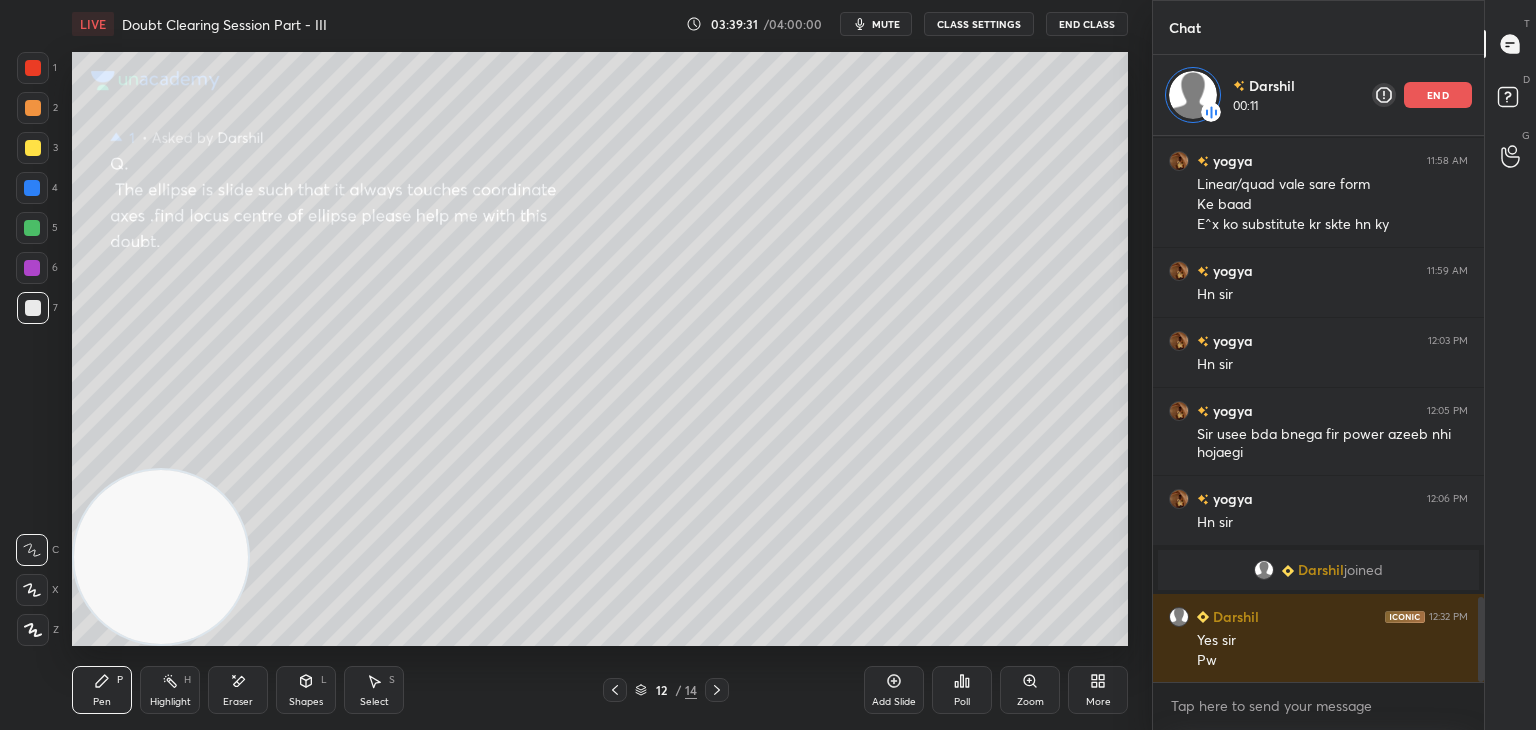 click on "Eraser" at bounding box center [238, 690] 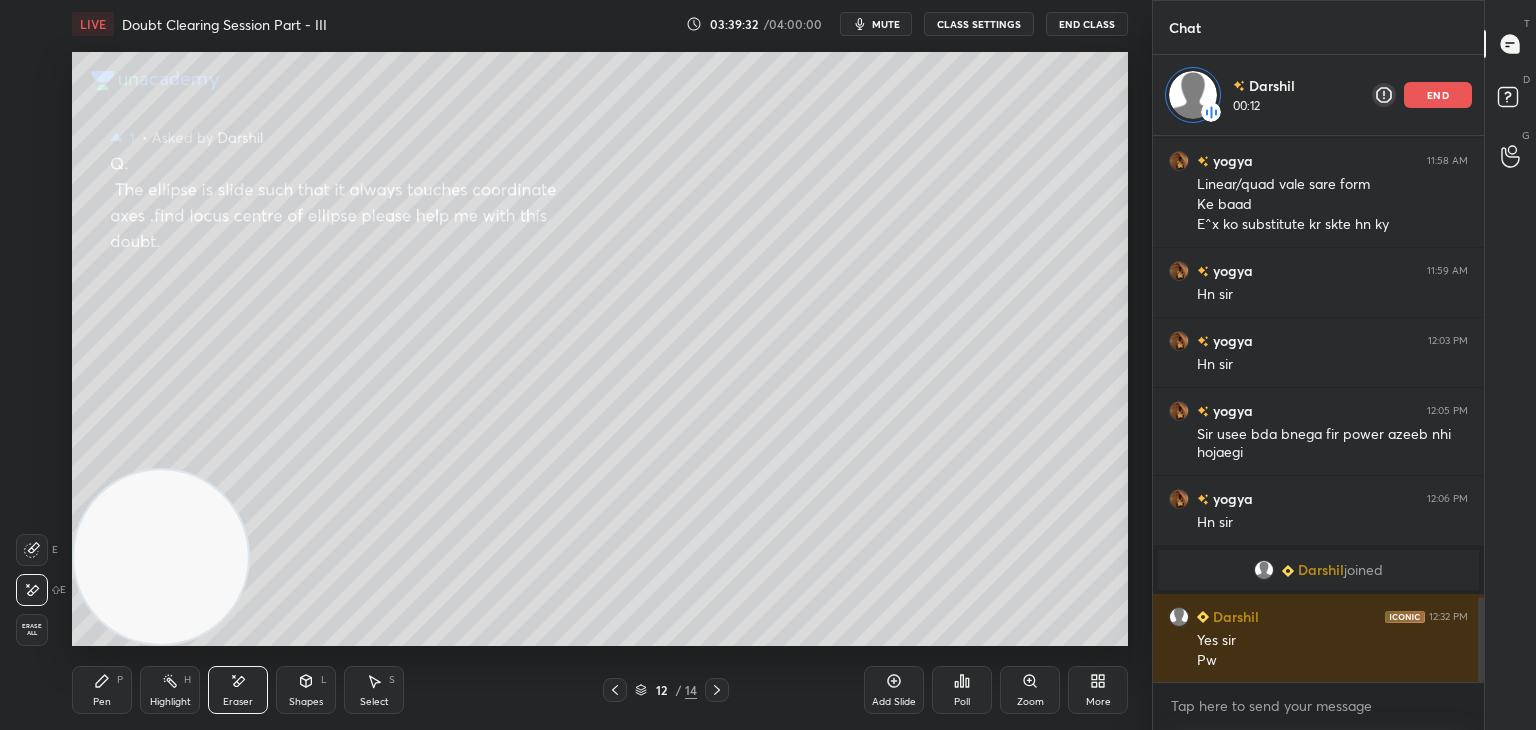 click on "Erase all" at bounding box center [32, 630] 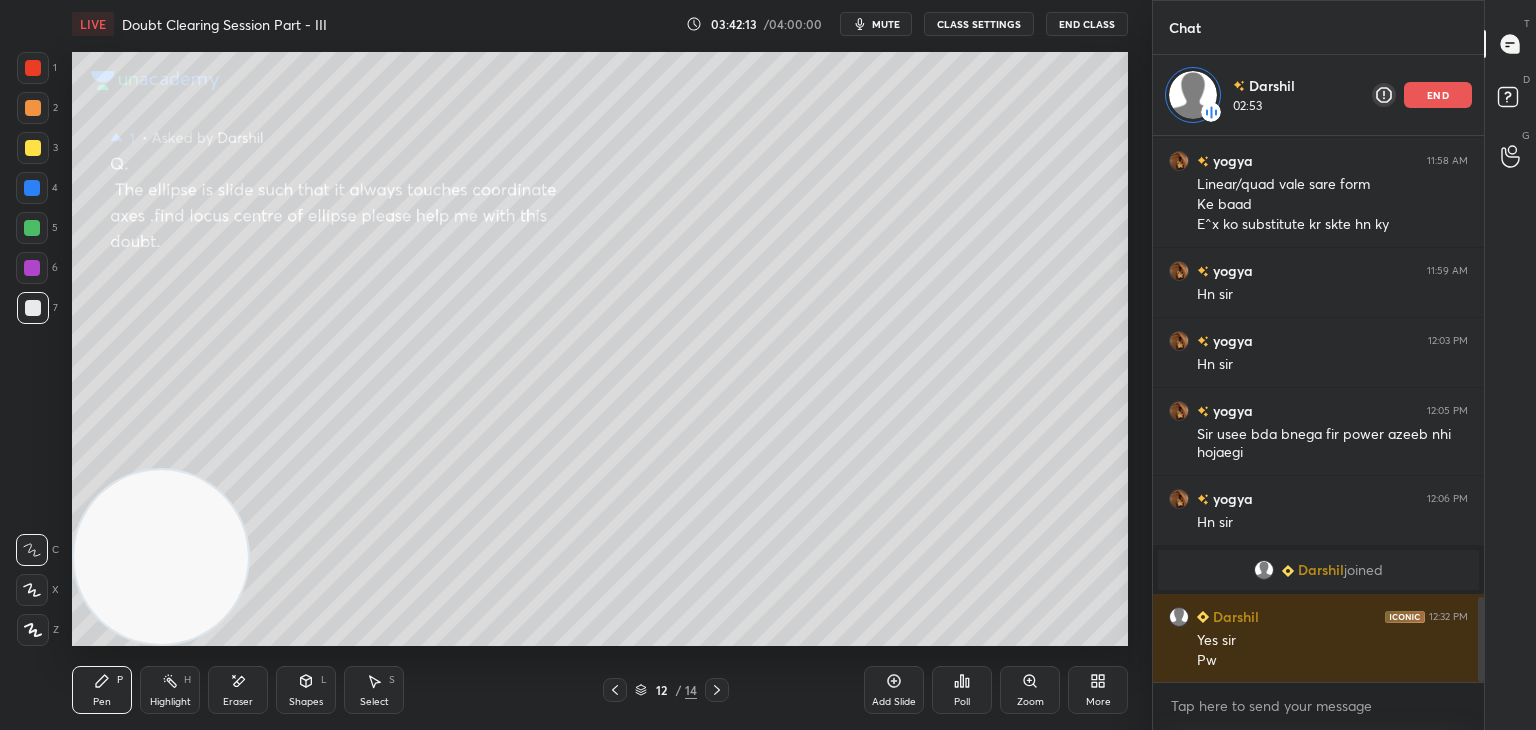 click on "Setting up your live class Poll for   secs No correct answer Start poll" at bounding box center [600, 349] 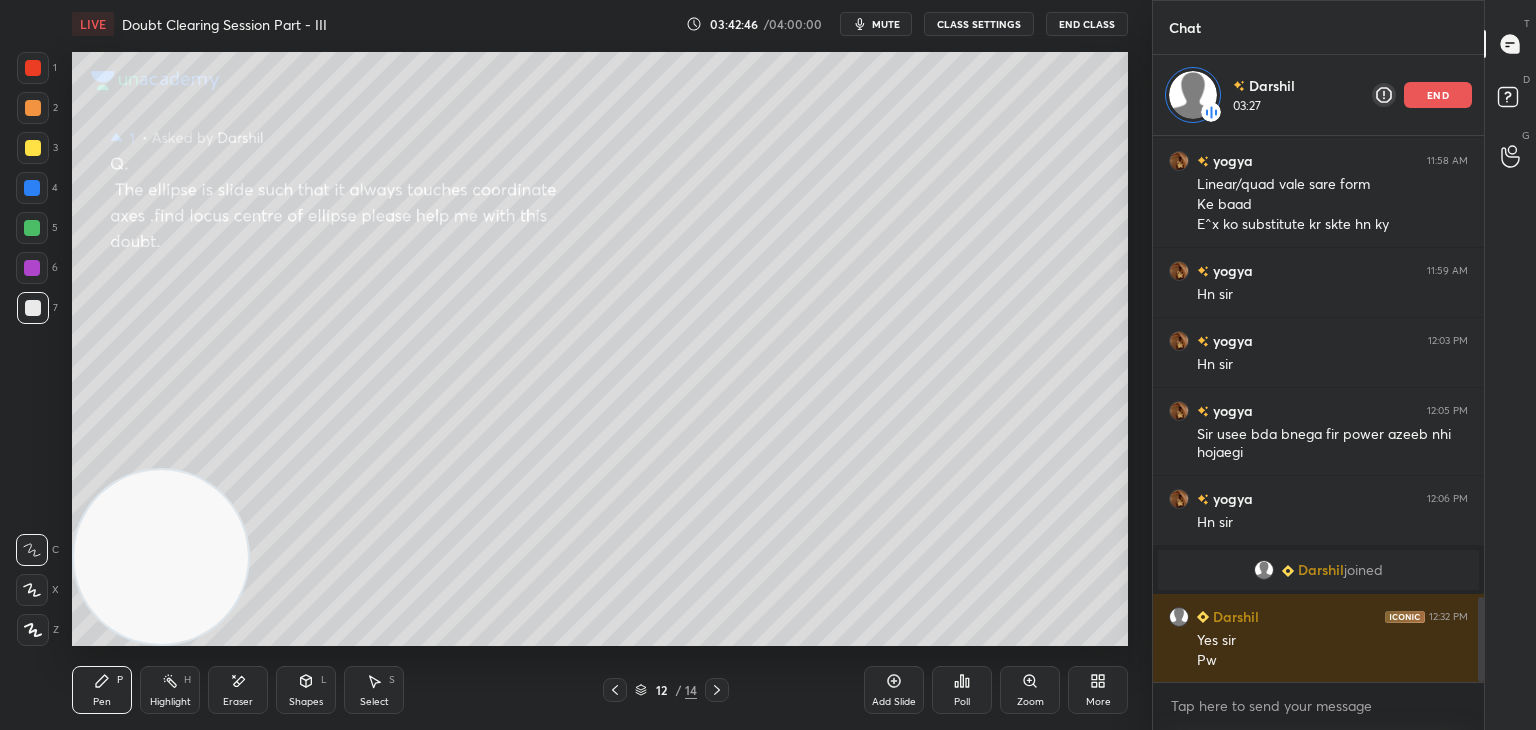 click on "Eraser" at bounding box center (238, 690) 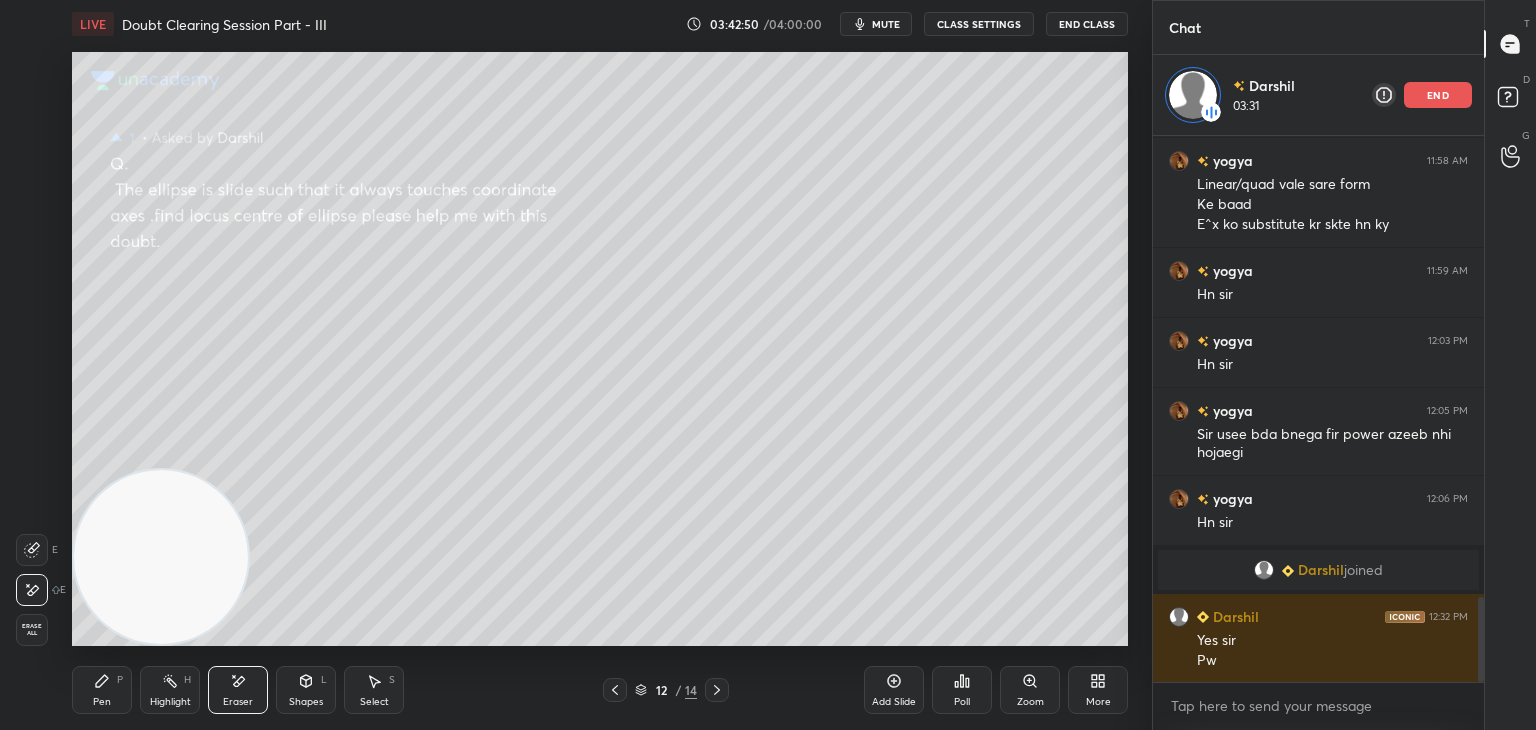 click on "Pen" at bounding box center [102, 702] 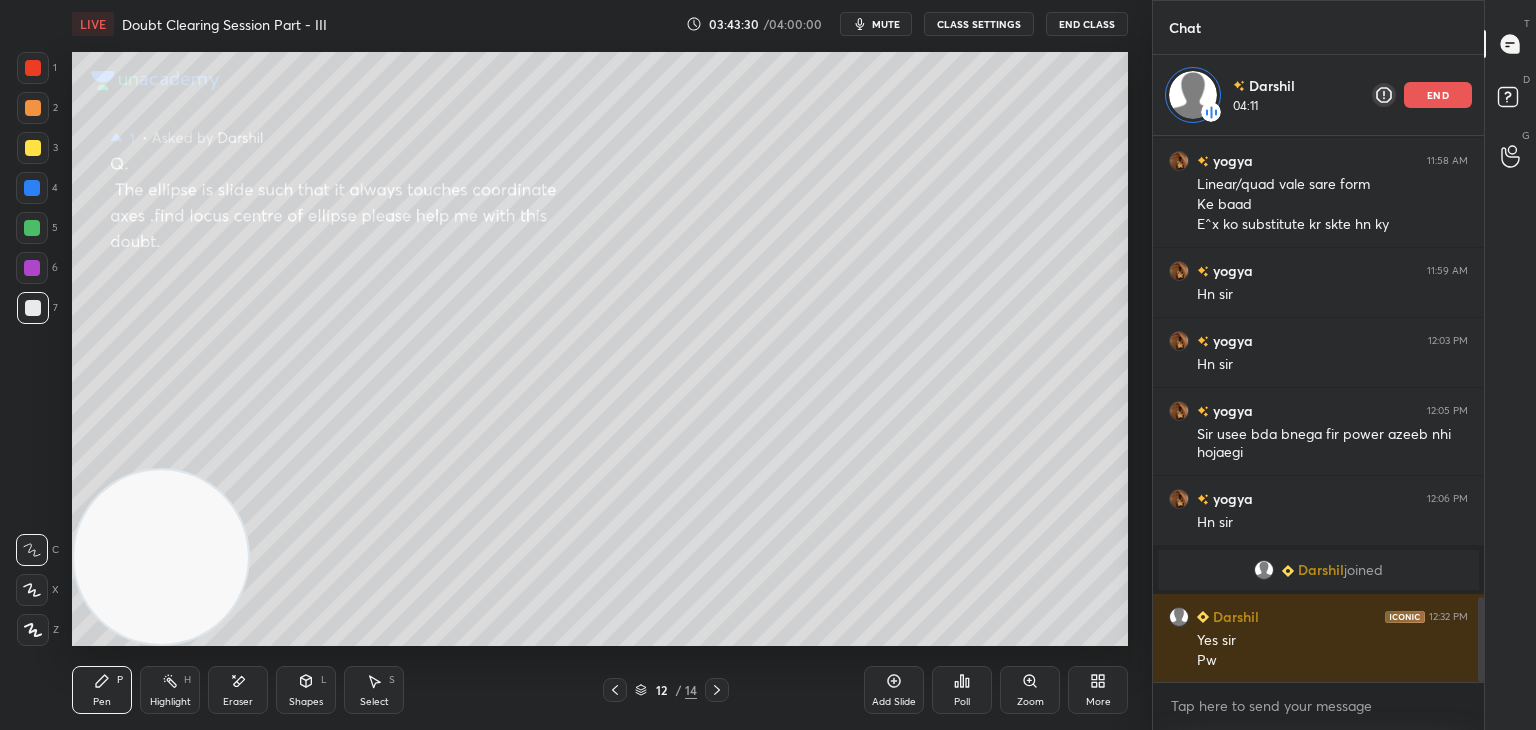 drag, startPoint x: 241, startPoint y: 685, endPoint x: 250, endPoint y: 669, distance: 18.35756 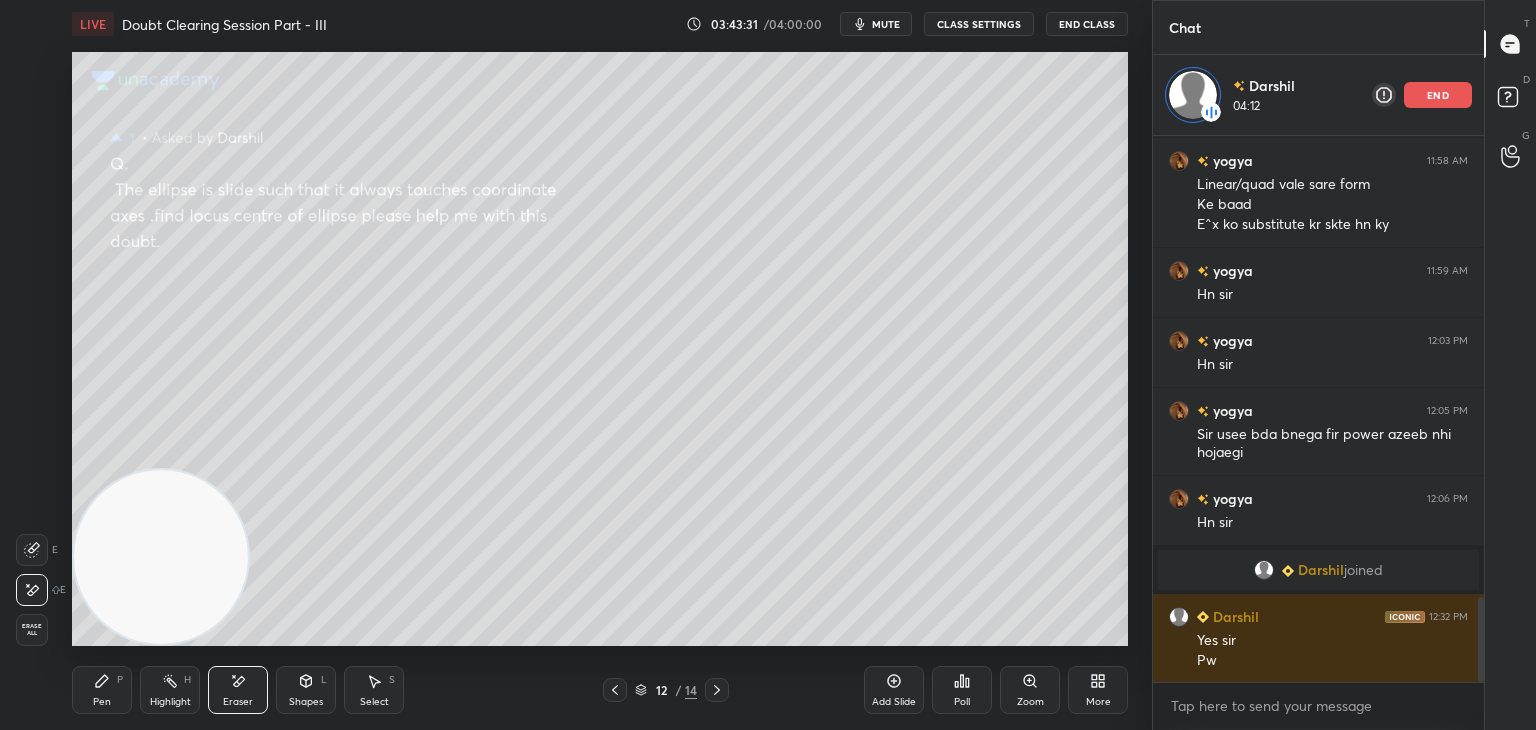 click on "Erase all" at bounding box center [32, 630] 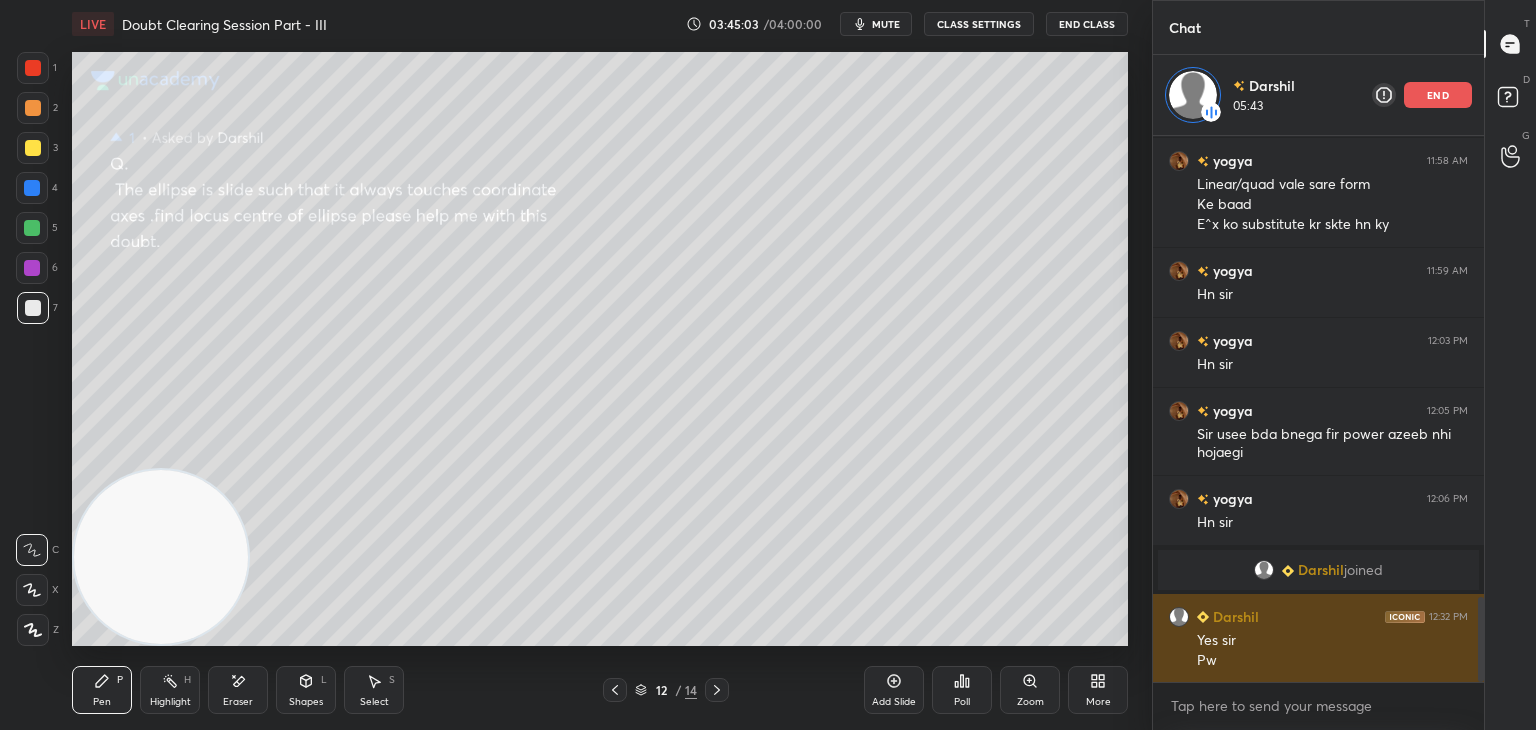 click at bounding box center [1179, 616] 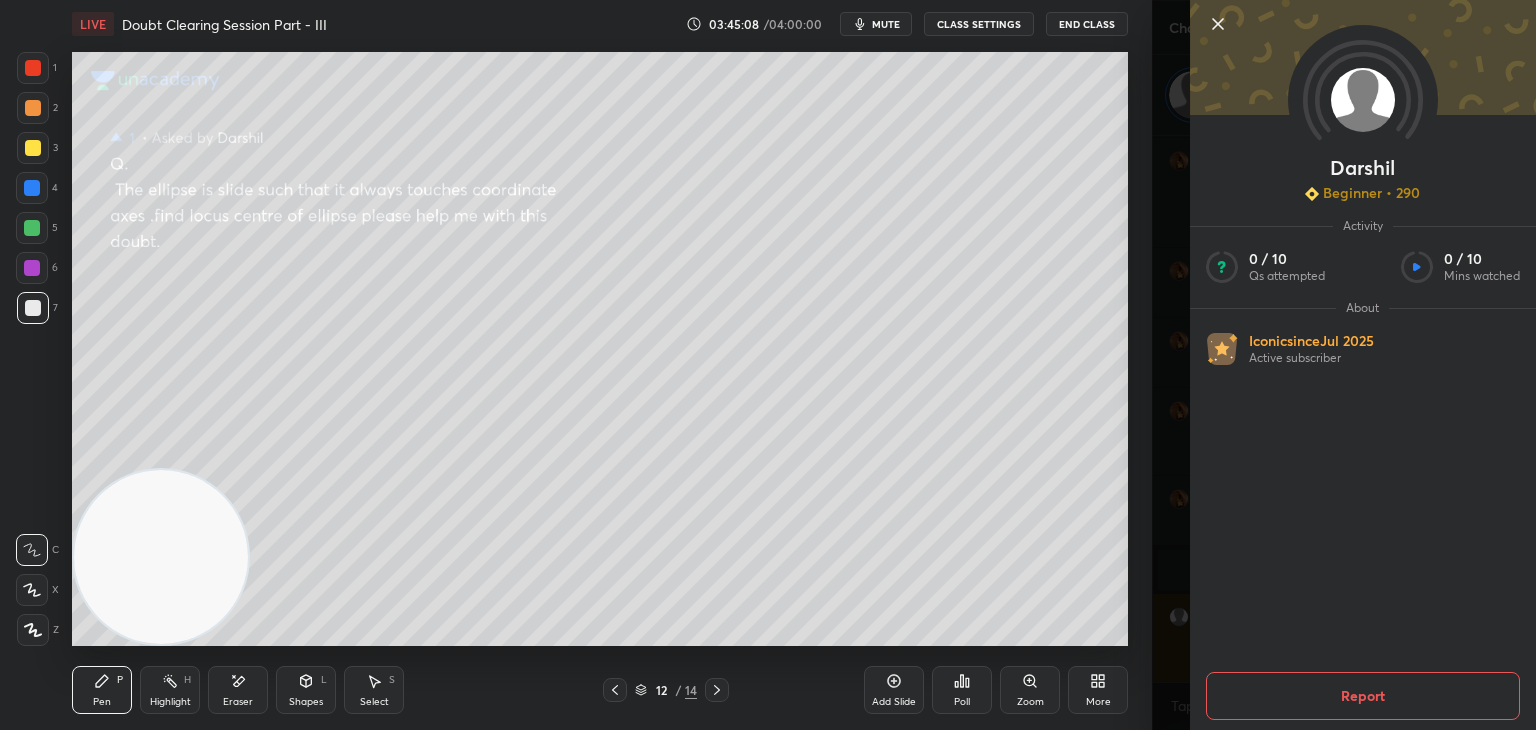 click 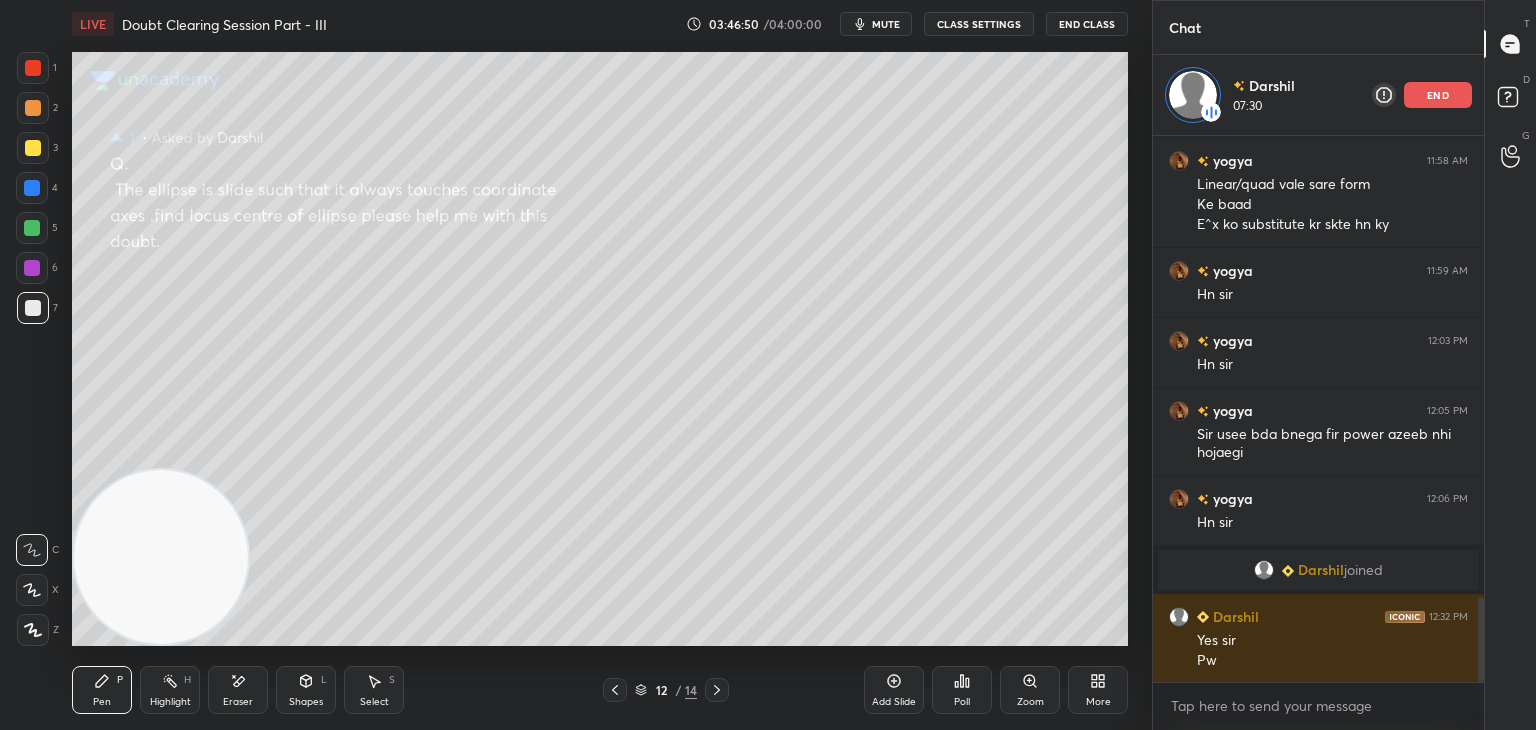 click on "Eraser" at bounding box center (238, 702) 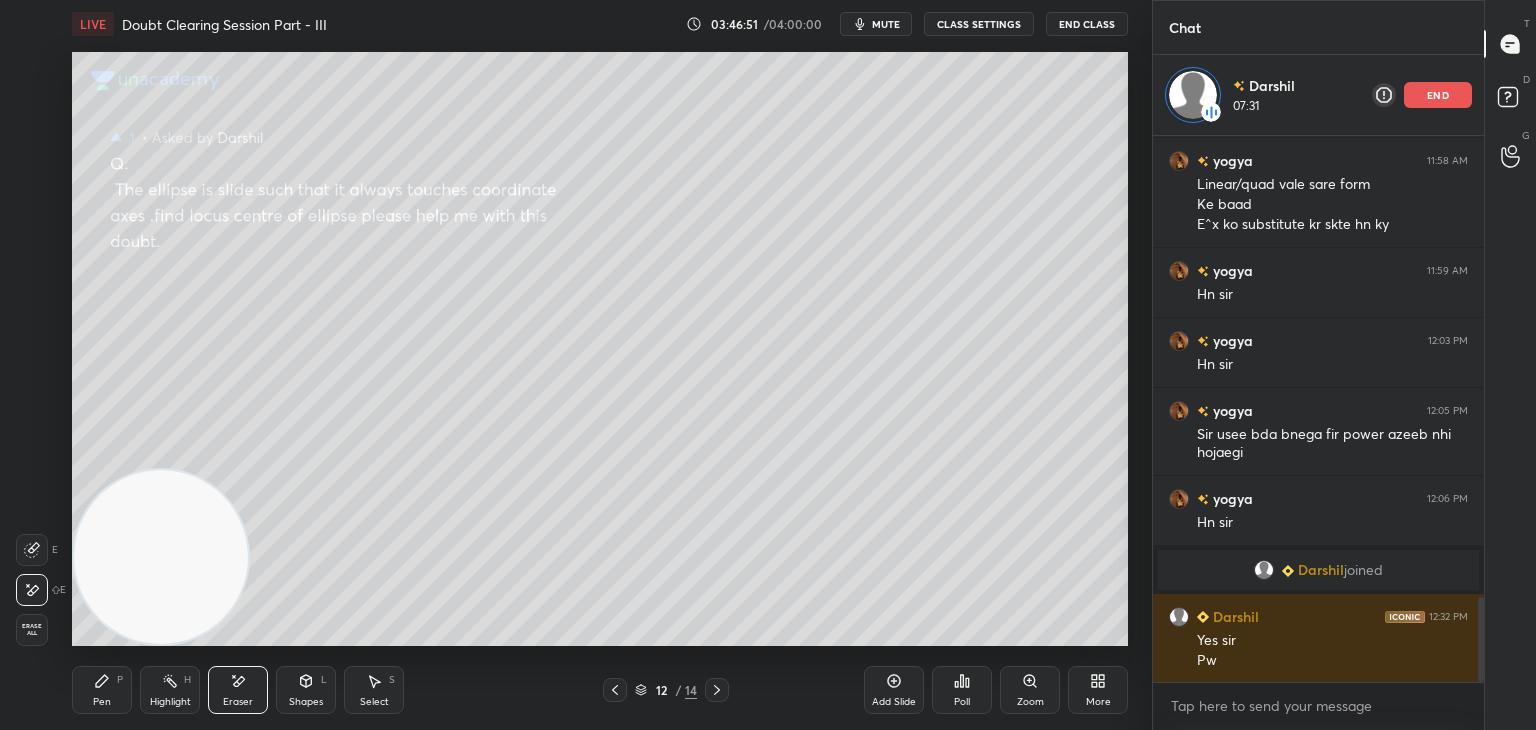 click on "Erase all" at bounding box center (32, 630) 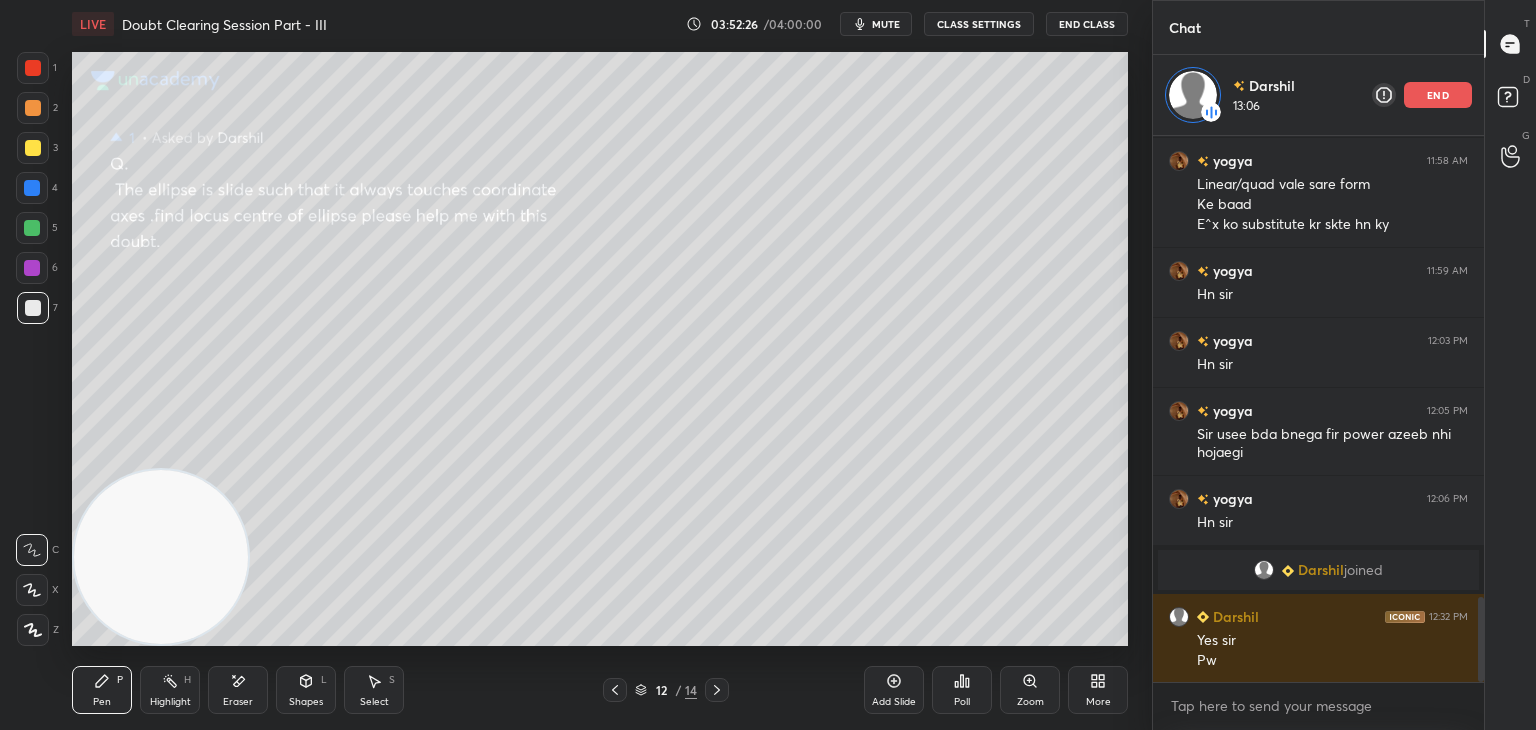 scroll, scrollTop: 3004, scrollLeft: 0, axis: vertical 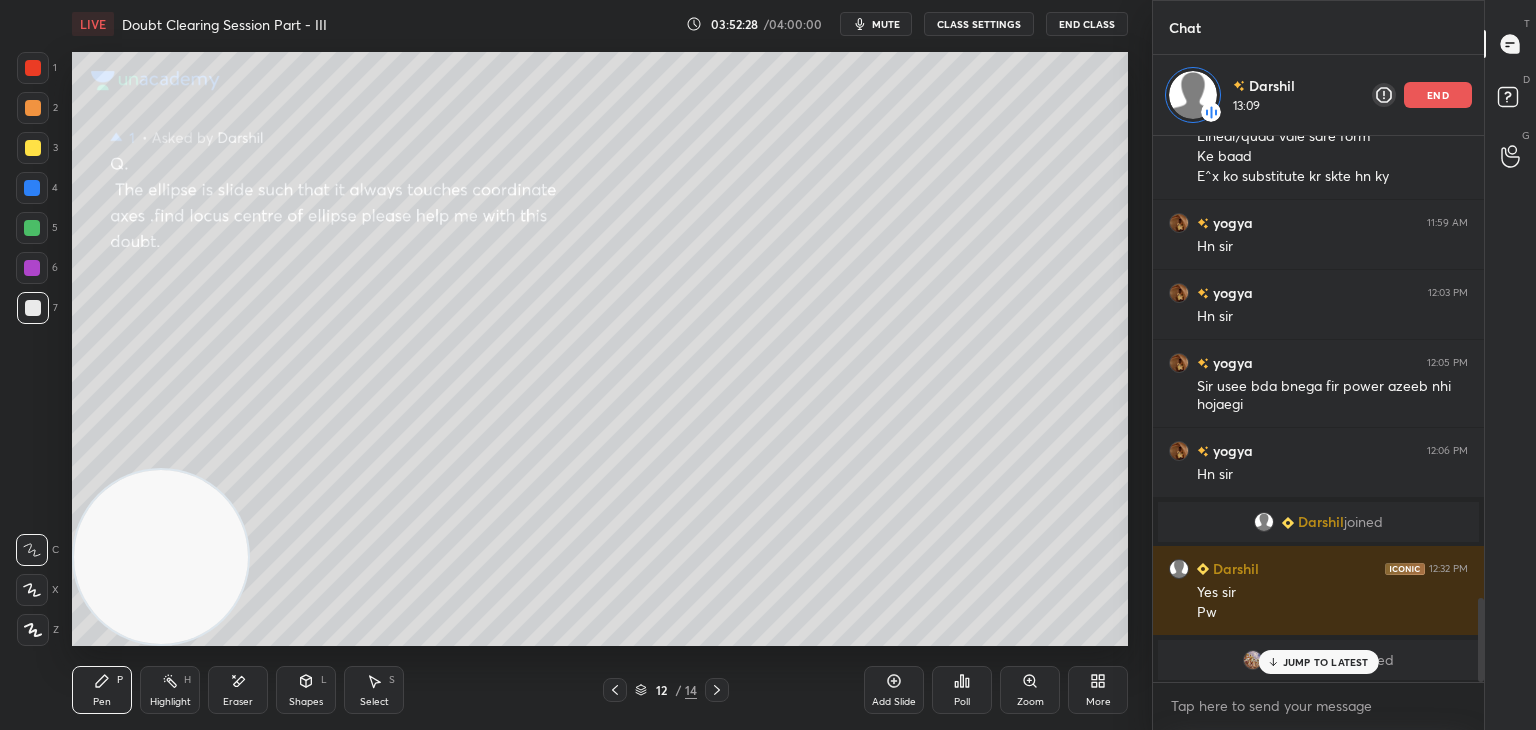 click on "JUMP TO LATEST" at bounding box center [1326, 662] 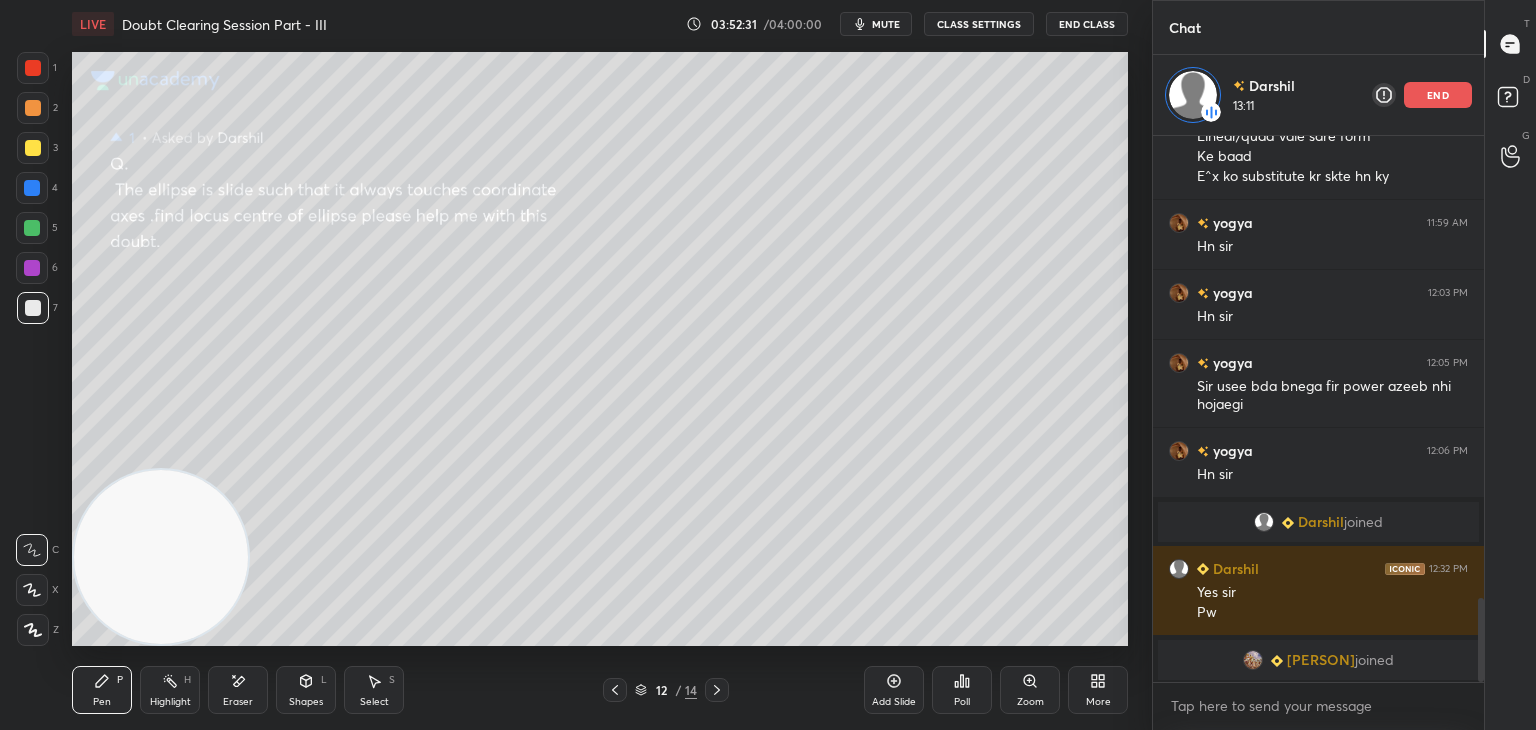 drag, startPoint x: 242, startPoint y: 708, endPoint x: 204, endPoint y: 677, distance: 49.0408 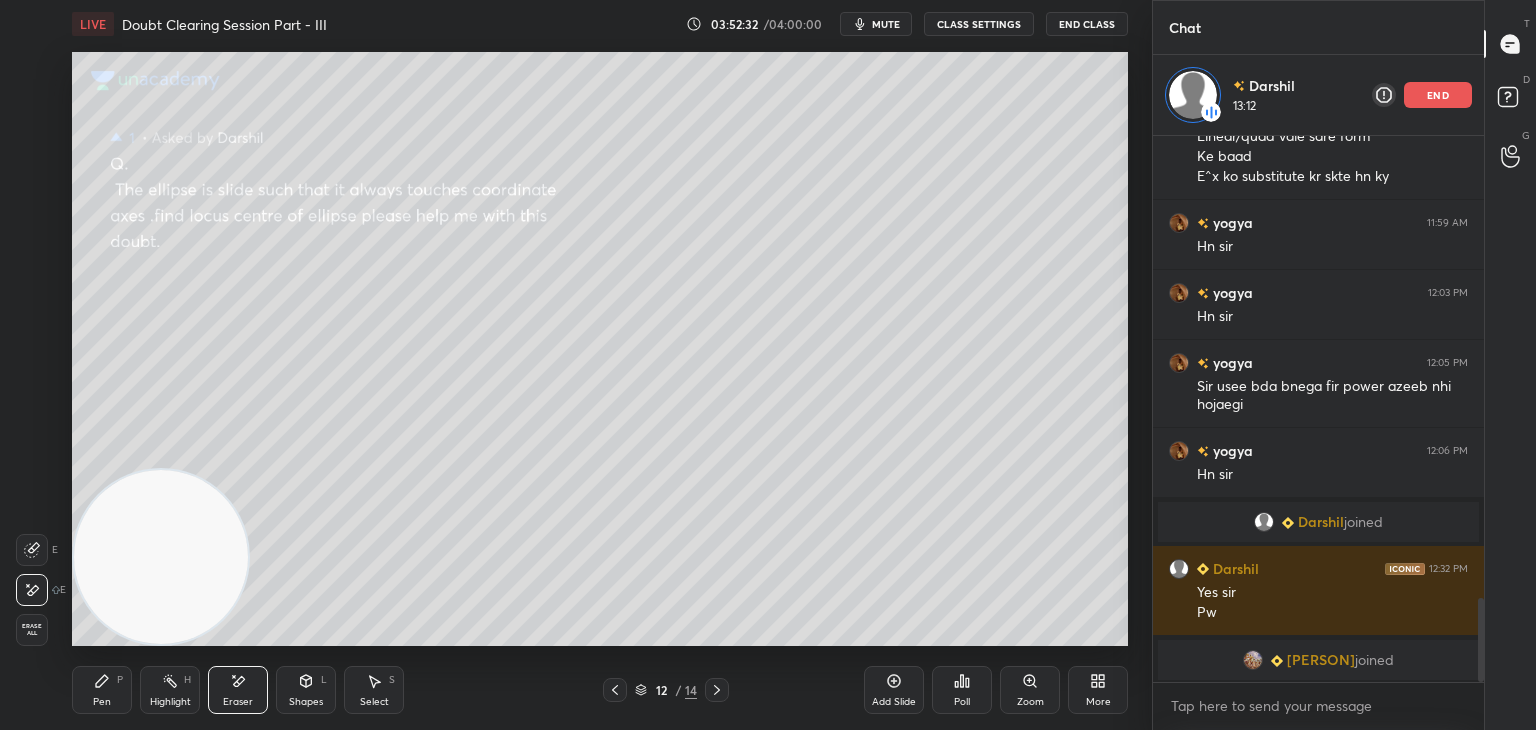 click on "Erase all" at bounding box center (32, 630) 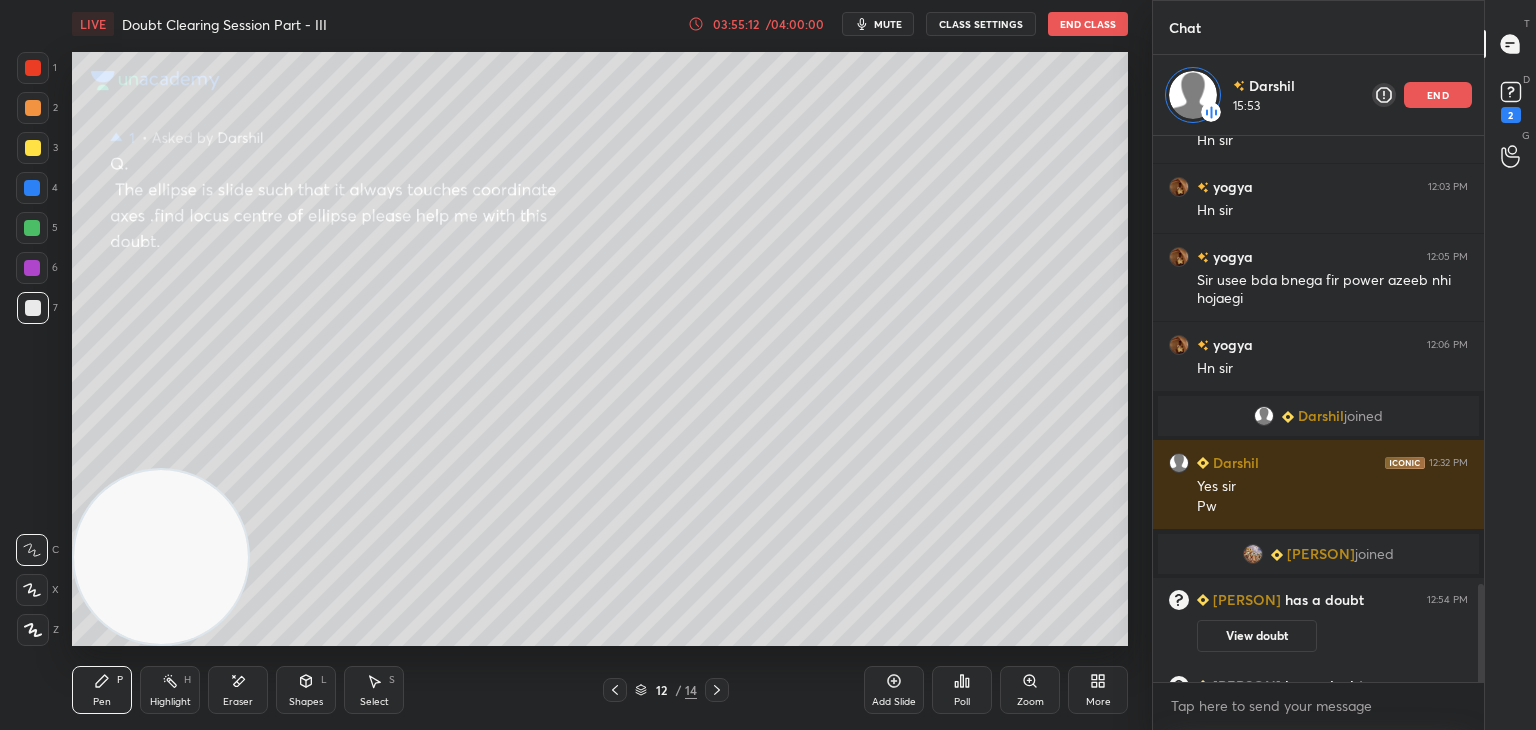 scroll, scrollTop: 2491, scrollLeft: 0, axis: vertical 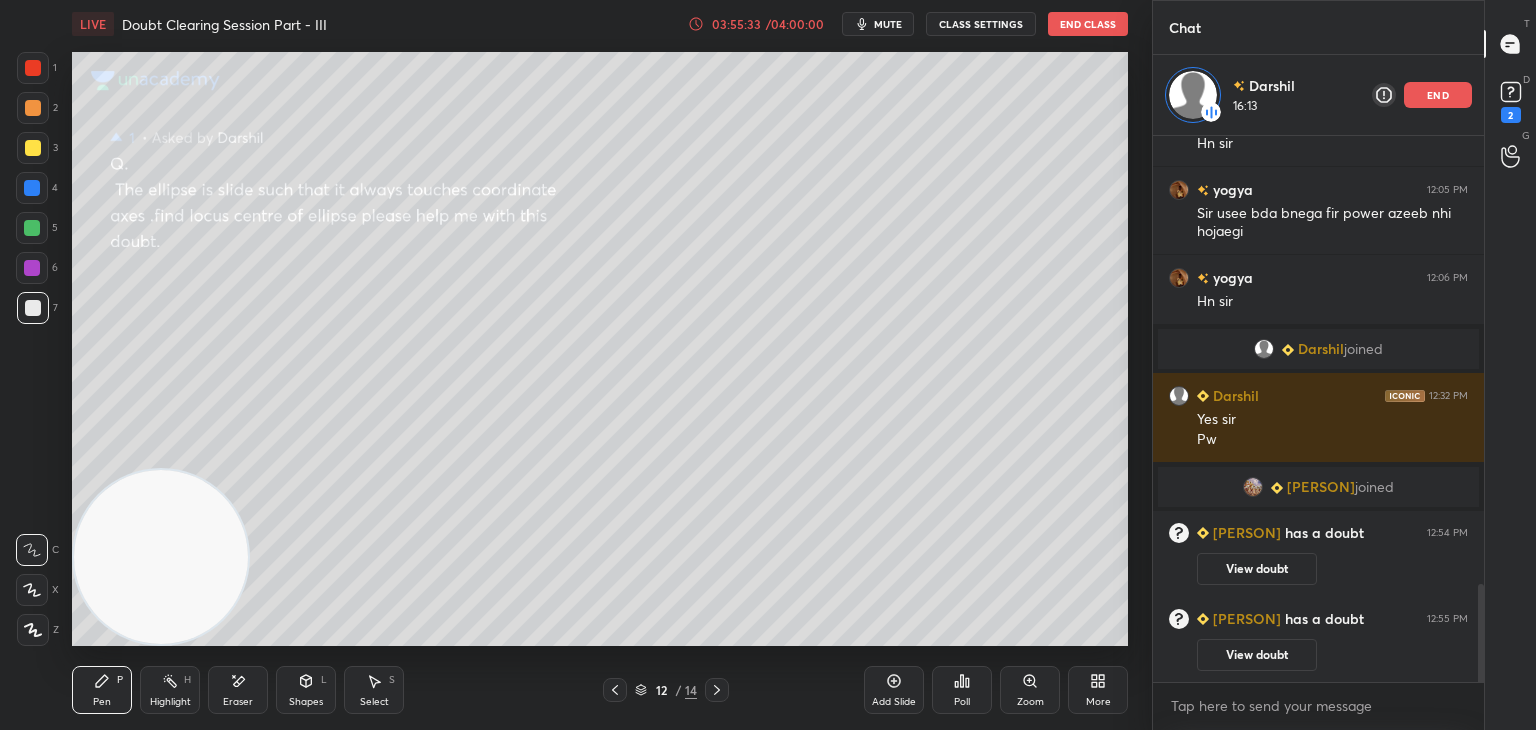 click on "Eraser" at bounding box center [238, 690] 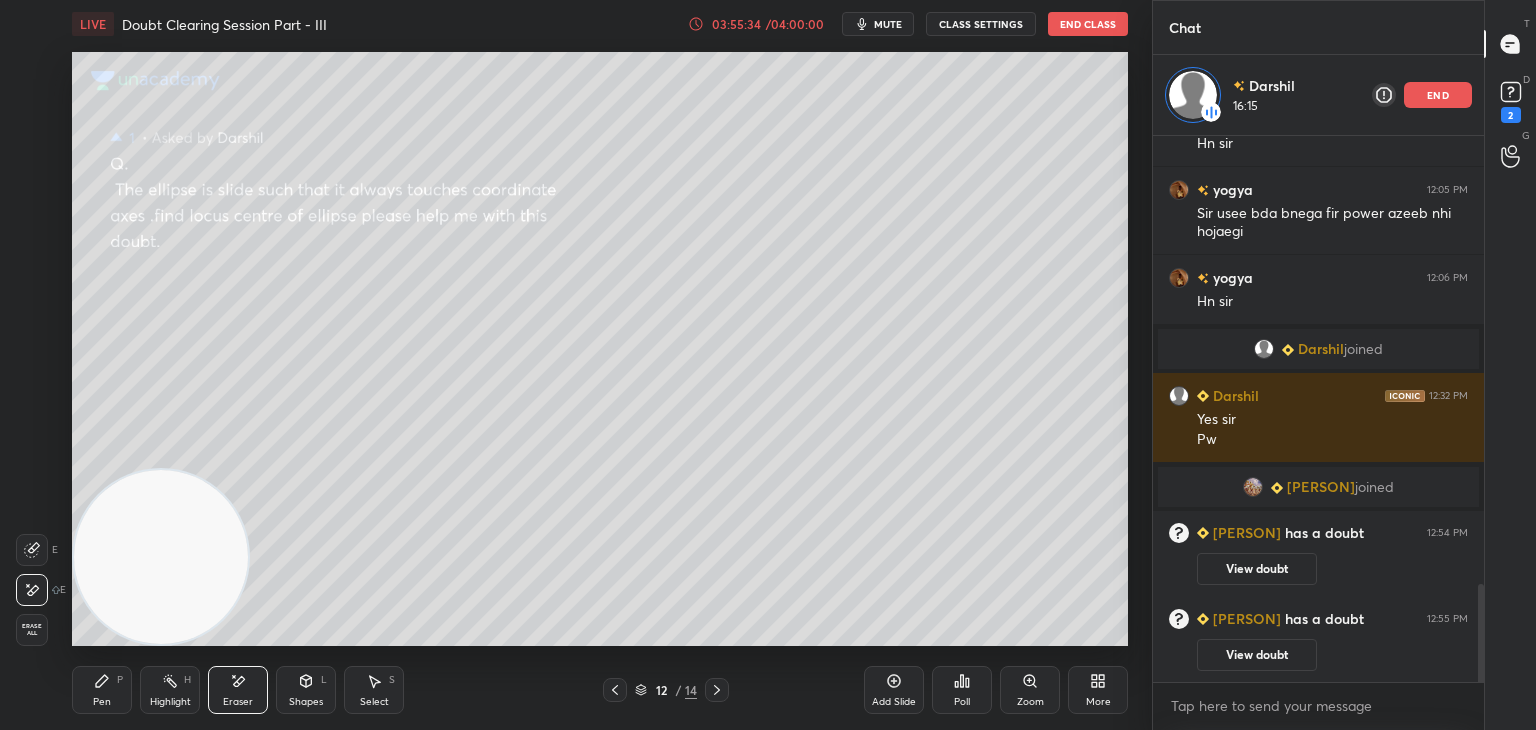 click on "Erase all" at bounding box center (32, 630) 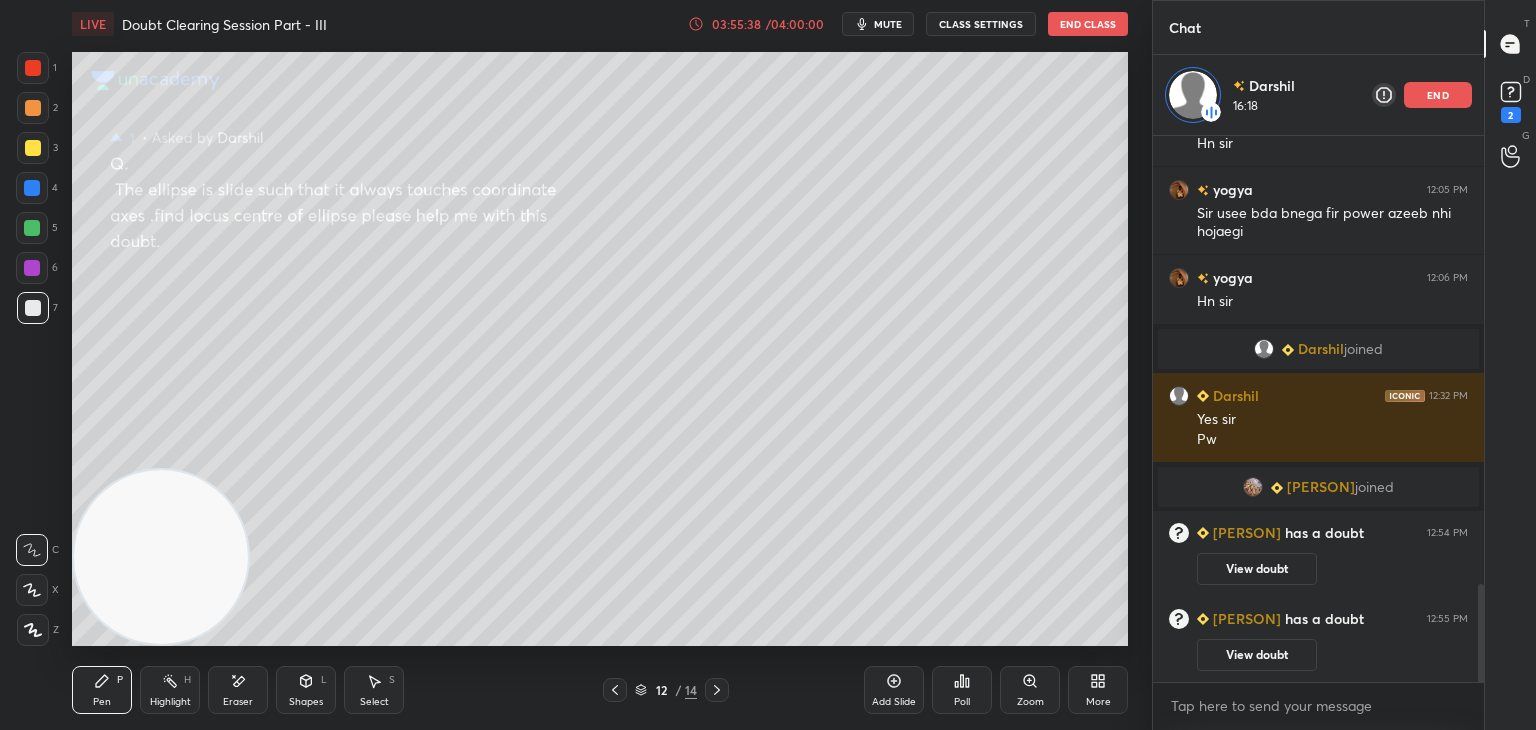 click on "View doubt" at bounding box center (1257, 655) 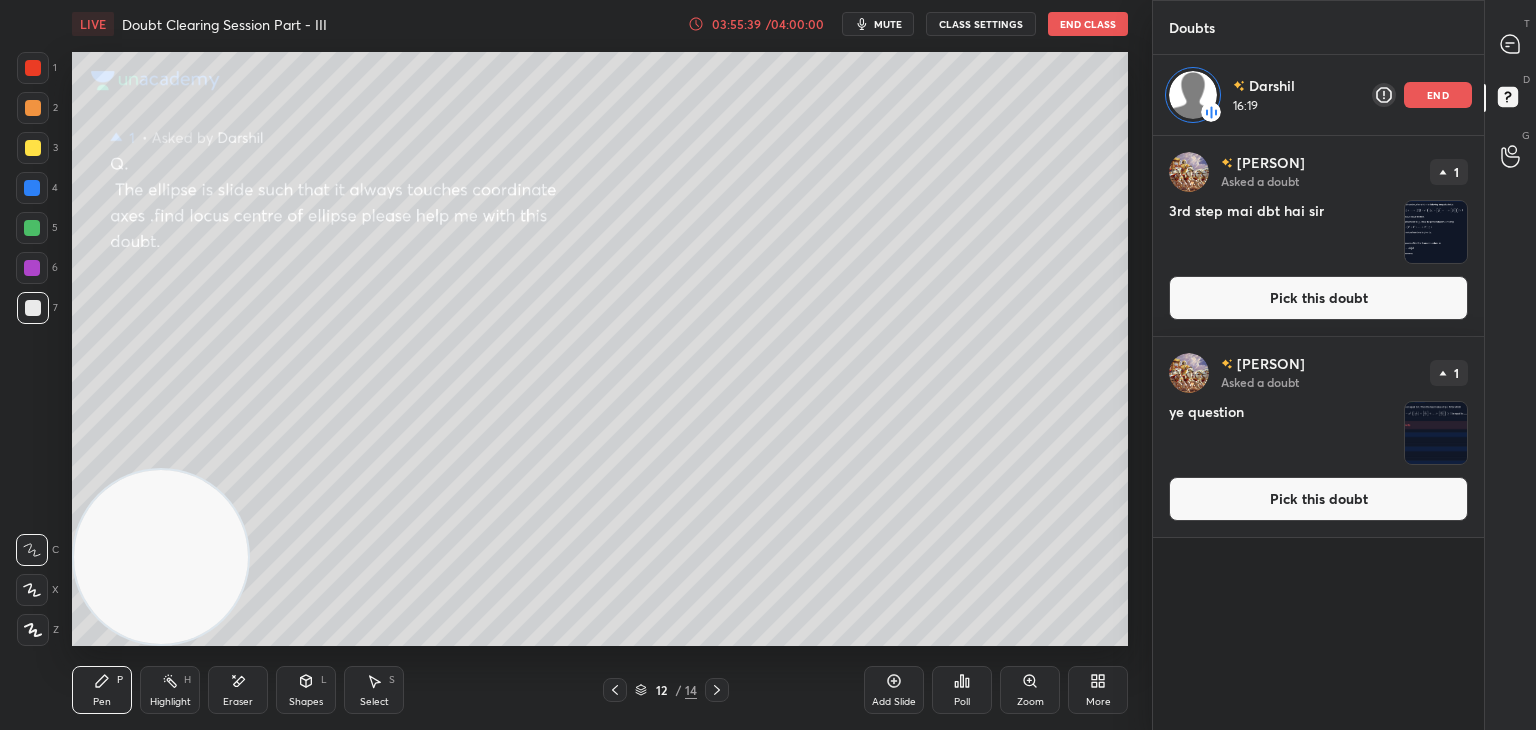 click on "Pick this doubt" at bounding box center (1318, 499) 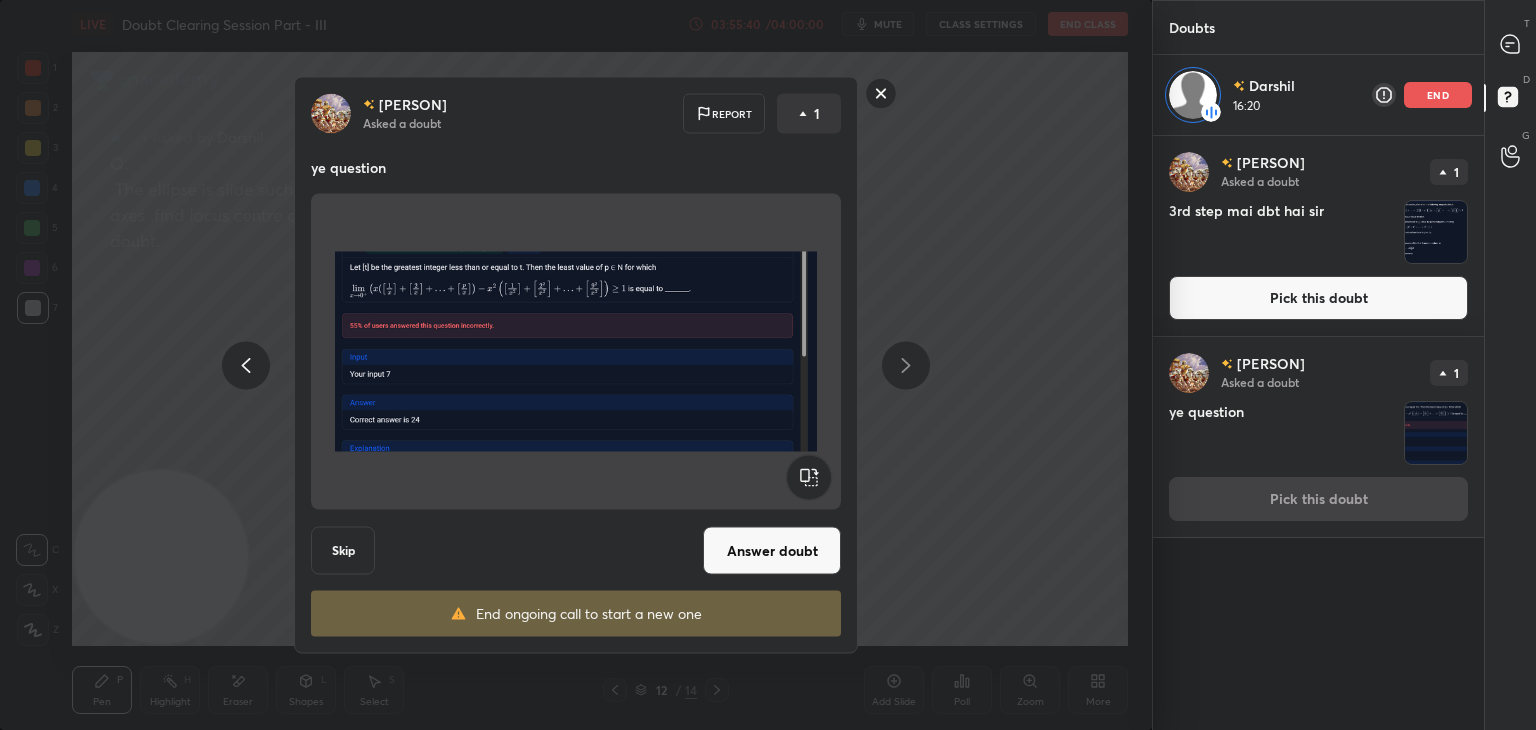 click on "Answer doubt" at bounding box center [772, 551] 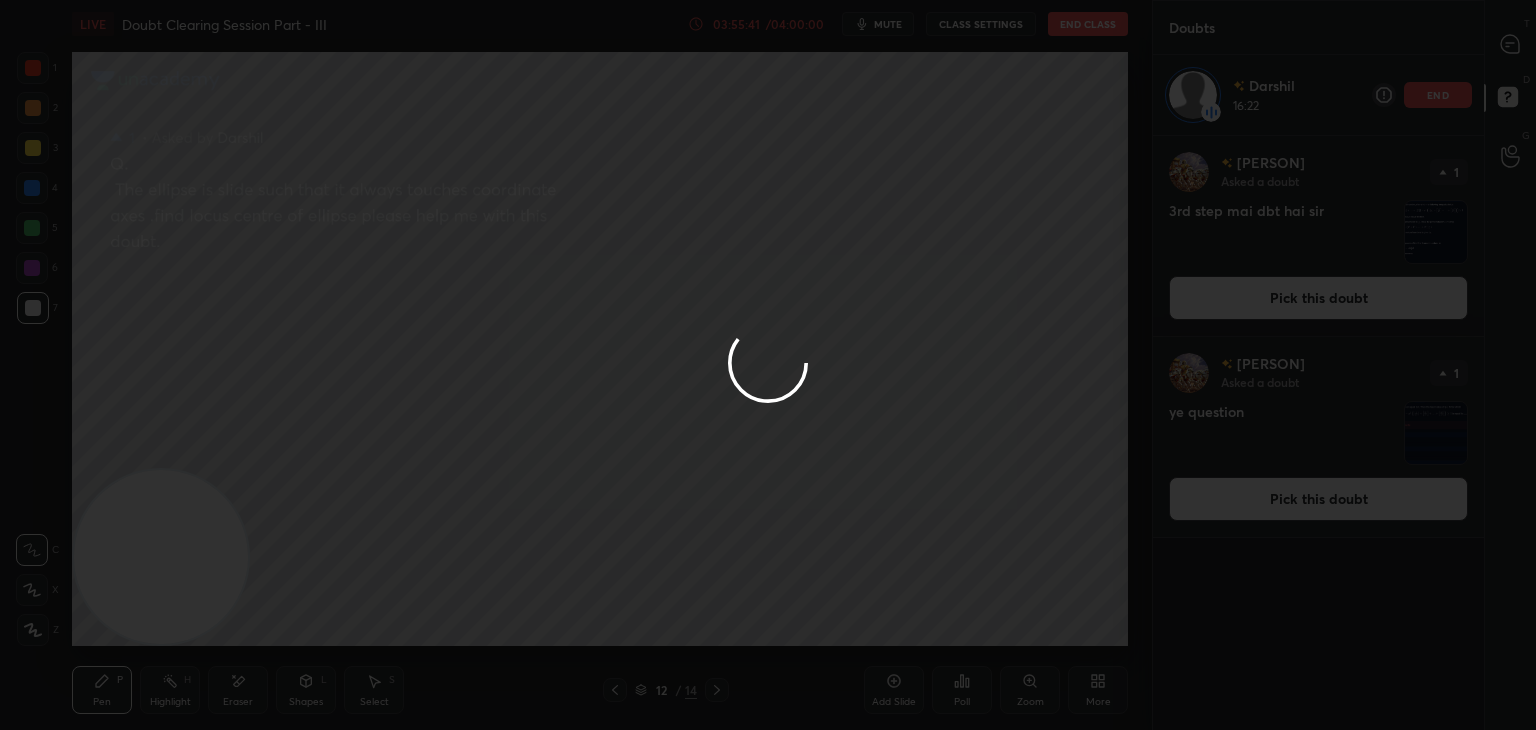 click at bounding box center [768, 365] 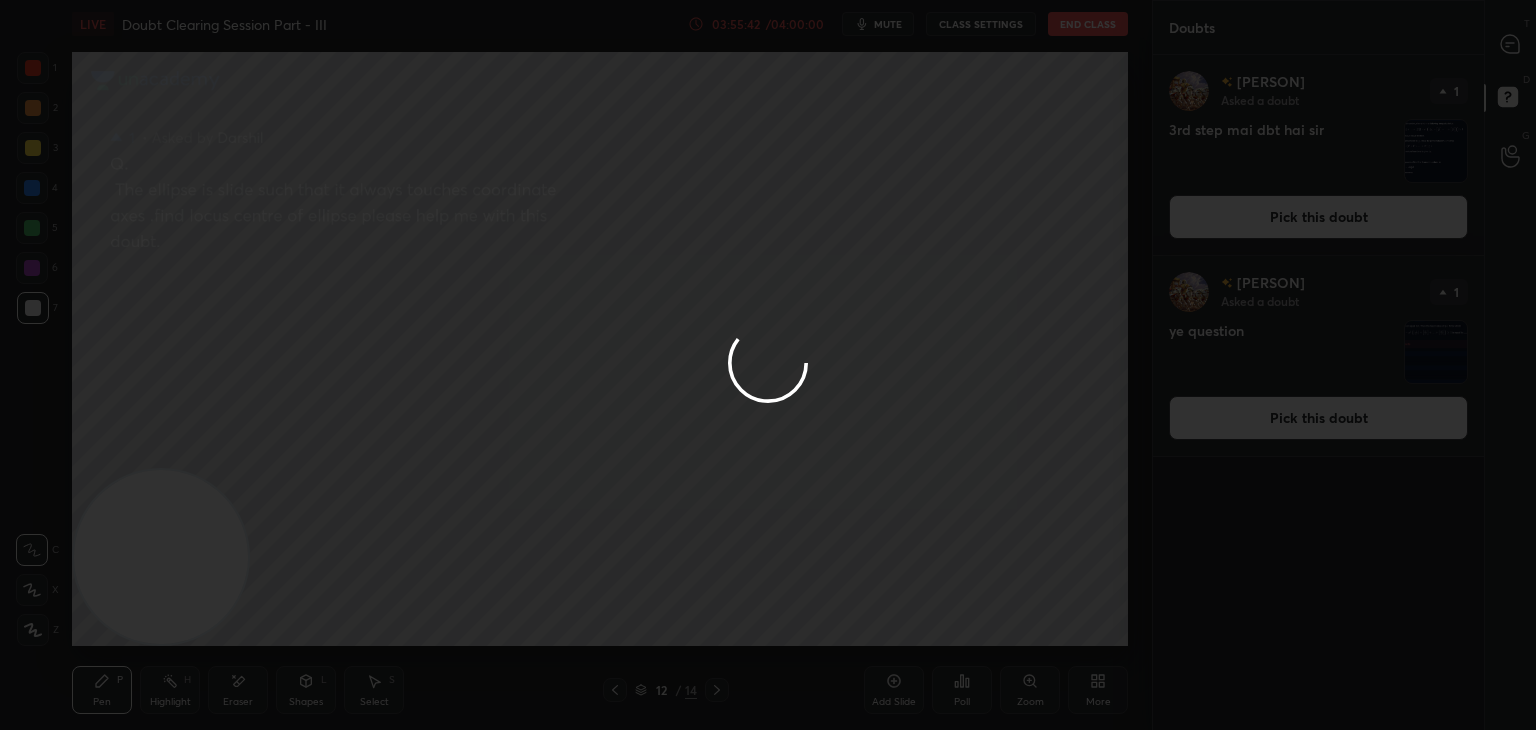 scroll, scrollTop: 6, scrollLeft: 6, axis: both 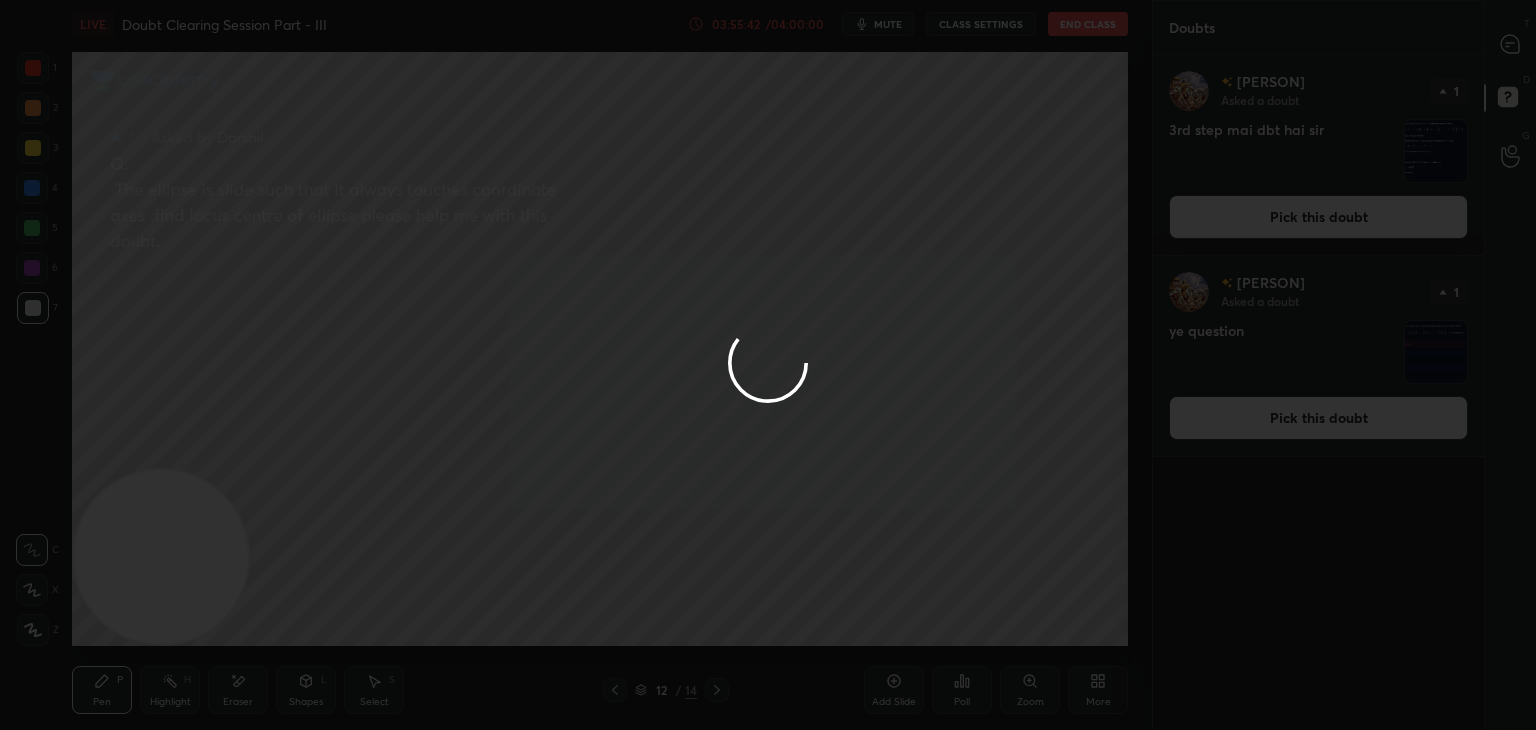 click at bounding box center (768, 365) 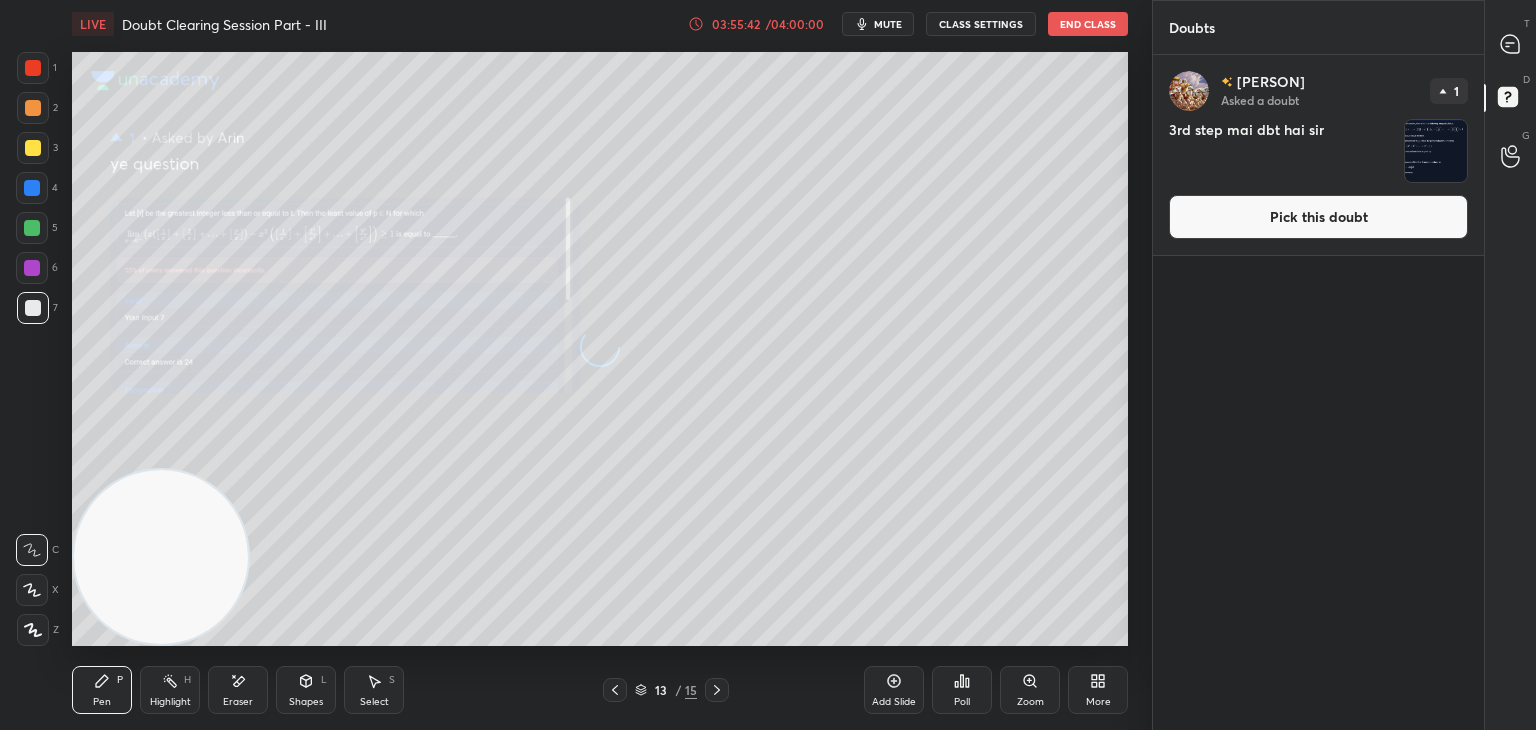 click on "1" at bounding box center [1449, 91] 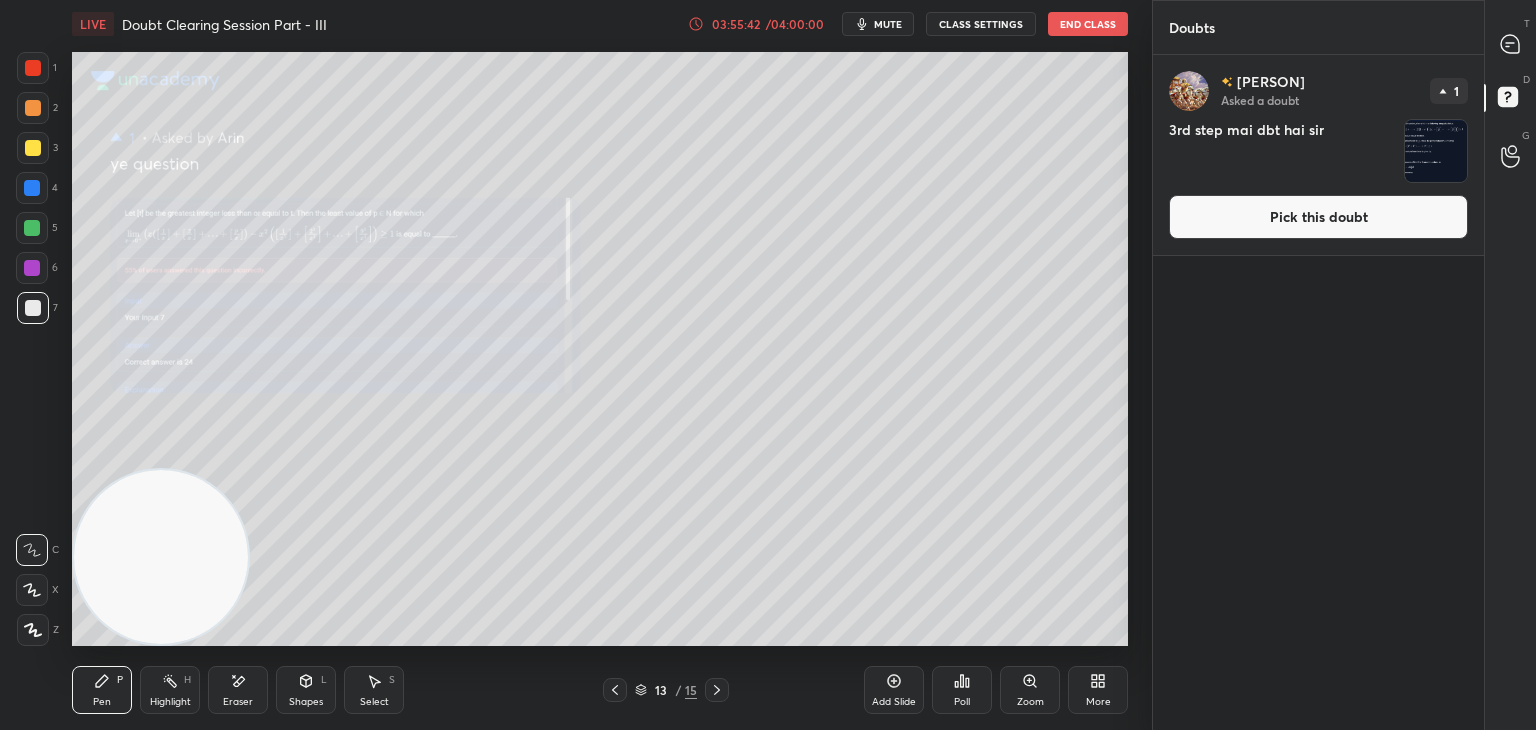 click on "[NAME] Asked a doubt 1 3rd step mai dbt hai sir Pick this doubt" at bounding box center [1318, 155] 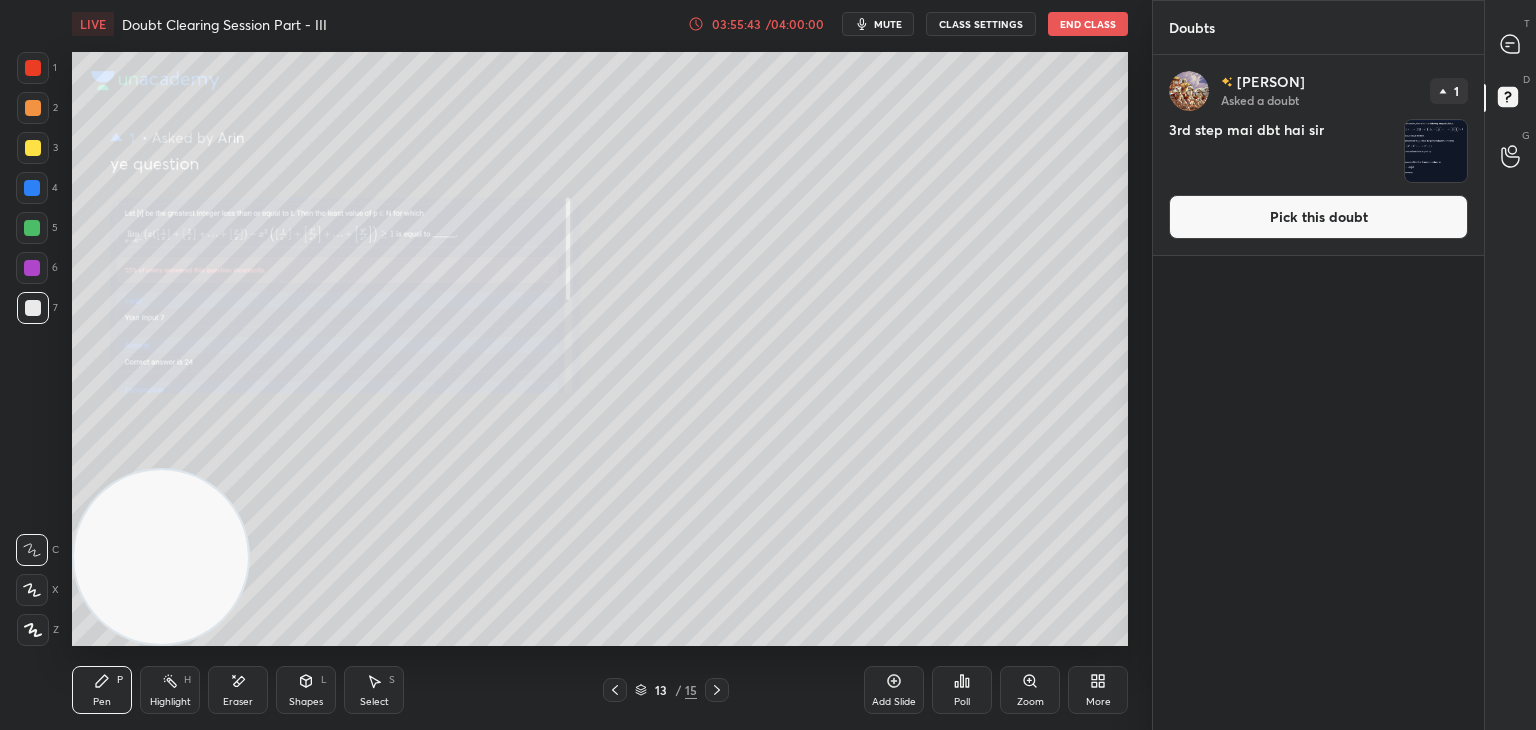 click on "Pick this doubt" at bounding box center [1318, 217] 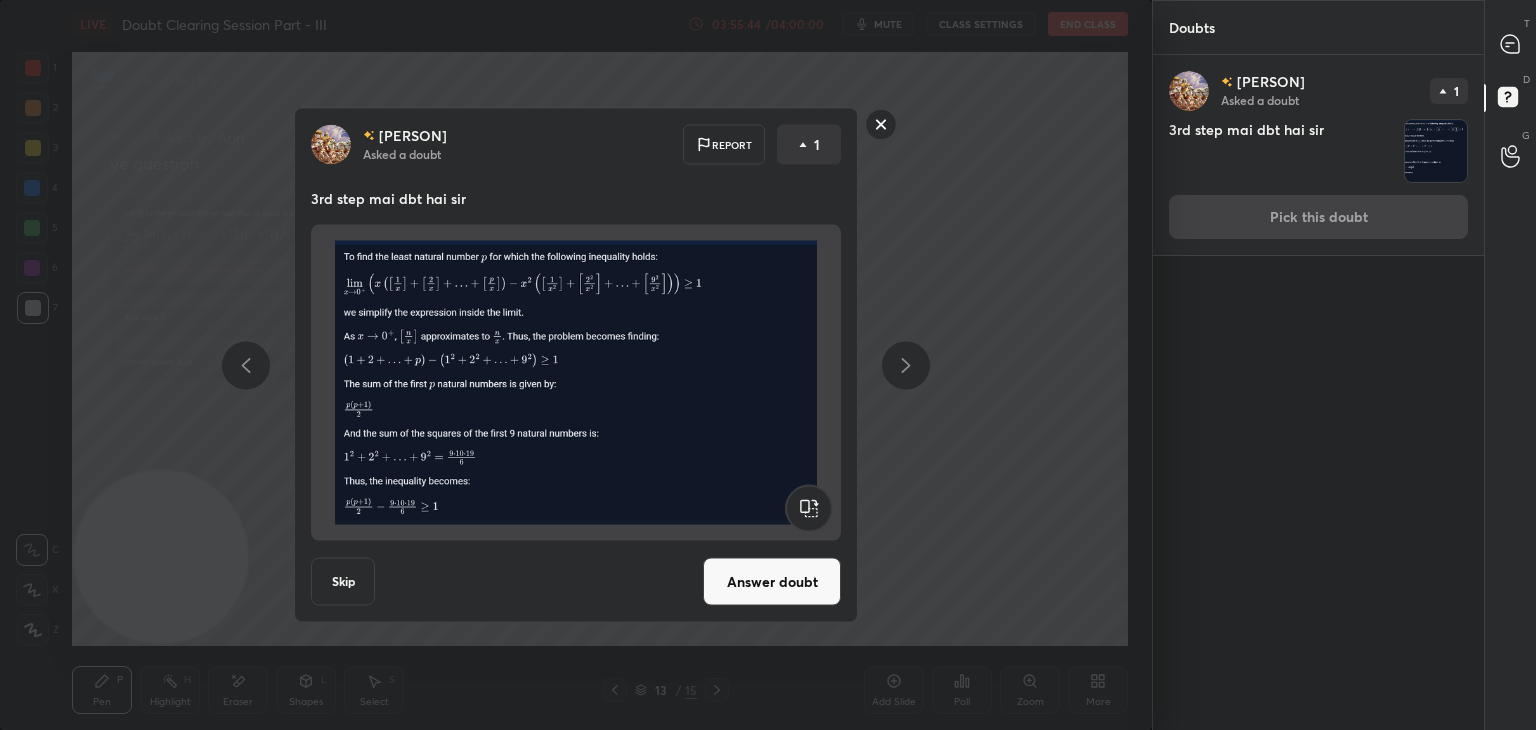 click on "Answer doubt" at bounding box center (772, 582) 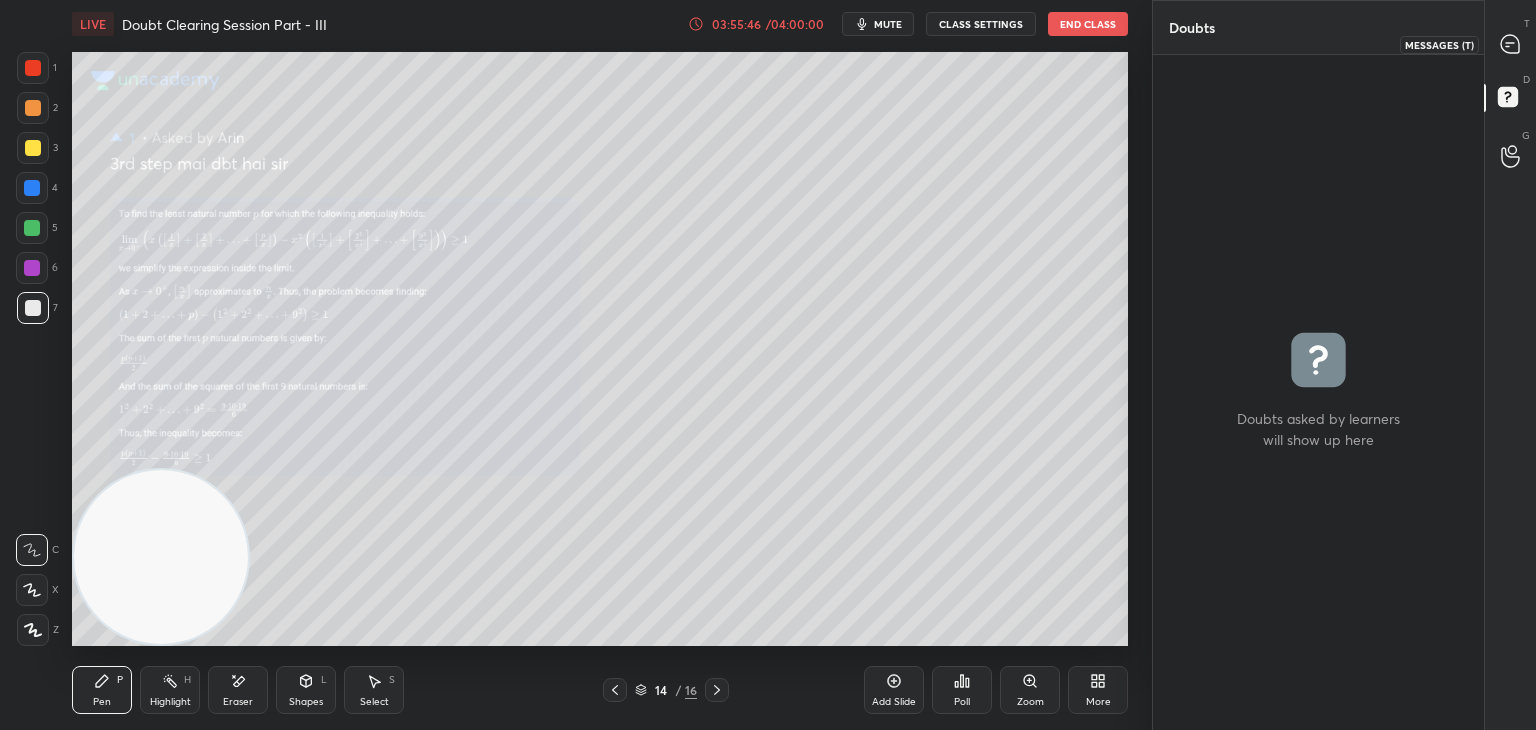drag, startPoint x: 1505, startPoint y: 37, endPoint x: 1480, endPoint y: 49, distance: 27.730848 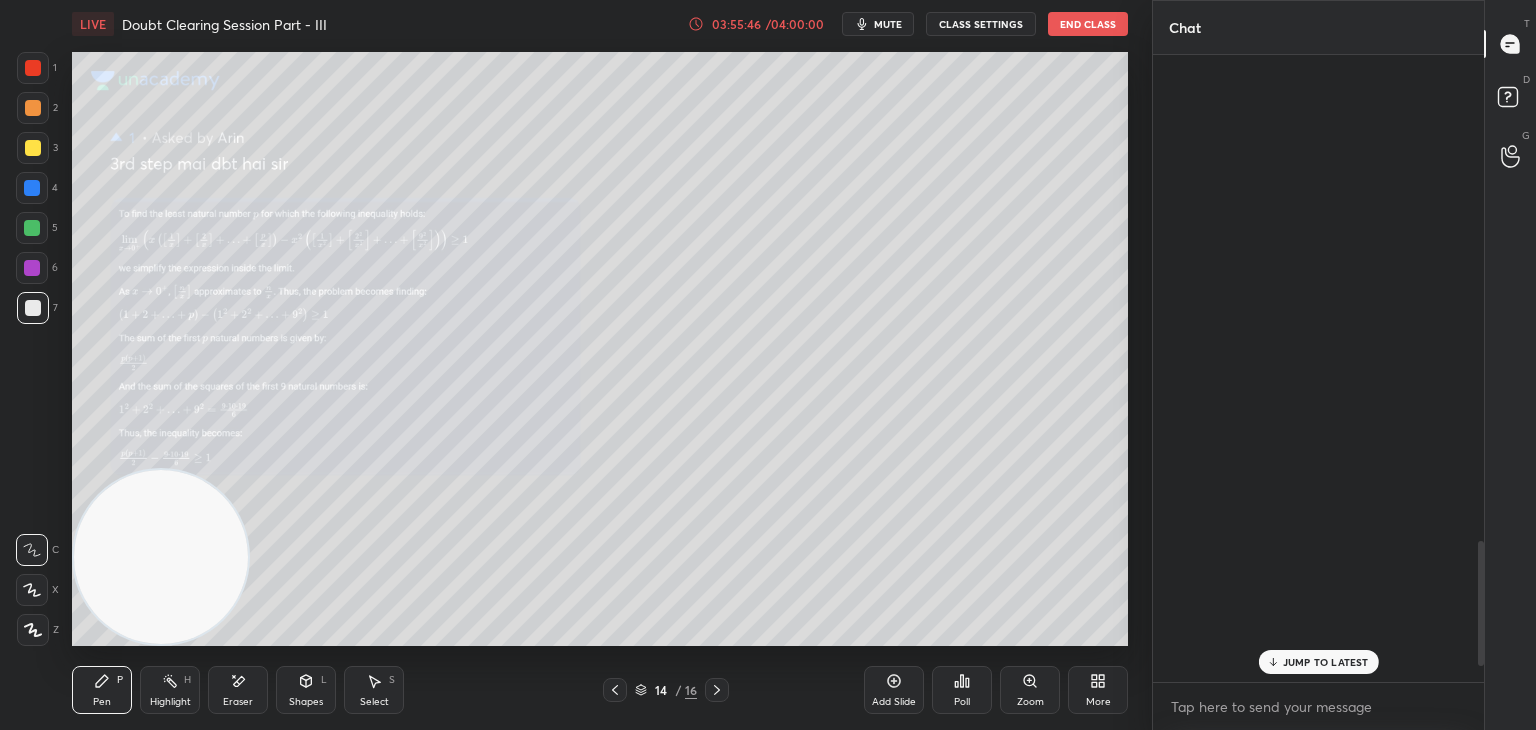 scroll, scrollTop: 2430, scrollLeft: 0, axis: vertical 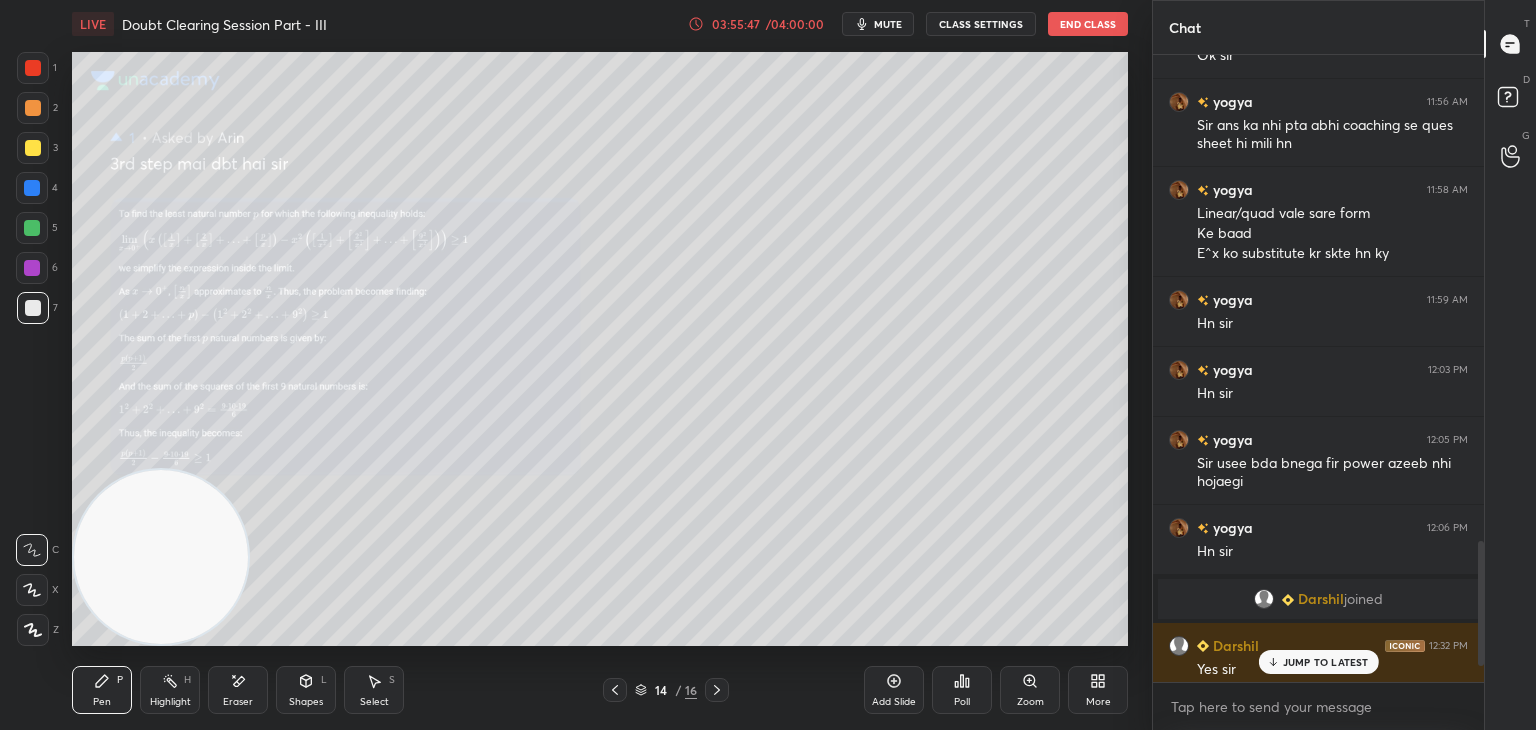 click 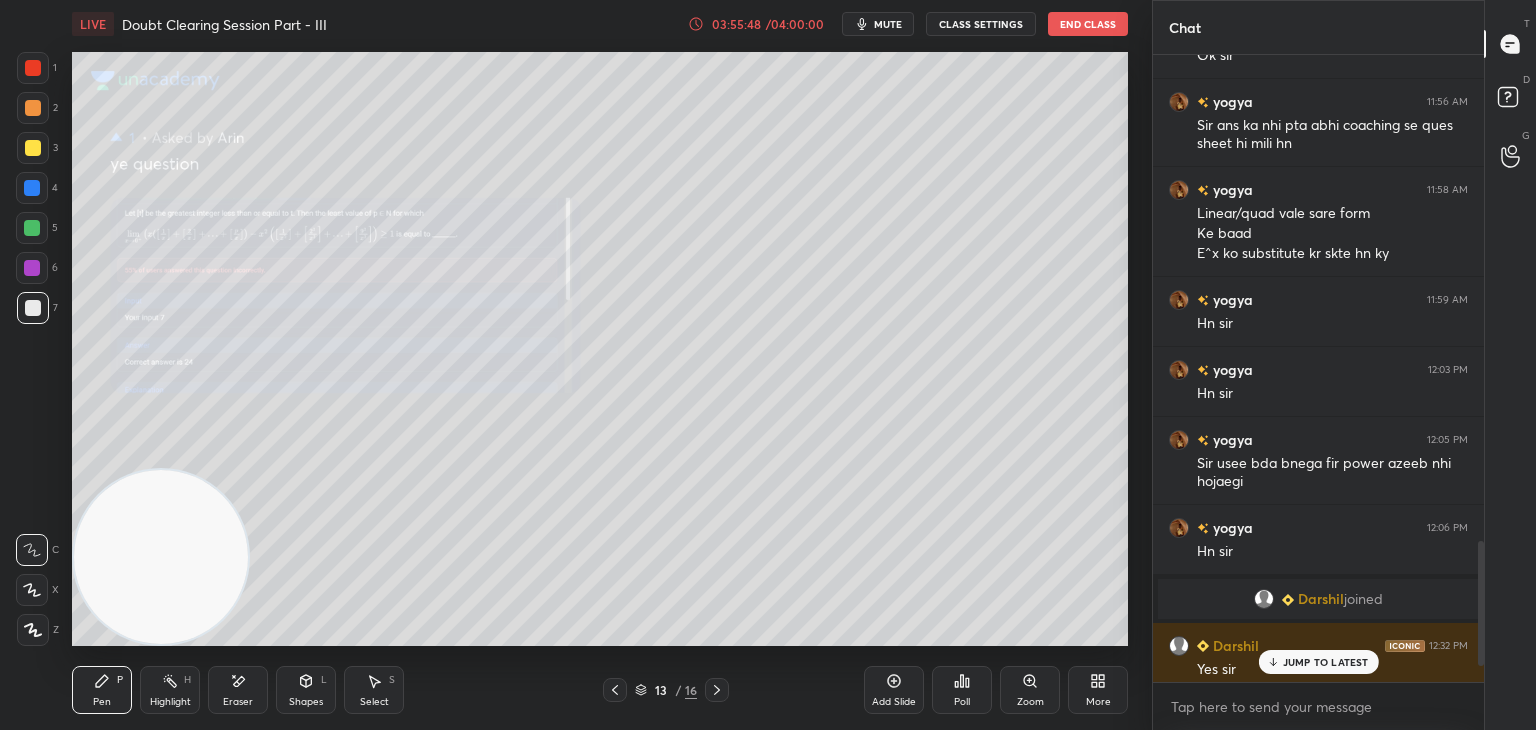 click on "JUMP TO LATEST" at bounding box center [1326, 662] 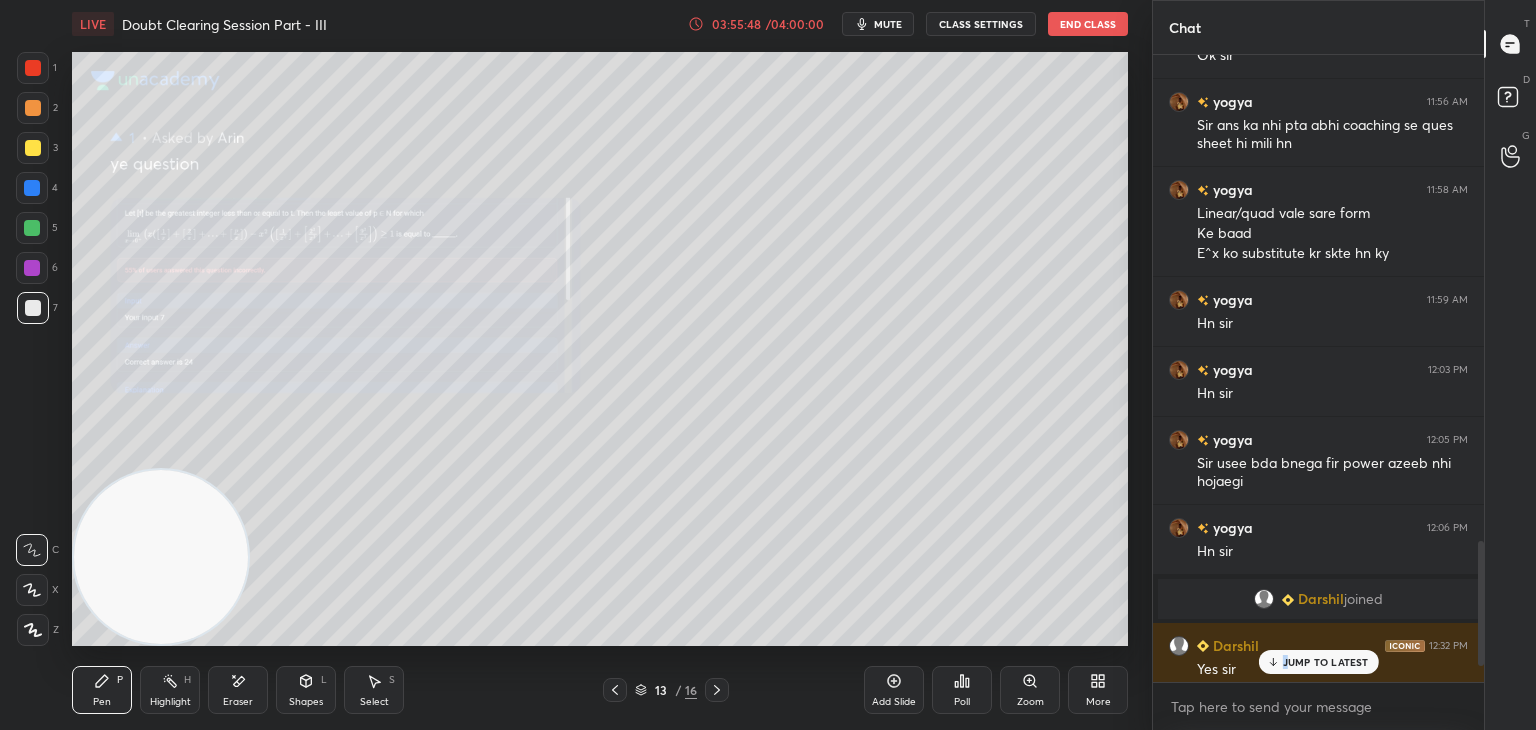 scroll, scrollTop: 2508, scrollLeft: 0, axis: vertical 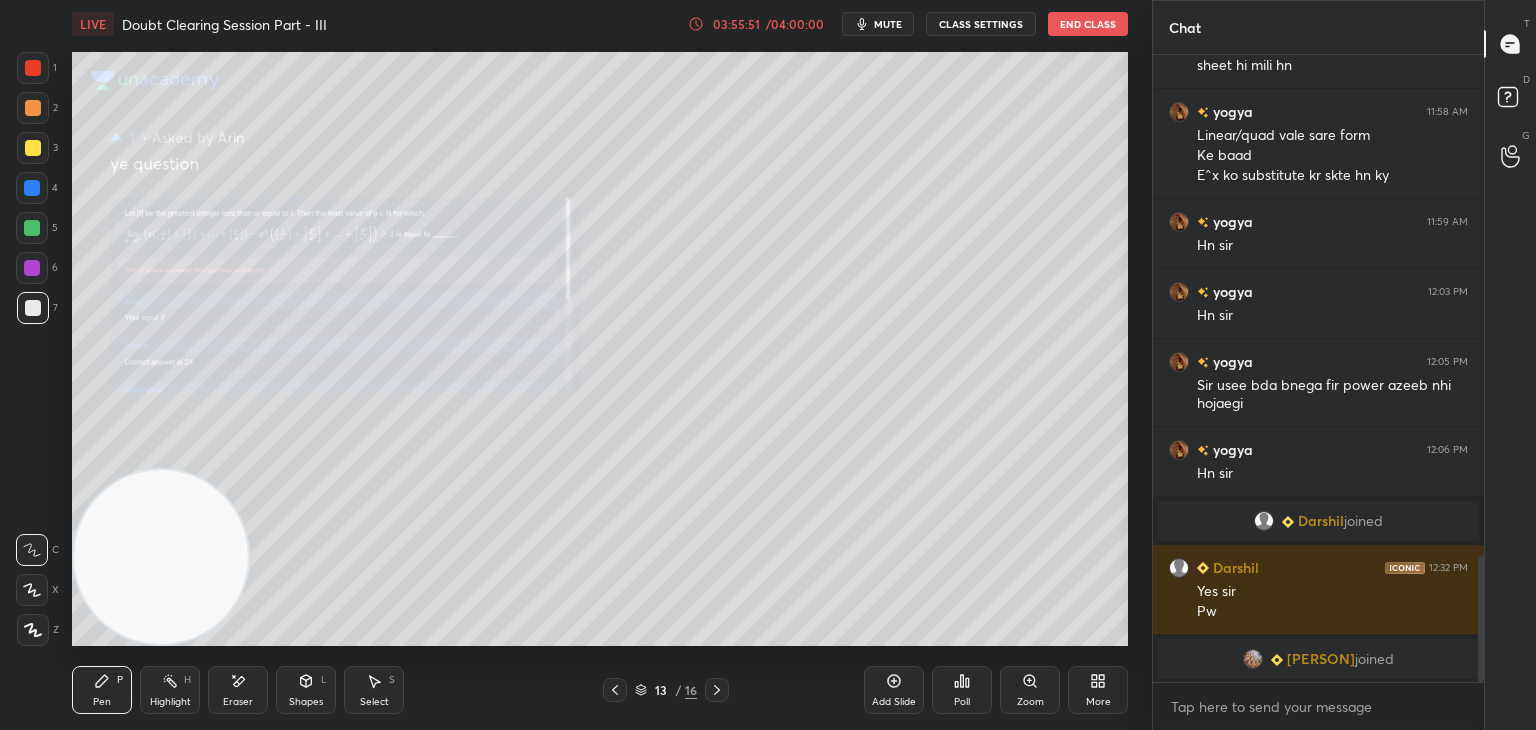 click on "Zoom" at bounding box center [1030, 690] 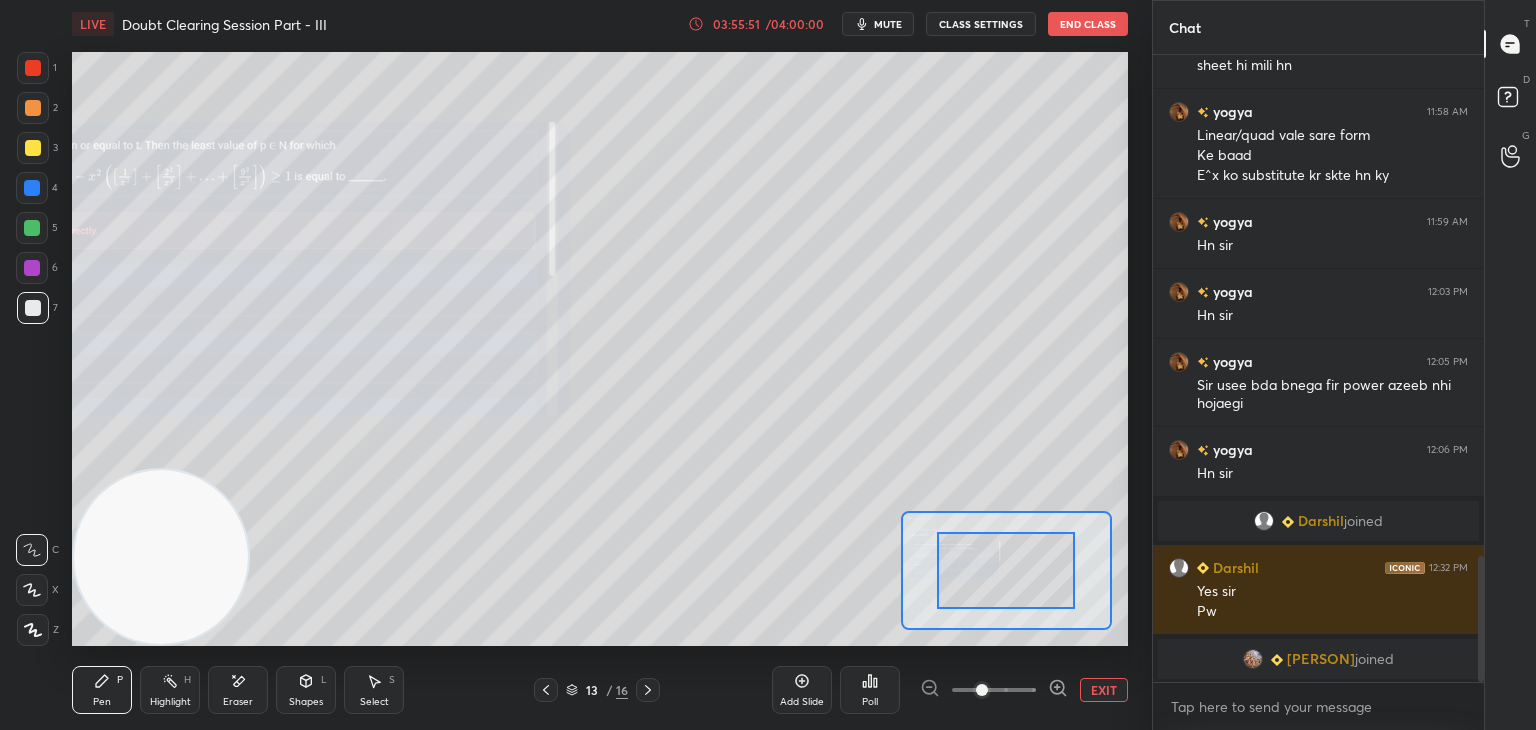 click at bounding box center (994, 690) 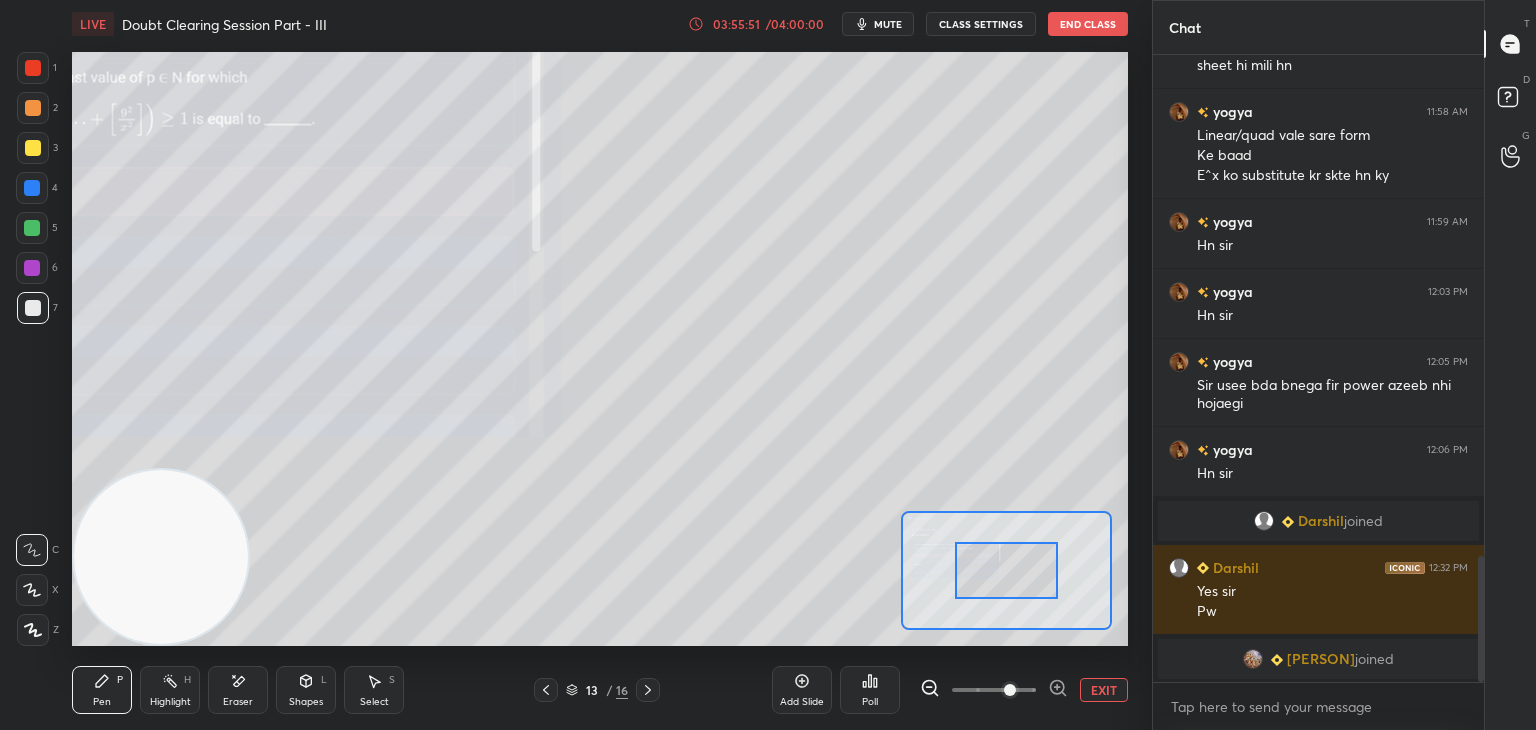 drag, startPoint x: 1017, startPoint y: 688, endPoint x: 1022, endPoint y: 678, distance: 11.18034 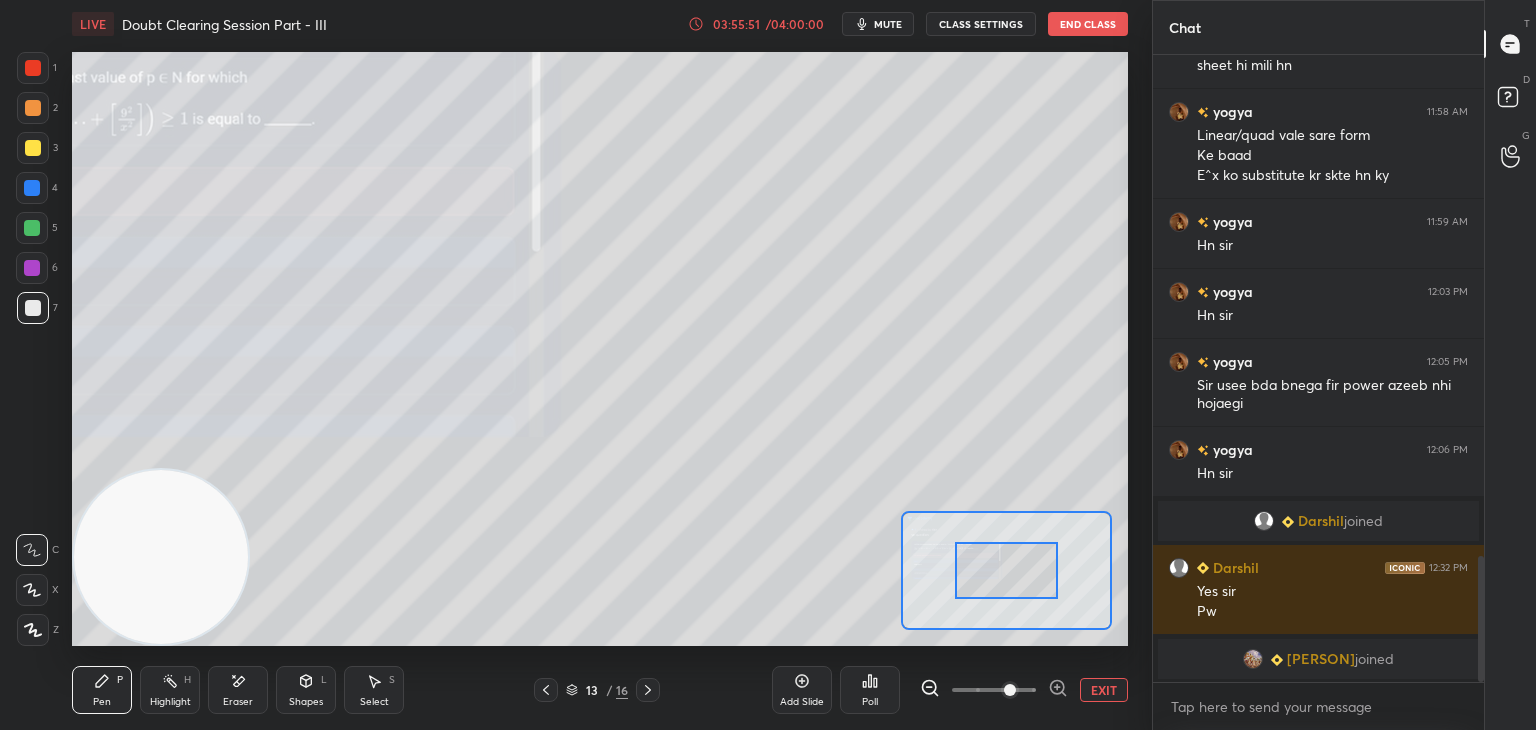 click at bounding box center [1010, 690] 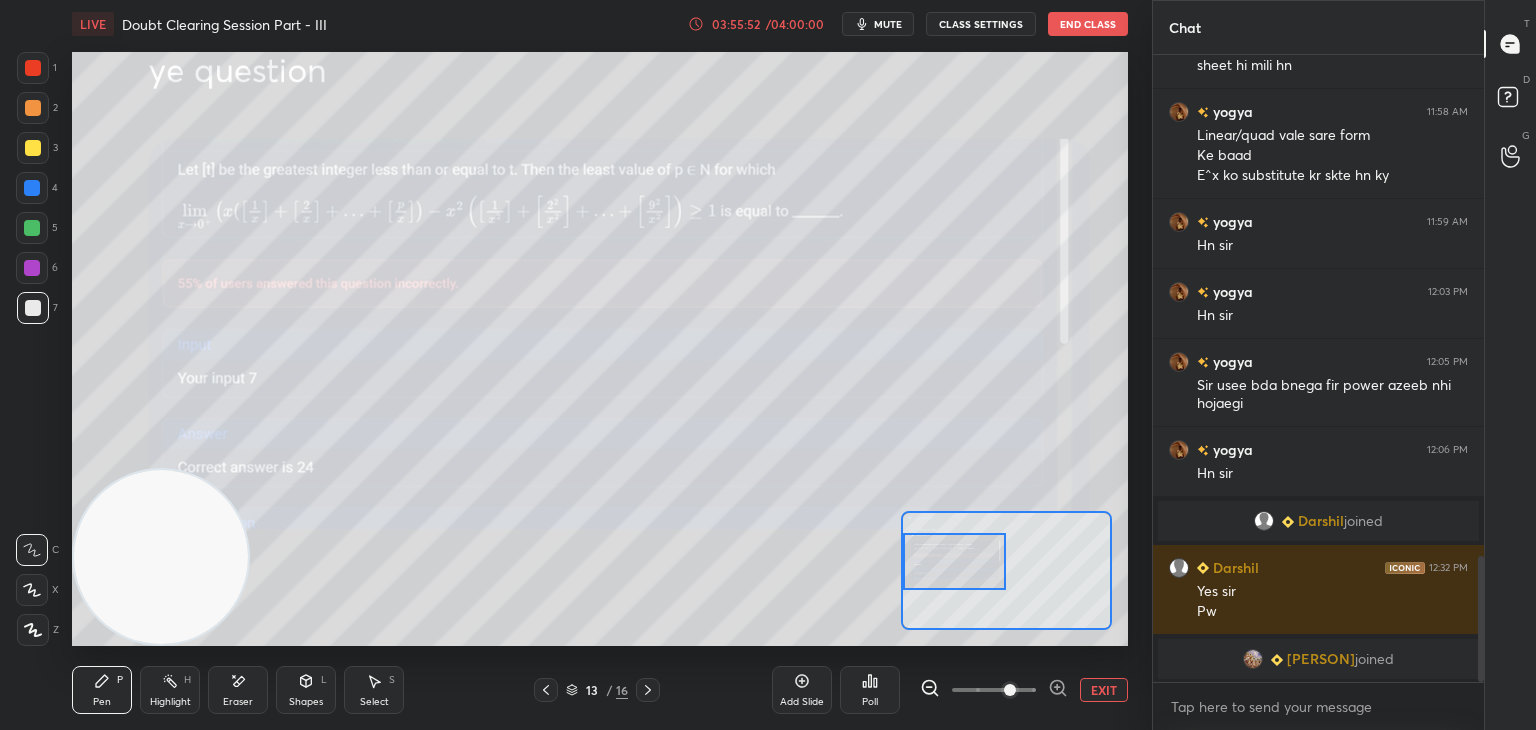 drag, startPoint x: 1007, startPoint y: 573, endPoint x: 929, endPoint y: 564, distance: 78.51752 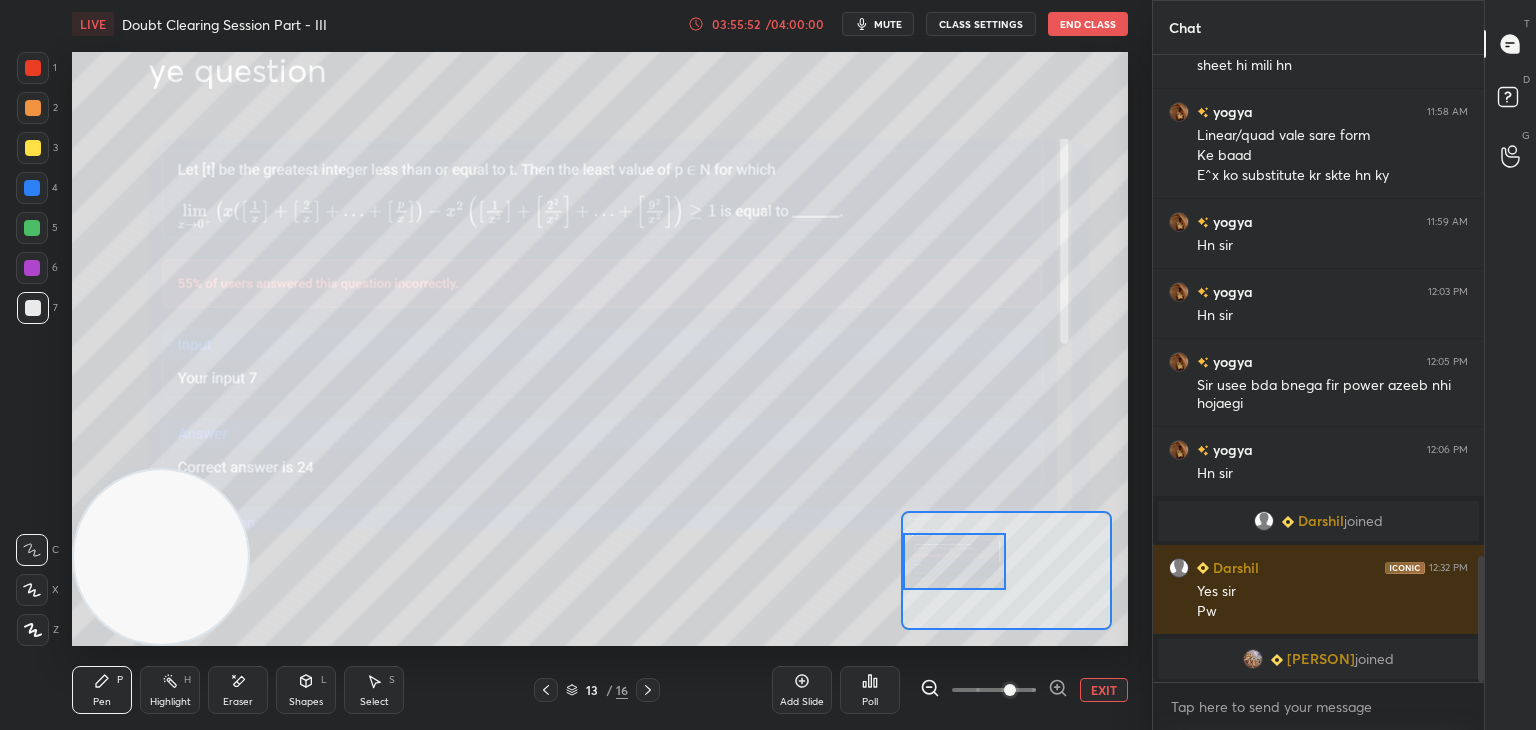 click at bounding box center (955, 561) 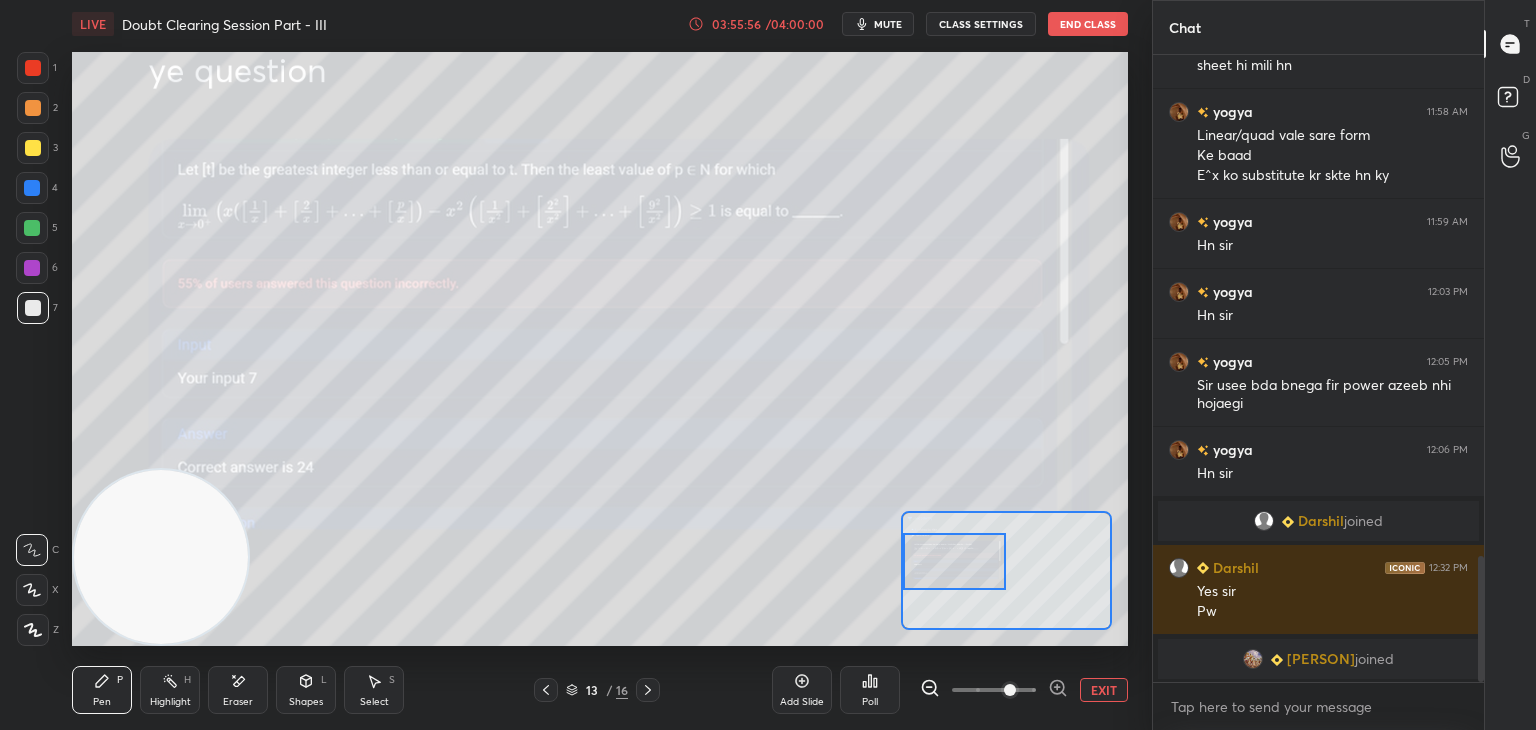 click 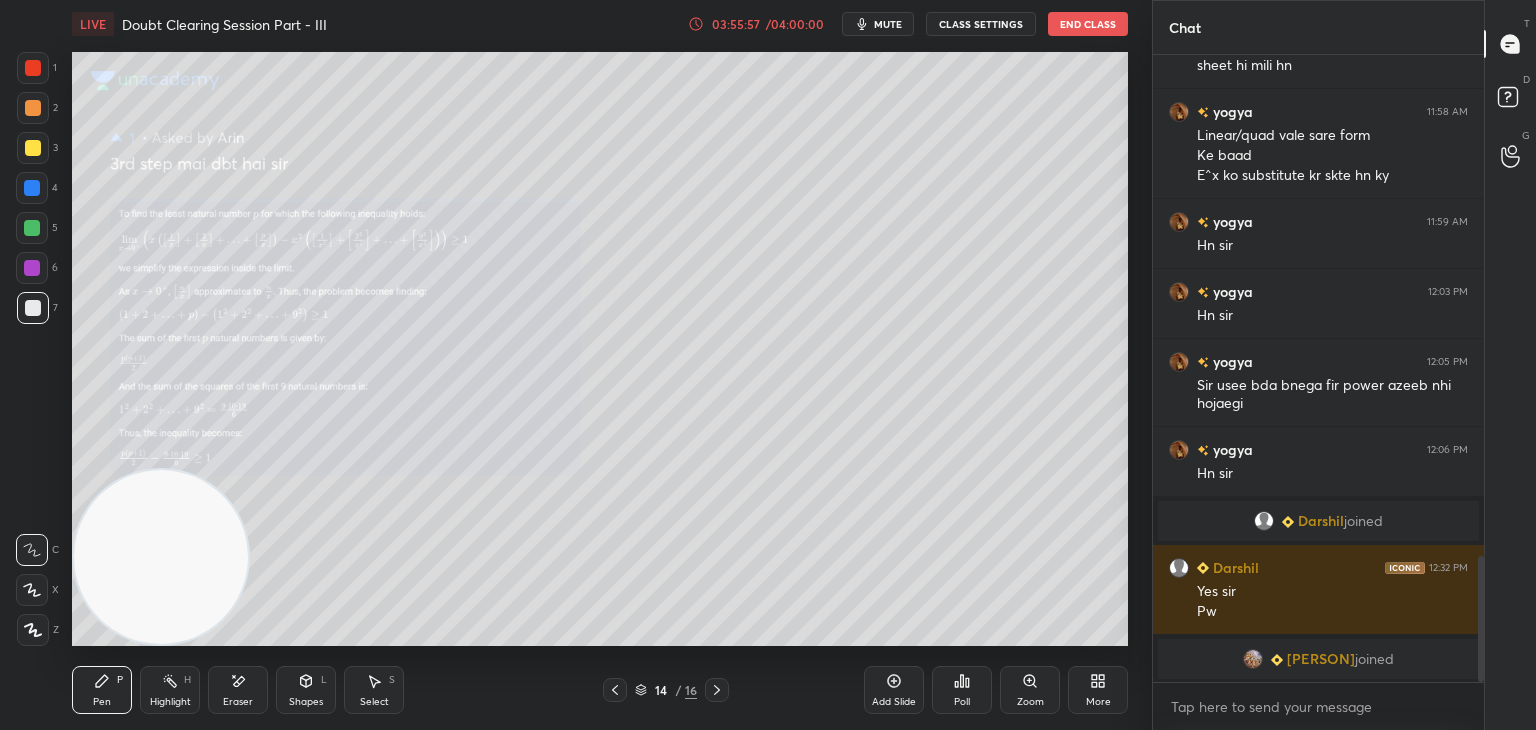 click on "Zoom" at bounding box center (1030, 690) 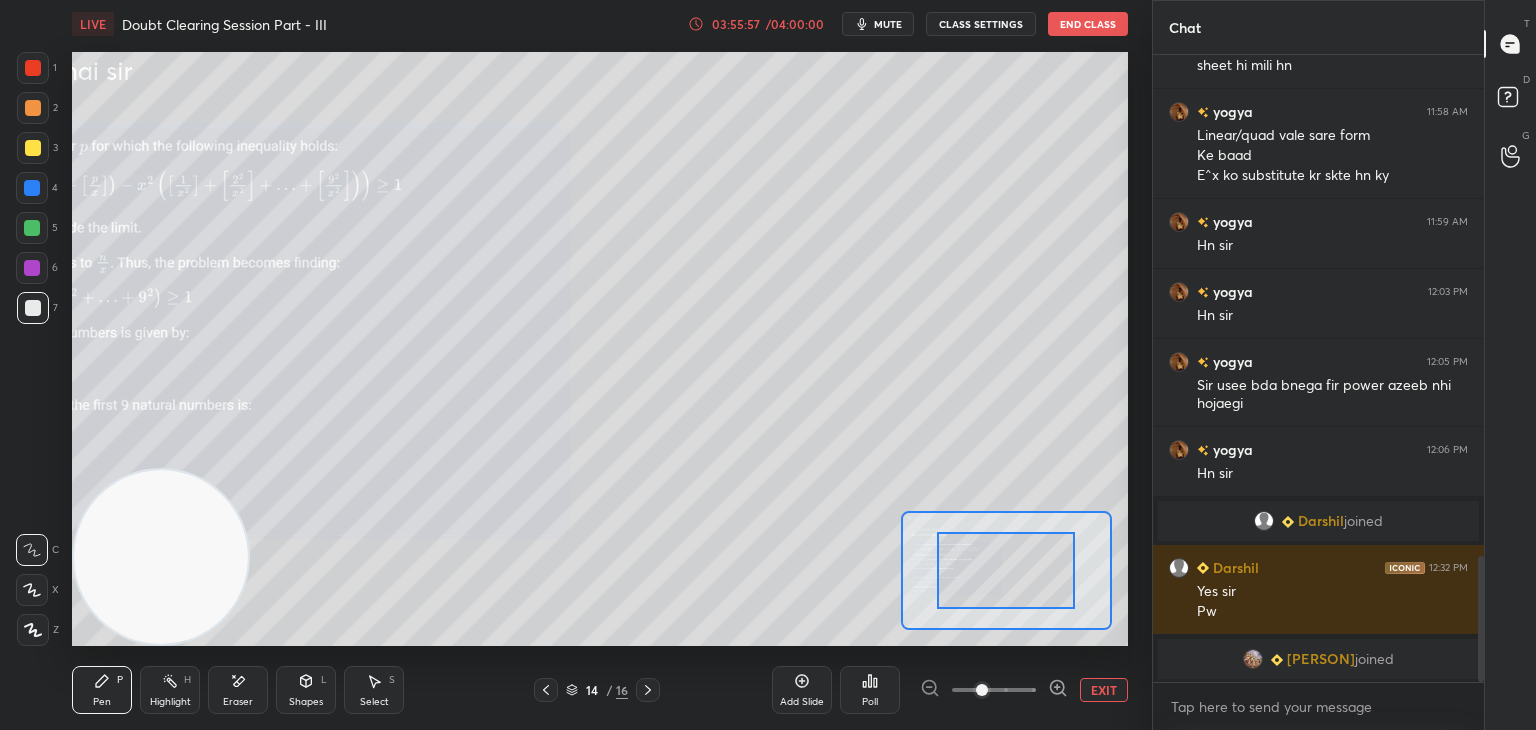 click at bounding box center (994, 690) 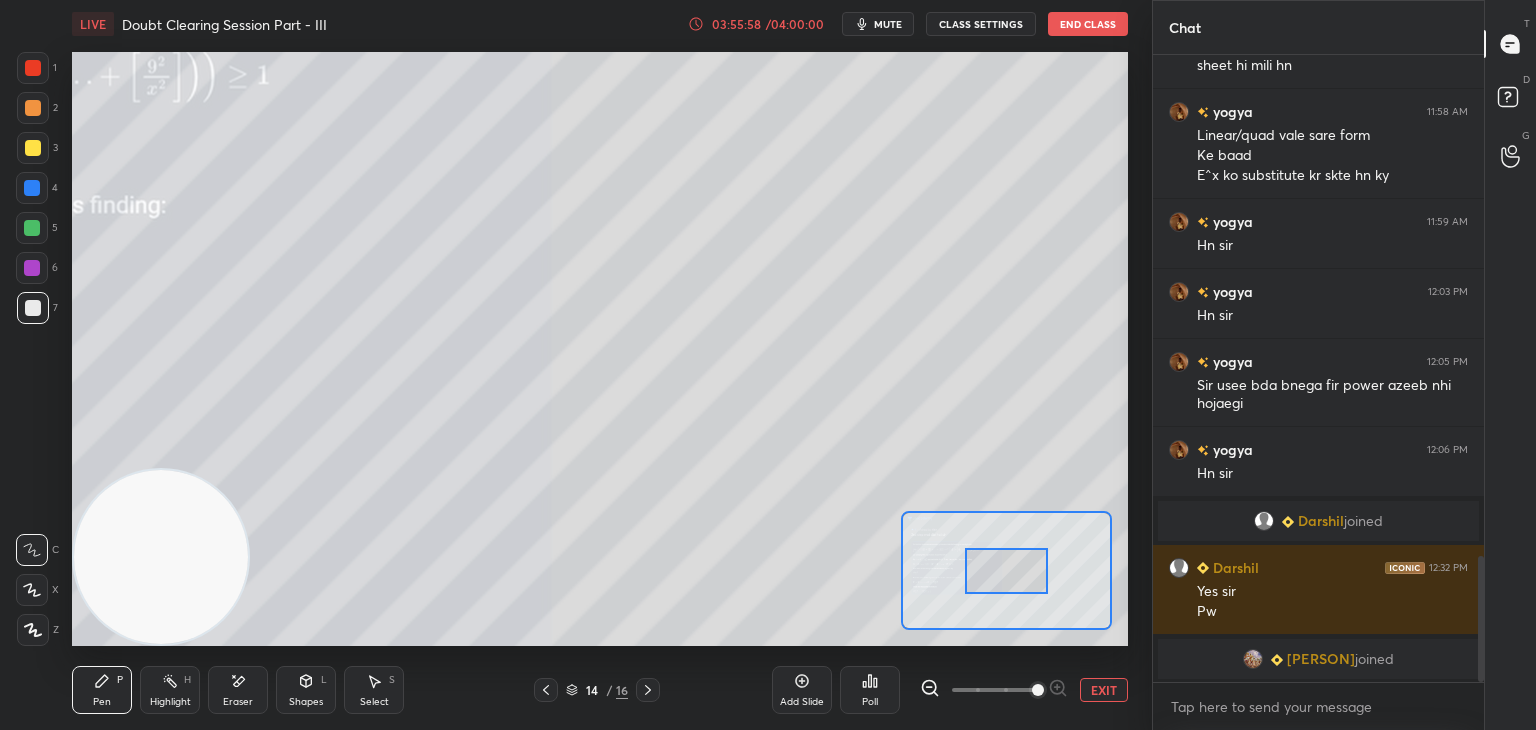 click at bounding box center (994, 690) 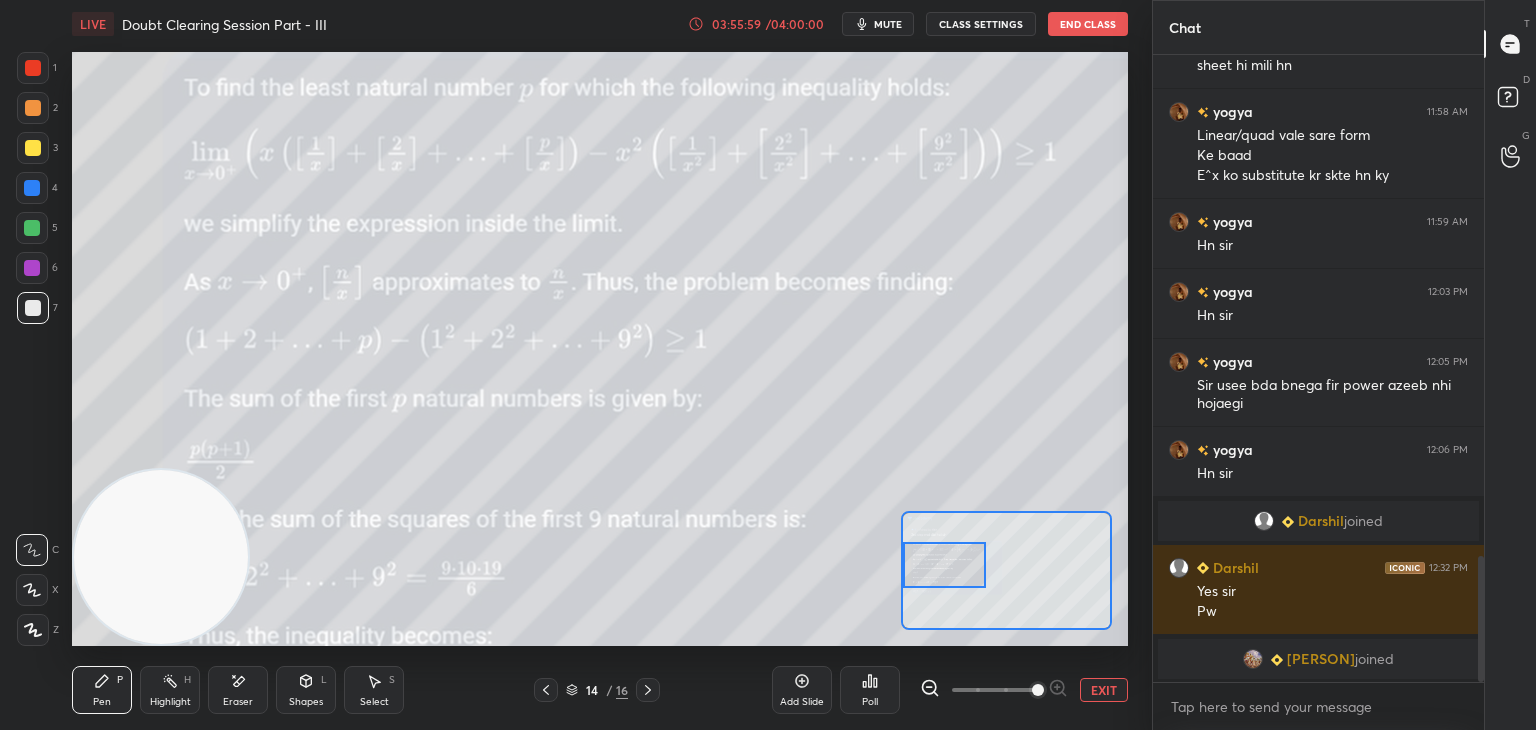 drag, startPoint x: 1002, startPoint y: 570, endPoint x: 944, endPoint y: 561, distance: 58.694122 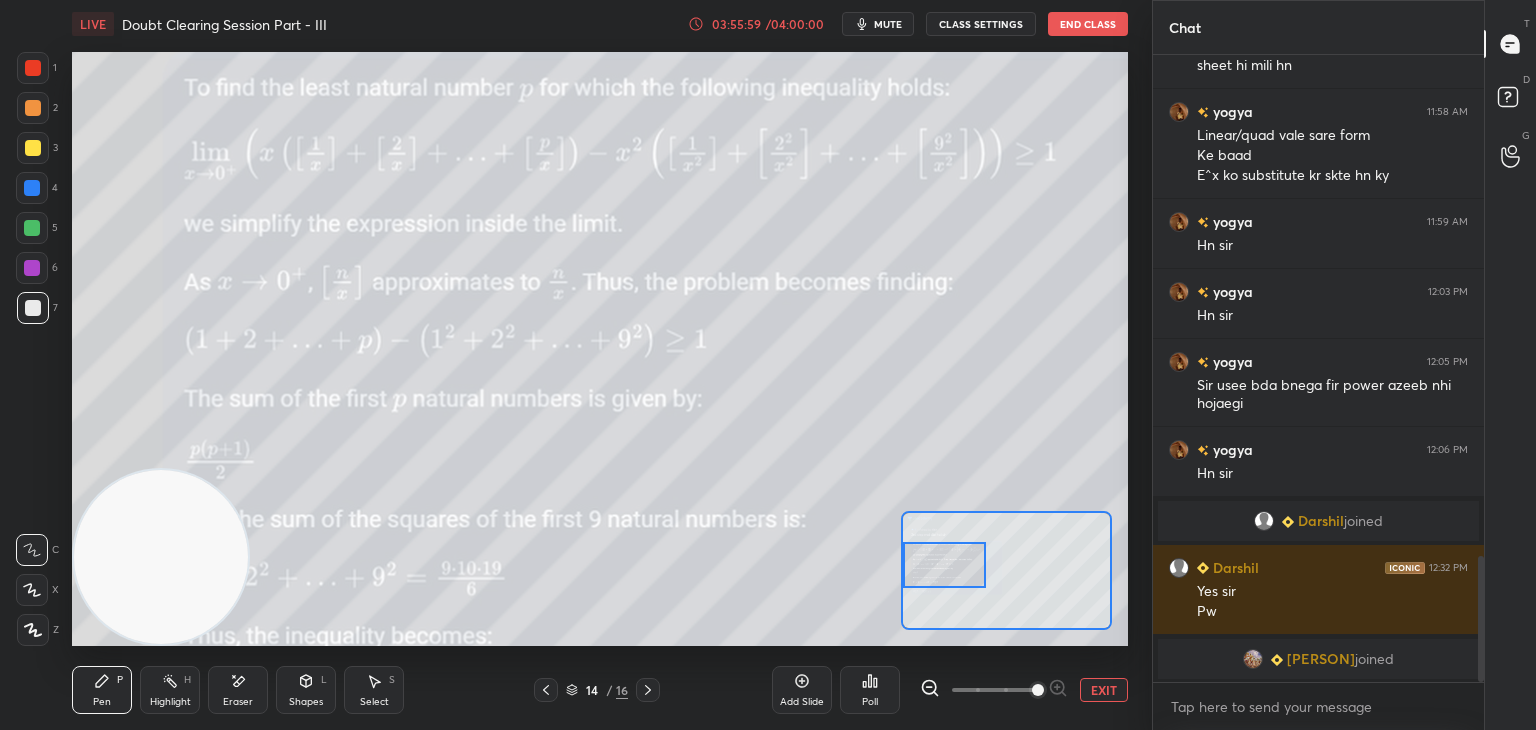click at bounding box center [944, 565] 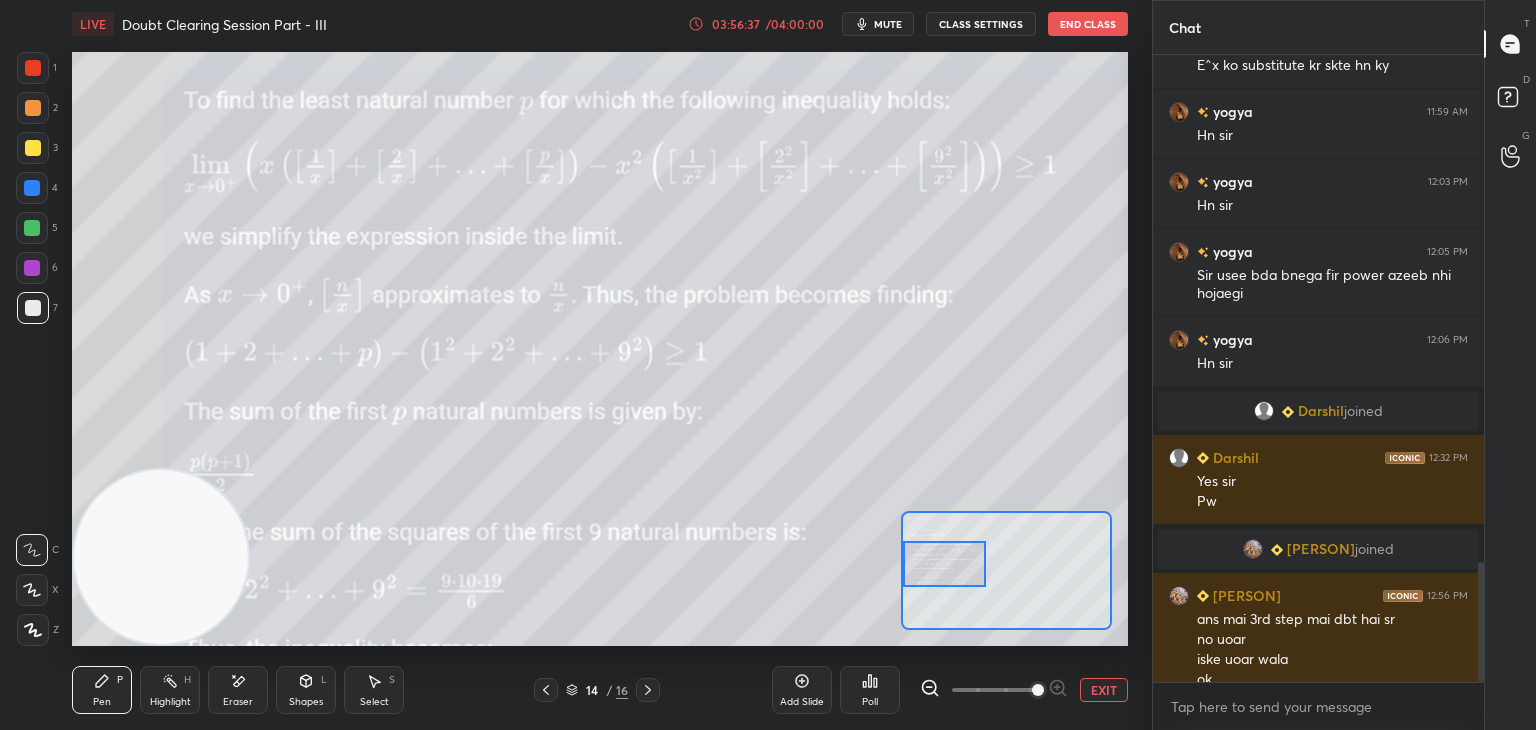 scroll, scrollTop: 2638, scrollLeft: 0, axis: vertical 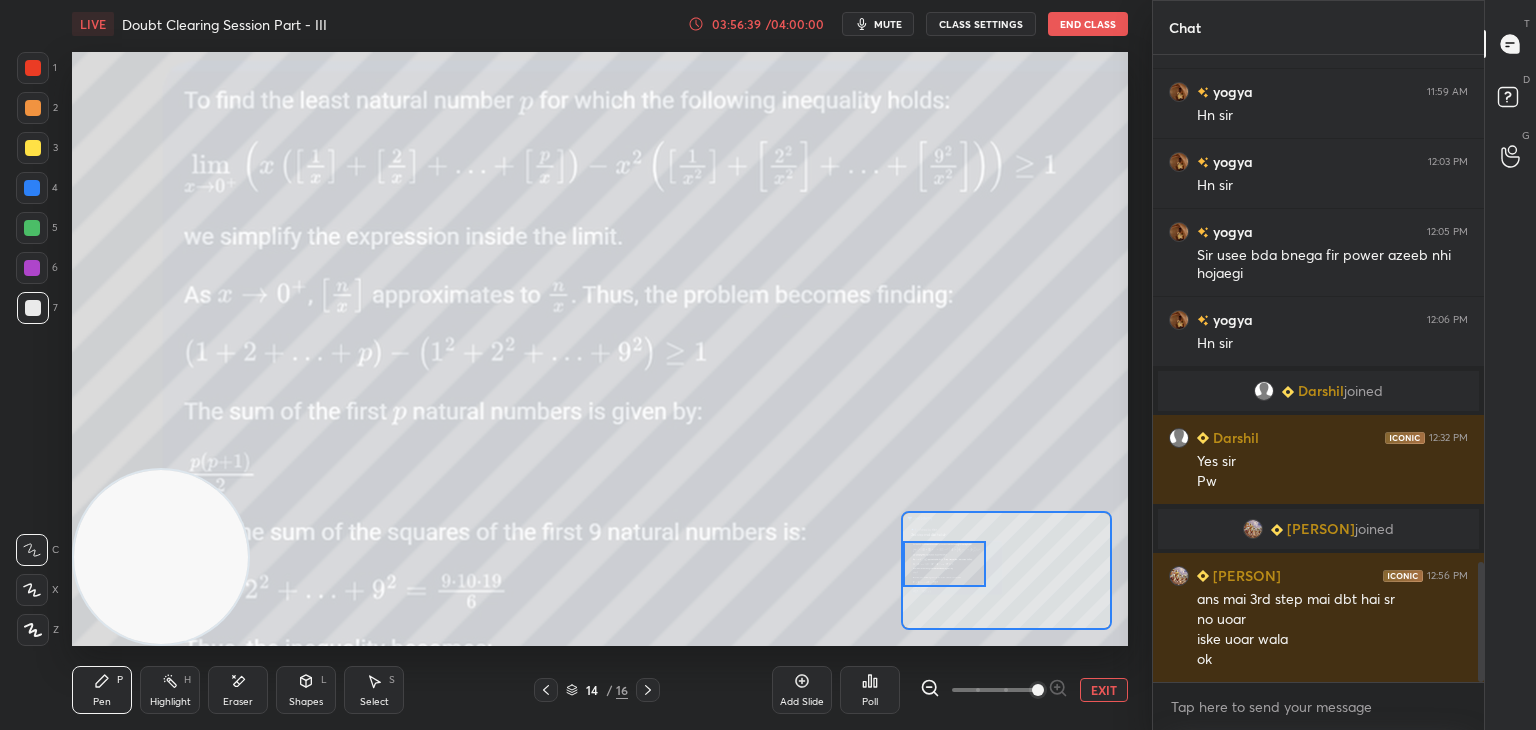 click 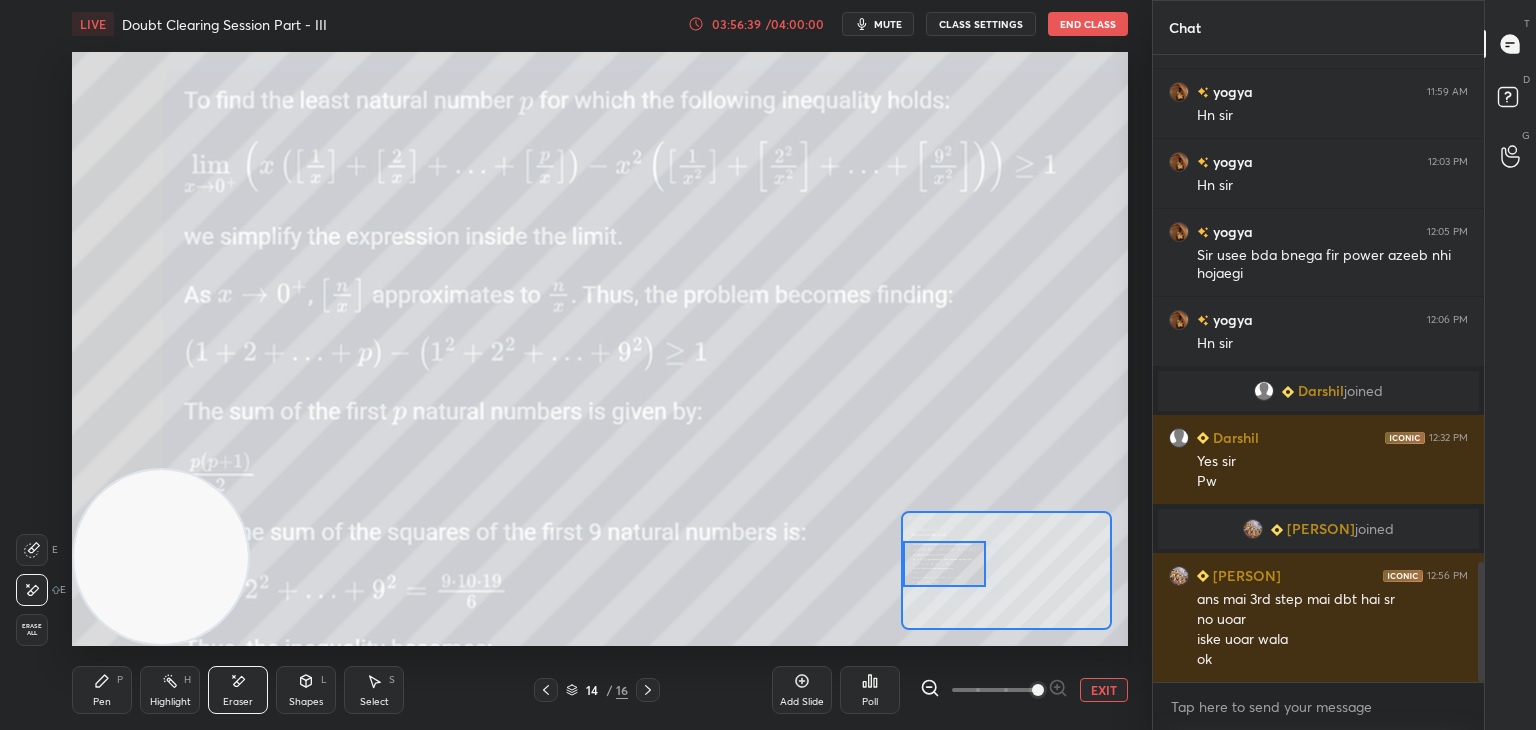 click on "Erase all" at bounding box center [32, 630] 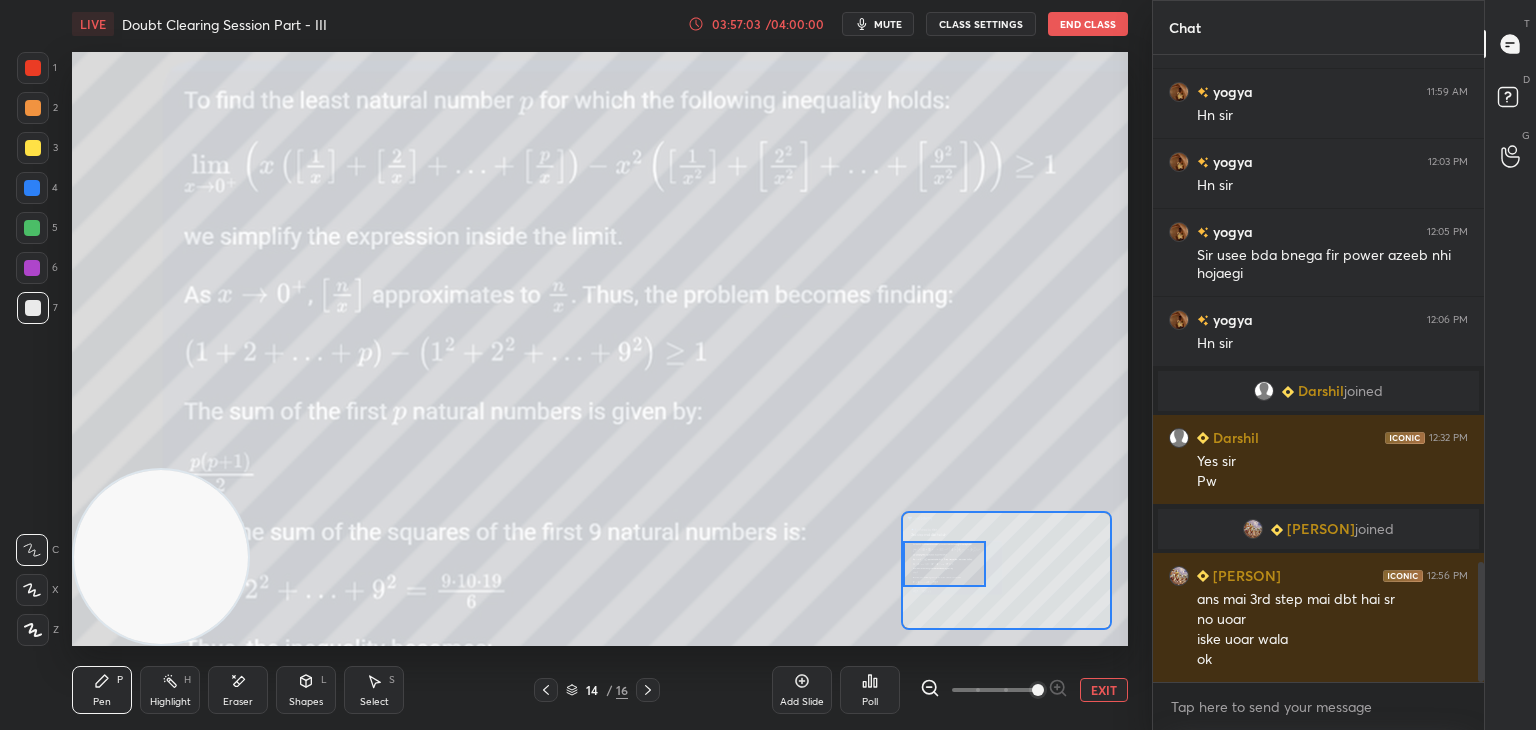 scroll, scrollTop: 2708, scrollLeft: 0, axis: vertical 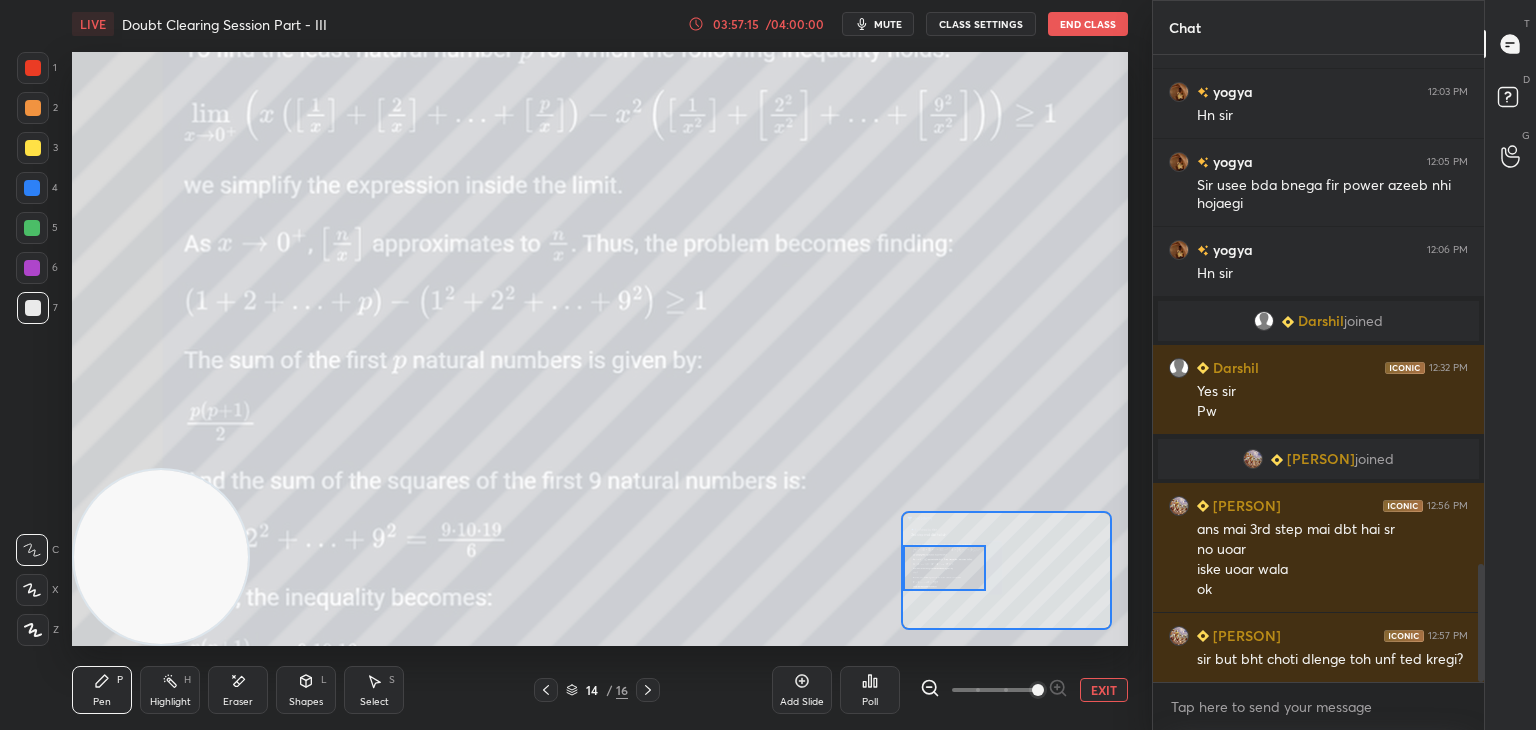 click at bounding box center [944, 568] 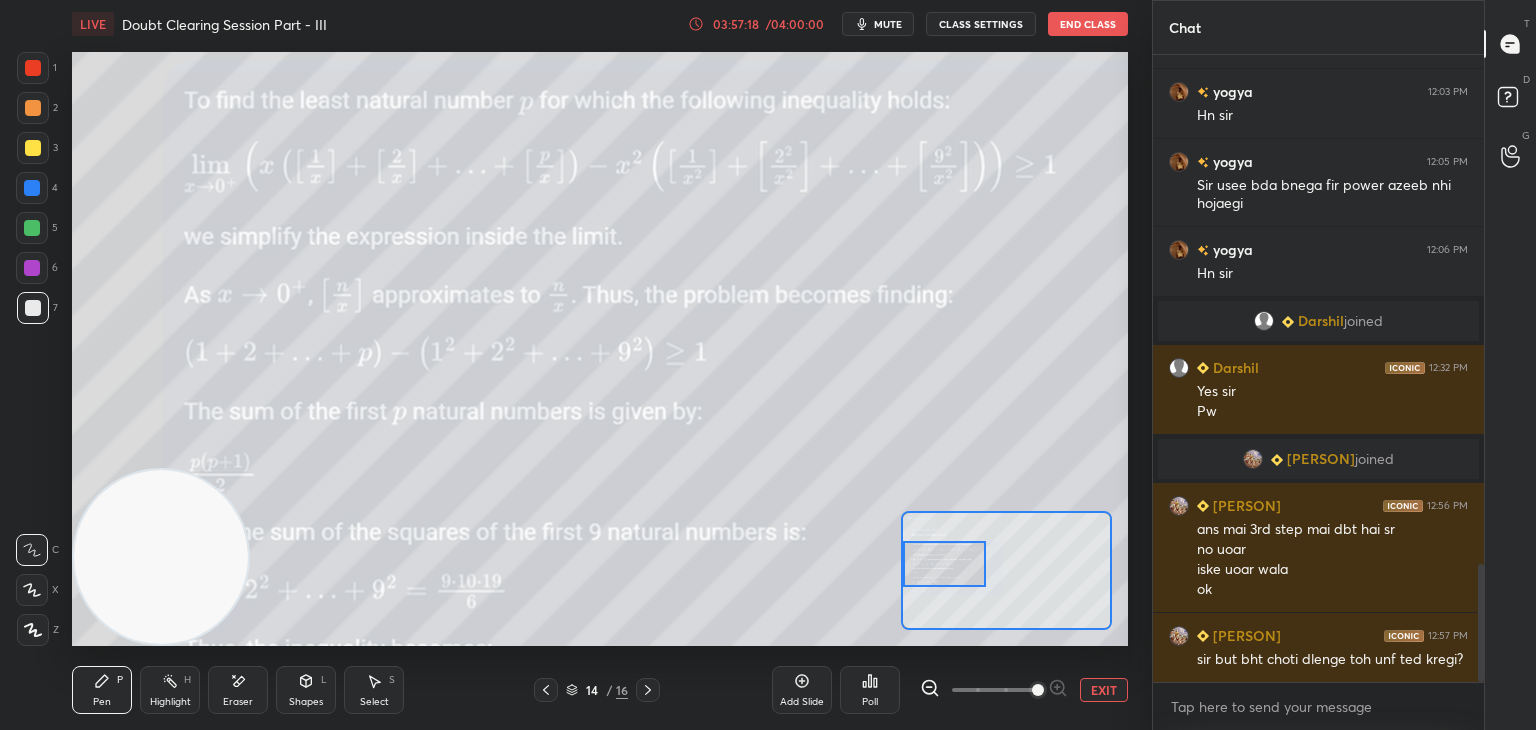 click at bounding box center [944, 564] 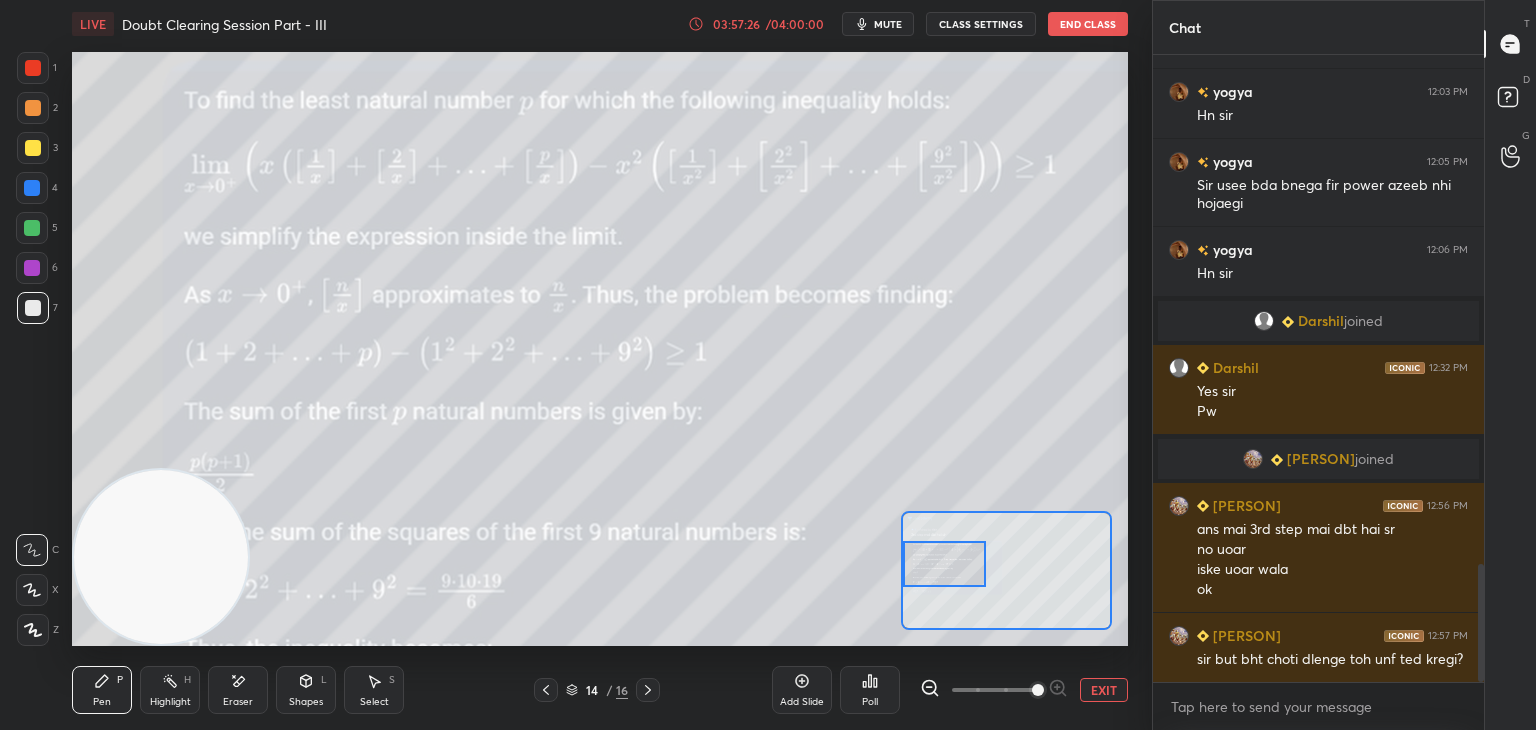 scroll, scrollTop: 2728, scrollLeft: 0, axis: vertical 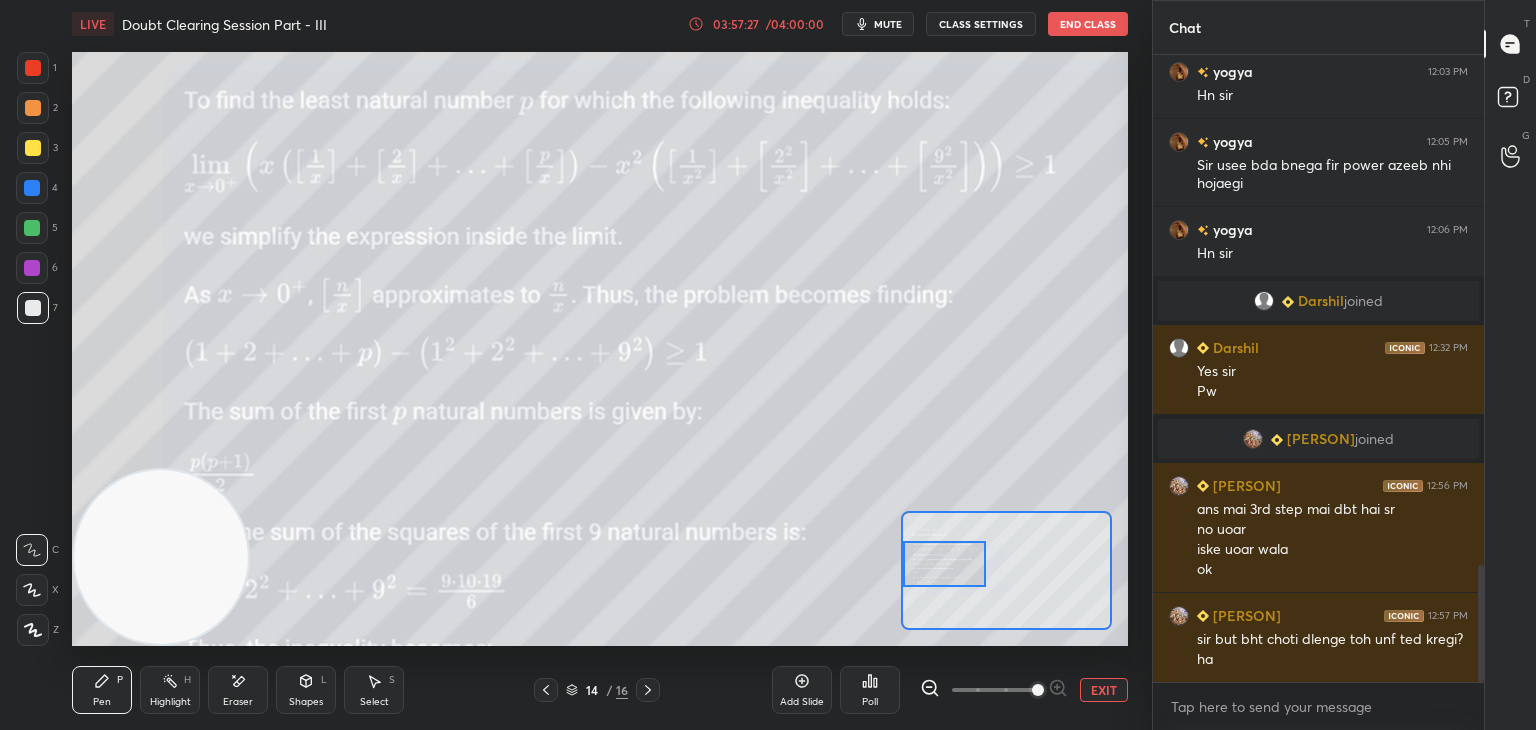 click on "EXIT" at bounding box center (1104, 690) 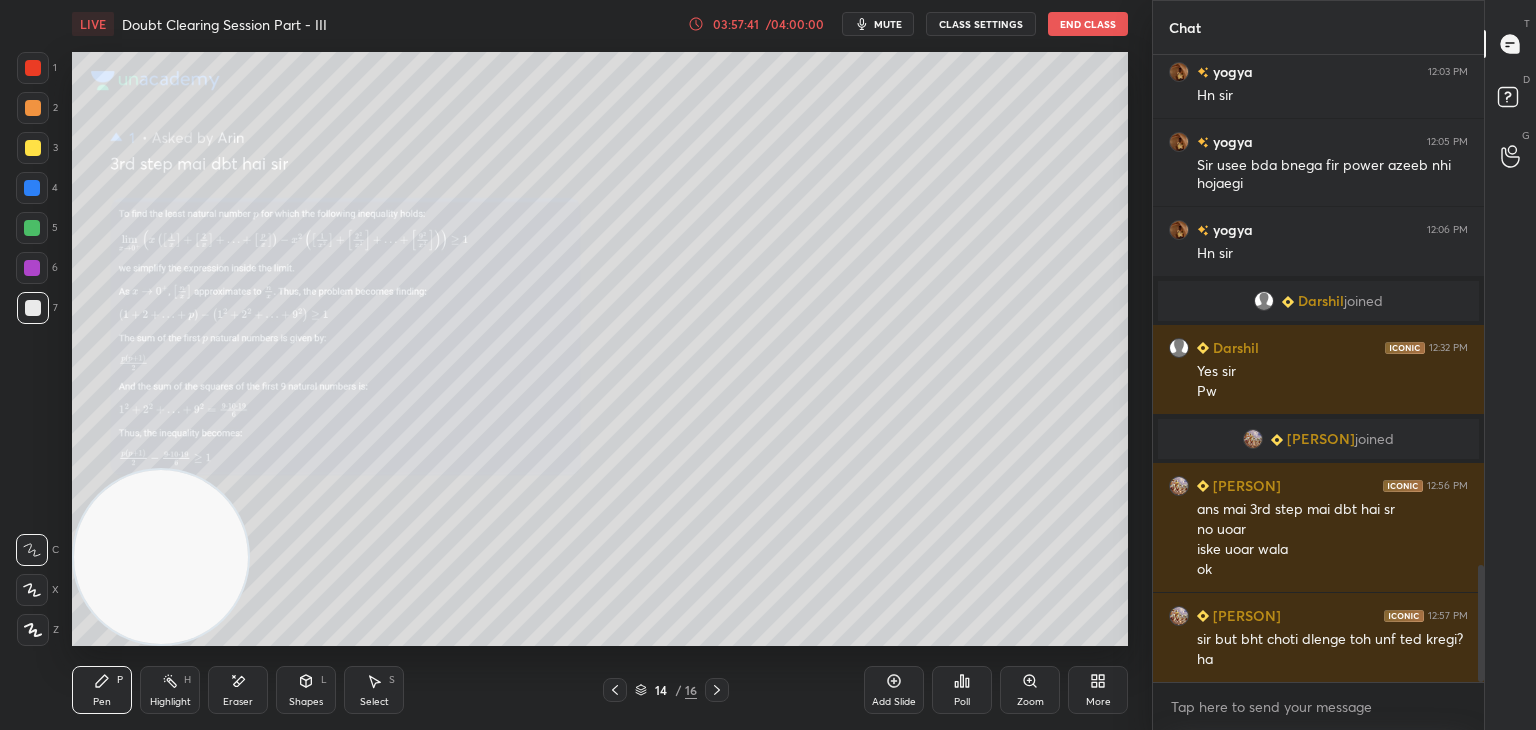 click 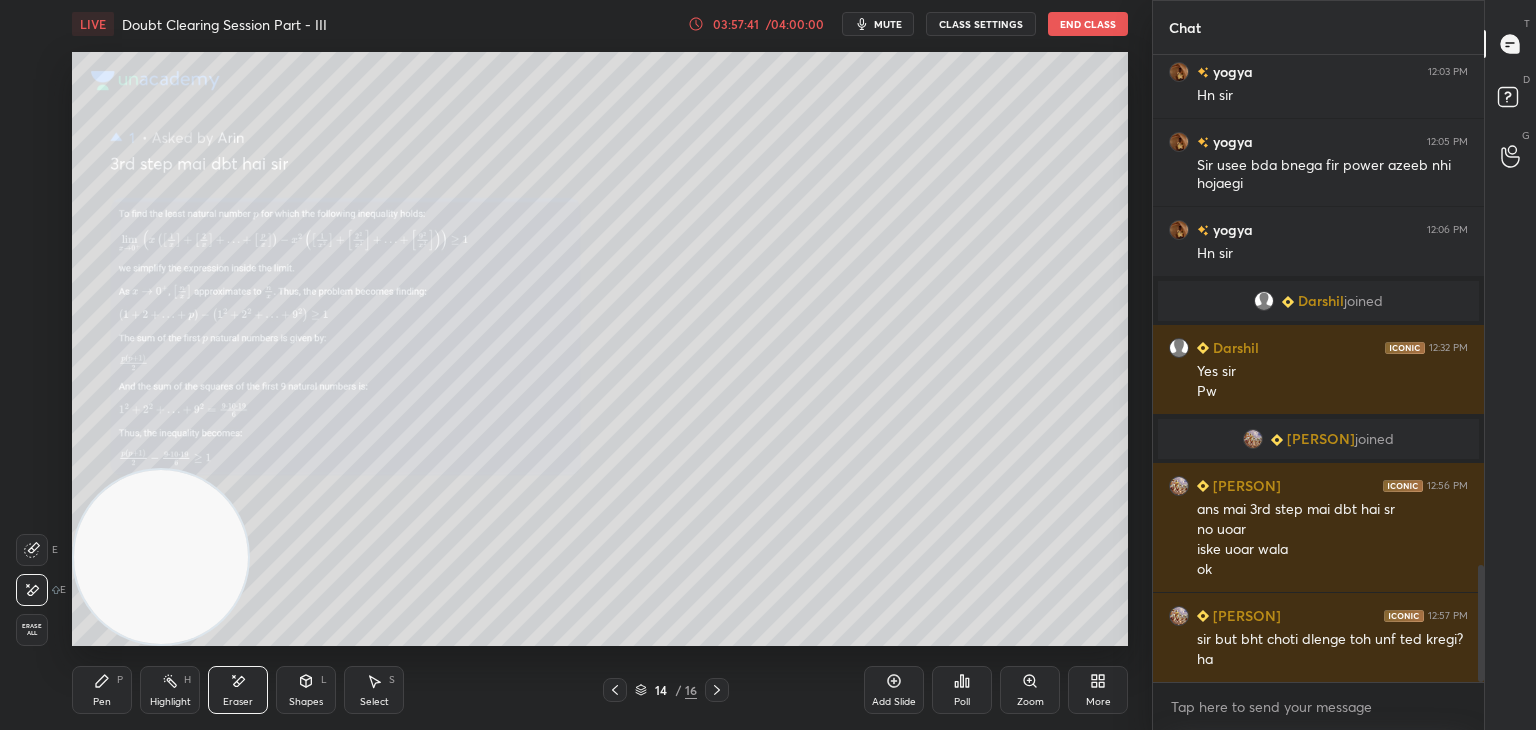 scroll, scrollTop: 2748, scrollLeft: 0, axis: vertical 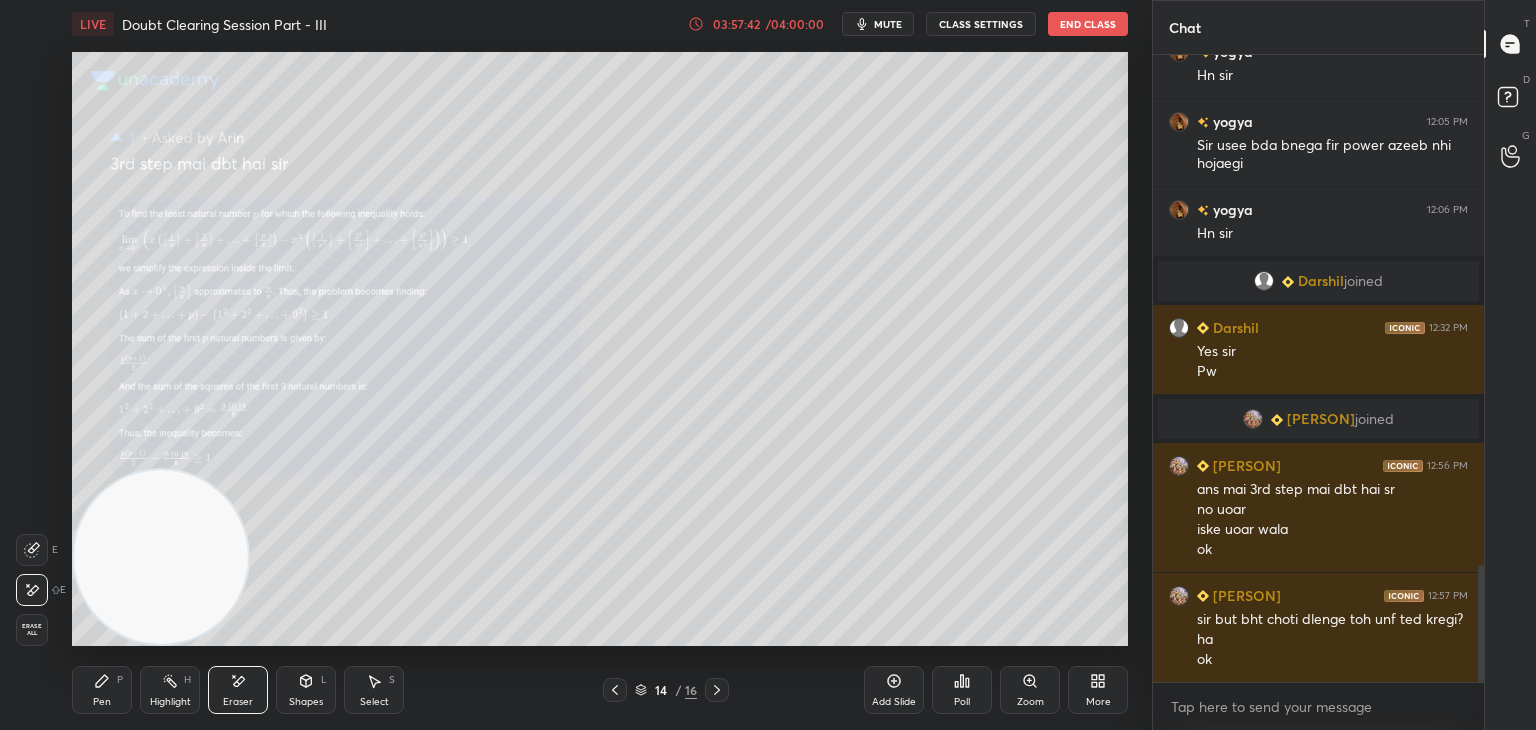 click on "Erase all" at bounding box center [32, 630] 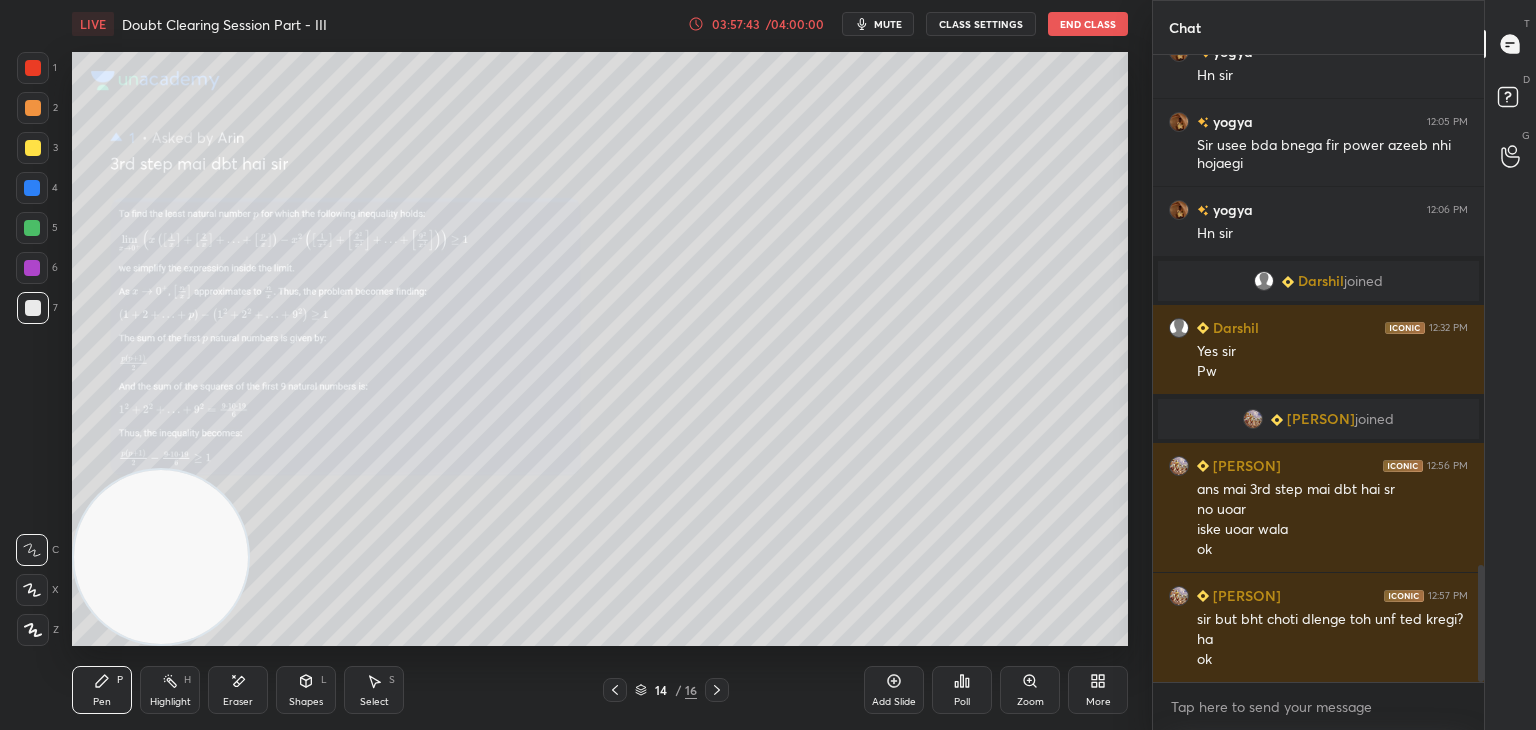 click 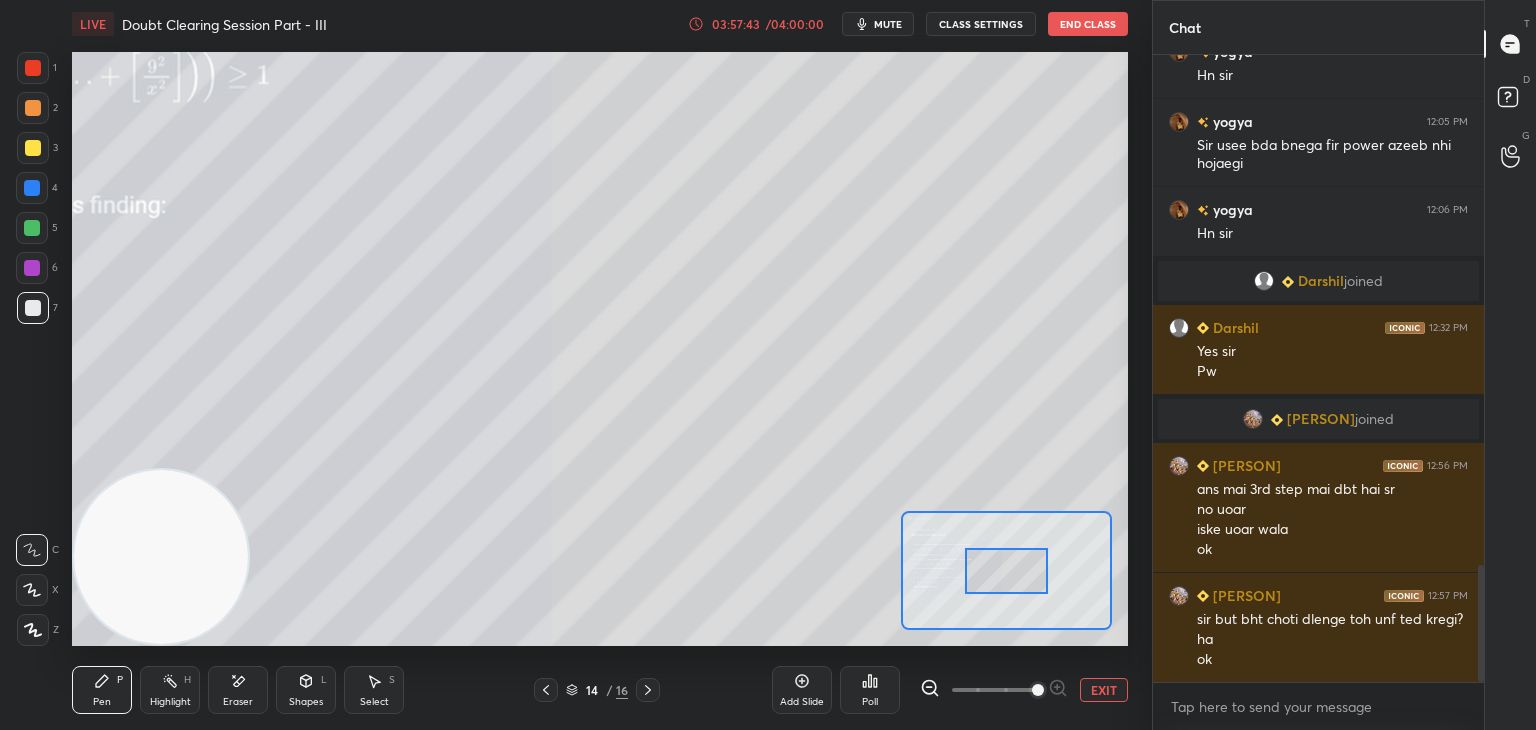 click at bounding box center [994, 690] 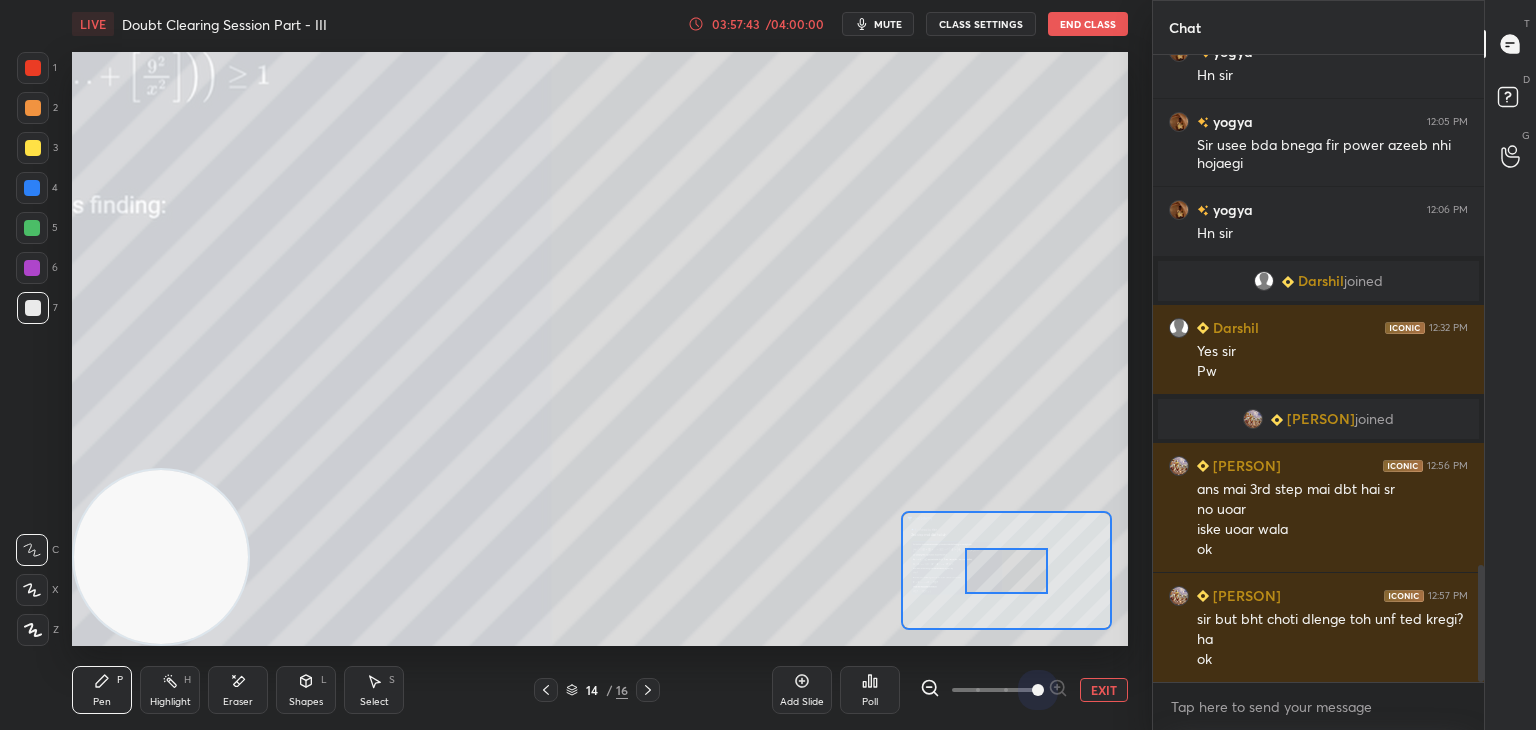 drag, startPoint x: 1030, startPoint y: 683, endPoint x: 1022, endPoint y: 671, distance: 14.422205 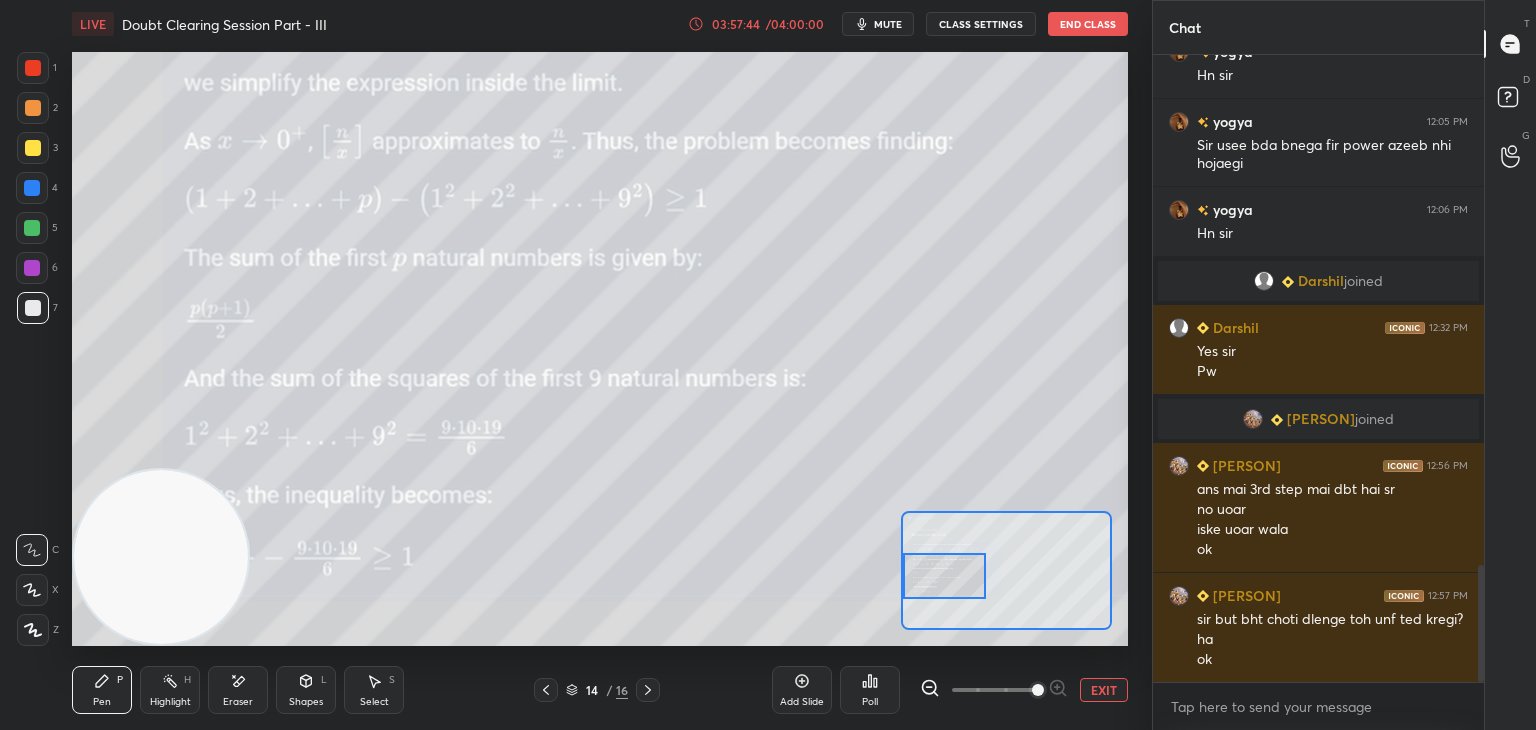 drag, startPoint x: 1009, startPoint y: 569, endPoint x: 901, endPoint y: 573, distance: 108.07405 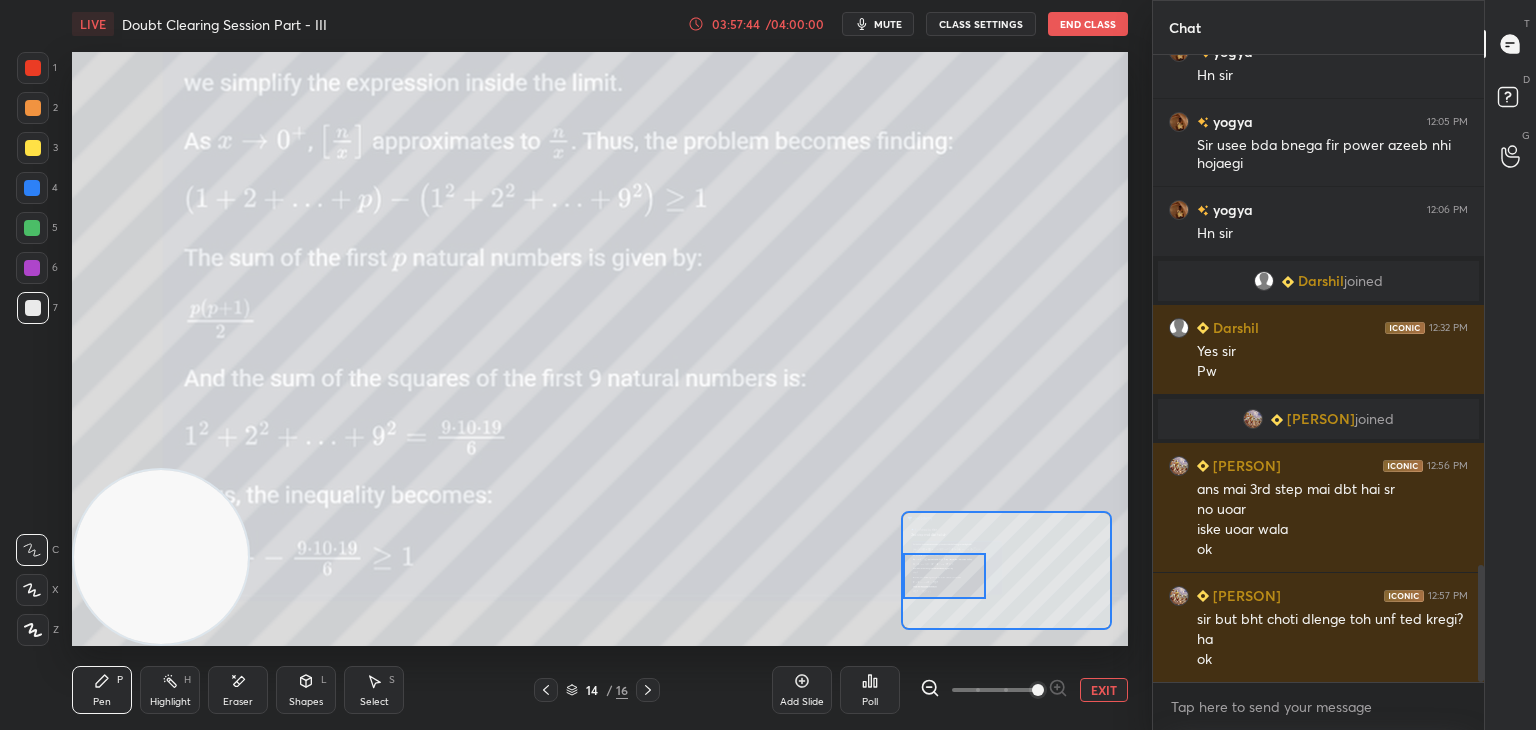 click at bounding box center [944, 576] 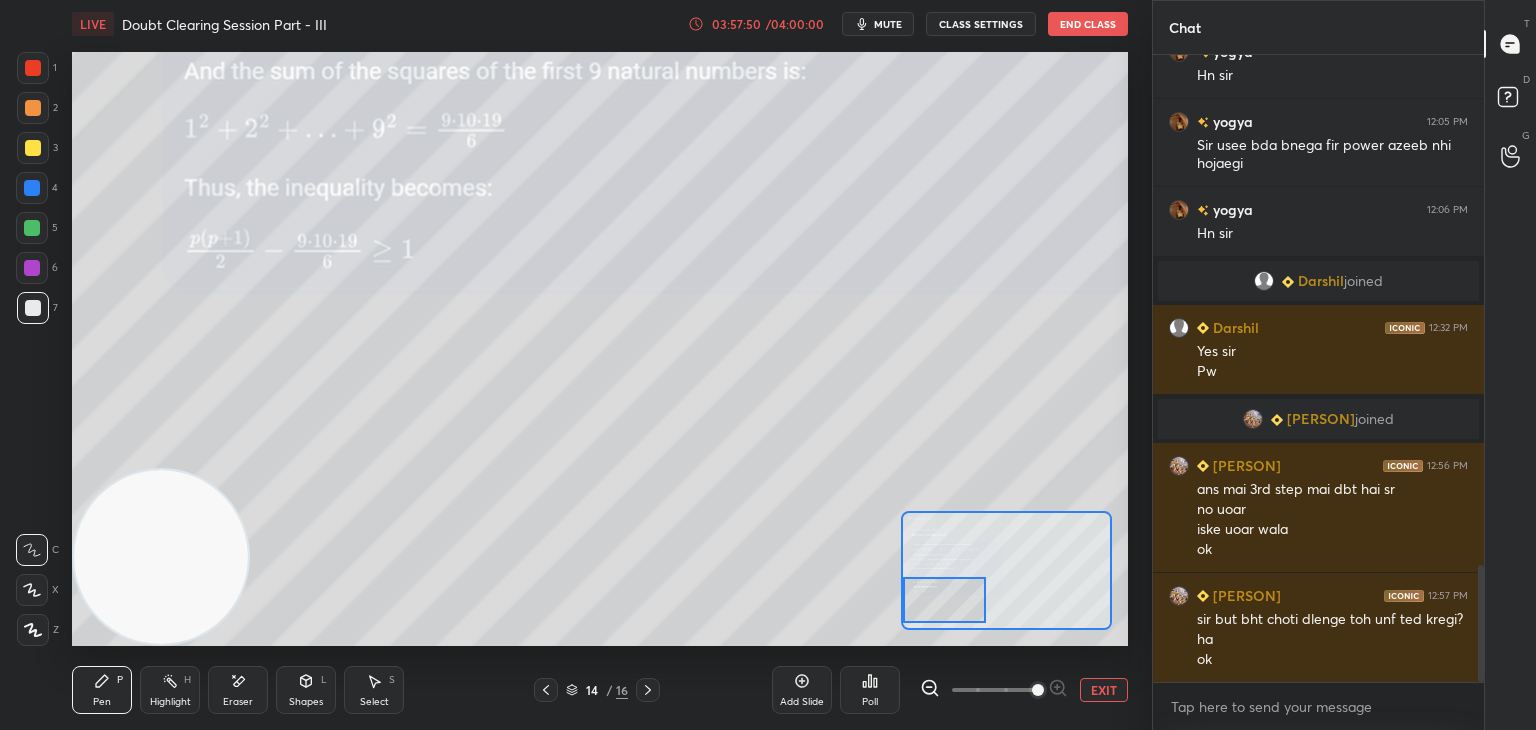 drag, startPoint x: 952, startPoint y: 580, endPoint x: 939, endPoint y: 597, distance: 21.400934 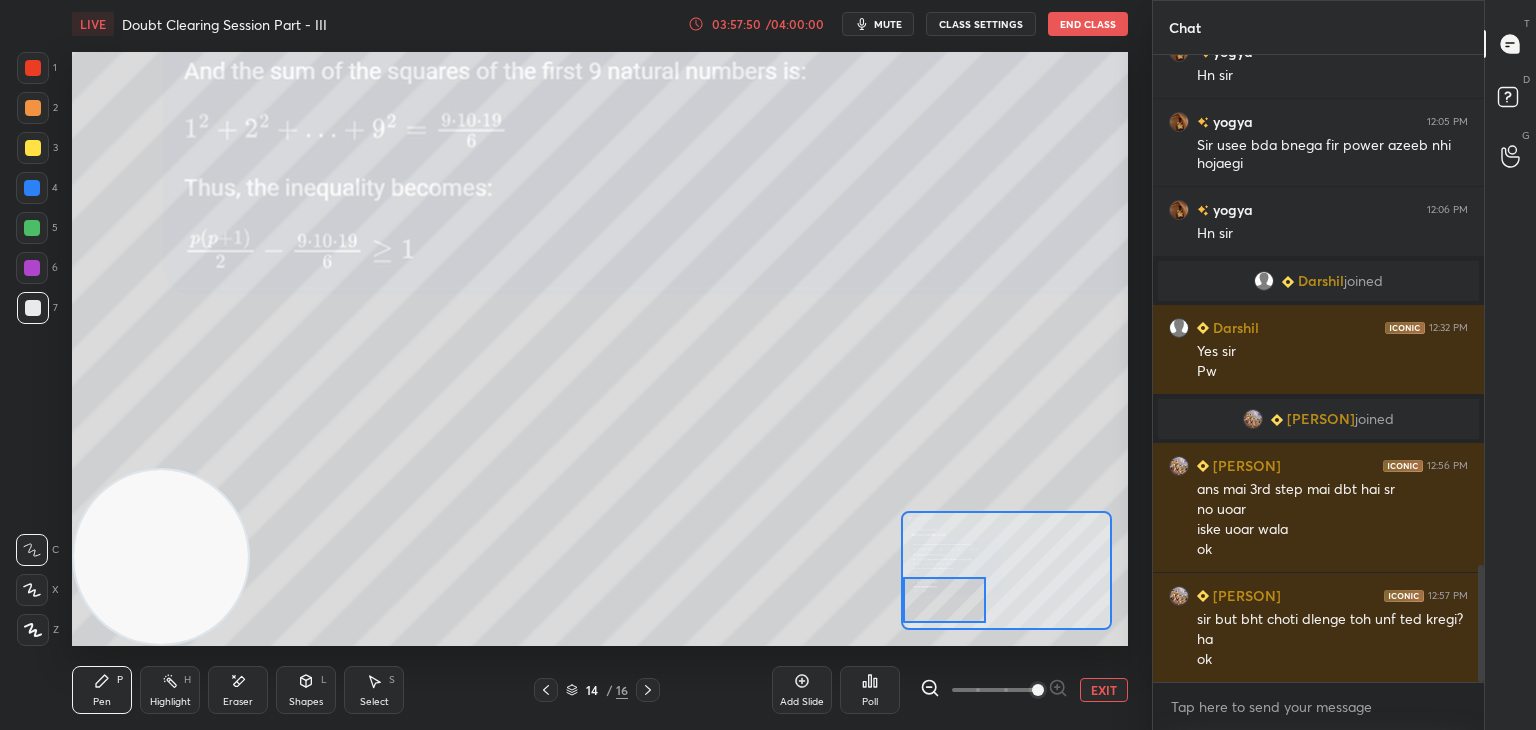 click at bounding box center [944, 600] 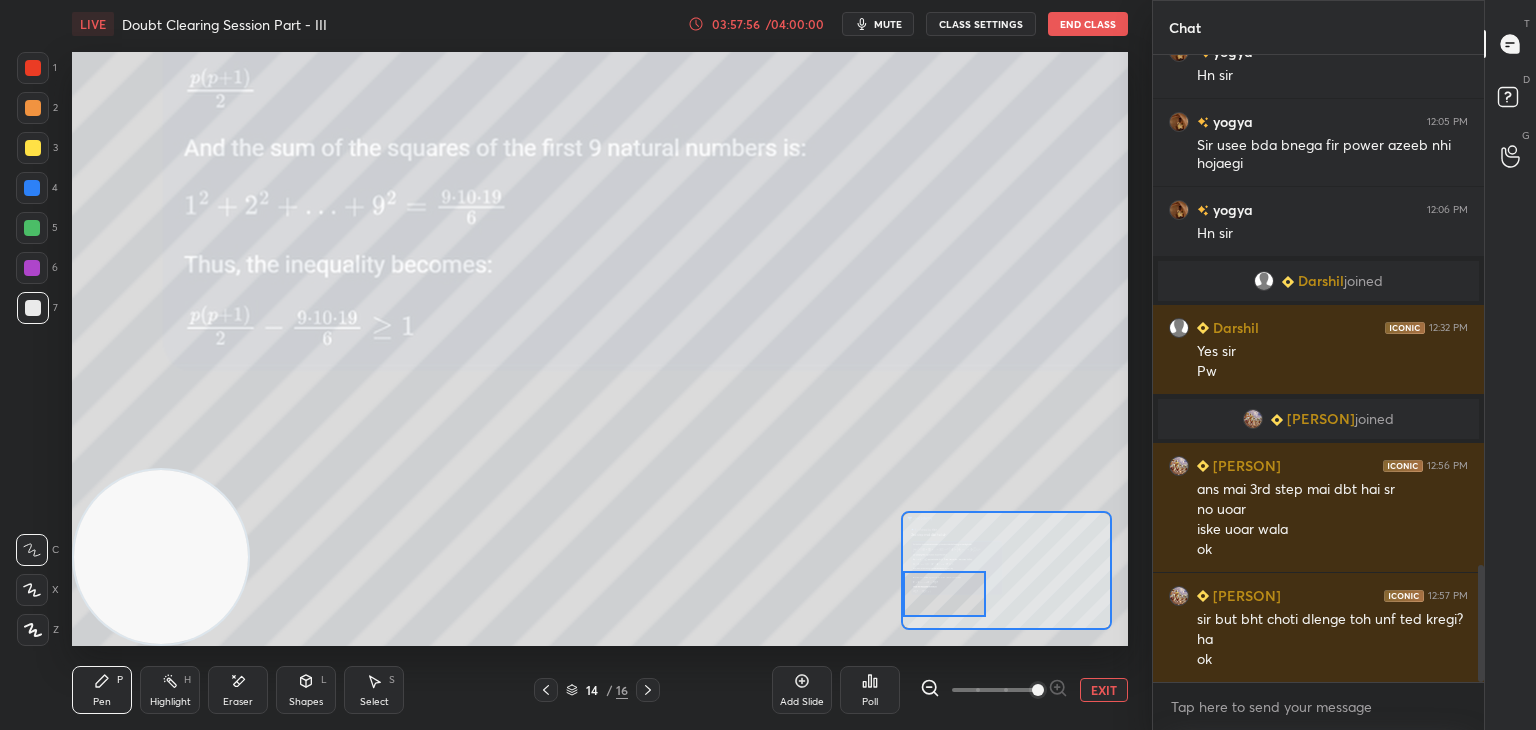 click on "EXIT" at bounding box center [1104, 690] 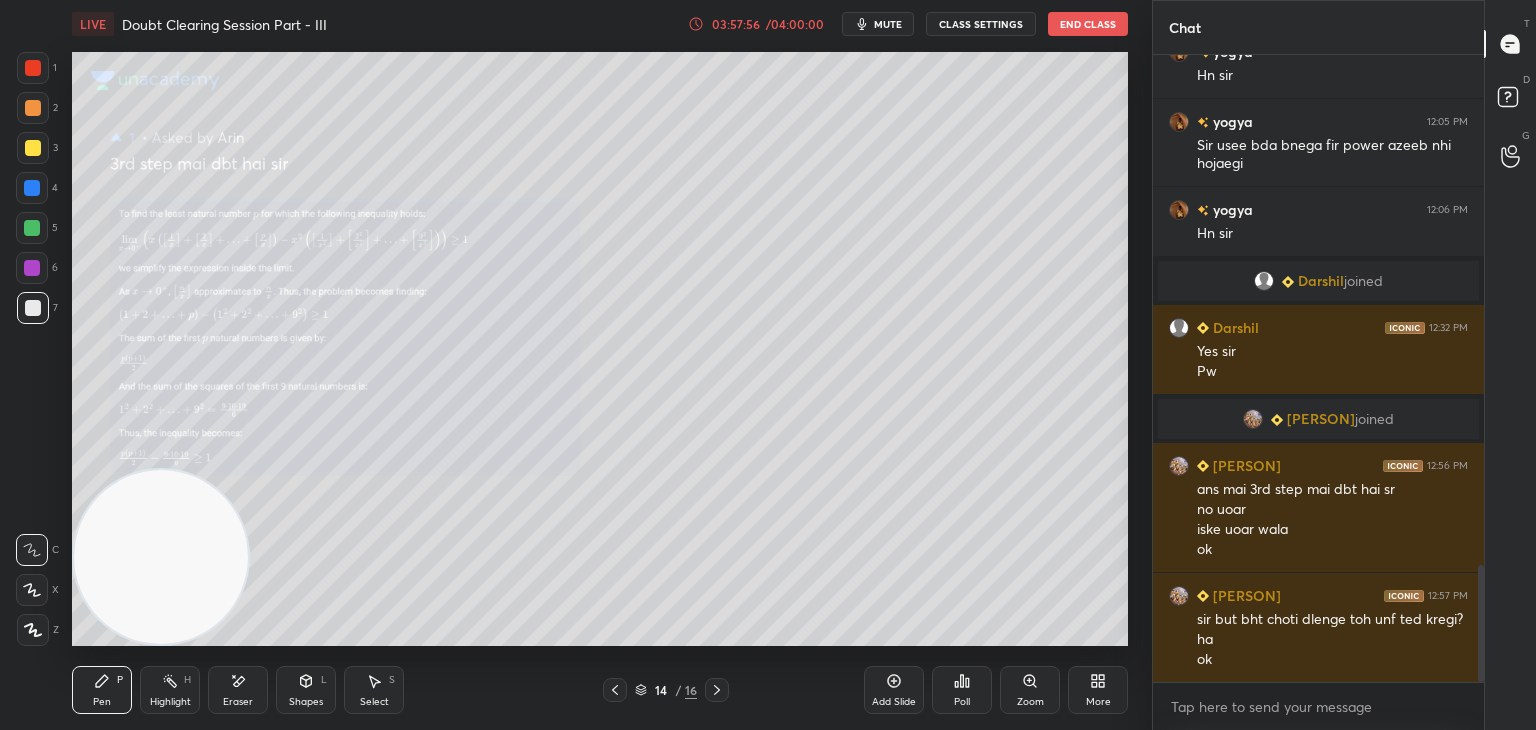 scroll, scrollTop: 2768, scrollLeft: 0, axis: vertical 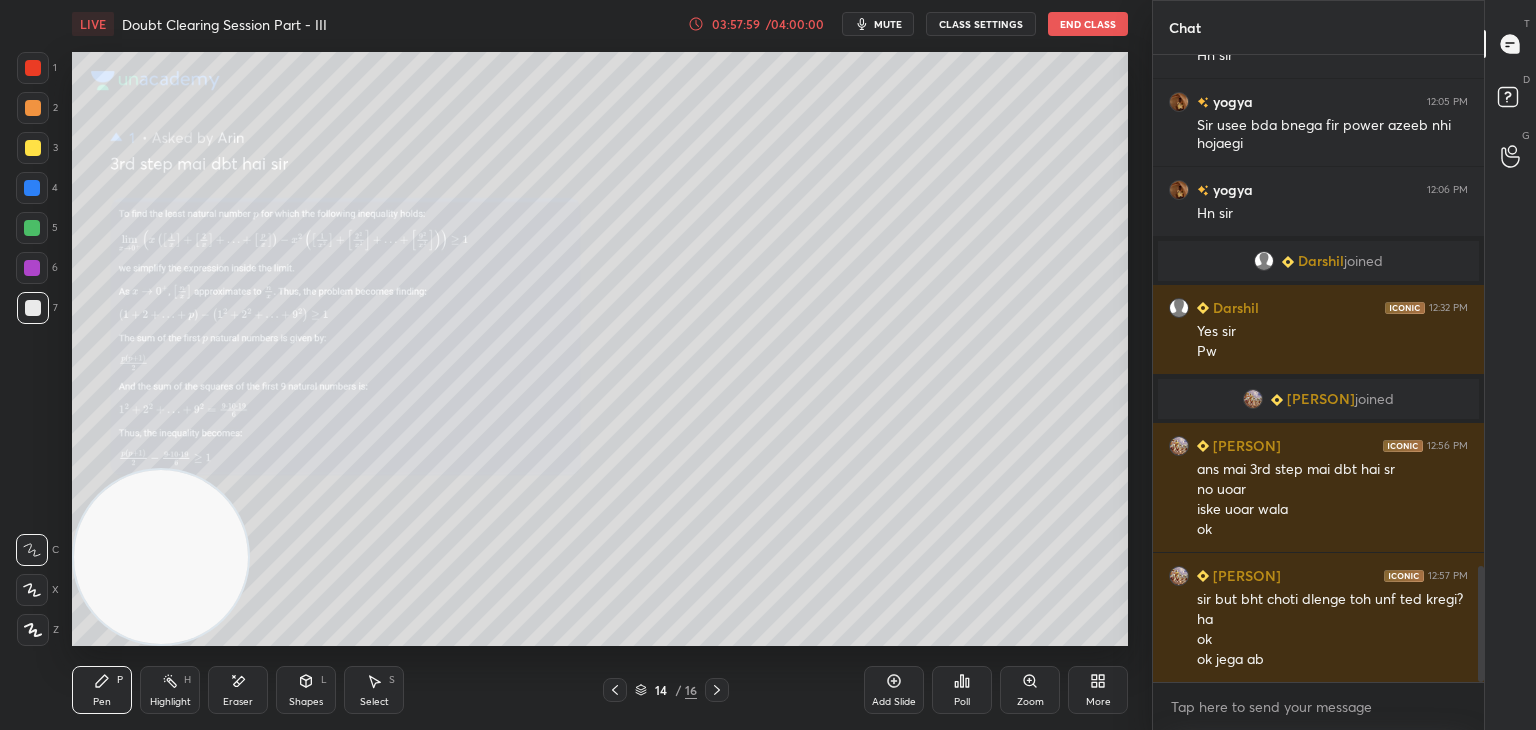 click at bounding box center (717, 690) 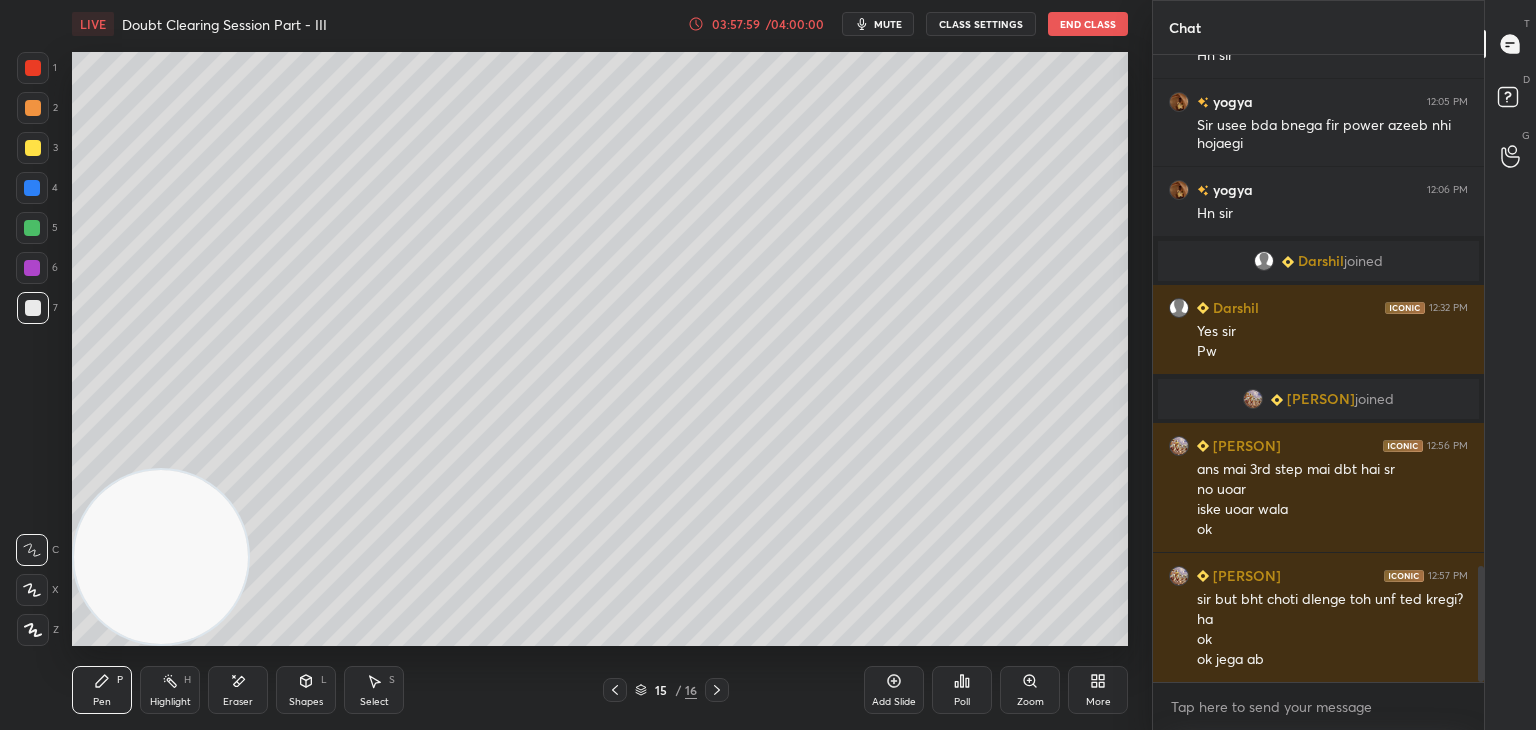 click 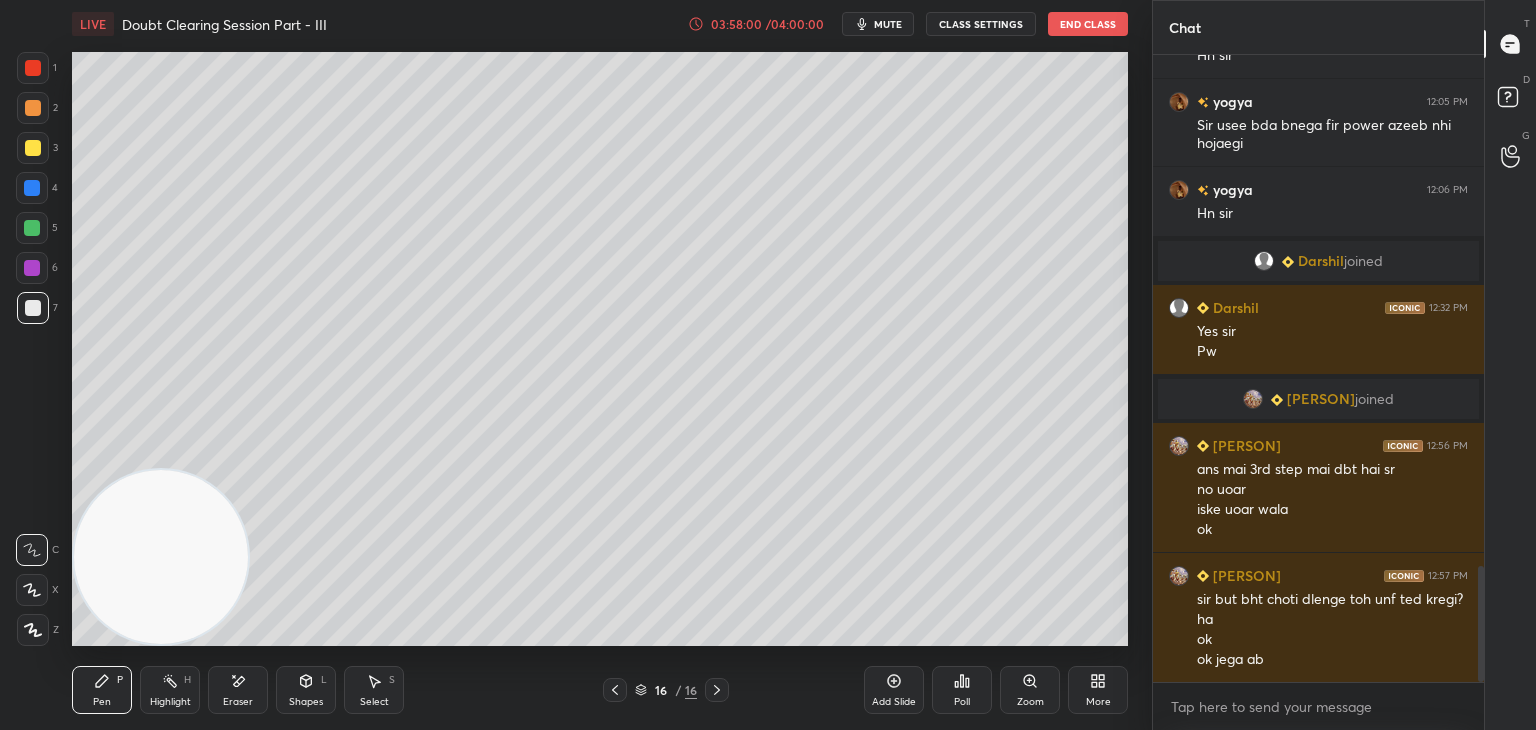 click 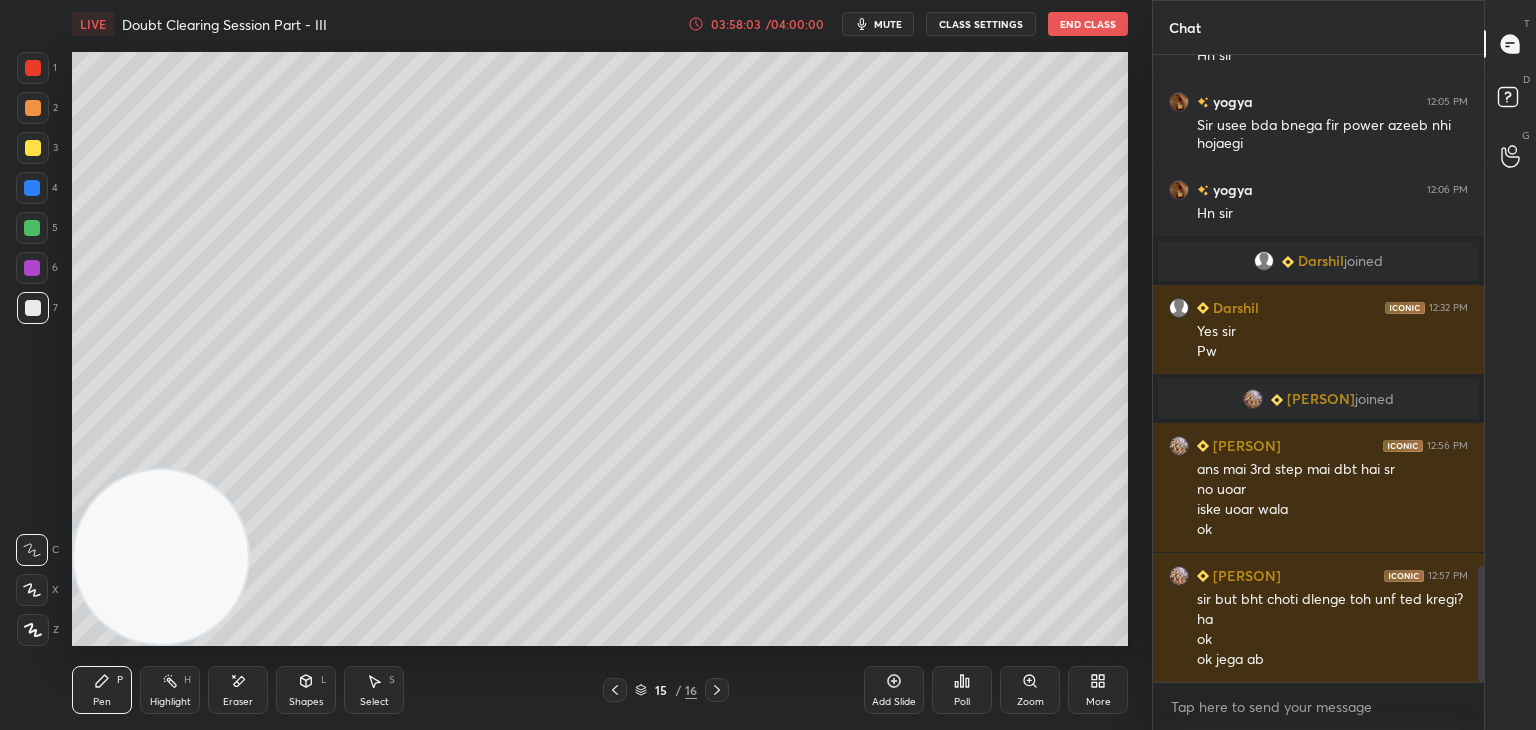 click on "mute" at bounding box center [888, 24] 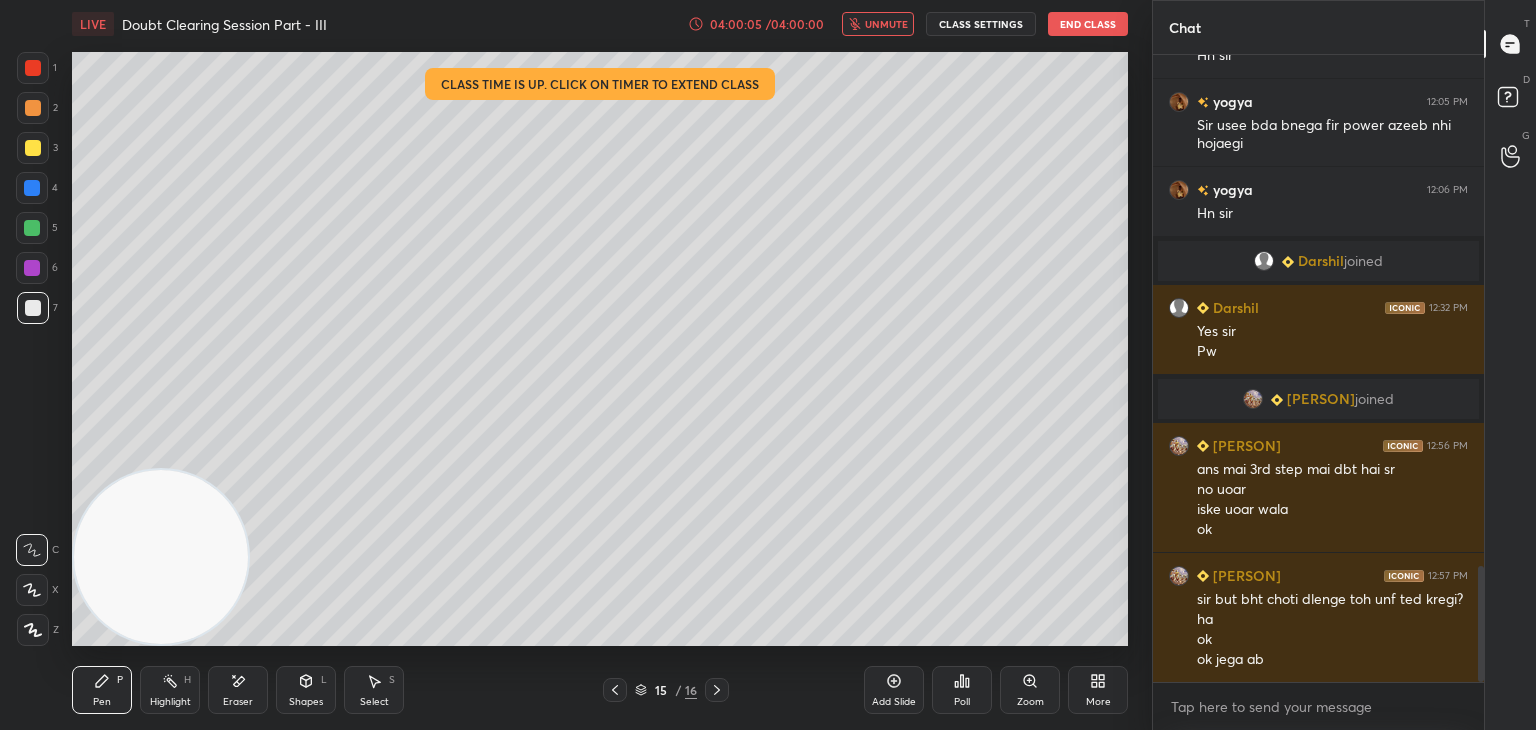 drag, startPoint x: 875, startPoint y: 22, endPoint x: 981, endPoint y: 43, distance: 108.060165 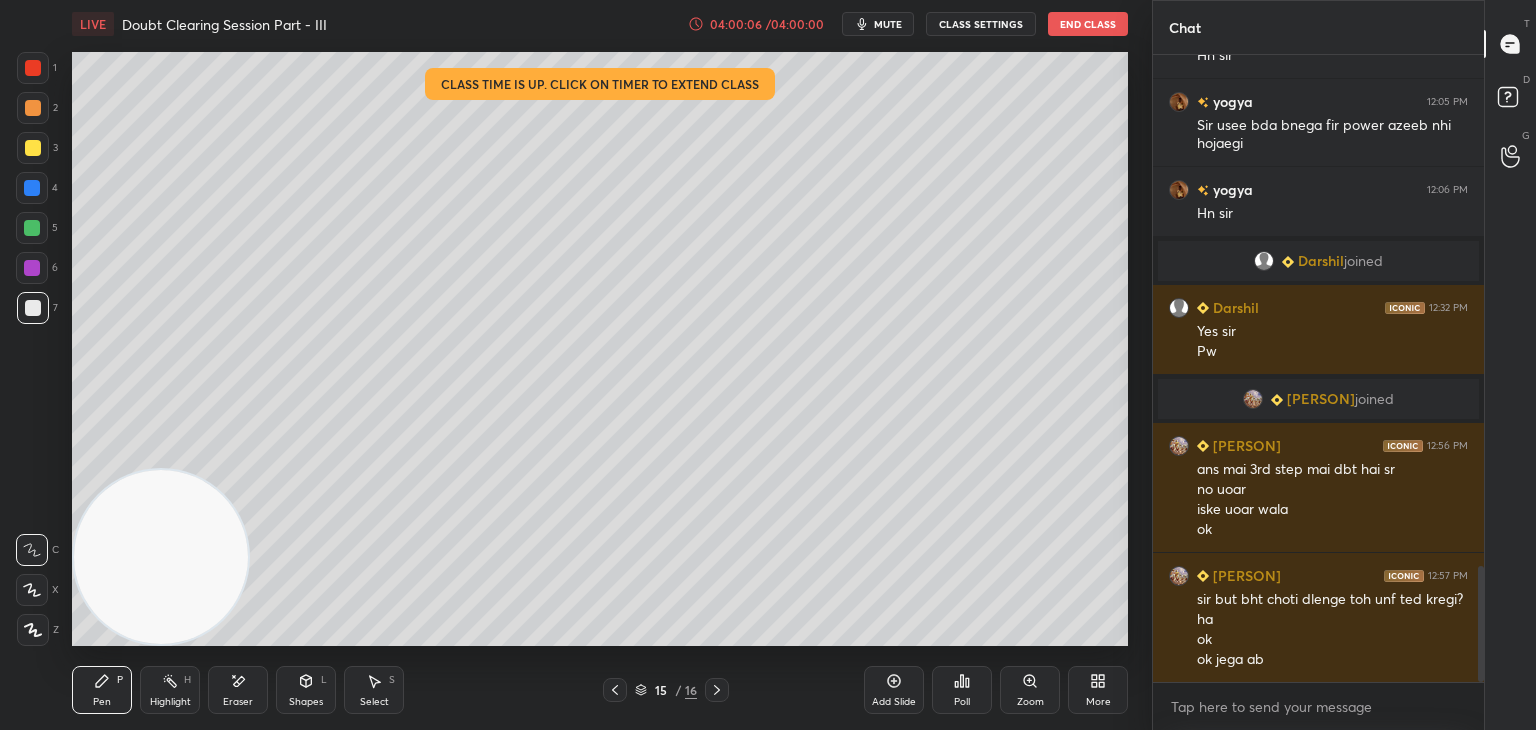 click on "End Class" at bounding box center (1088, 24) 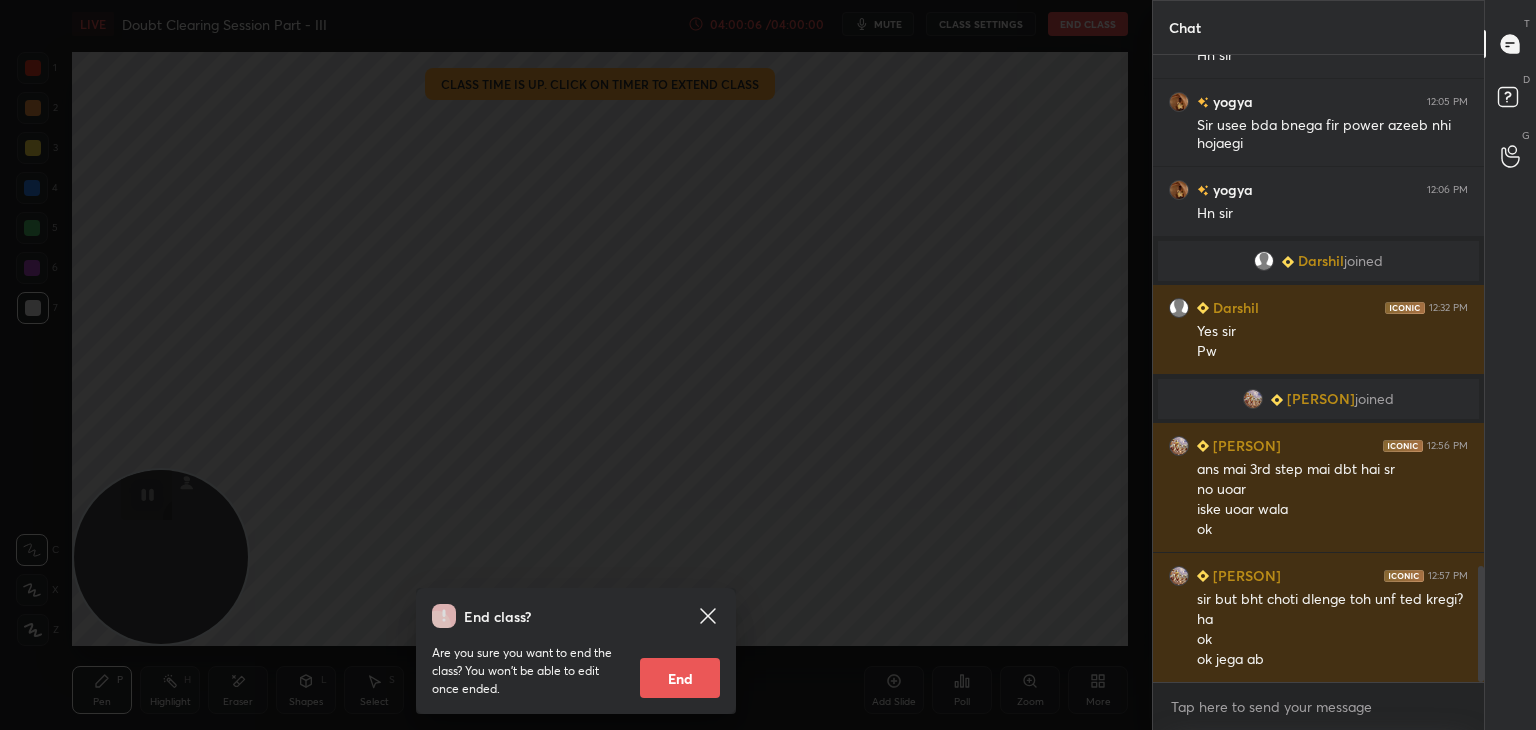 click on "End" at bounding box center (680, 678) 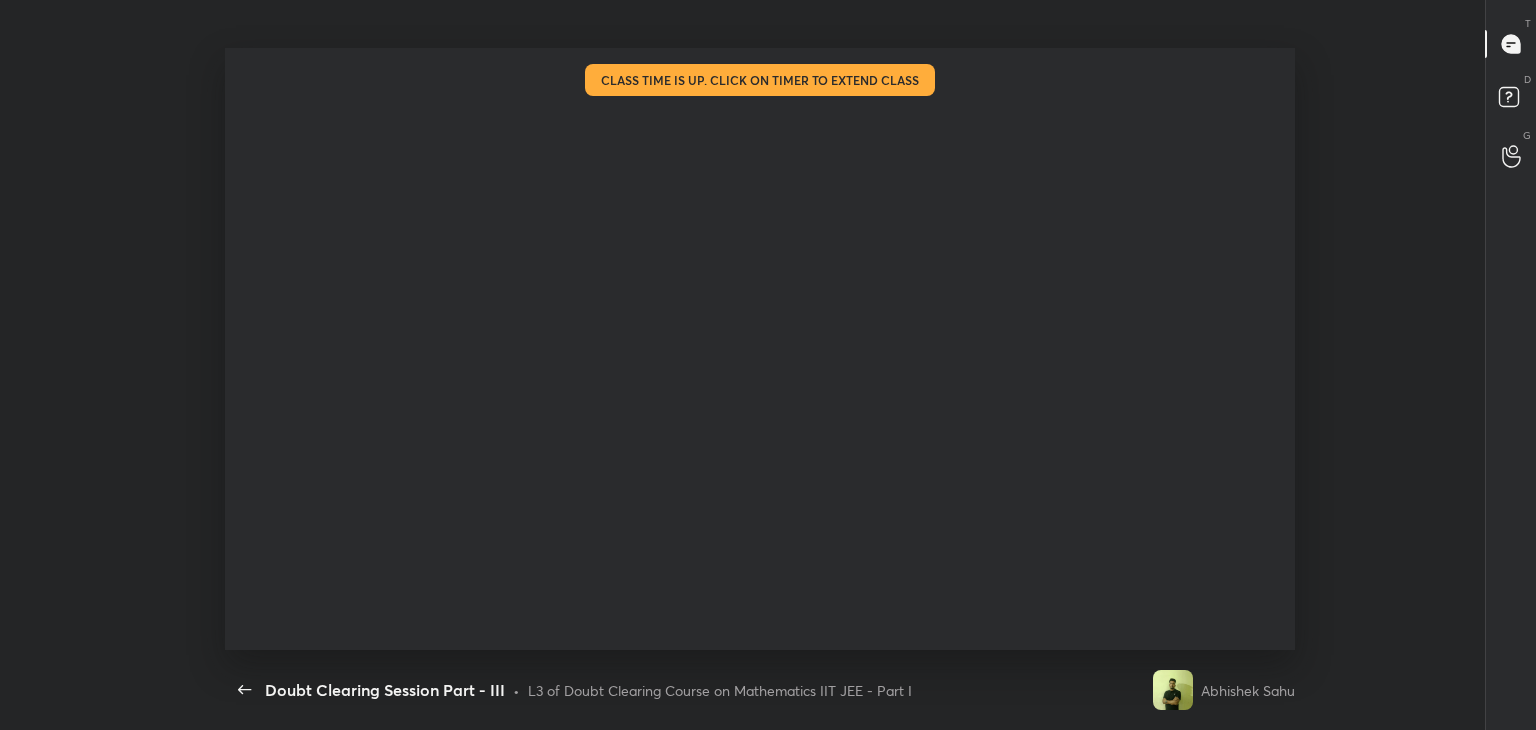 scroll, scrollTop: 99397, scrollLeft: 98856, axis: both 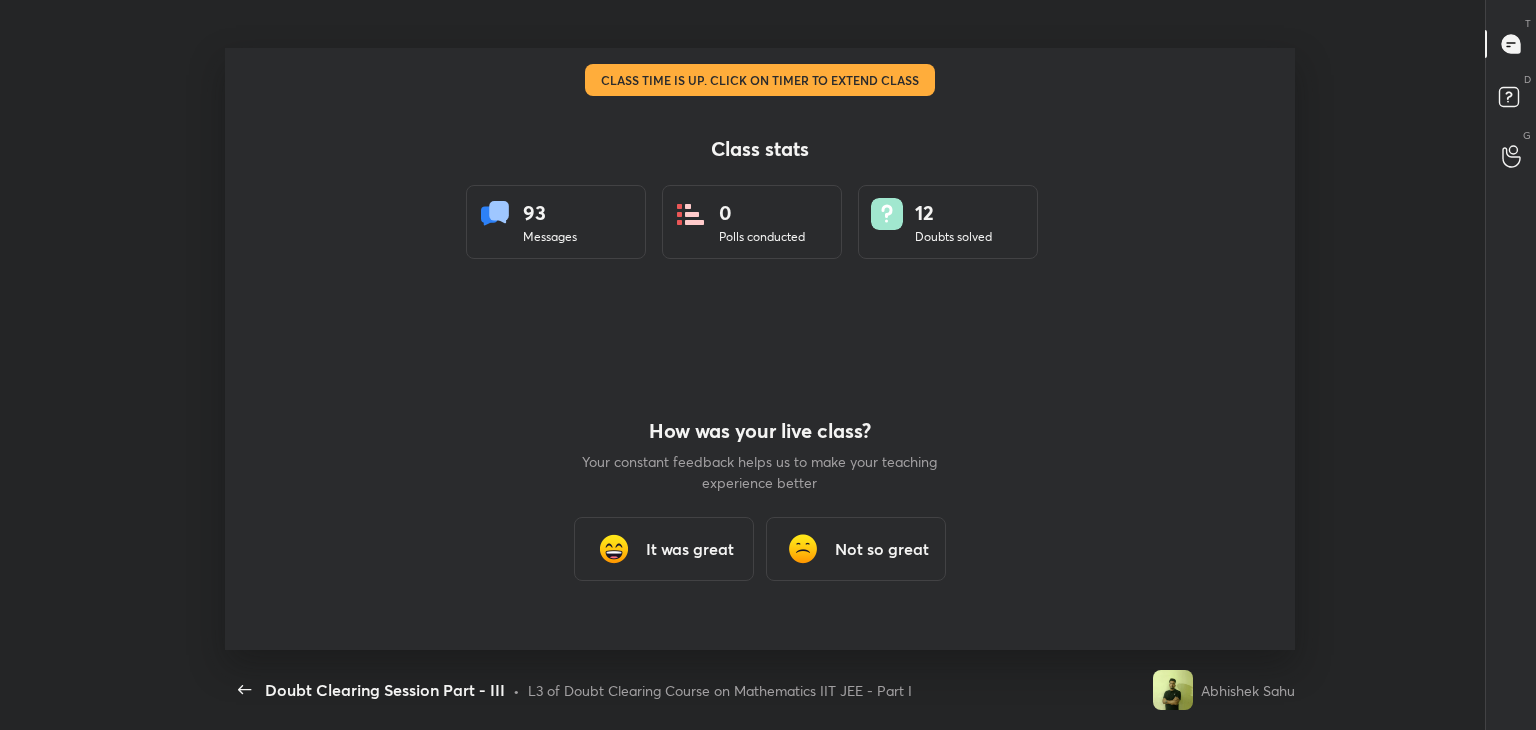 drag, startPoint x: 687, startPoint y: 561, endPoint x: 672, endPoint y: 559, distance: 15.132746 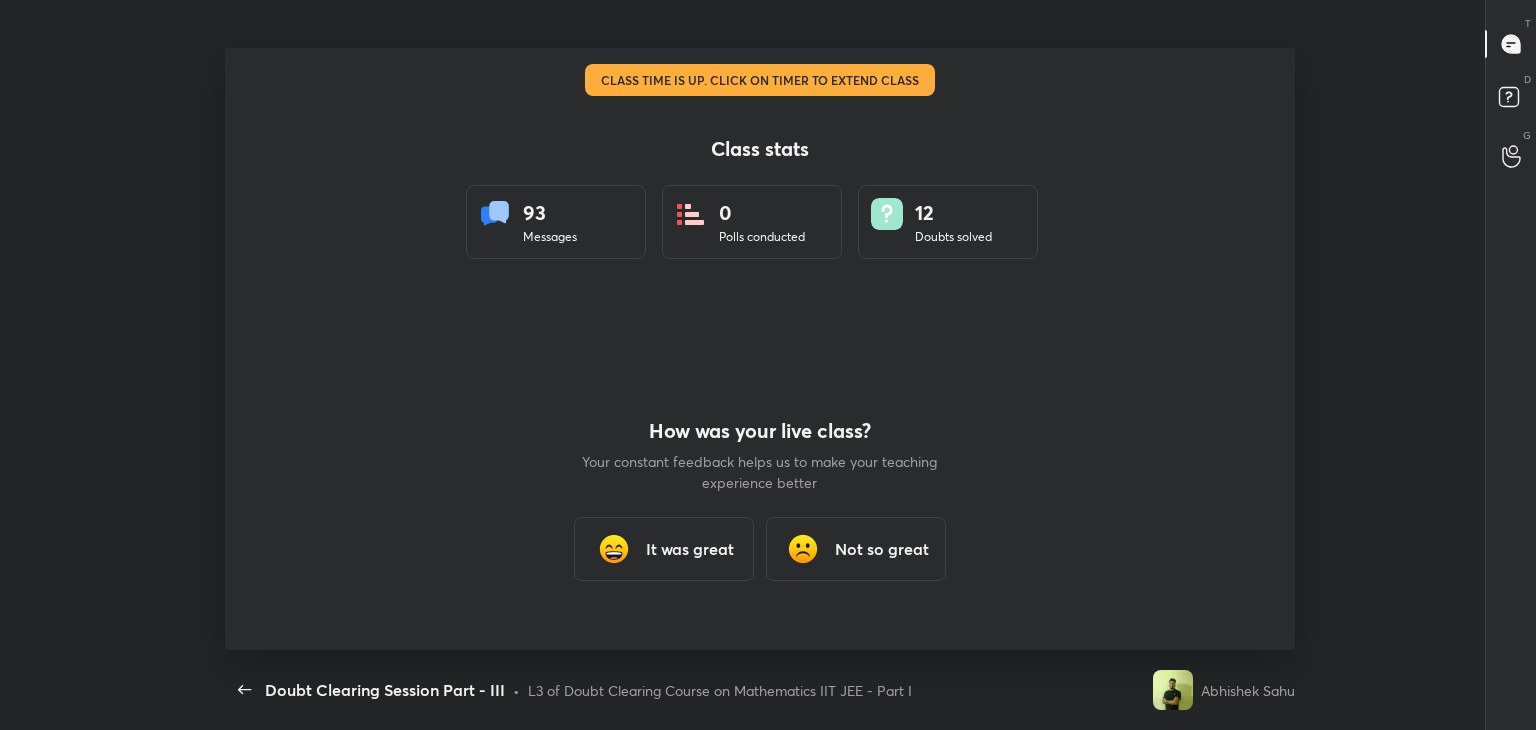 click on "It was great" at bounding box center [664, 549] 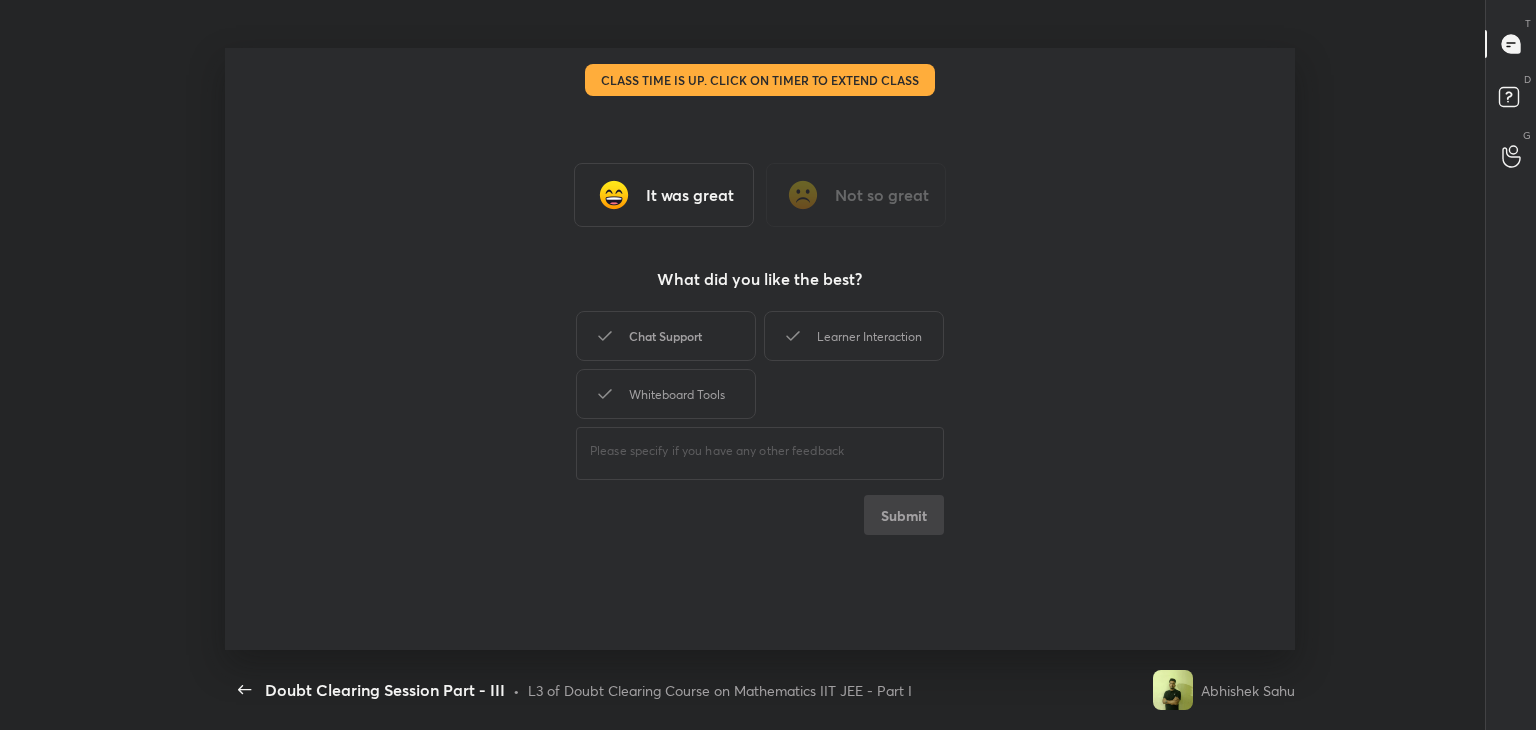 click on "Chat Support" at bounding box center [666, 336] 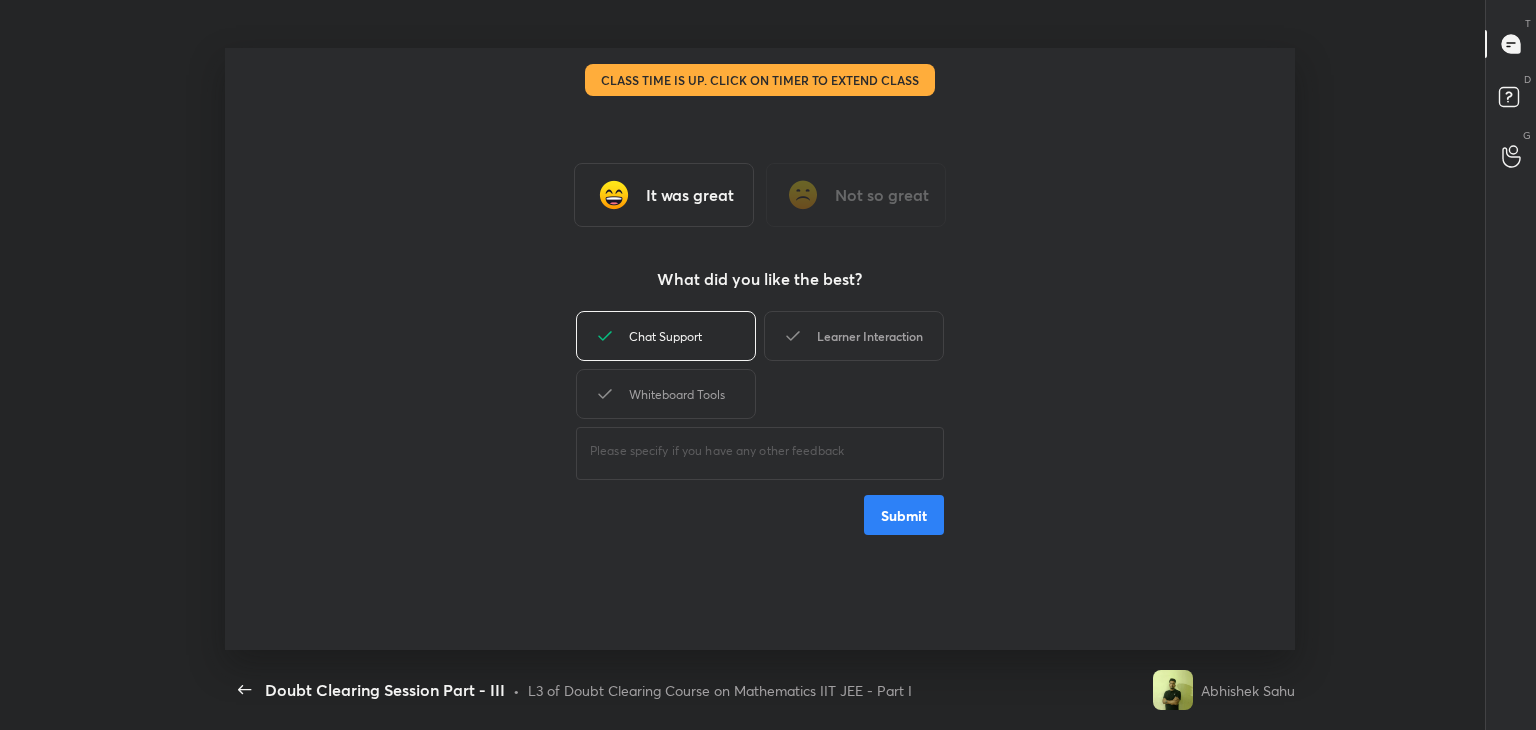 click 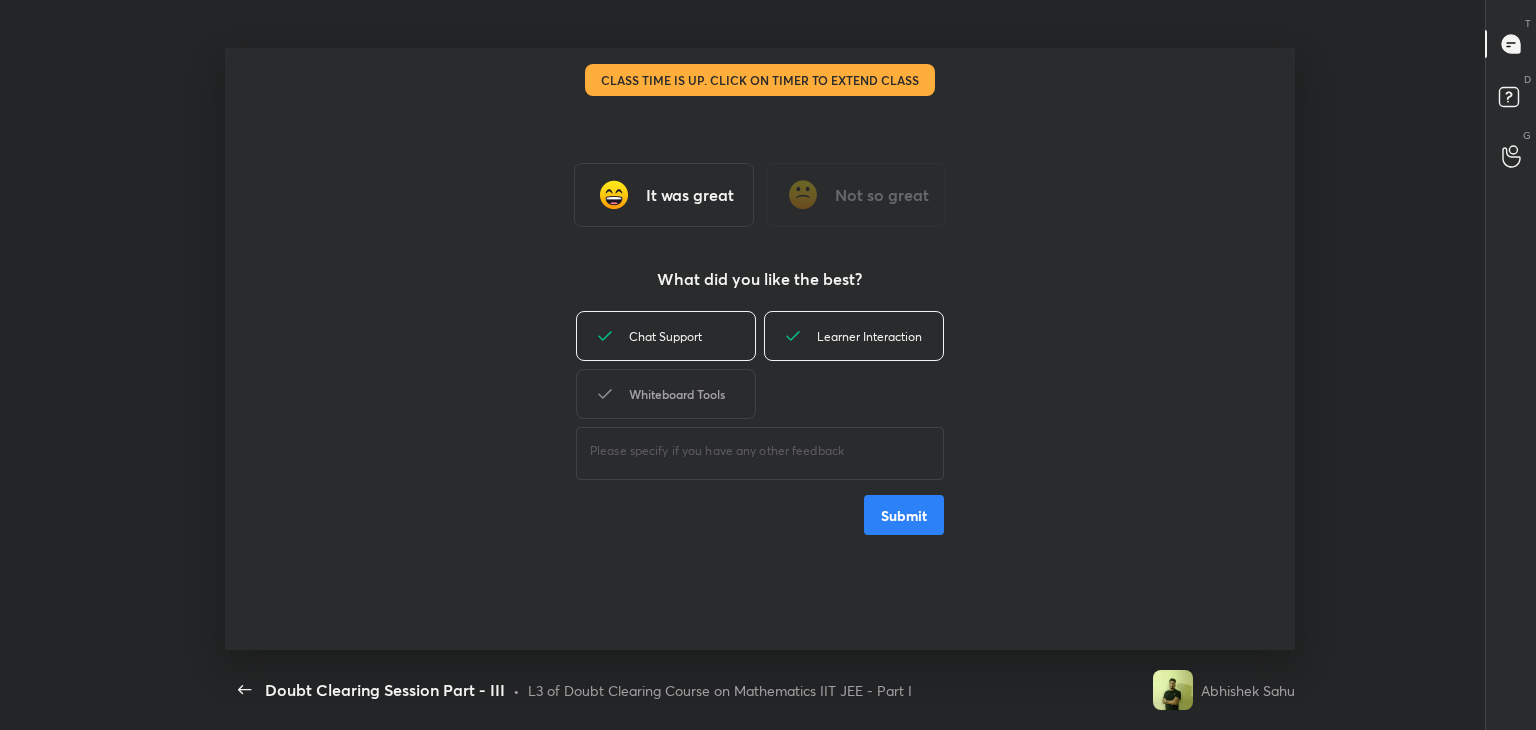 click on "Whiteboard Tools" at bounding box center (666, 394) 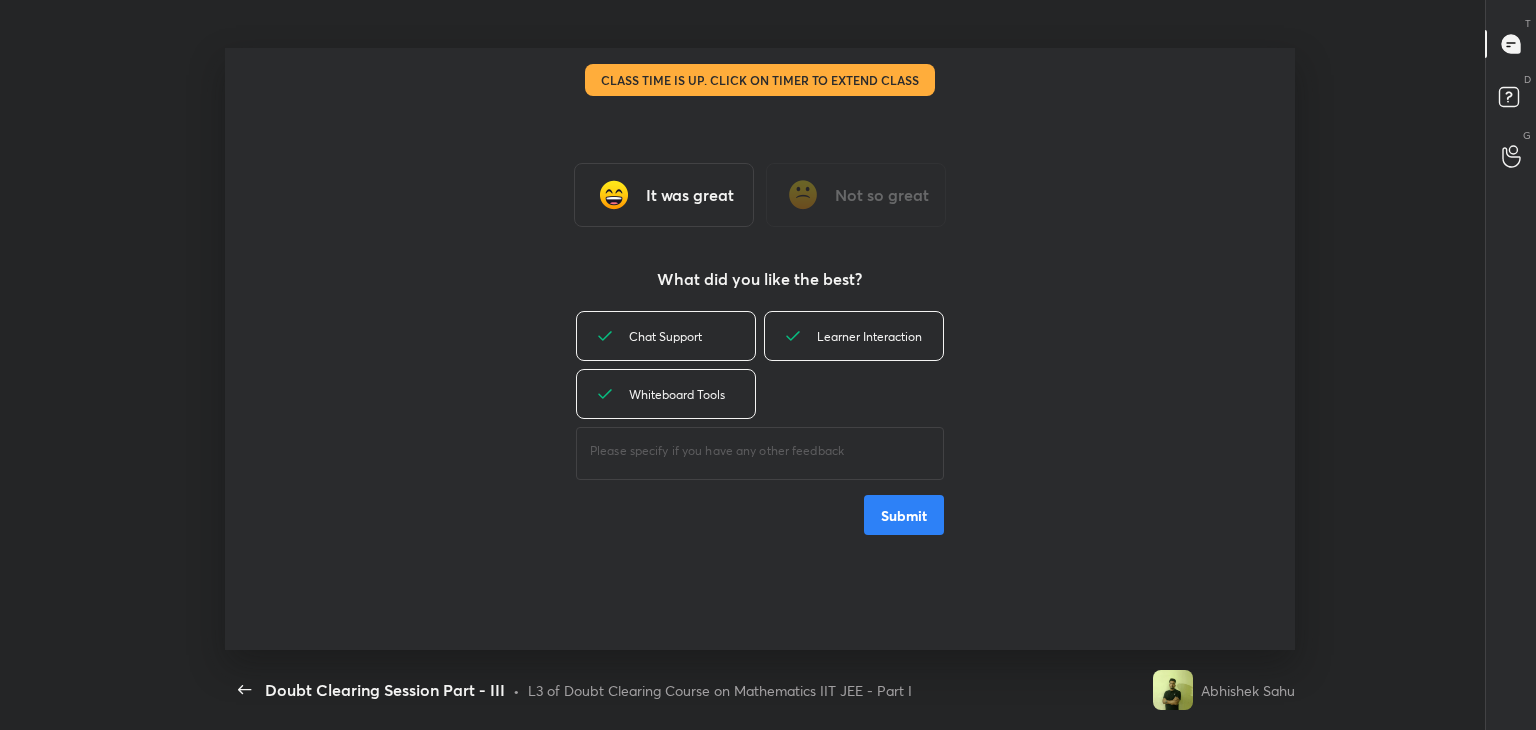 click on "Submit" at bounding box center [904, 515] 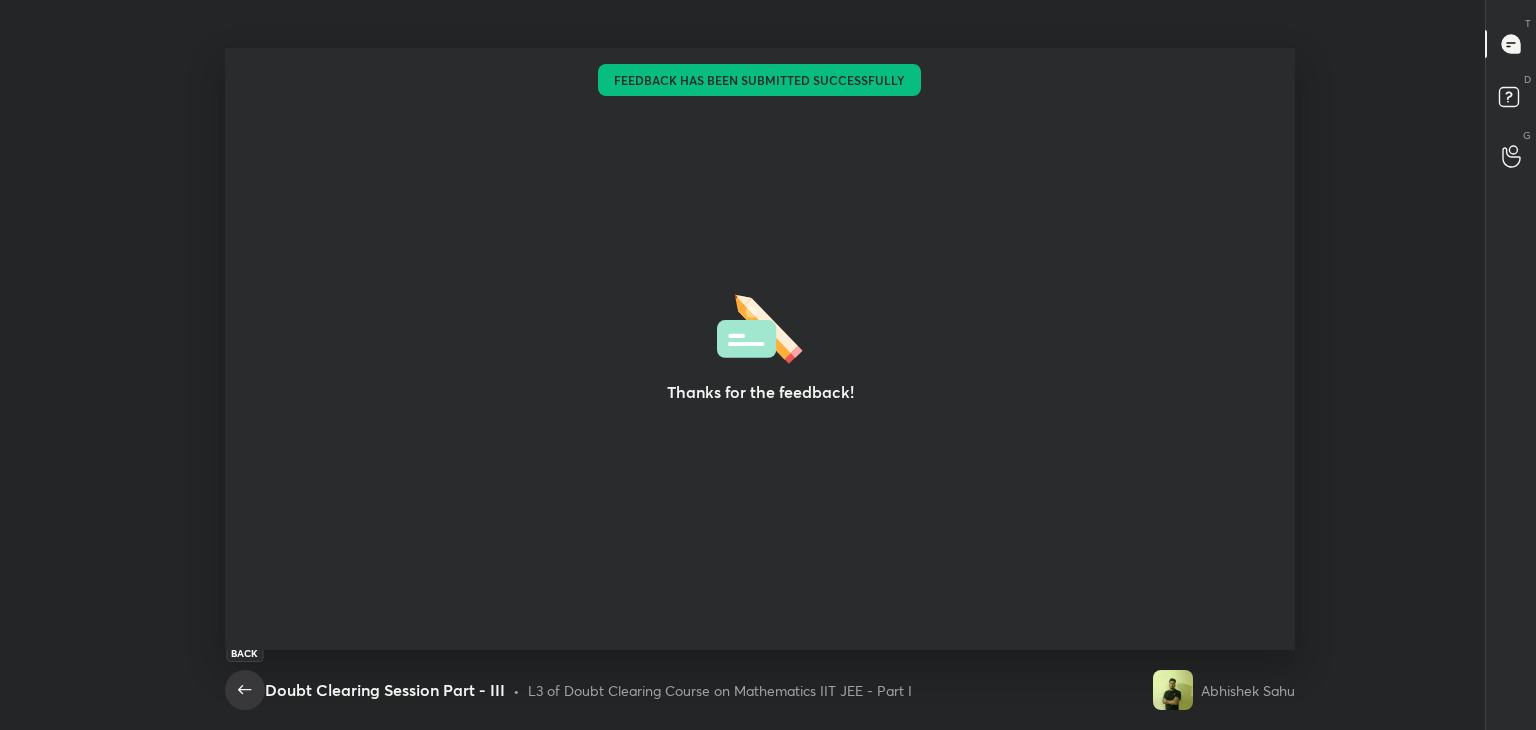 click 